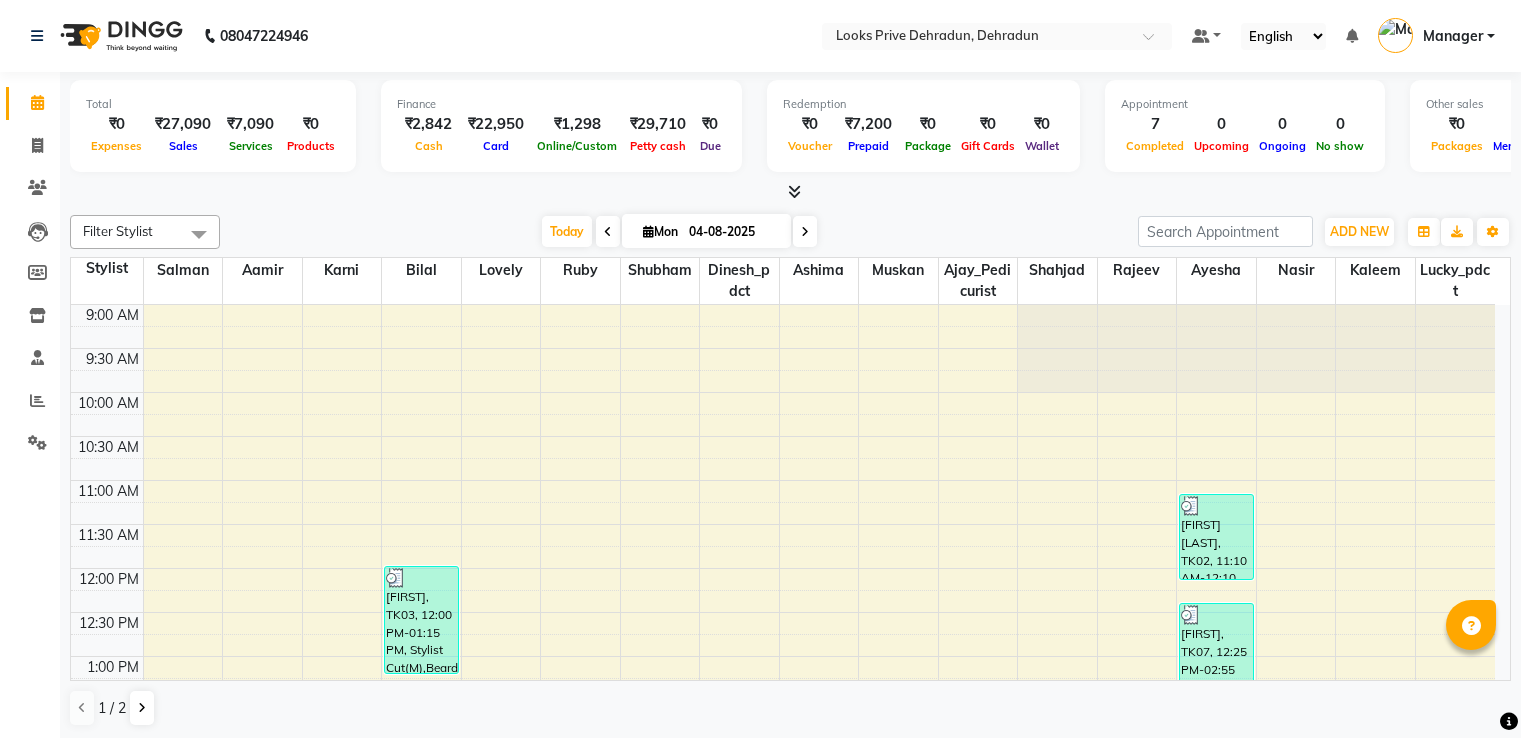 scroll, scrollTop: 0, scrollLeft: 0, axis: both 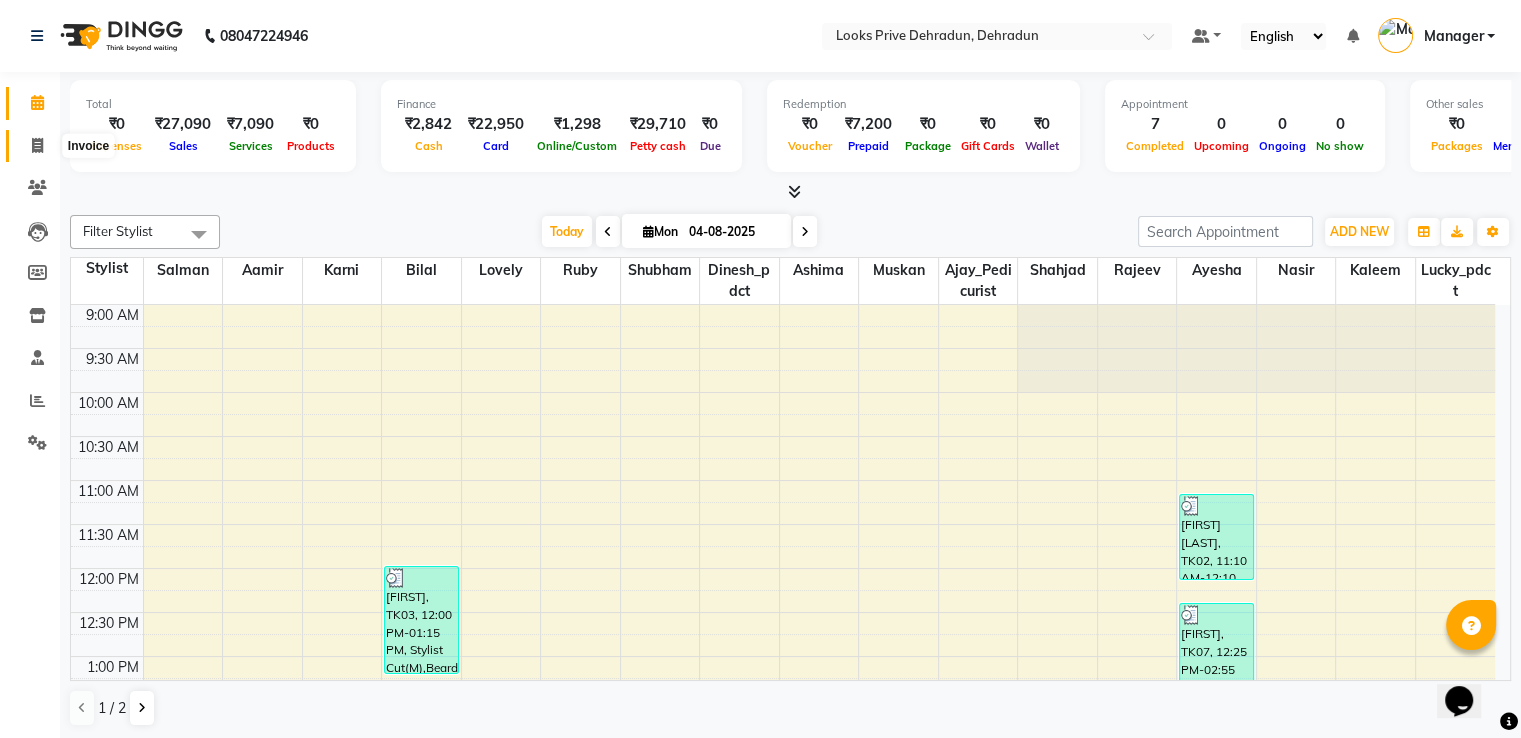click 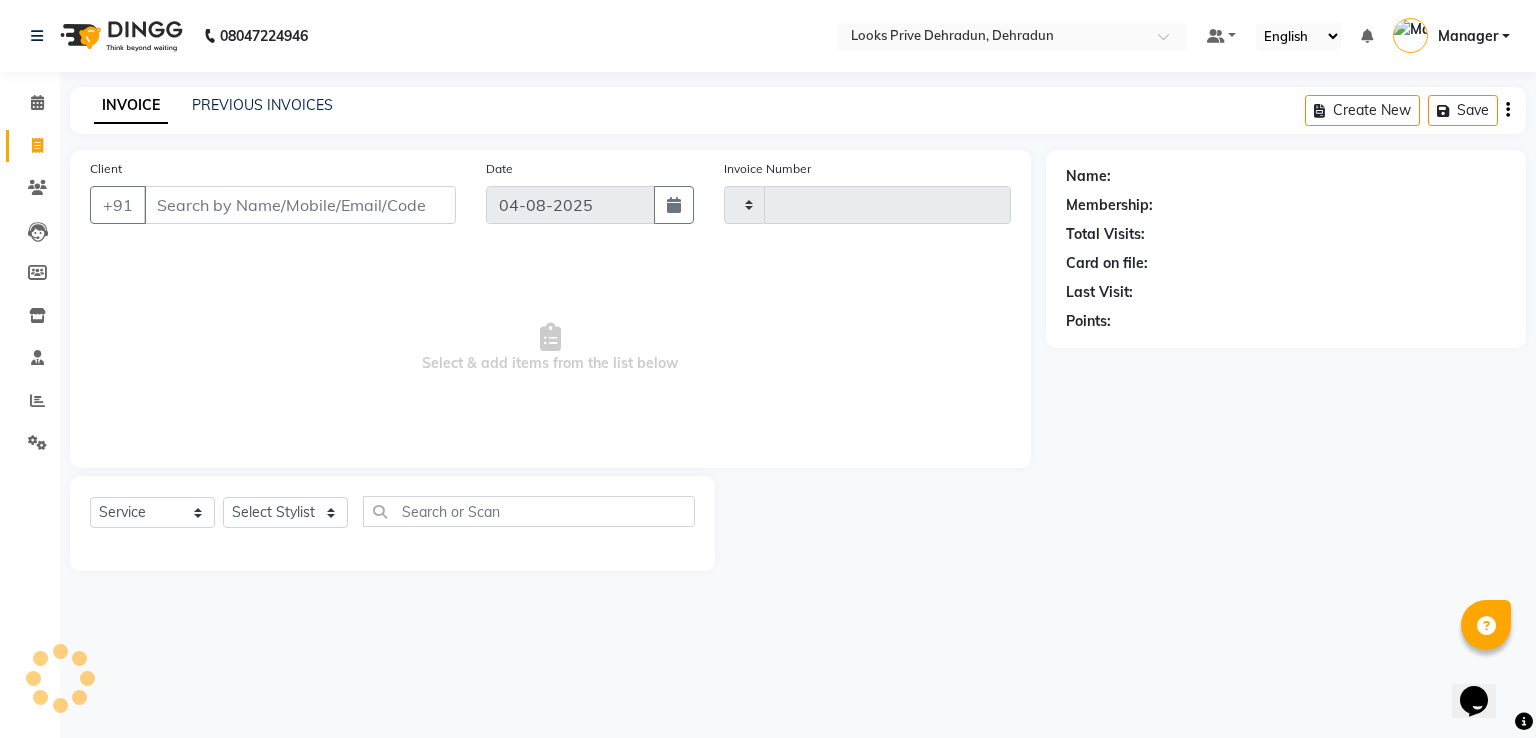 type on "2286" 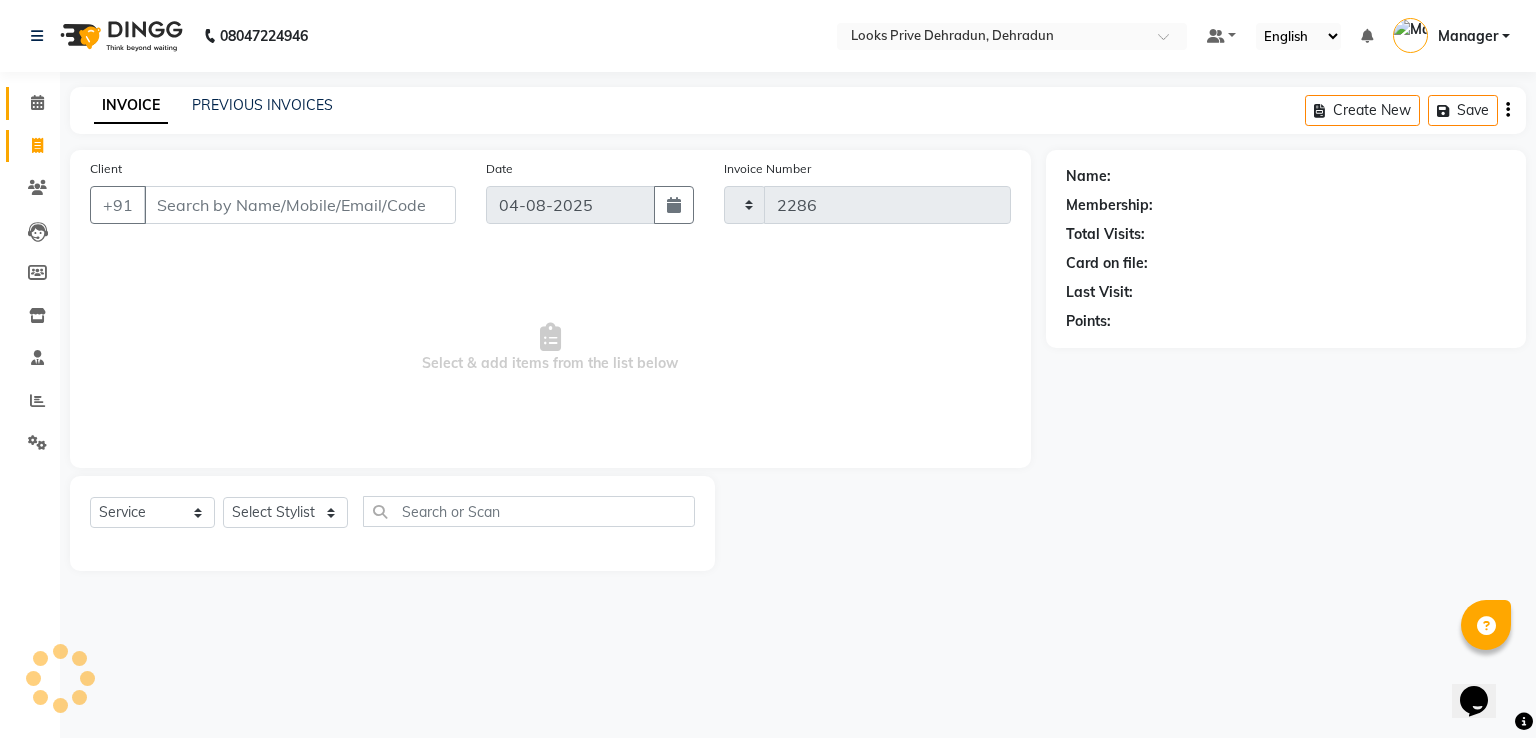 select on "6205" 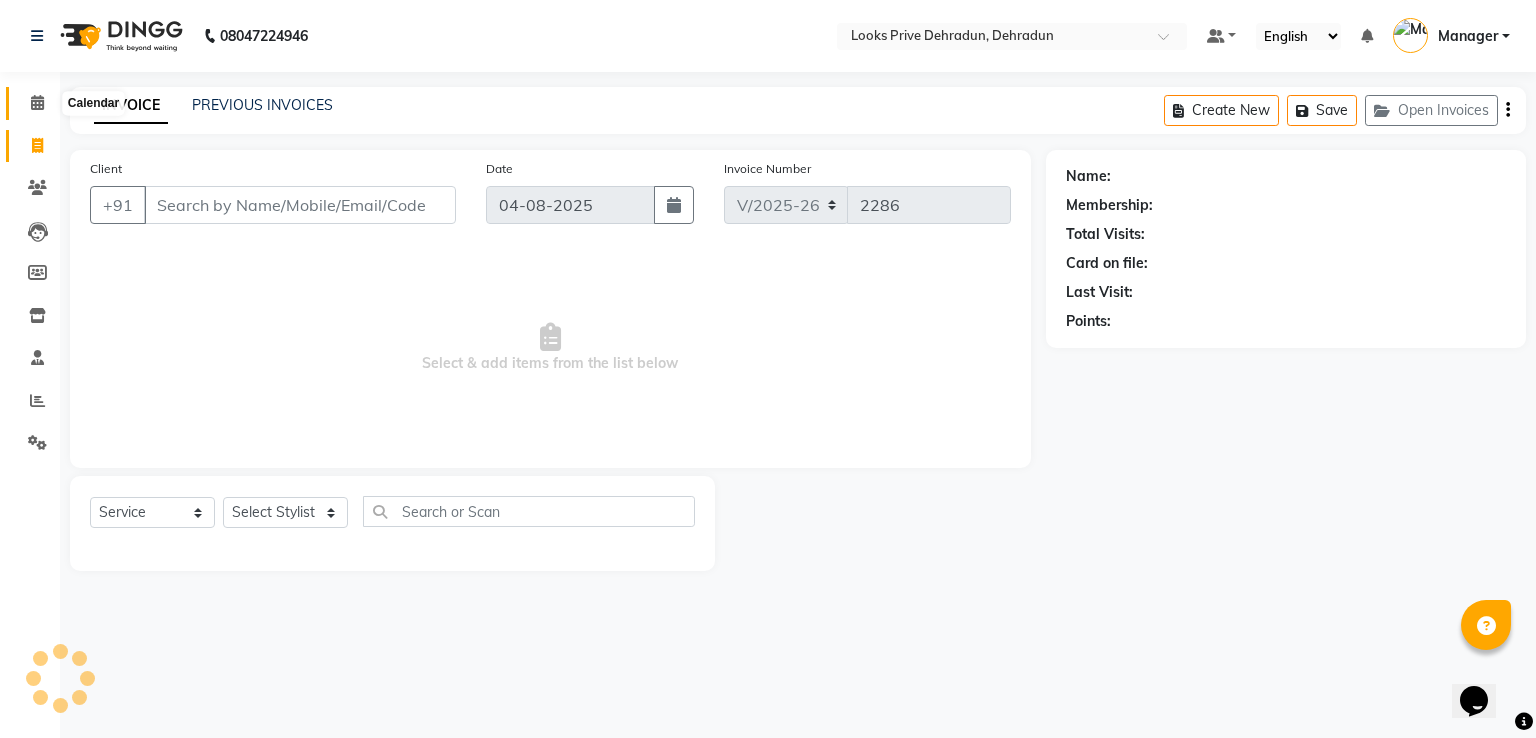 click 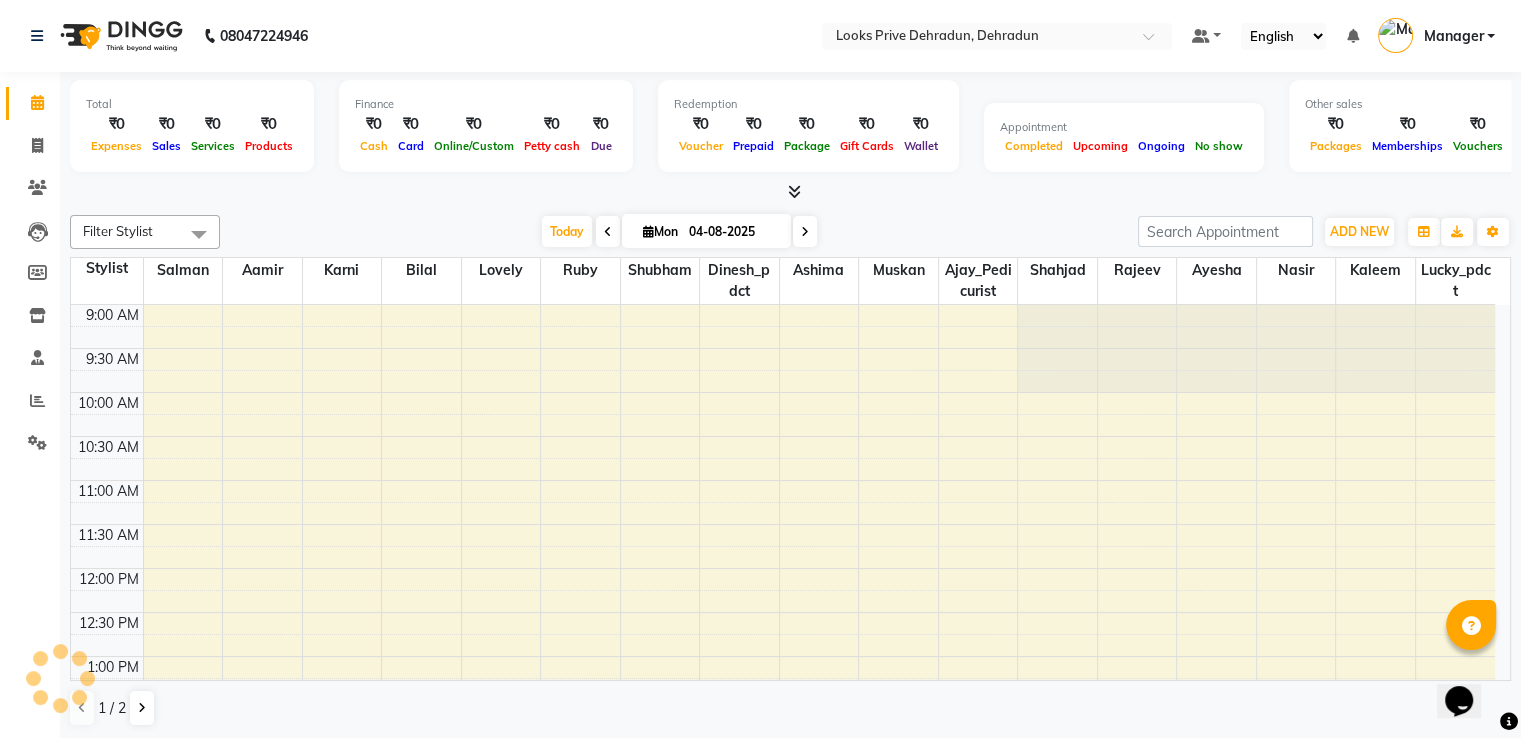 scroll, scrollTop: 0, scrollLeft: 0, axis: both 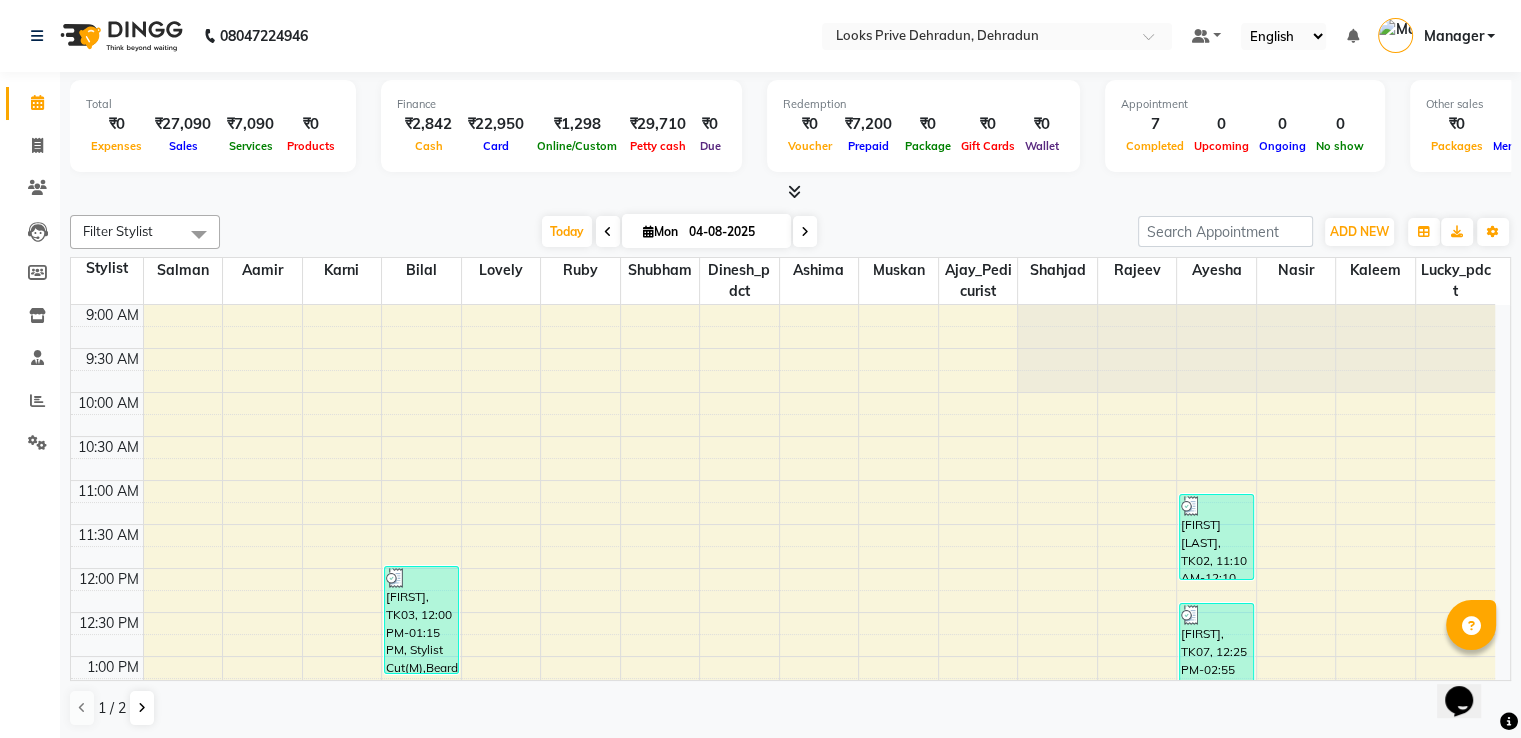 click at bounding box center [794, 191] 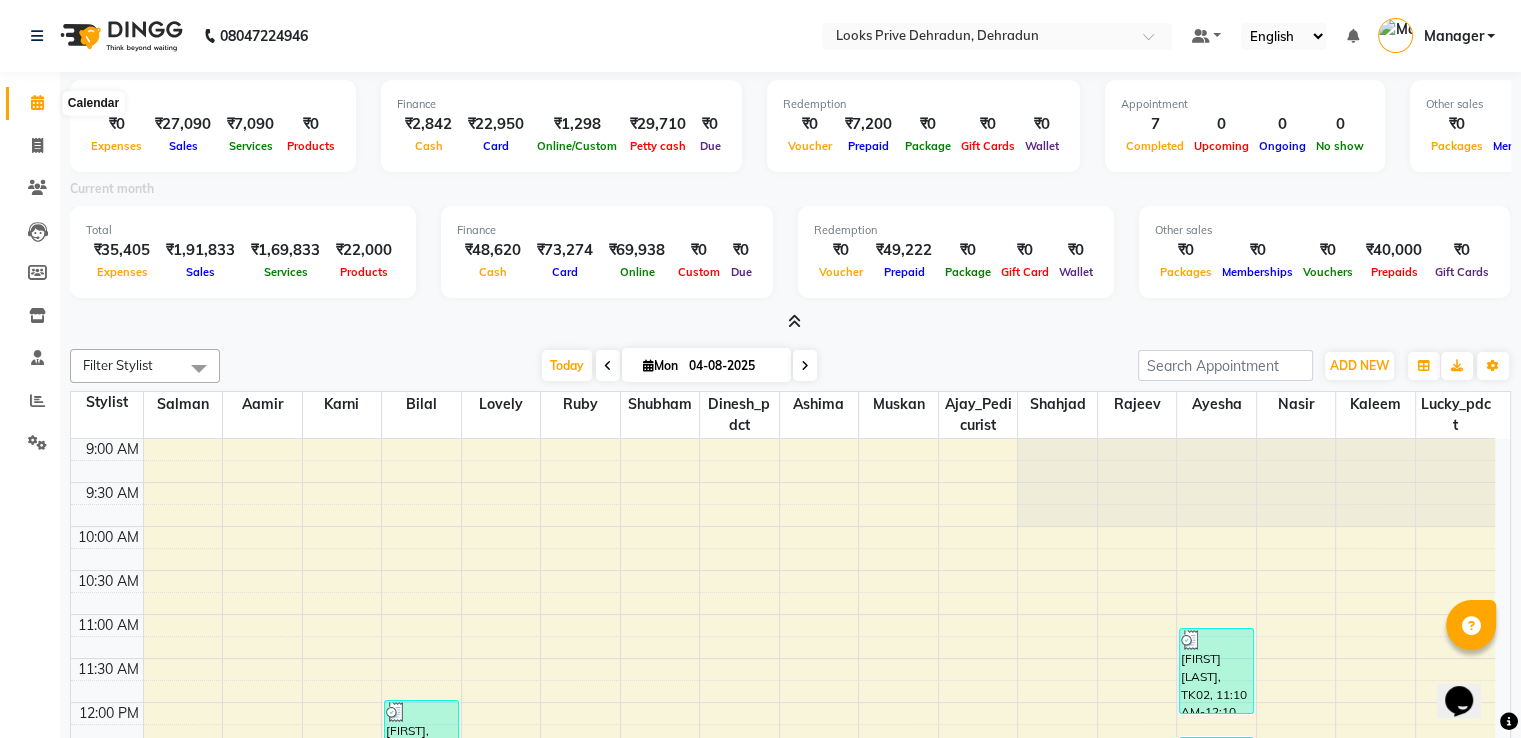 click 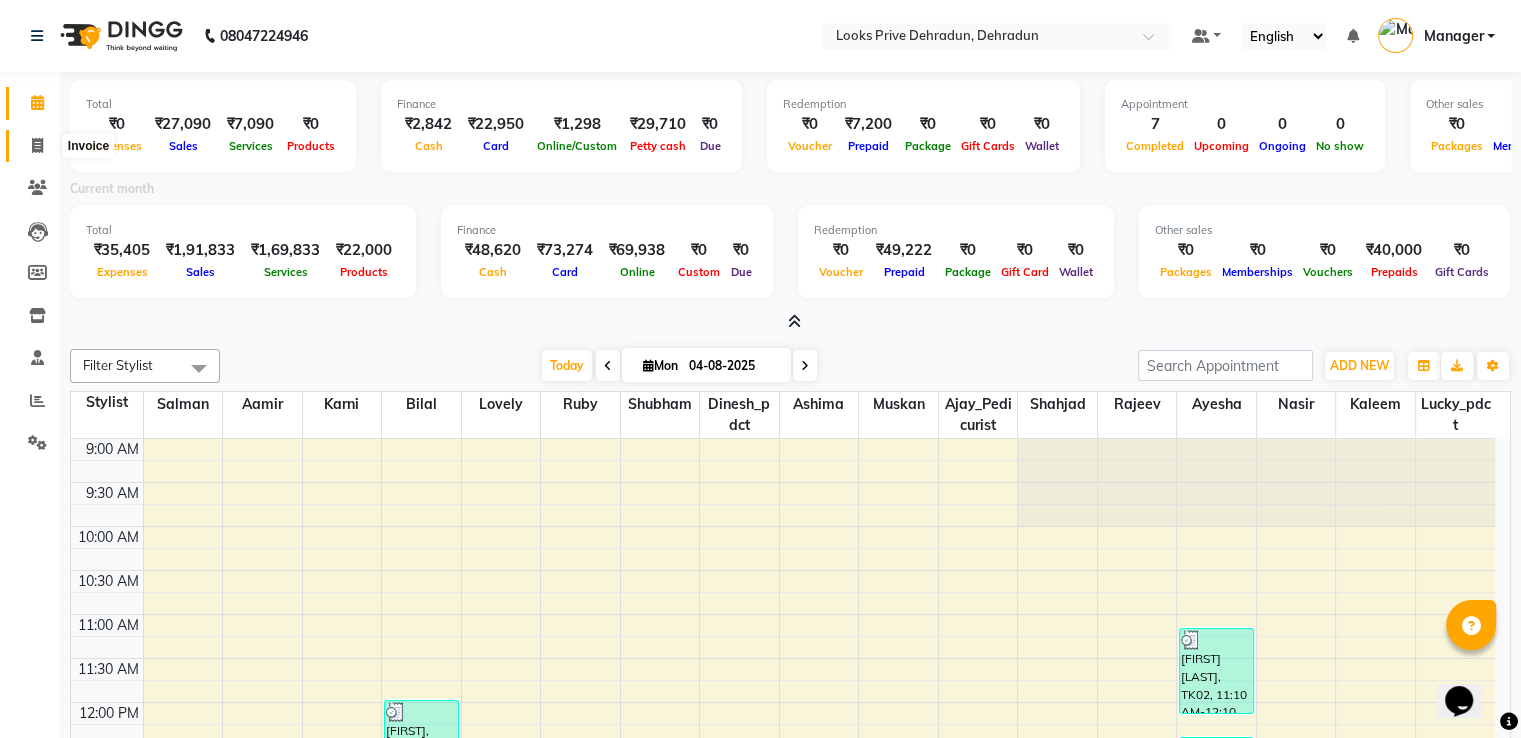 click 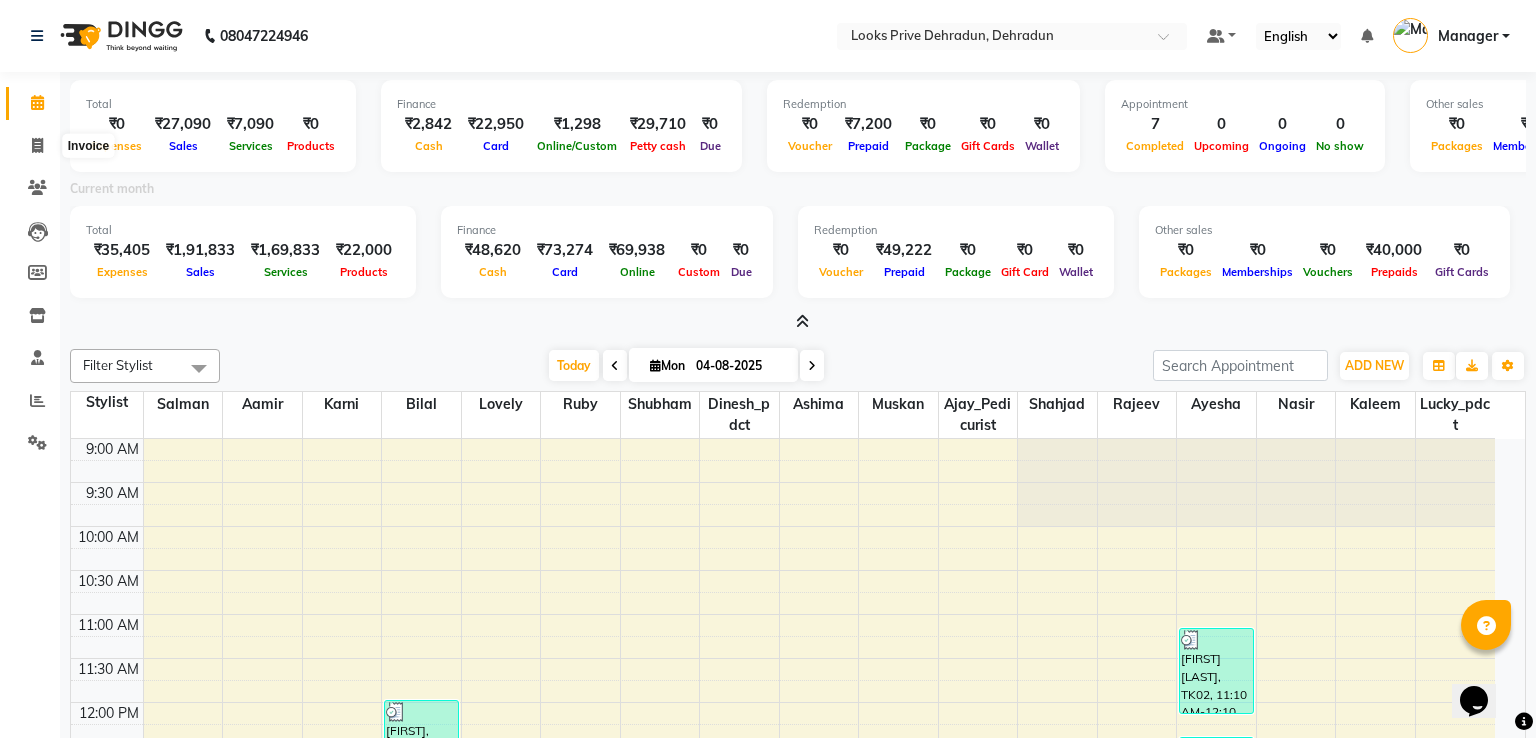 select on "6205" 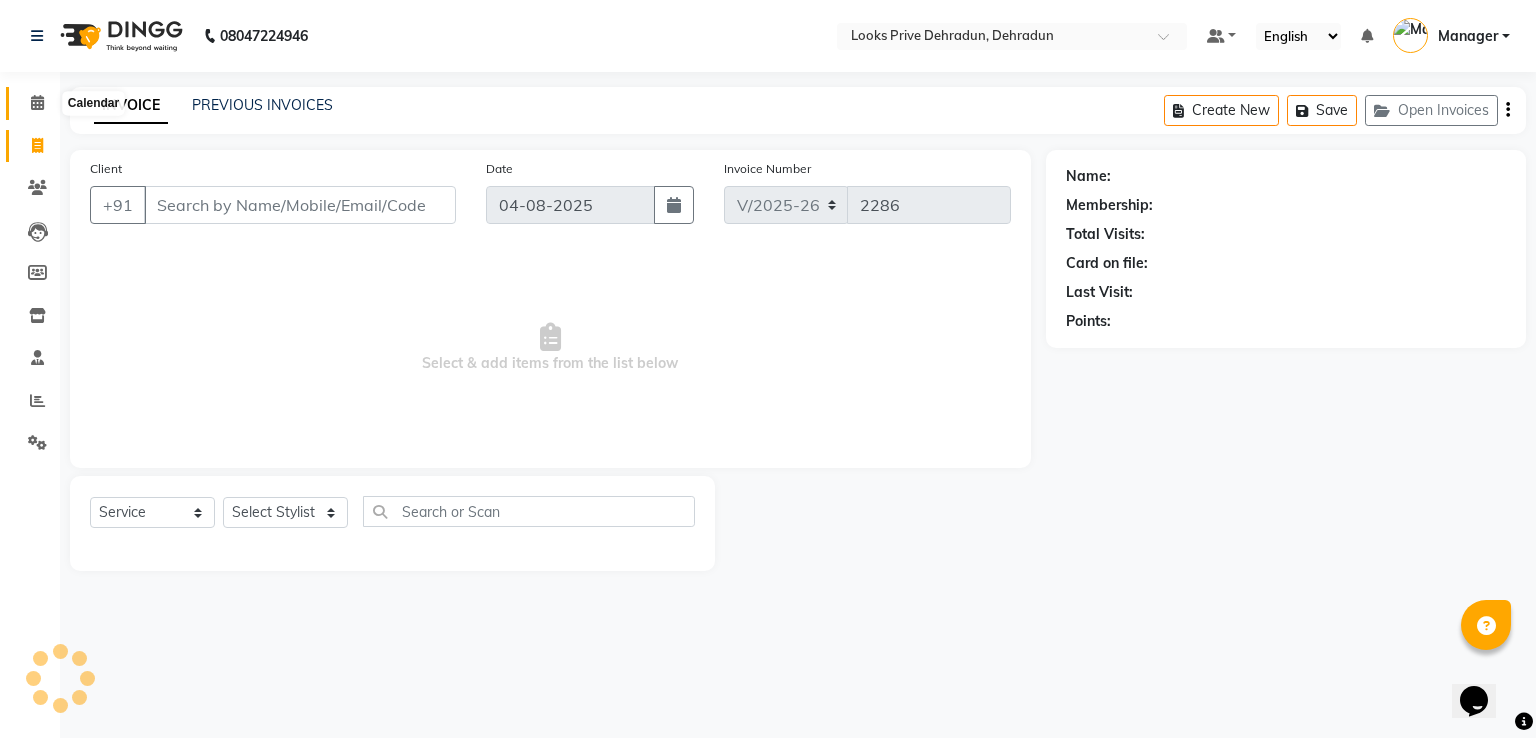 click 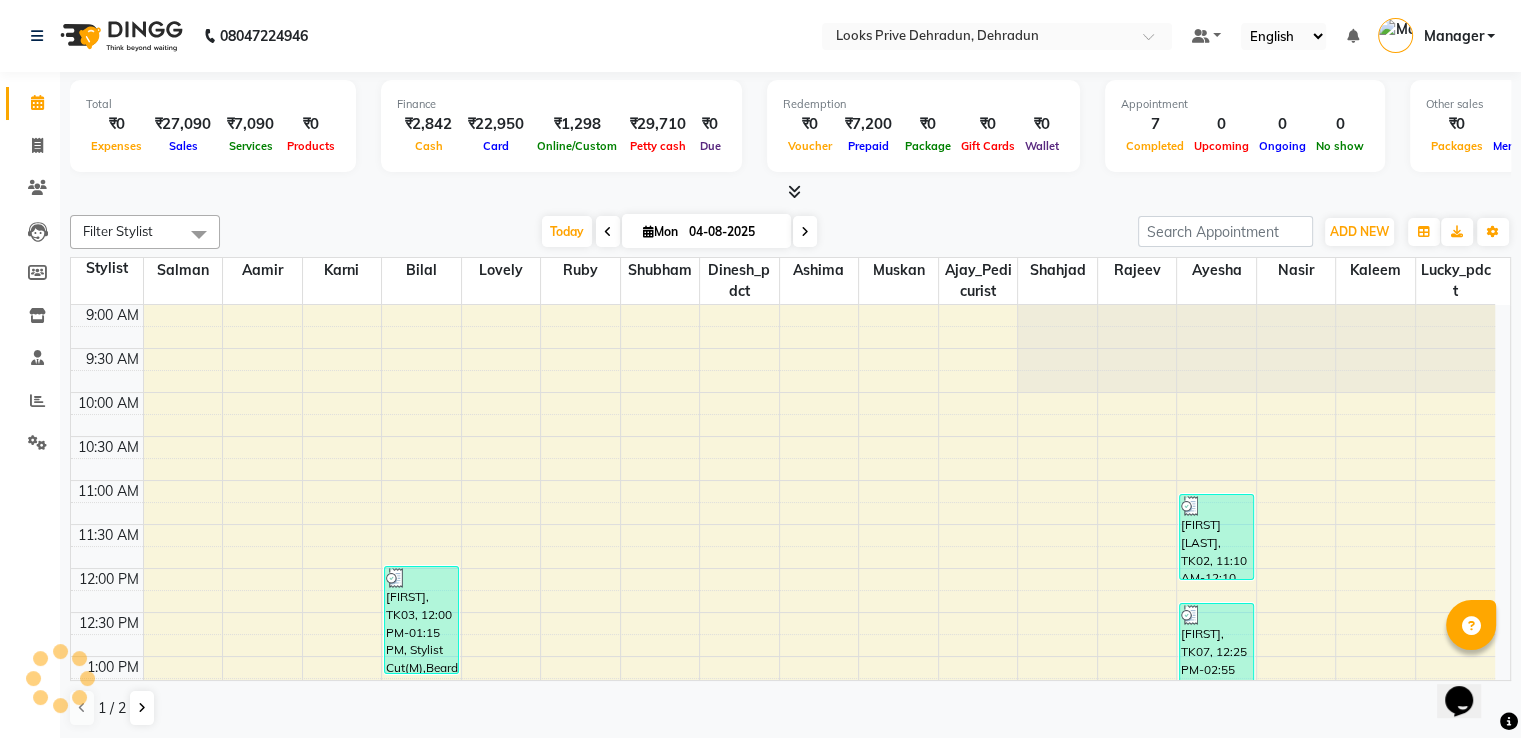 scroll, scrollTop: 0, scrollLeft: 0, axis: both 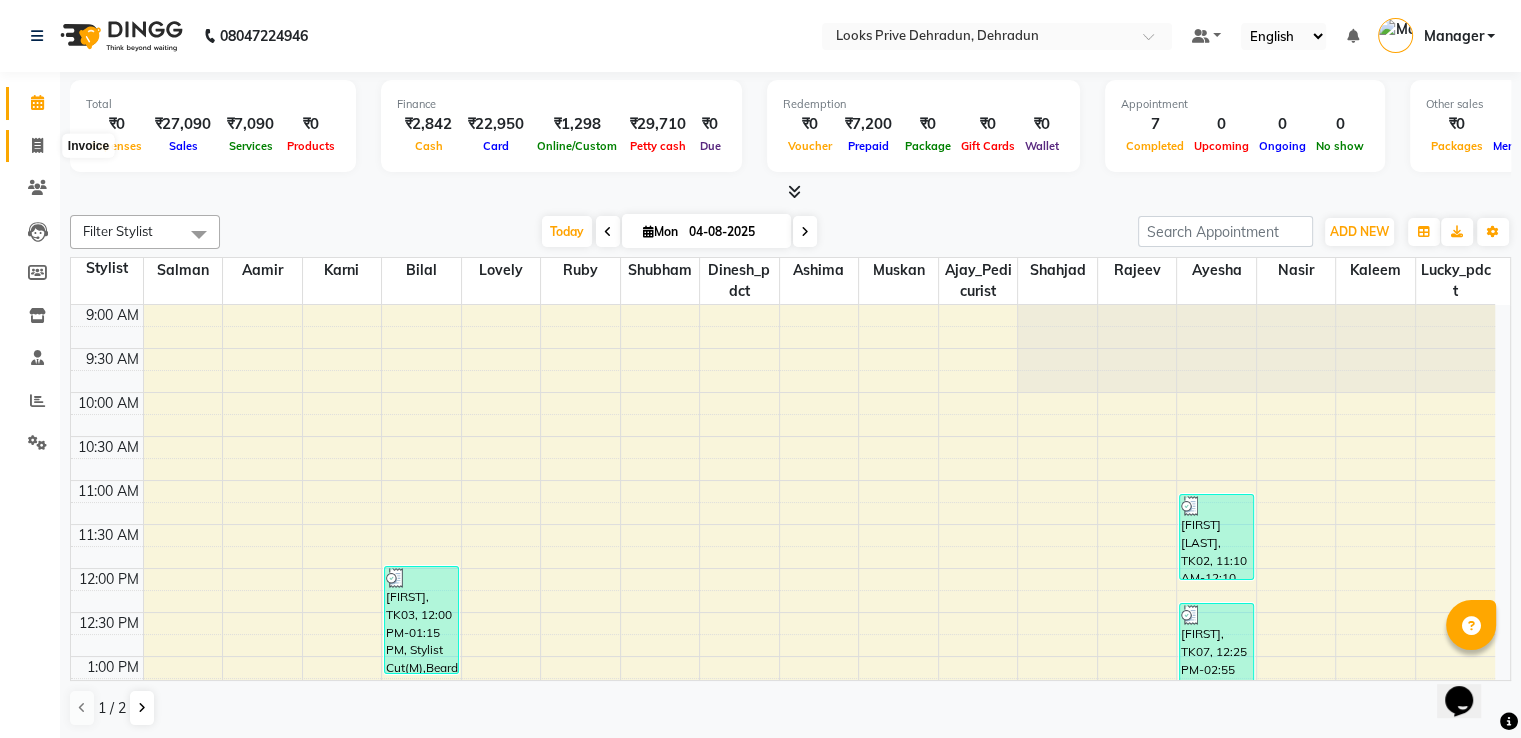 click 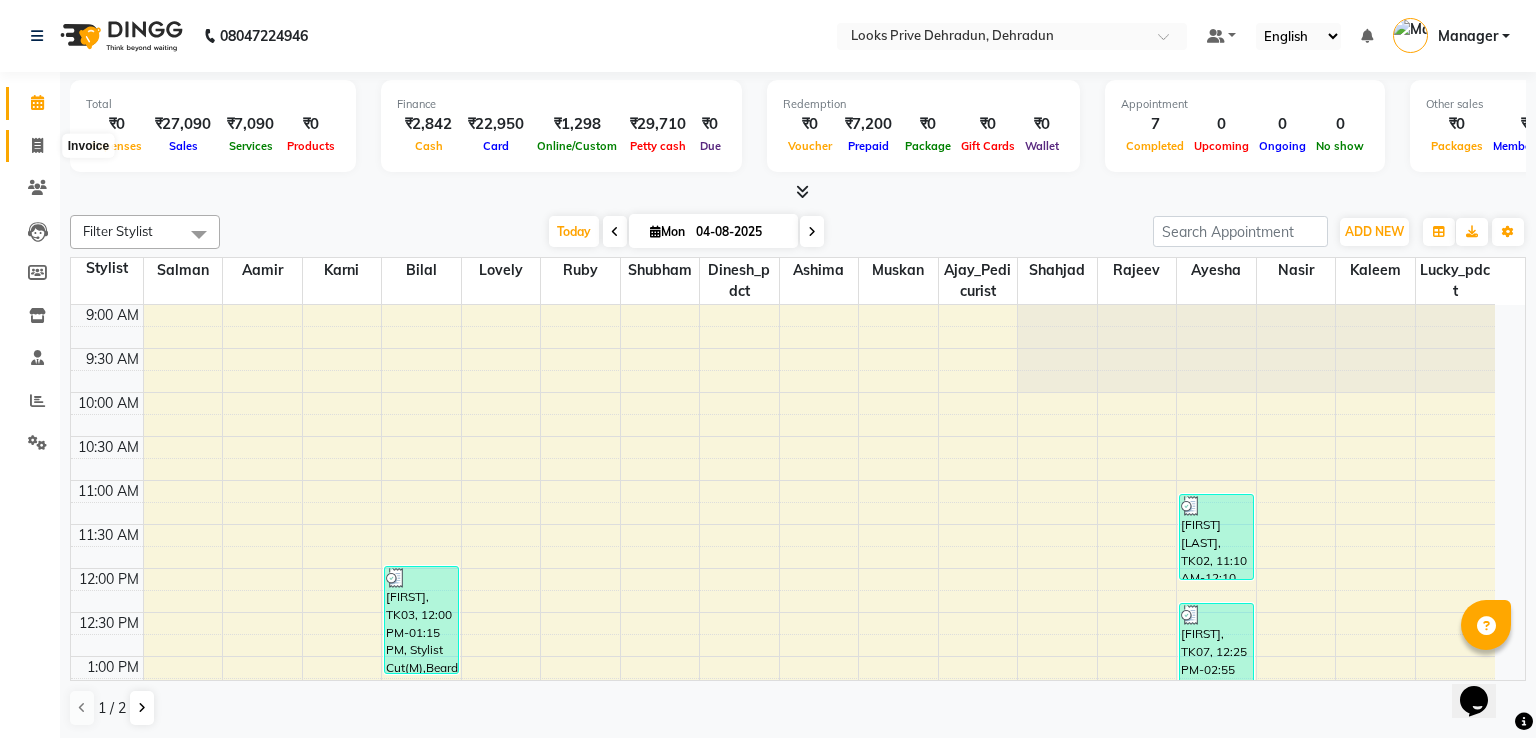 select on "service" 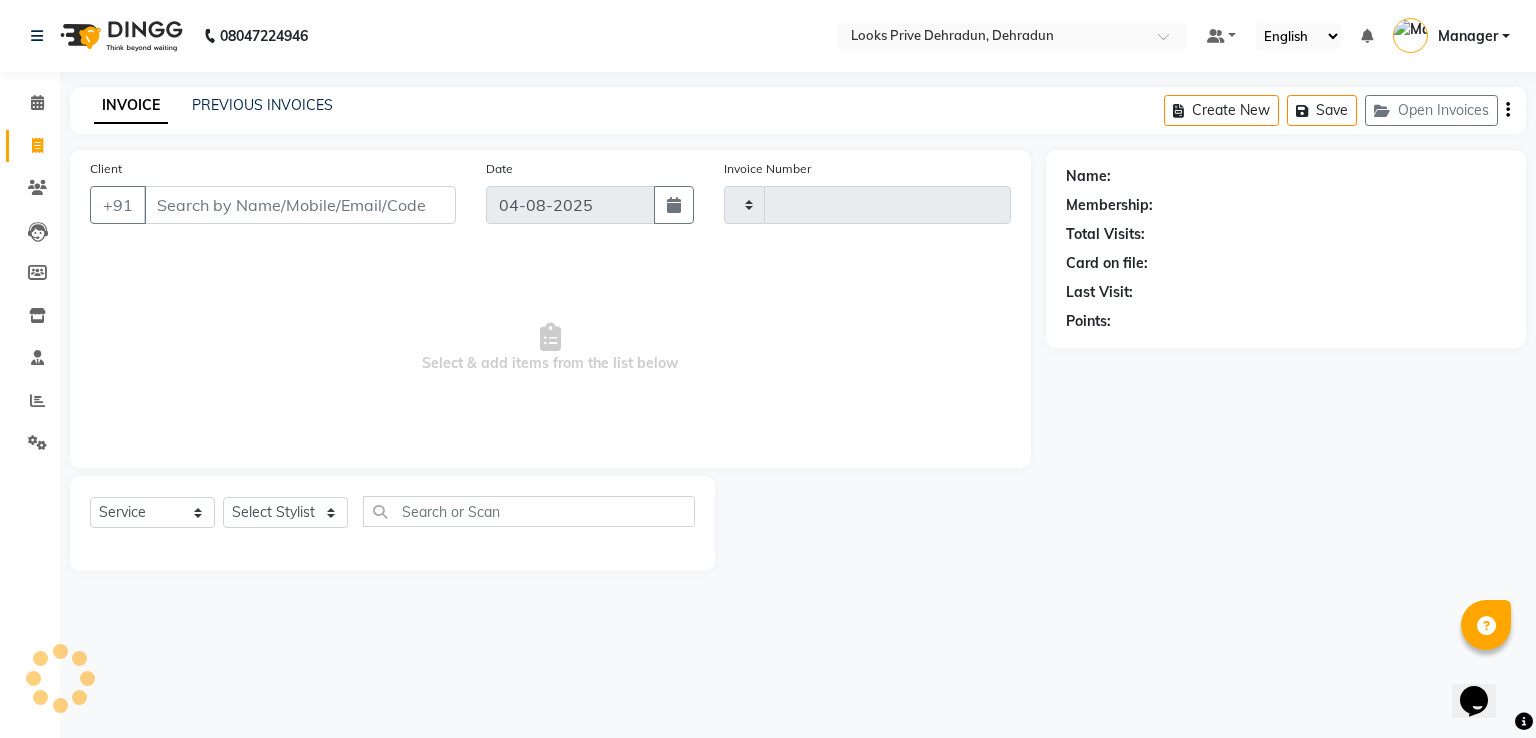 type on "2286" 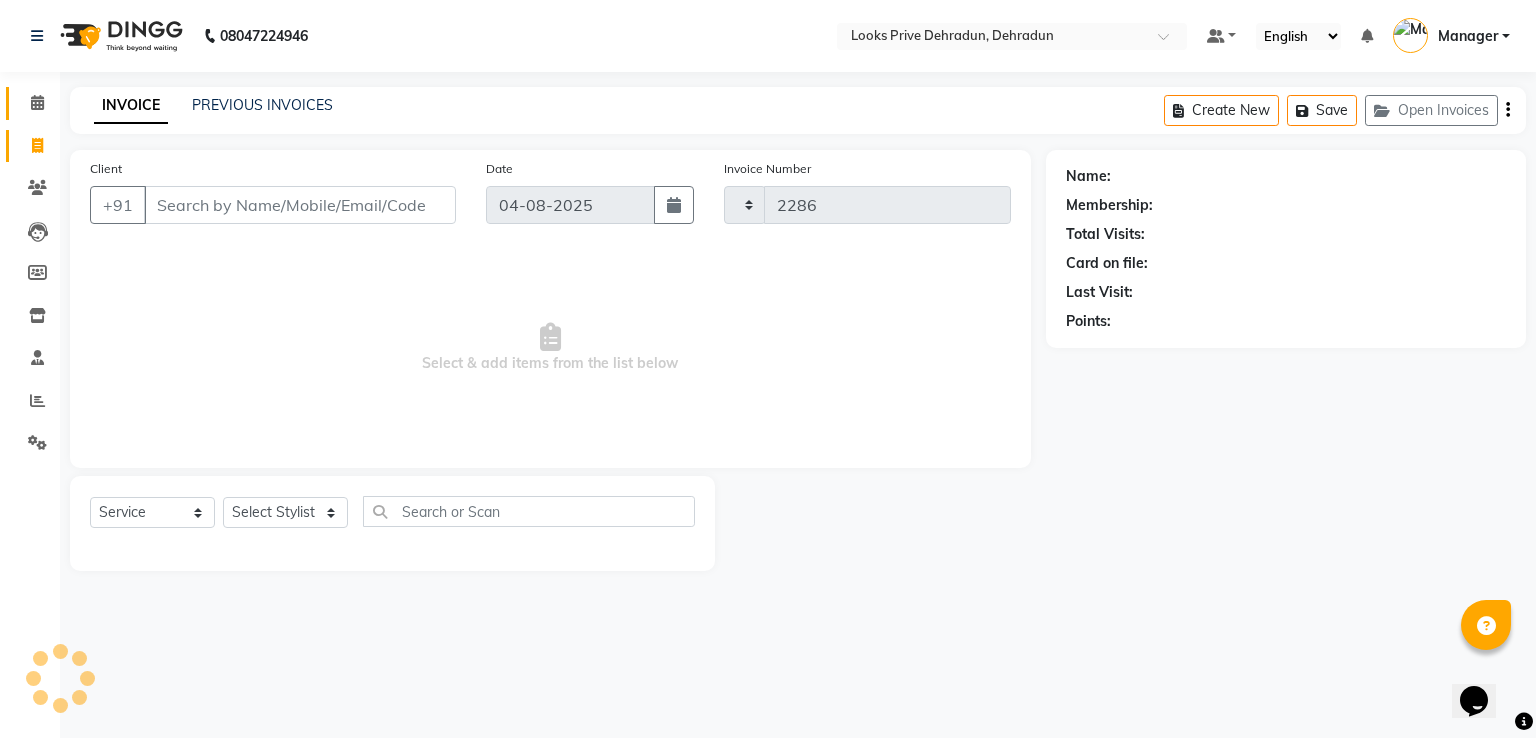select on "6205" 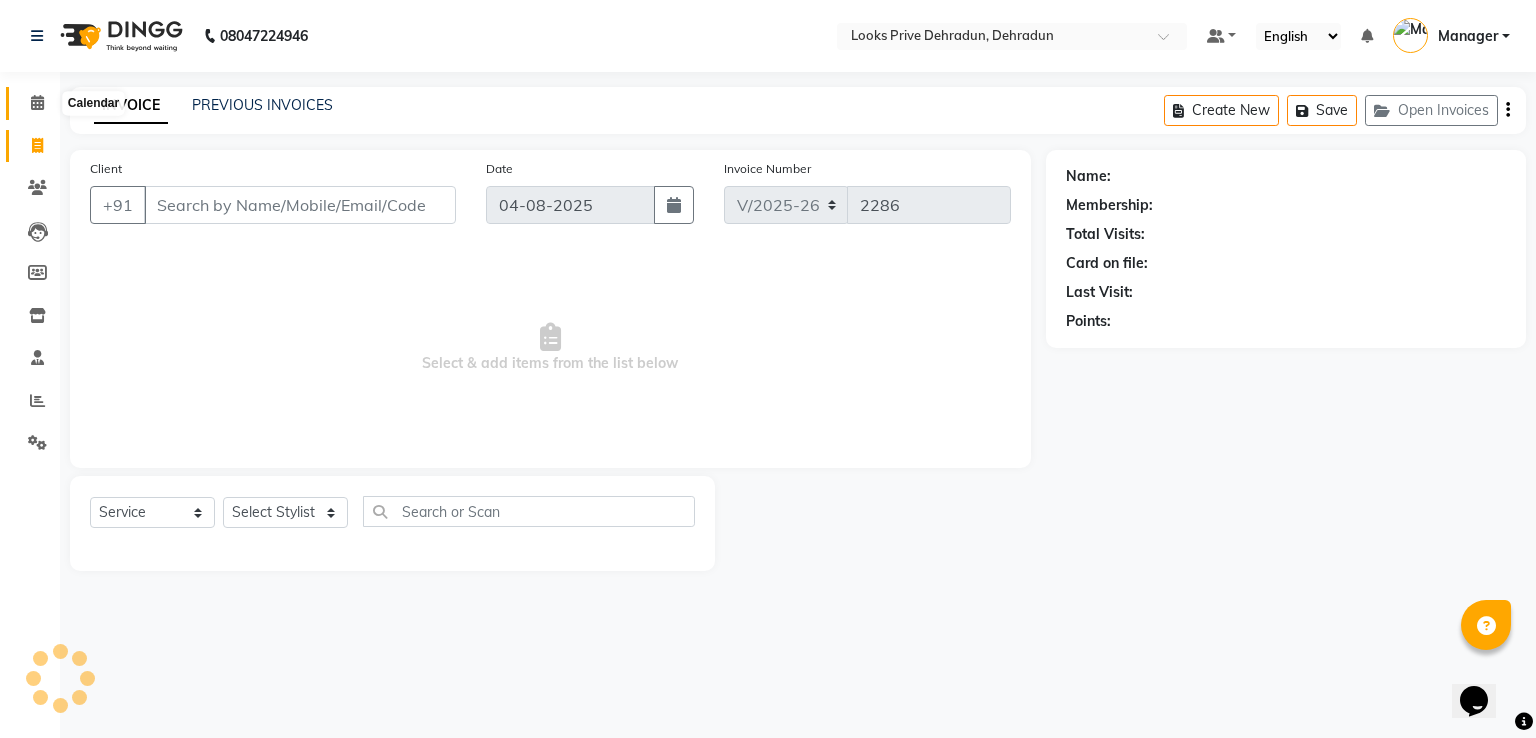 click 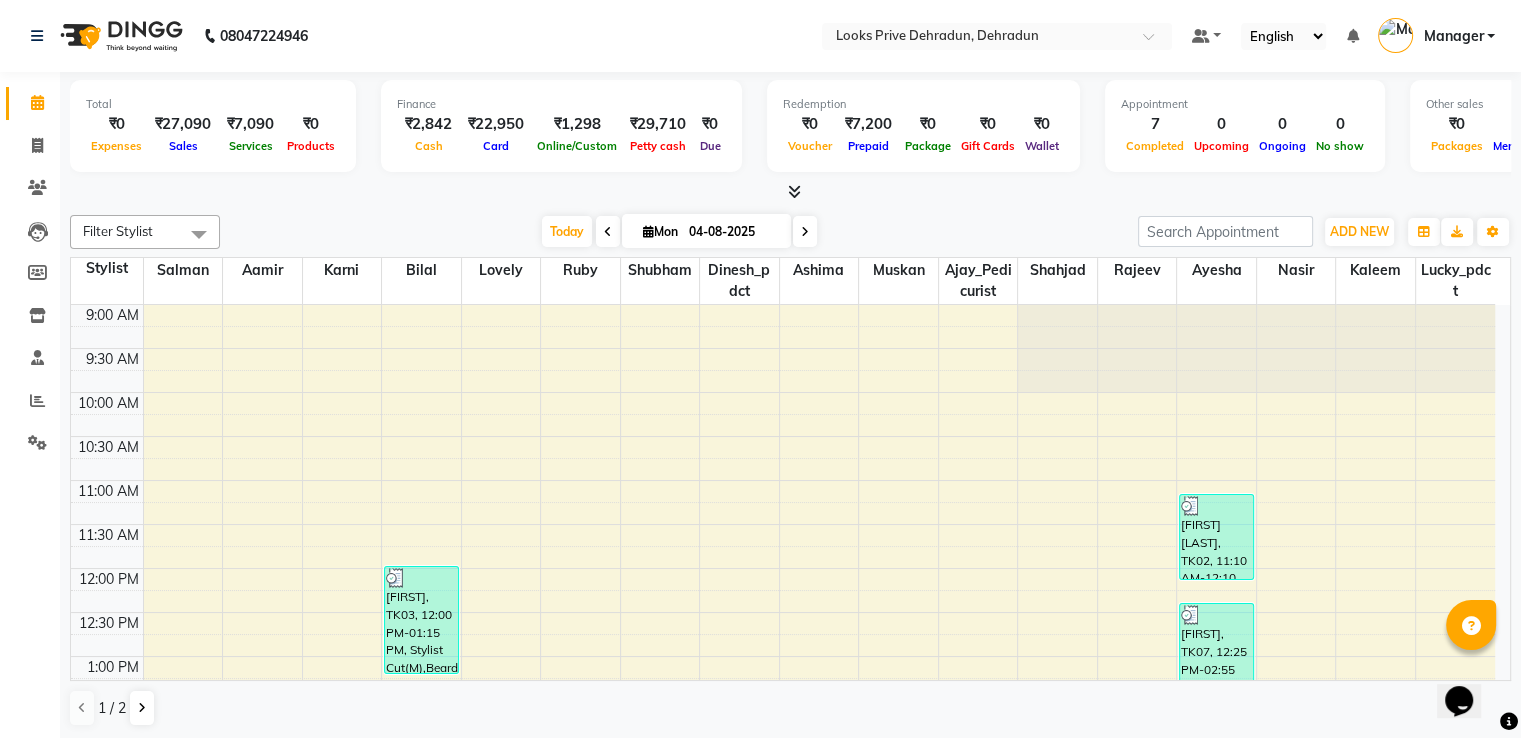 scroll, scrollTop: 0, scrollLeft: 0, axis: both 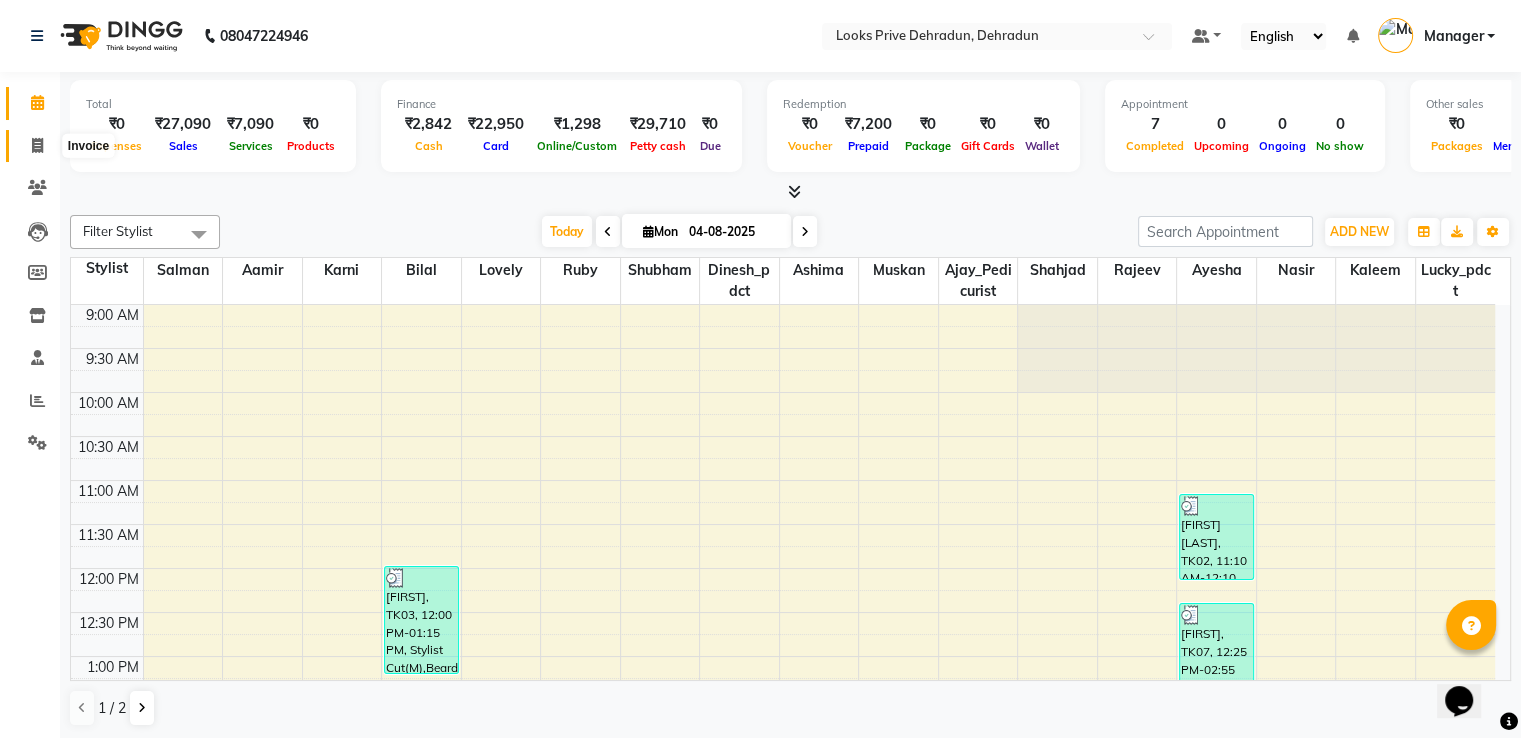 click 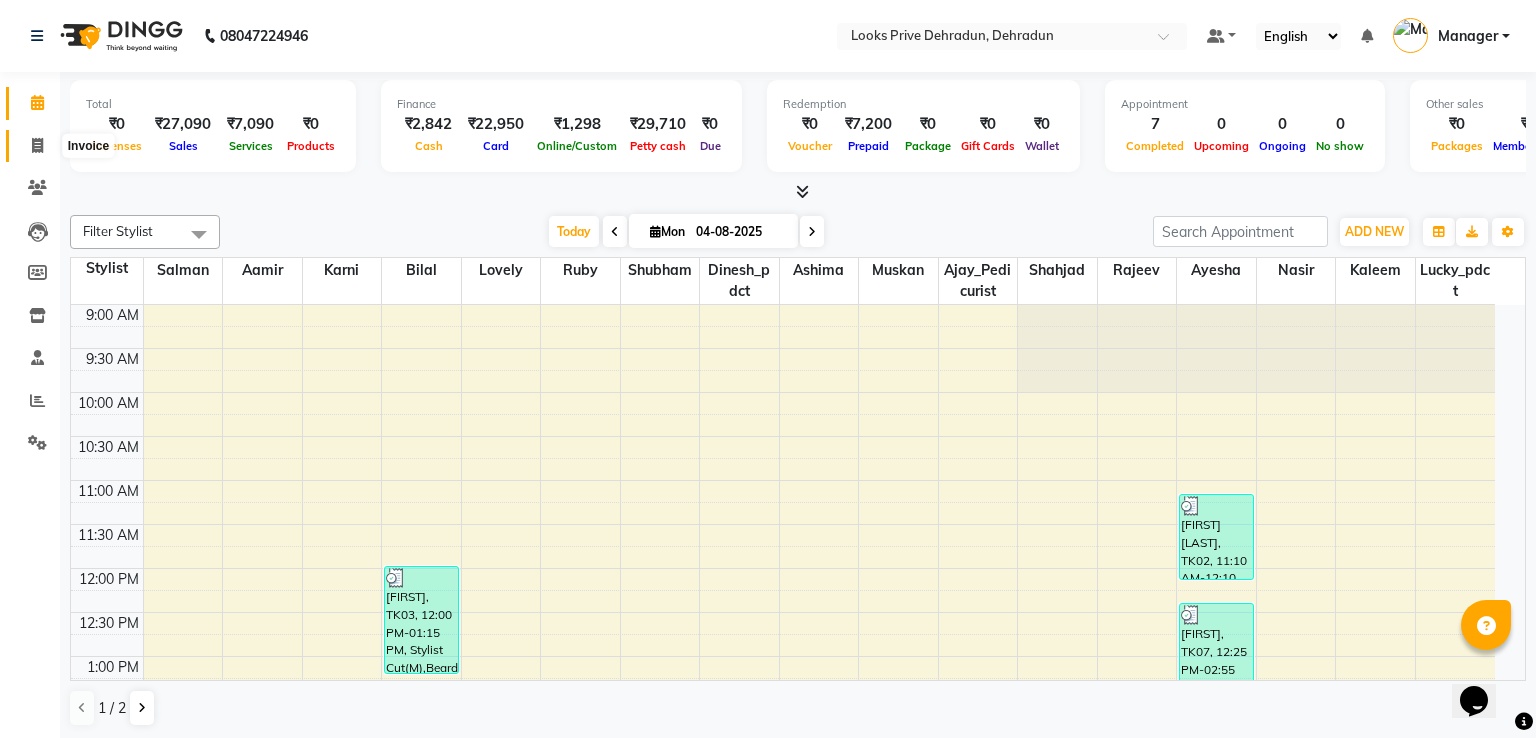 select on "6205" 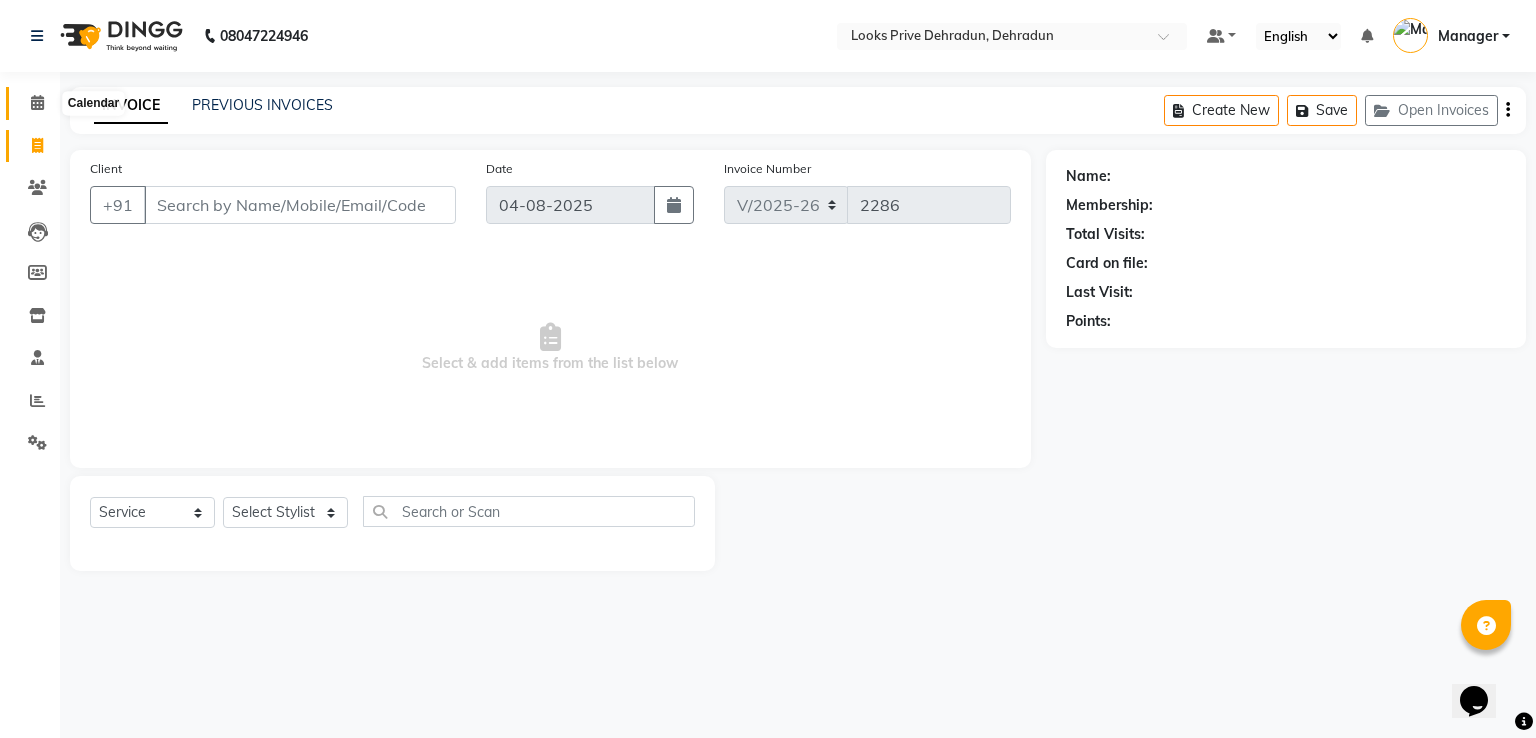 click 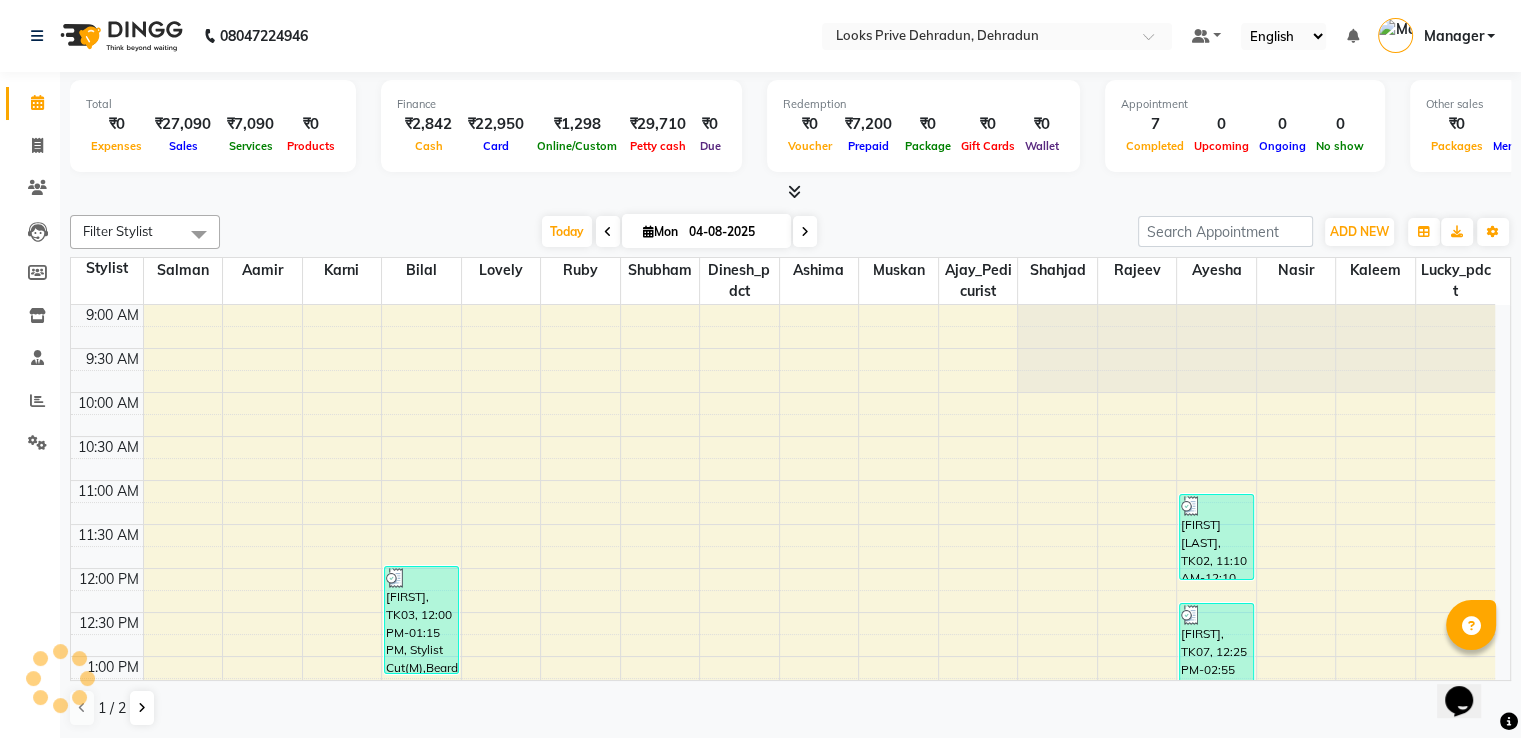 scroll, scrollTop: 0, scrollLeft: 0, axis: both 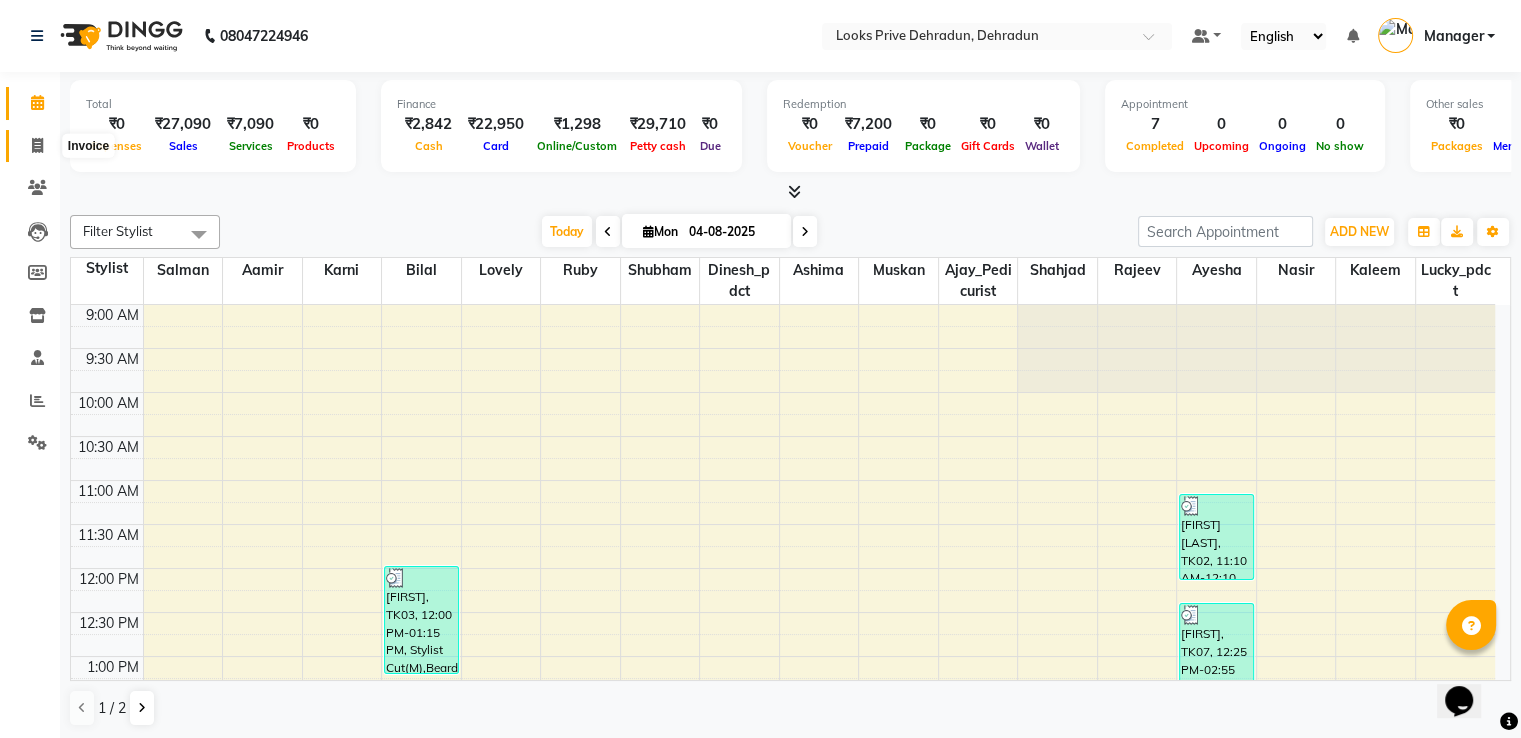 click 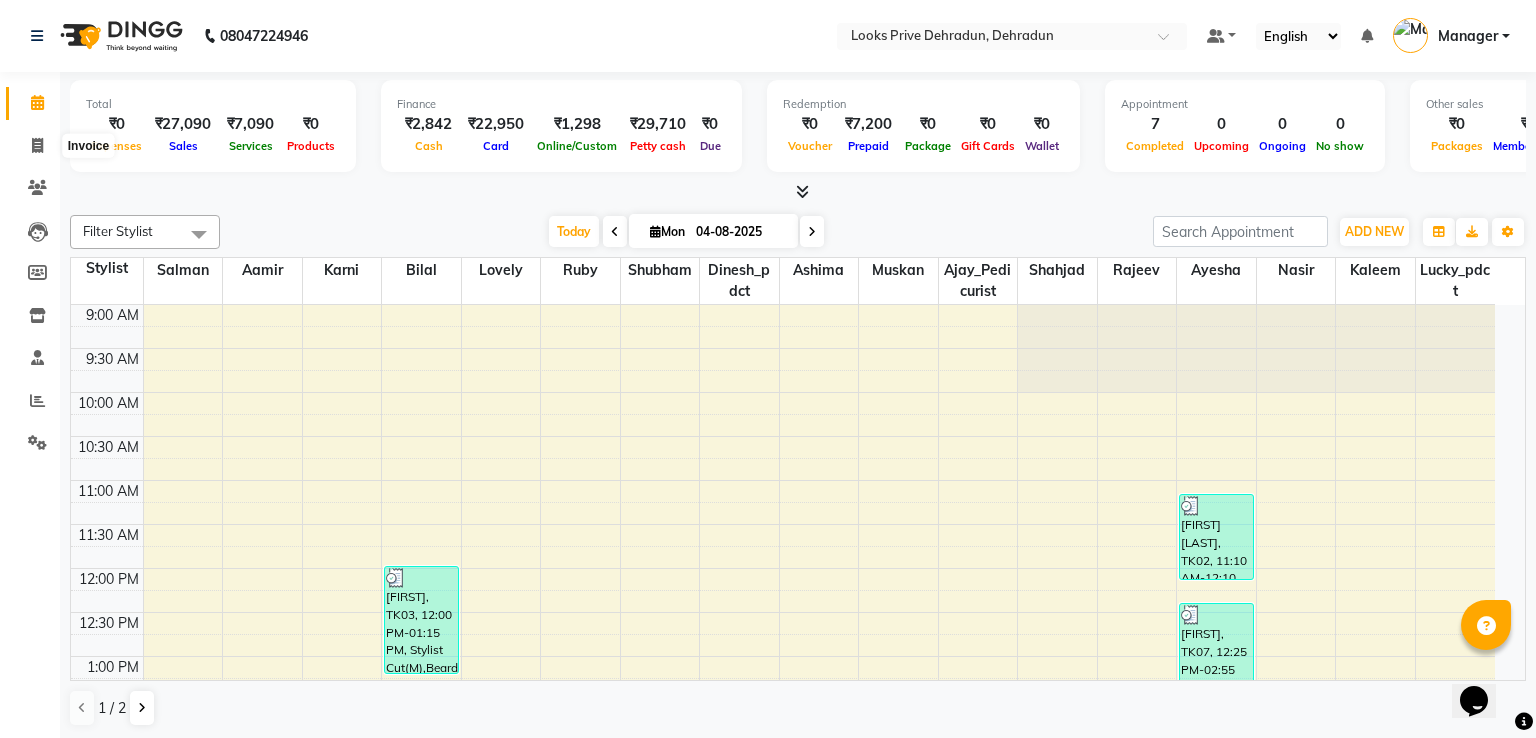 select on "6205" 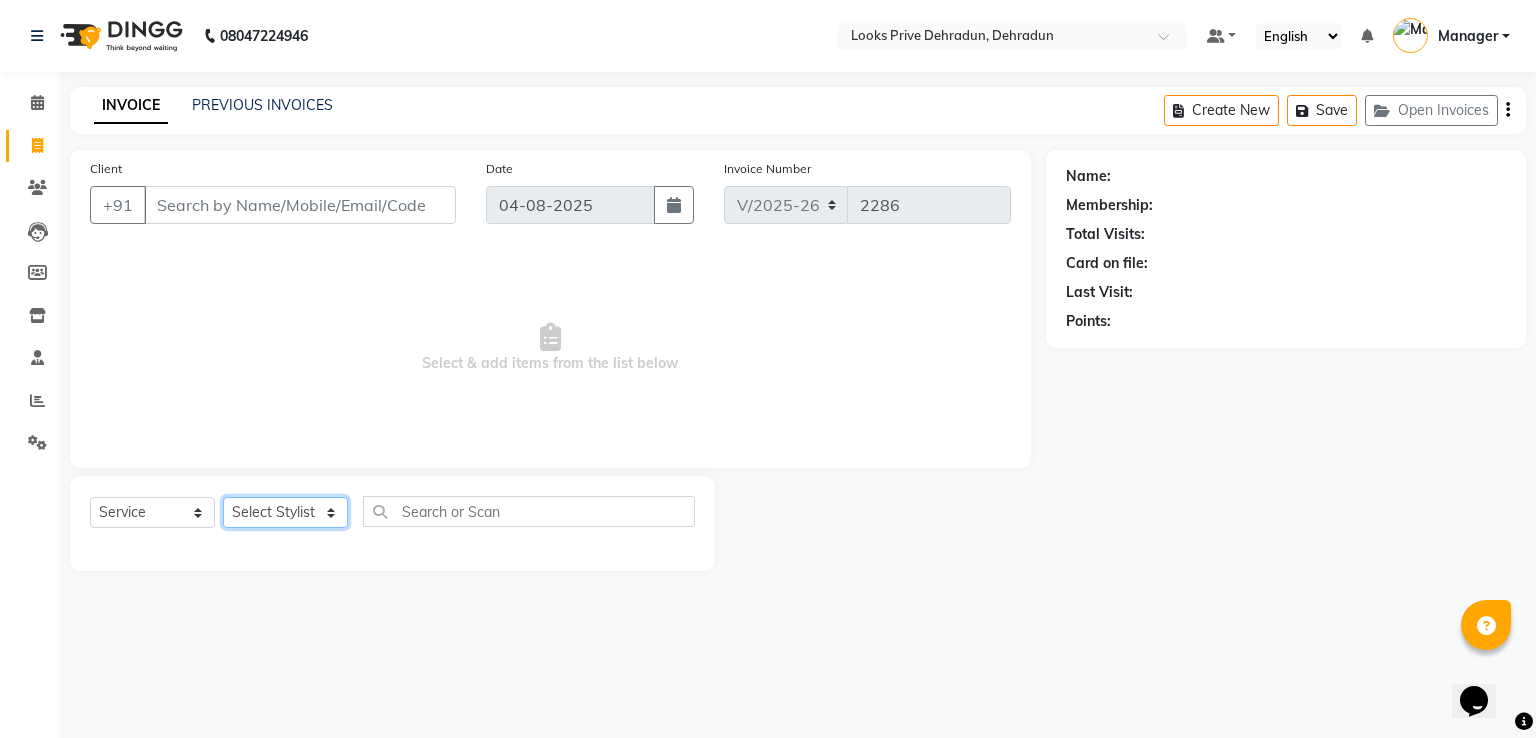 click on "Select Stylist" 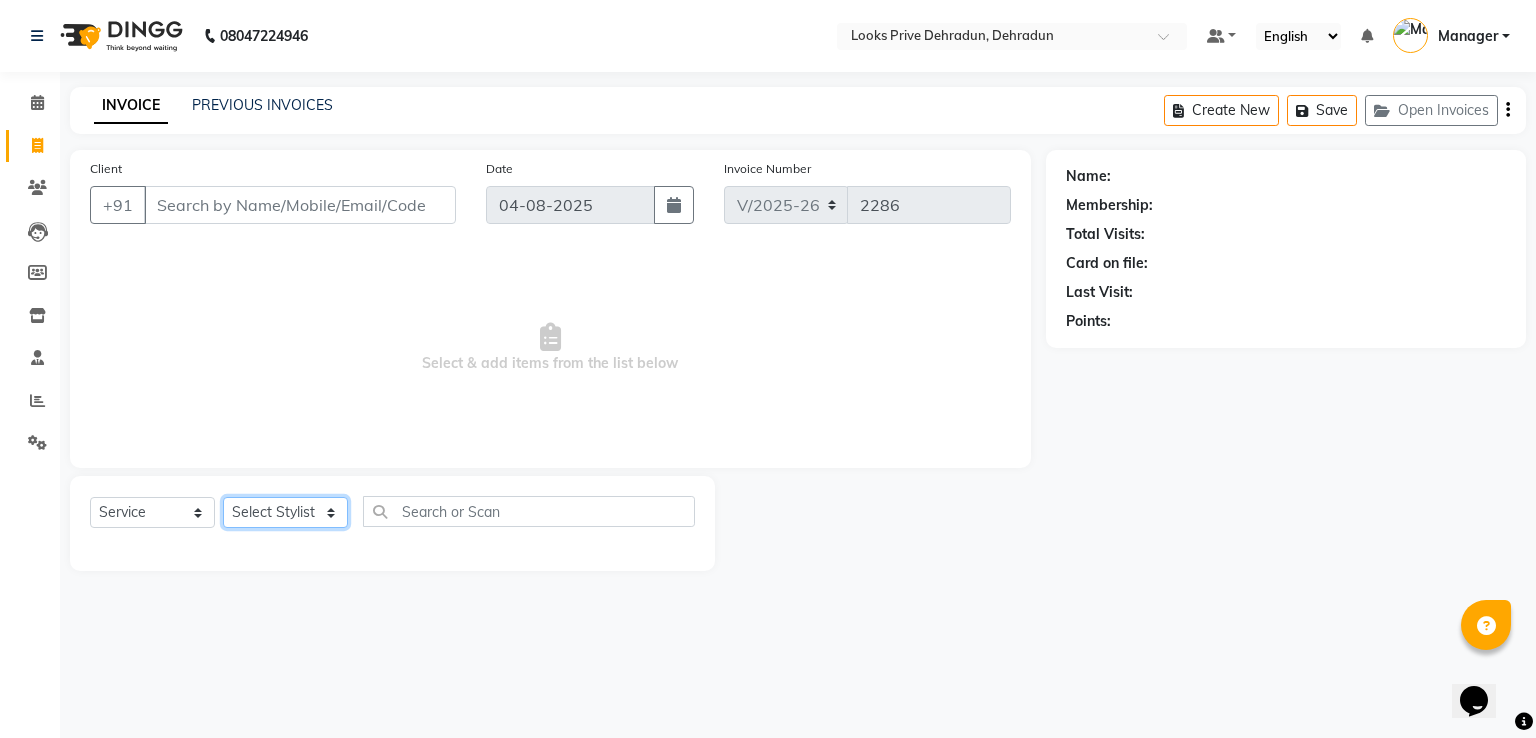select on "76838" 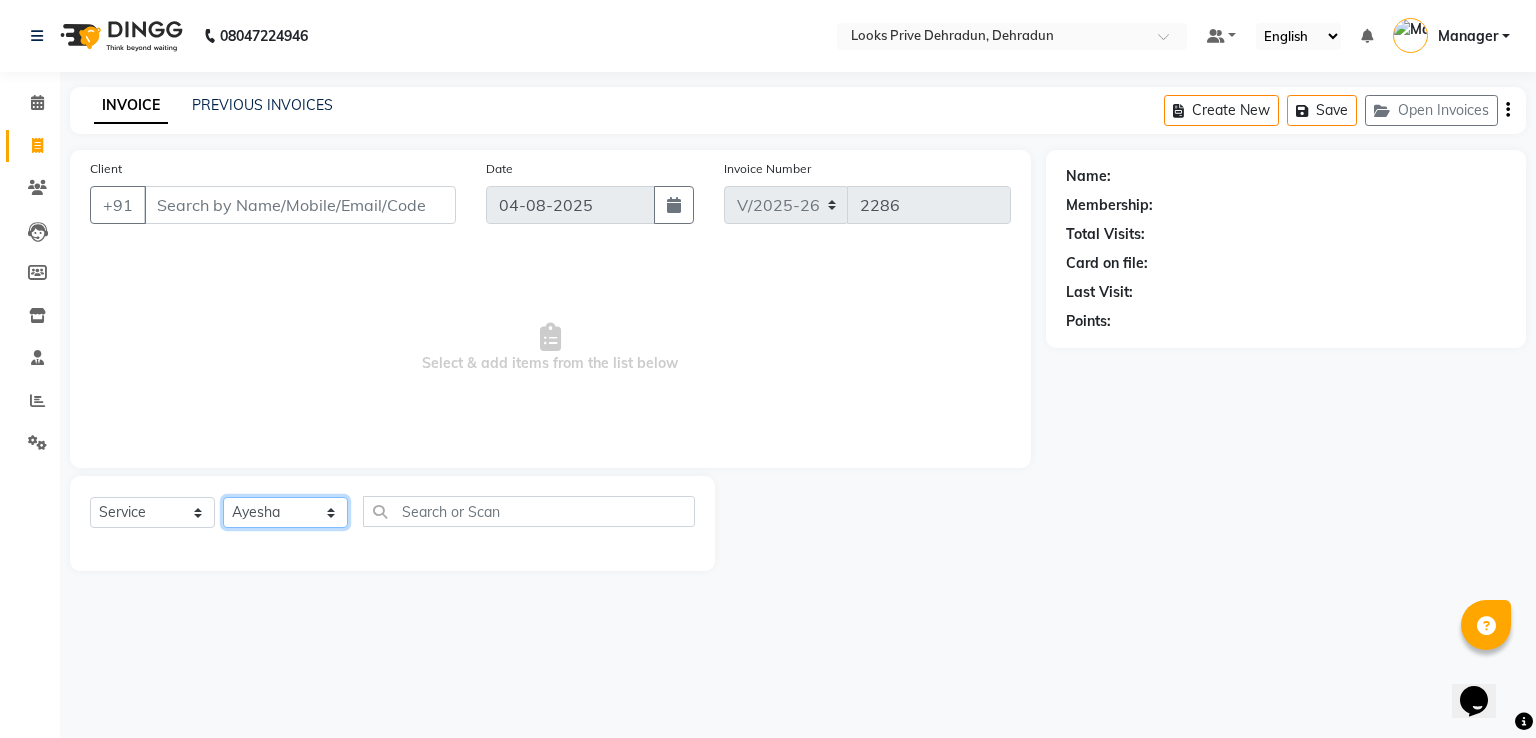 click on "Select Stylist A2R_Master Aamir Ajay_Pedicurist Ashima Ayesha Bilal Dinesh_pdct Kaleem Karni Lovely Lucky_pdct Manager Muskan Nasir Rajeev Ruby Salman Shahjad Shubham Suraj_pedi" 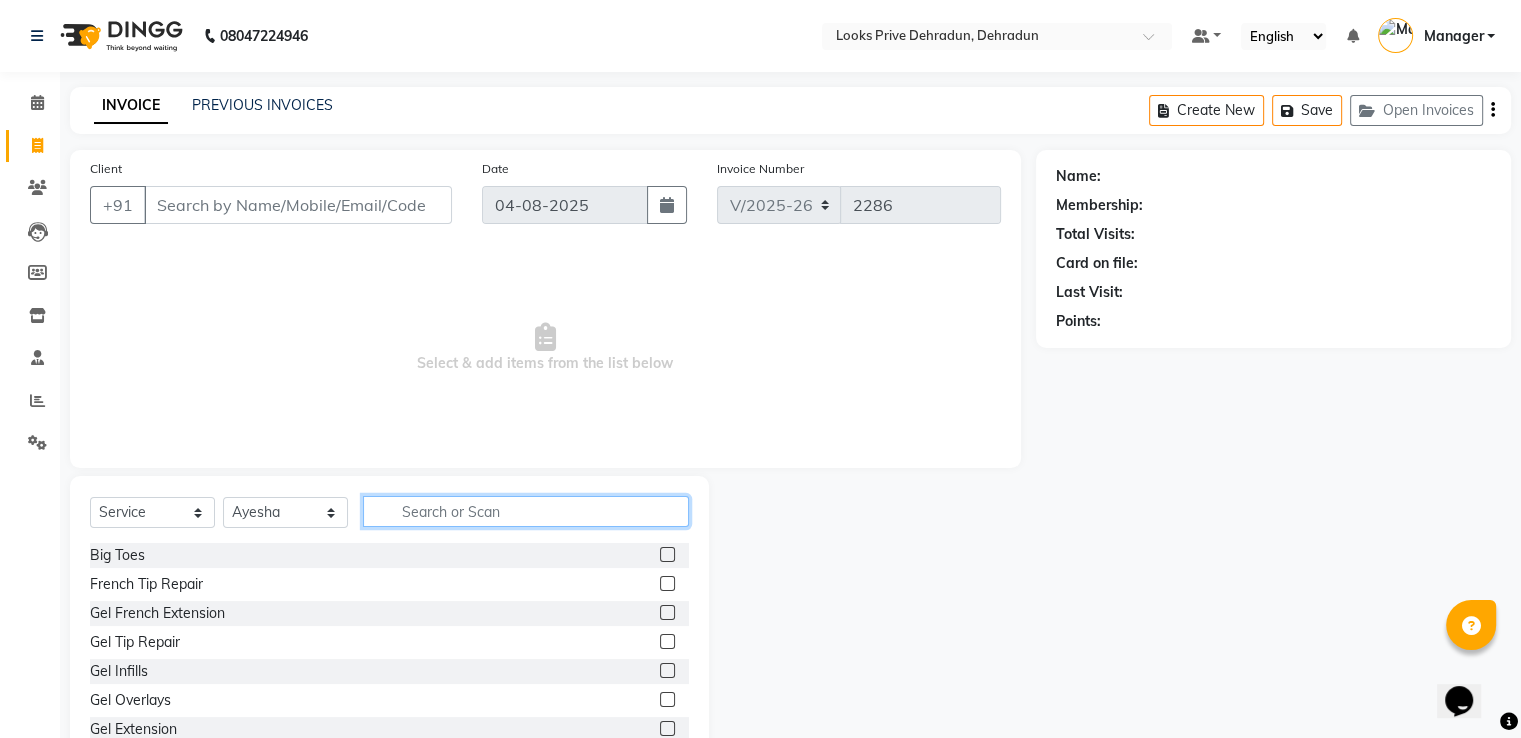 click 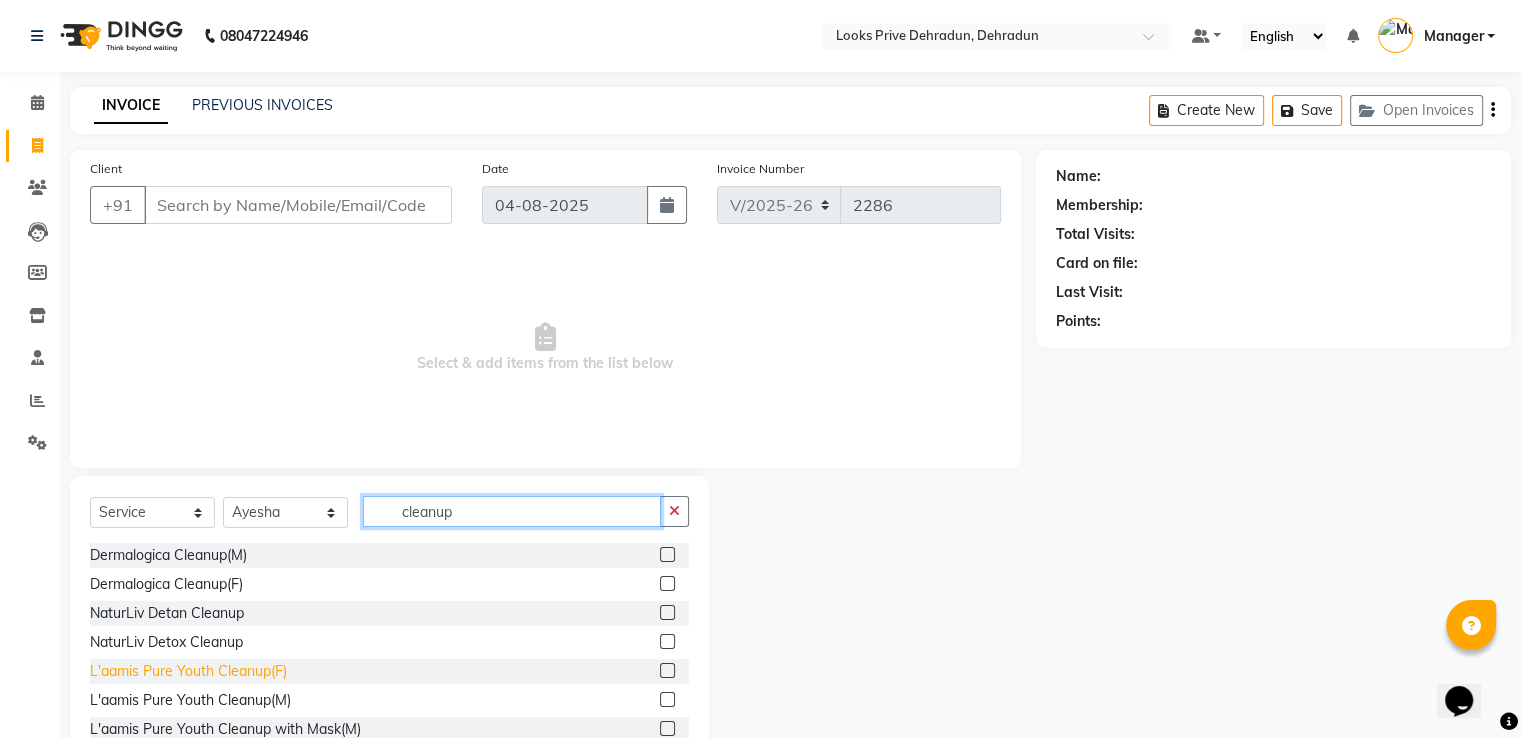 type on "cleanup" 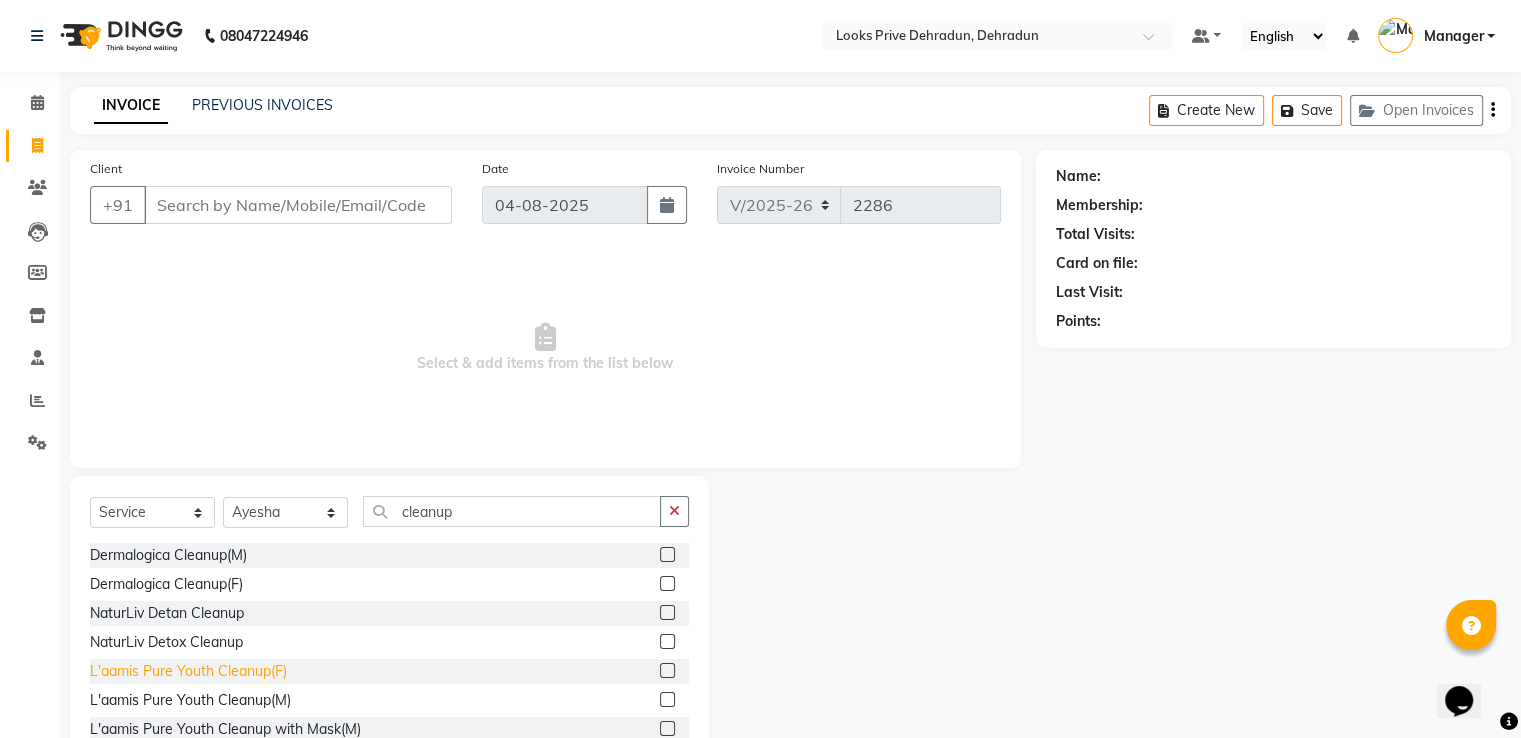 click on "L'aamis Pure Youth Cleanup(F)" 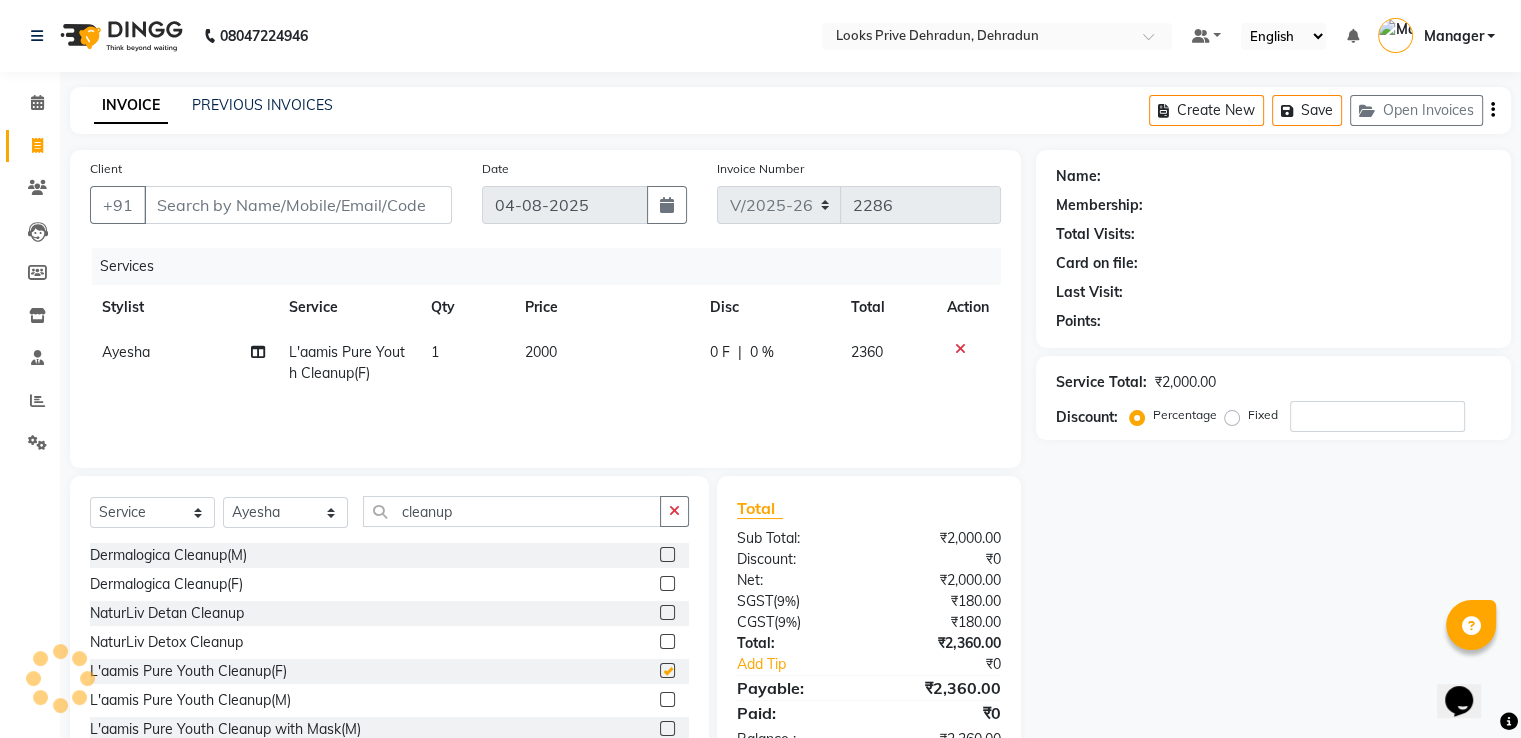 checkbox on "false" 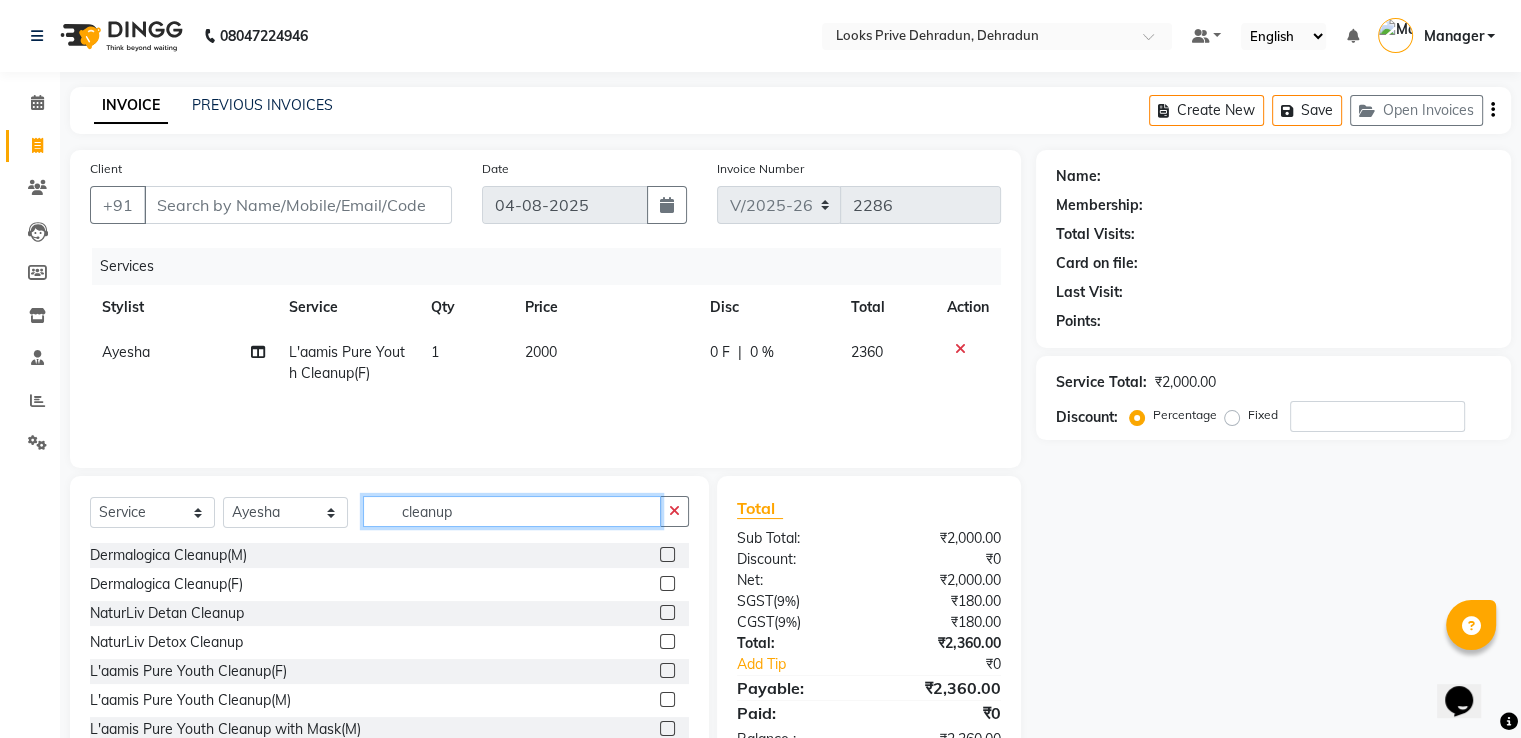 click on "cleanup" 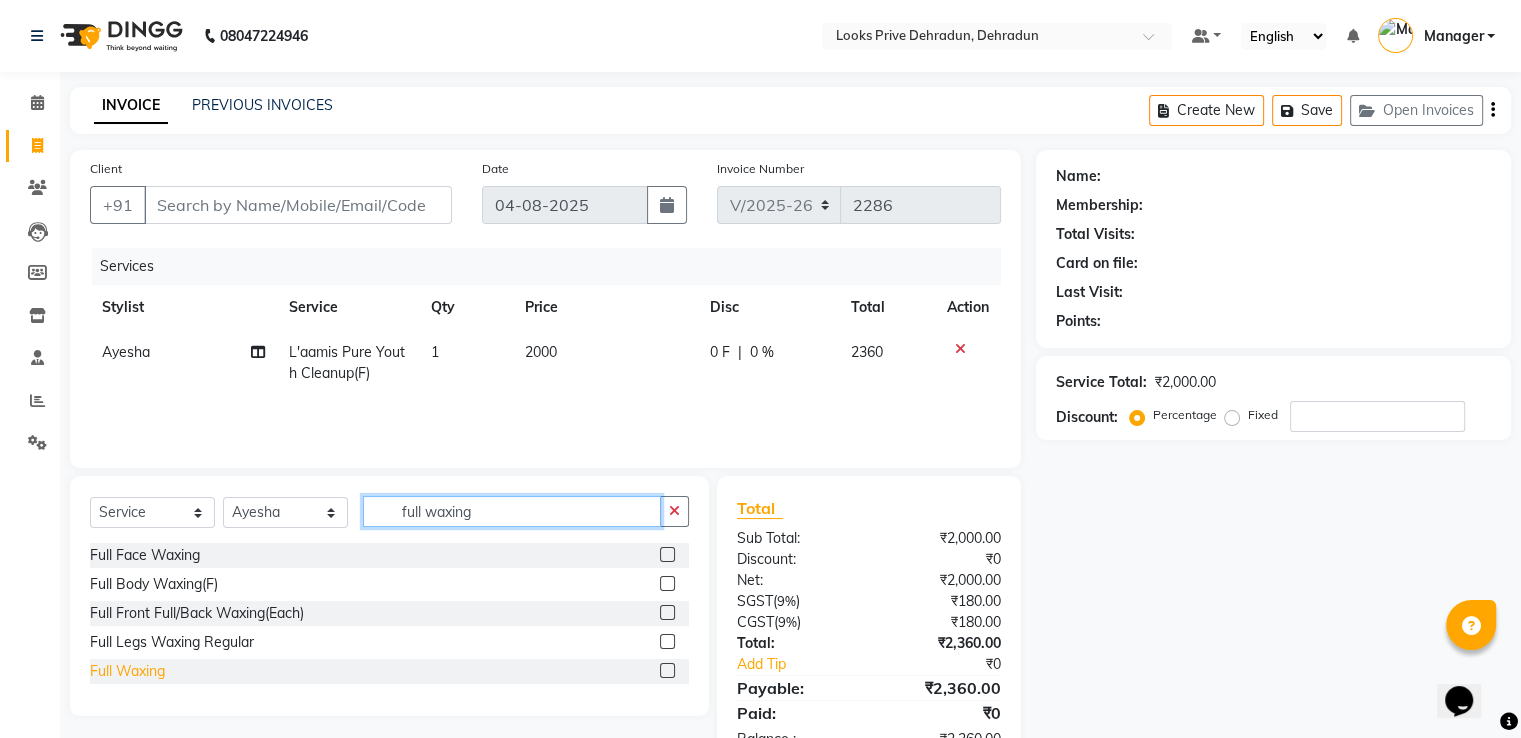 type on "full waxing" 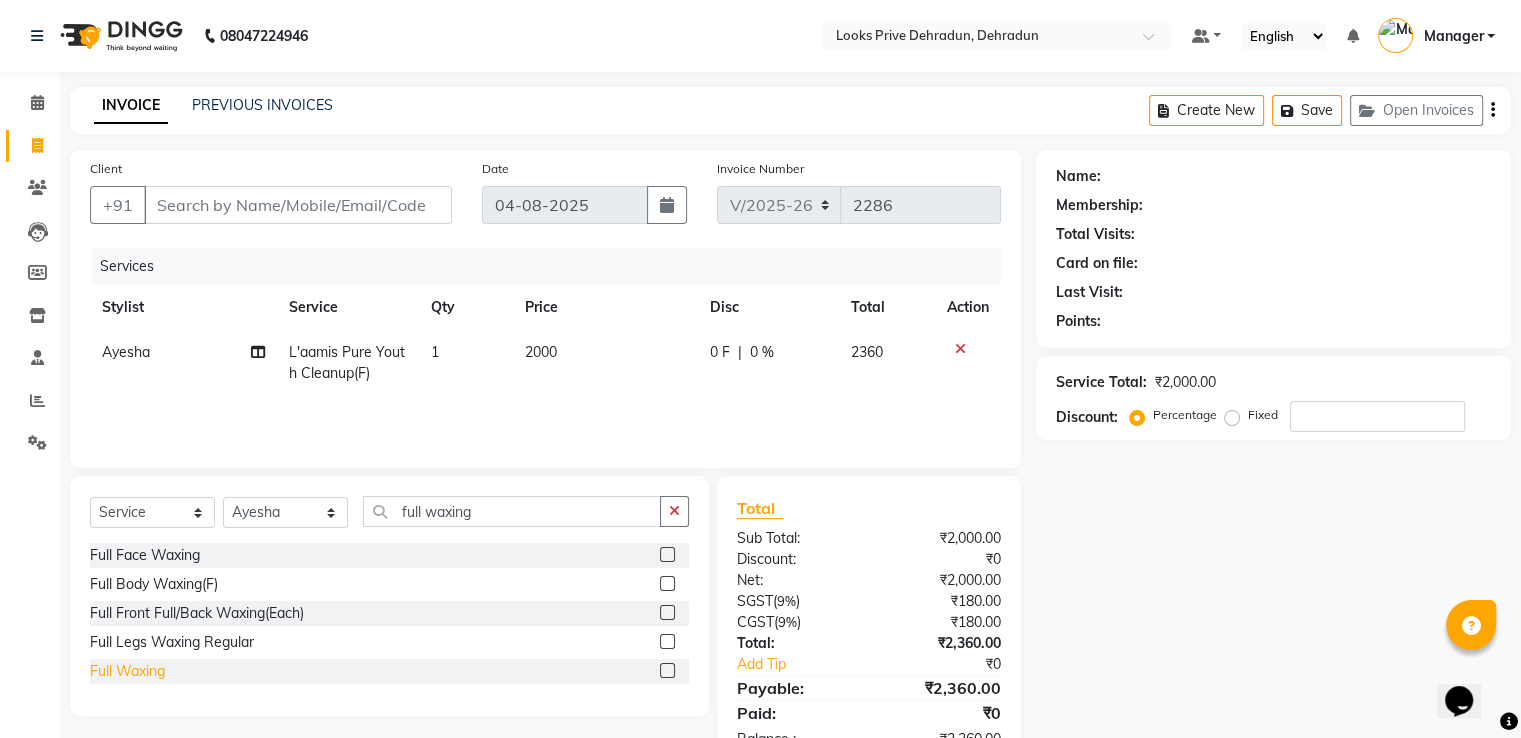 click on "Full Waxing" 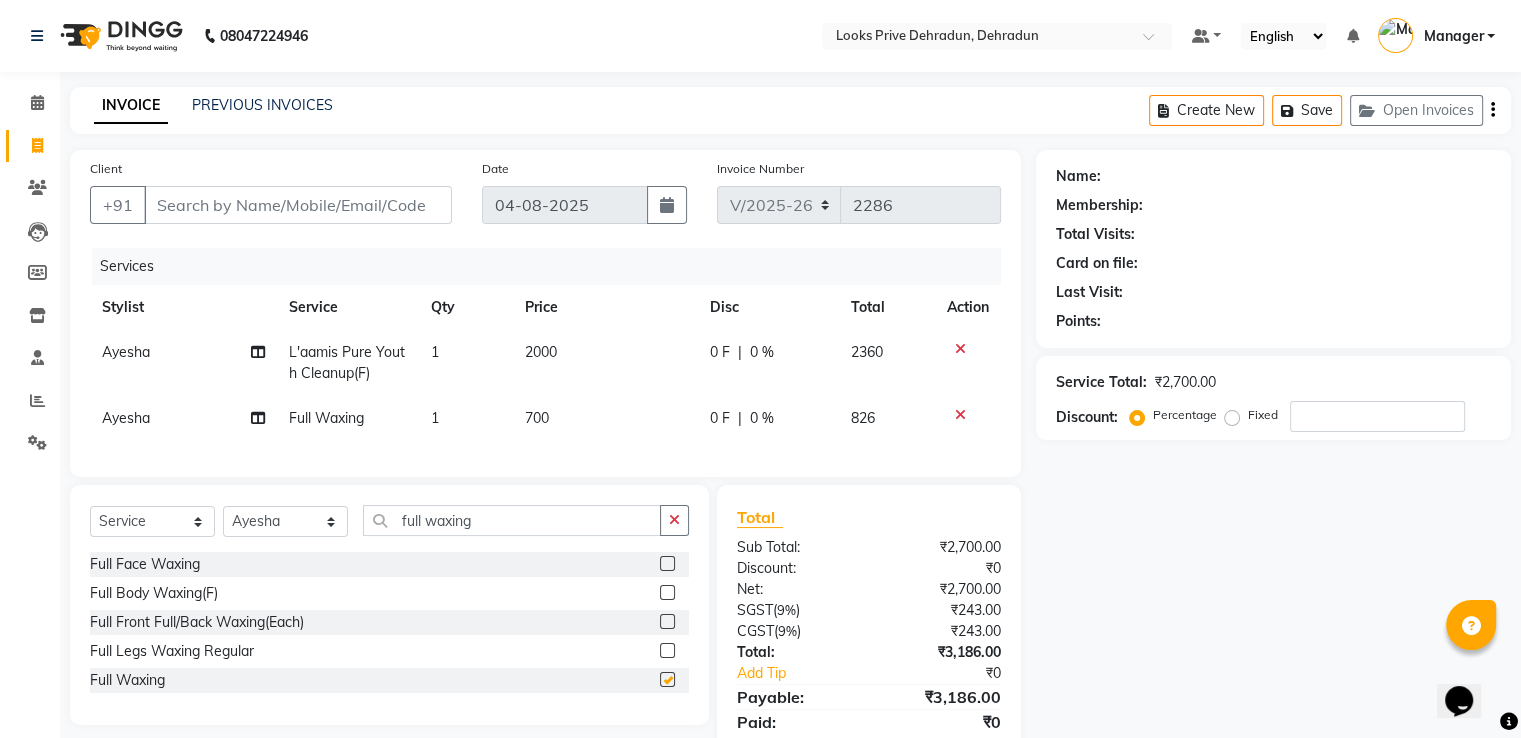 checkbox on "false" 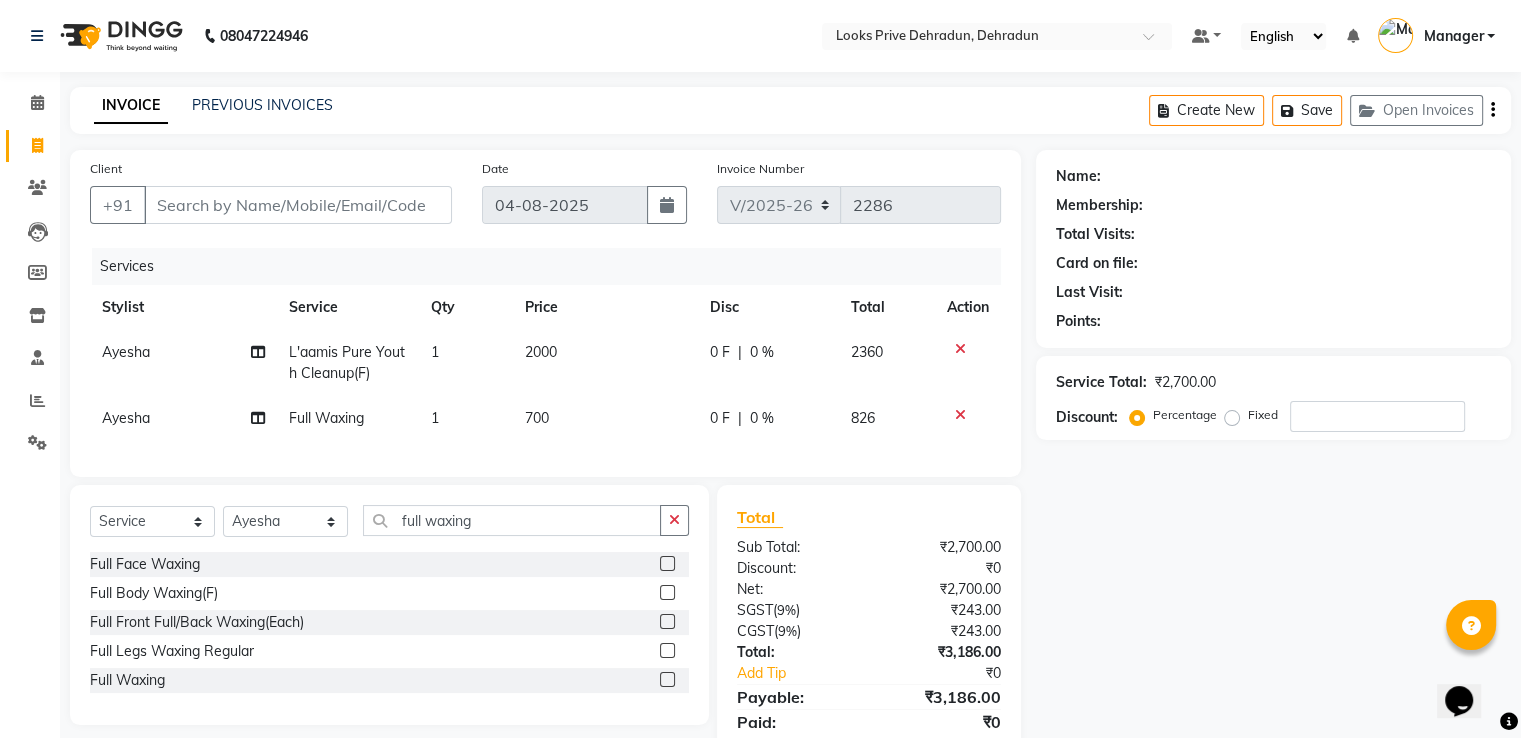 drag, startPoint x: 534, startPoint y: 413, endPoint x: 549, endPoint y: 413, distance: 15 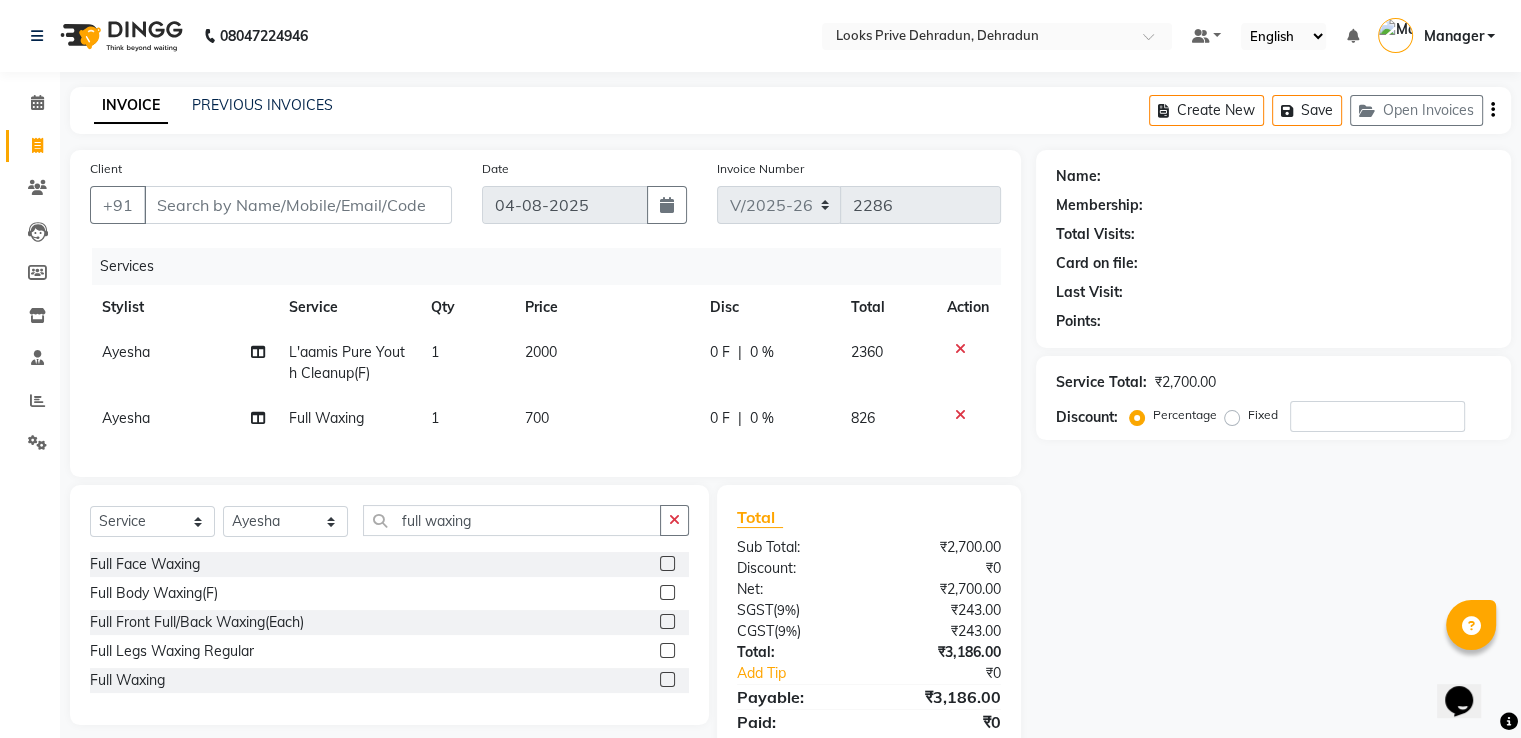 select on "76838" 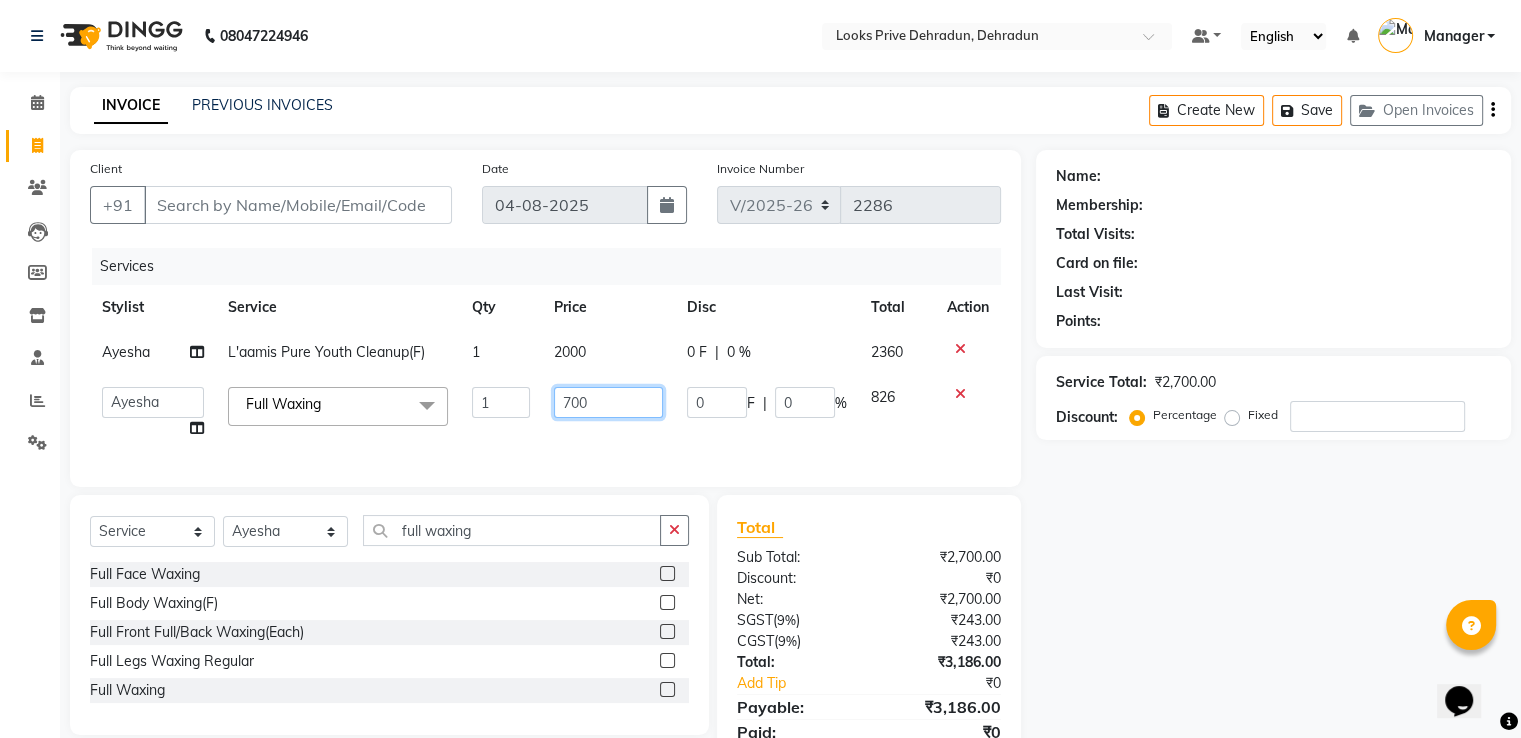 click on "700" 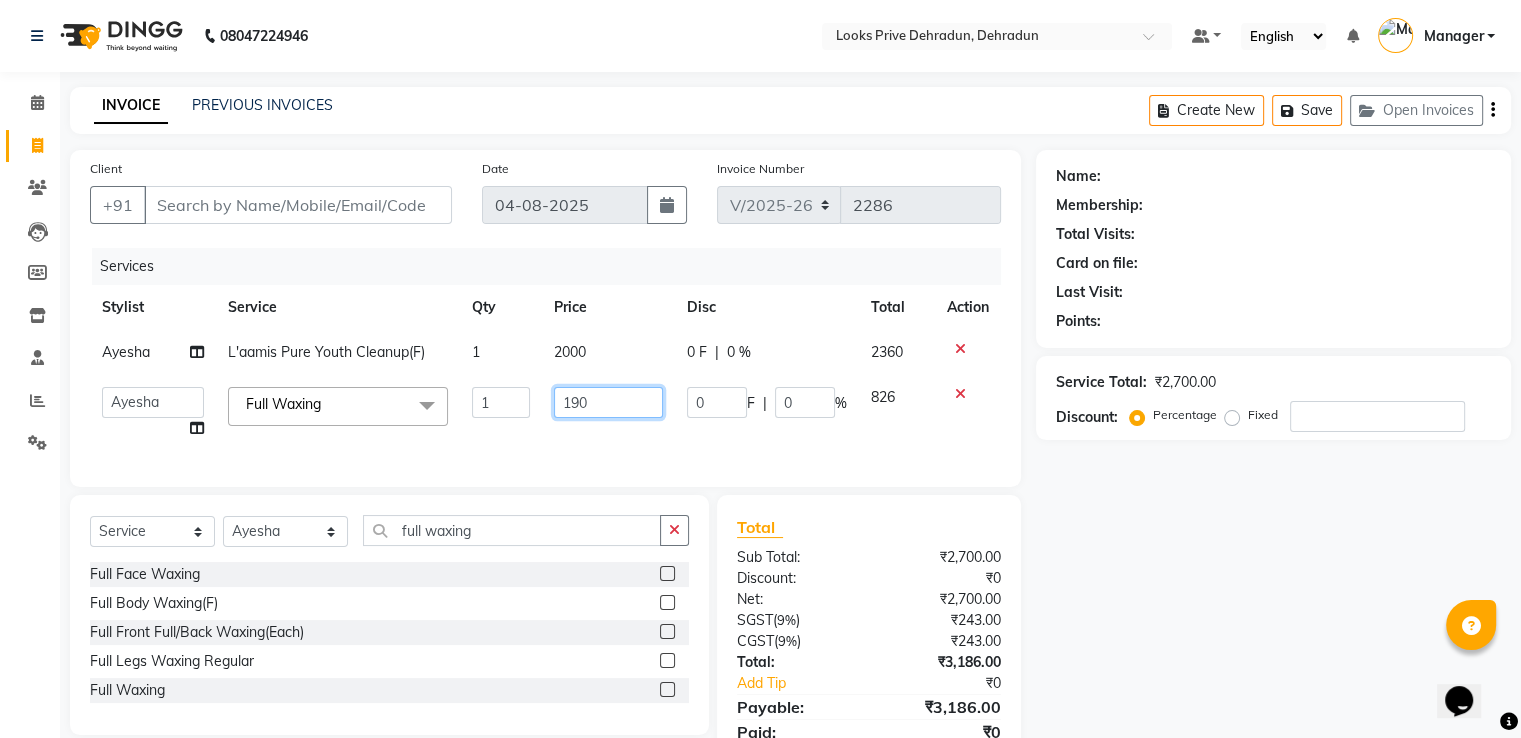 type on "1900" 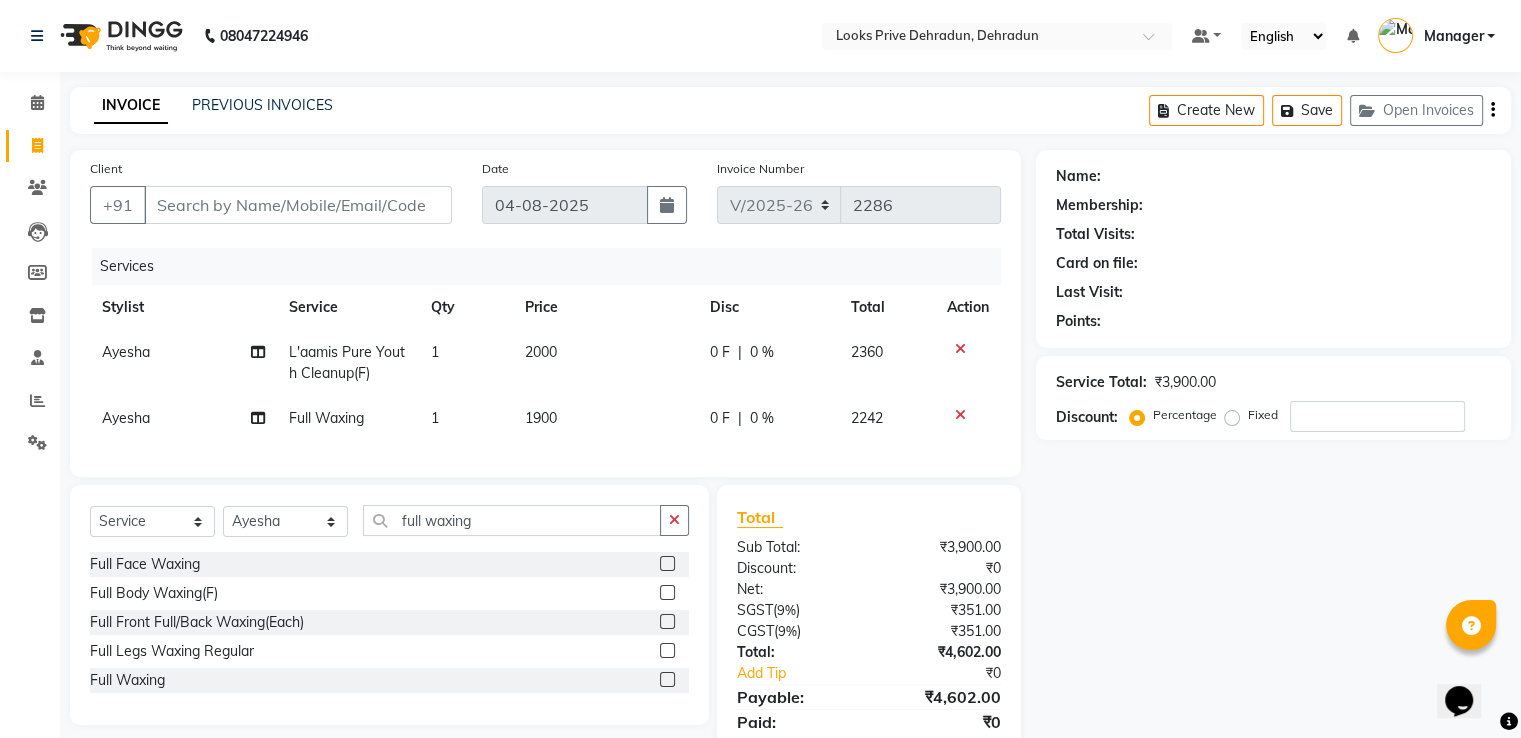 click on "2000" 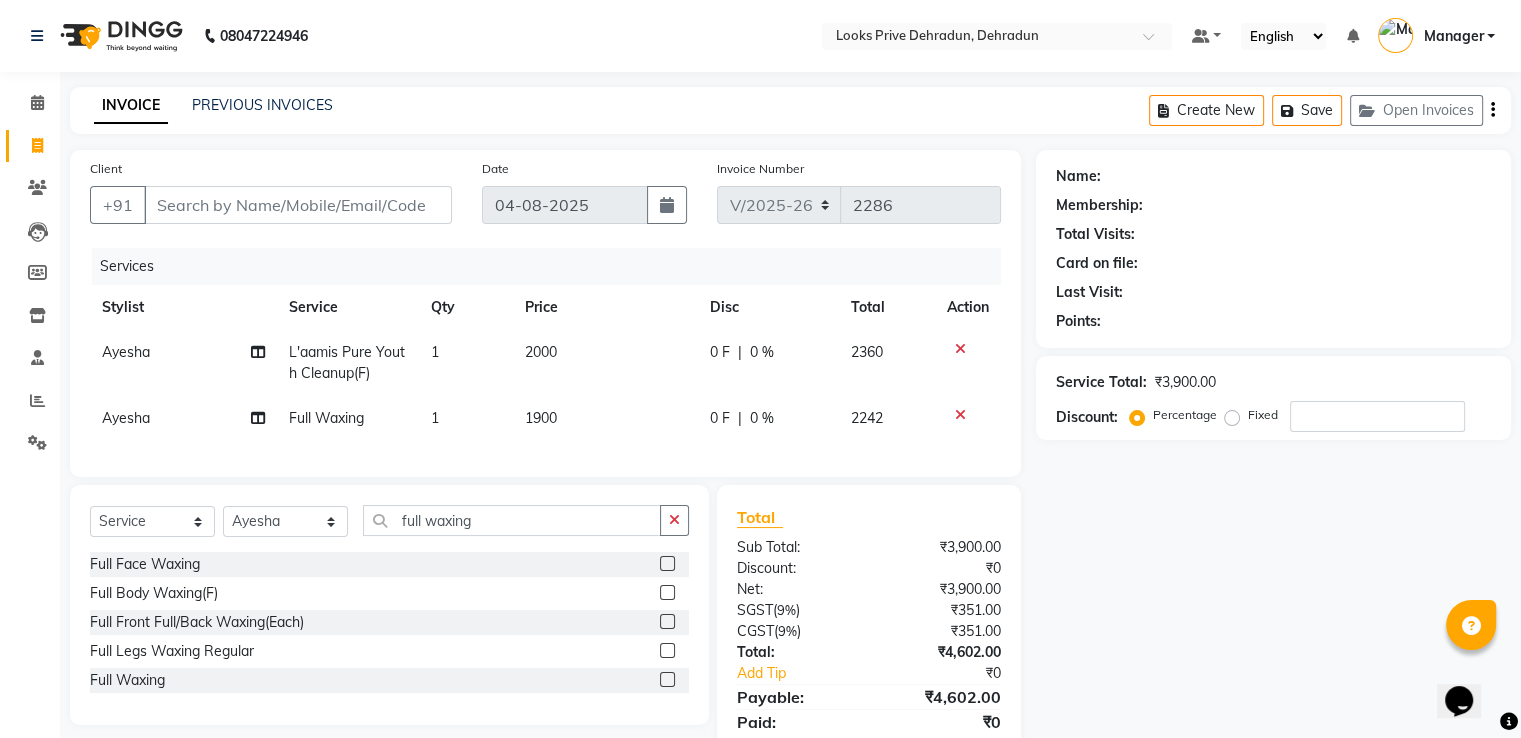 select on "76838" 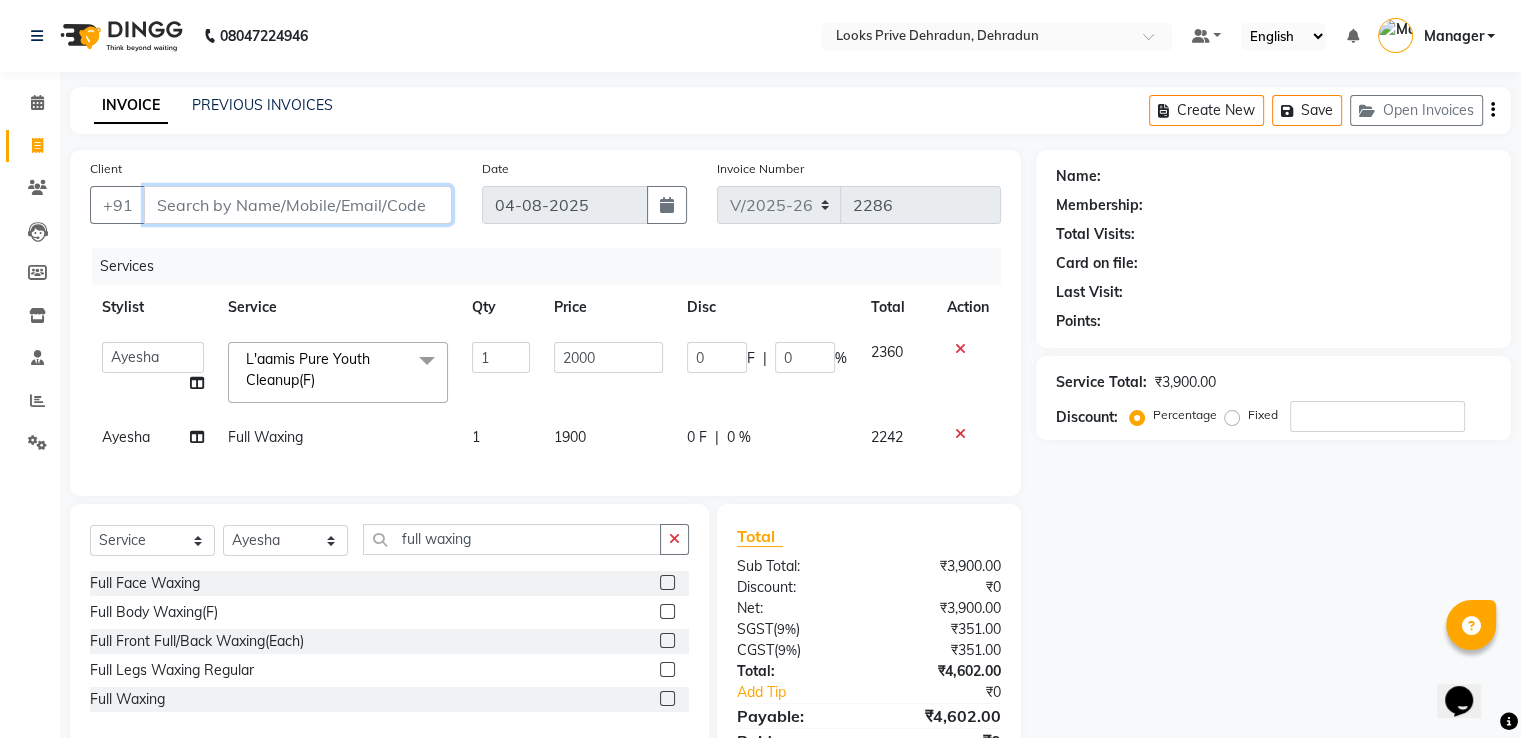 click on "Client" at bounding box center [298, 205] 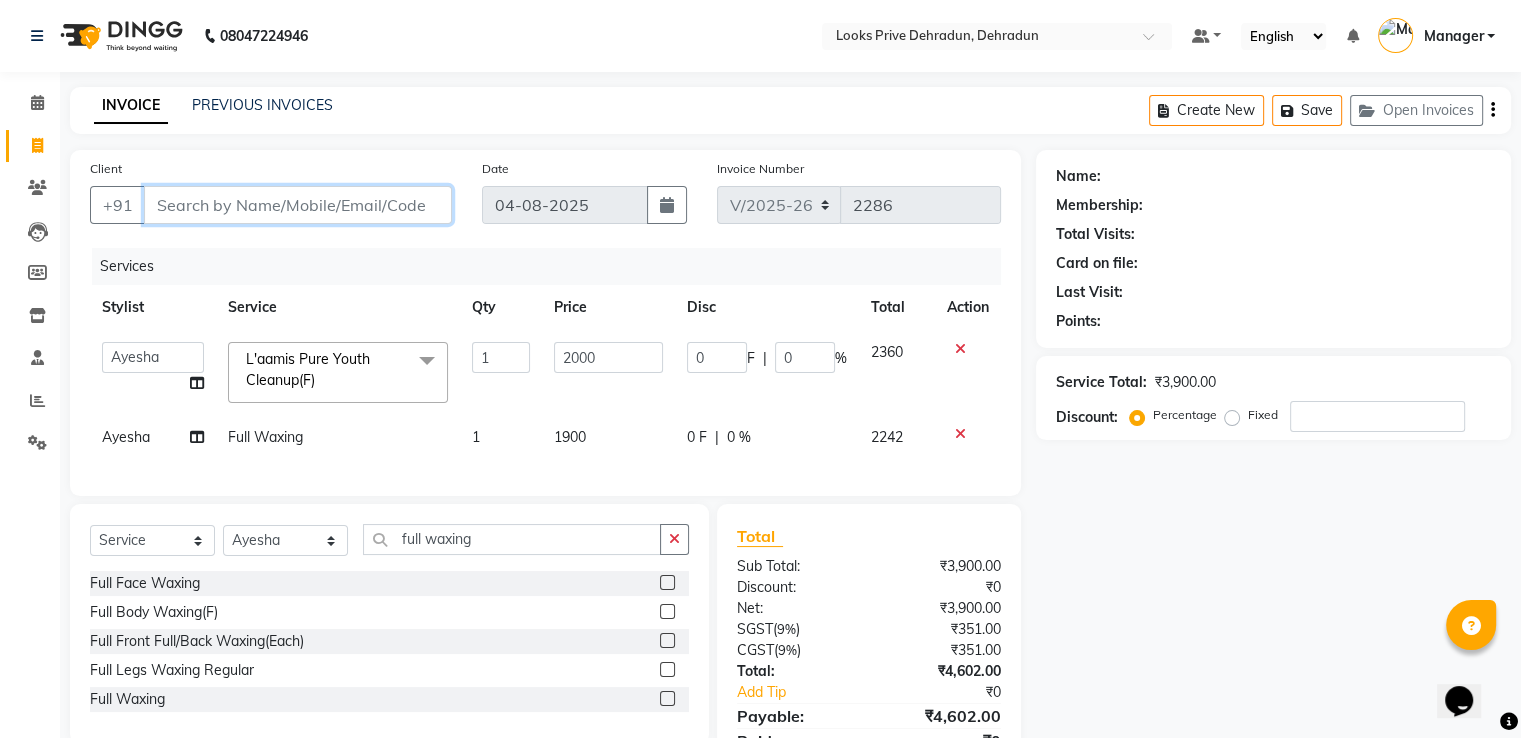drag, startPoint x: 282, startPoint y: 197, endPoint x: 285, endPoint y: 219, distance: 22.203604 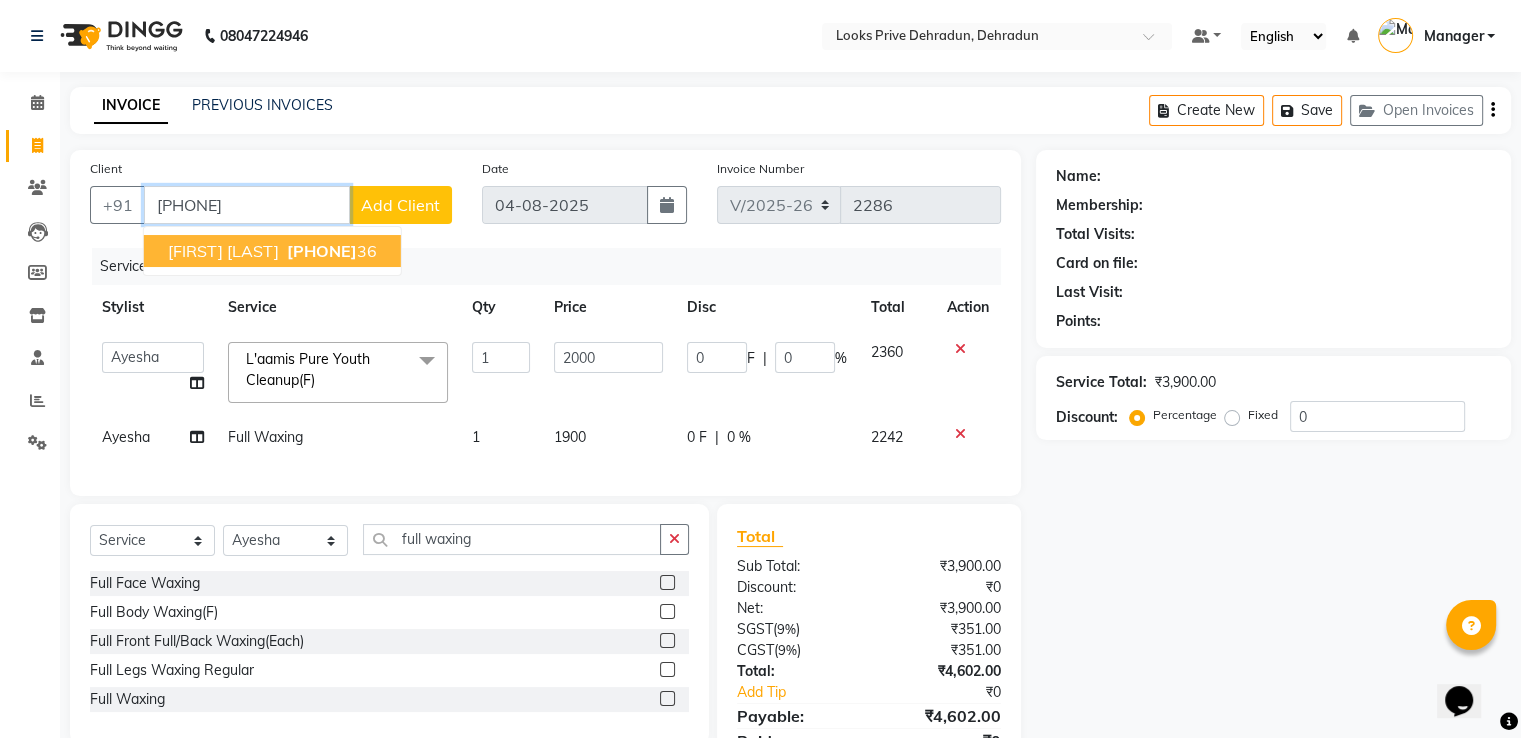 click on "99837361" at bounding box center (322, 251) 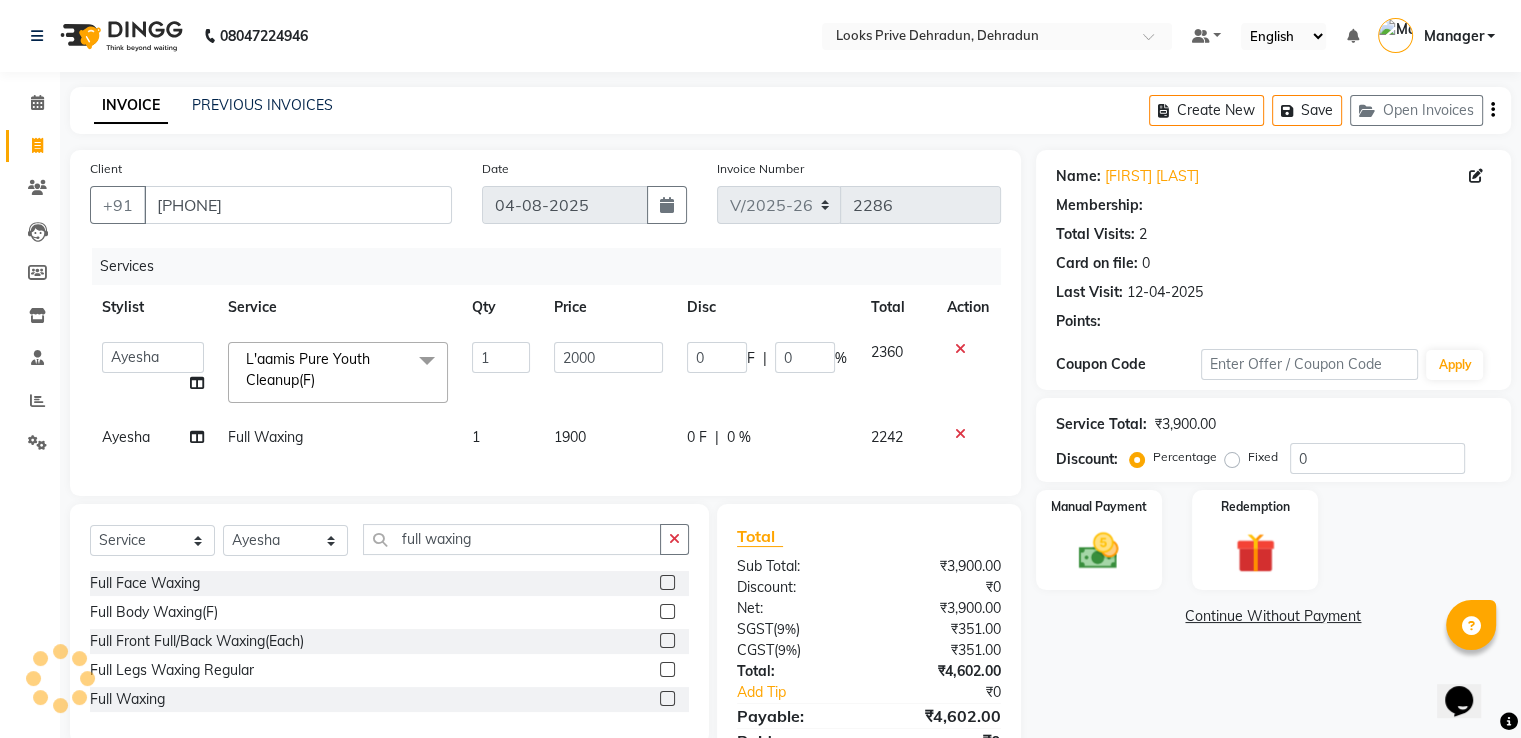 select on "1: Object" 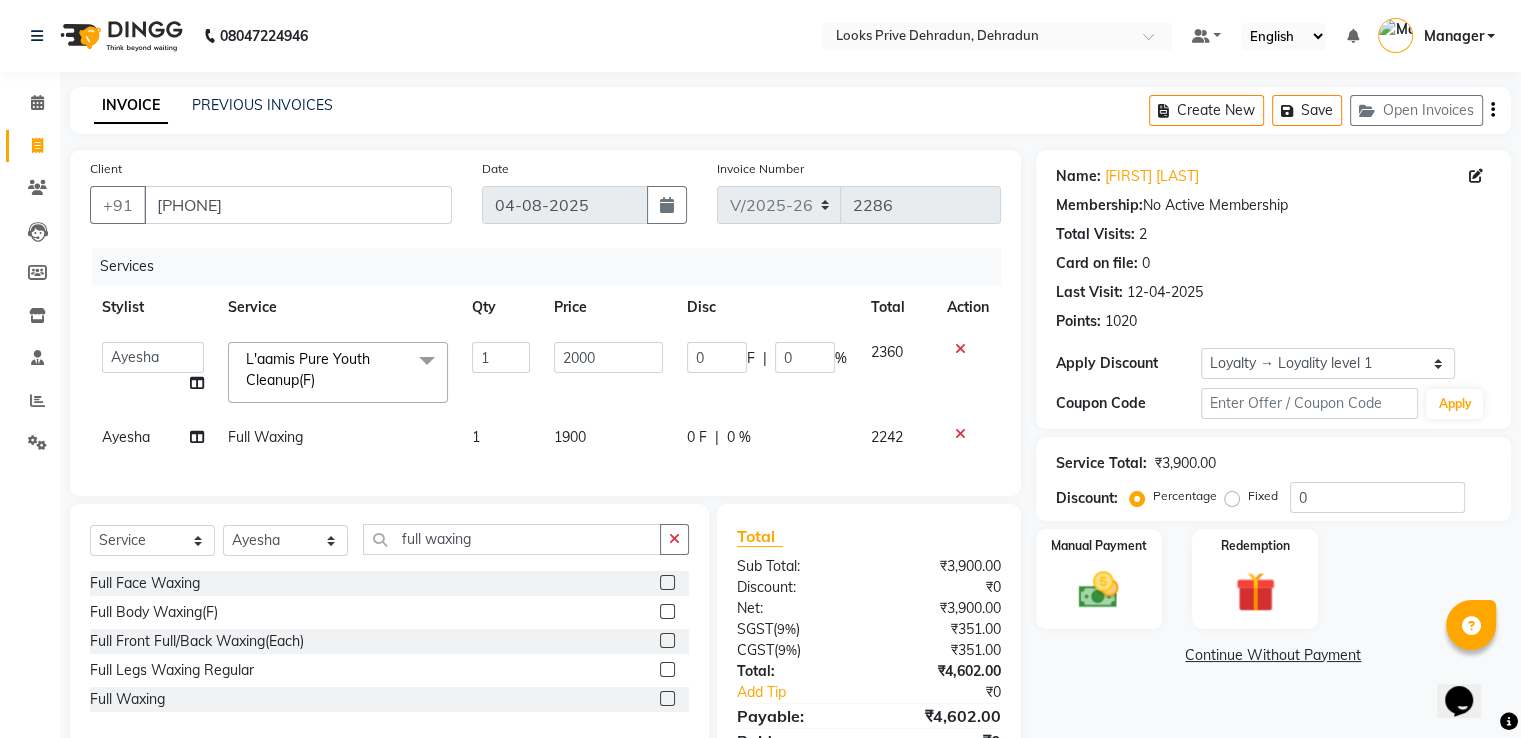 scroll, scrollTop: 105, scrollLeft: 0, axis: vertical 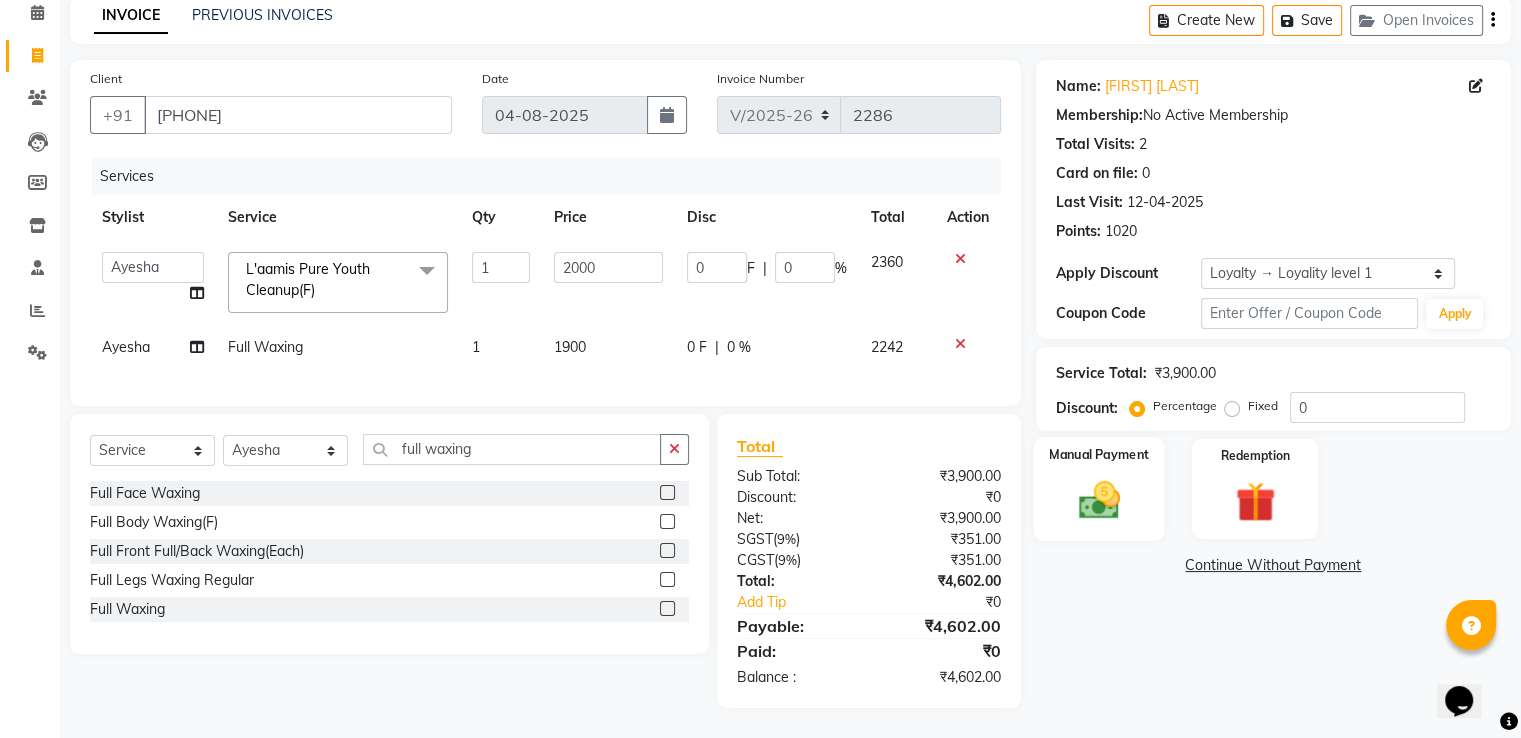 click 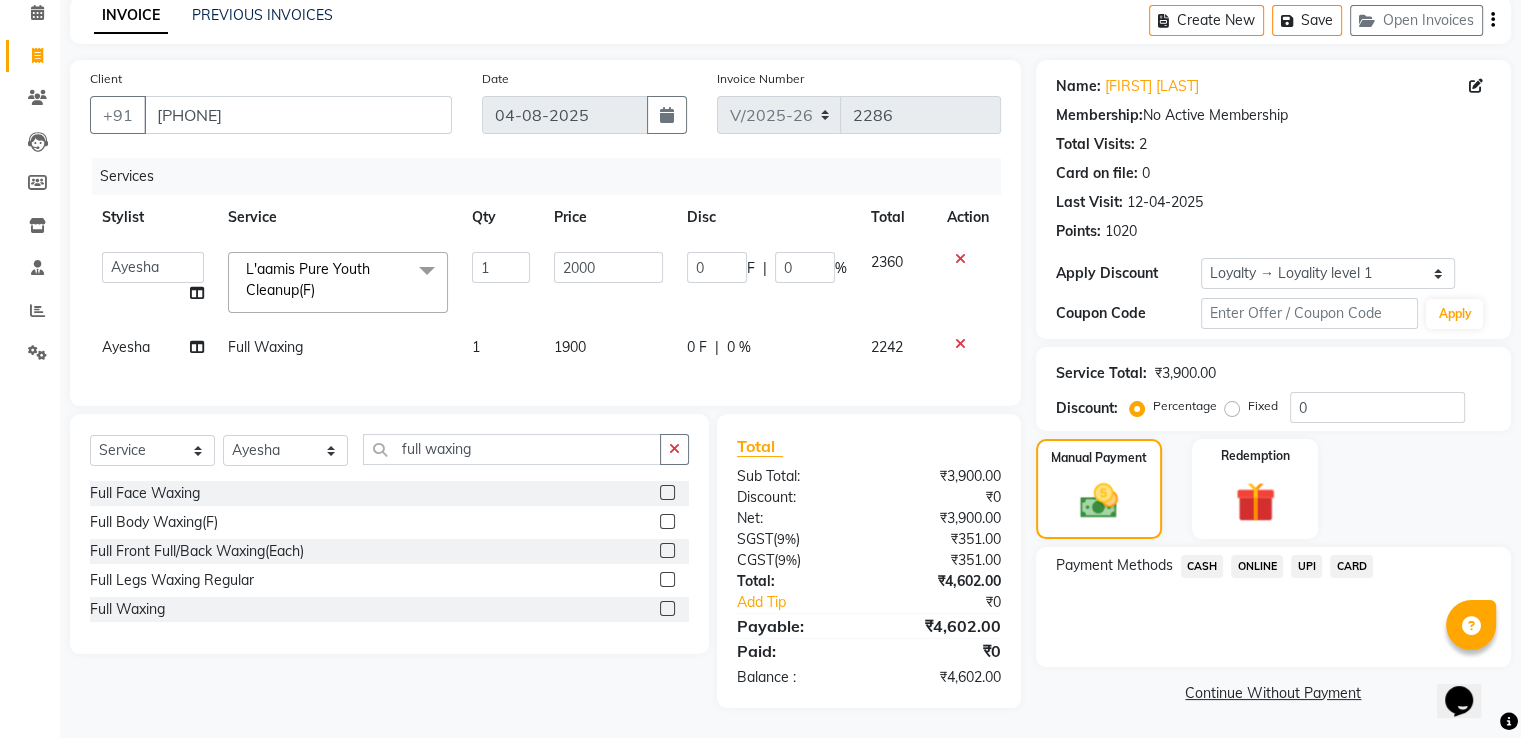 click on "UPI" 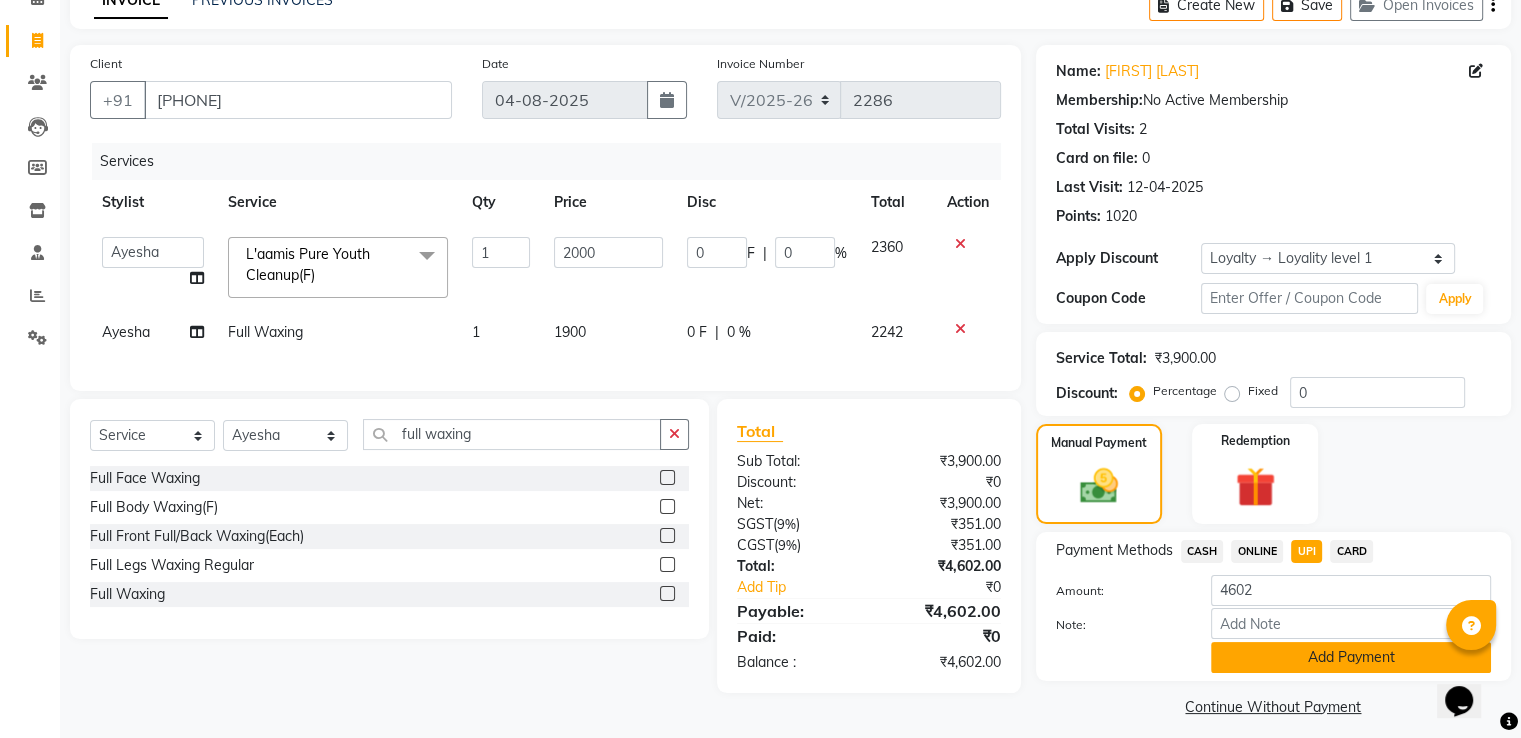 click on "Add Payment" 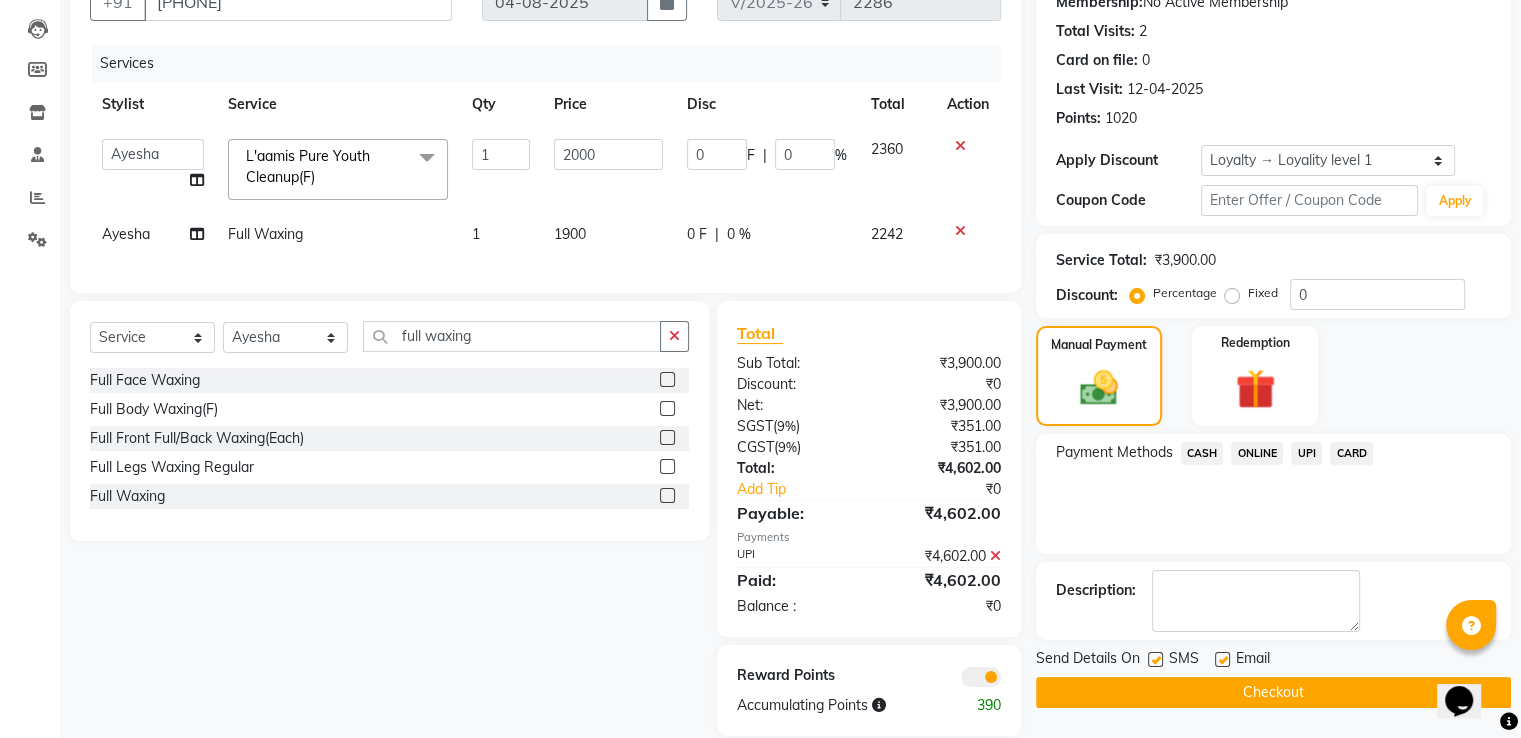 scroll, scrollTop: 248, scrollLeft: 0, axis: vertical 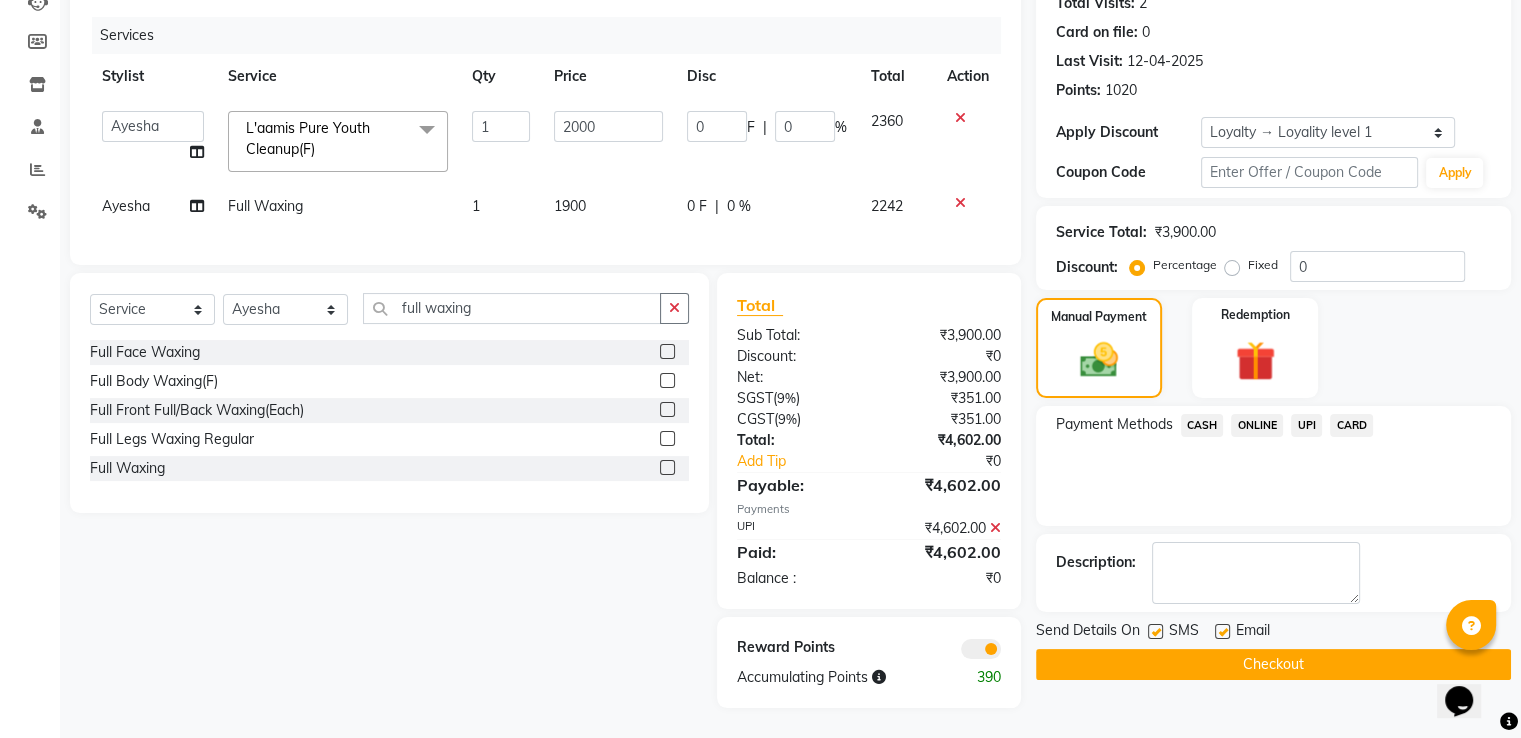 click on "Checkout" 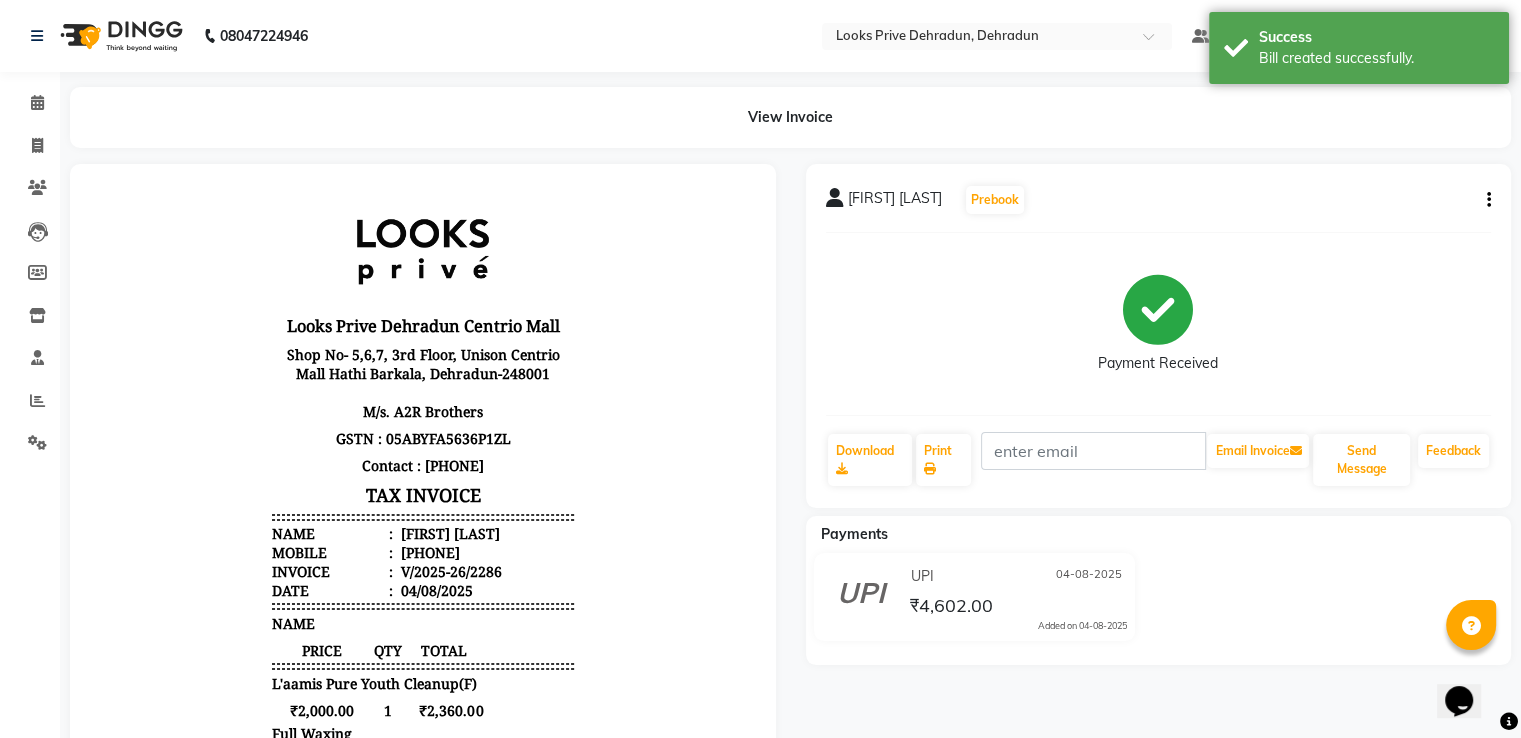scroll, scrollTop: 0, scrollLeft: 0, axis: both 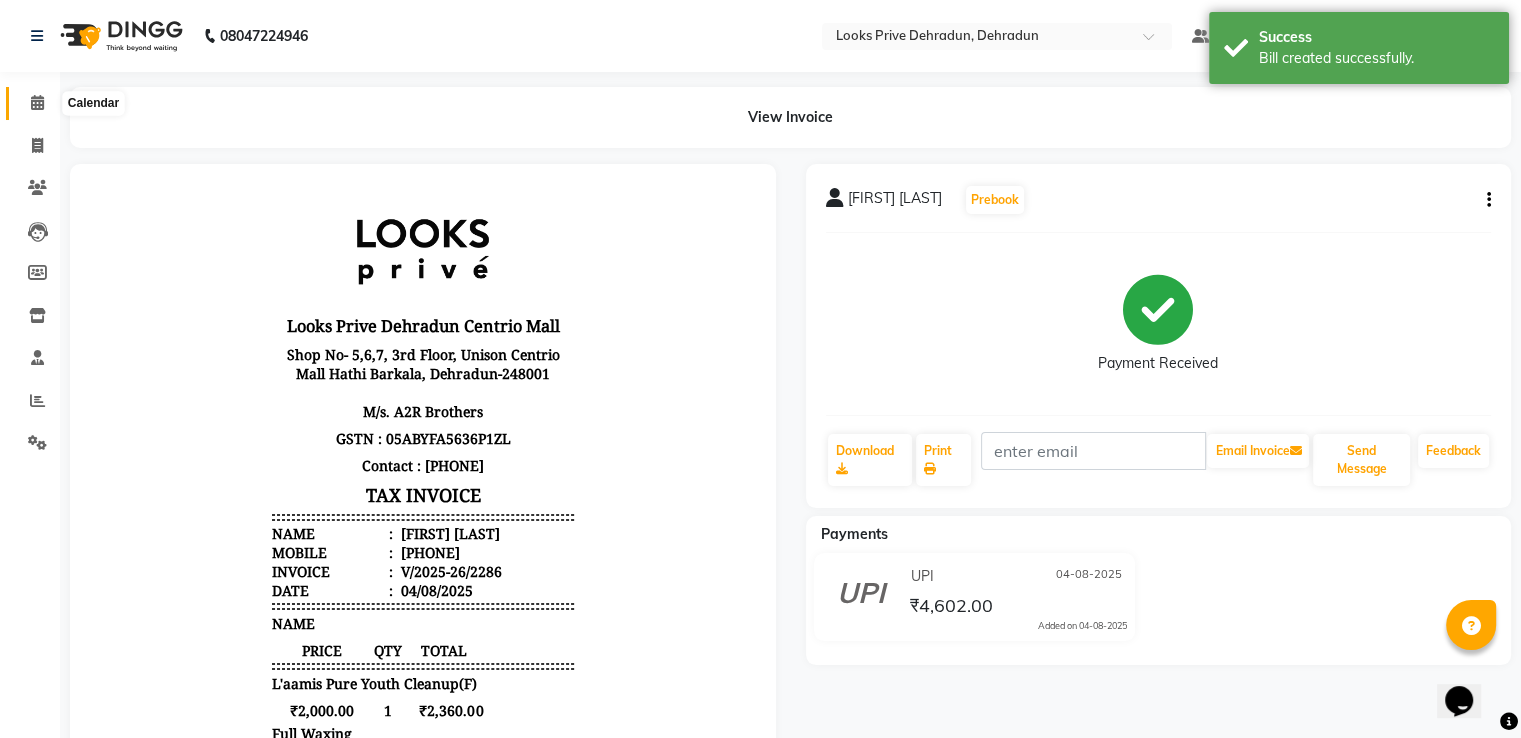 click 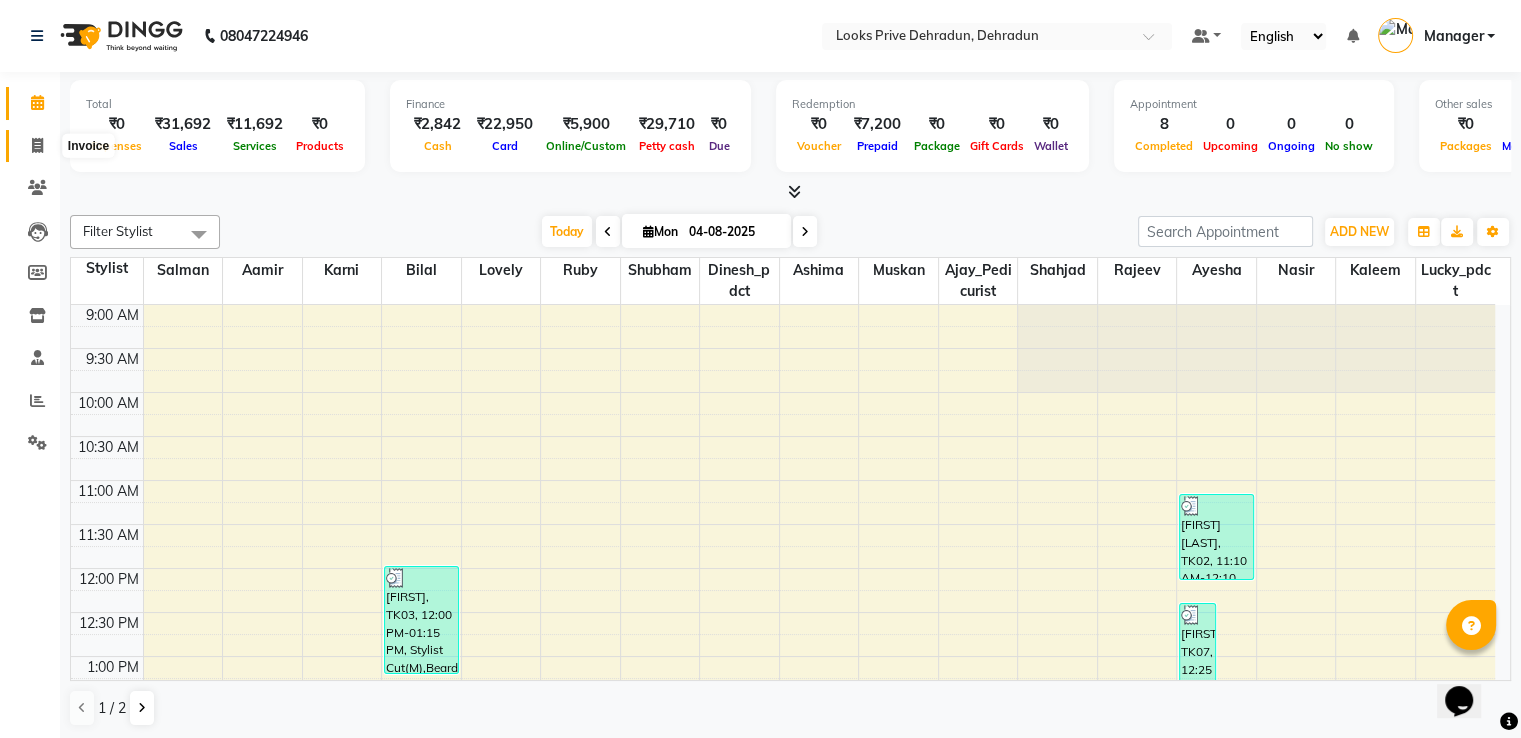 click 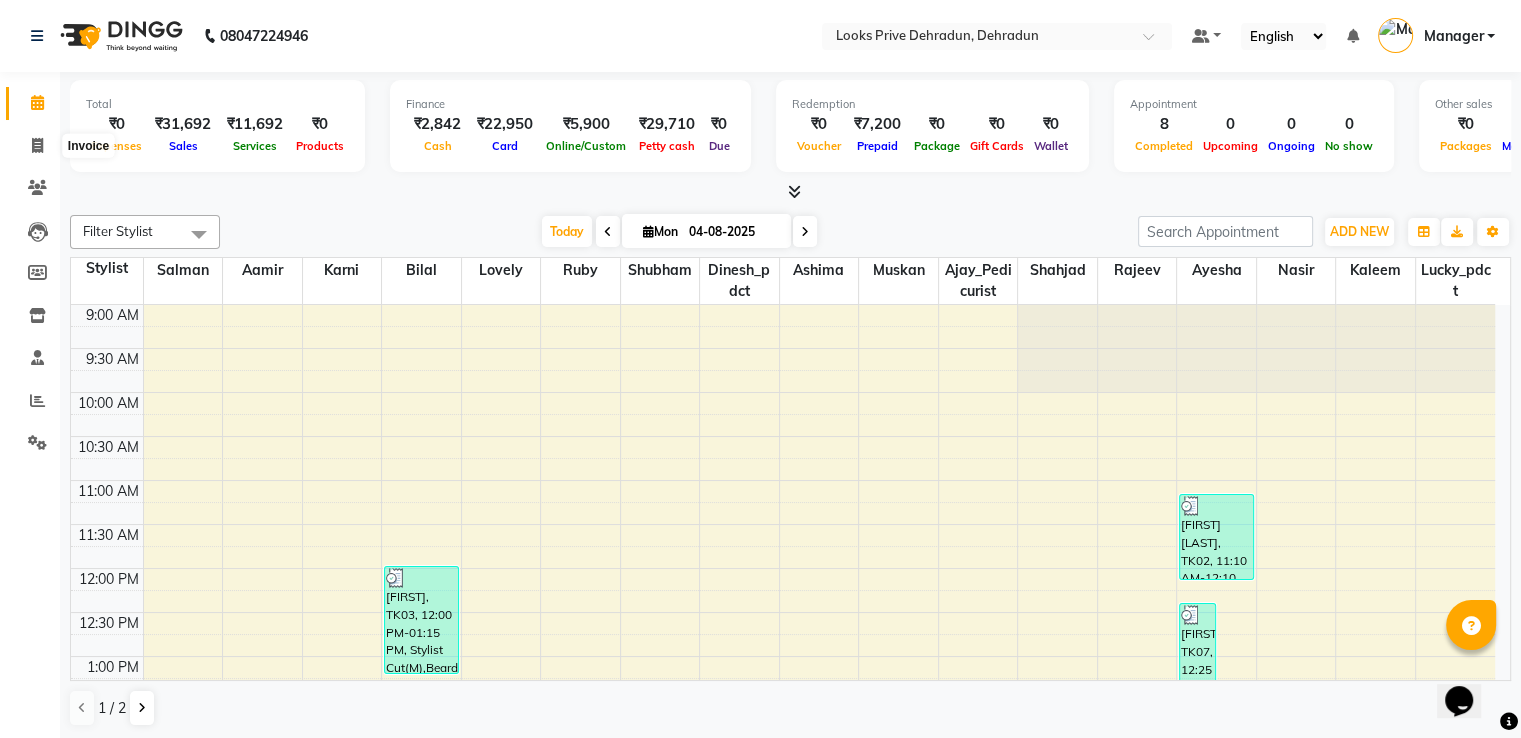 select on "6205" 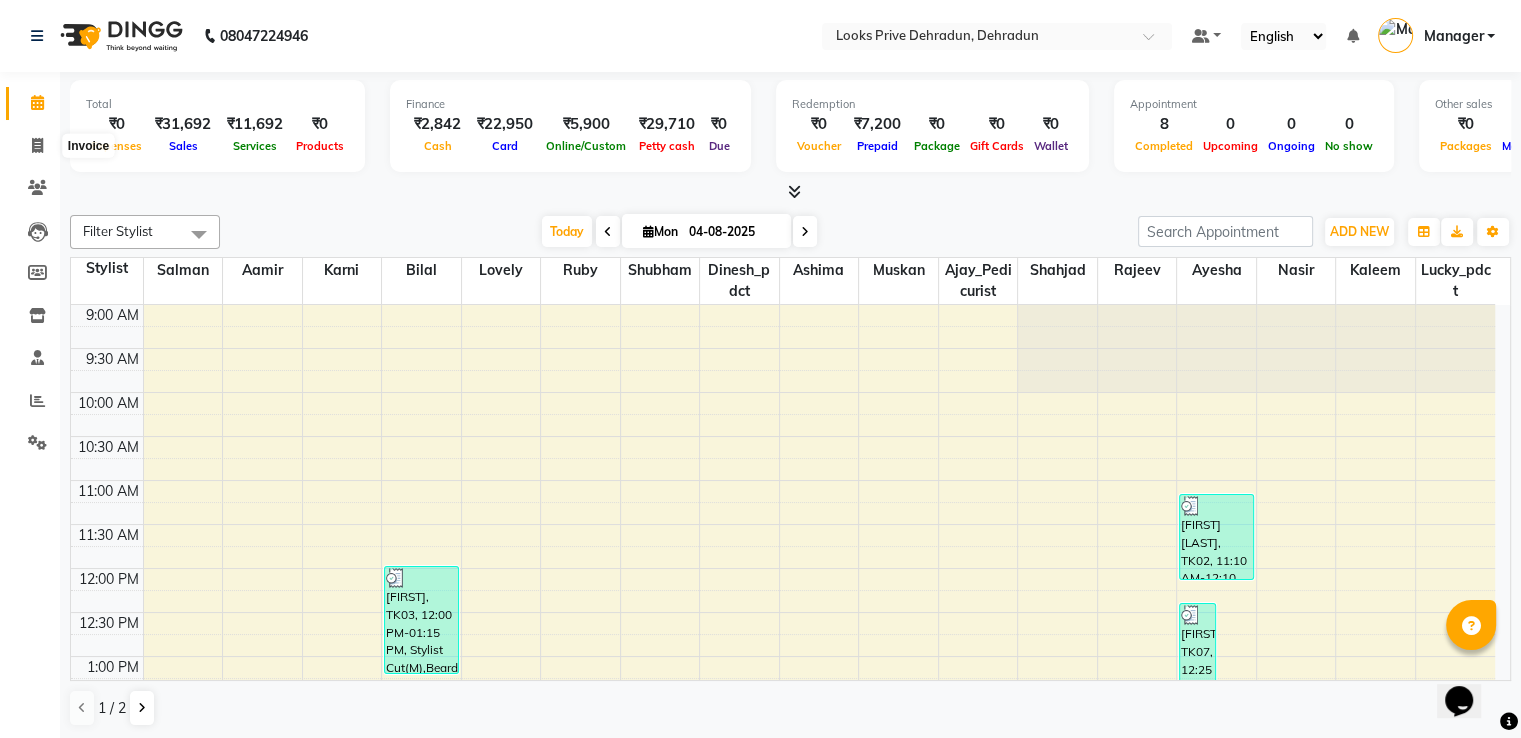 select on "service" 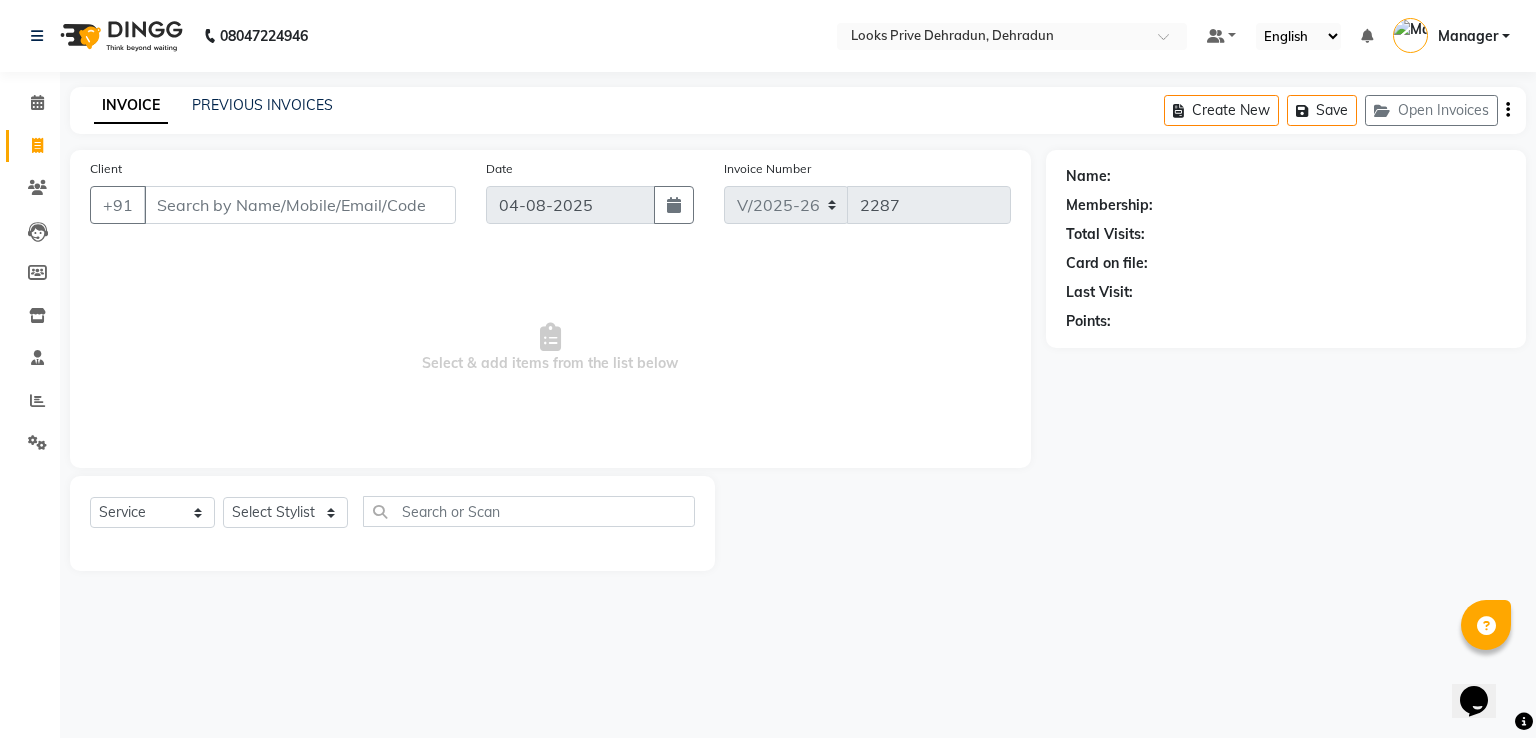 click on "Client" at bounding box center (300, 205) 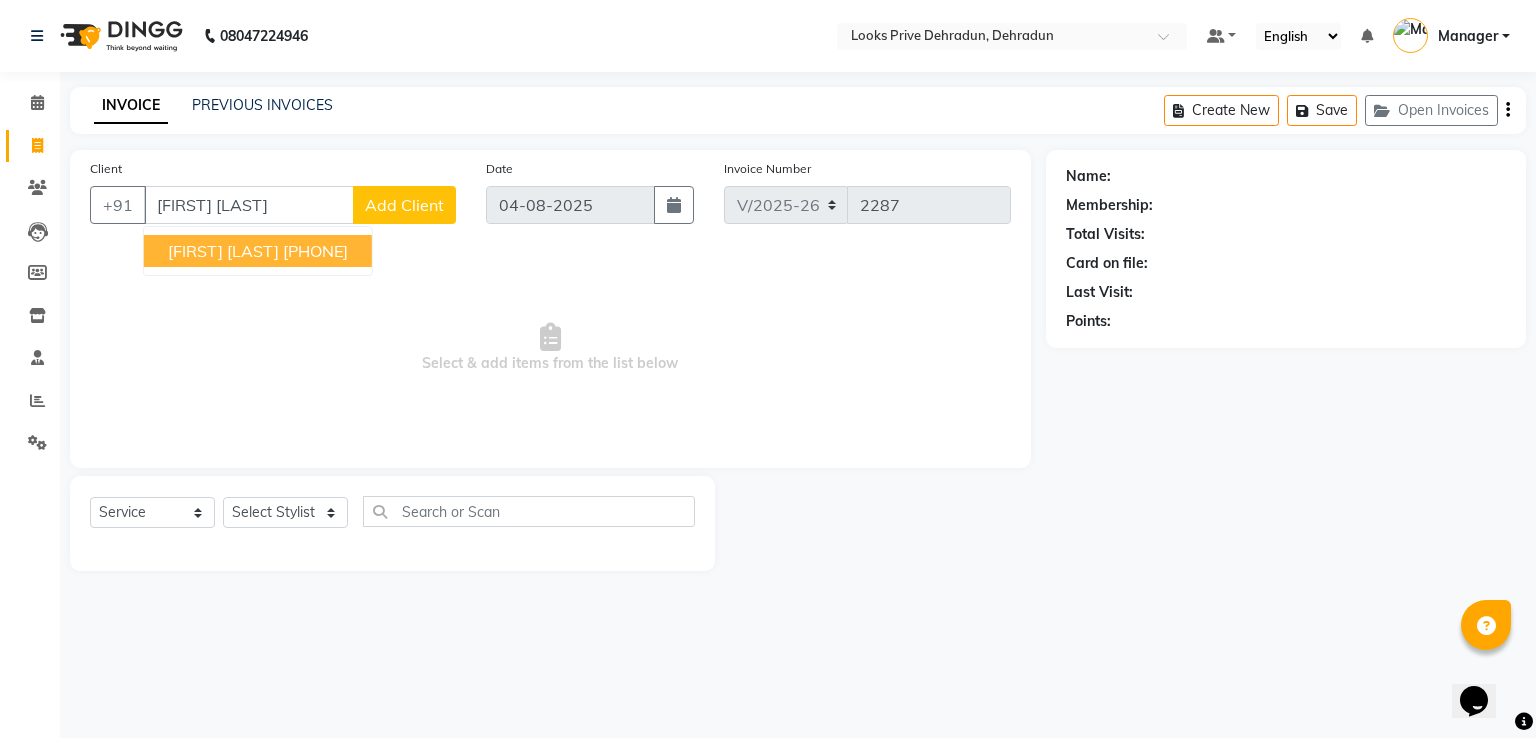 click on "[PHONE]" at bounding box center [315, 251] 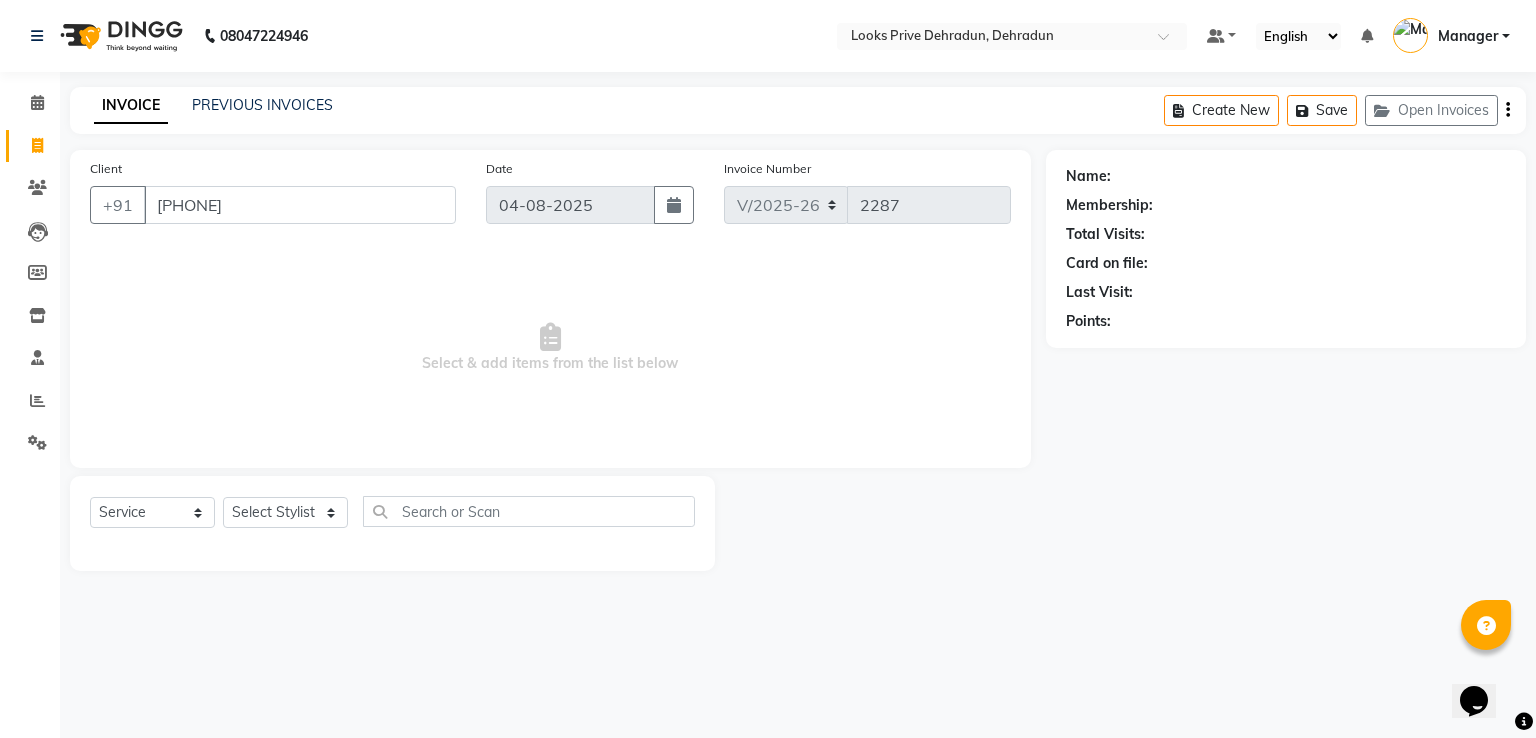 type on "[PHONE]" 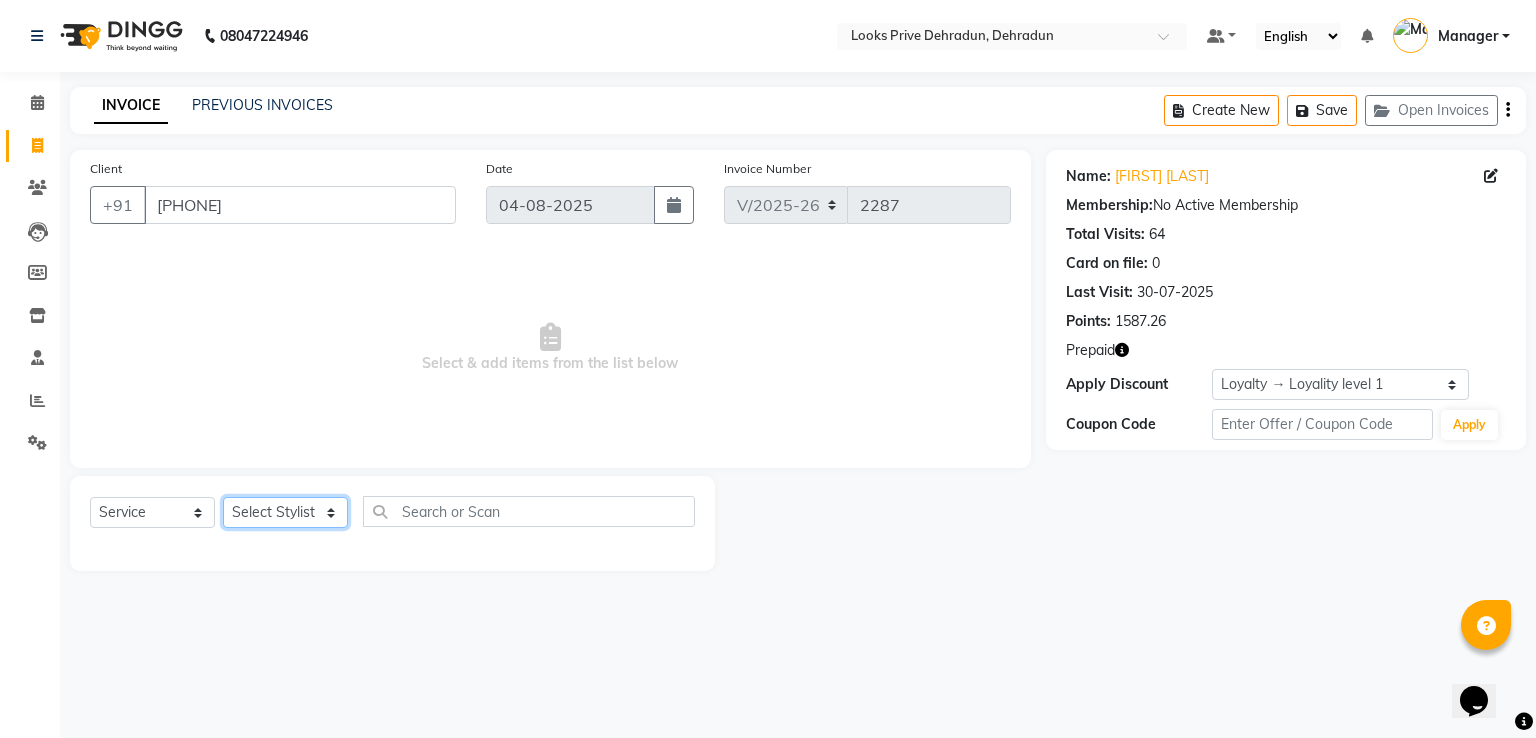 click on "Select Stylist A2R_Master Aamir Ajay_Pedicurist Ashima Ayesha Bilal Dinesh_pdct Kaleem Karni Lovely Lucky_pdct Manager Muskan Nasir Rajeev Ruby Salman Shahjad Shubham Suraj_pedi" 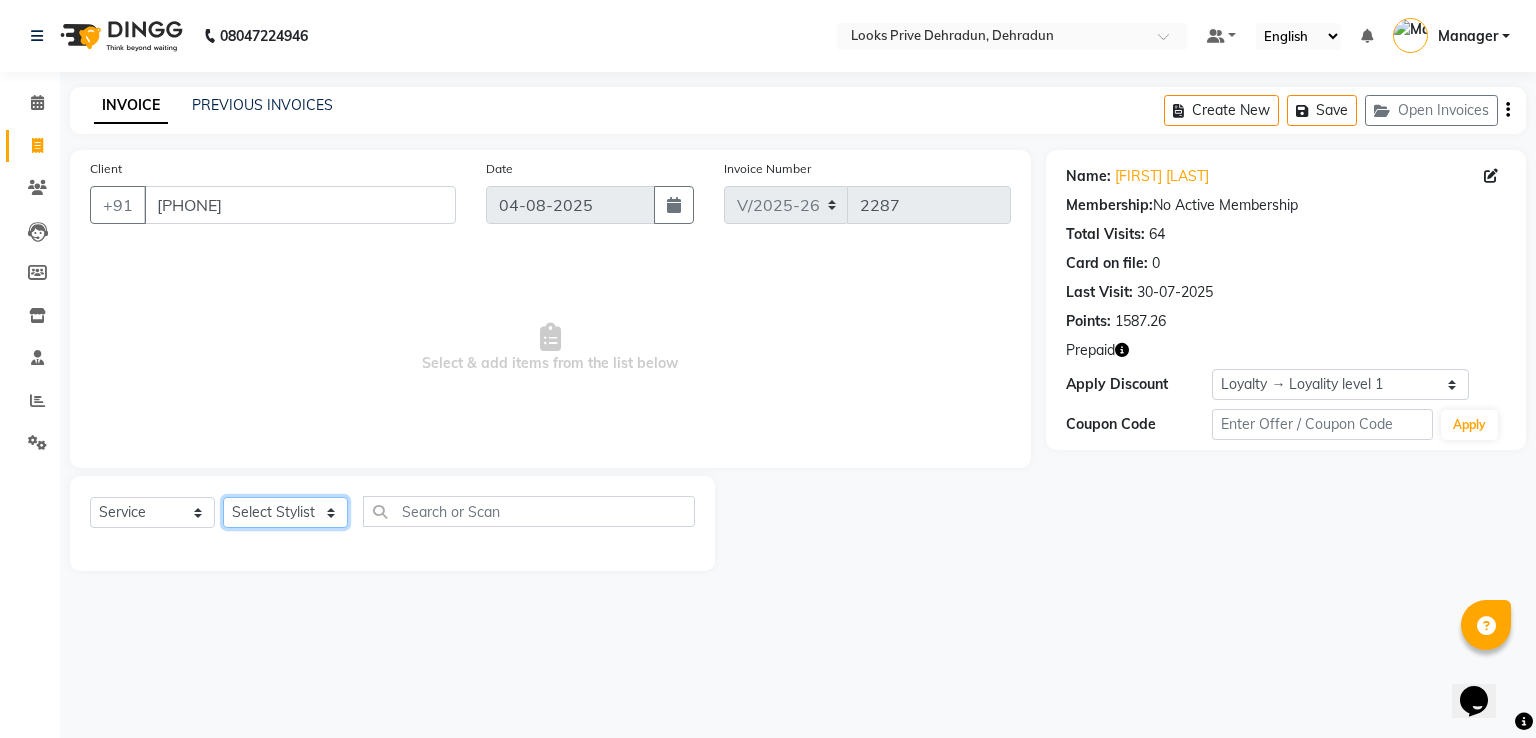 select on "45436" 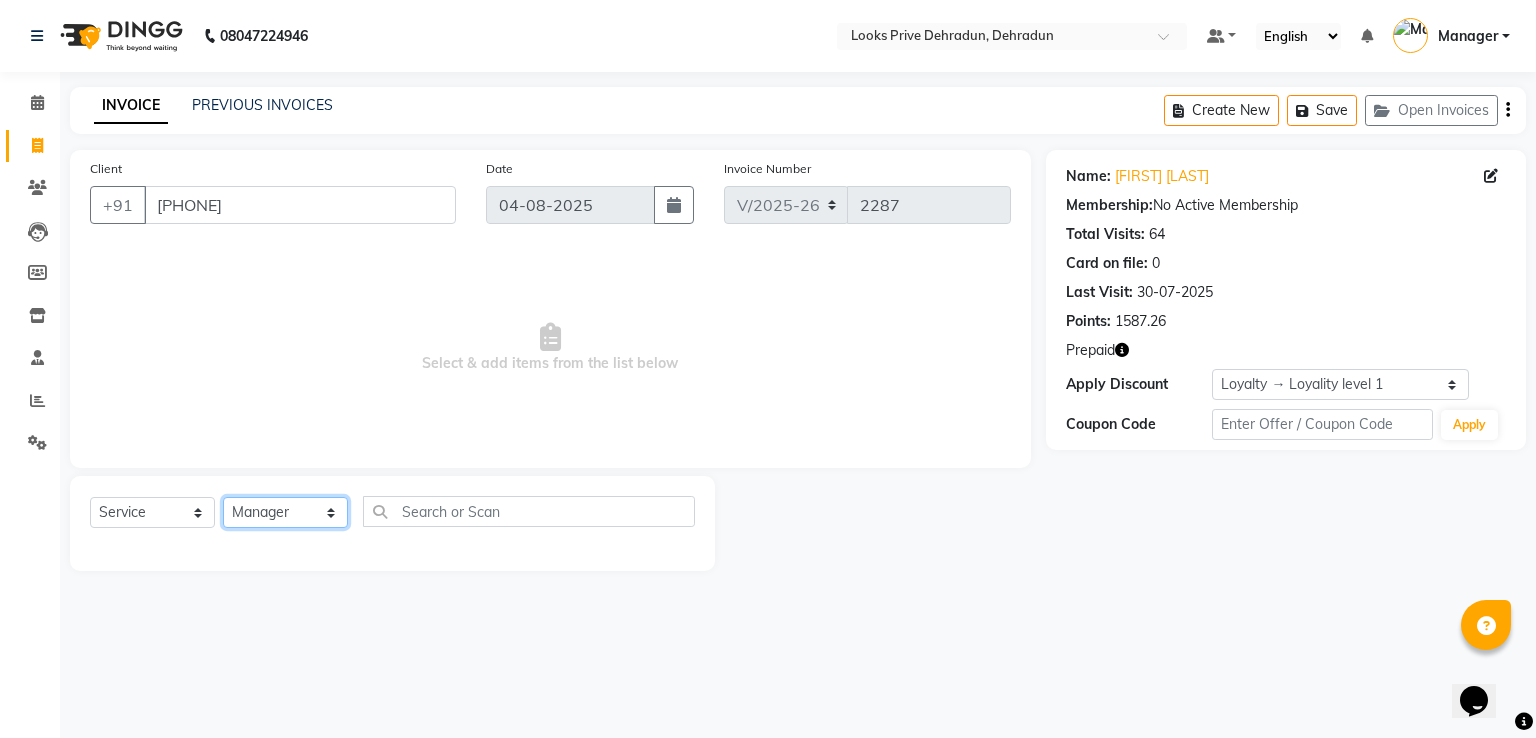 click on "Select Stylist A2R_Master Aamir Ajay_Pedicurist Ashima Ayesha Bilal Dinesh_pdct Kaleem Karni Lovely Lucky_pdct Manager Muskan Nasir Rajeev Ruby Salman Shahjad Shubham Suraj_pedi" 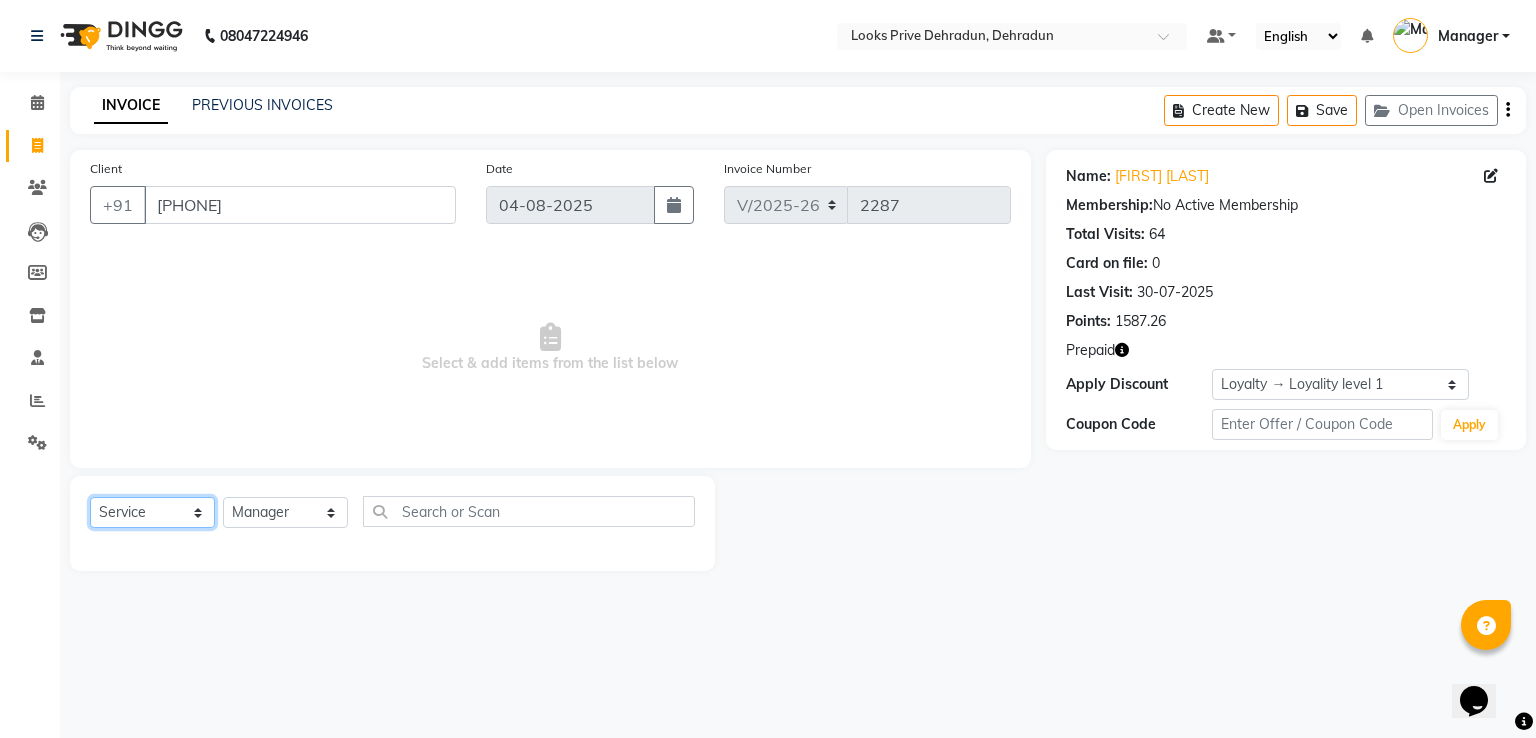 click on "Select  Service  Product  Membership  Package Voucher Prepaid Gift Card" 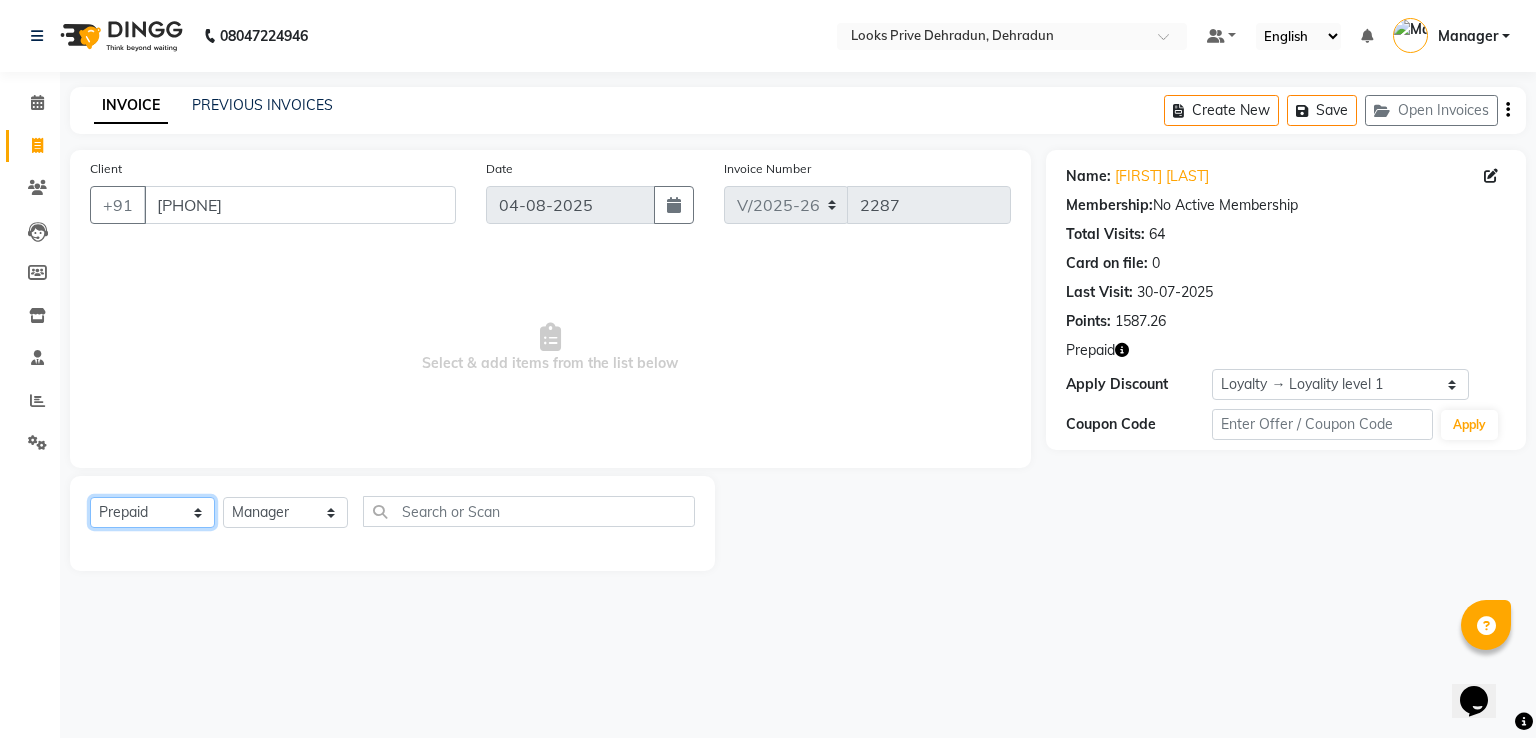 click on "Select  Service  Product  Membership  Package Voucher Prepaid Gift Card" 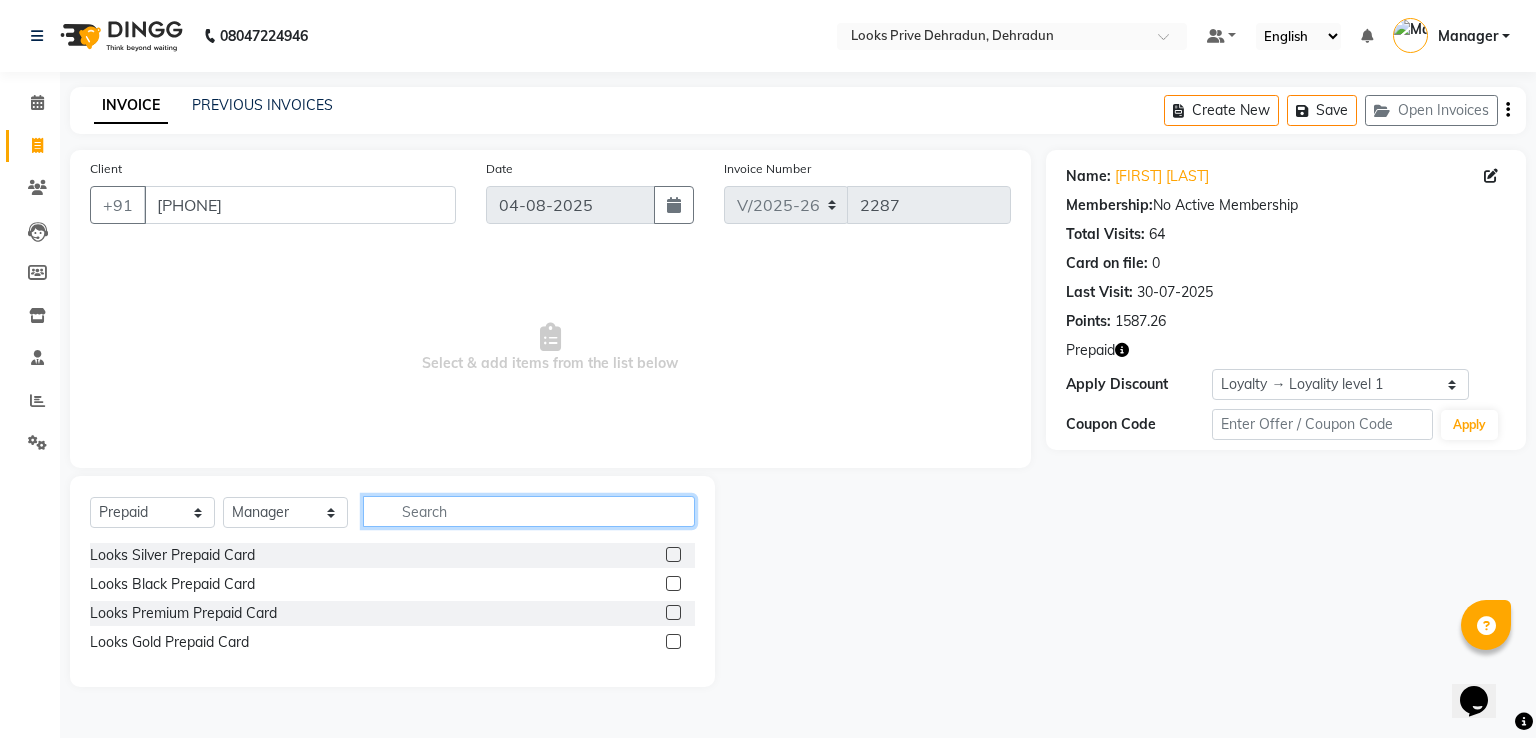 click 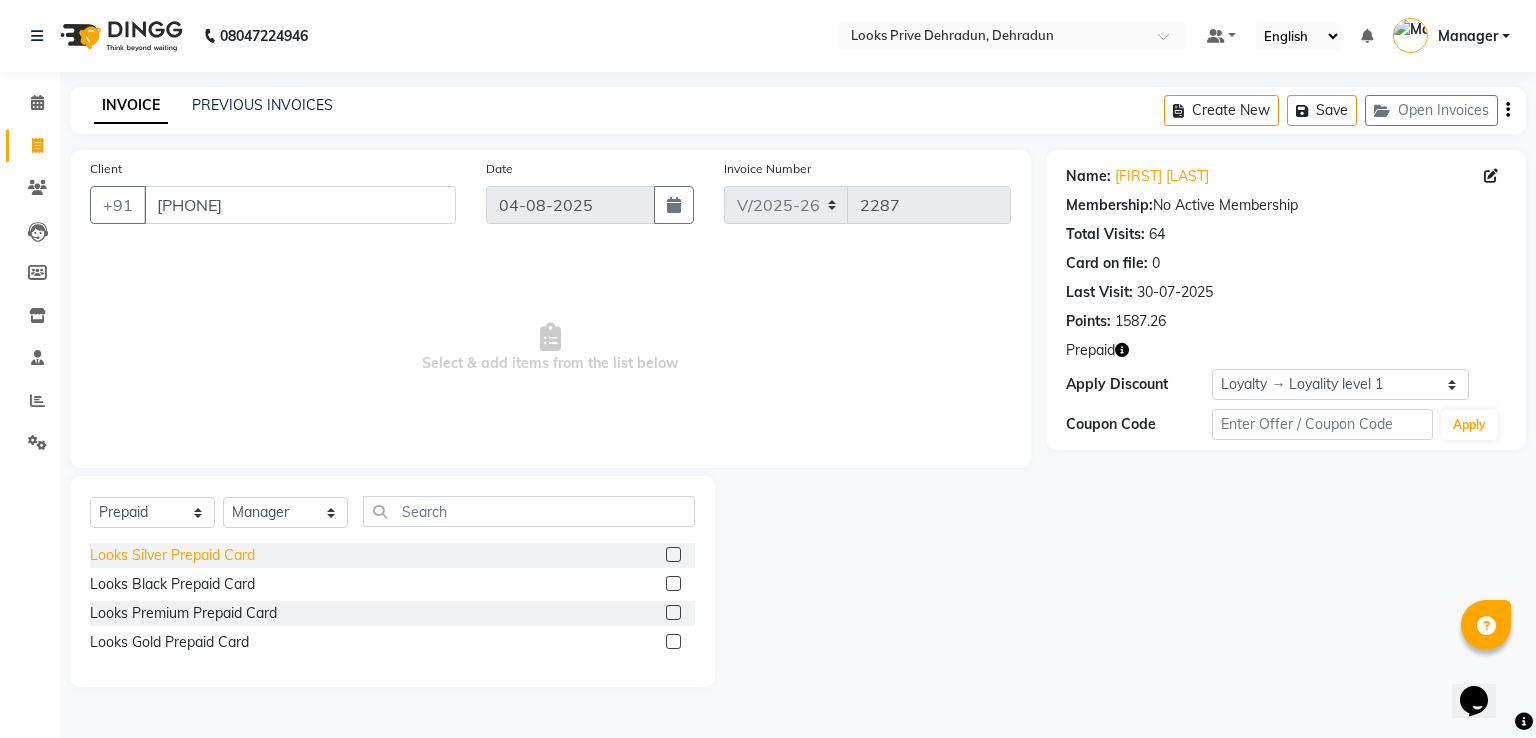 click on "Looks Silver Prepaid Card" 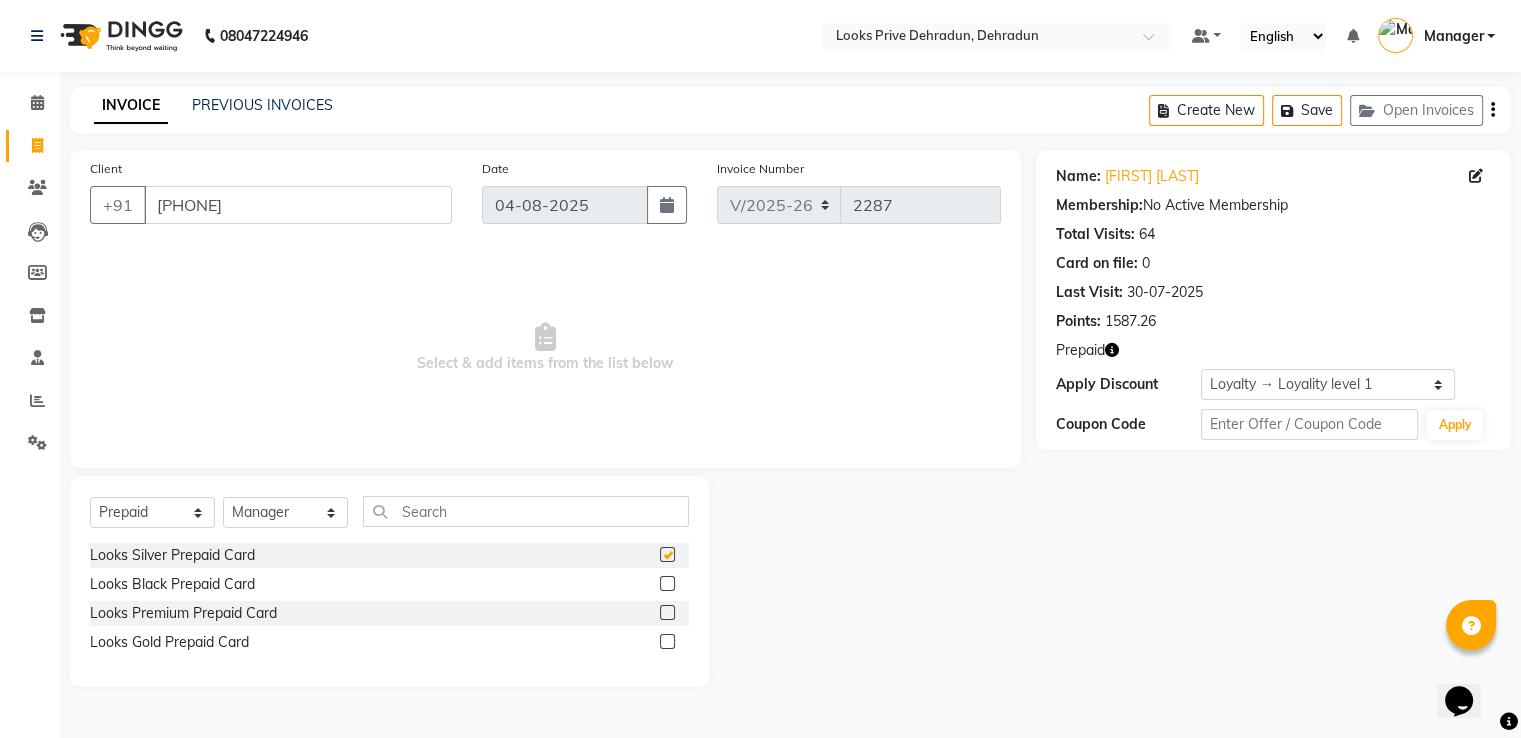 checkbox on "false" 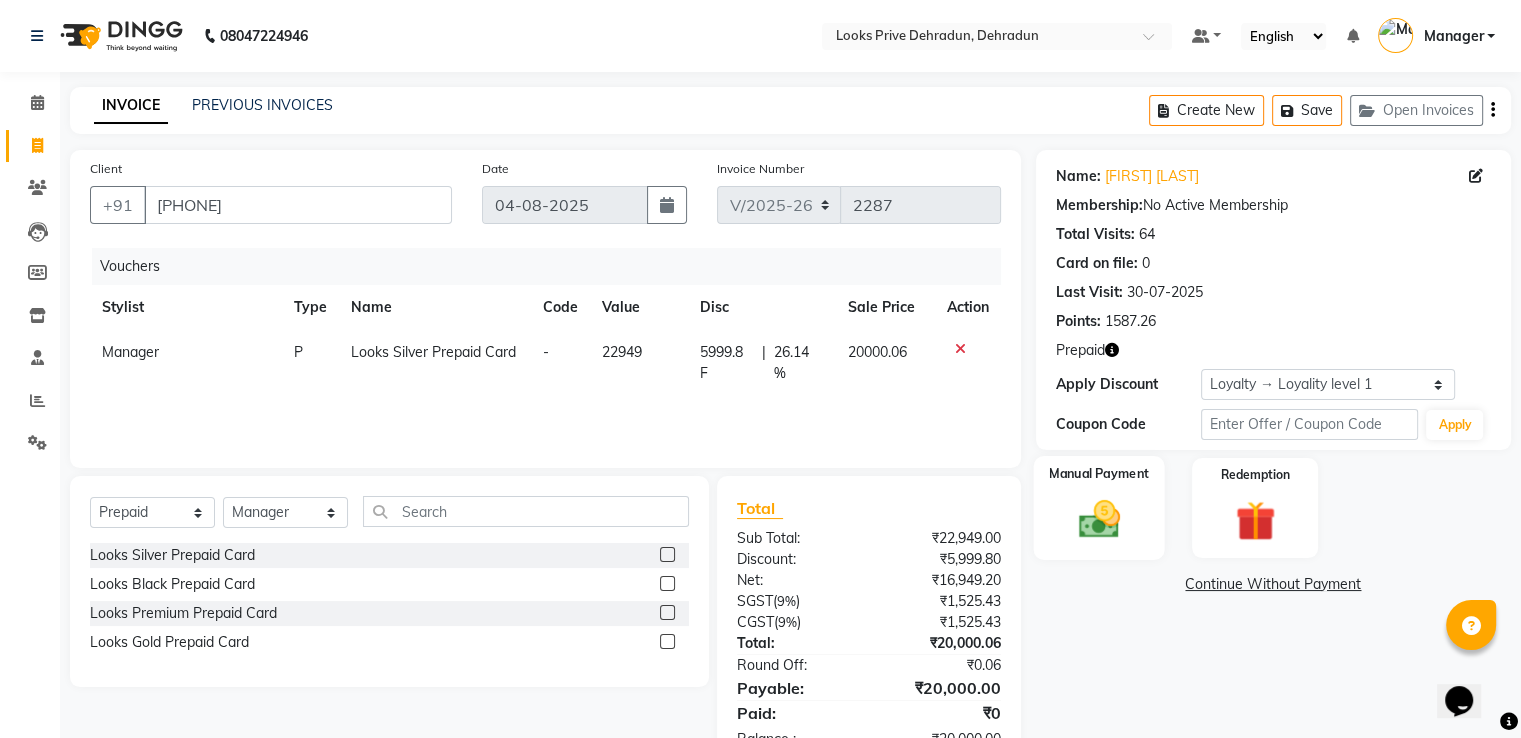 click 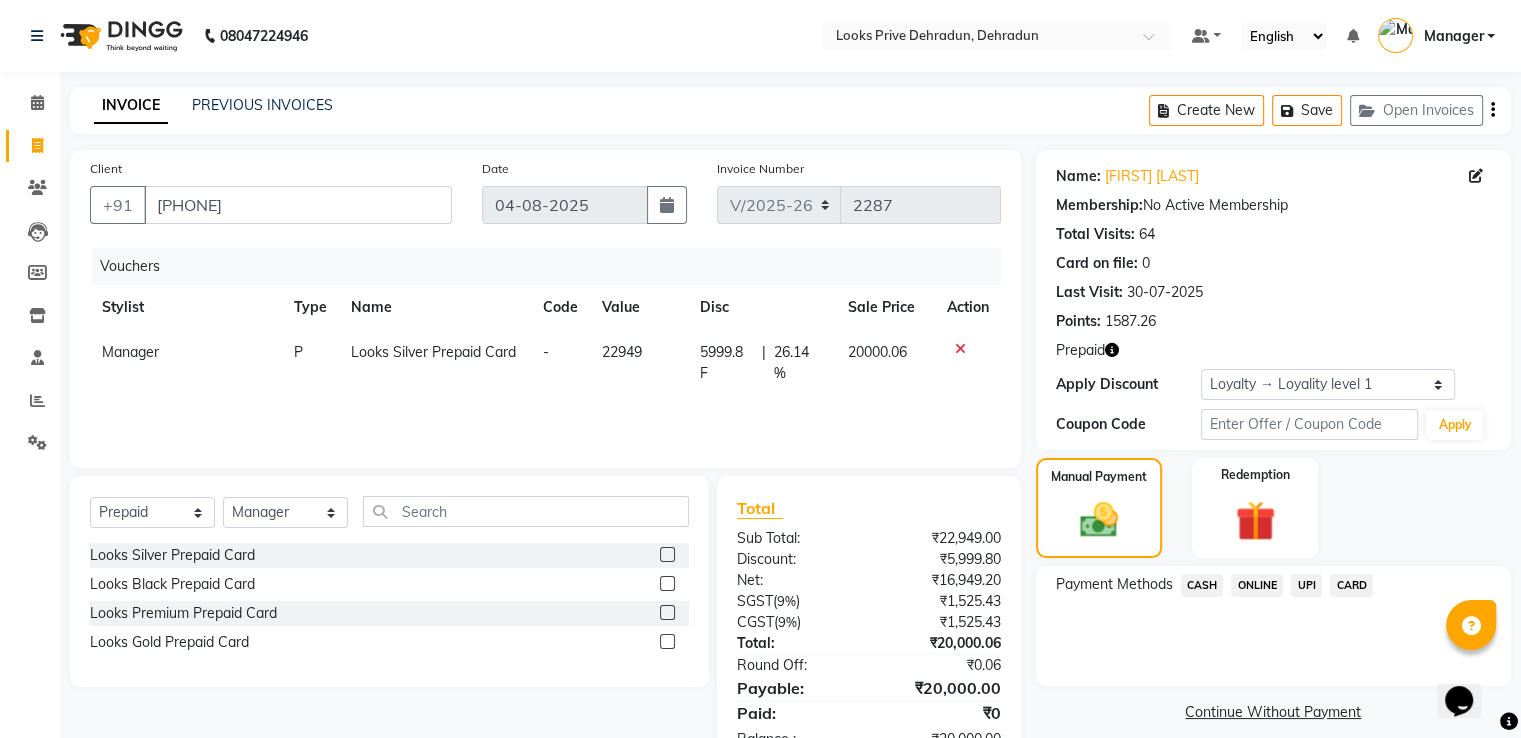 click on "CARD" 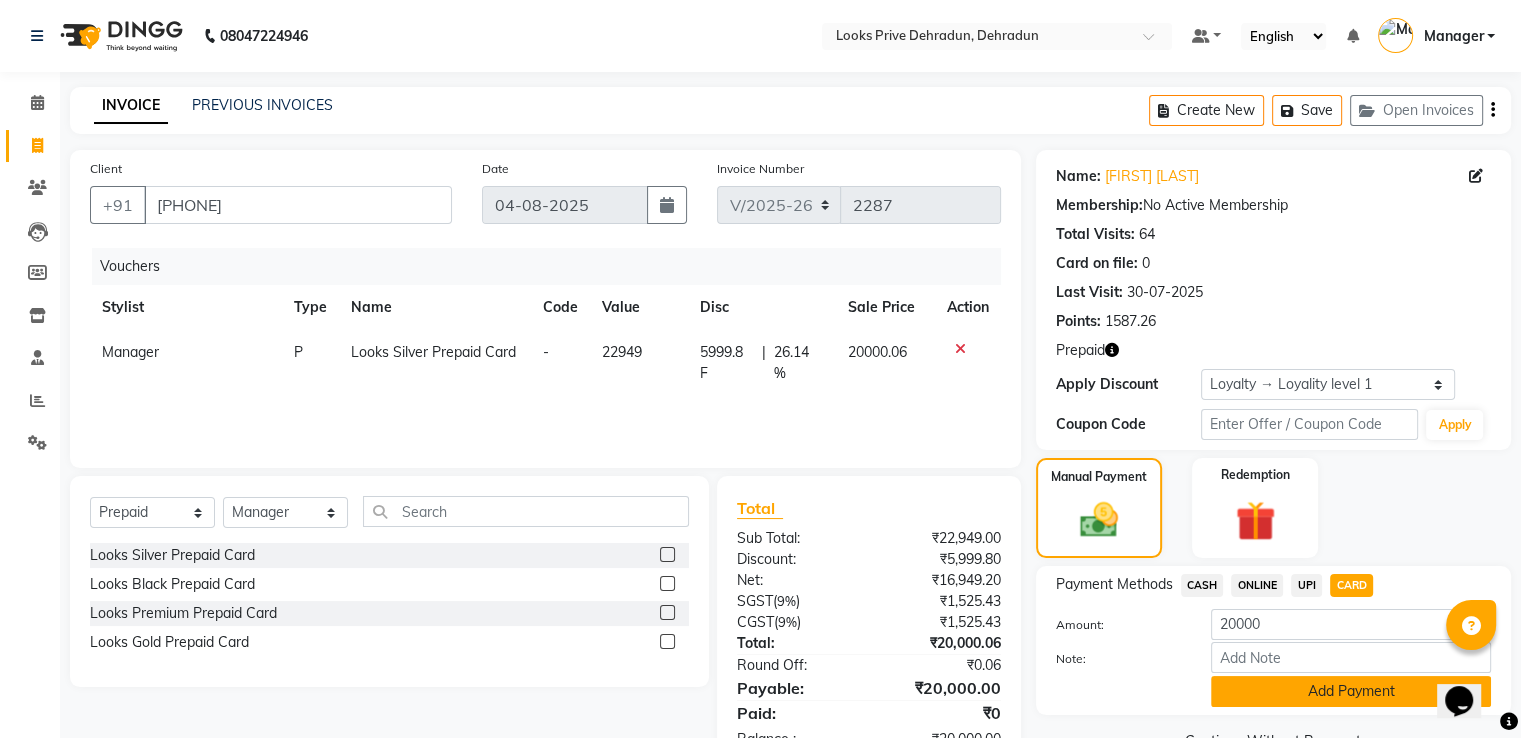 click on "Add Payment" 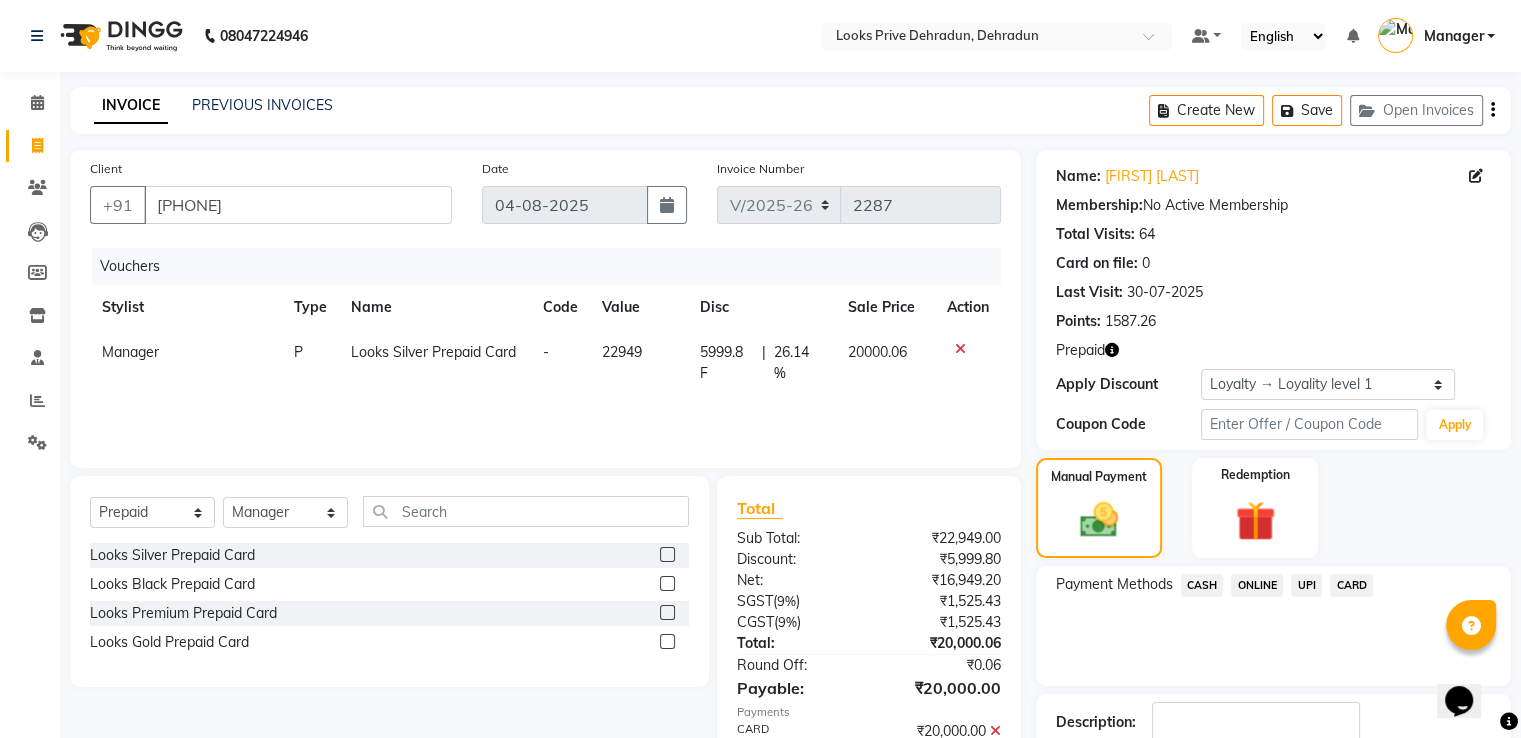scroll, scrollTop: 200, scrollLeft: 0, axis: vertical 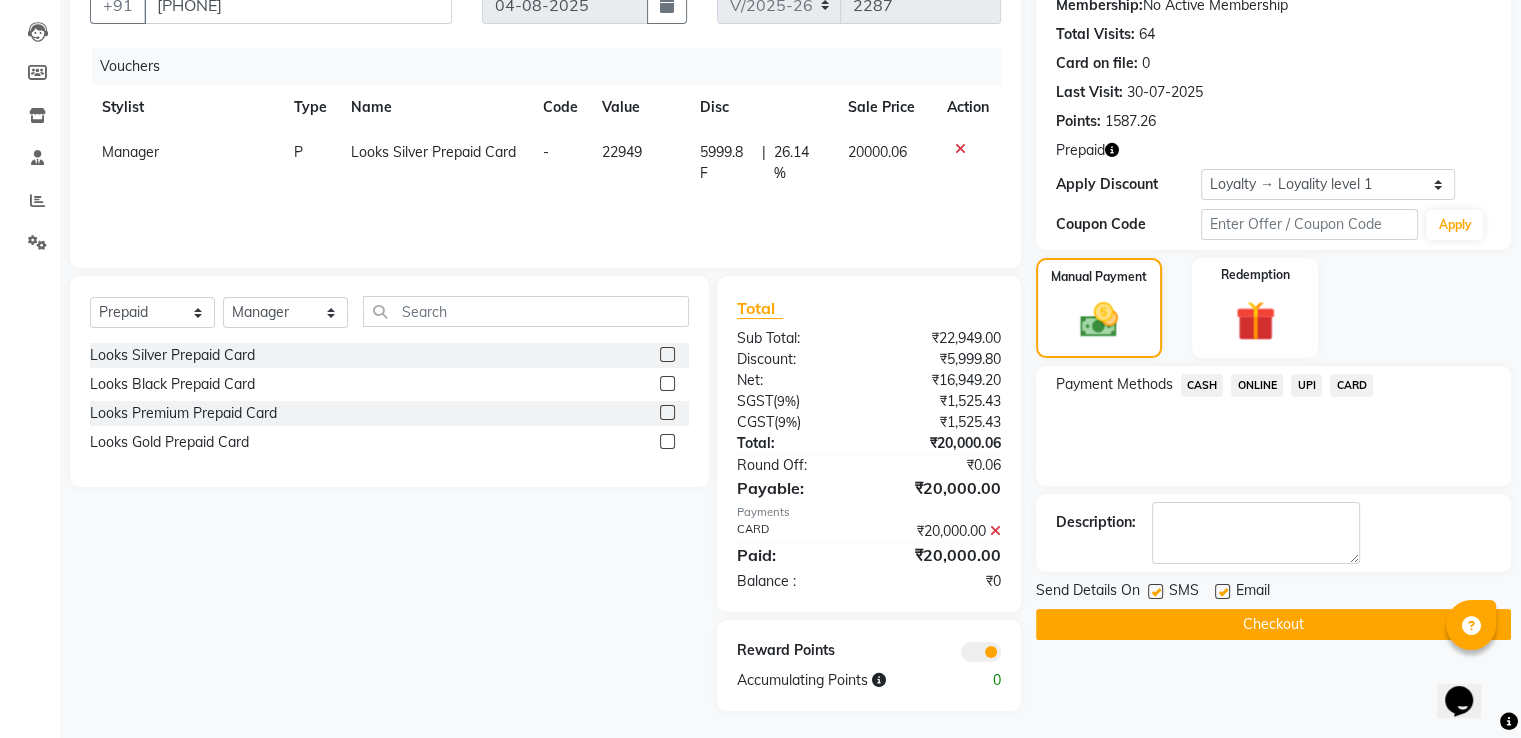 click 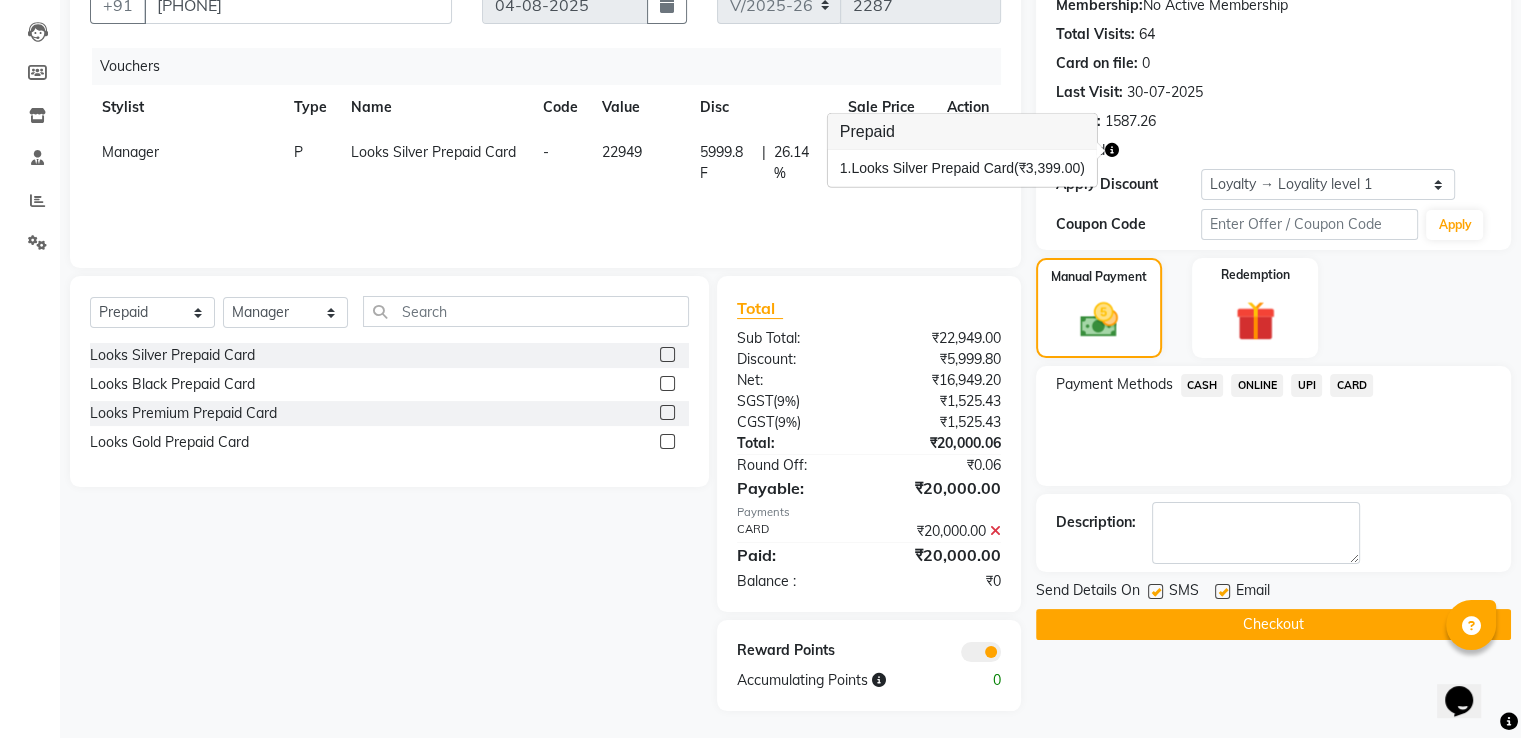 click on "Checkout" 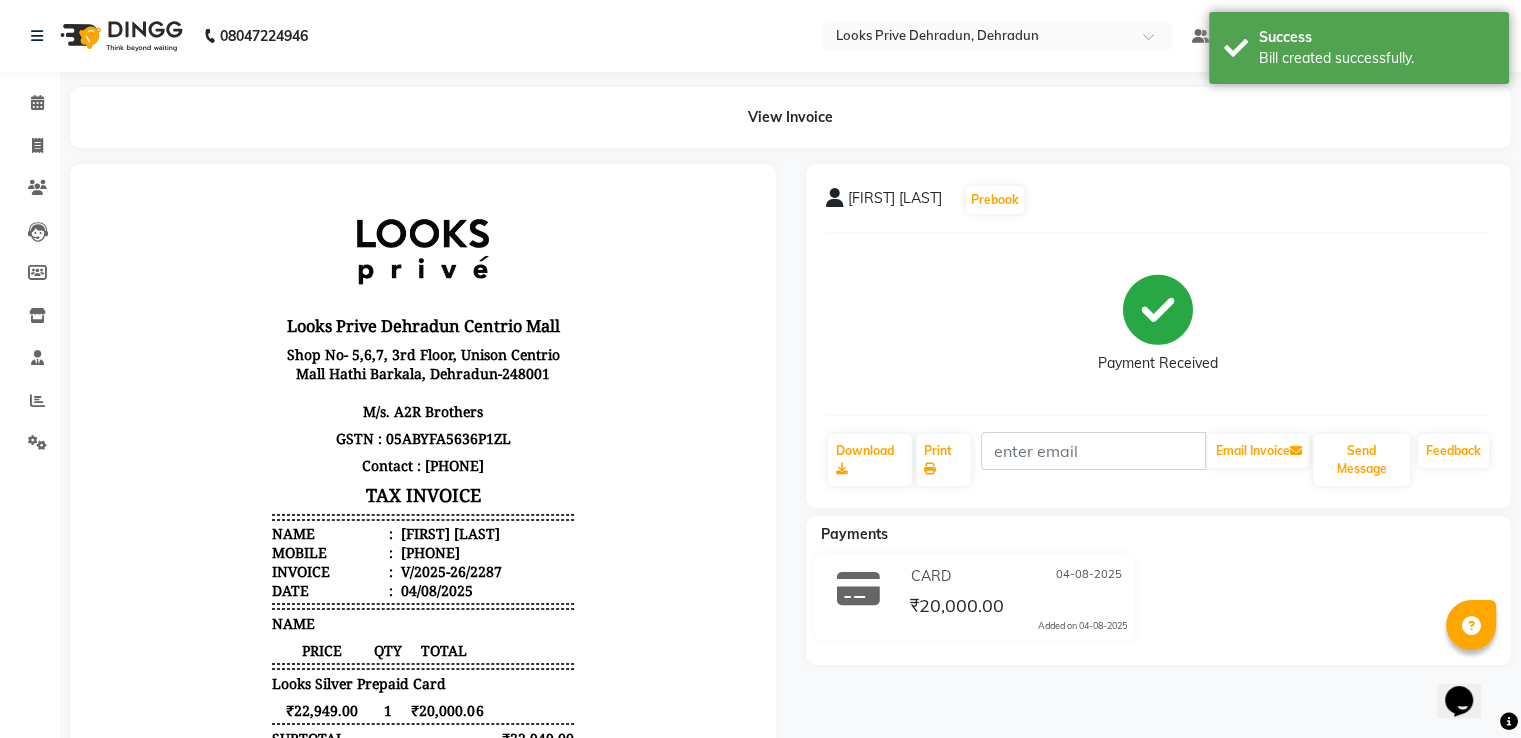 scroll, scrollTop: 0, scrollLeft: 0, axis: both 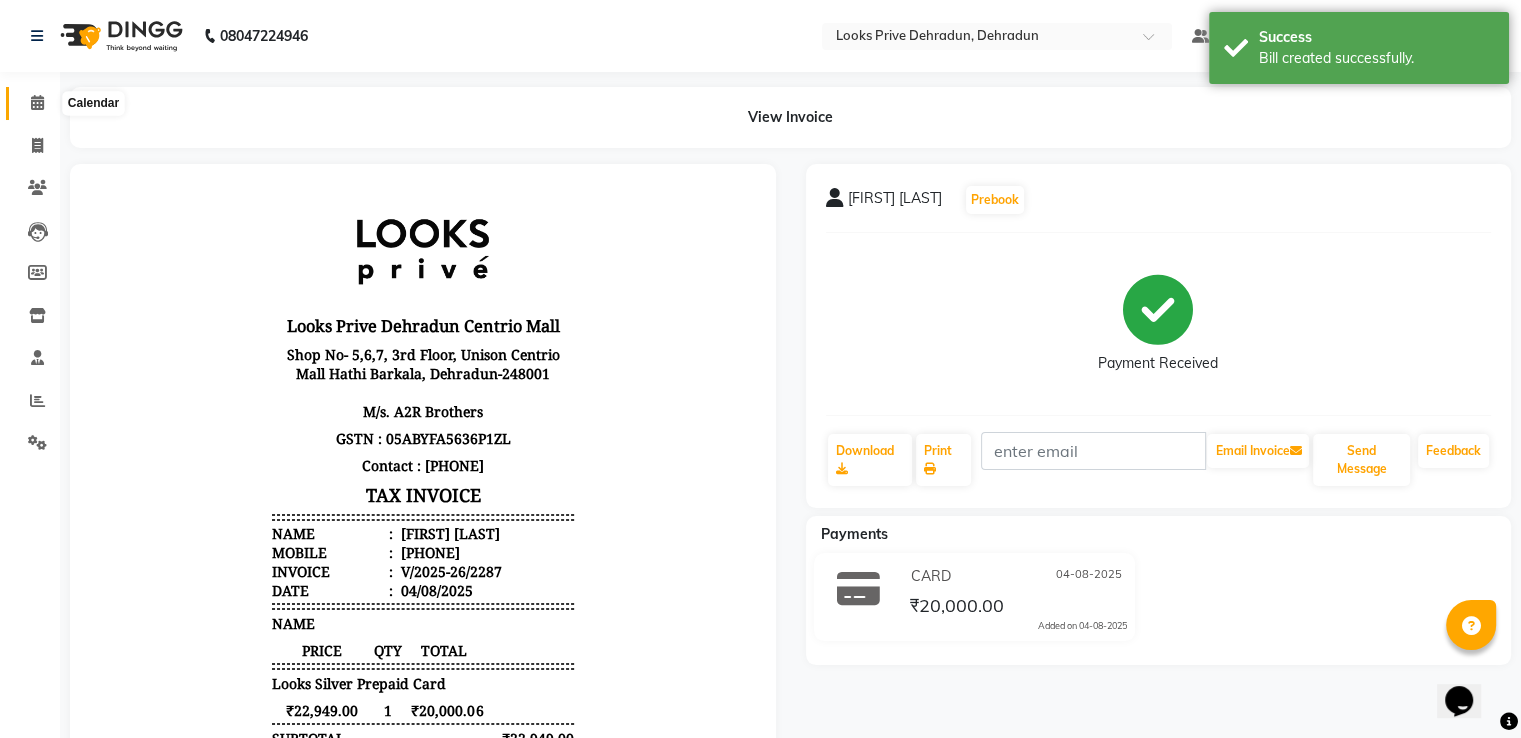 click 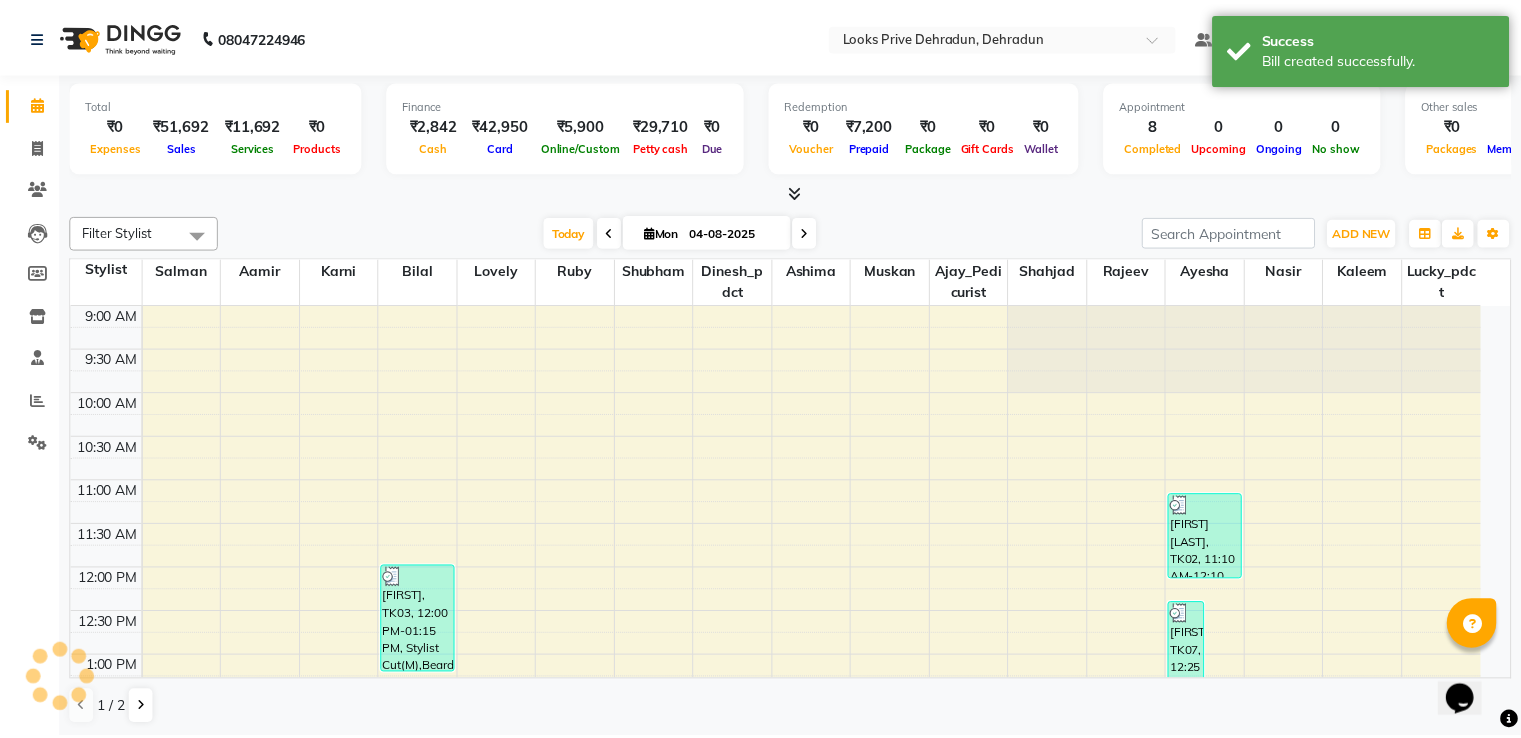 scroll, scrollTop: 0, scrollLeft: 0, axis: both 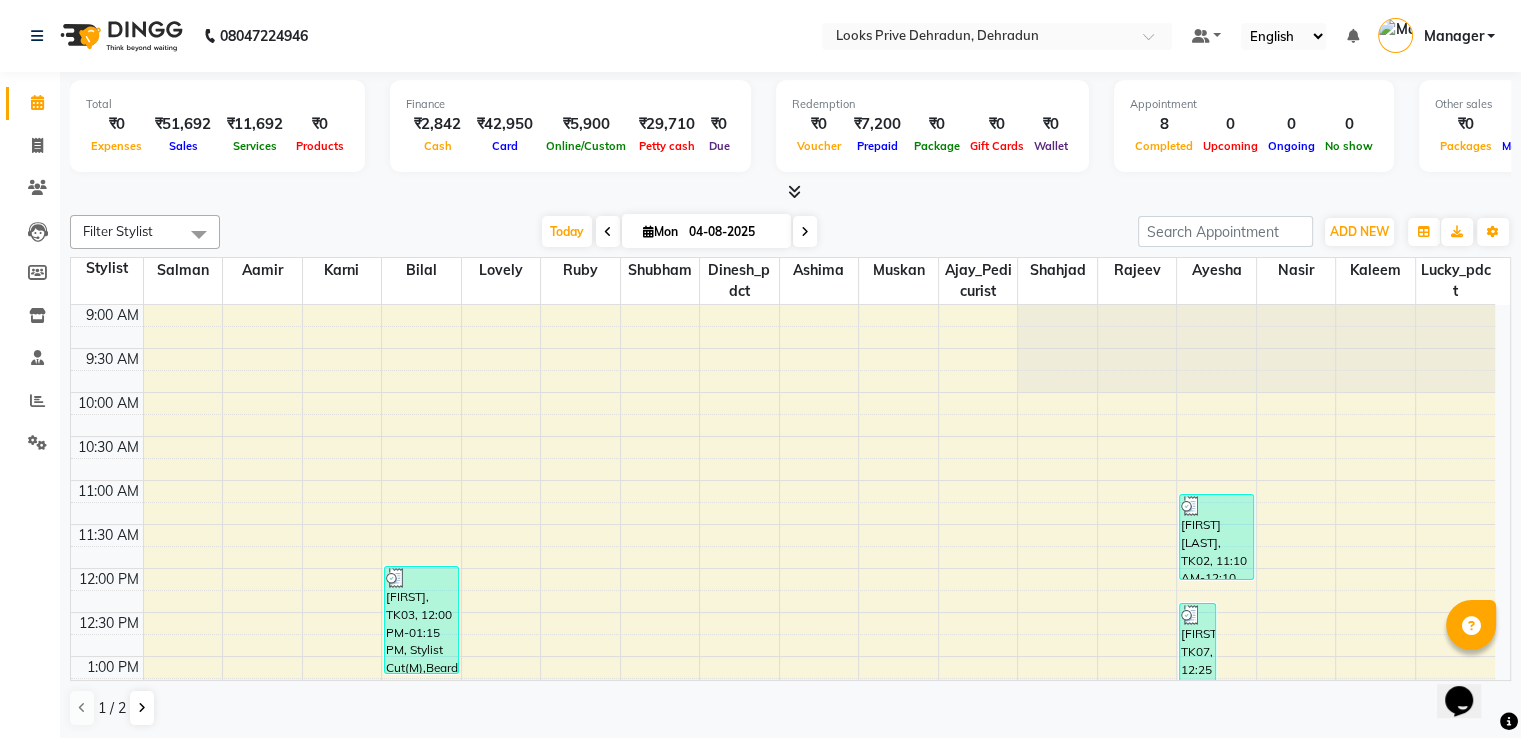 drag, startPoint x: 432, startPoint y: 86, endPoint x: 421, endPoint y: 43, distance: 44.38468 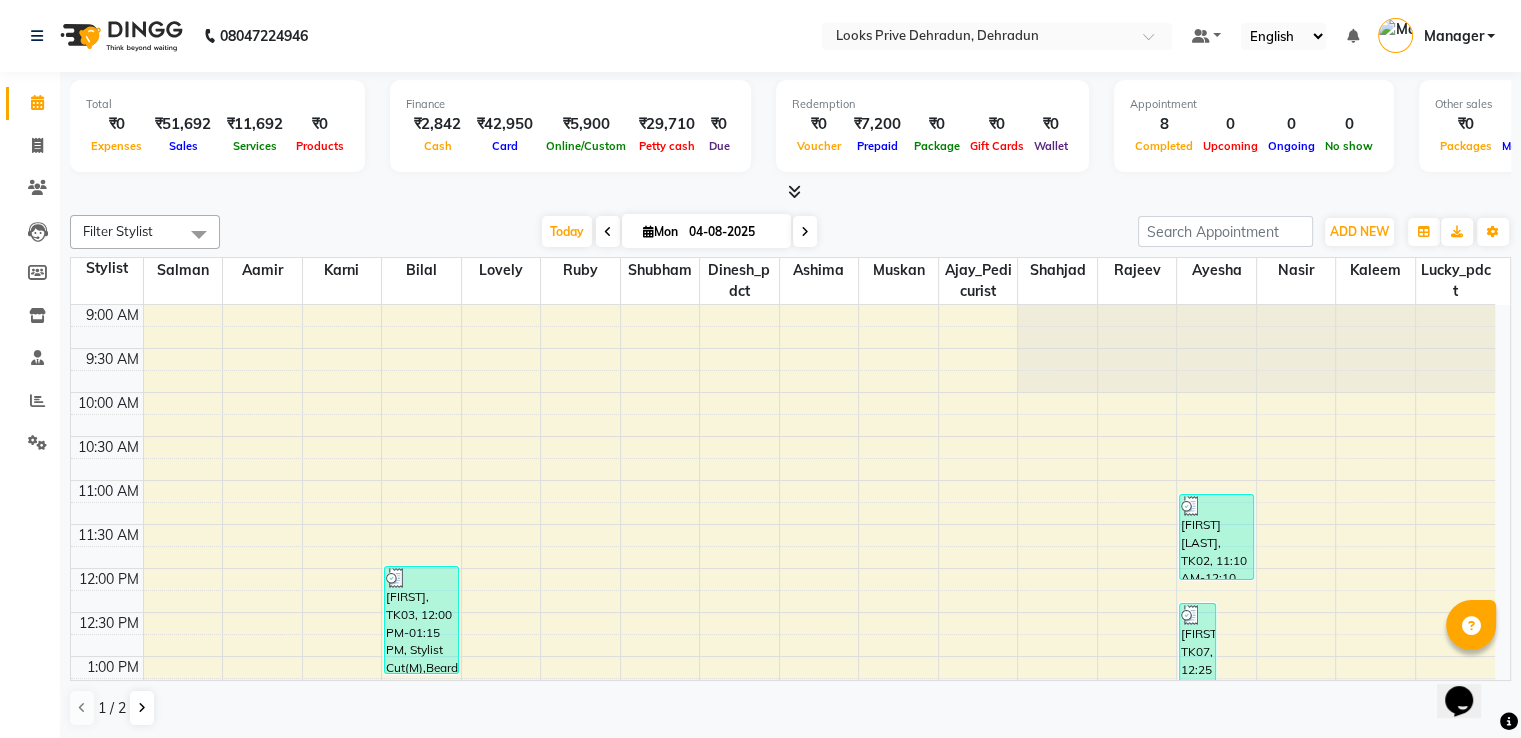 click on "08047224946 Select Location × Looks Prive Dehradun, Dehradun Default Panel My Panel English ENGLISH Español العربية मराठी हिंदी ગુજરાતી தமிழ் 中文 Notifications nothing to show Manager Manage Profile Change Password Sign out  Version:3.16.0" 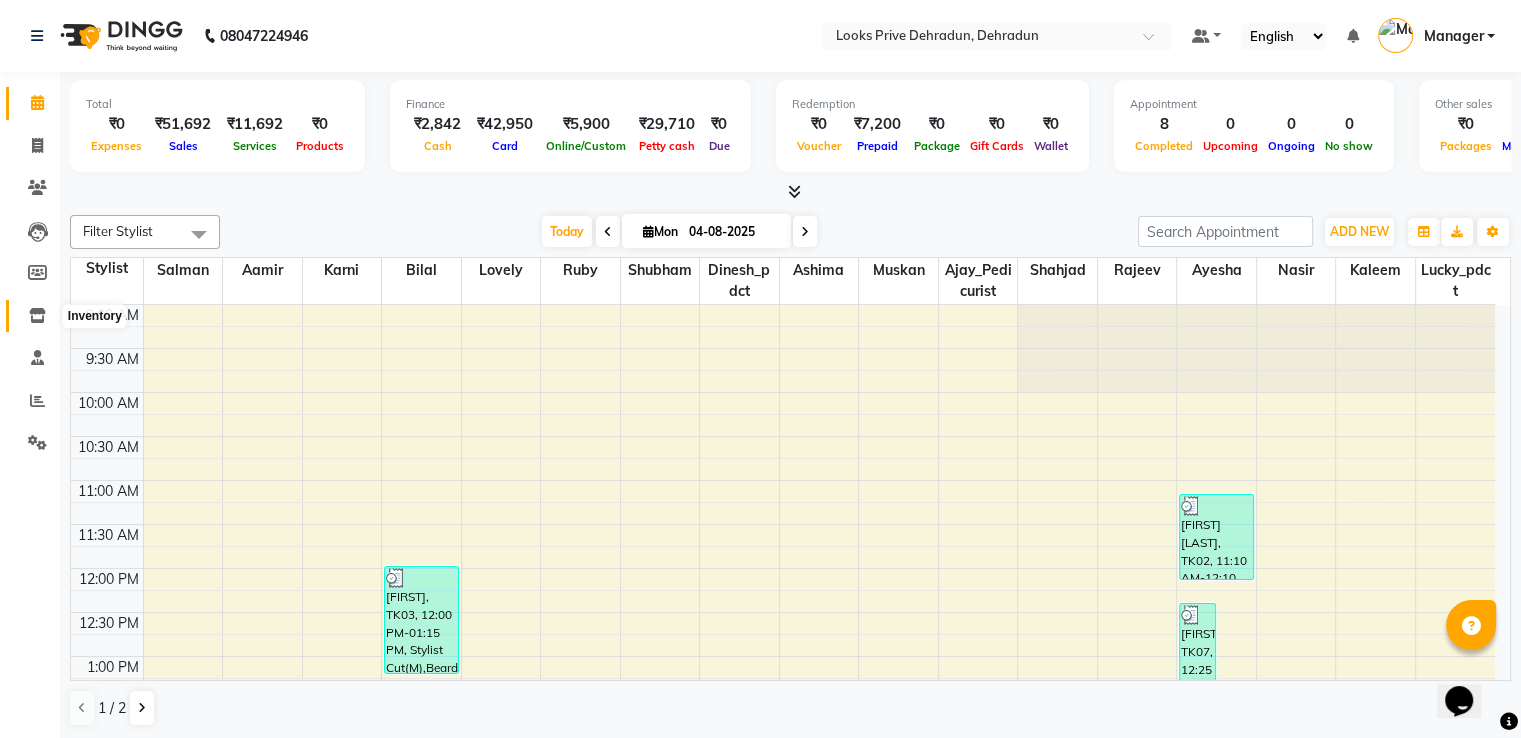 drag, startPoint x: 39, startPoint y: 314, endPoint x: 59, endPoint y: 297, distance: 26.24881 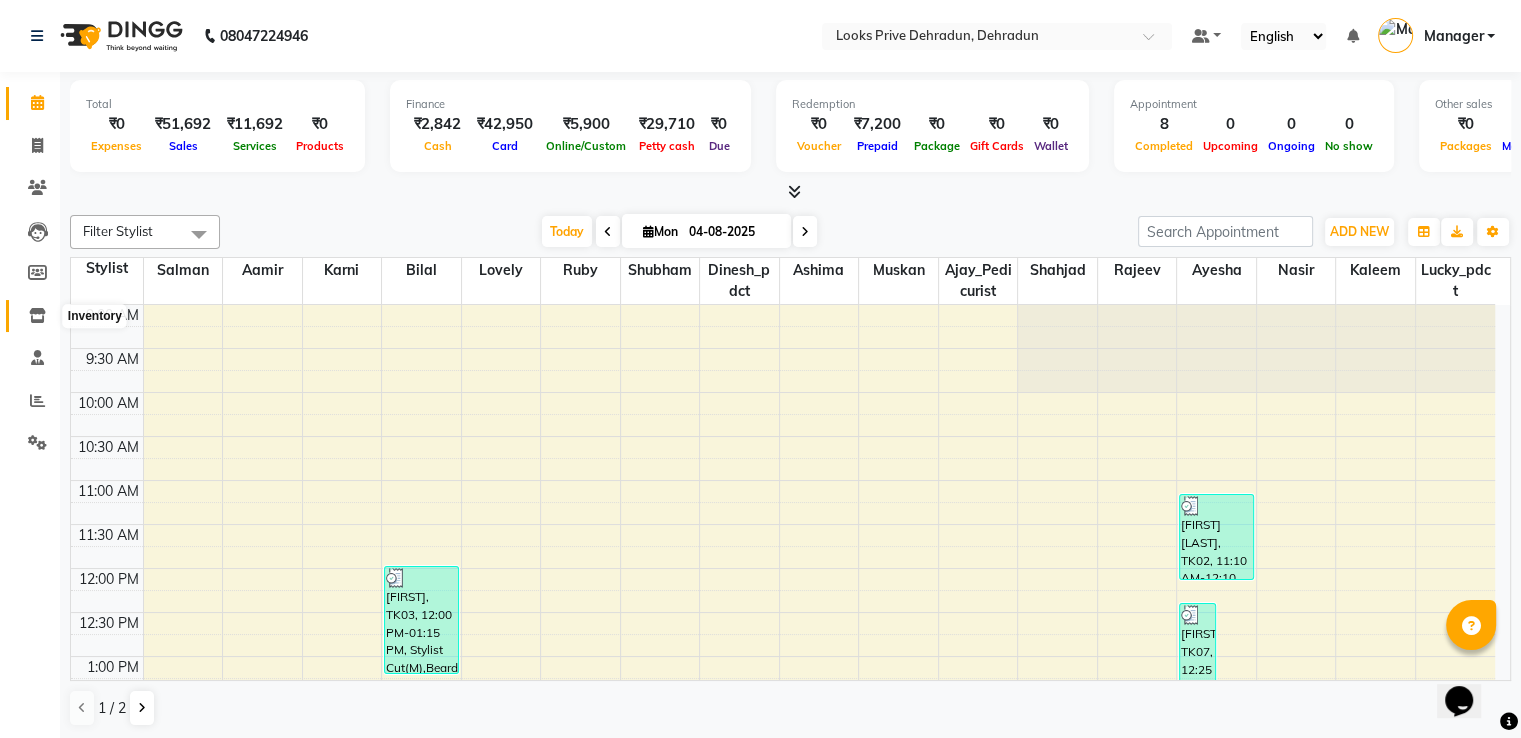 click 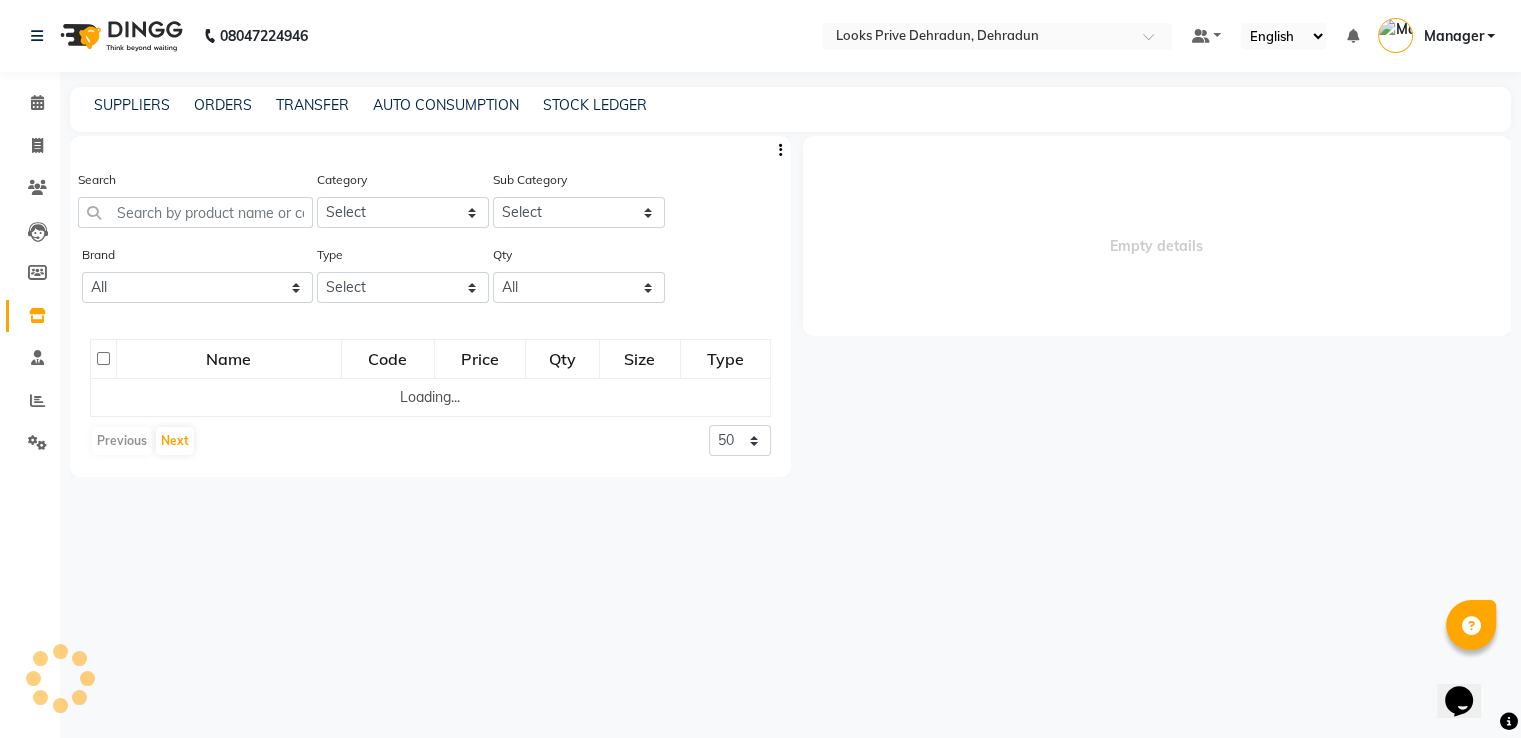 select 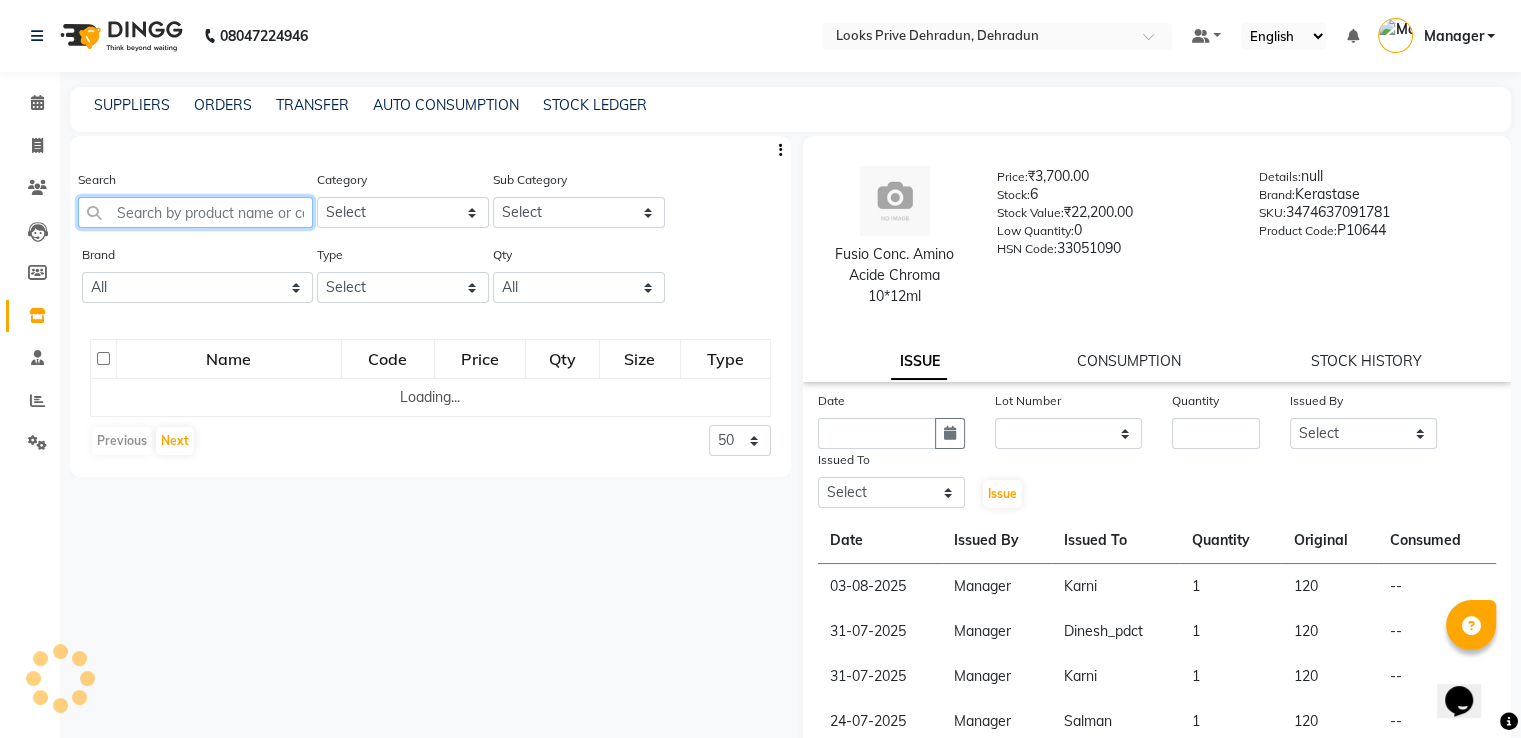 click 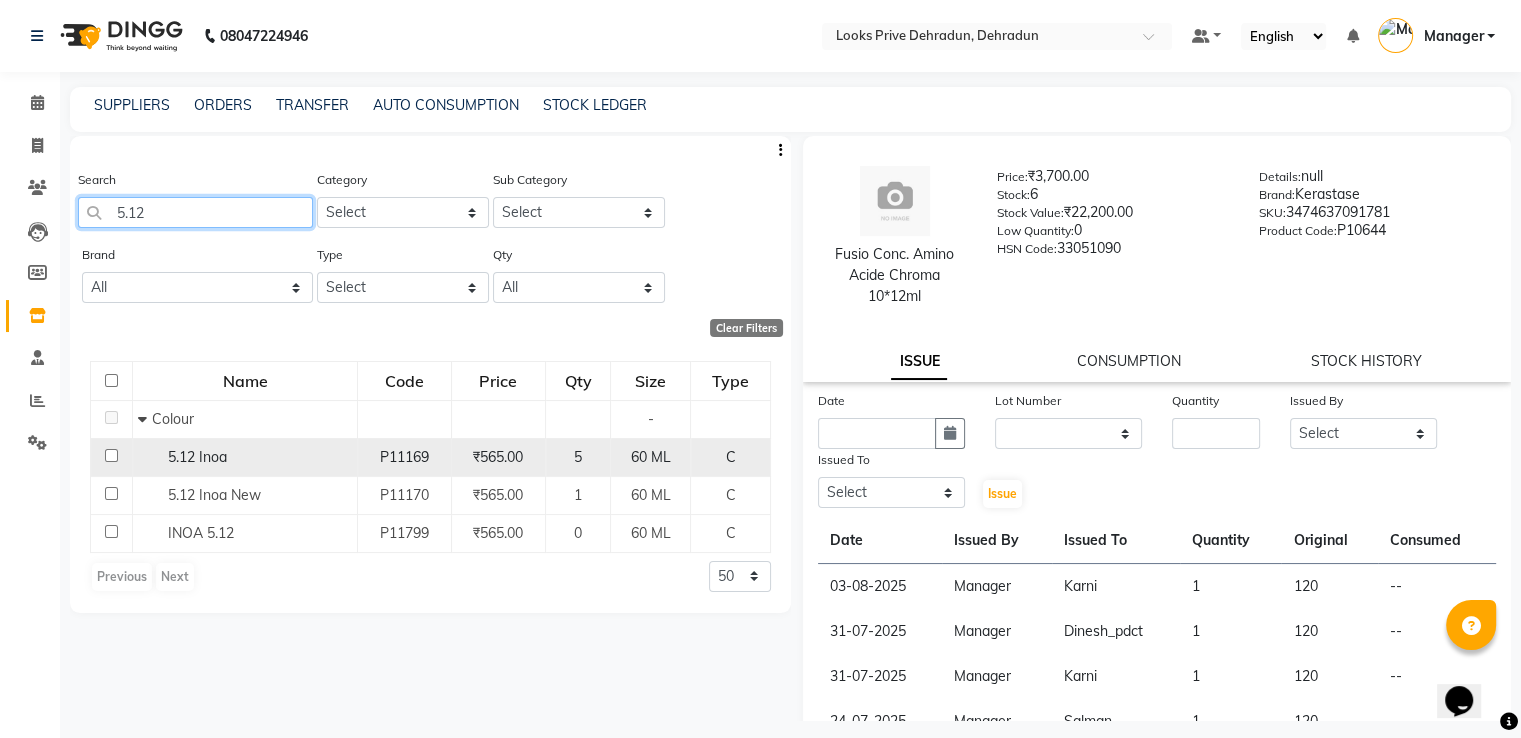 type on "5.12" 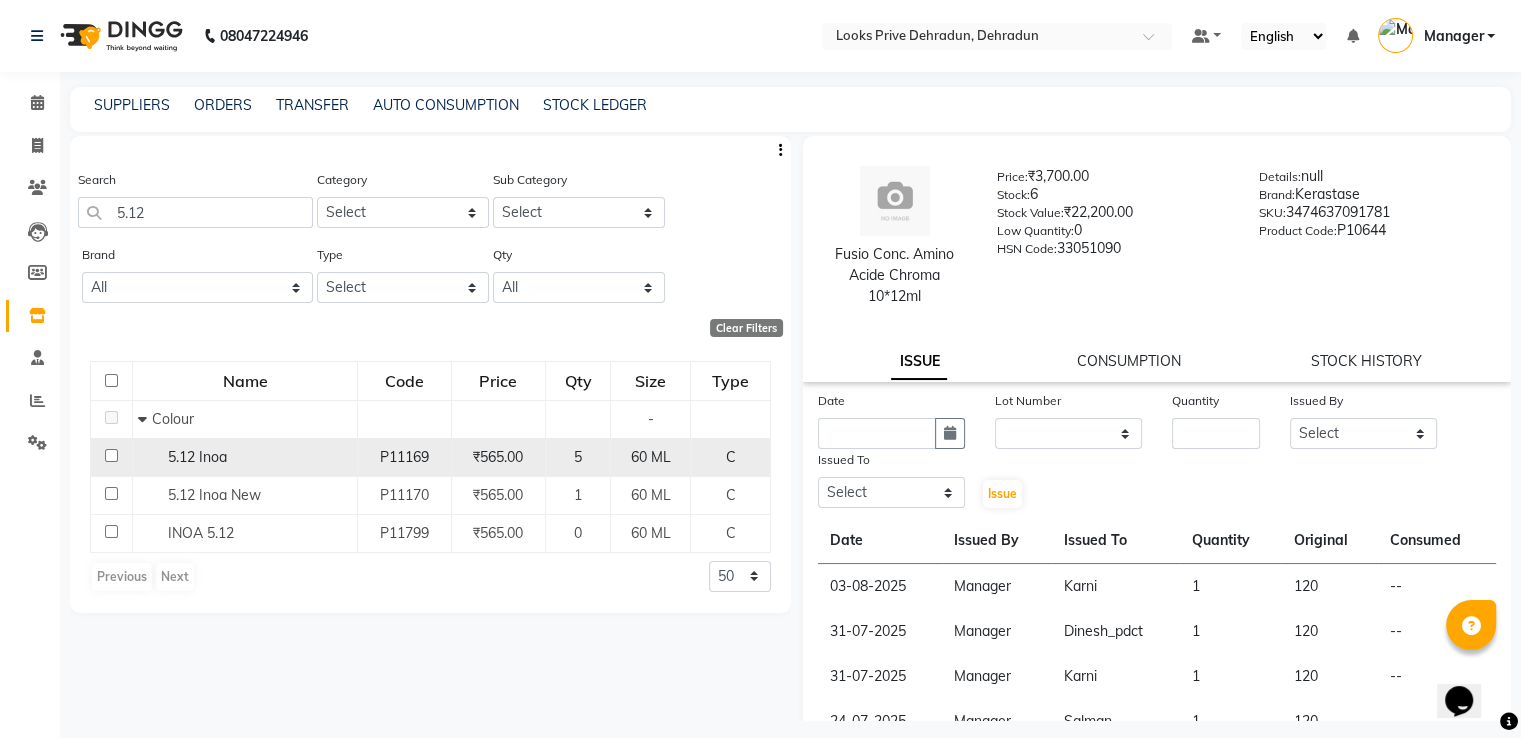 click 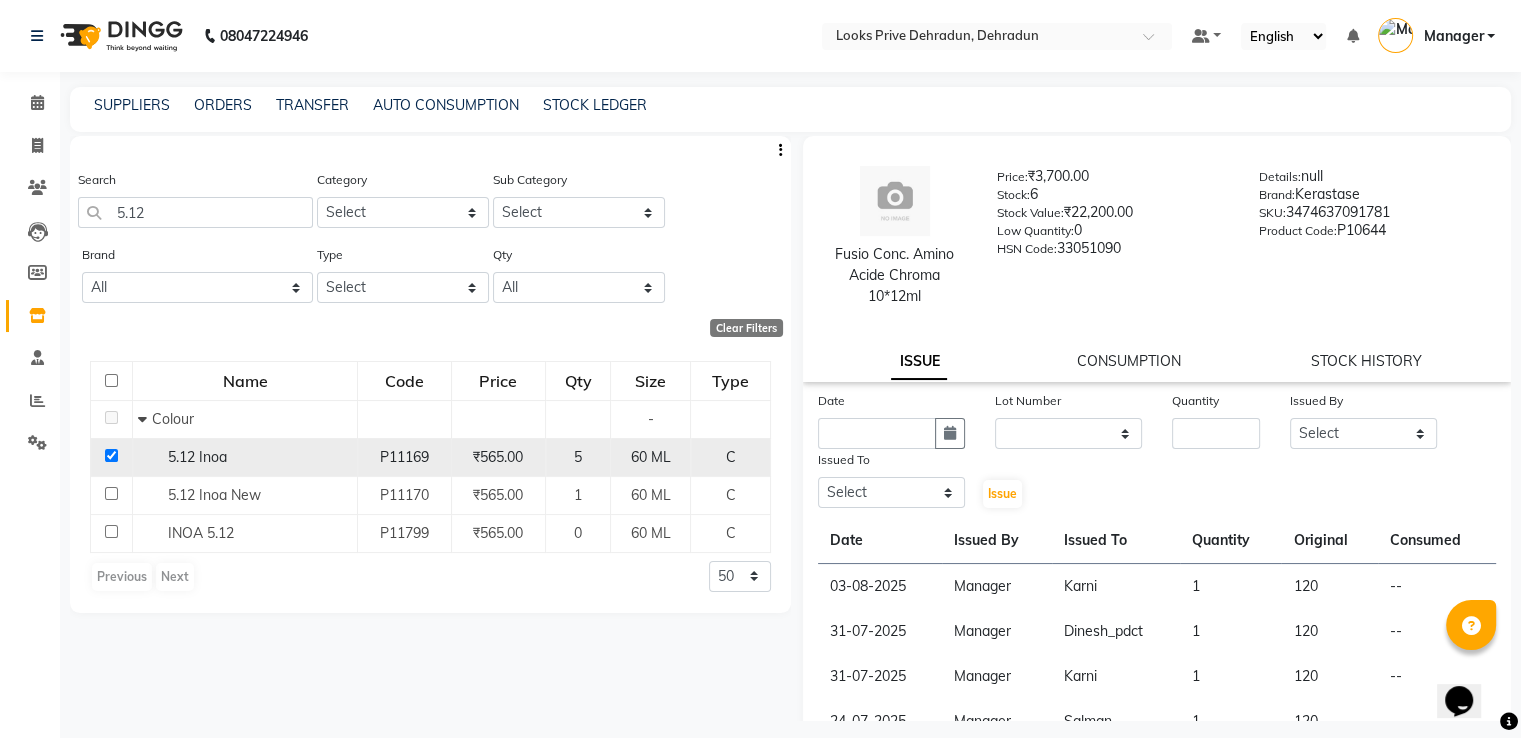 checkbox on "true" 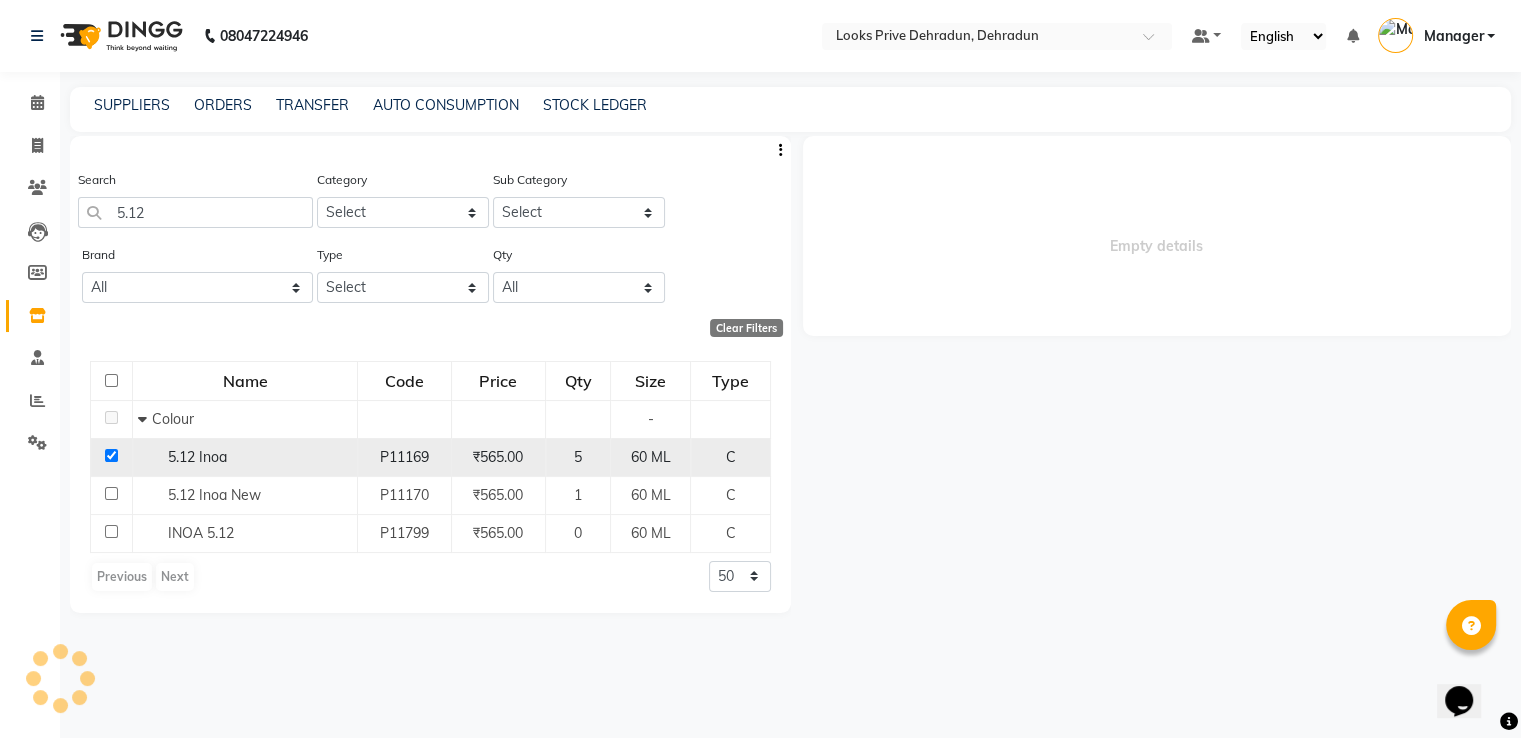 select 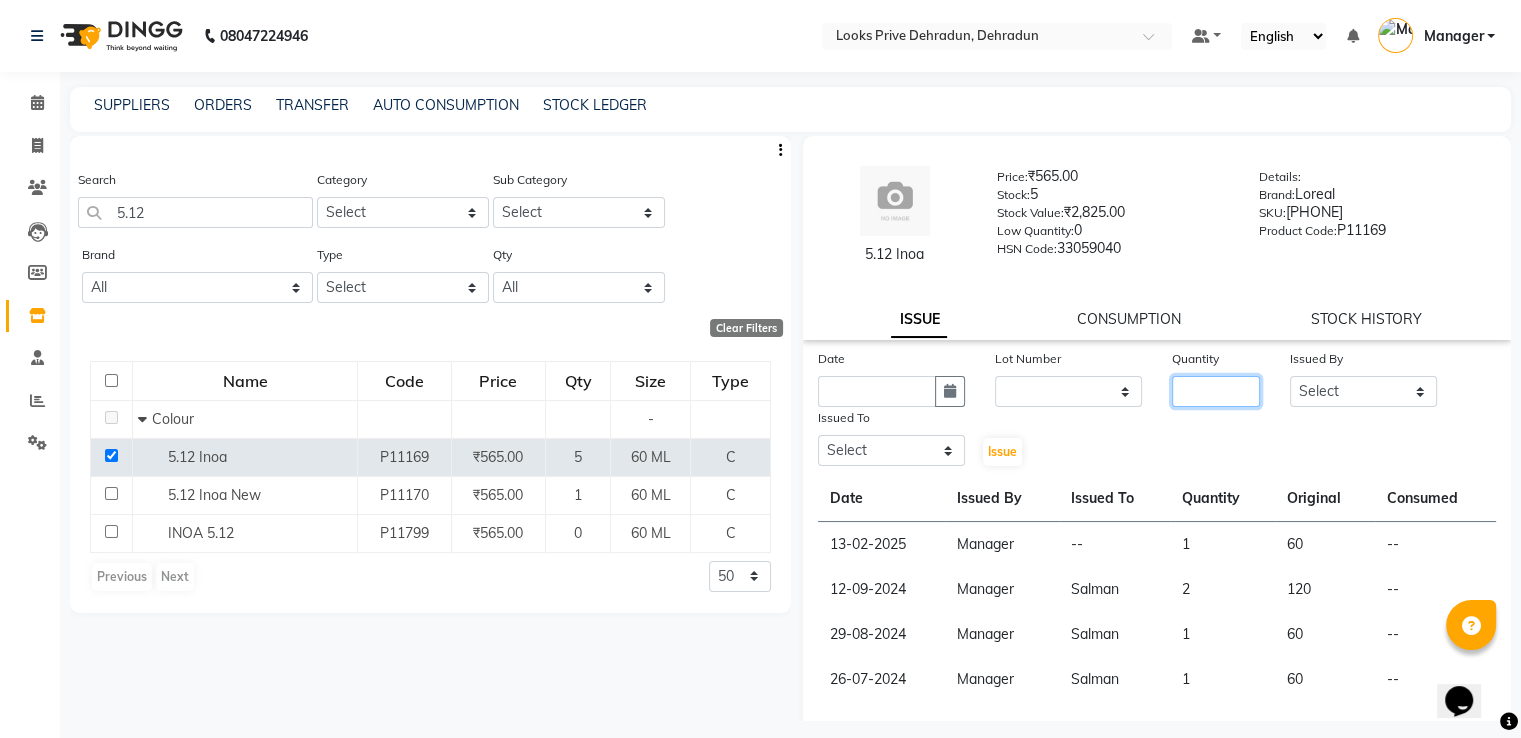 click 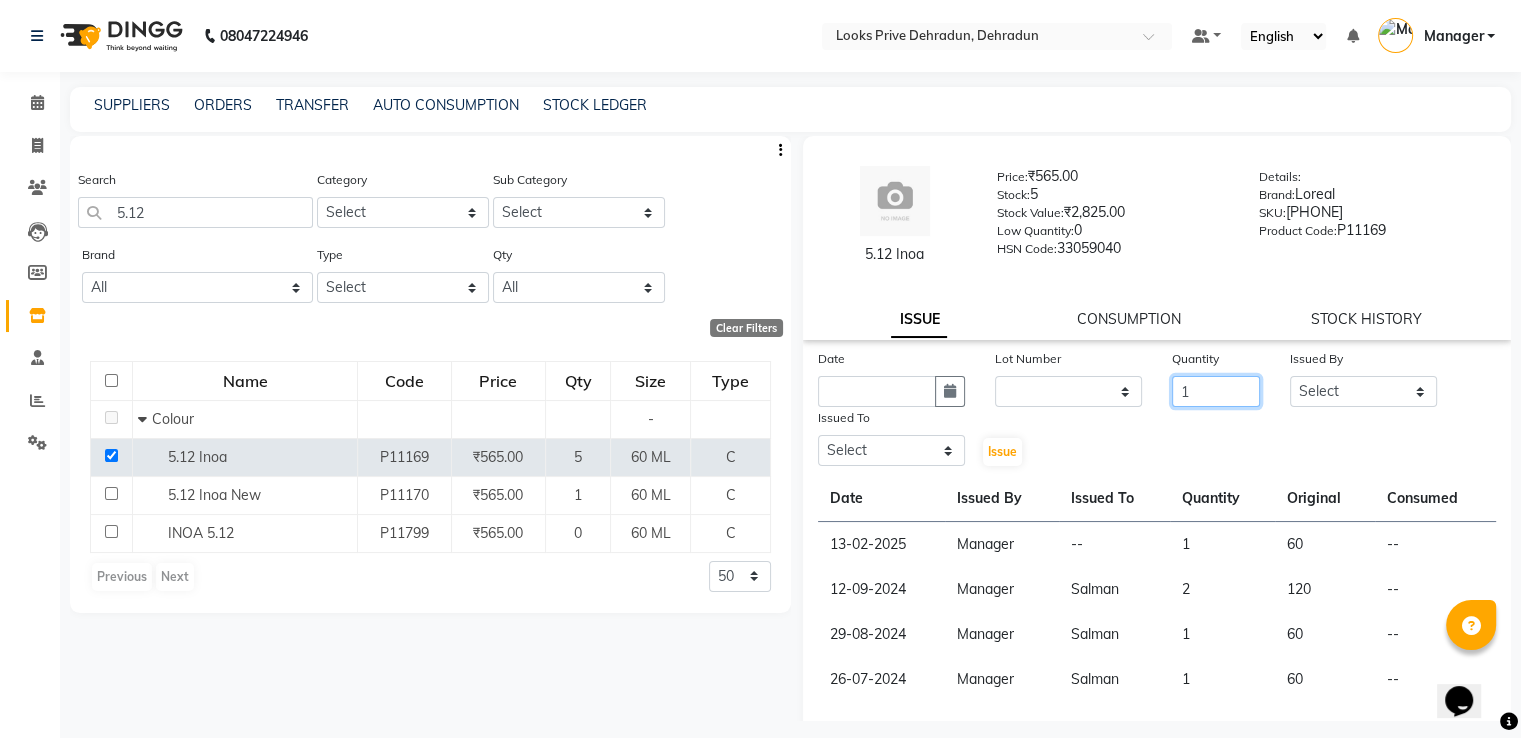 type on "1" 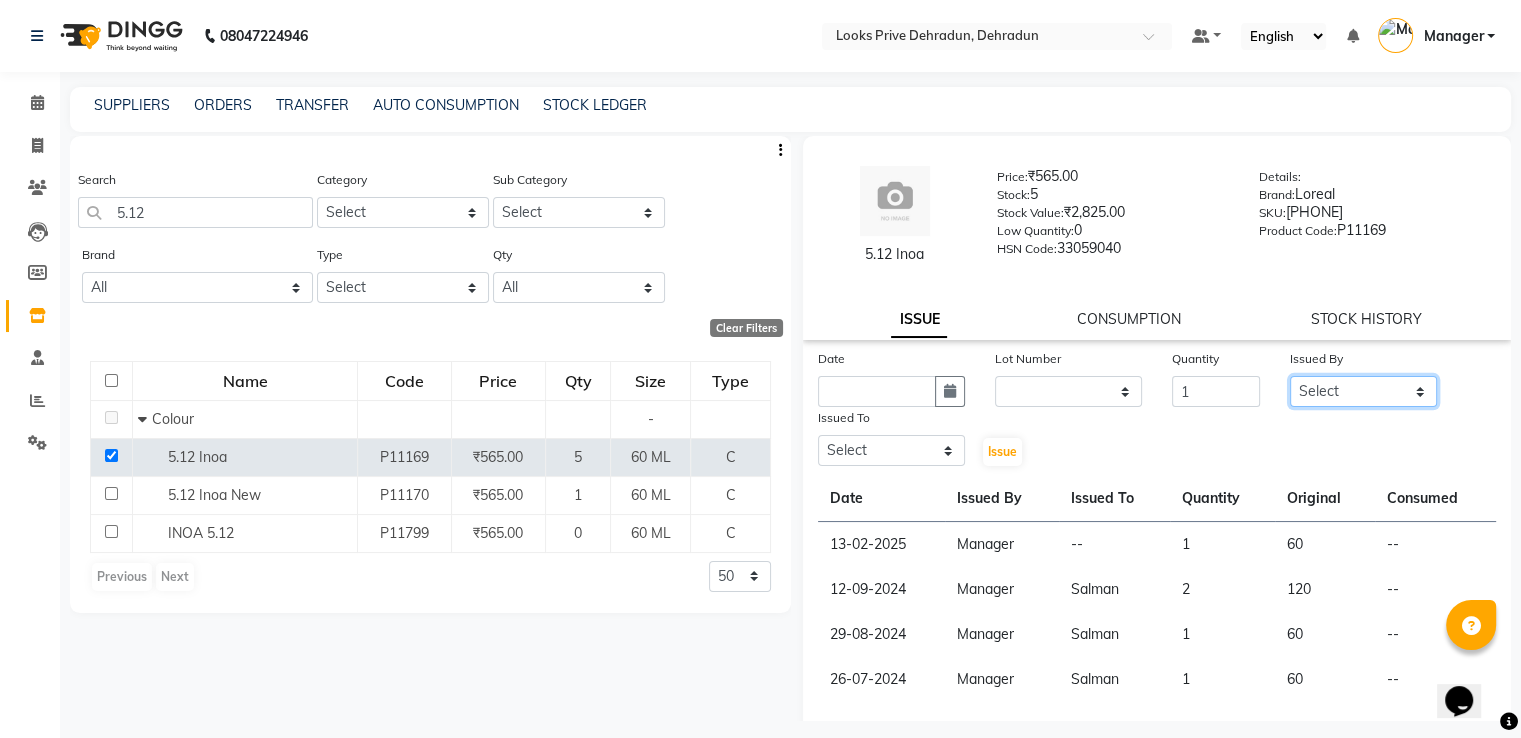 drag, startPoint x: 1333, startPoint y: 398, endPoint x: 1335, endPoint y: 382, distance: 16.124516 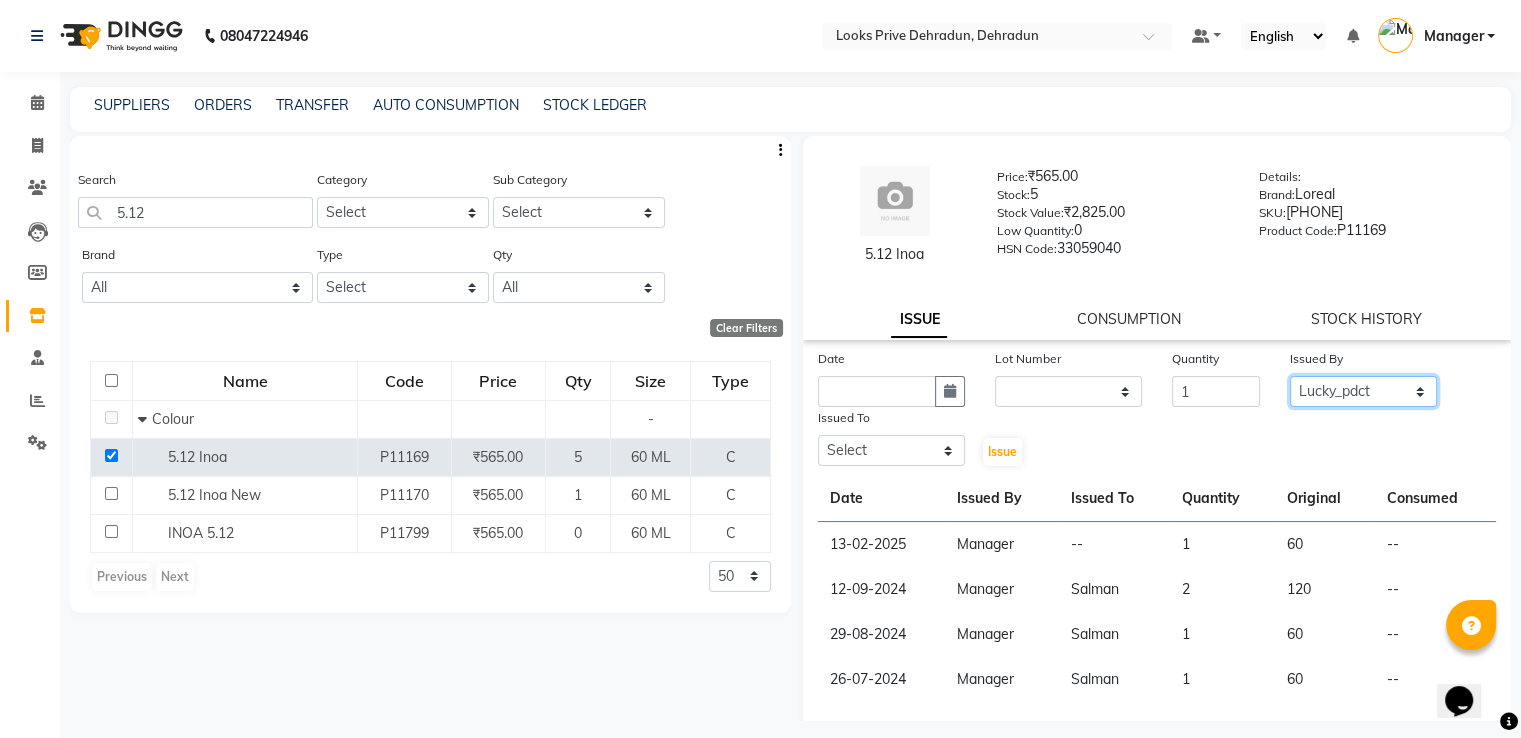 click on "Select A2R_Master Aamir Ajay_Pedicurist Ashima Ayesha Bilal Dinesh_pdct Kaleem Karni Lovely Lucky_pdct Manager Muskan Nasir Rajeev Ruby Salman Shahjad Shubham Suraj_pedi" 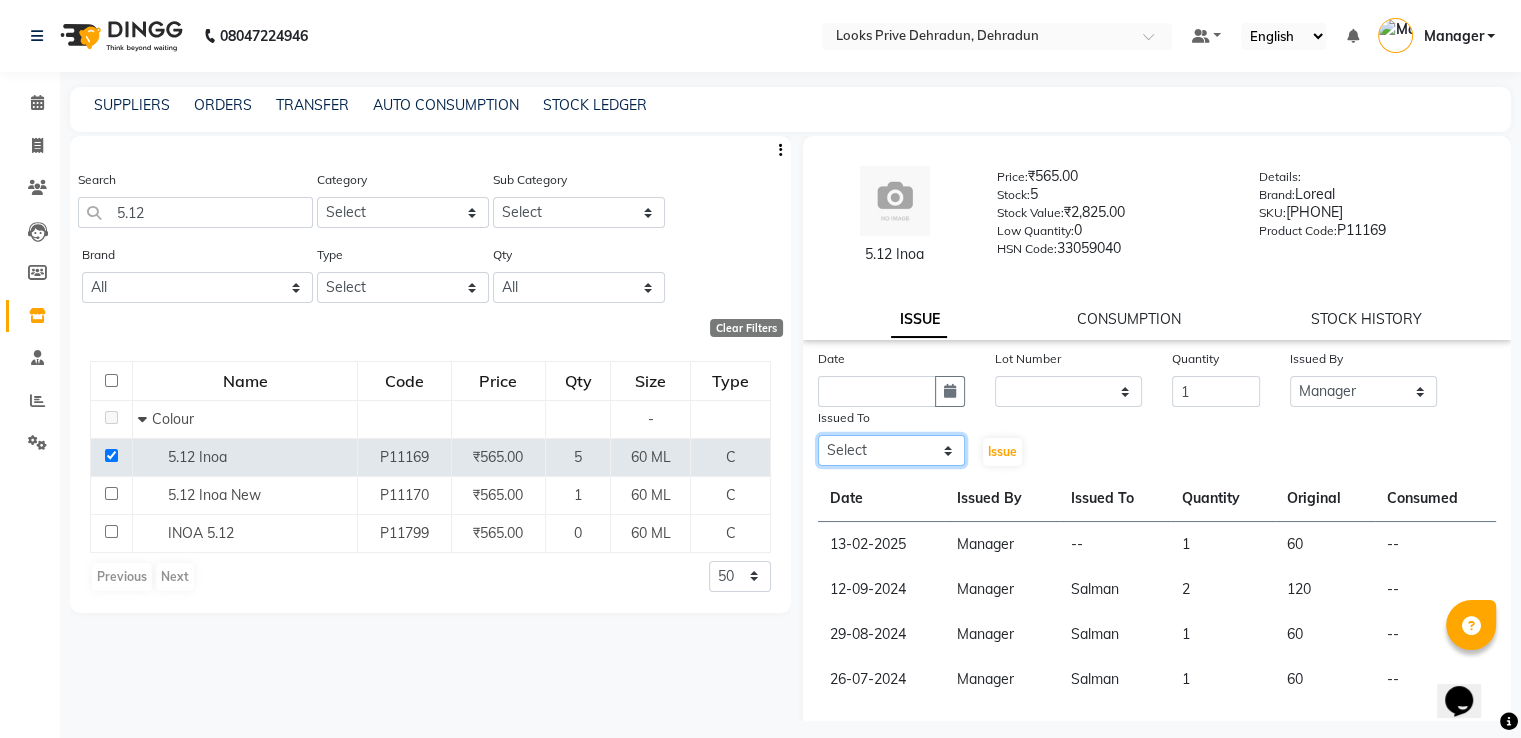 click on "Select A2R_Master Aamir Ajay_Pedicurist Ashima Ayesha Bilal Dinesh_pdct Kaleem Karni Lovely Lucky_pdct Manager Muskan Nasir Rajeev Ruby Salman Shahjad Shubham Suraj_pedi" 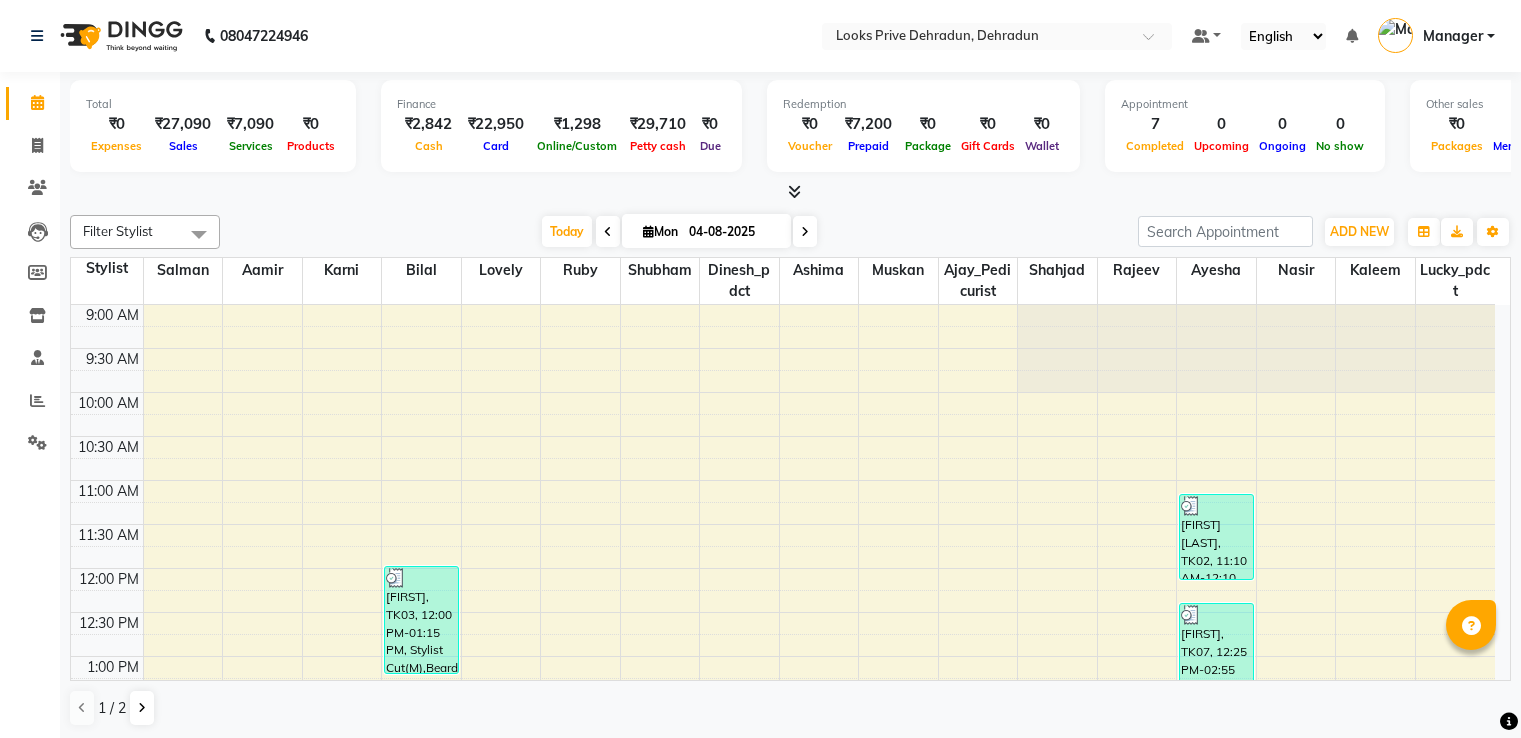 scroll, scrollTop: 0, scrollLeft: 0, axis: both 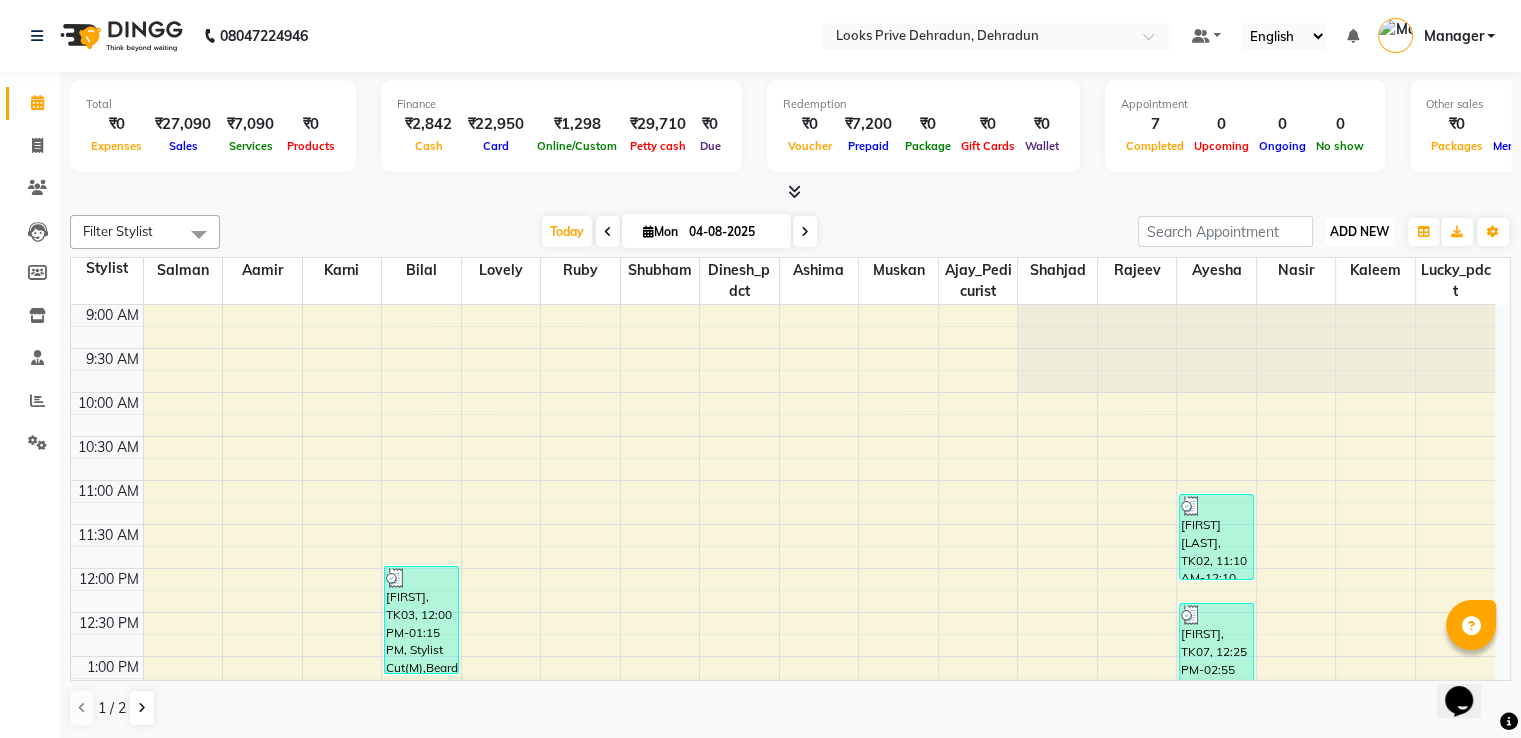click on "ADD NEW" at bounding box center [1359, 231] 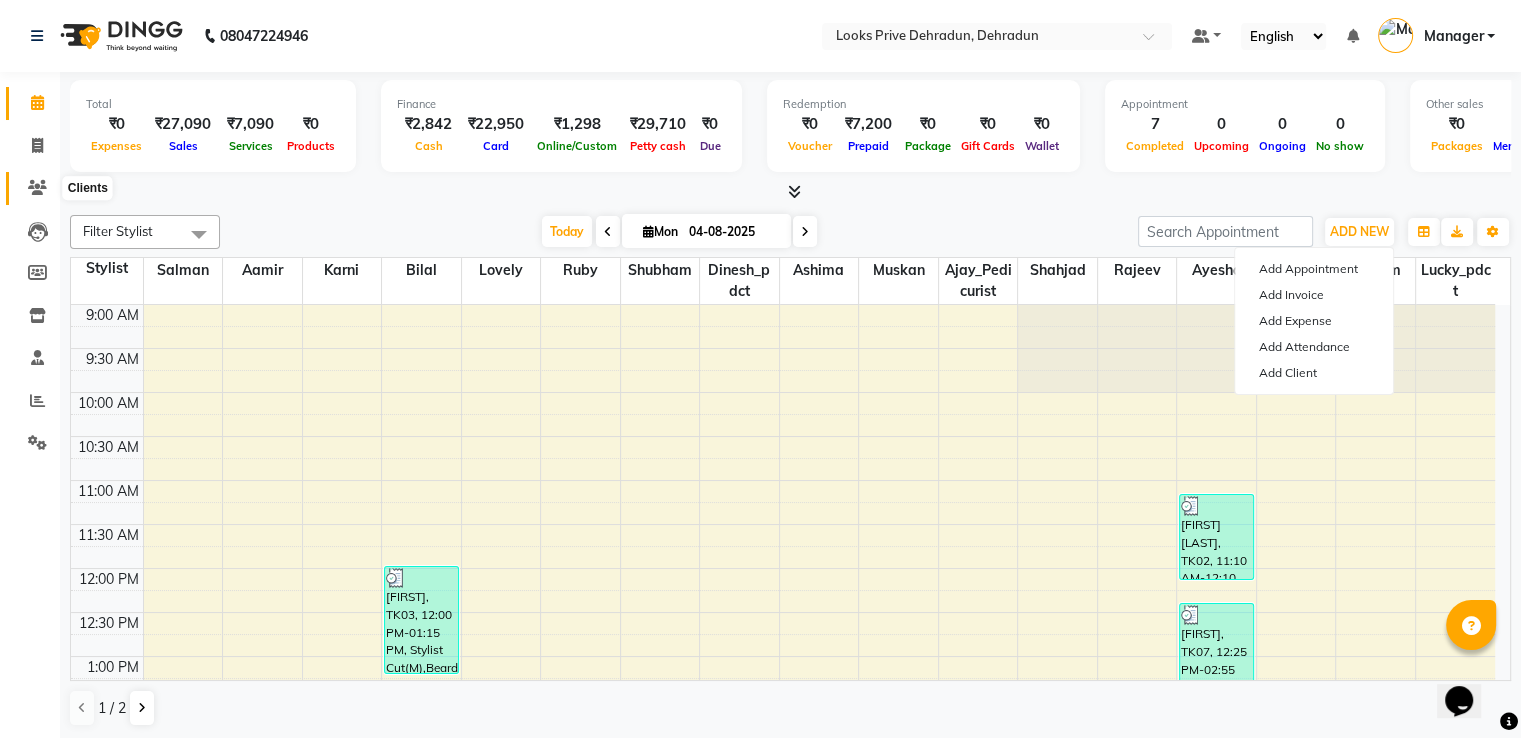 click 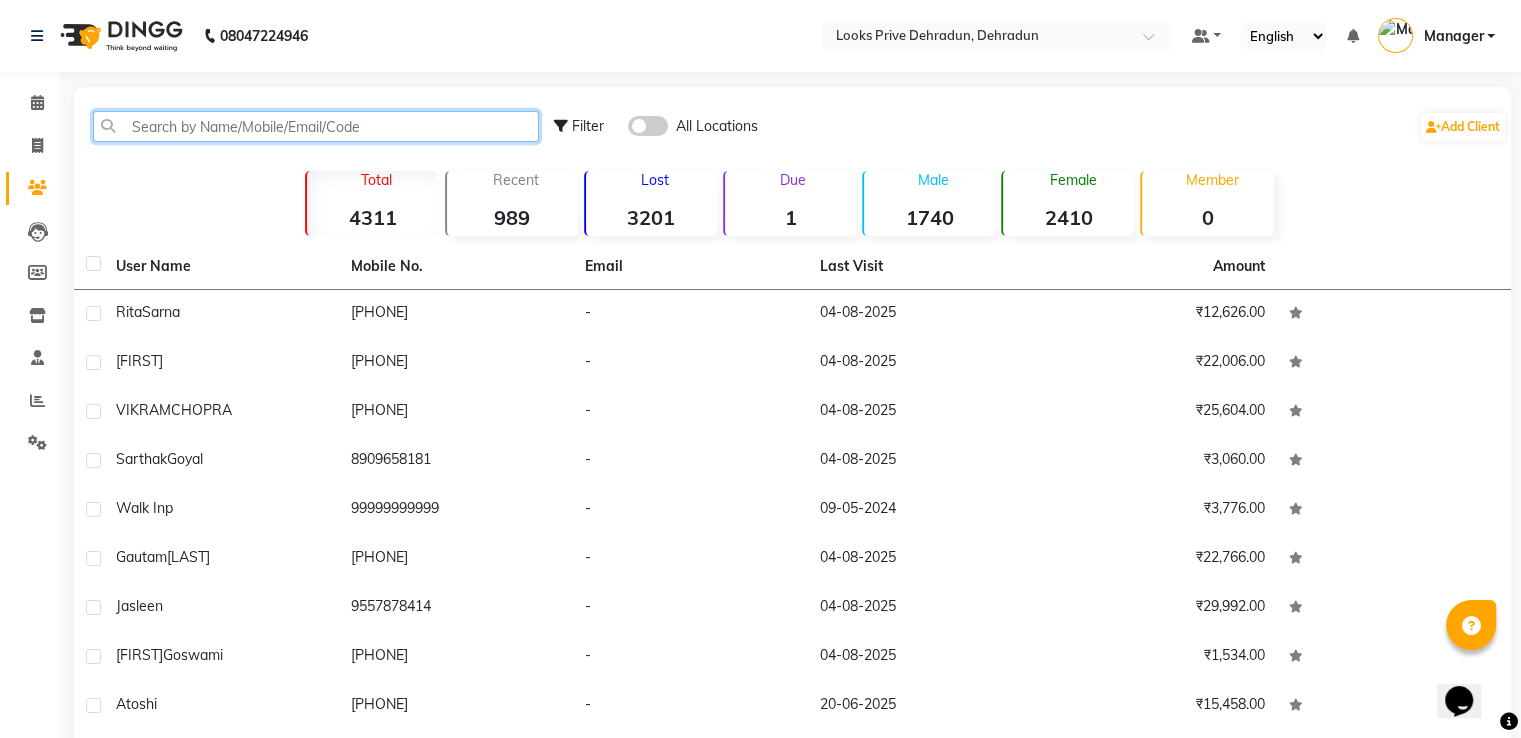 click 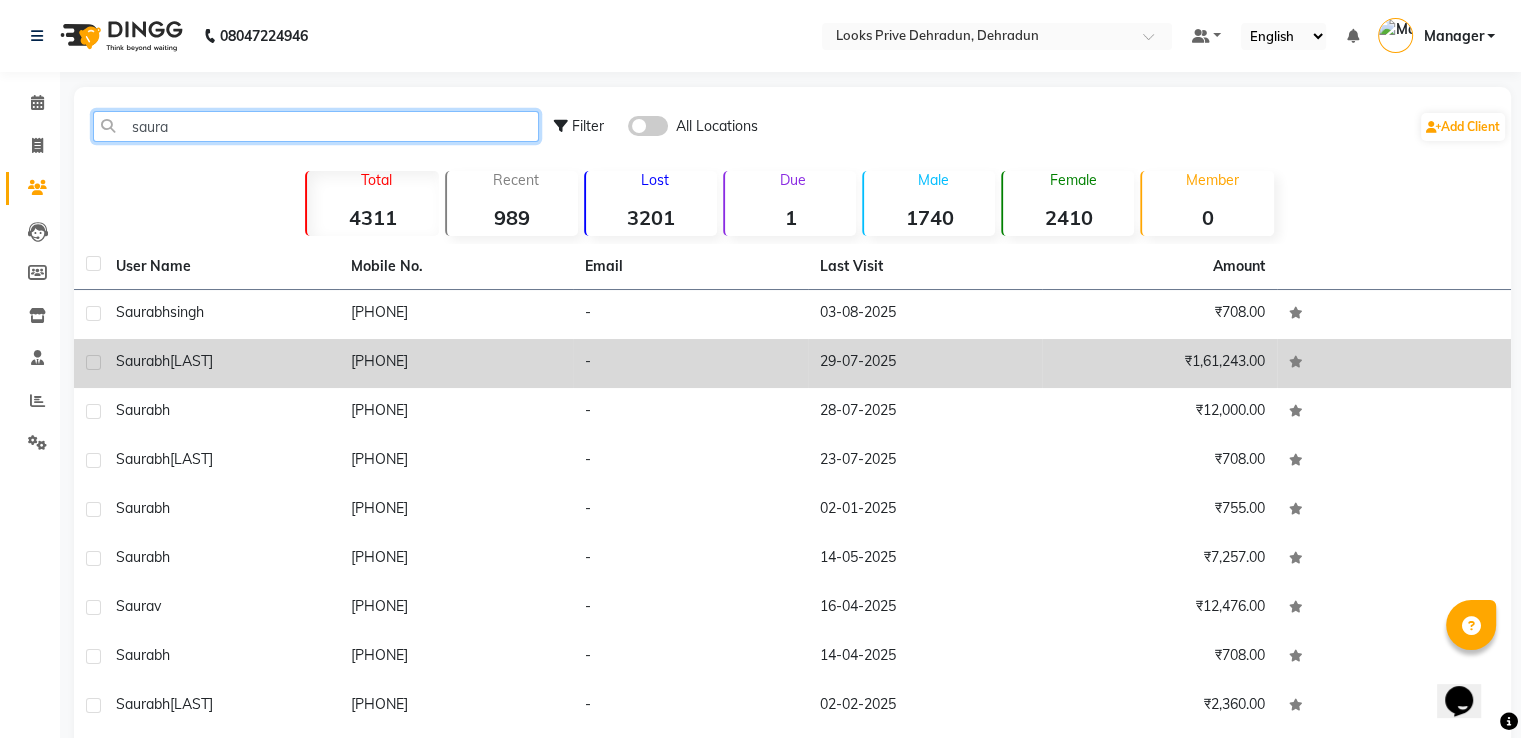 type on "saura" 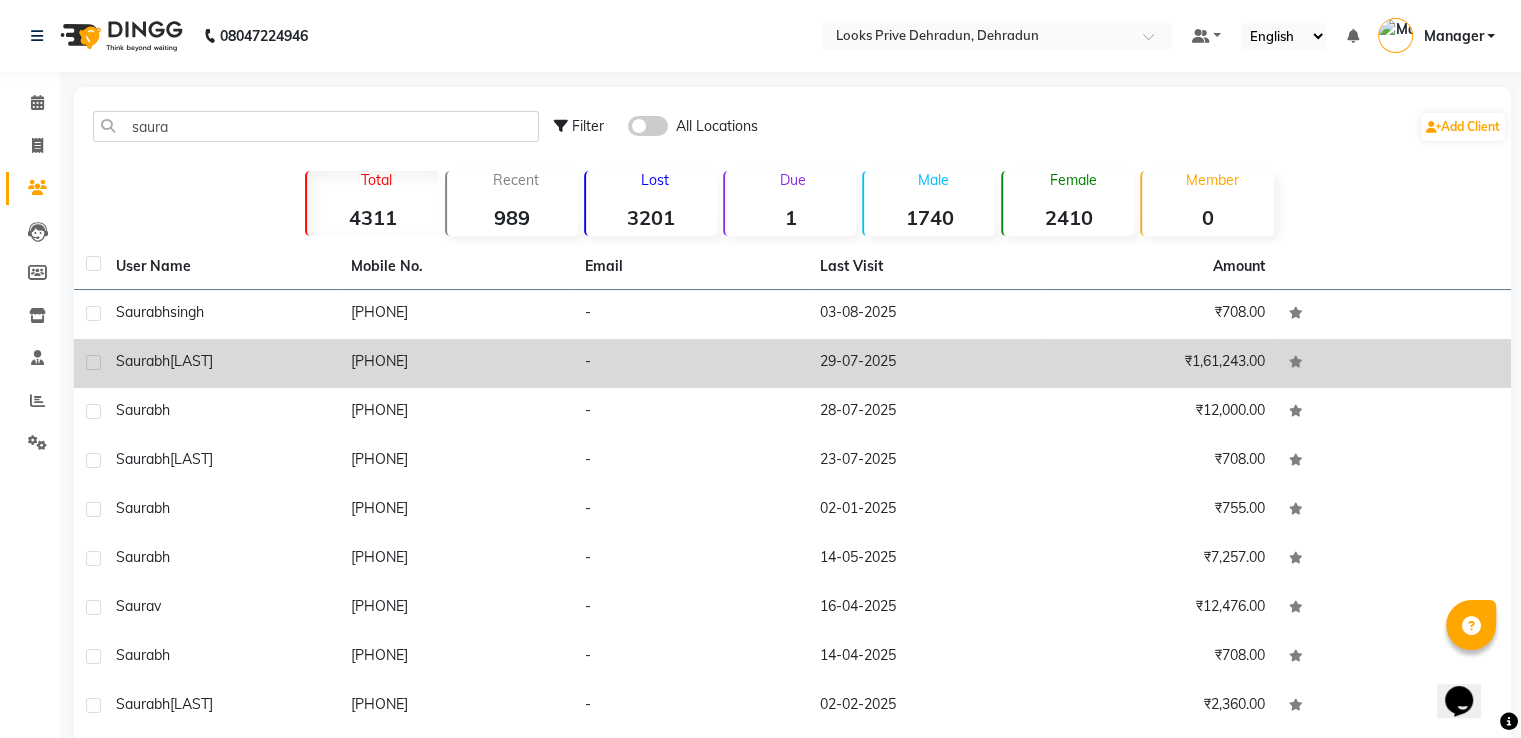 click on "Saurabh  Bahuguna" 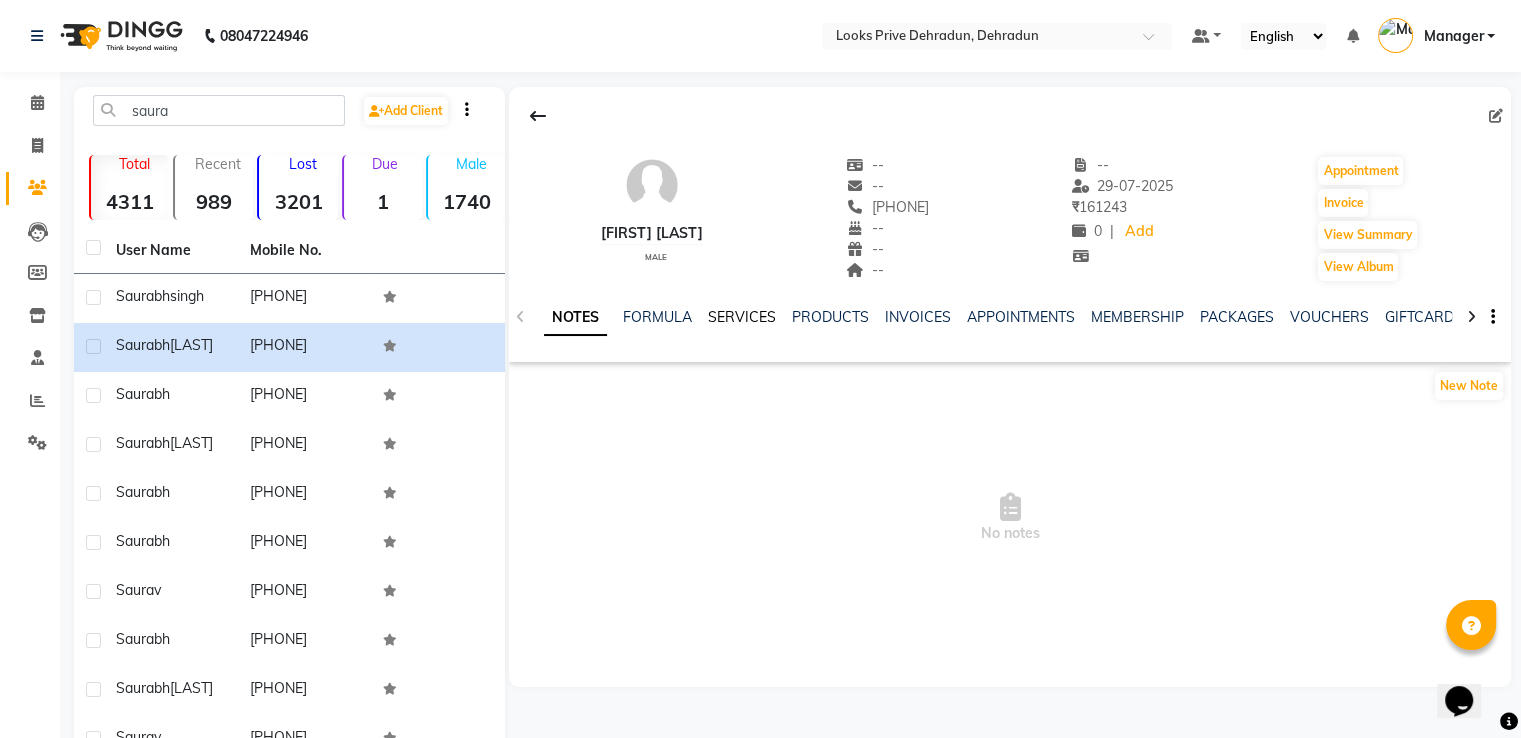 click on "SERVICES" 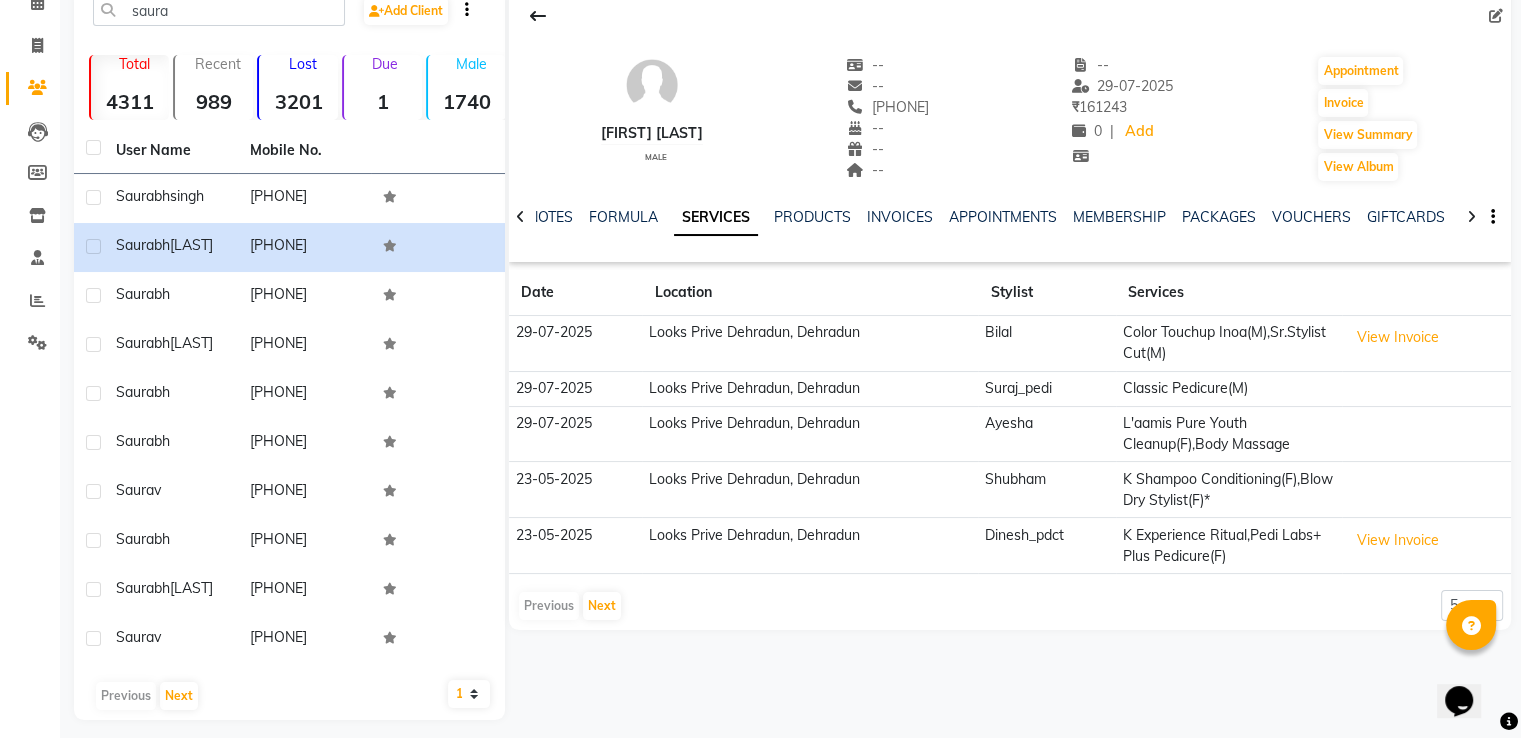 scroll, scrollTop: 163, scrollLeft: 0, axis: vertical 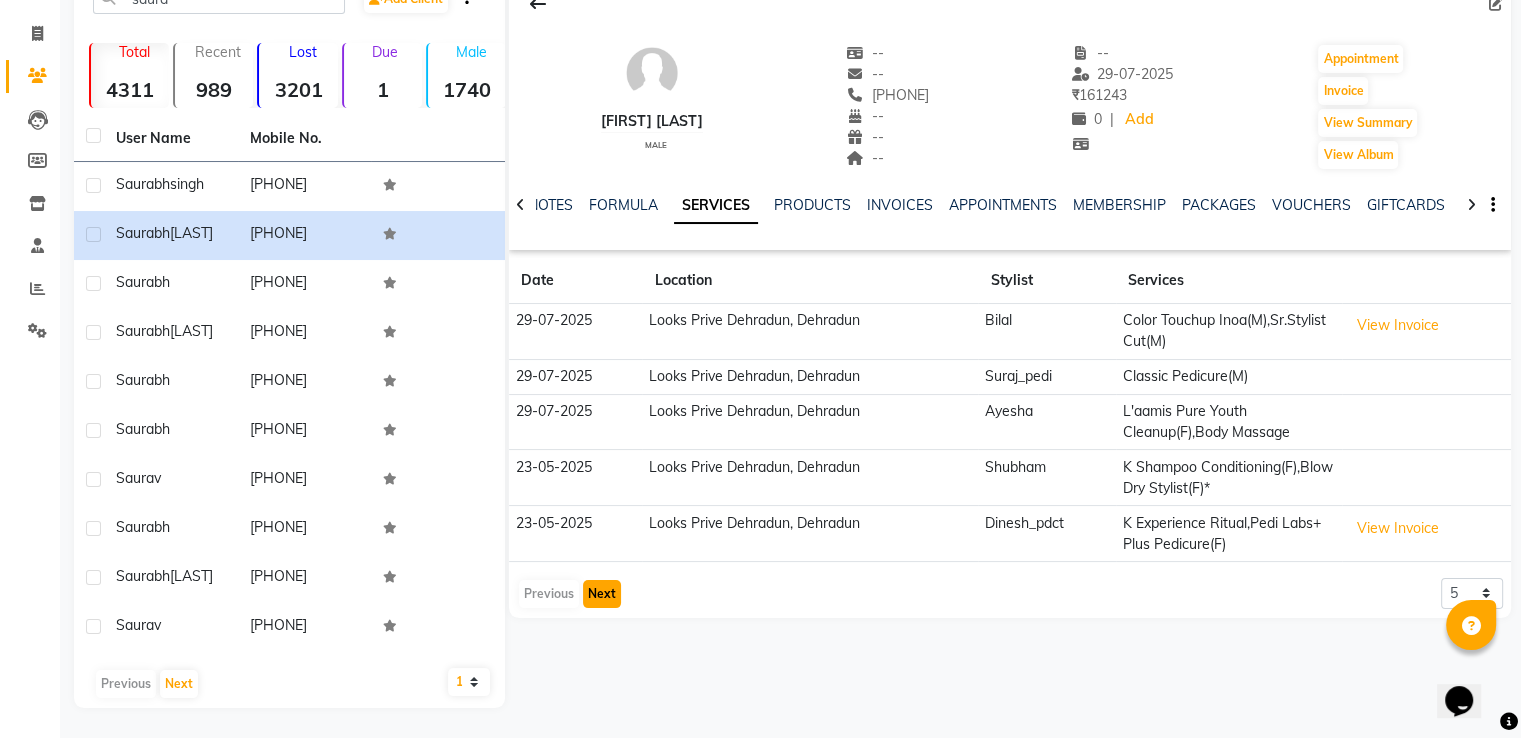 click on "Next" 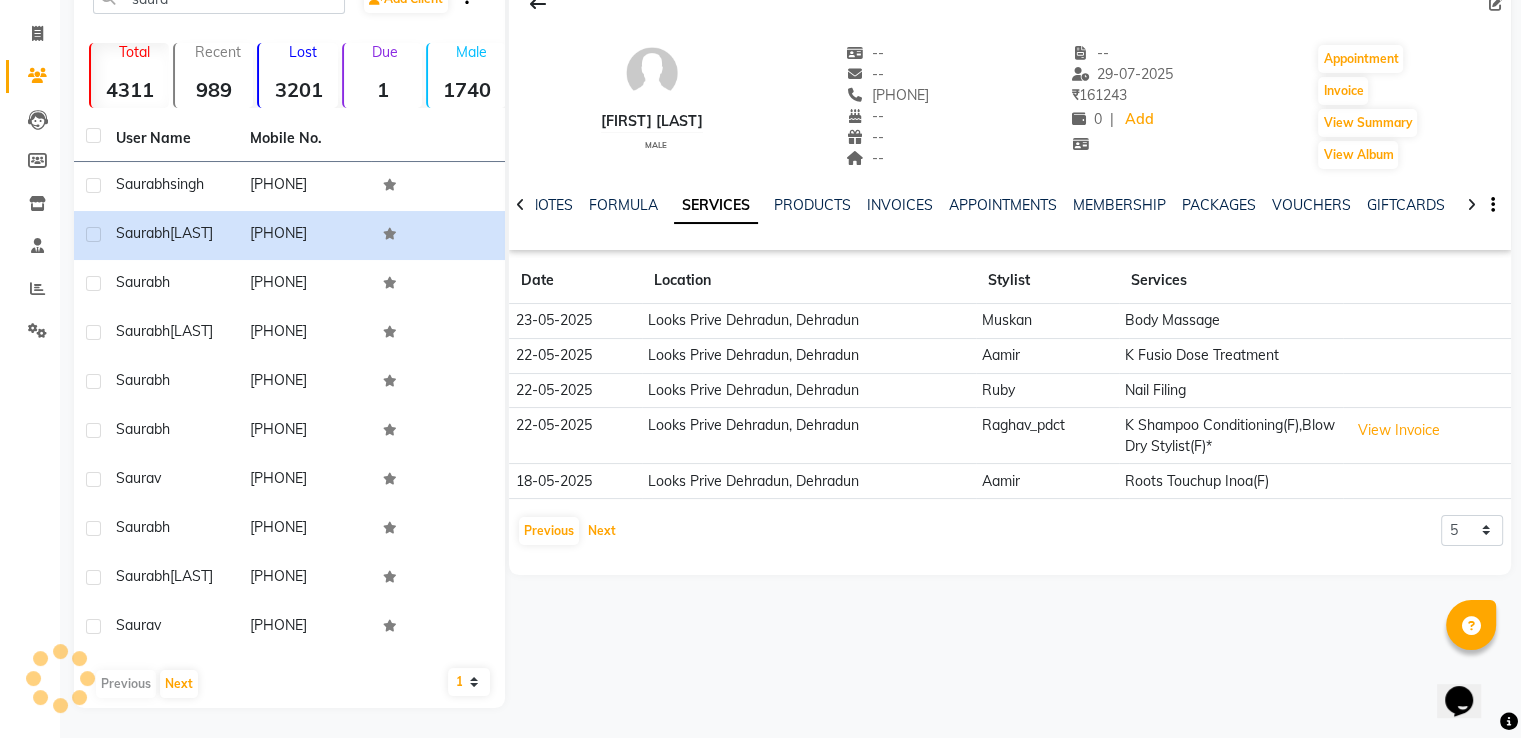 type 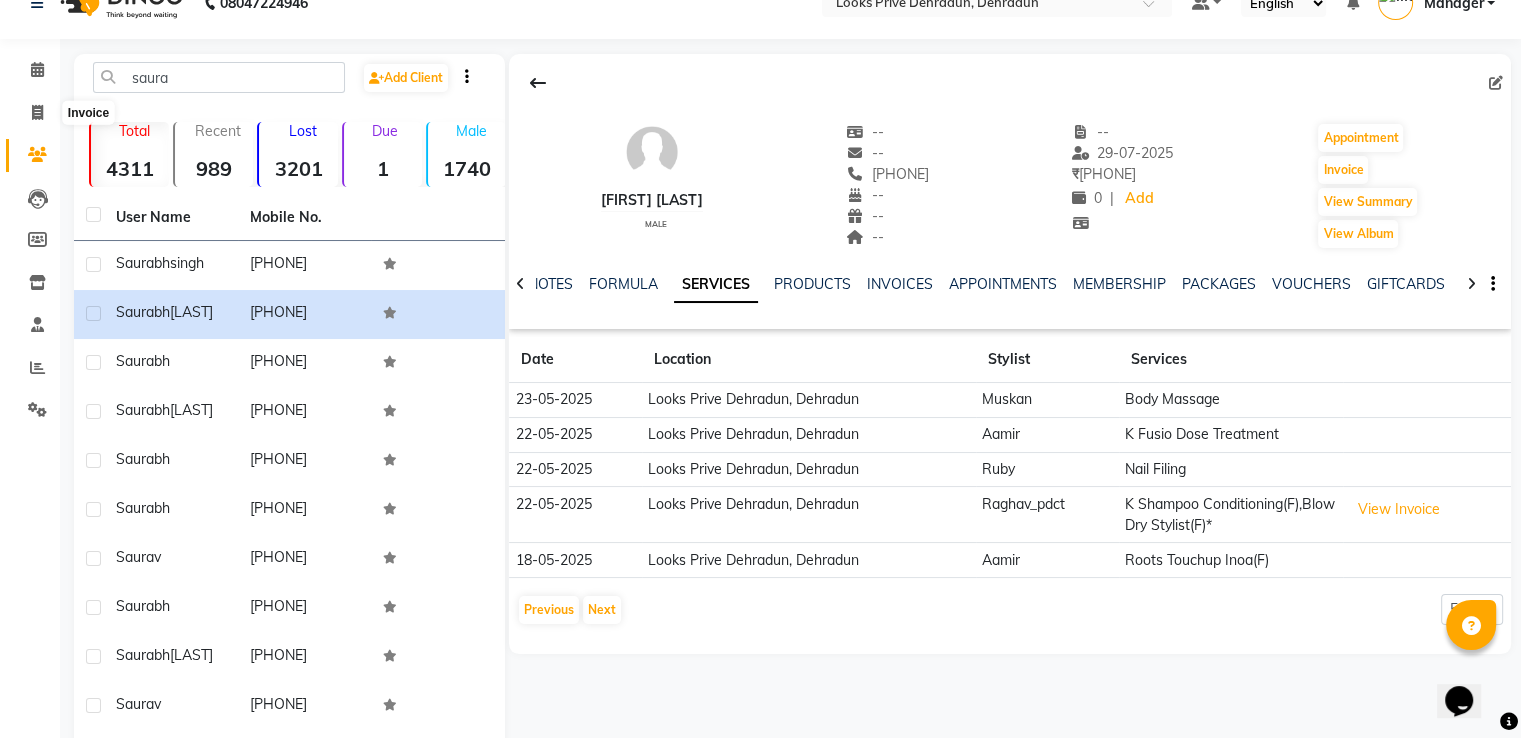 scroll, scrollTop: 0, scrollLeft: 0, axis: both 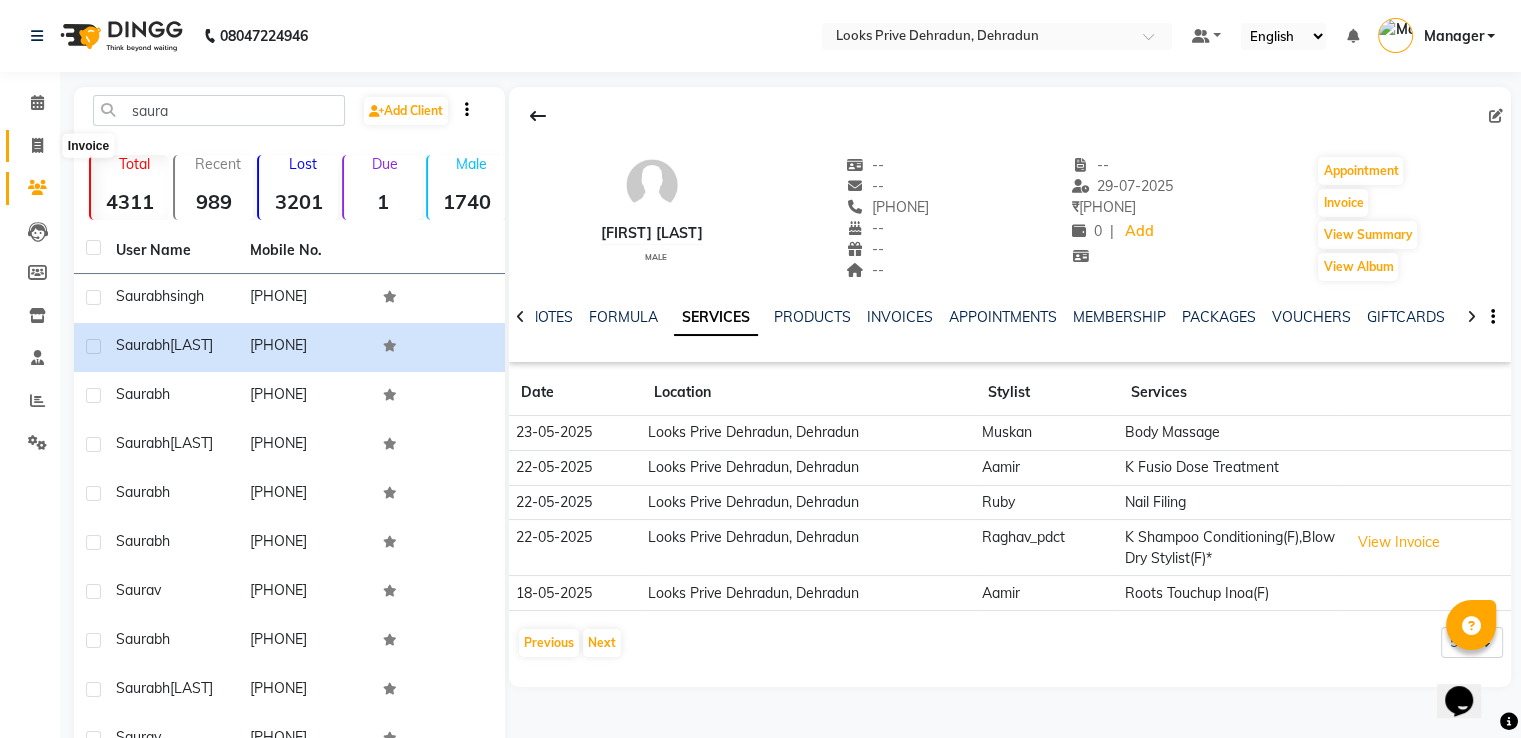click 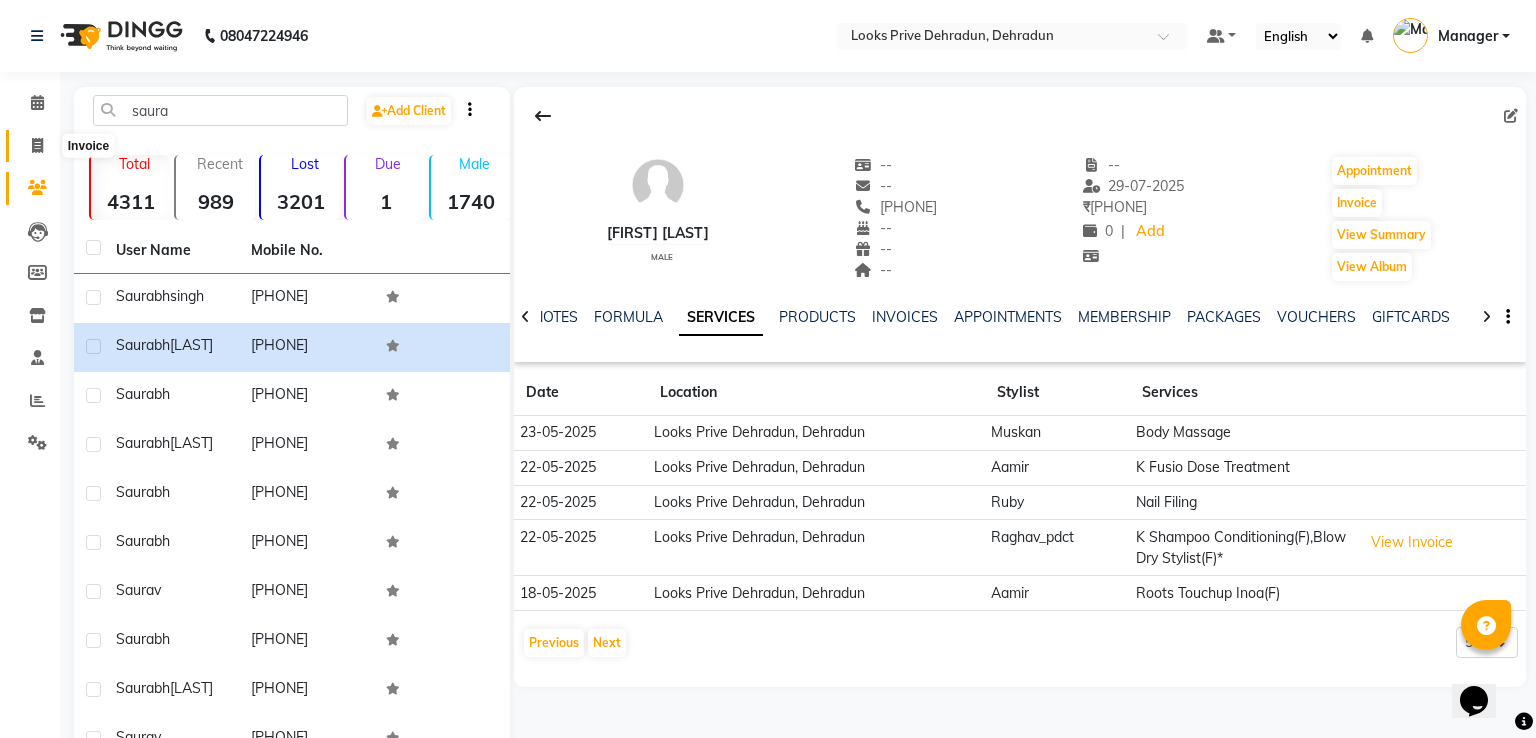 select on "6205" 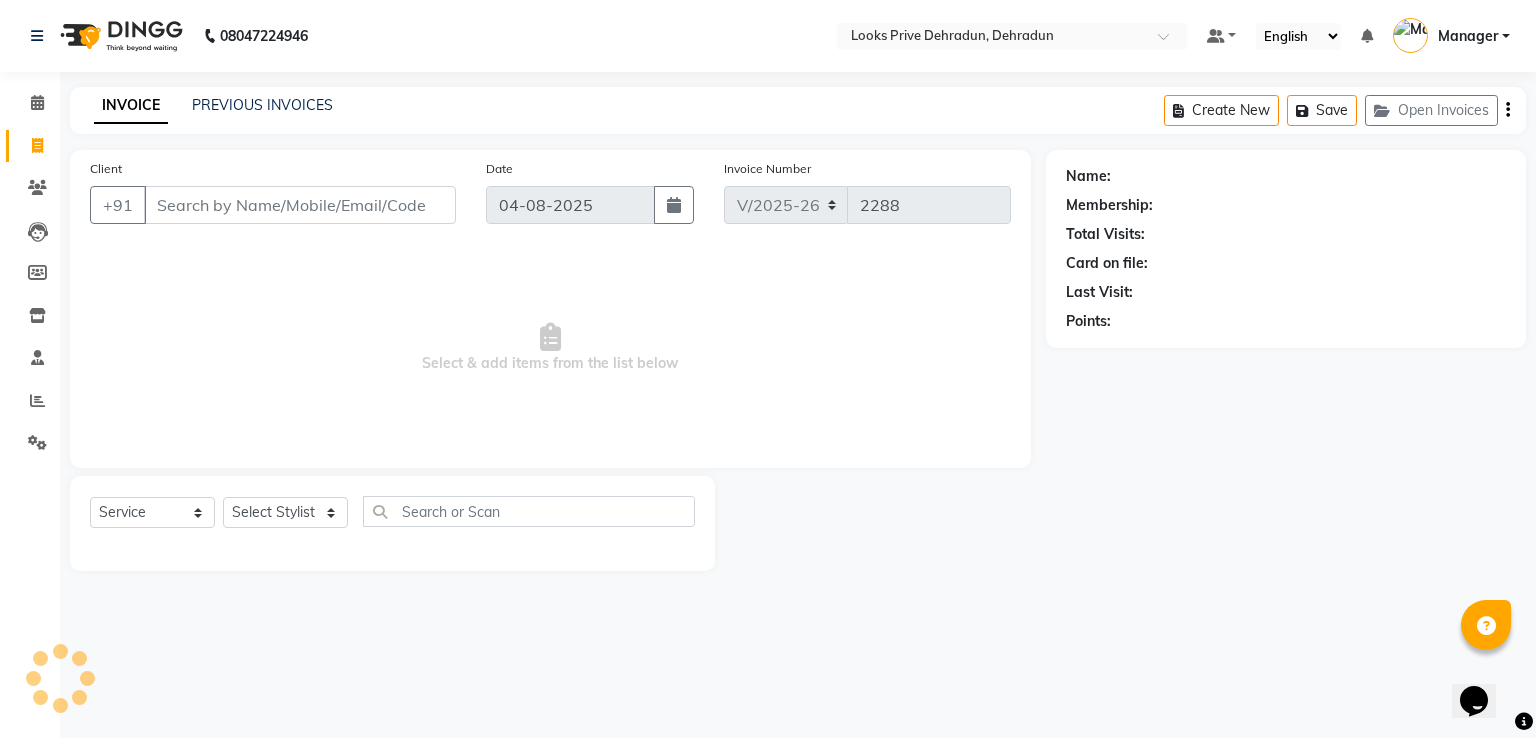 click 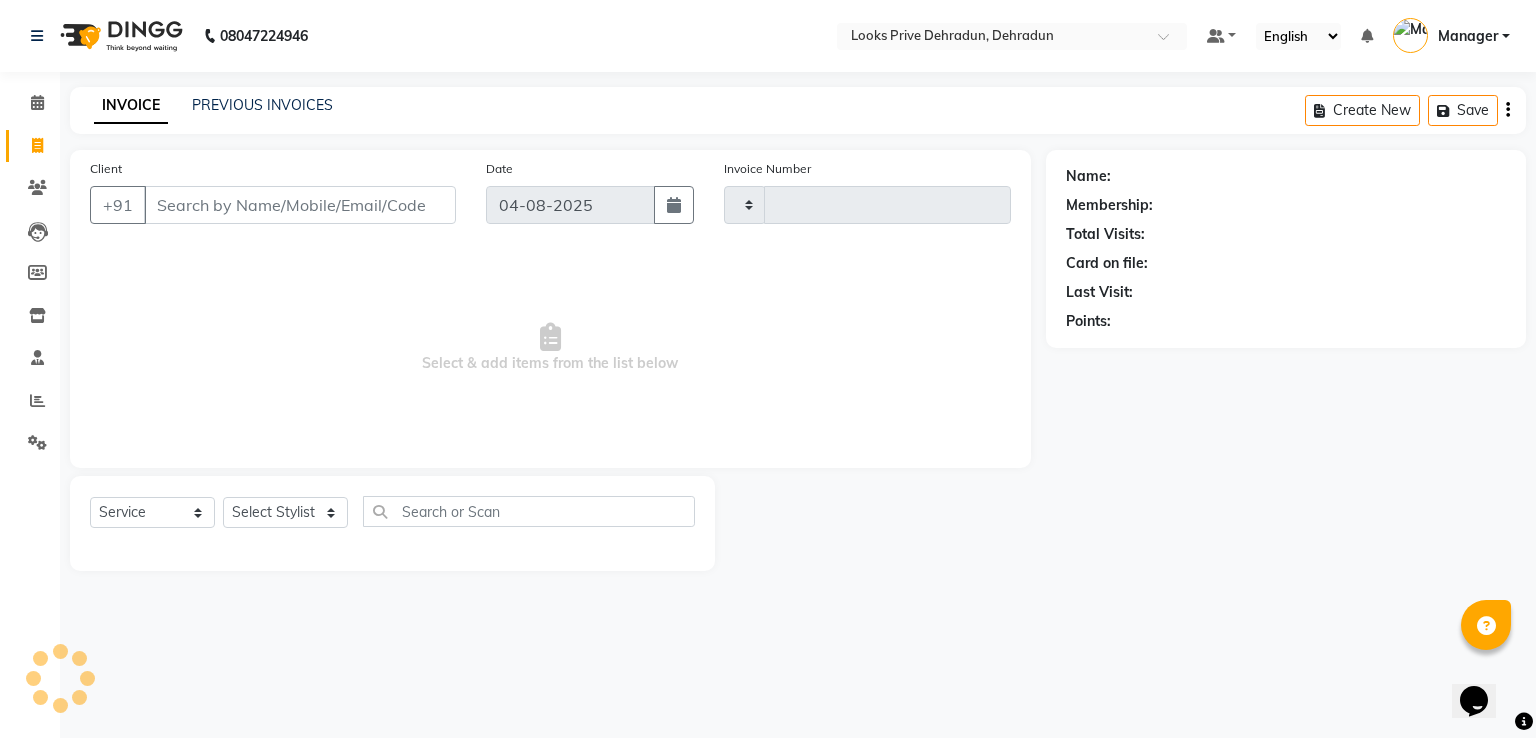 type on "2288" 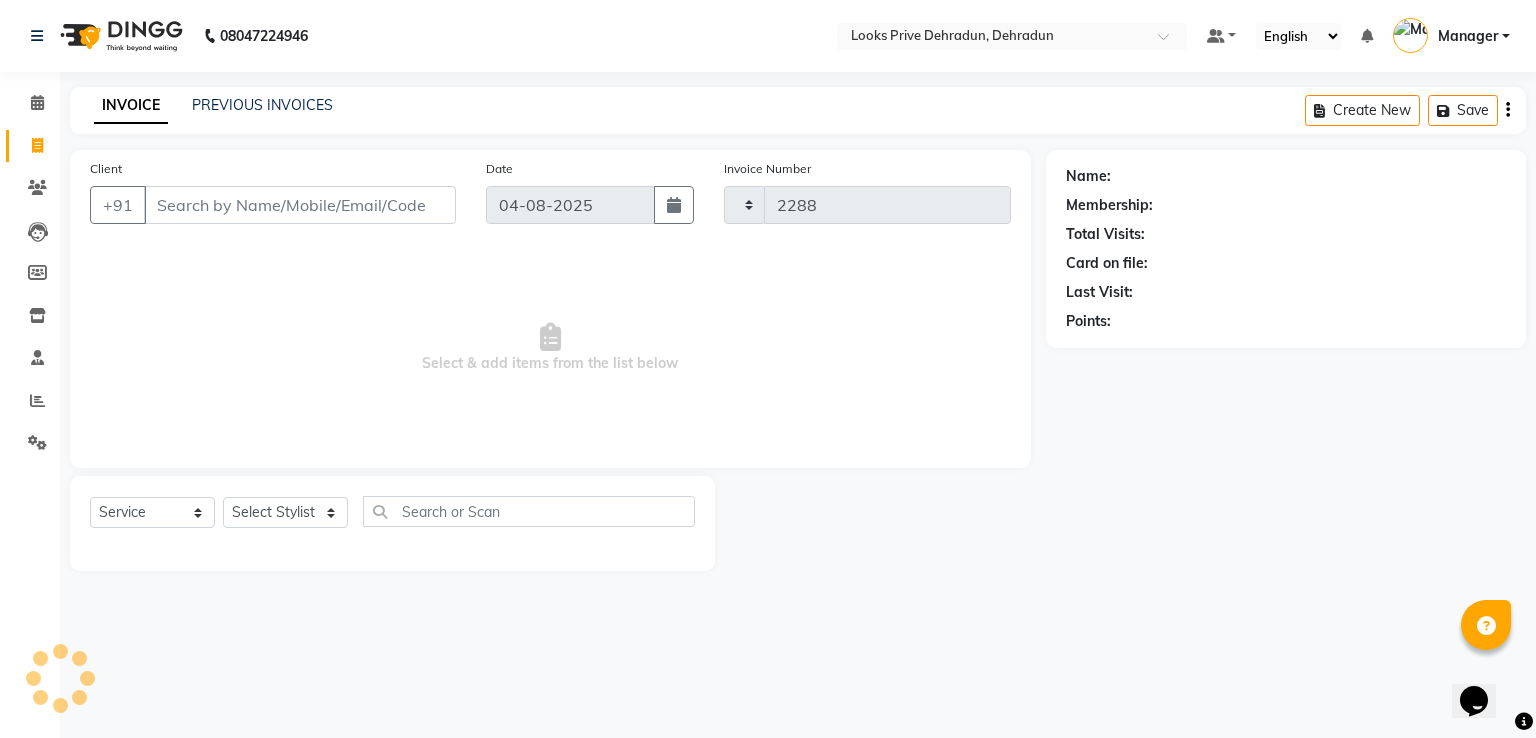 select on "6205" 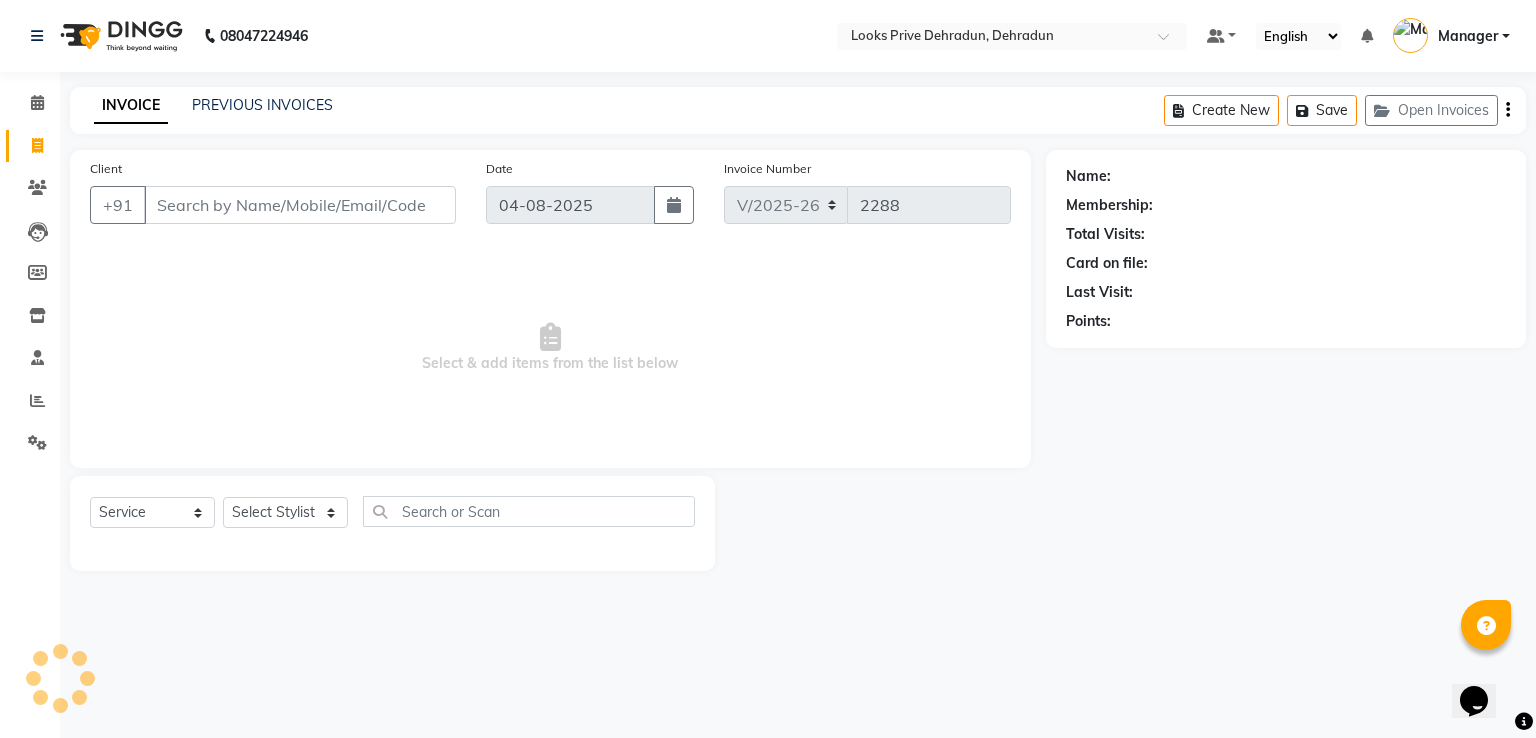 click on "Client" at bounding box center [300, 205] 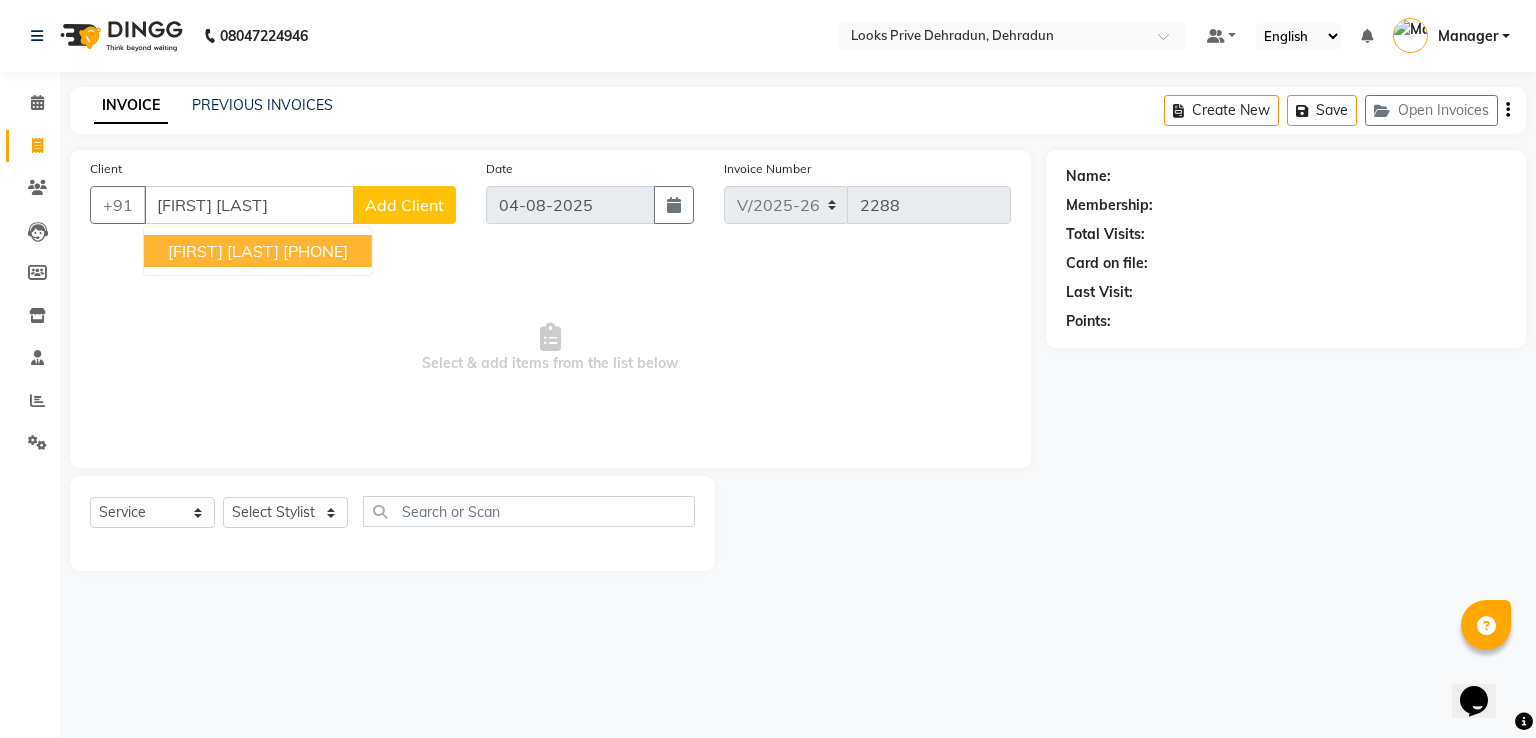 click on "[PHONE]" at bounding box center [315, 251] 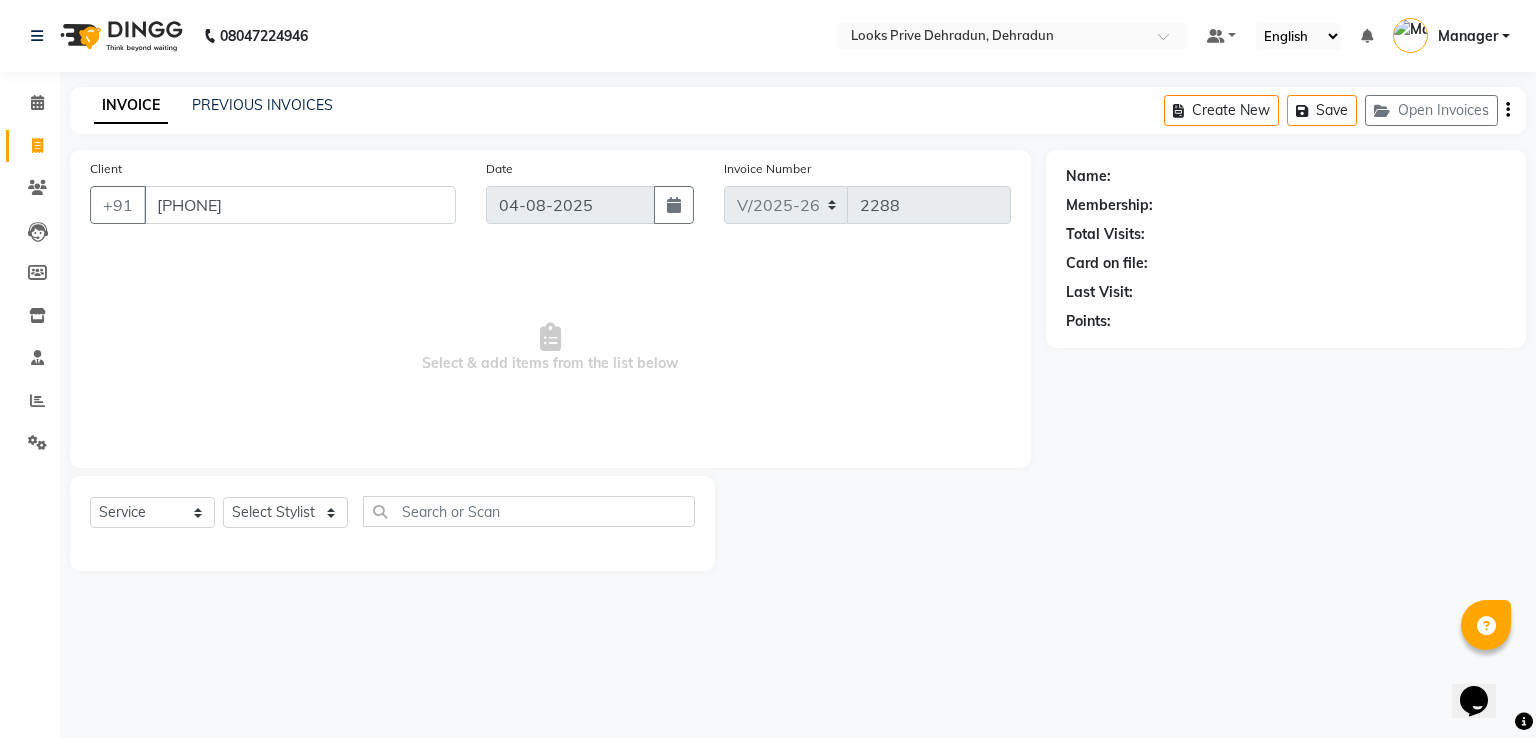 type on "[PHONE]" 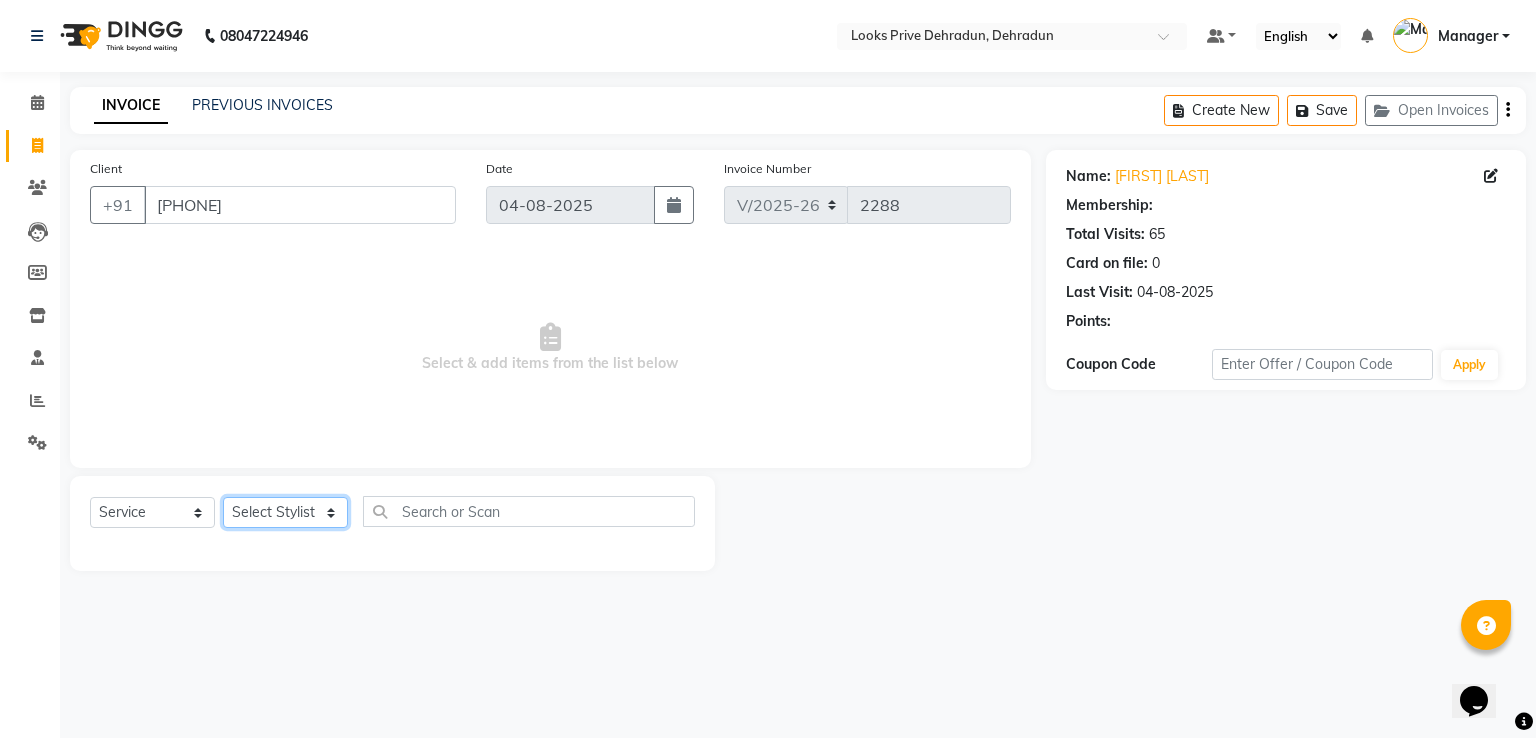 click on "Select Stylist A2R_Master Aamir Ajay_Pedicurist Ashima Ayesha Bilal Dinesh_pdct Kaleem Karni Lovely Lucky_pdct Manager Muskan Nasir Rajeev Ruby Salman Shahjad Shubham Suraj_pedi" 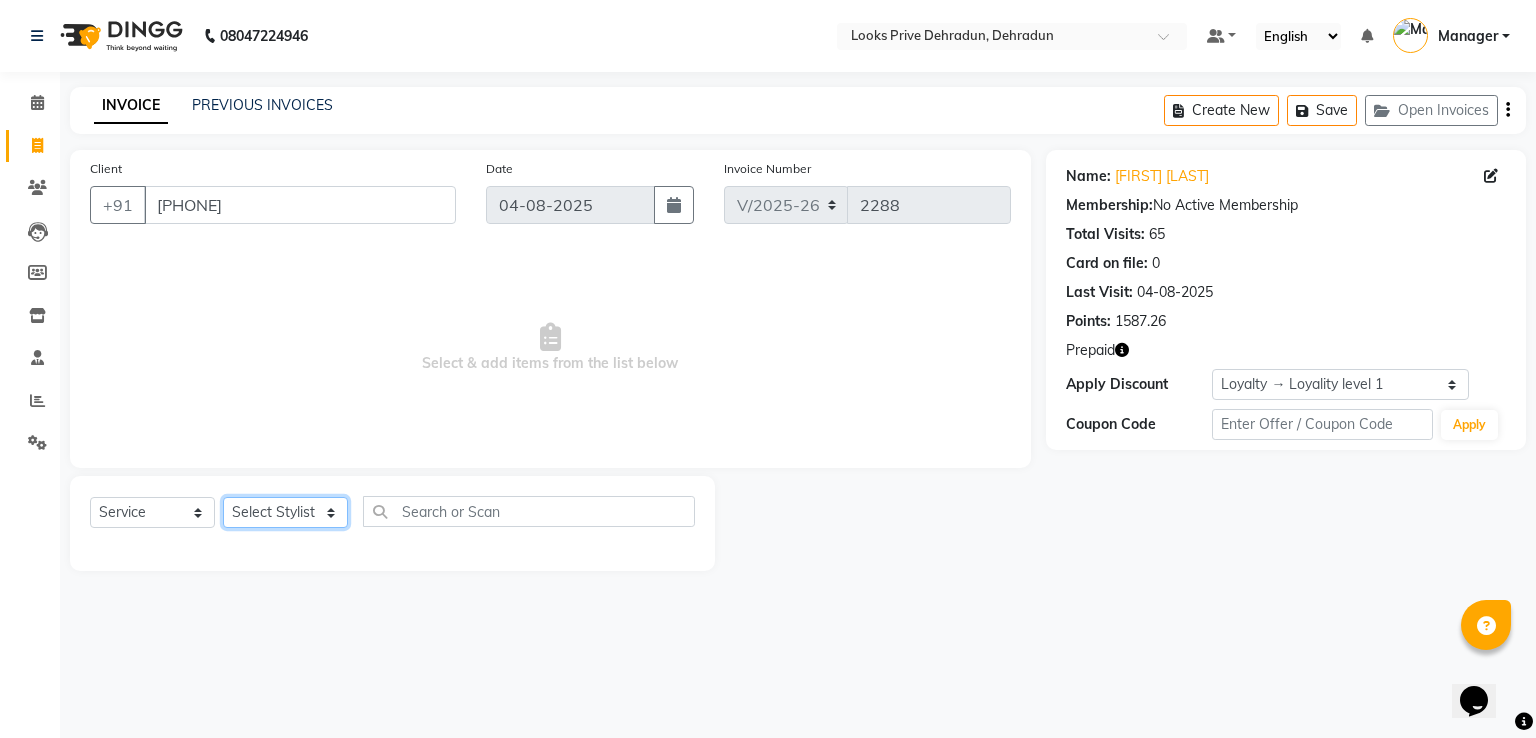 select on "47803" 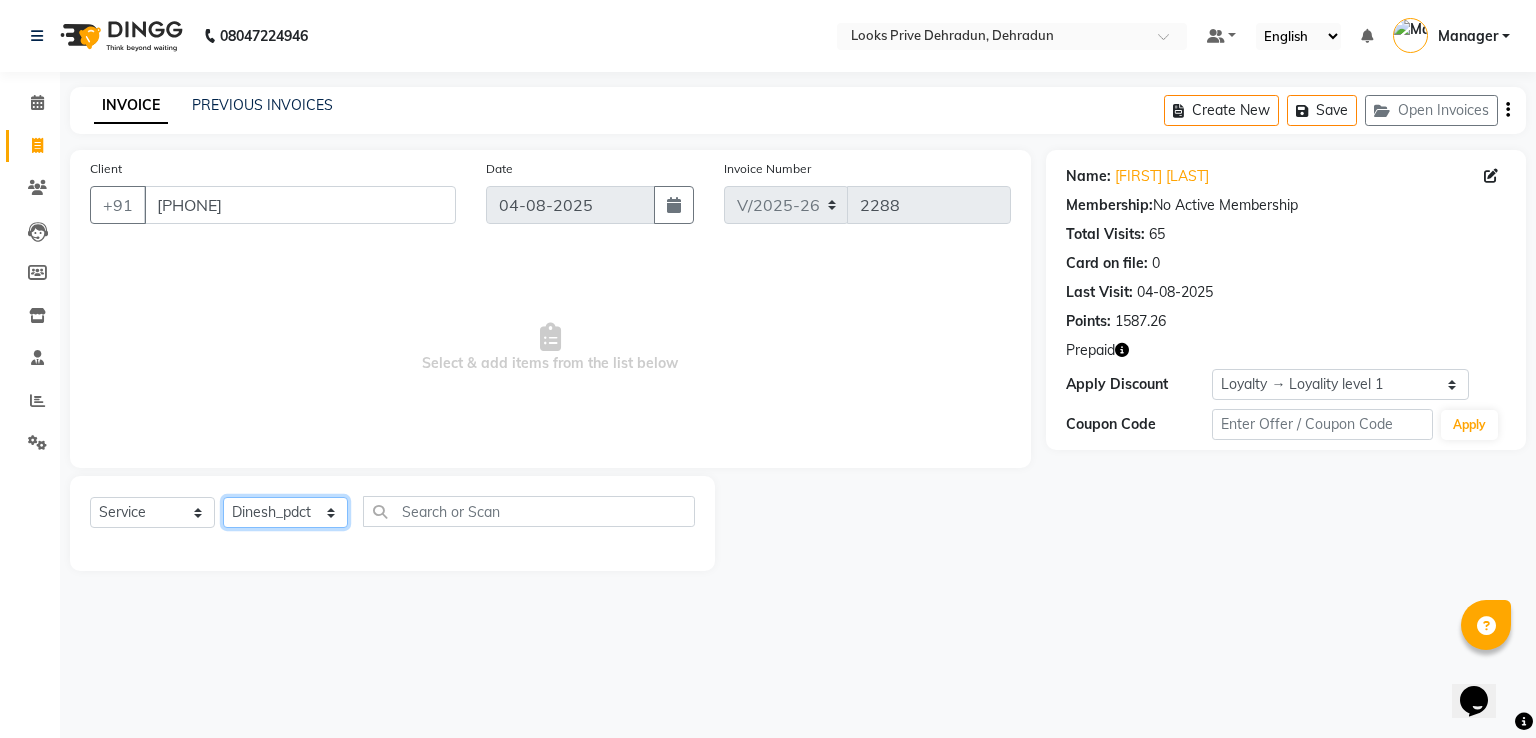 click on "Select Stylist A2R_Master Aamir Ajay_Pedicurist Ashima Ayesha Bilal Dinesh_pdct Kaleem Karni Lovely Lucky_pdct Manager Muskan Nasir Rajeev Ruby Salman Shahjad Shubham Suraj_pedi" 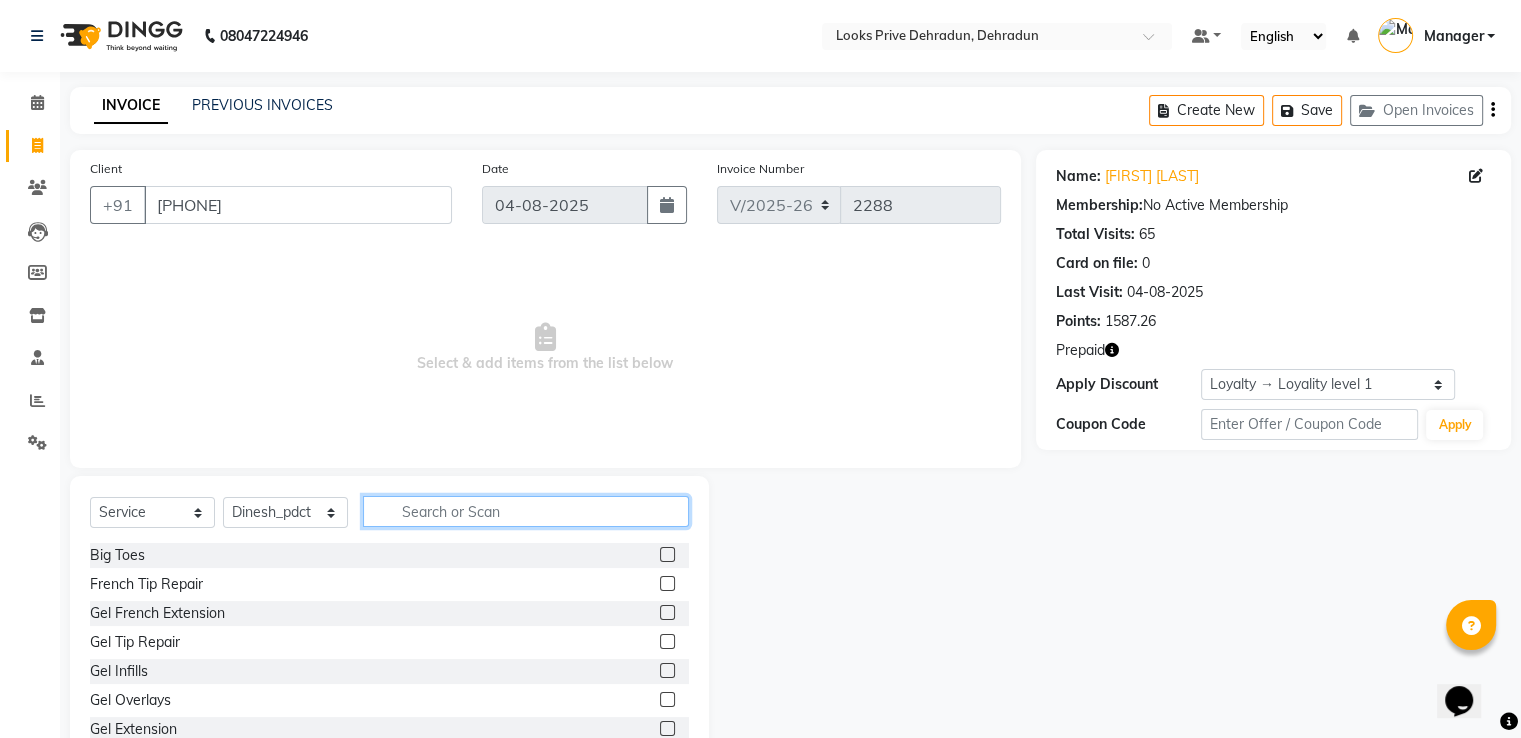 click 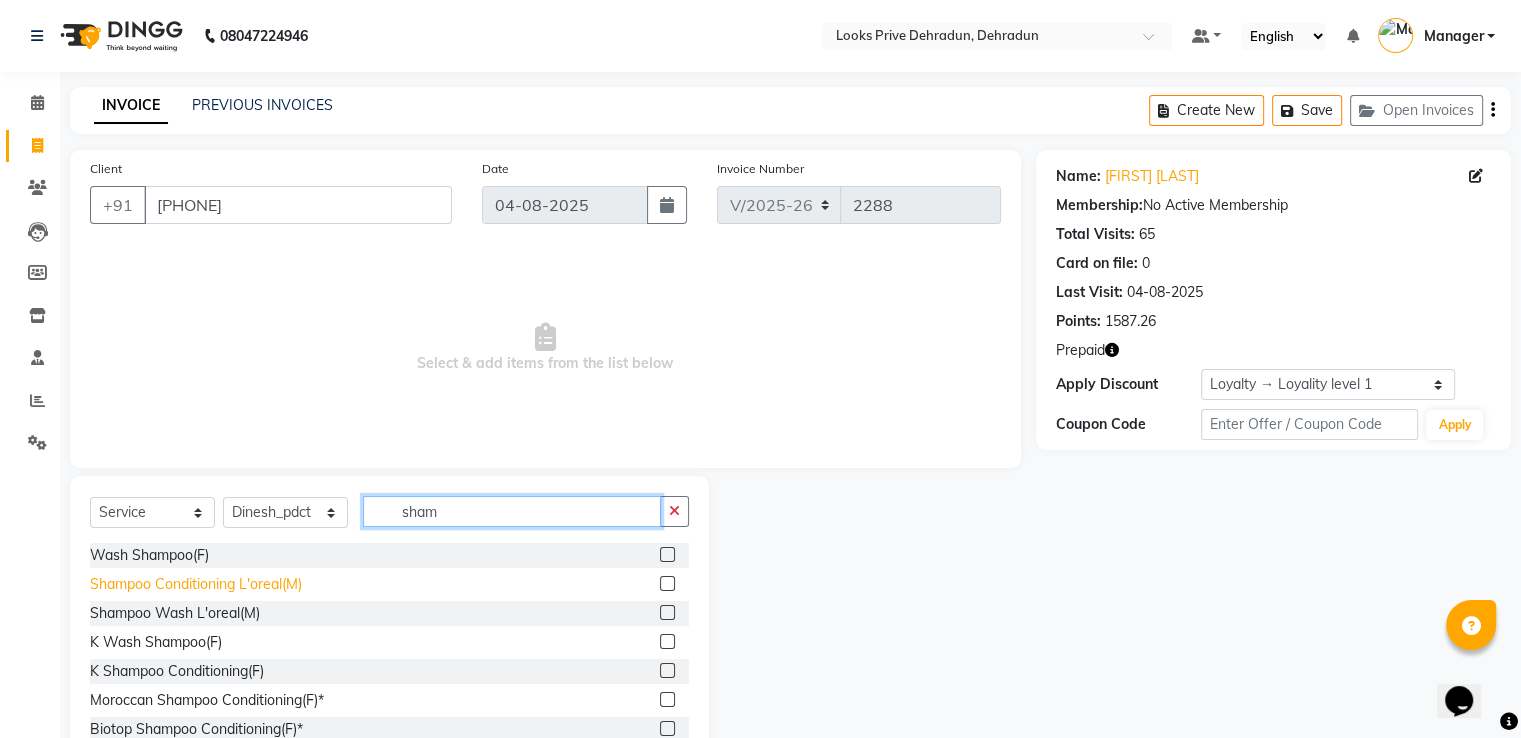 type on "sham" 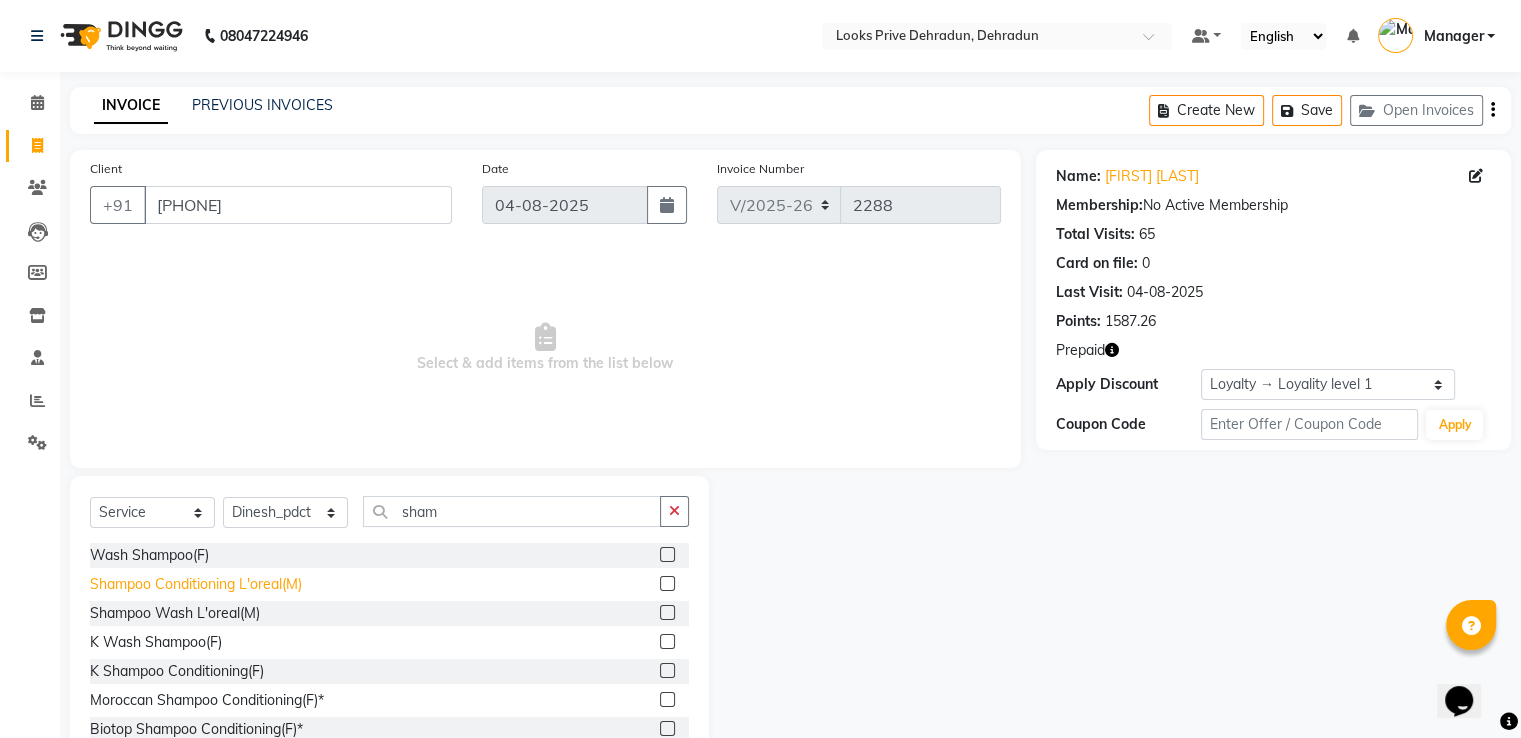 click on "Shampoo Conditioning L'oreal(M)" 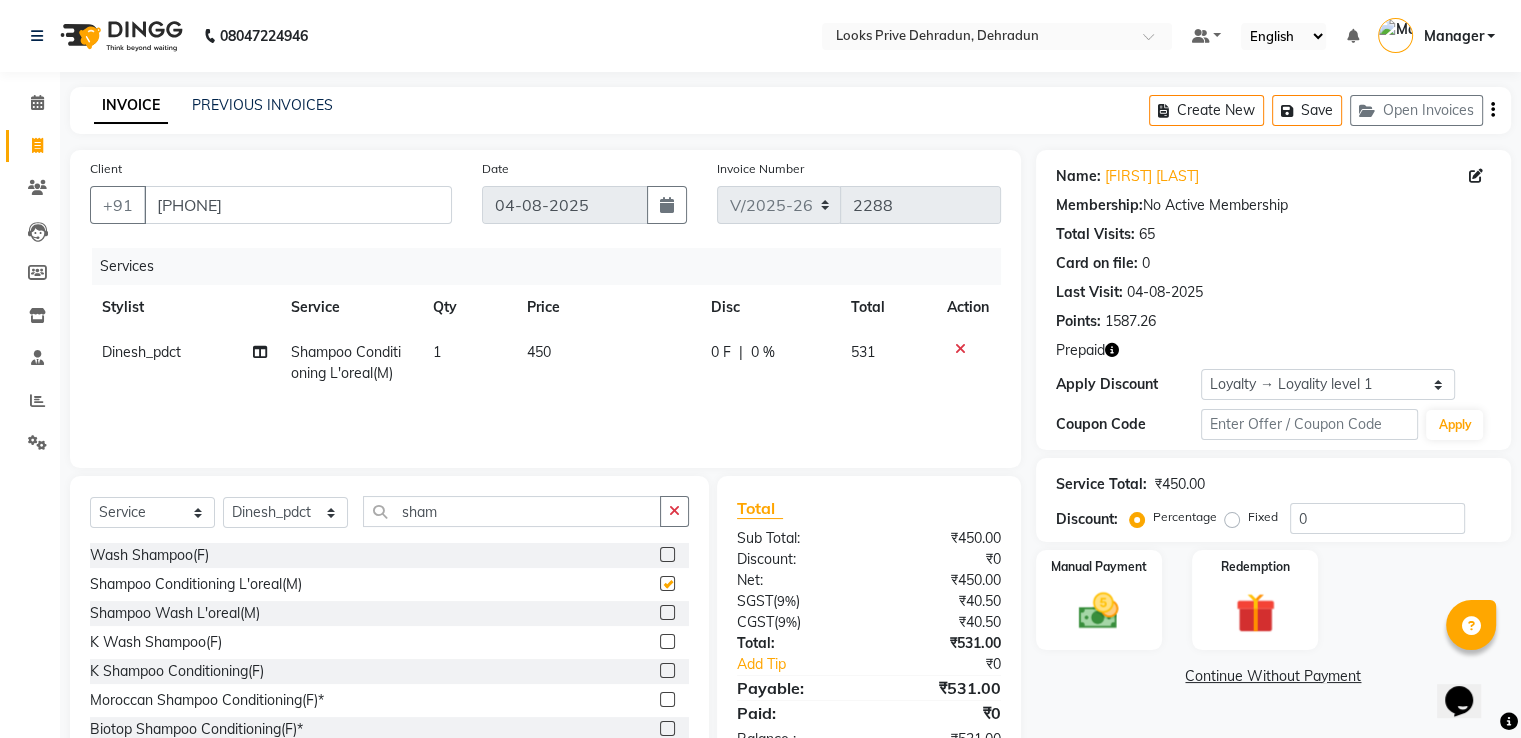 checkbox on "false" 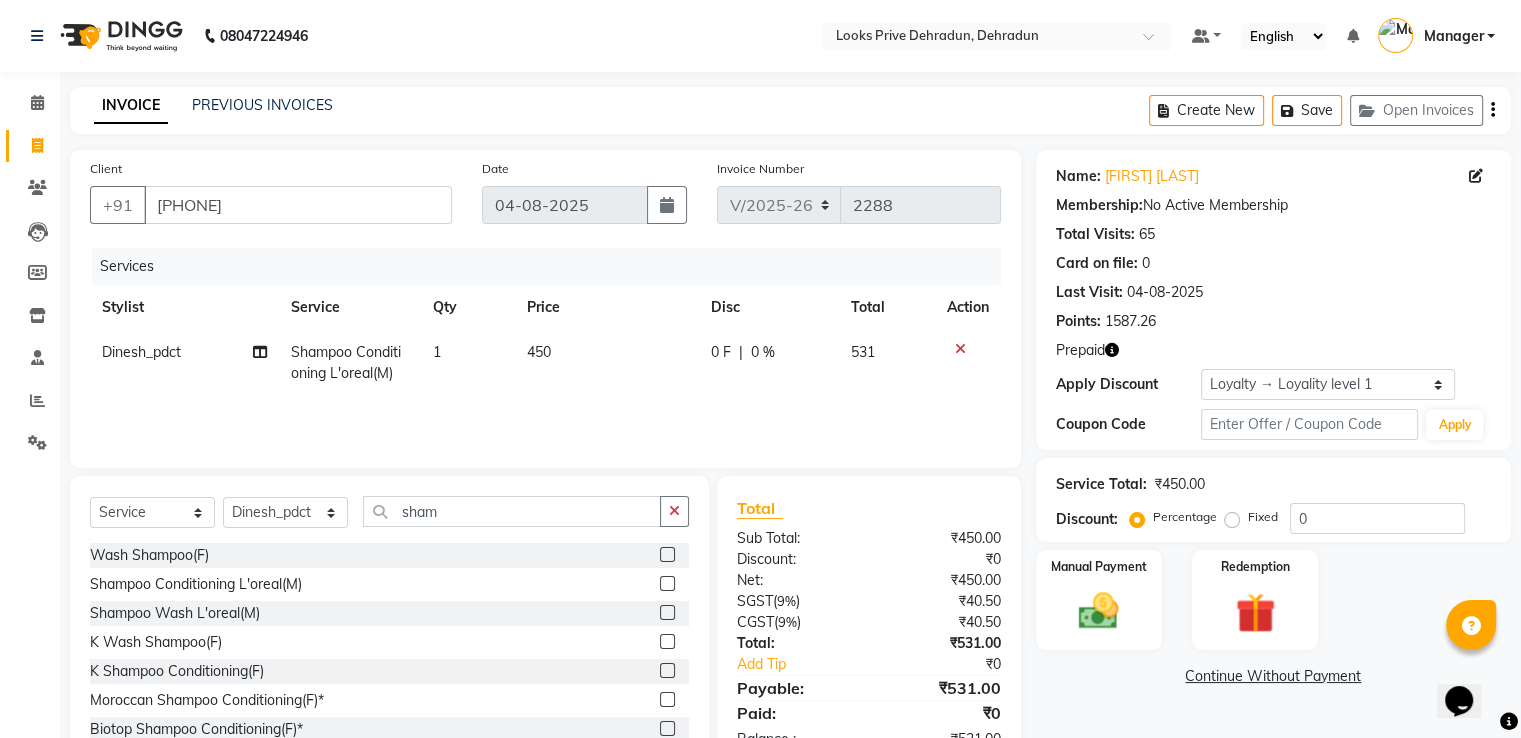 click on "450" 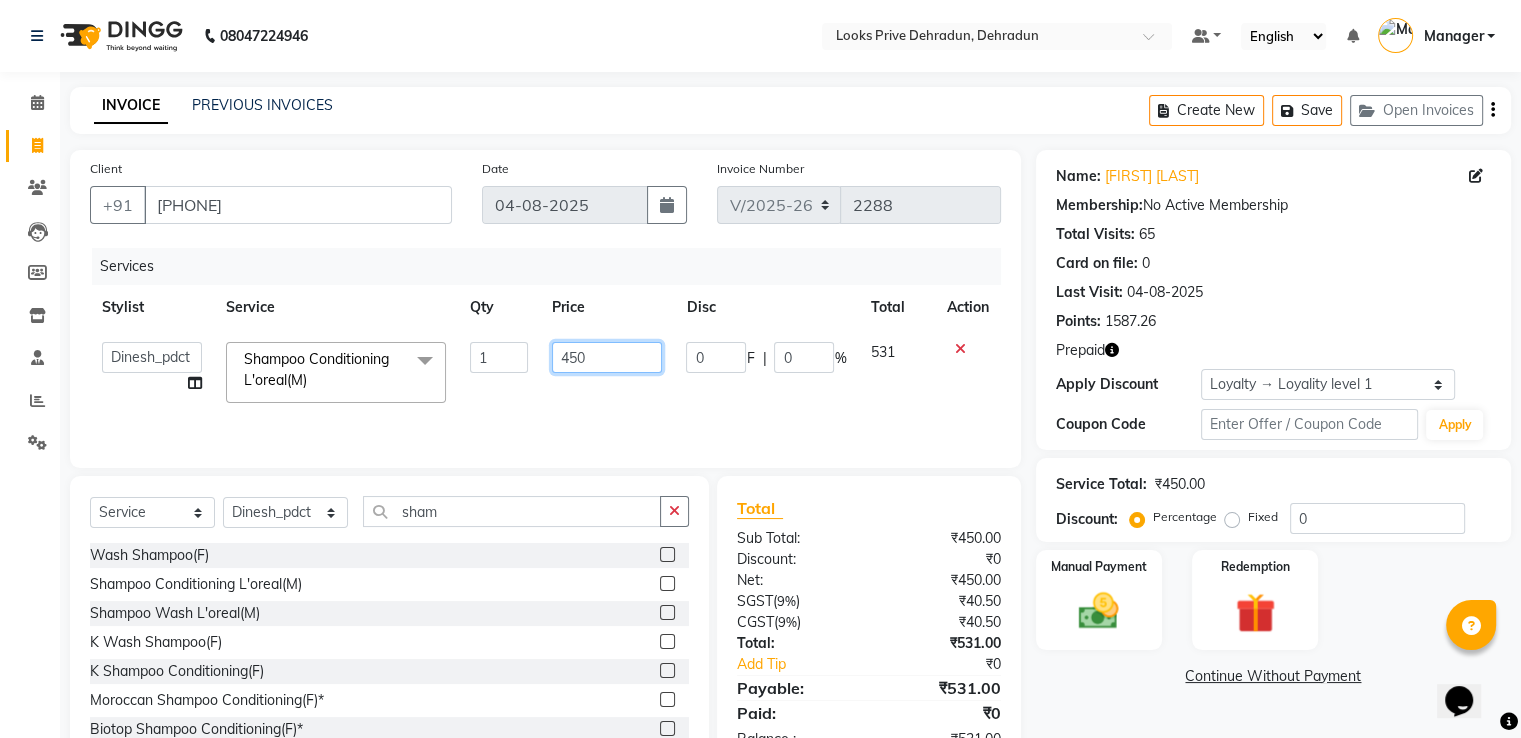 drag, startPoint x: 592, startPoint y: 357, endPoint x: 392, endPoint y: 347, distance: 200.24985 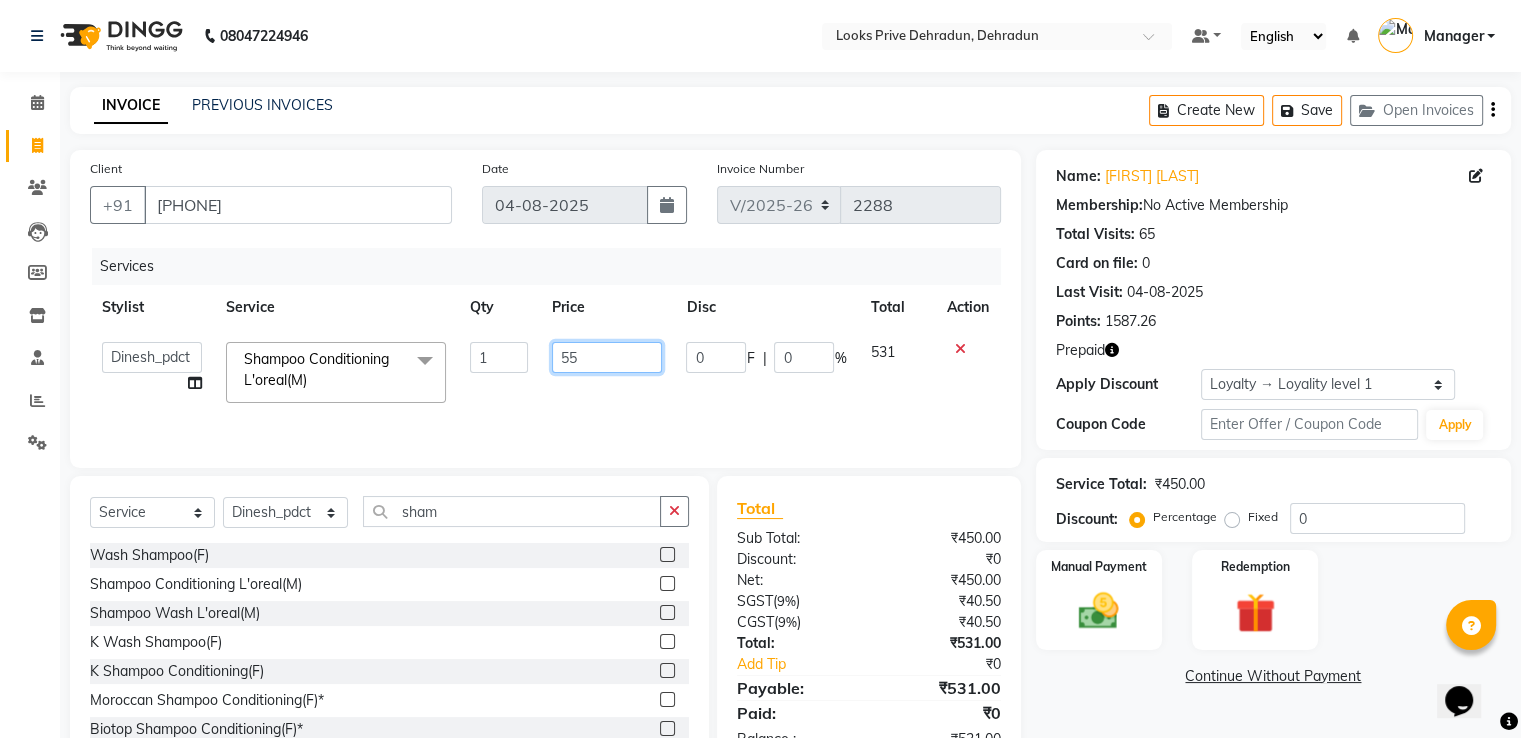 type on "550" 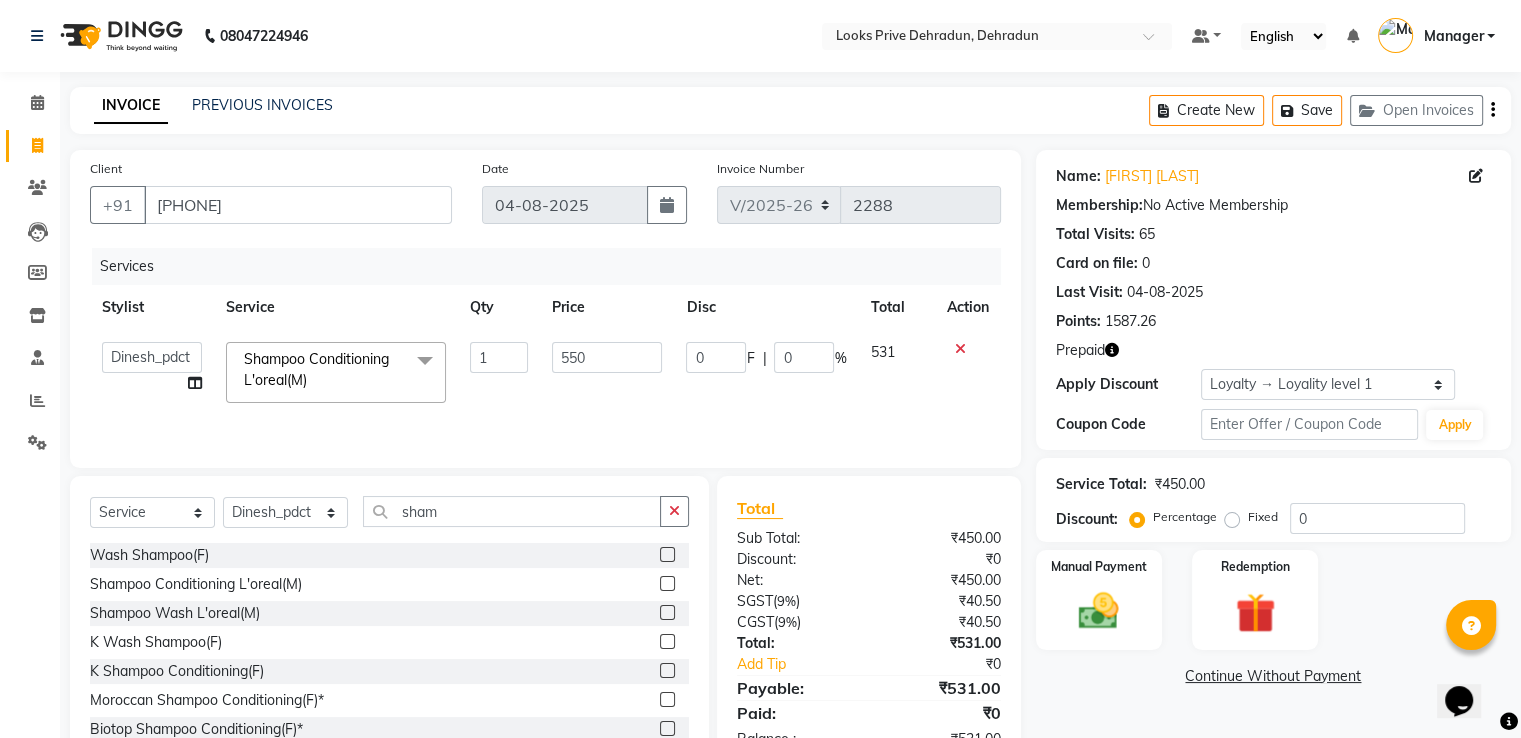 click on "Services Stylist Service Qty Price Disc Total Action A2R_Master Aamir Ajay_Pedicurist Ashima Ayesha Bilal Dinesh_pdct Kaleem Karni Lovely Lucky_pdct Manager Muskan Nasir Rajeev Ruby Salman Shahjad Shubham Suraj_pedi Shampoo Conditioning L'oreal(M) x Big Toes French Tip Repair Gel French Extension Gel Tip Repair Gel Infills Gel Overlays Gel Extension Gel Nail Removal Natural Nail Extensions French Nail Extensions Gel Polish Removal Extension Removal Nail Art Recruiter French Ombre Gel Polish Nail Art Nedle Cutical Care Nail Art Brush French Gel Polish French Glitter Gel Polish Gel Polish Touchup Nail Art Per Finger(F)* 3D Nail Art Recruiter Nail Art with Stones/Foil/Stickers per Finger Acrylic Overlays Nail Extension Refill Finger Tip Repair Acrylic Removal Gel Polish Application Gel Overlays Refills Stick on Nails Full Arms Bleach Face Bleach(F) Bleach Full Back/Front Full Body Bleach Half Front/Back Full Legs Bleach Detan(F) Liner 1" 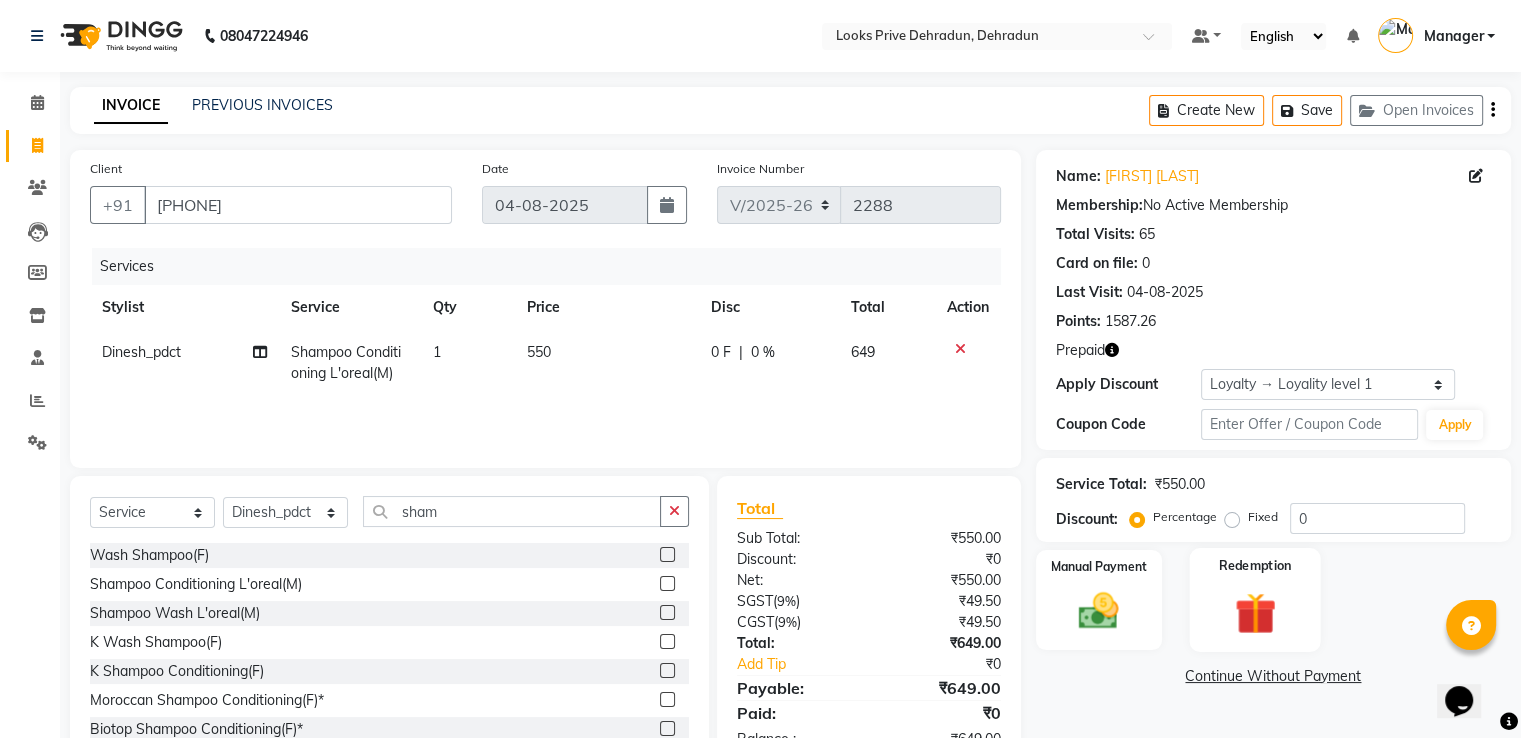 scroll, scrollTop: 64, scrollLeft: 0, axis: vertical 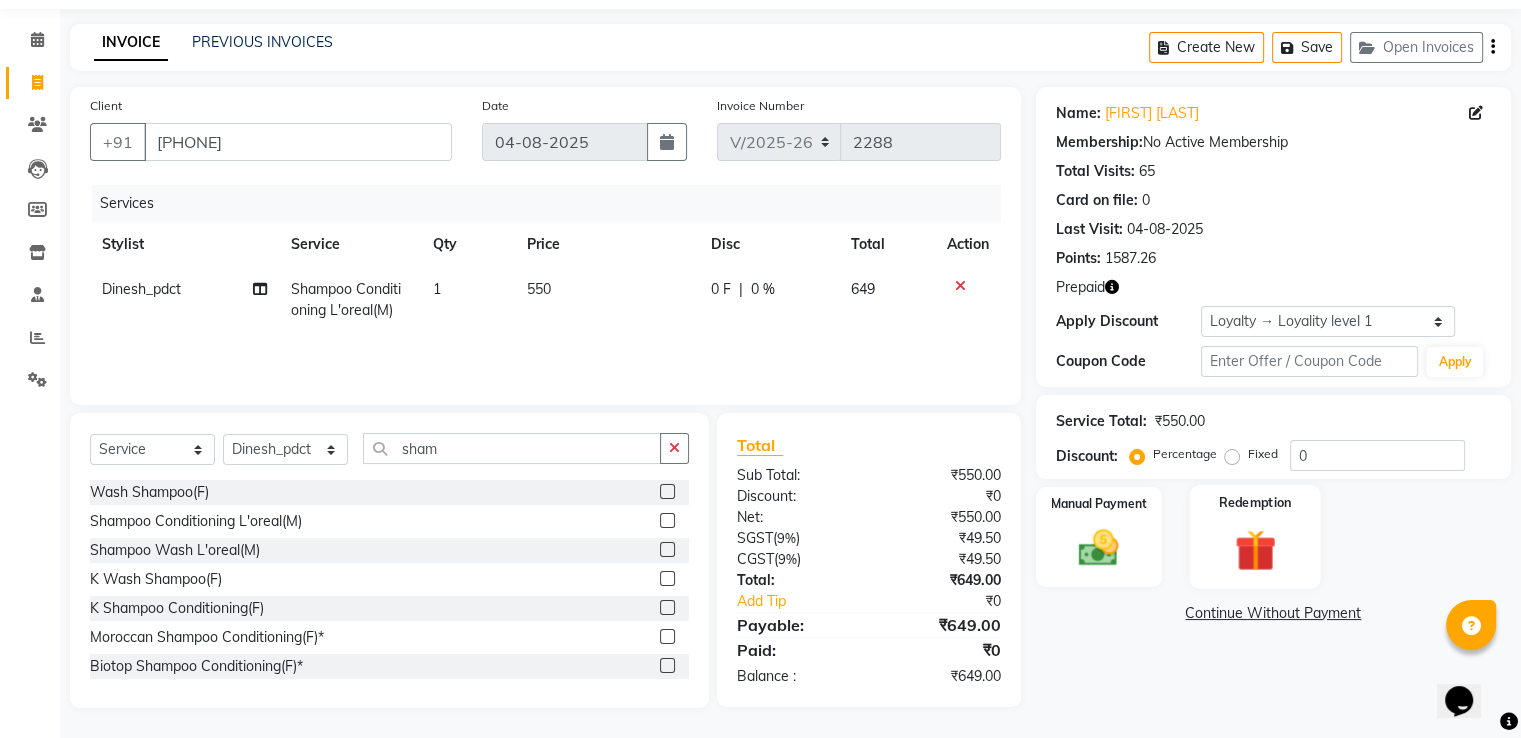 click 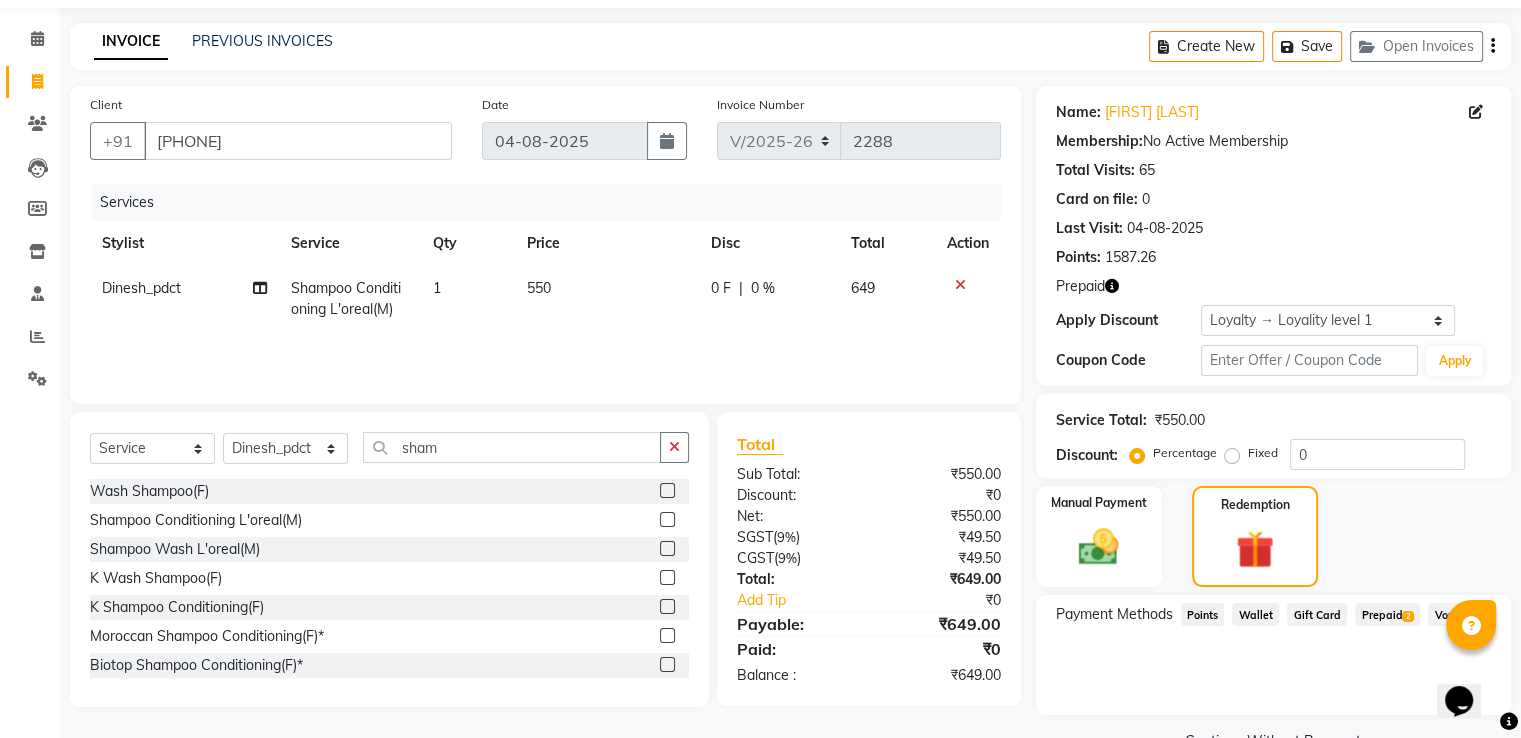 click on "Prepaid  2" 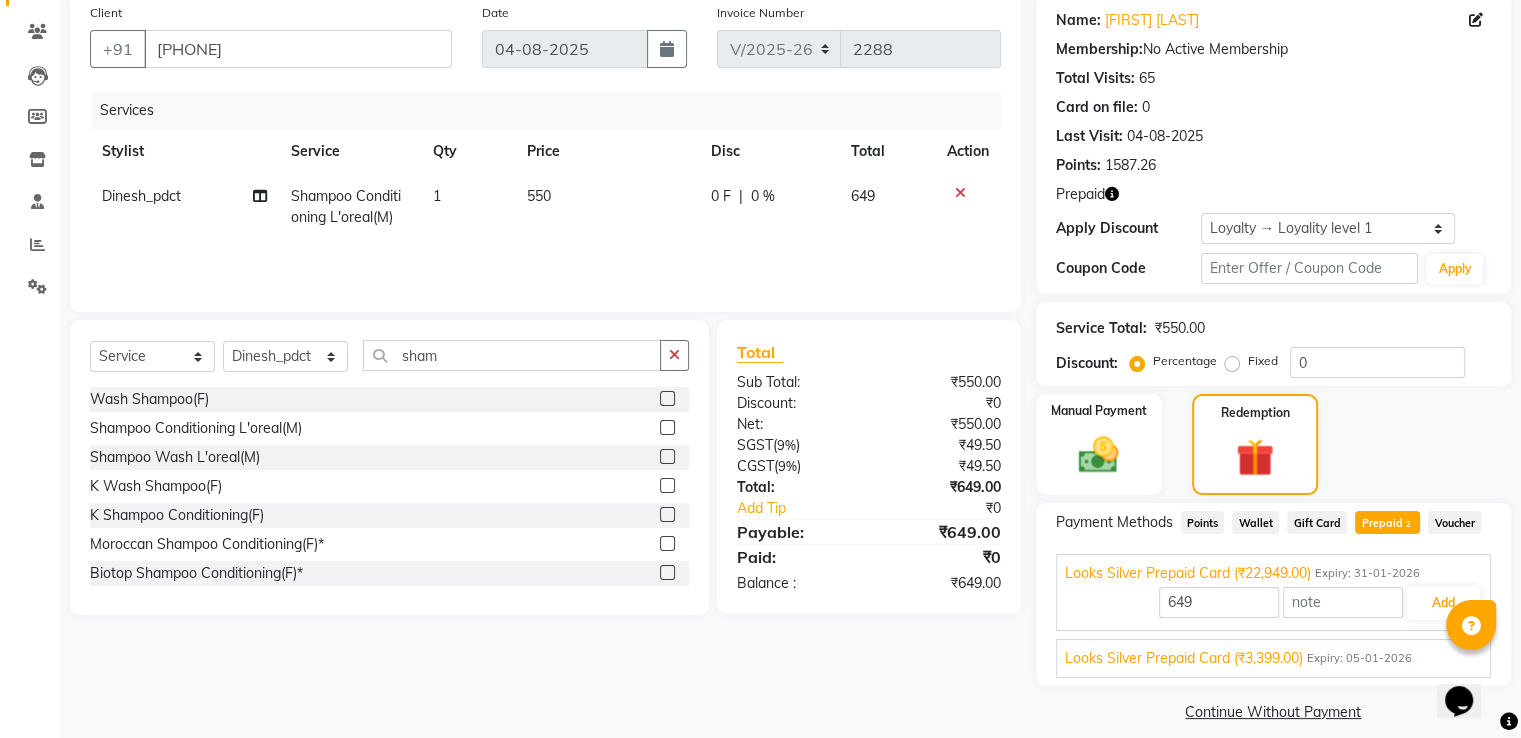 scroll, scrollTop: 164, scrollLeft: 0, axis: vertical 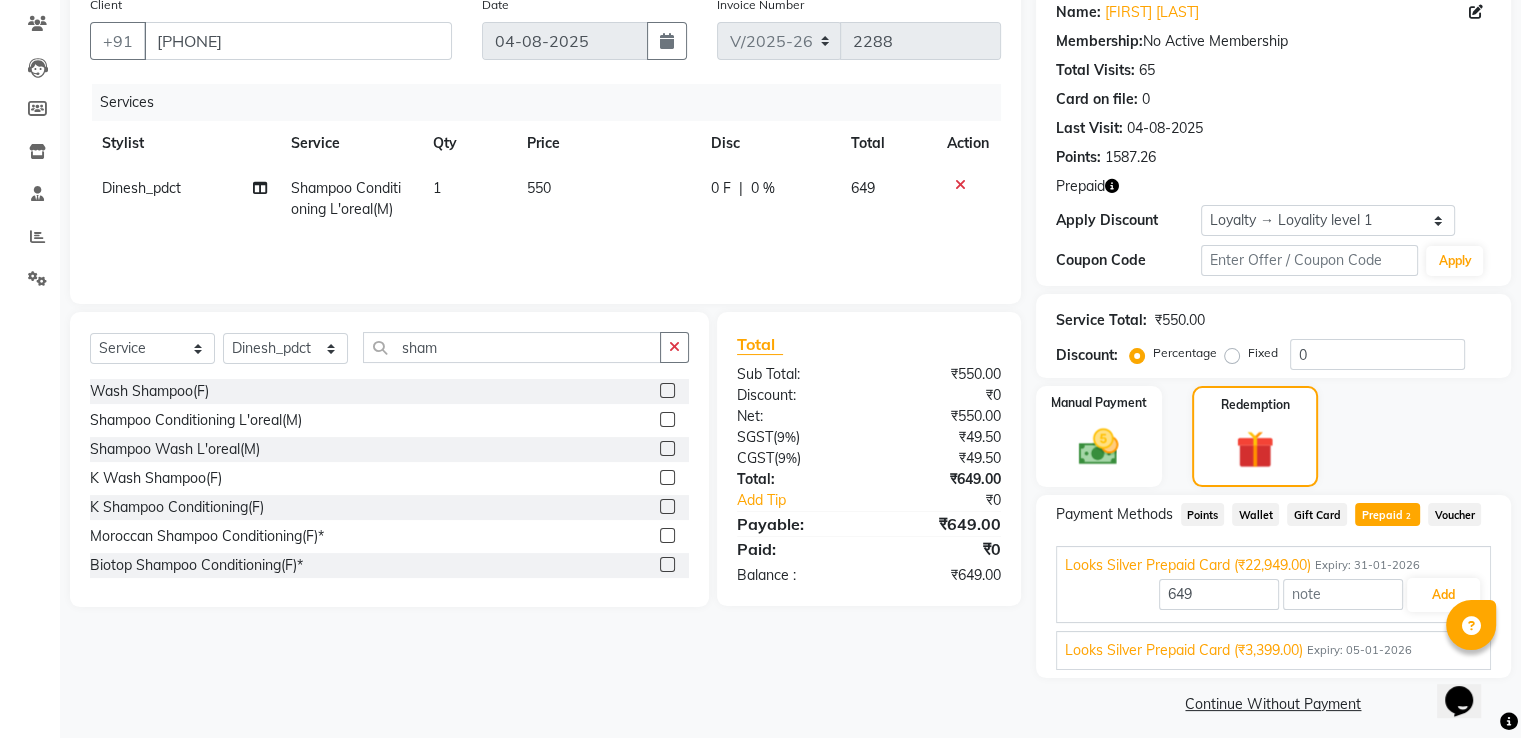 click on "Expiry: 05-01-2026" at bounding box center (1359, 650) 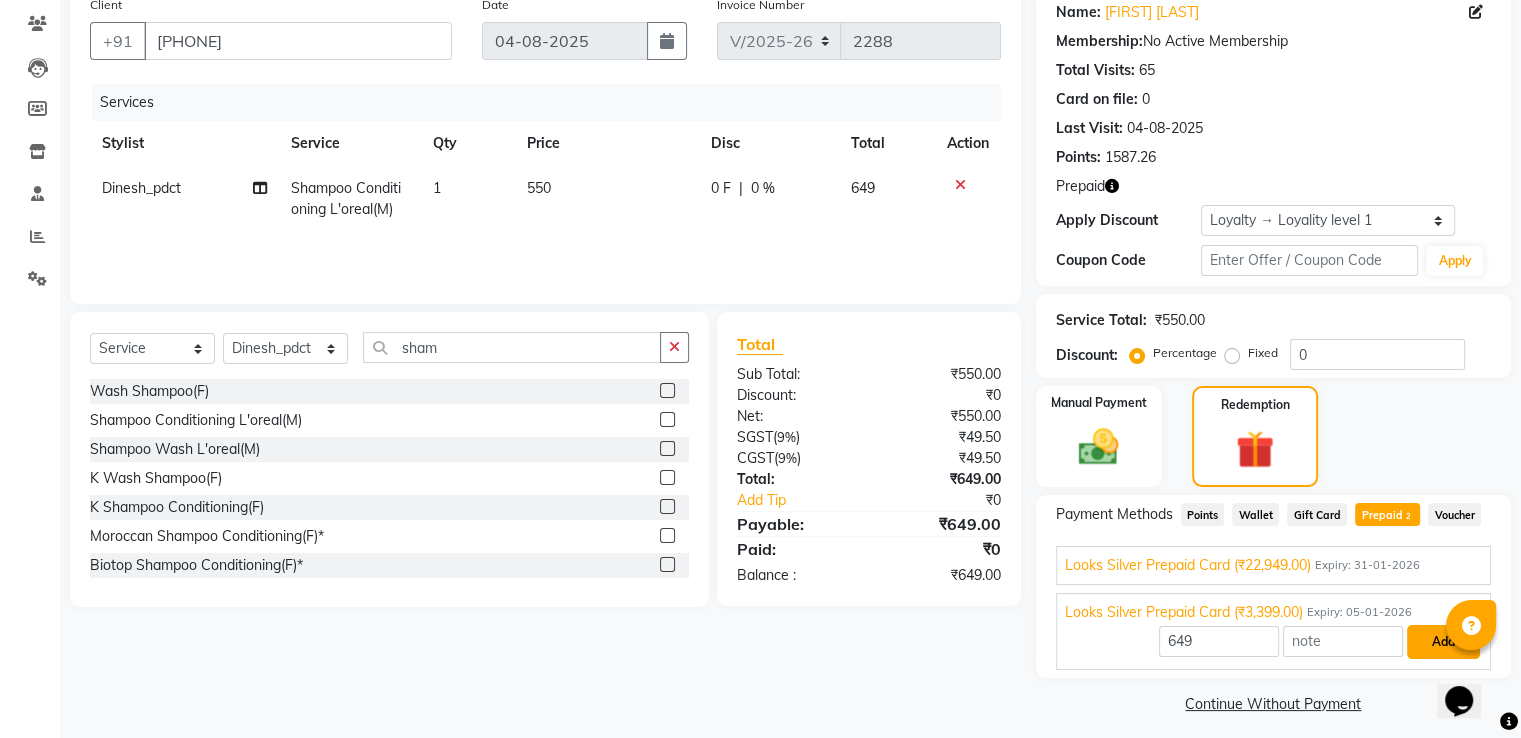click on "Add" at bounding box center [1443, 642] 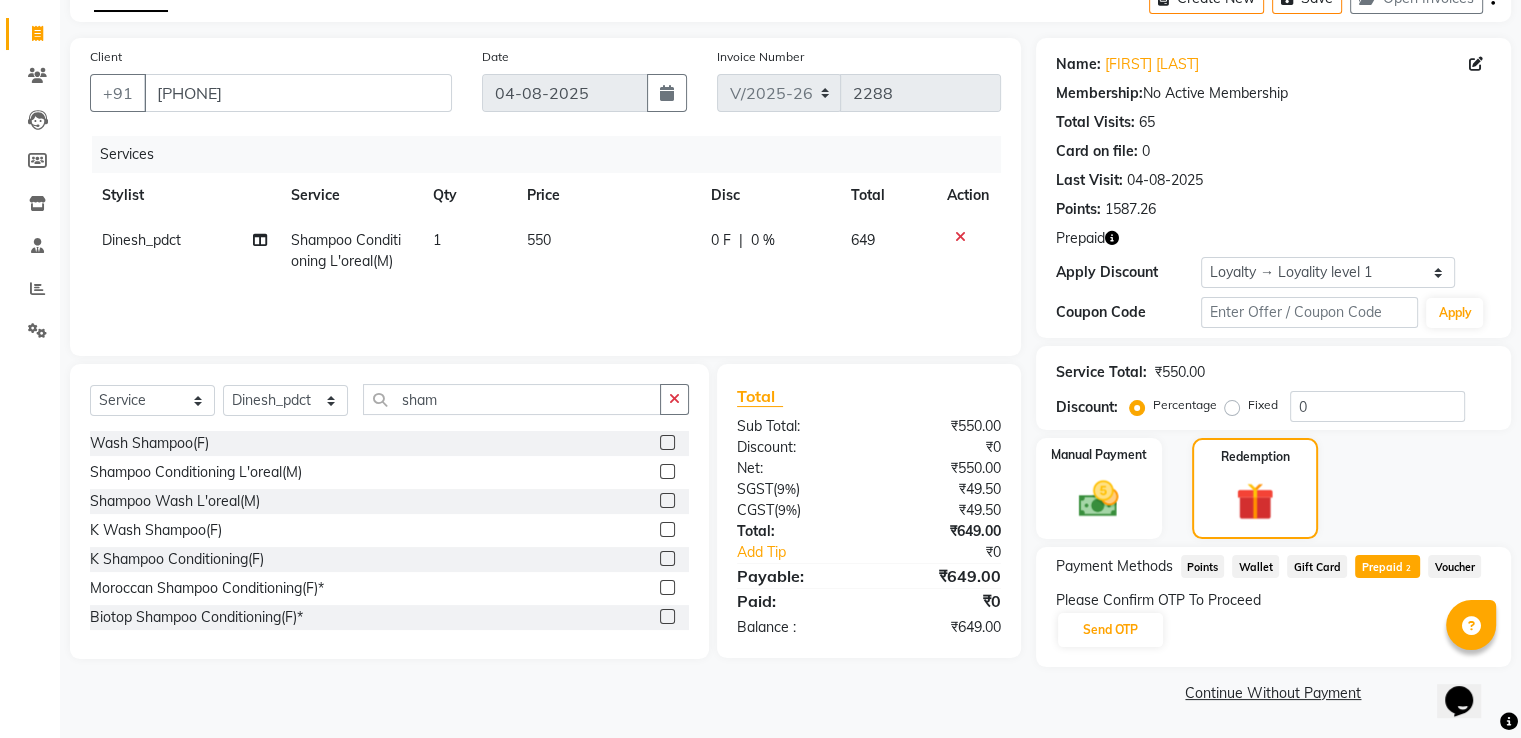 scroll, scrollTop: 112, scrollLeft: 0, axis: vertical 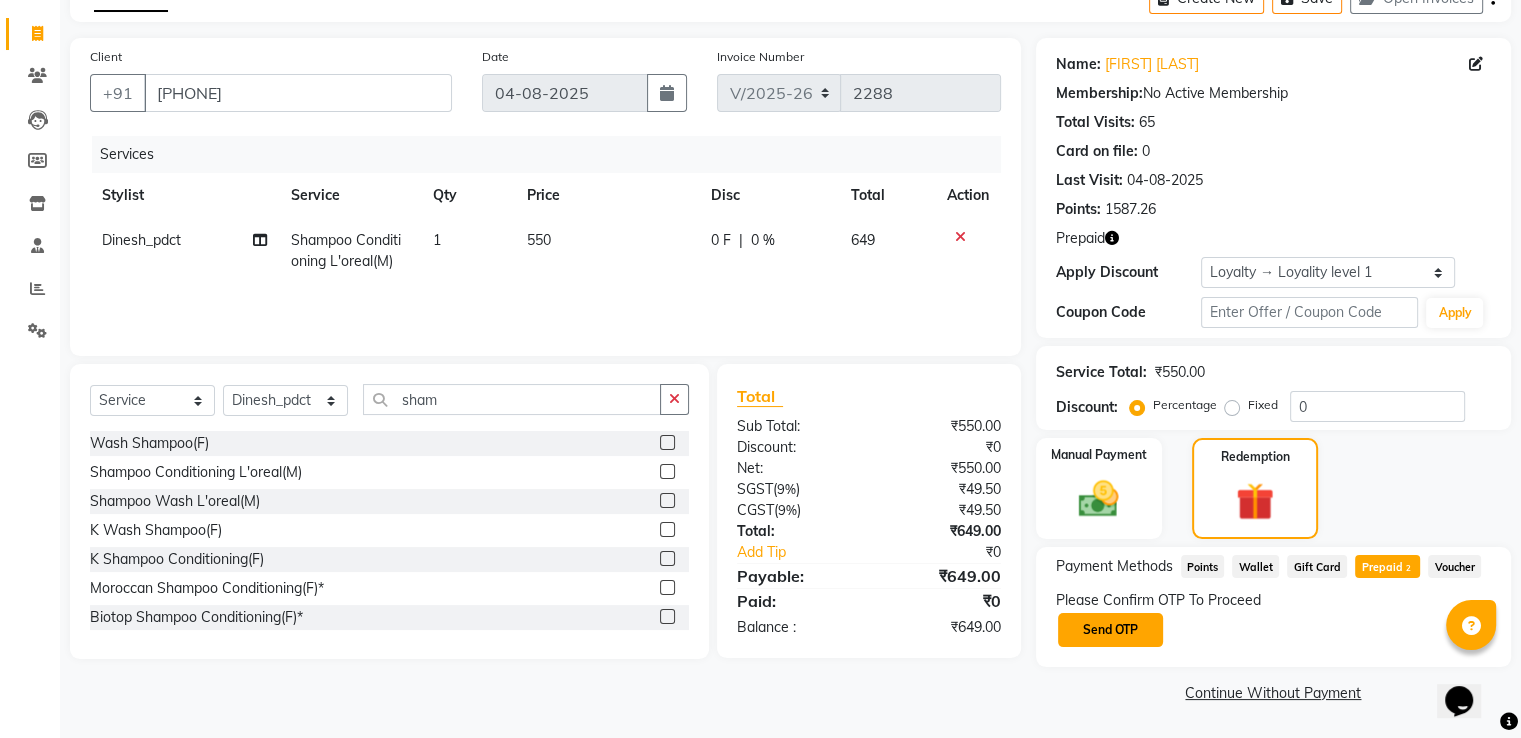 click on "Send OTP" 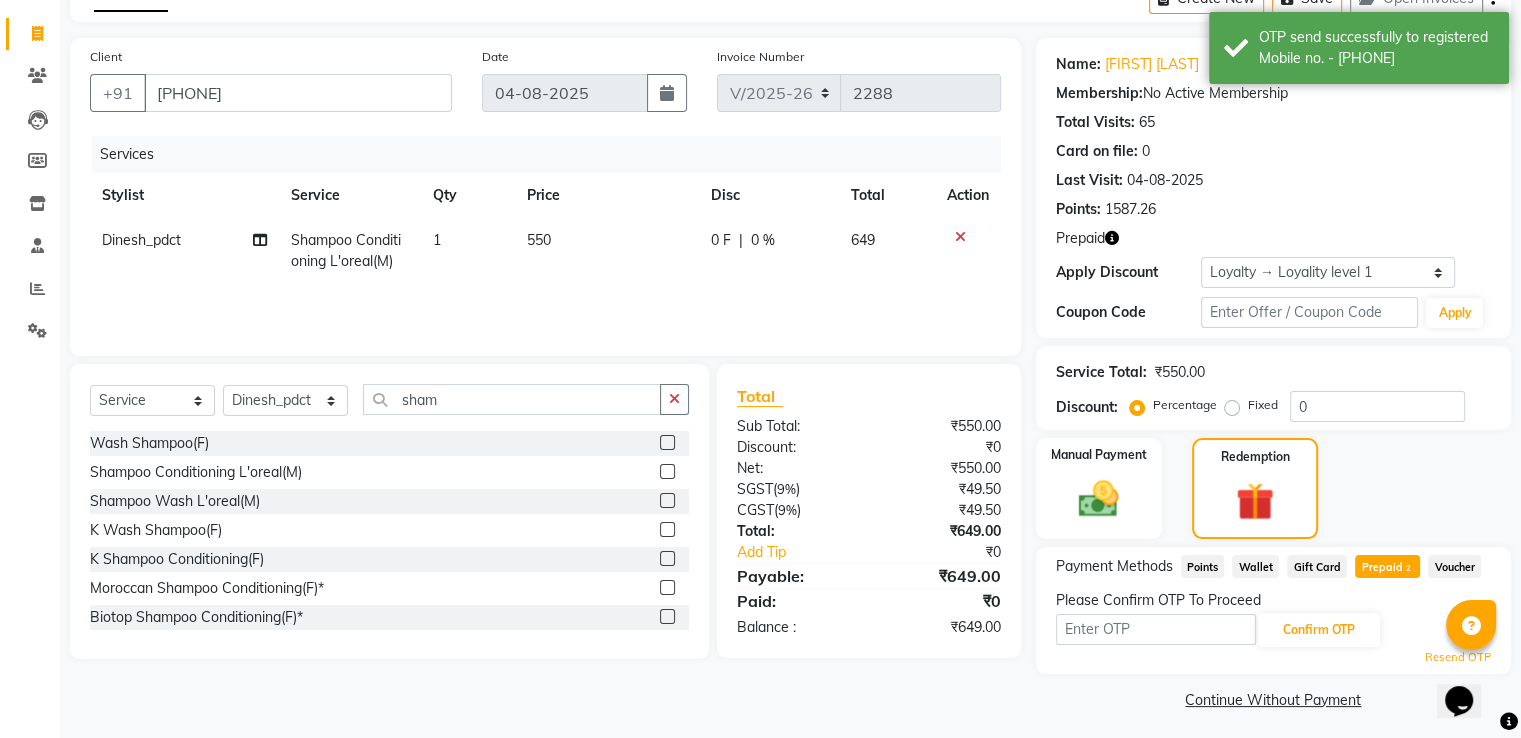 click at bounding box center [1156, 629] 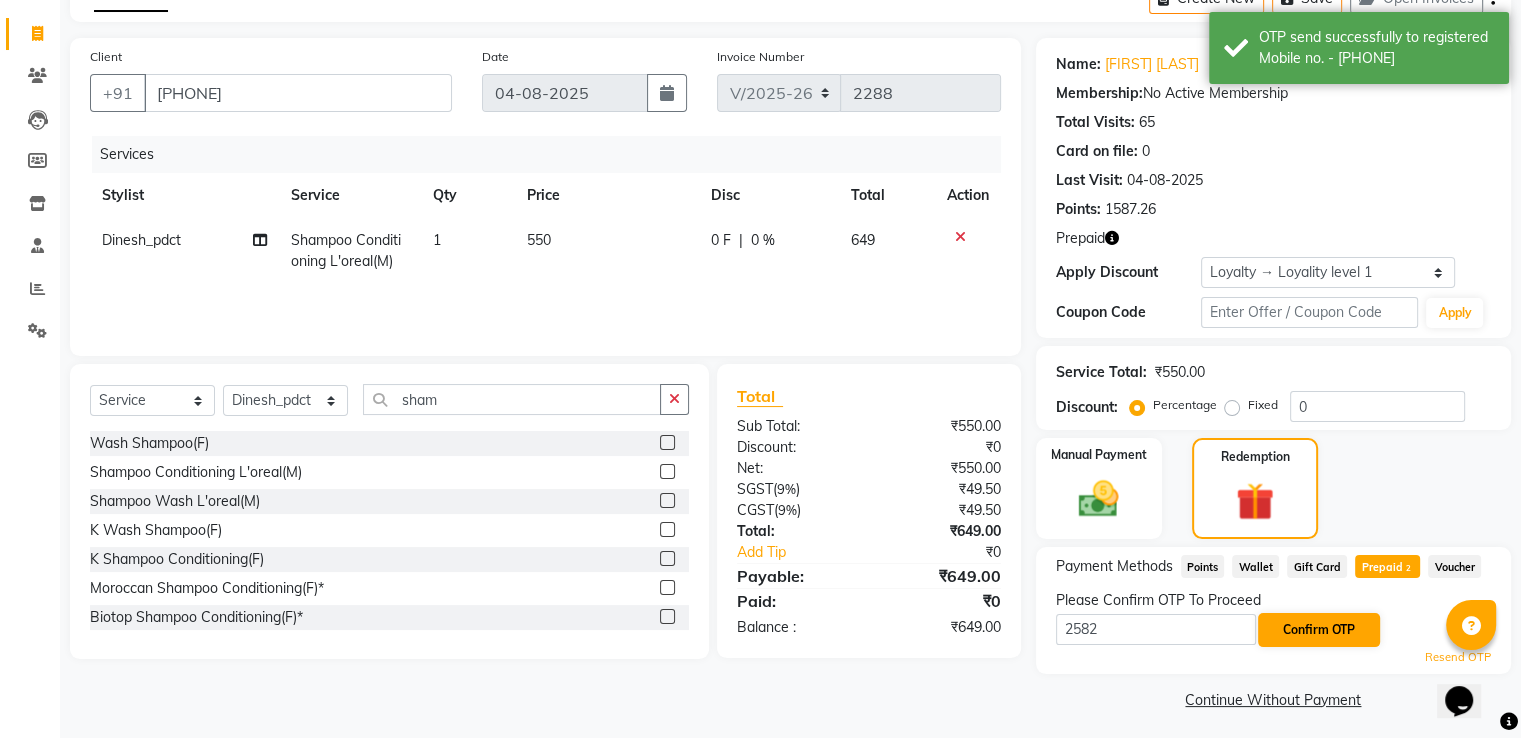 type on "2582" 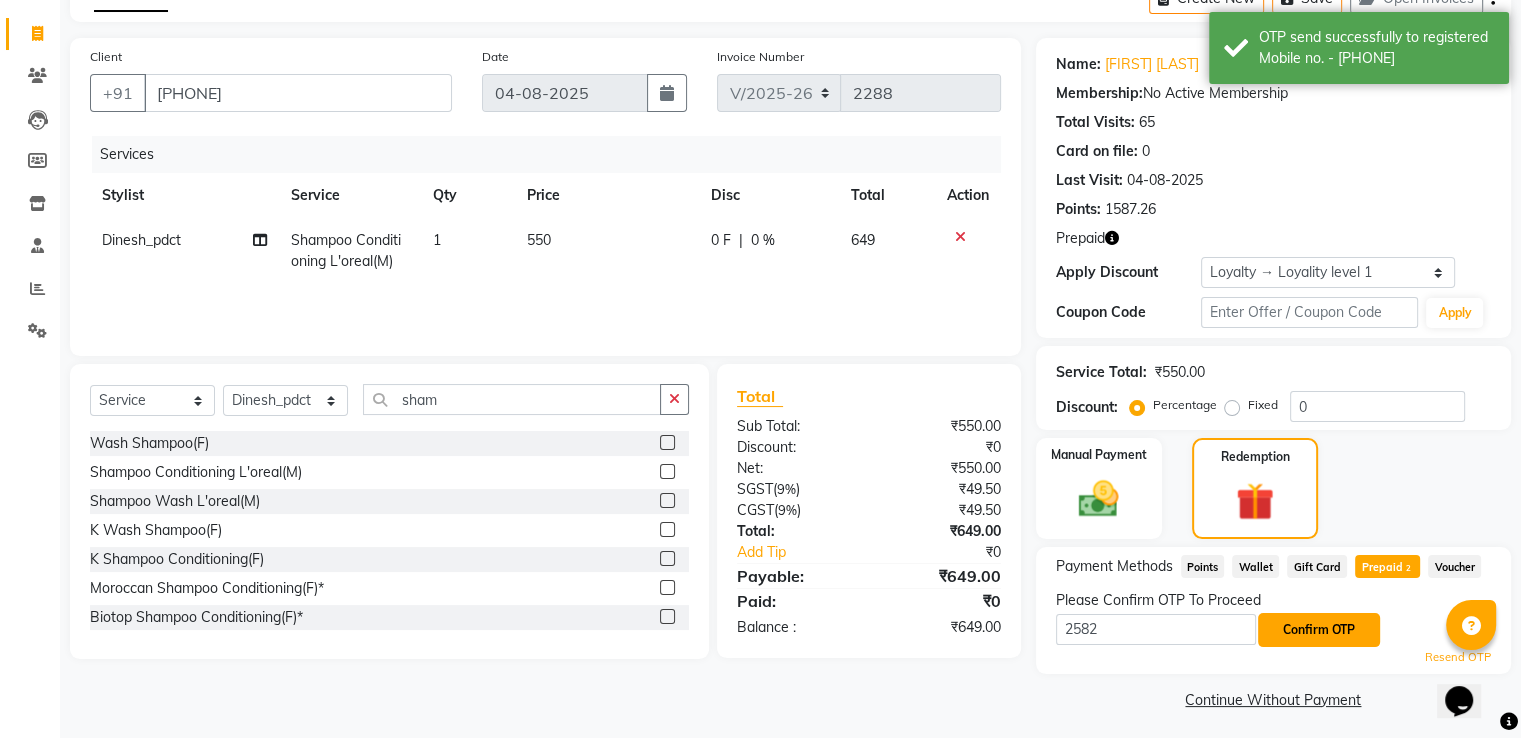 click on "Confirm OTP" 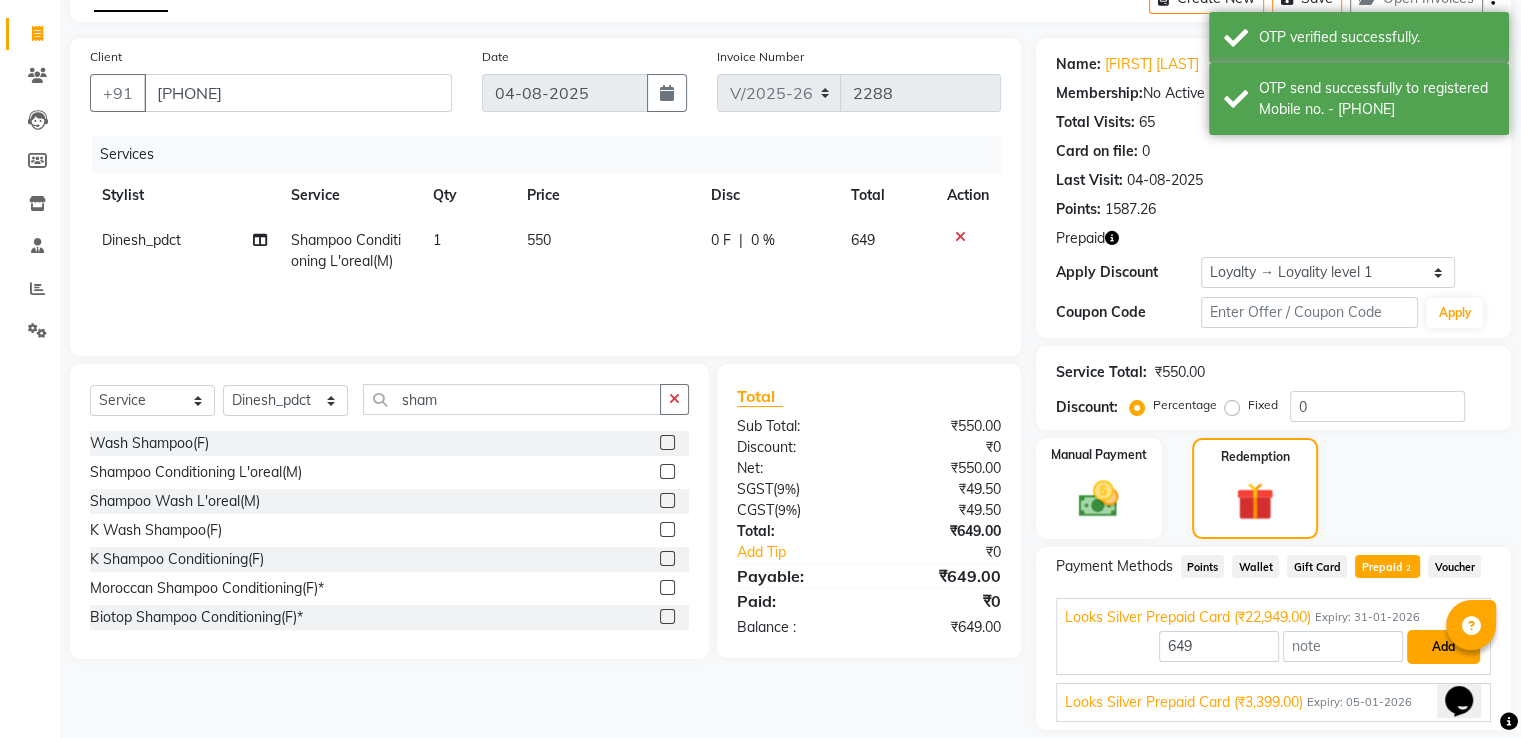click on "Add" at bounding box center [1443, 647] 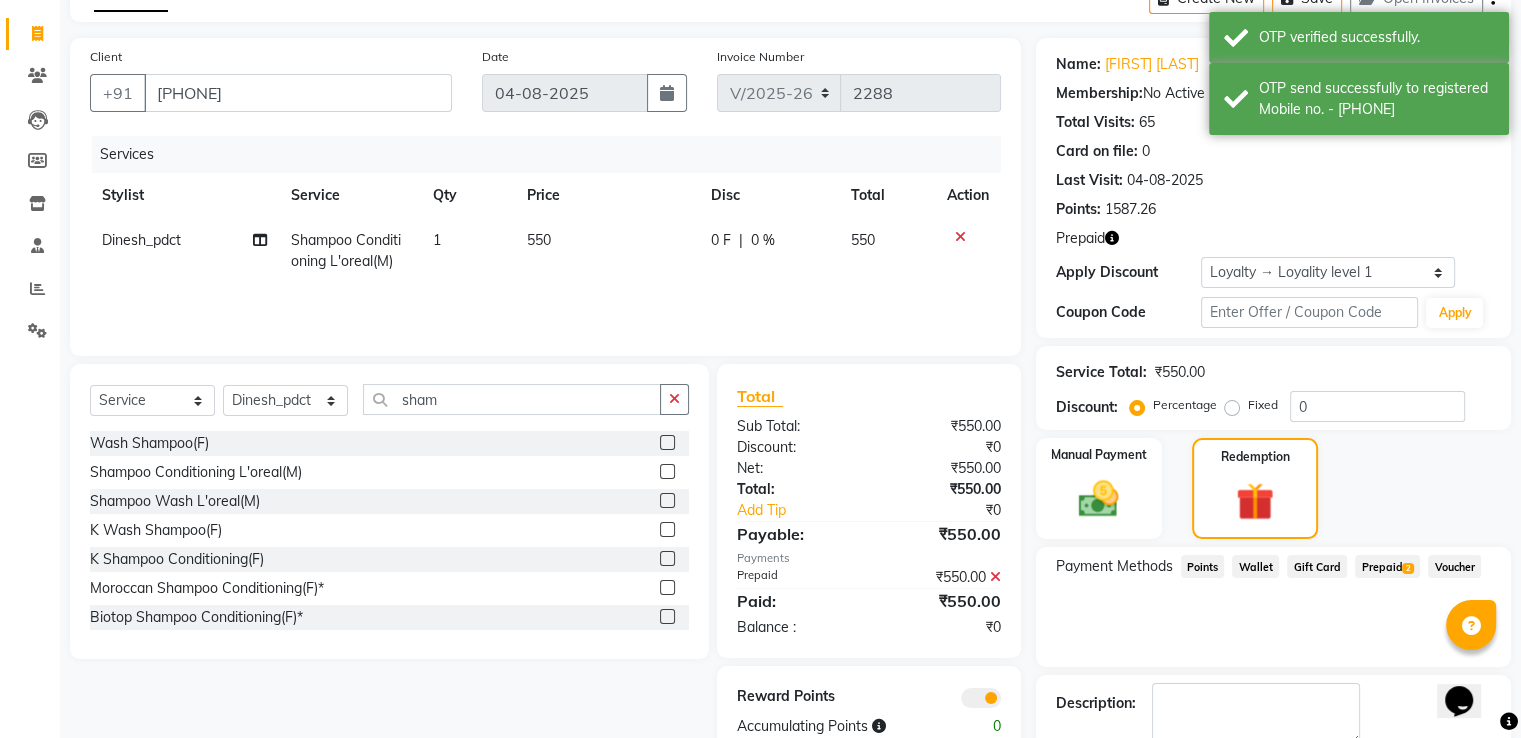 scroll, scrollTop: 224, scrollLeft: 0, axis: vertical 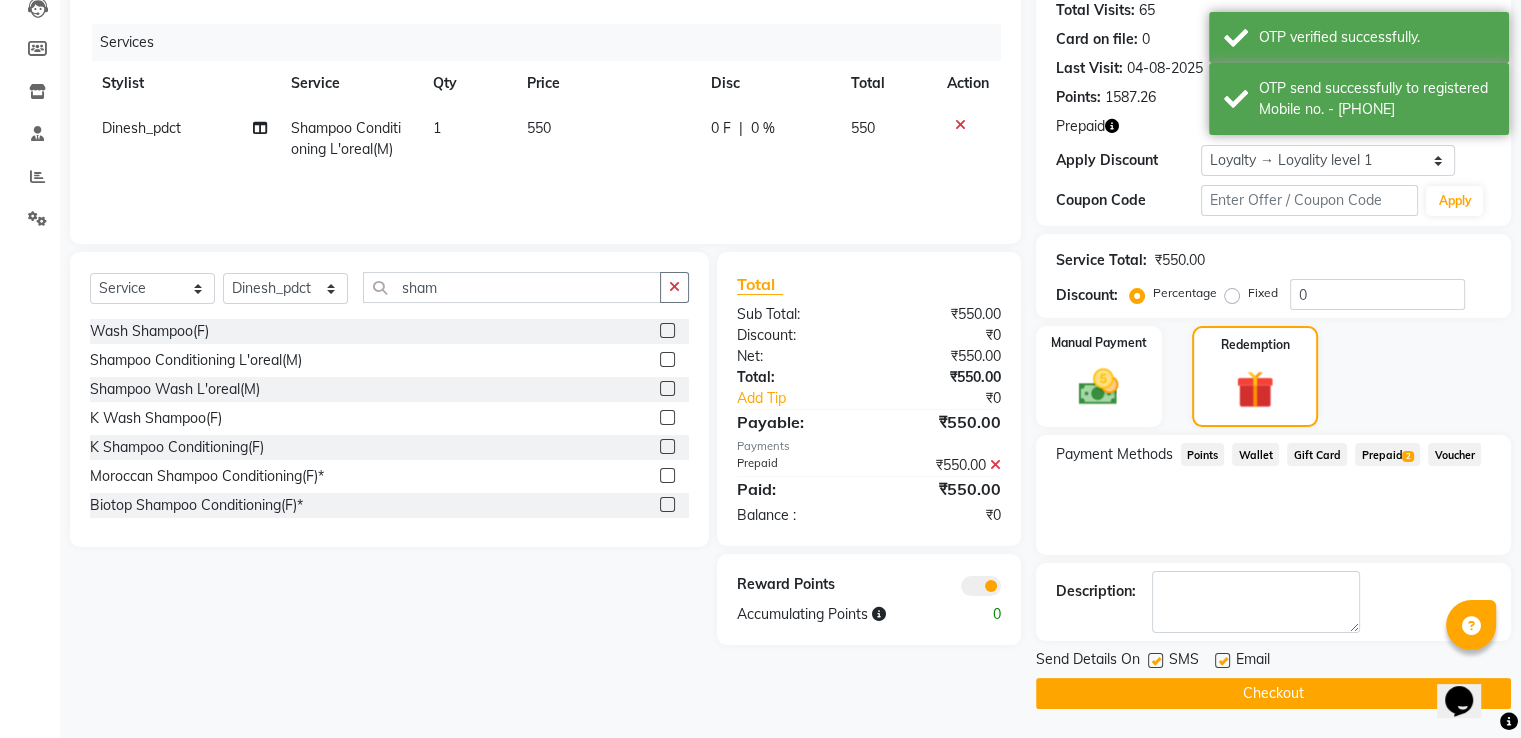 click on "Checkout" 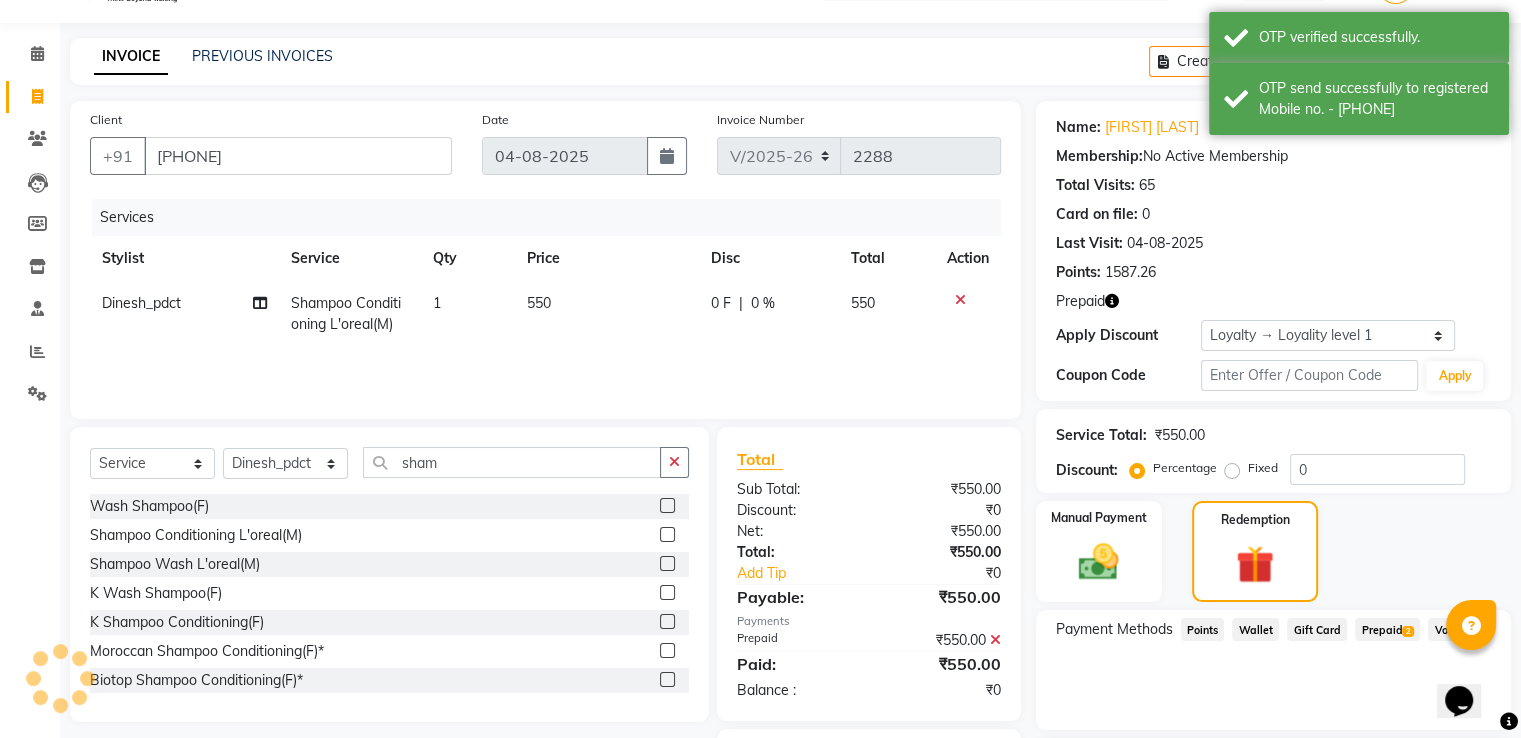 scroll, scrollTop: 0, scrollLeft: 0, axis: both 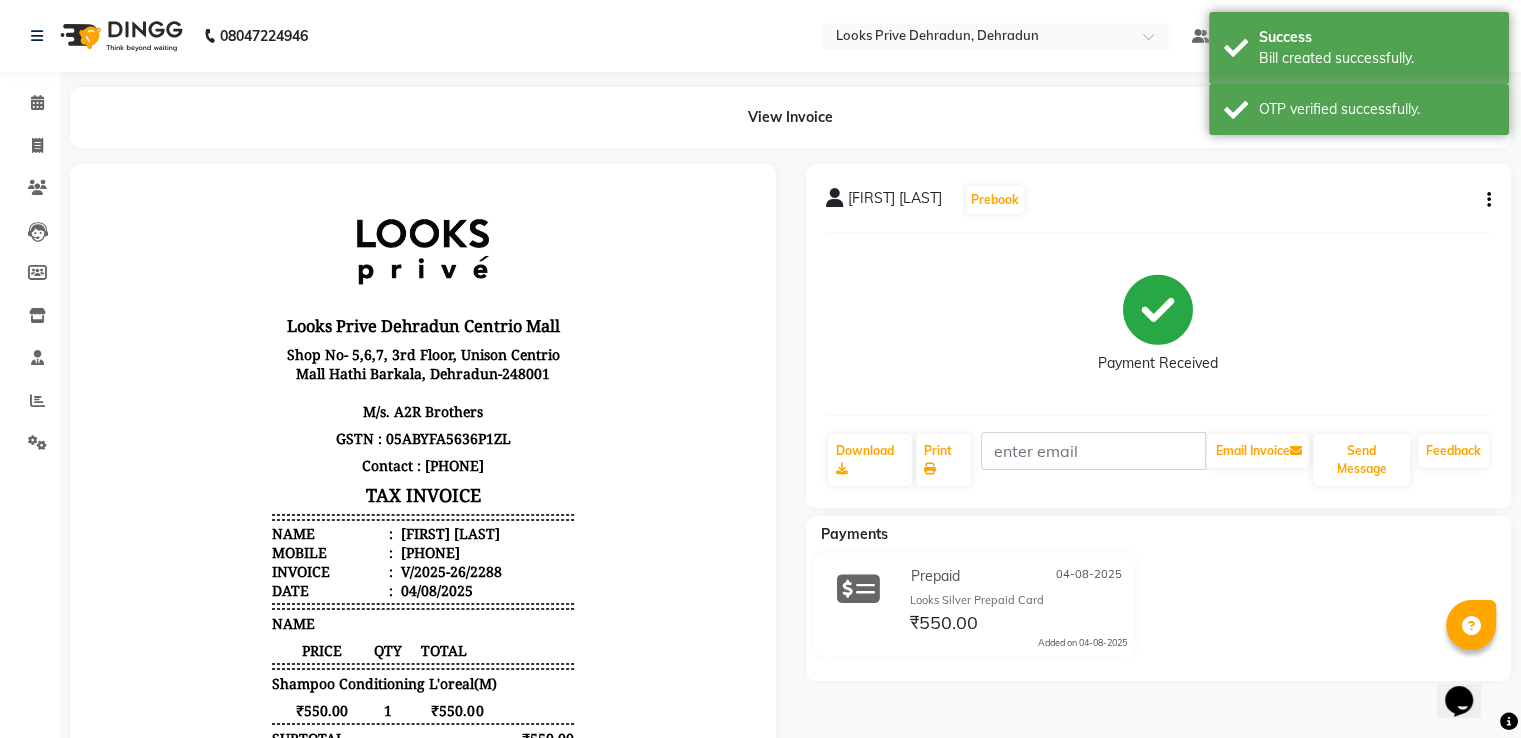 click on "View Invoice" 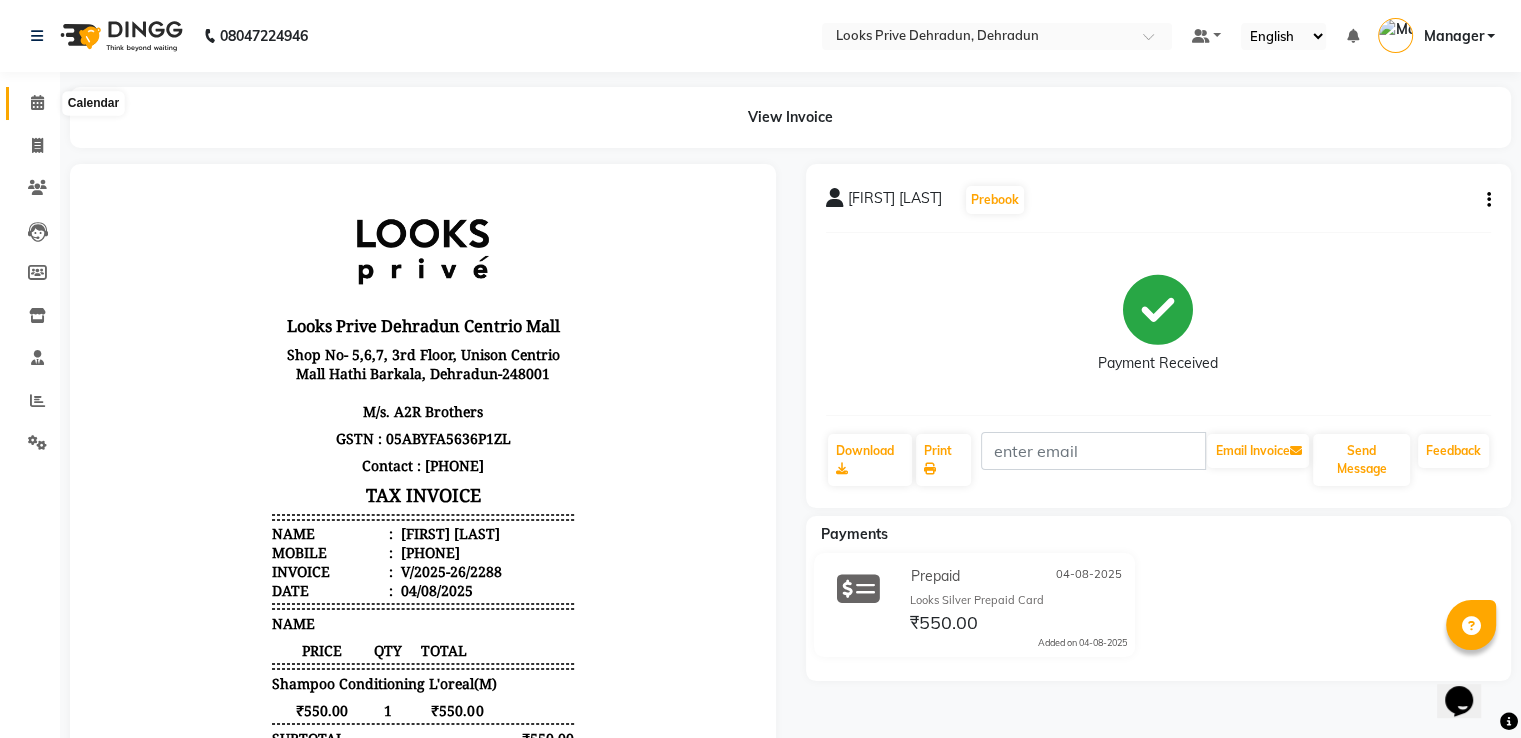 click 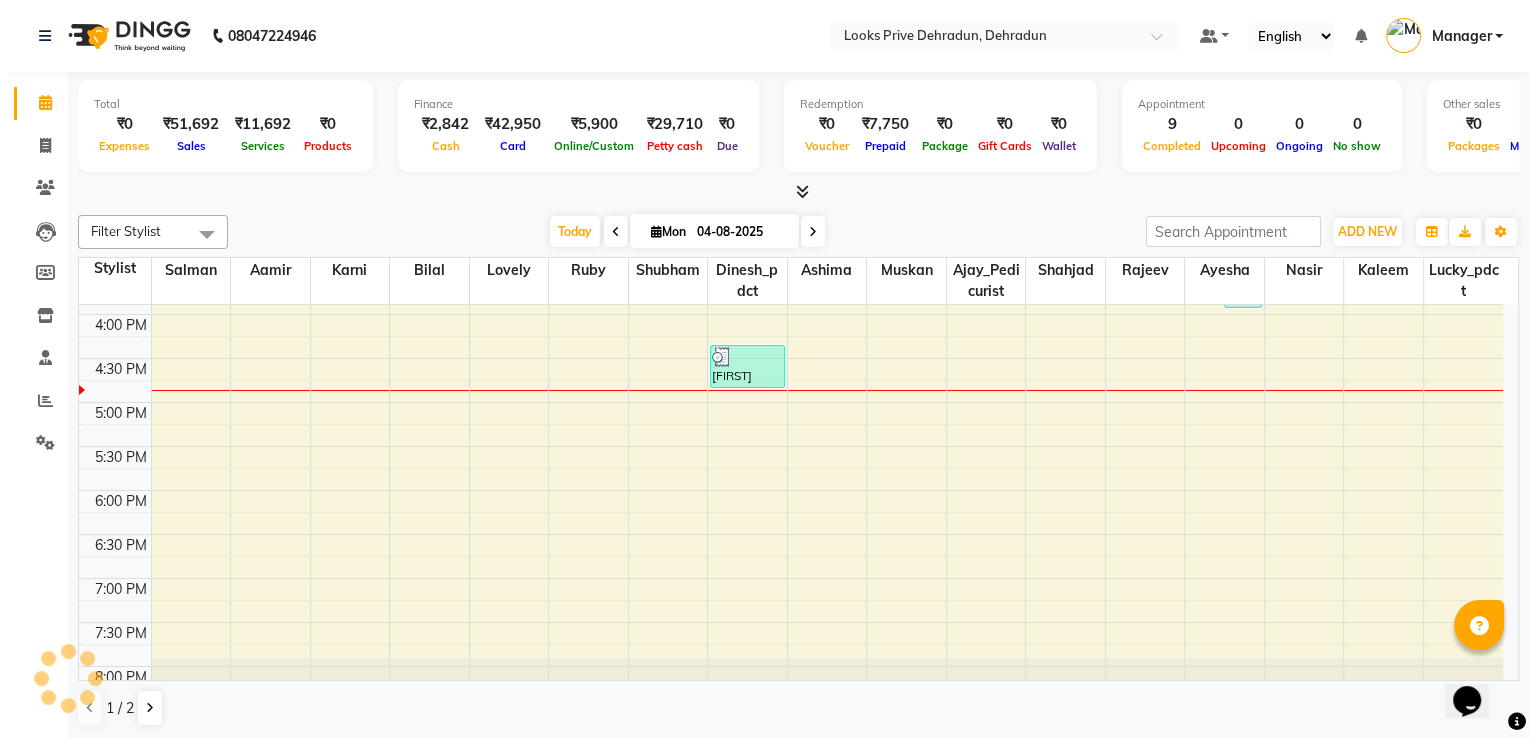 scroll, scrollTop: 0, scrollLeft: 0, axis: both 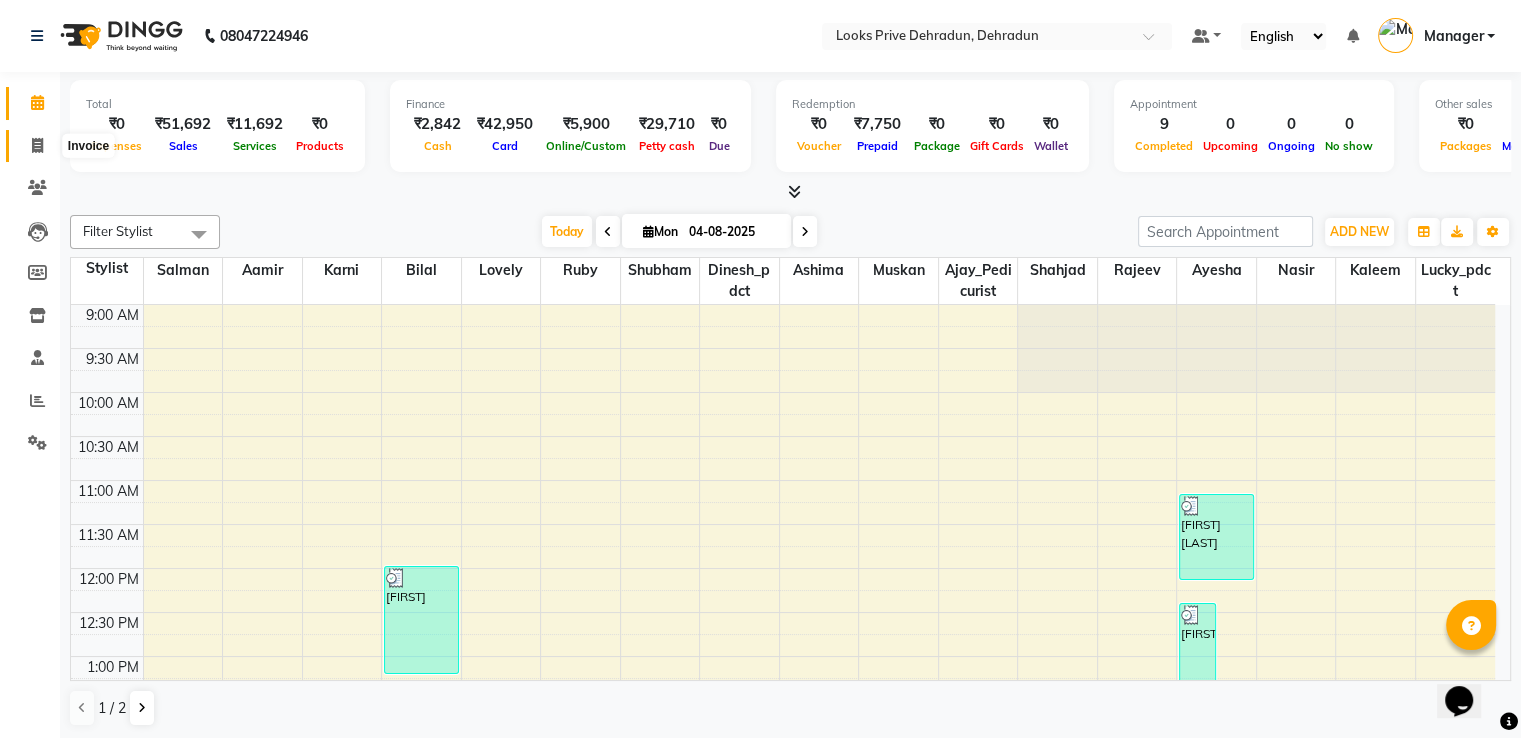 click 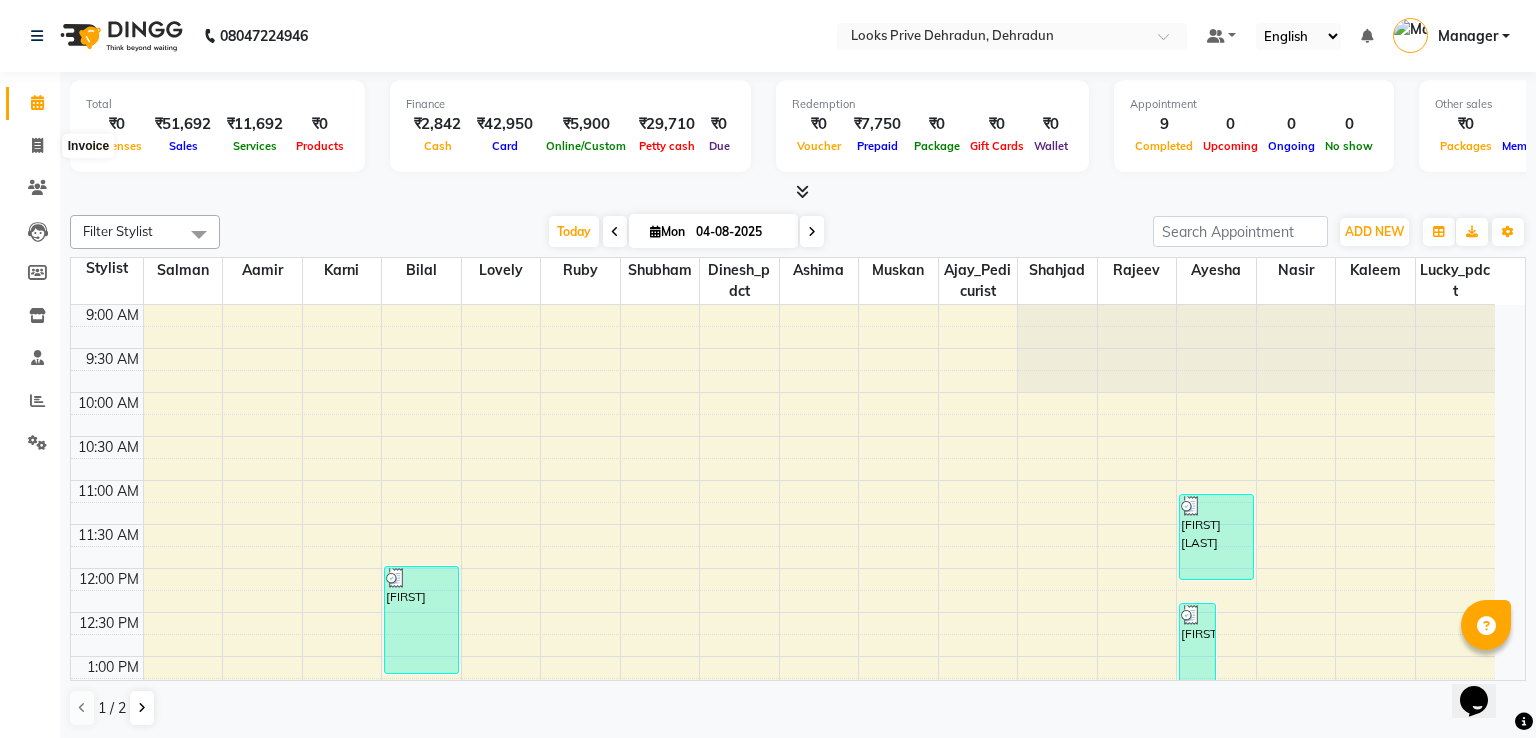 select on "6205" 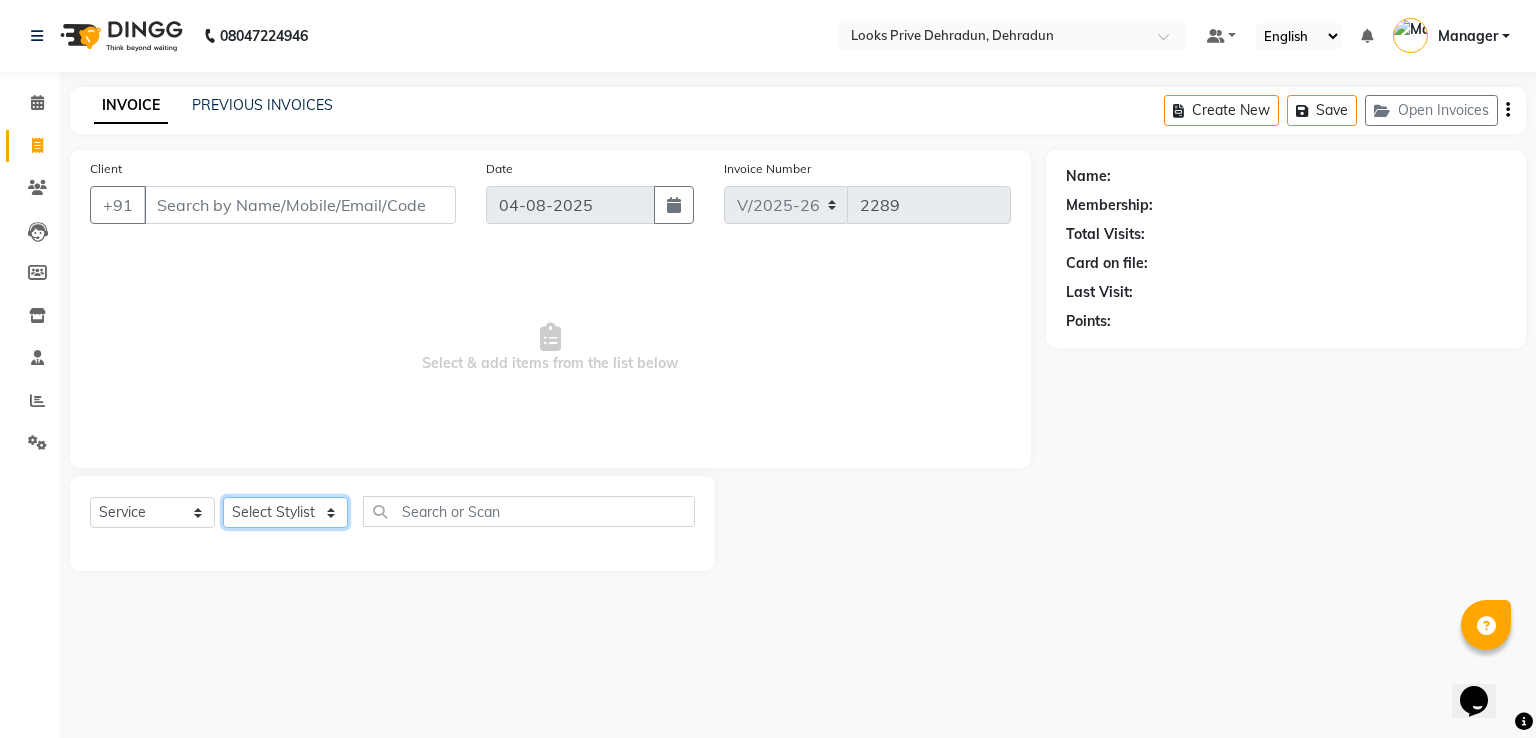 click on "Select Stylist" 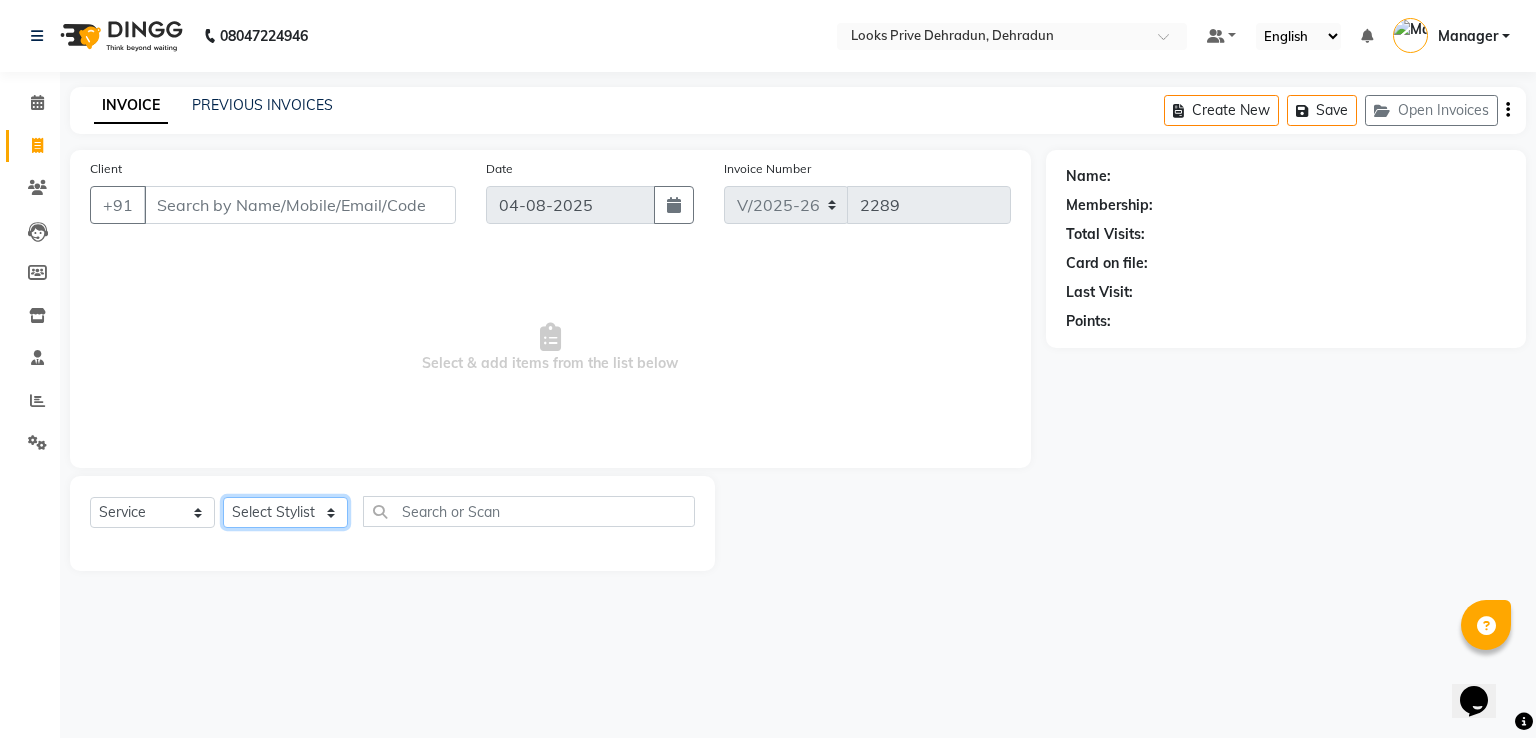 select on "45669" 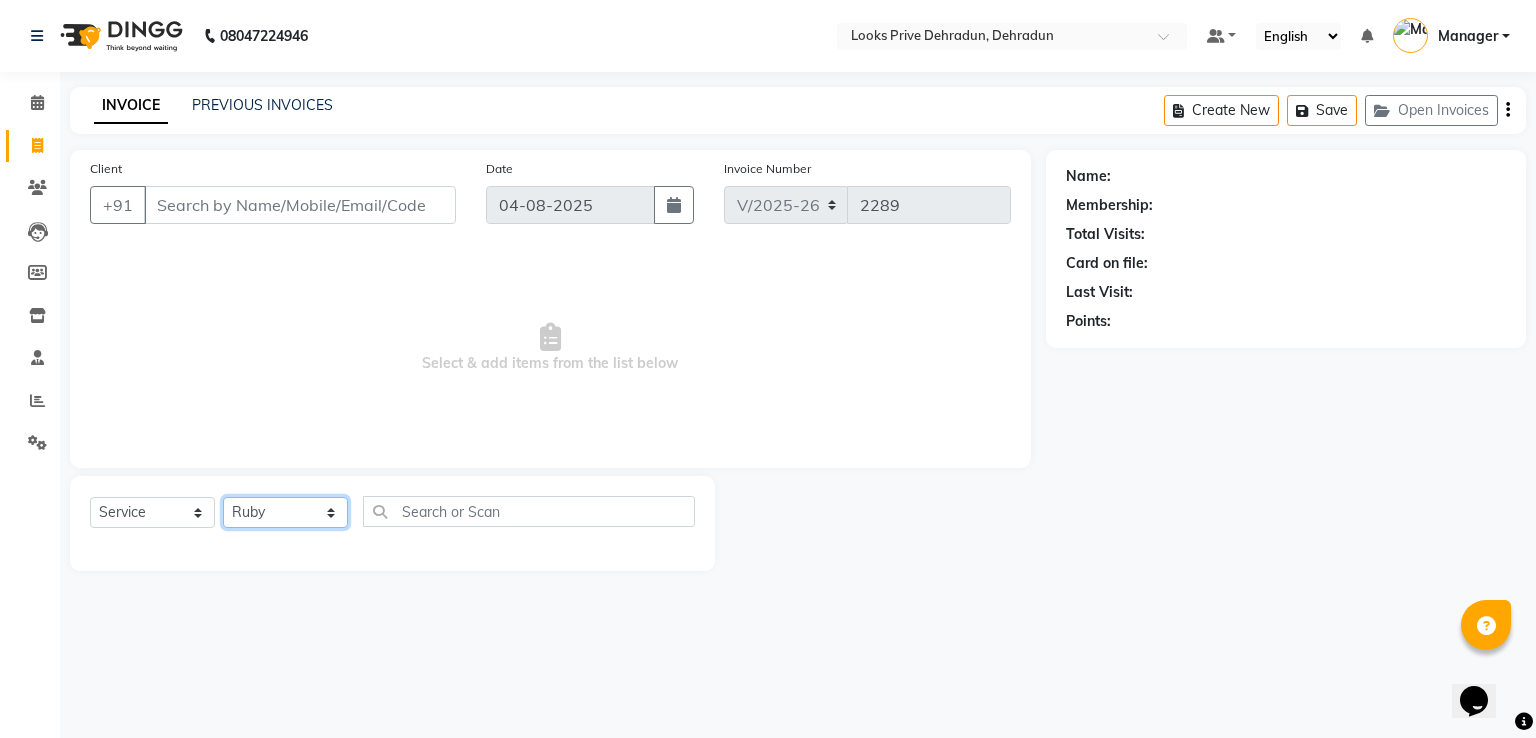 click on "Select Stylist A2R_Master Aamir Ajay_Pedicurist Ashima Ayesha Bilal Dinesh_pdct Kaleem Karni Lovely Lucky_pdct Manager Muskan Nasir Rajeev Ruby Salman Shahjad Shubham Suraj_pedi" 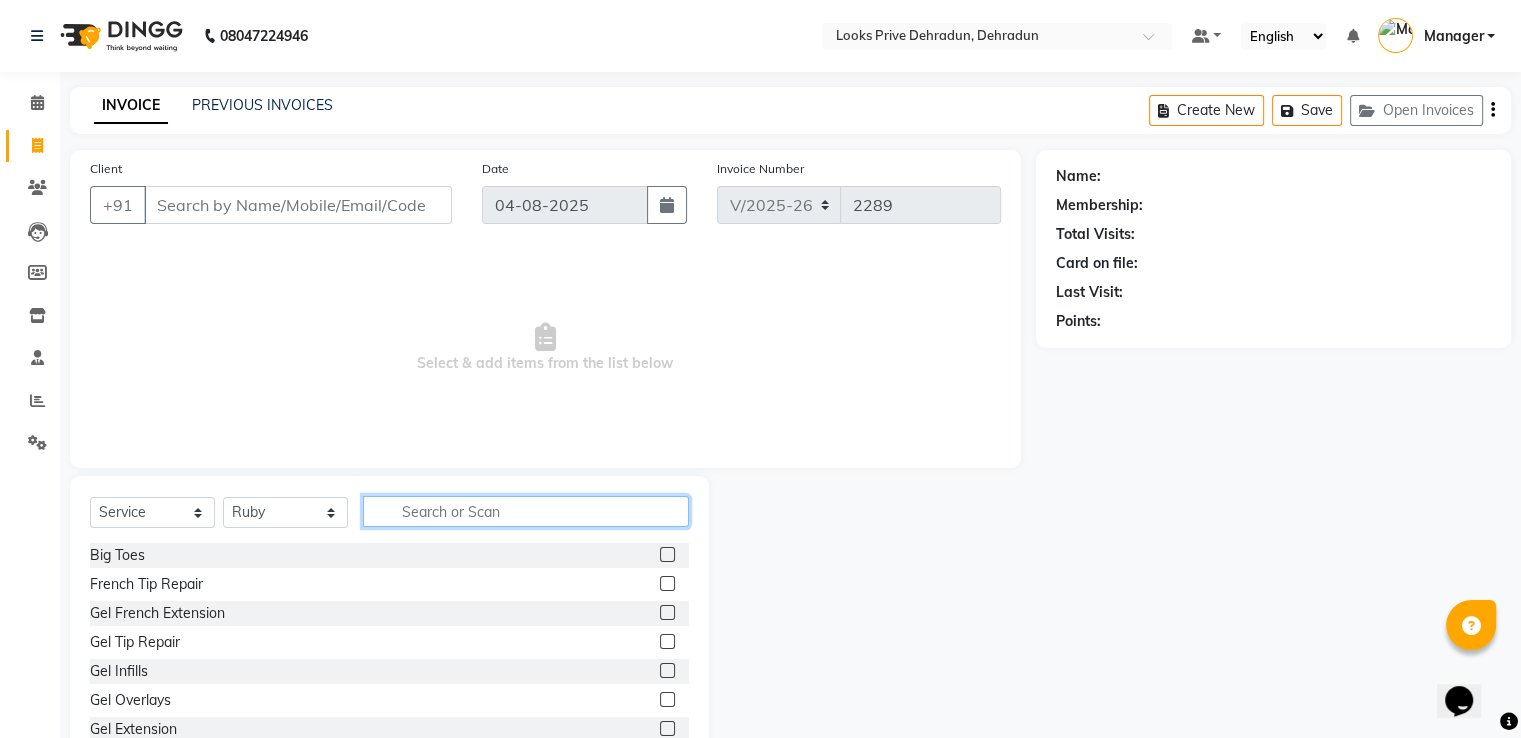 click 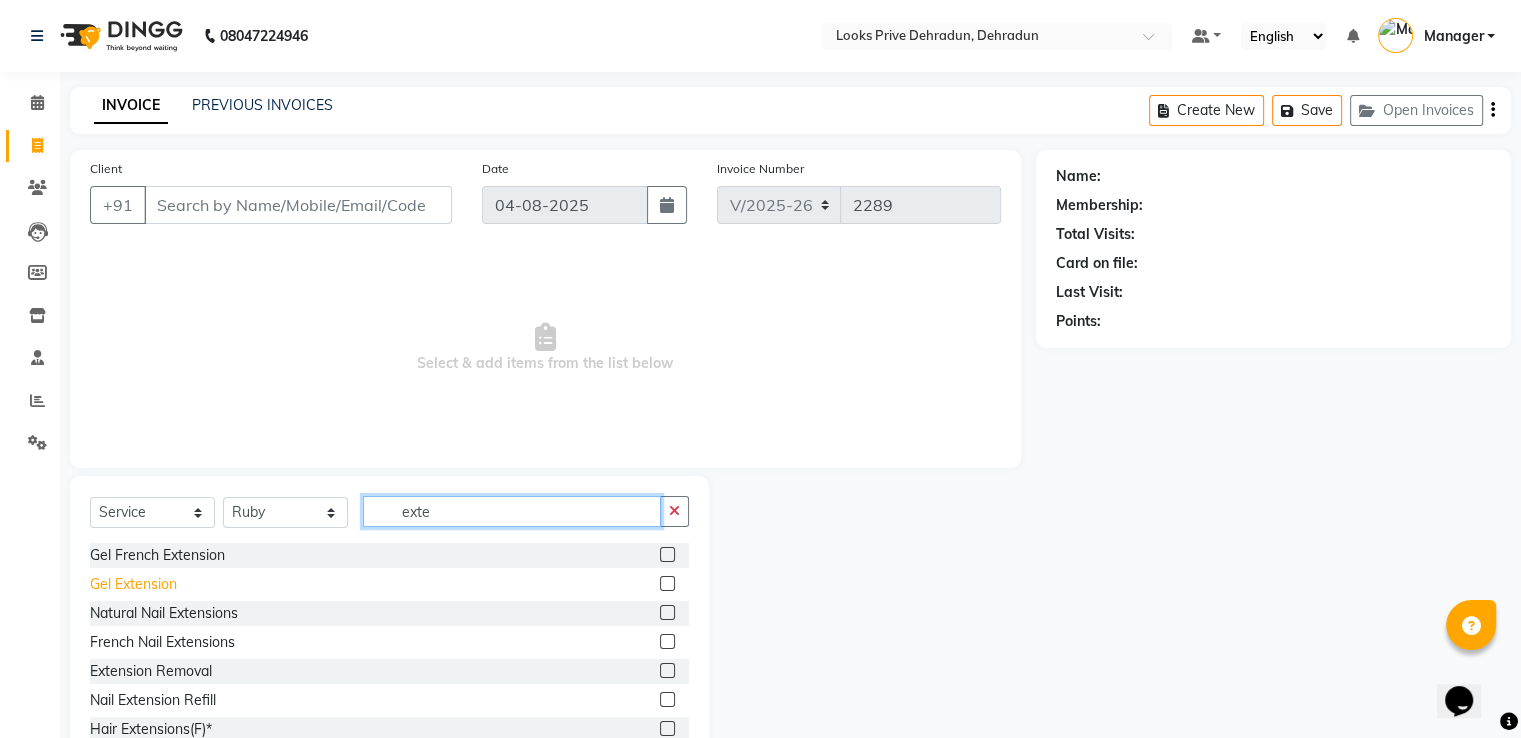 type on "exte" 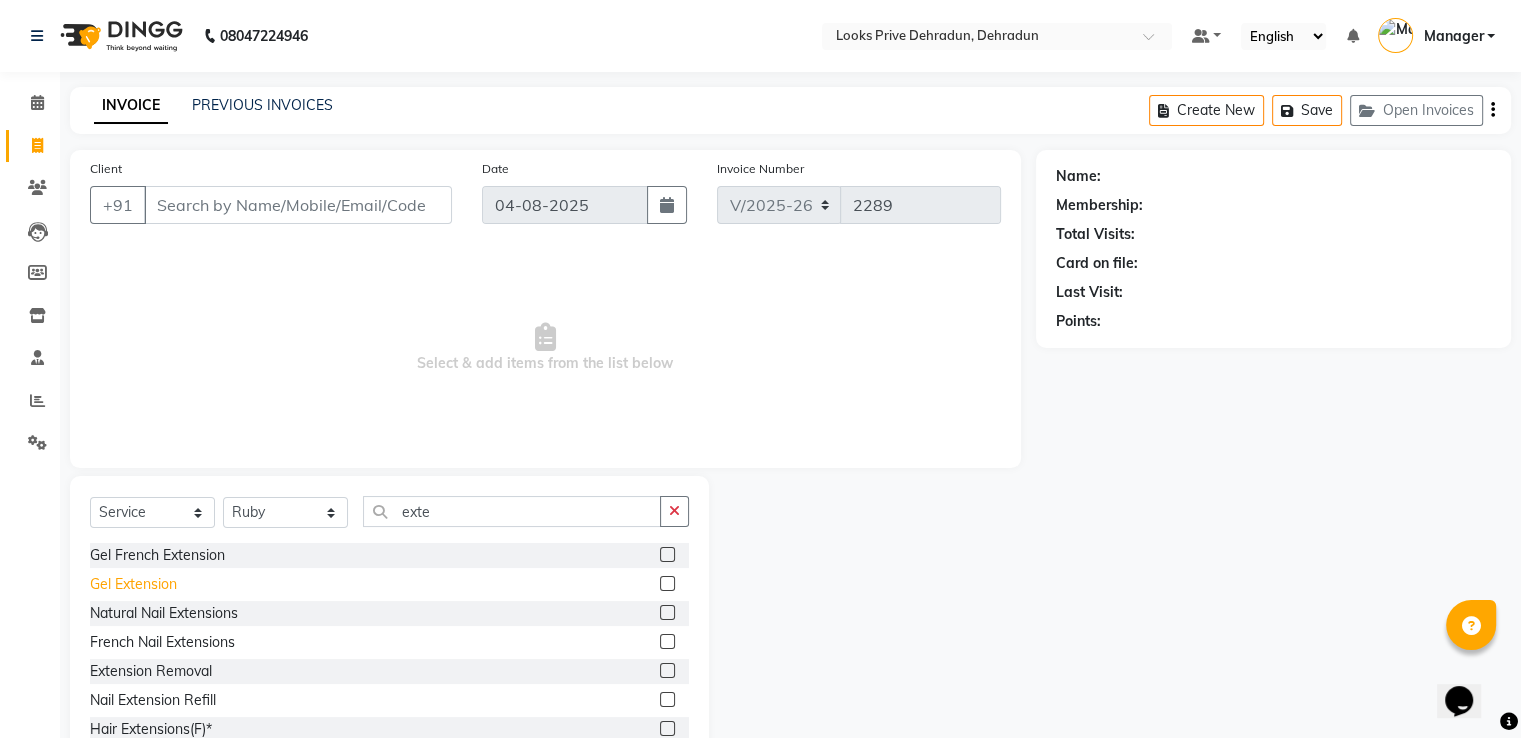 click on "Gel Extension" 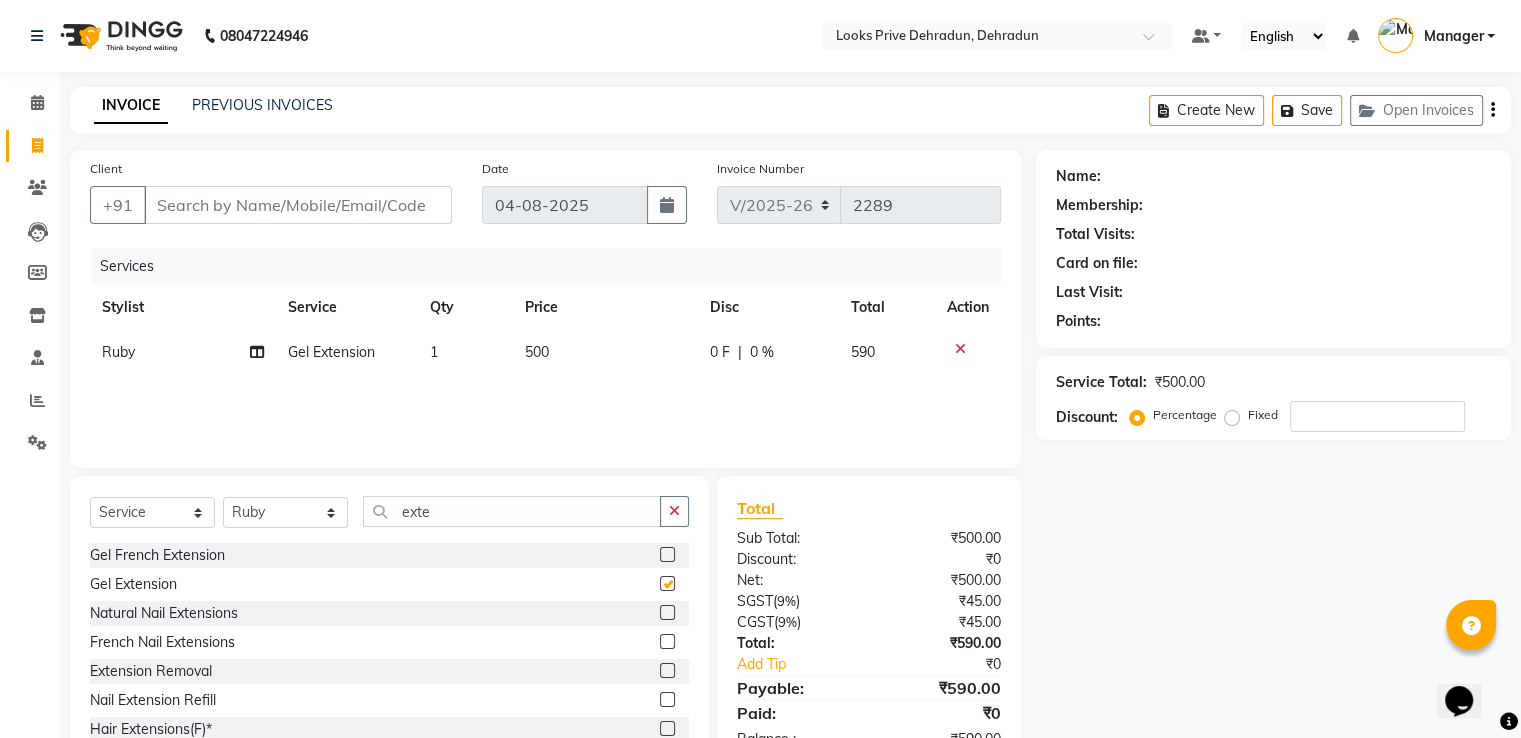 checkbox on "false" 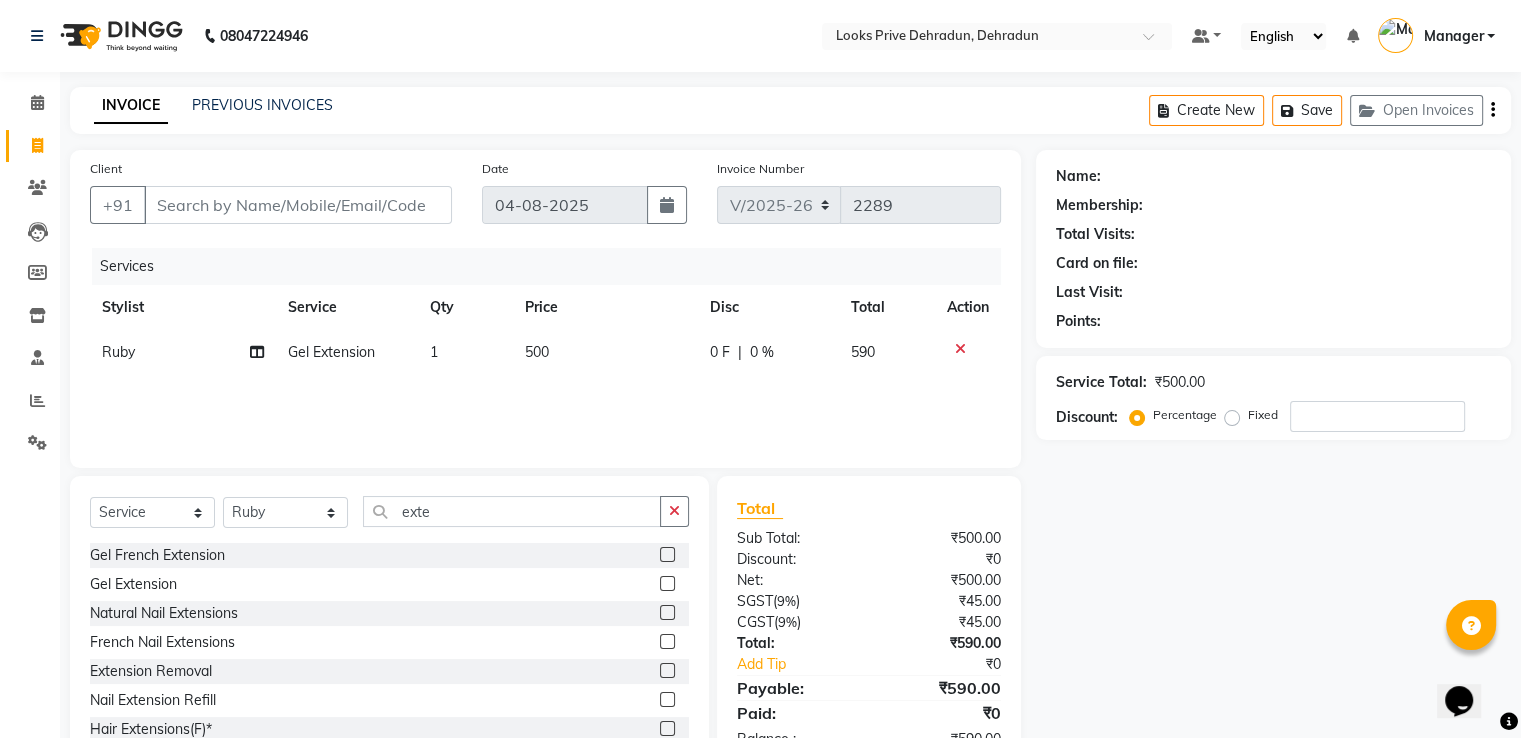click on "500" 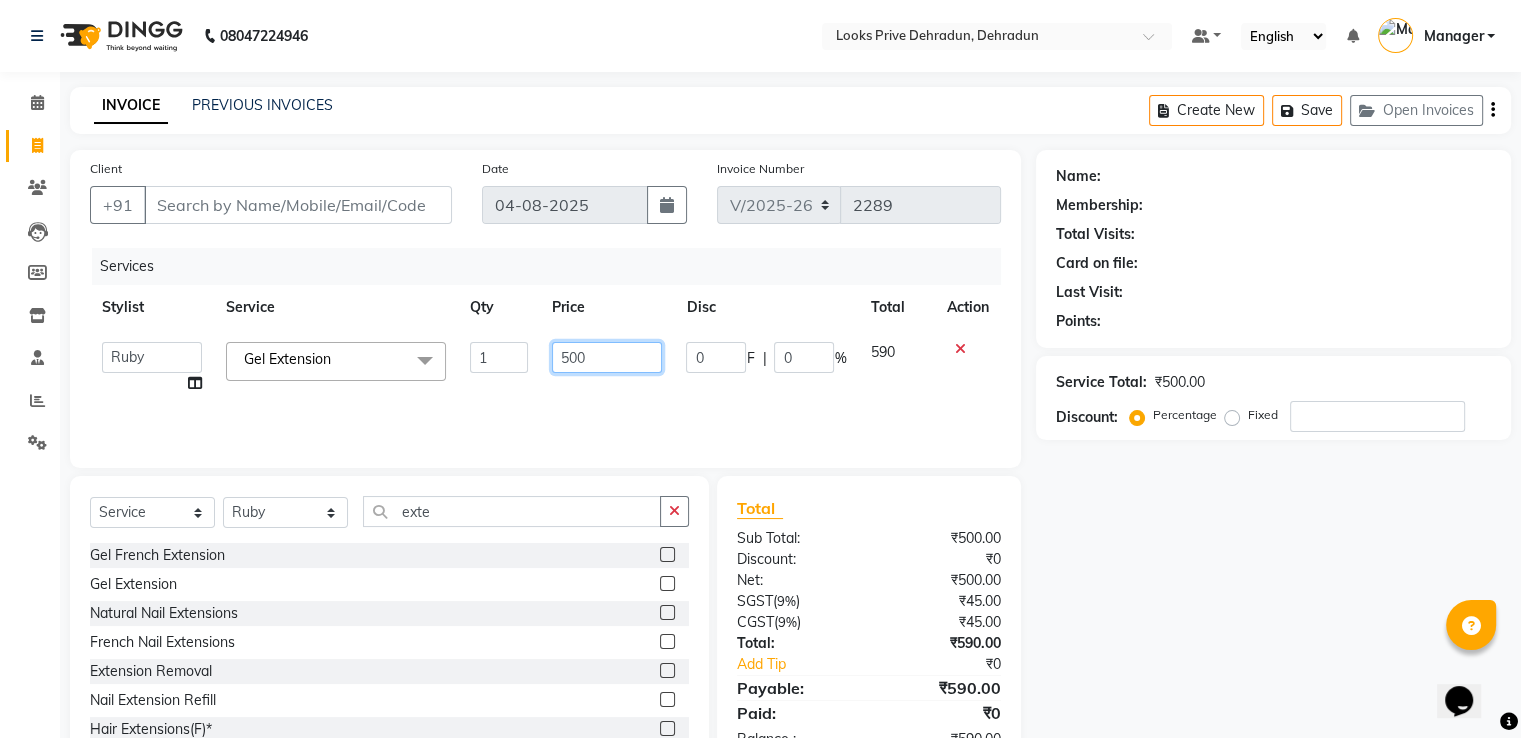 click on "500" 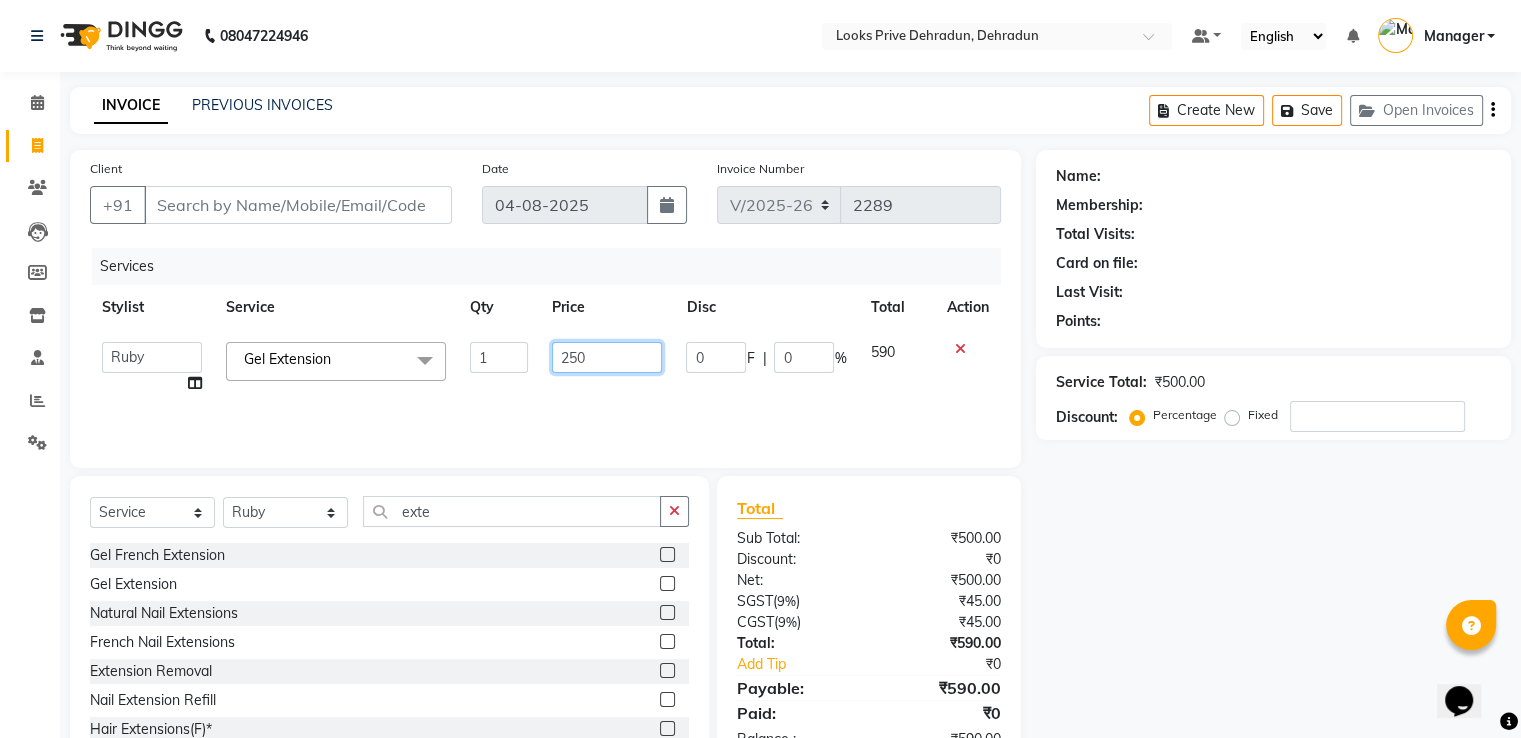 type on "2500" 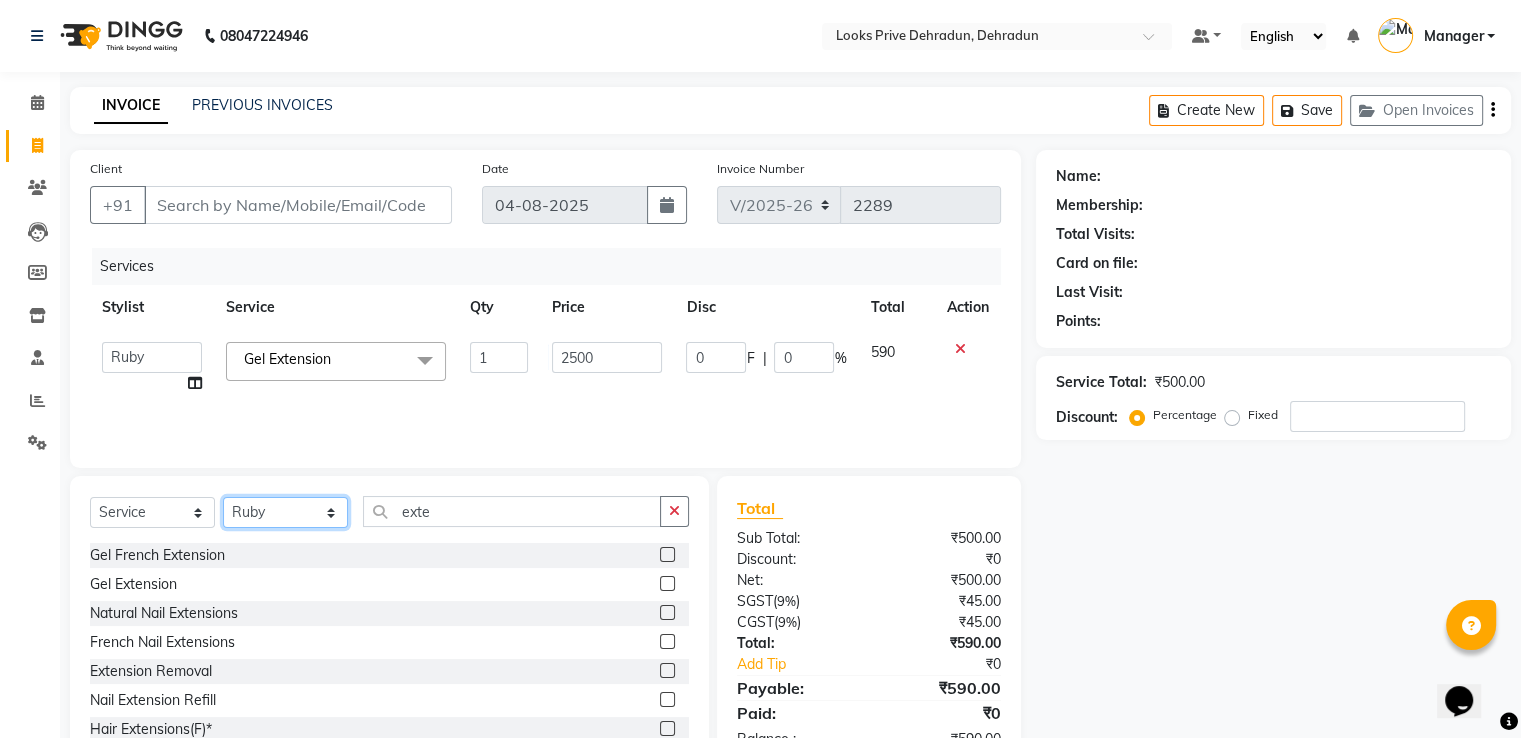 drag, startPoint x: 264, startPoint y: 511, endPoint x: 273, endPoint y: 502, distance: 12.727922 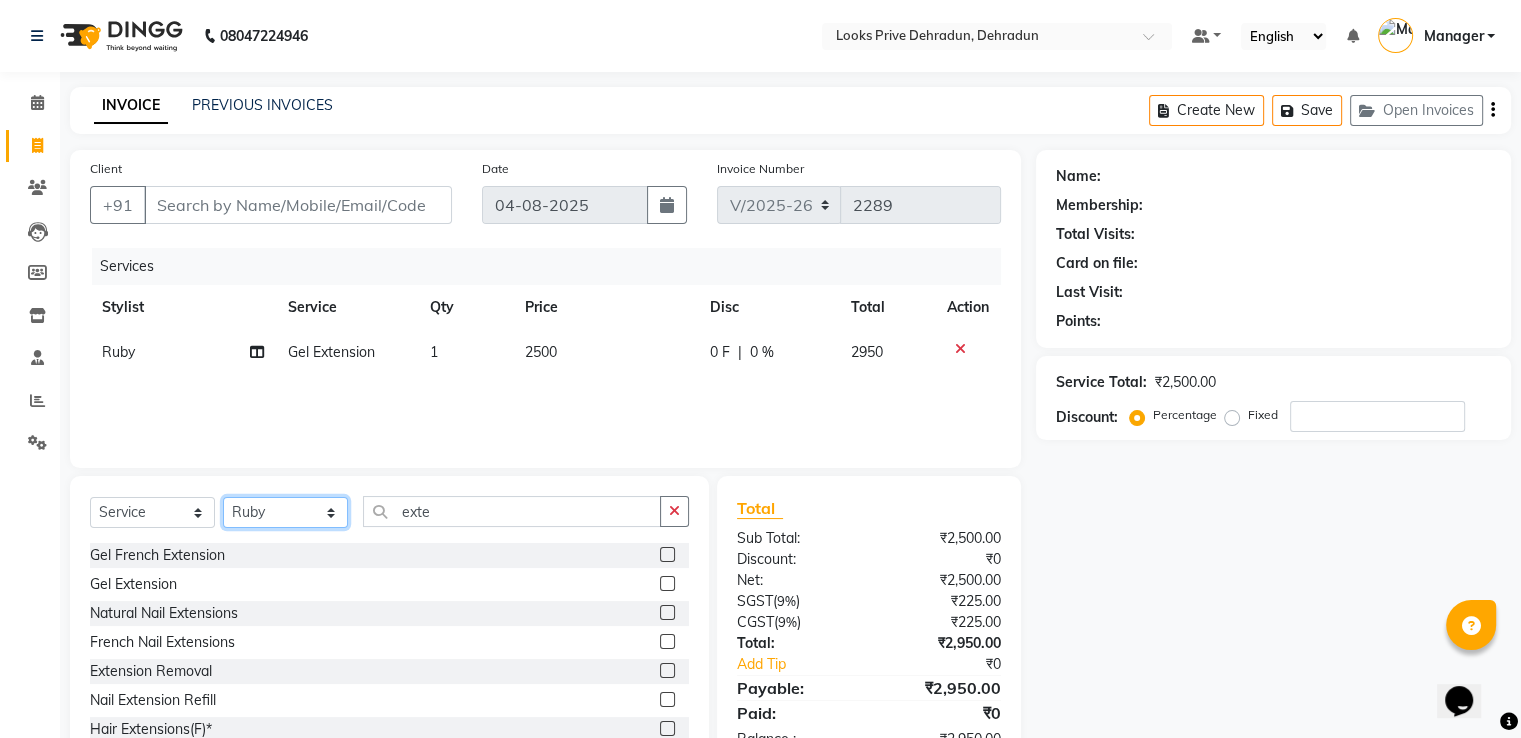 select on "47803" 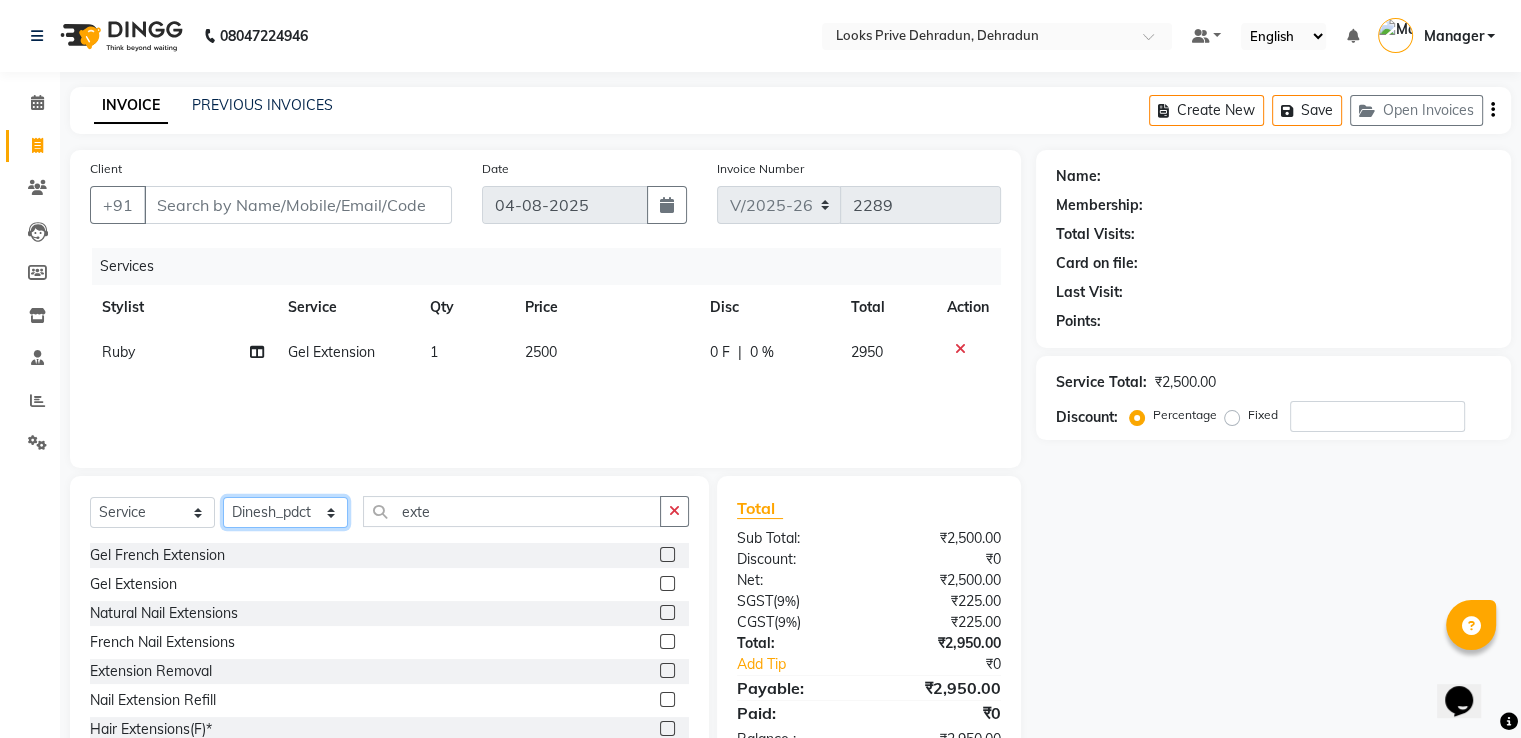 click on "Select Stylist A2R_Master Aamir Ajay_Pedicurist Ashima Ayesha Bilal Dinesh_pdct Kaleem Karni Lovely Lucky_pdct Manager Muskan Nasir Rajeev Ruby Salman Shahjad Shubham Suraj_pedi" 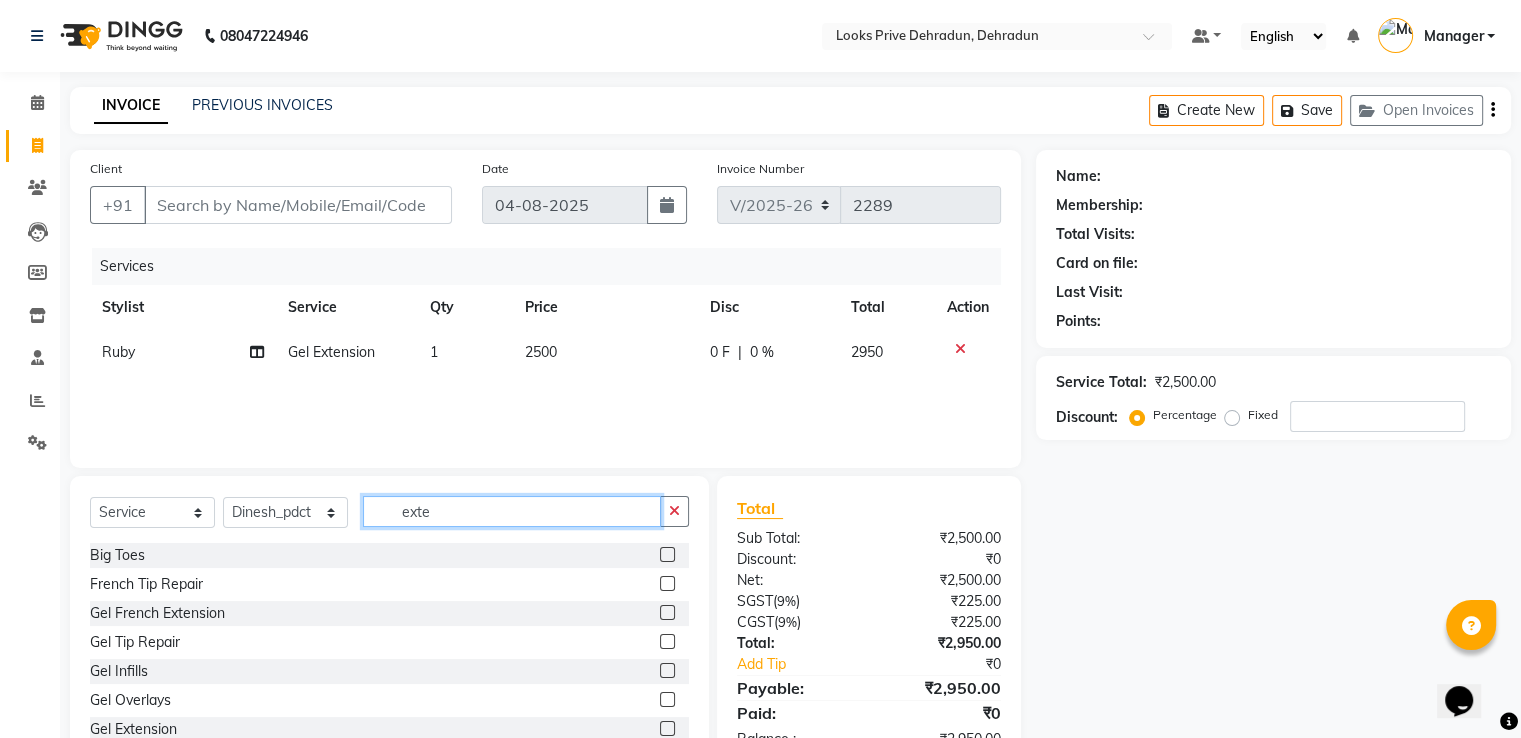 click on "exte" 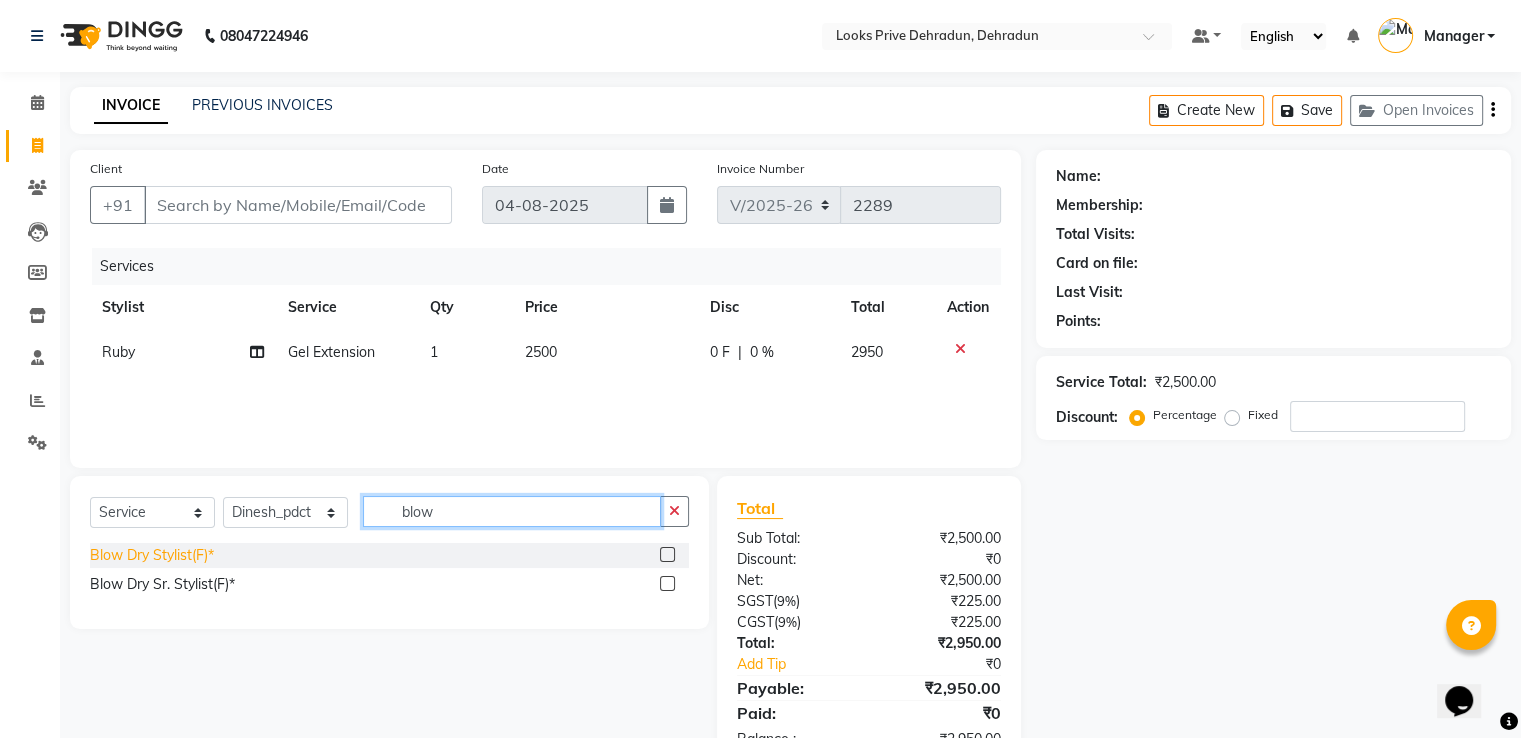 type on "blow" 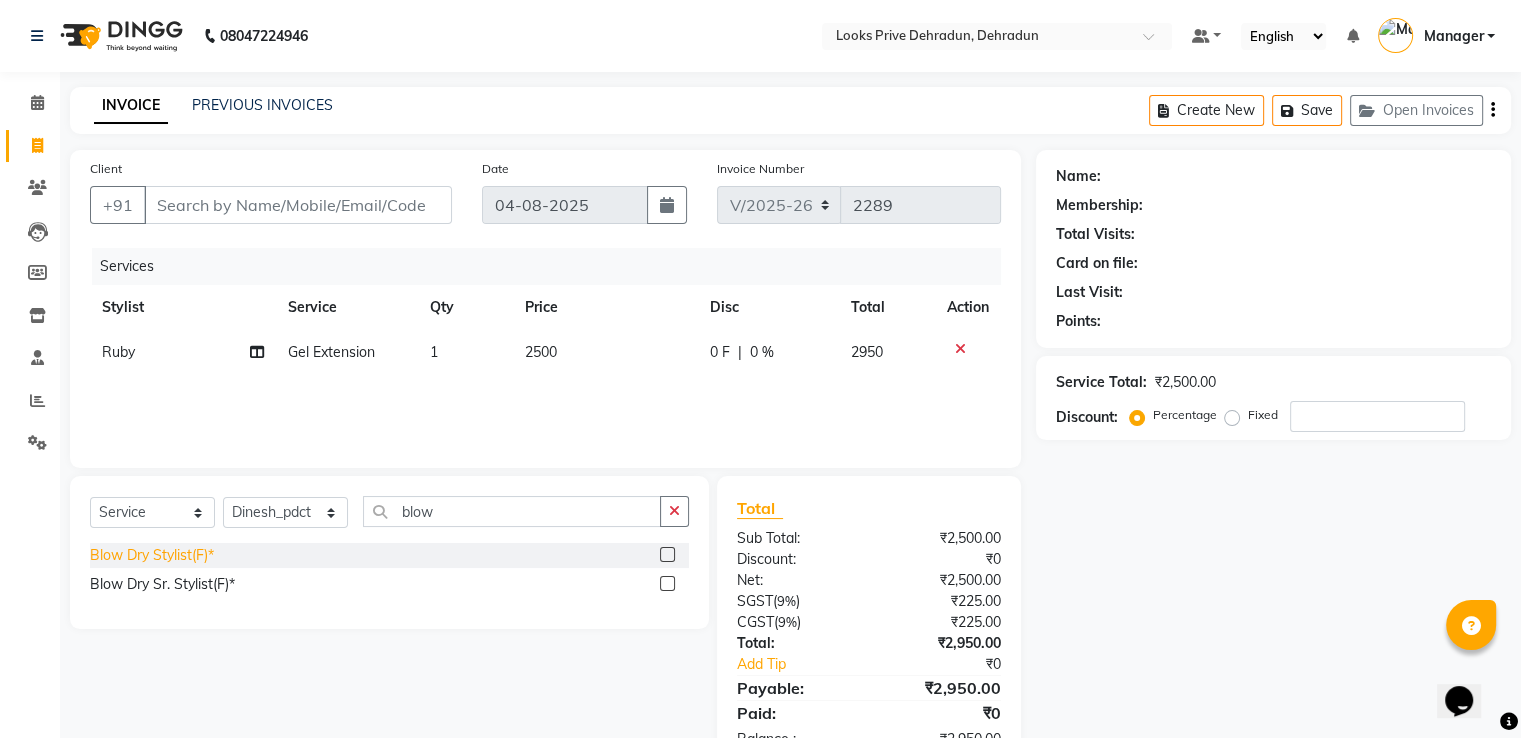 click on "Blow Dry Stylist(F)*" 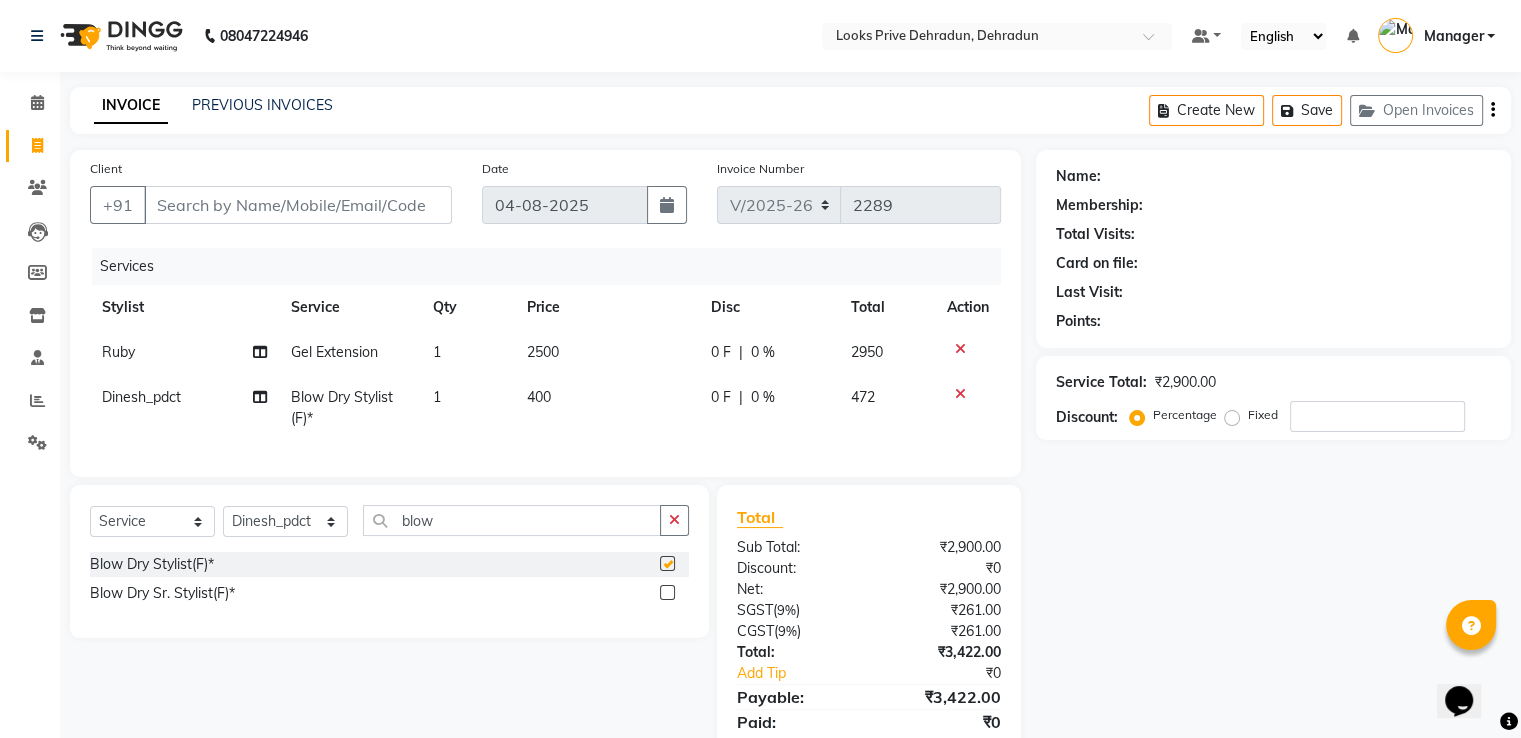 checkbox on "false" 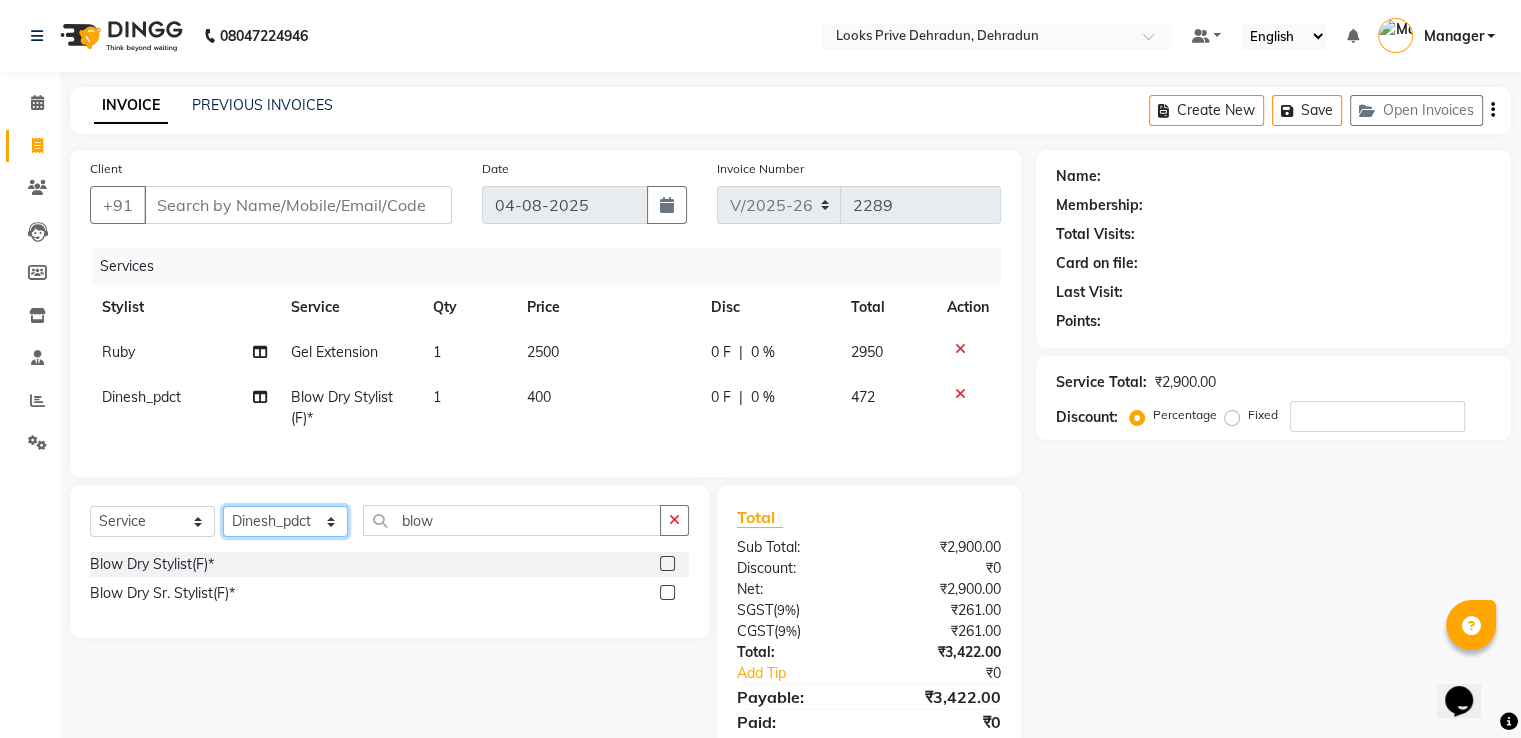 click on "Select Stylist A2R_Master Aamir Ajay_Pedicurist Ashima Ayesha Bilal Dinesh_pdct Kaleem Karni Lovely Lucky_pdct Manager Muskan Nasir Rajeev Ruby Salman Shahjad Shubham Suraj_pedi" 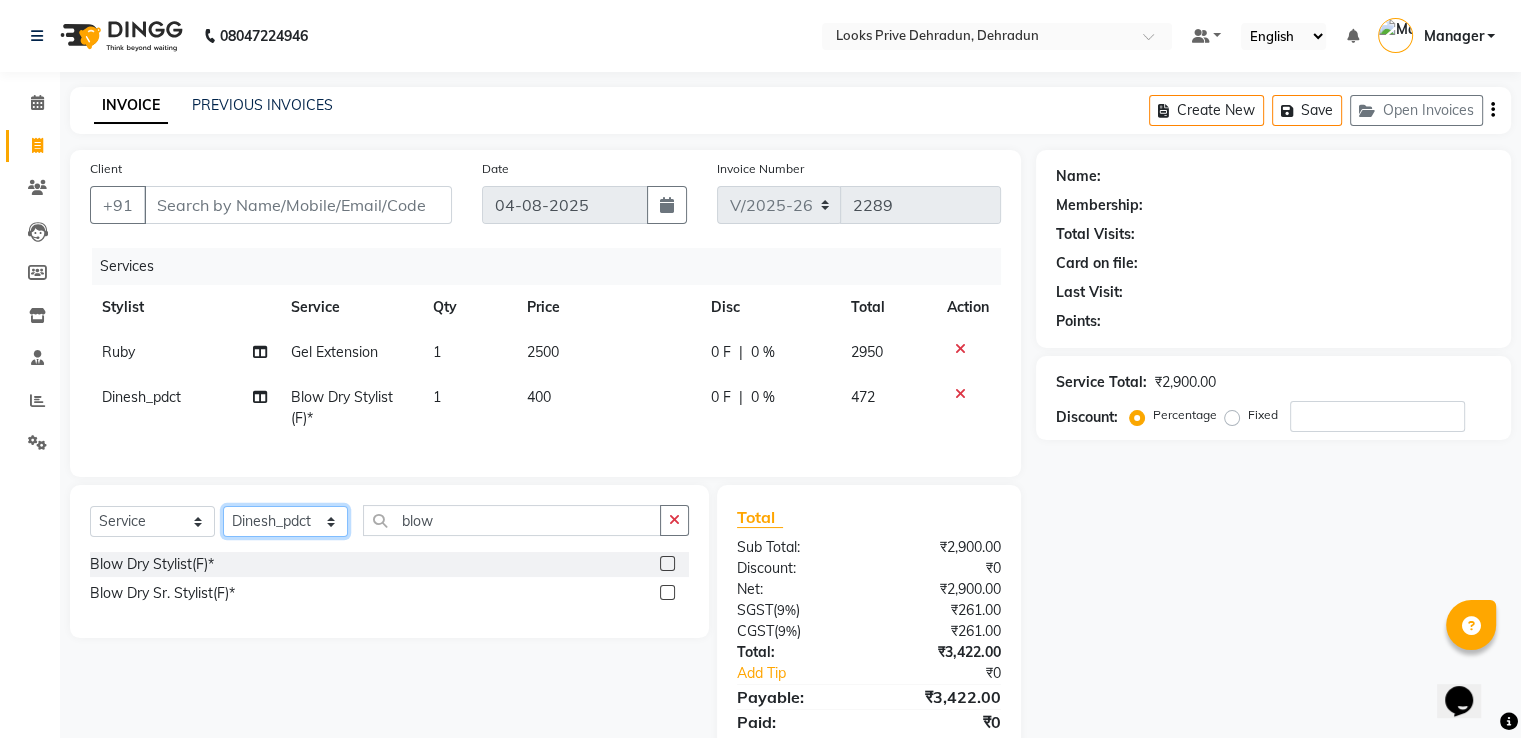 select on "45664" 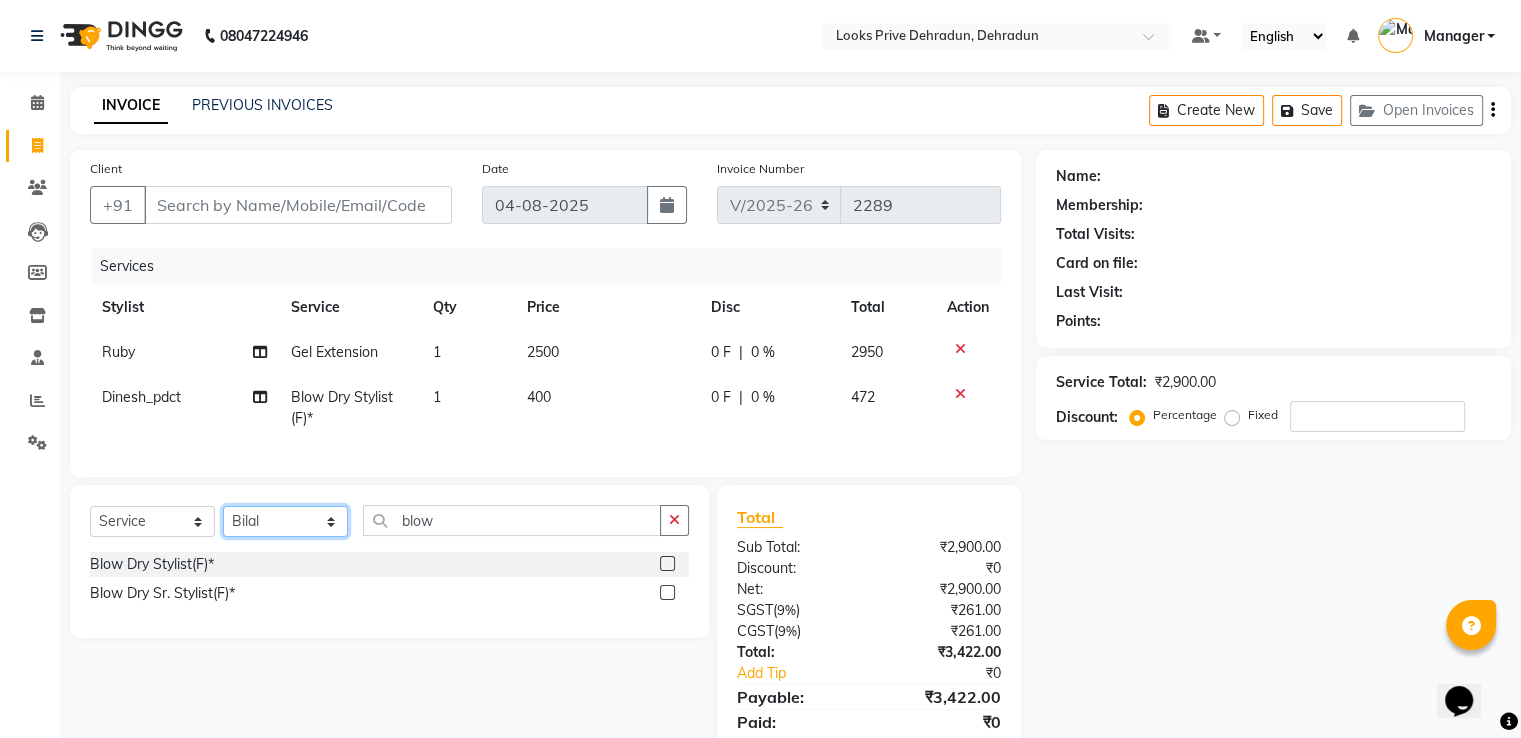click on "Select Stylist A2R_Master Aamir Ajay_Pedicurist Ashima Ayesha Bilal Dinesh_pdct Kaleem Karni Lovely Lucky_pdct Manager Muskan Nasir Rajeev Ruby Salman Shahjad Shubham Suraj_pedi" 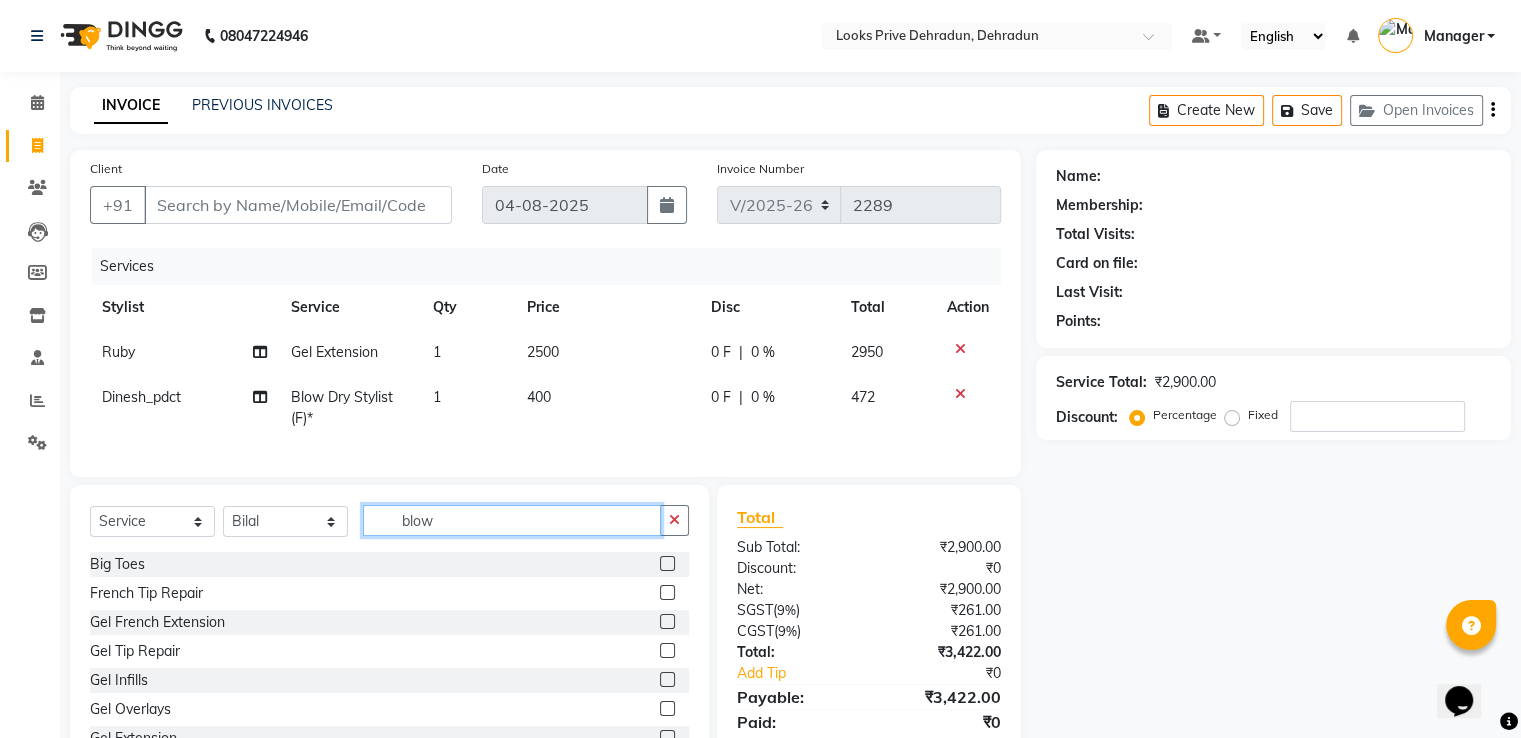 drag, startPoint x: 444, startPoint y: 545, endPoint x: 321, endPoint y: 530, distance: 123.911255 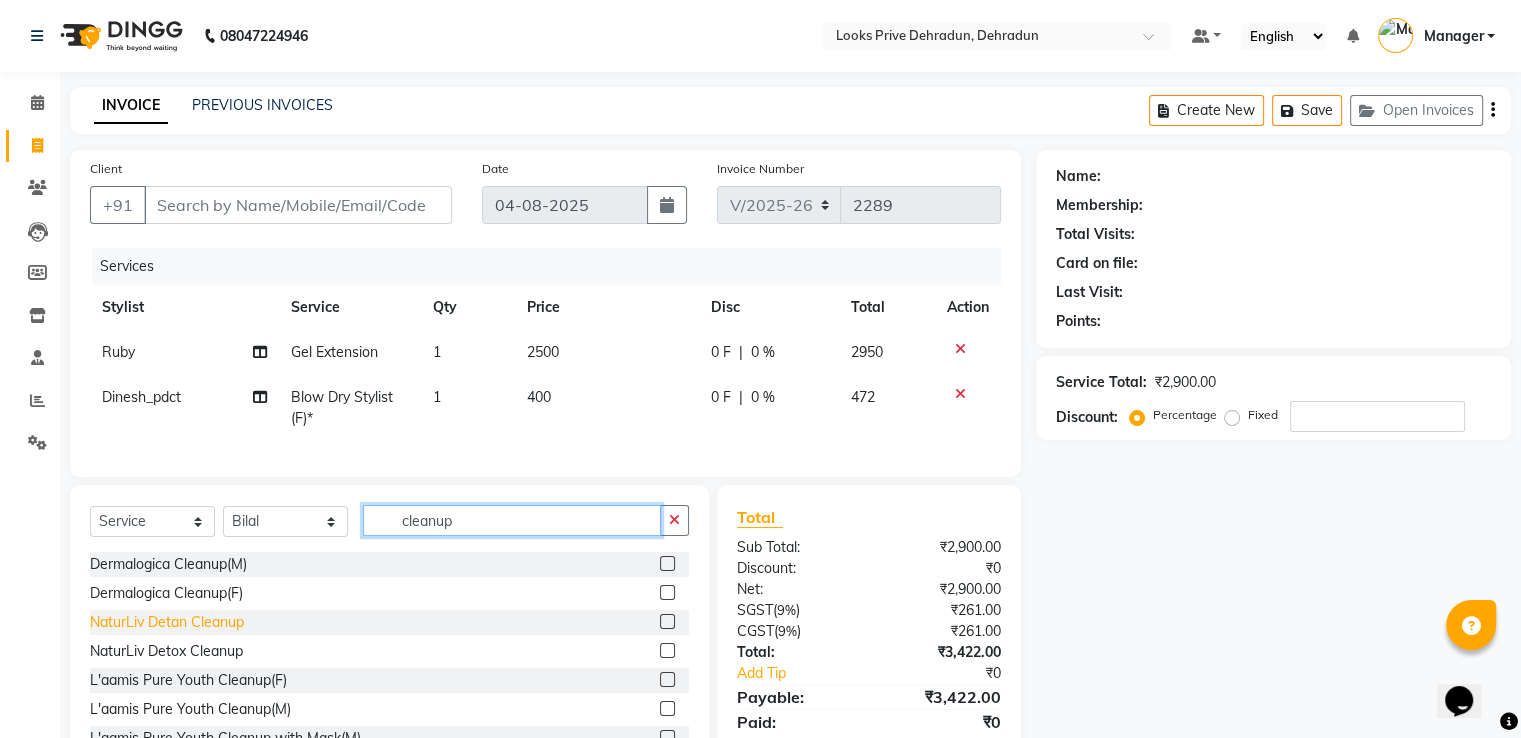 type on "cleanup" 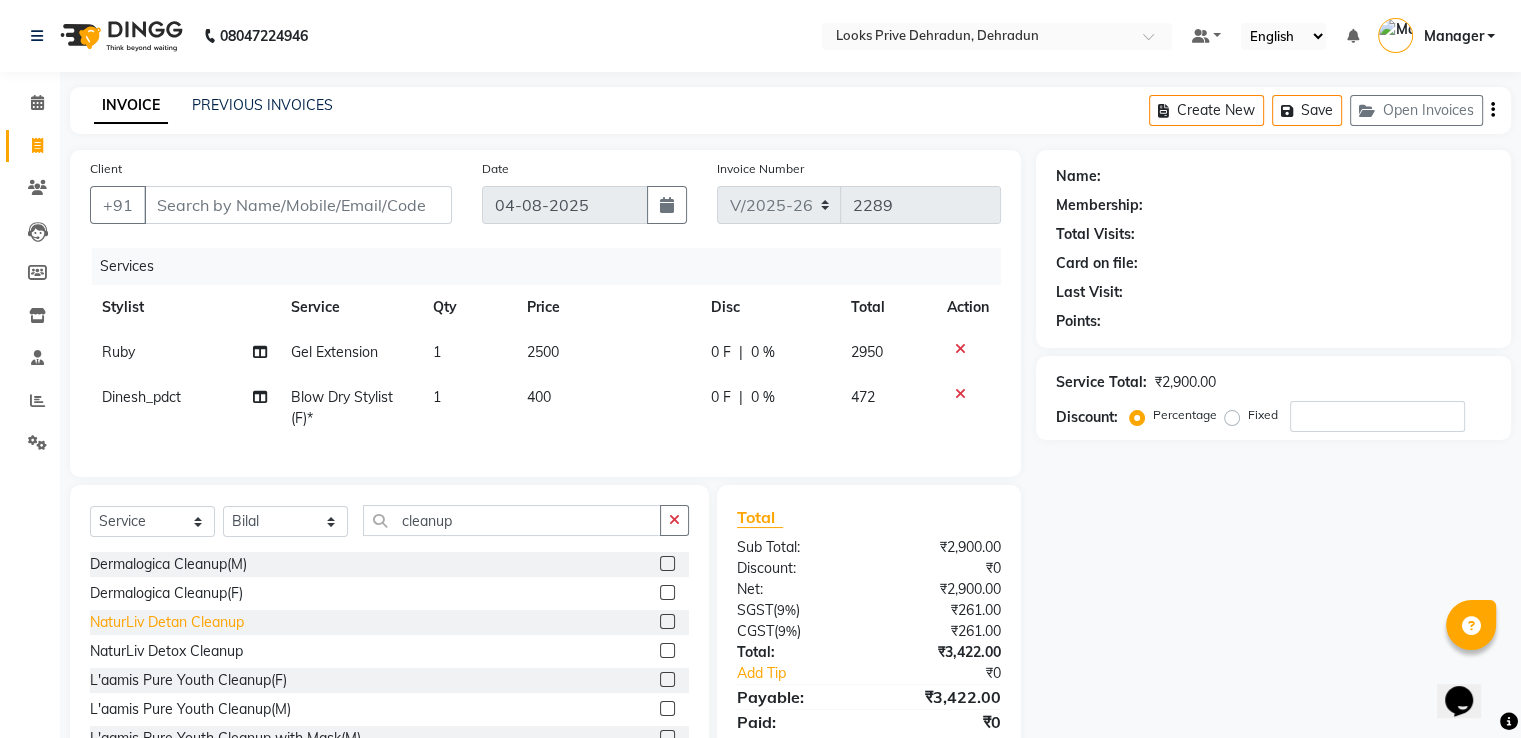 click on "NaturLiv Detan Cleanup" 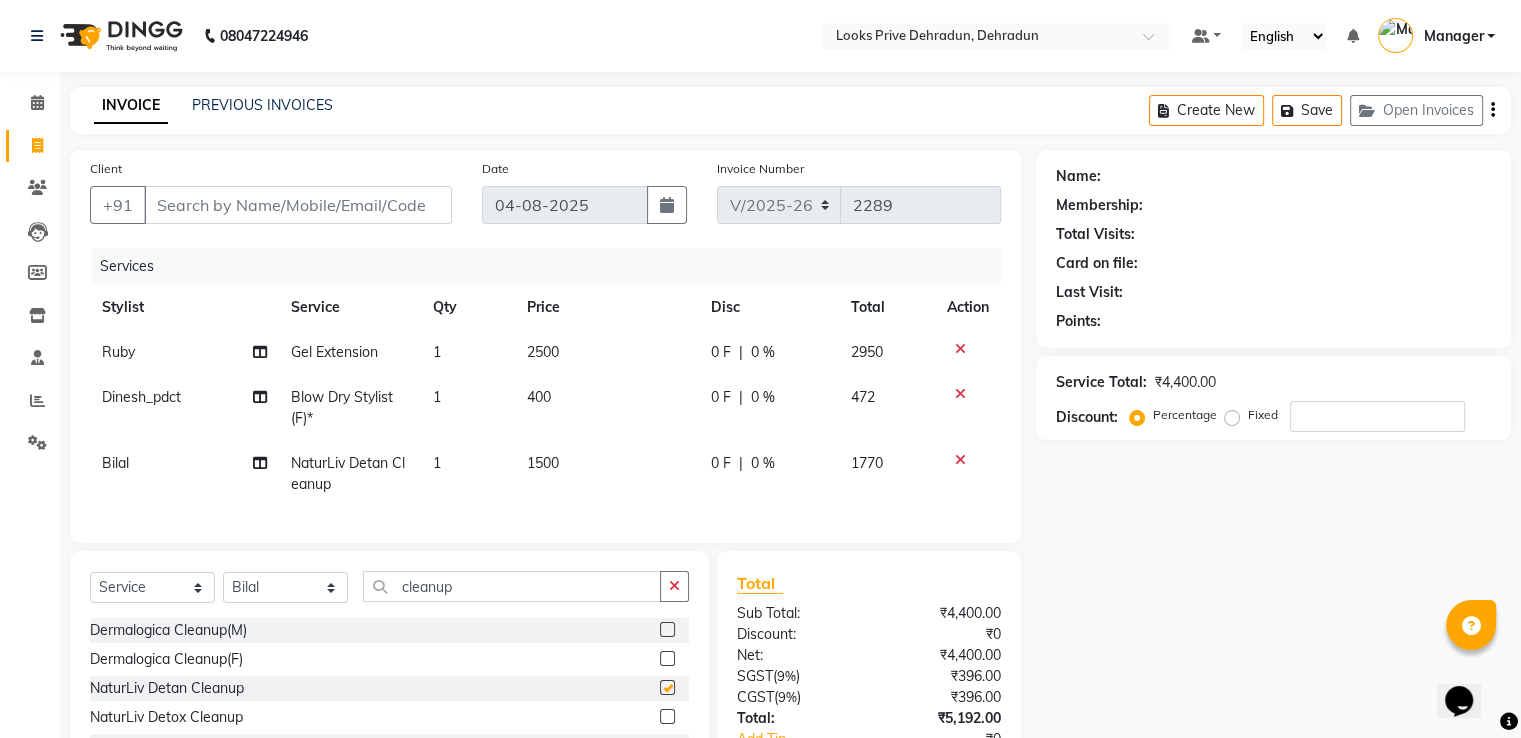 checkbox on "false" 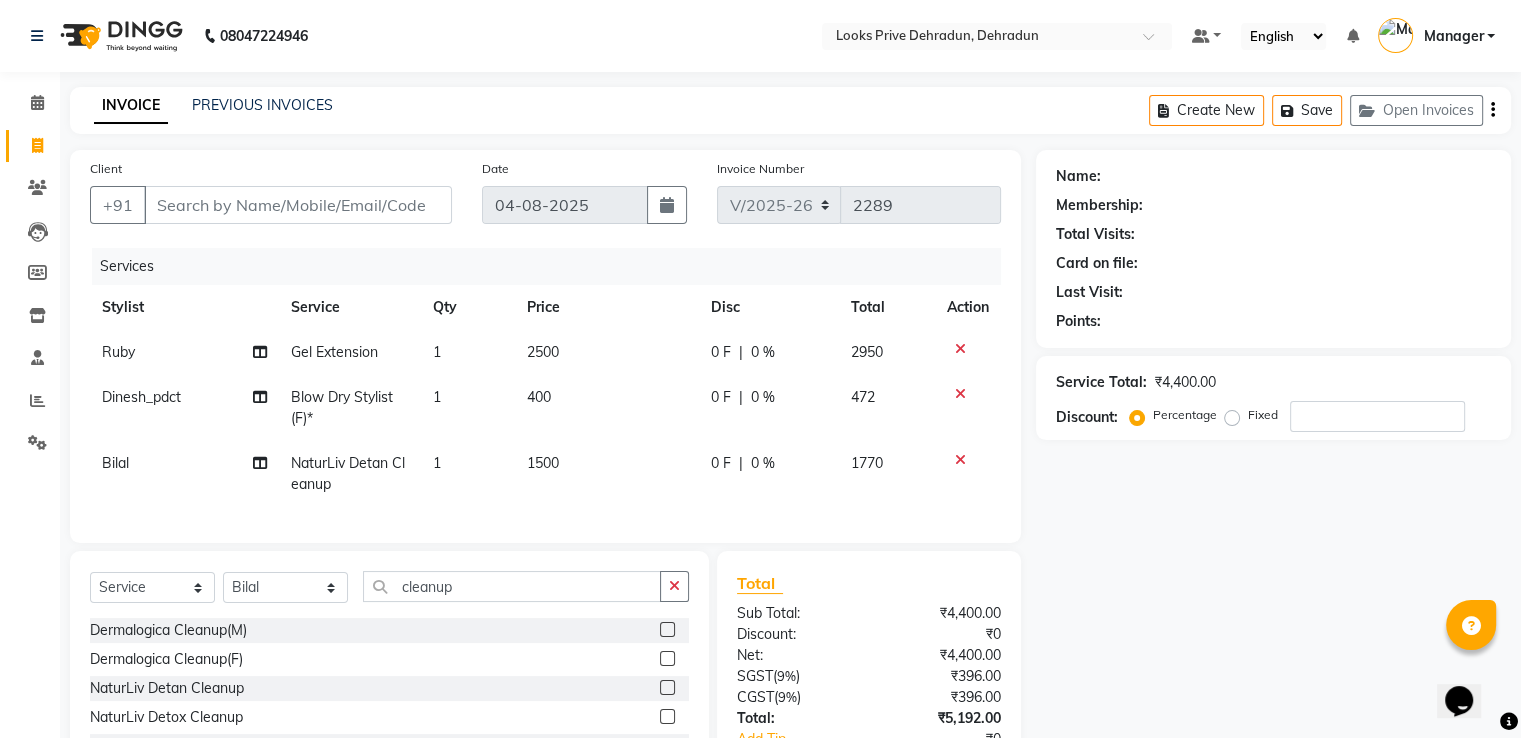 click on "1500" 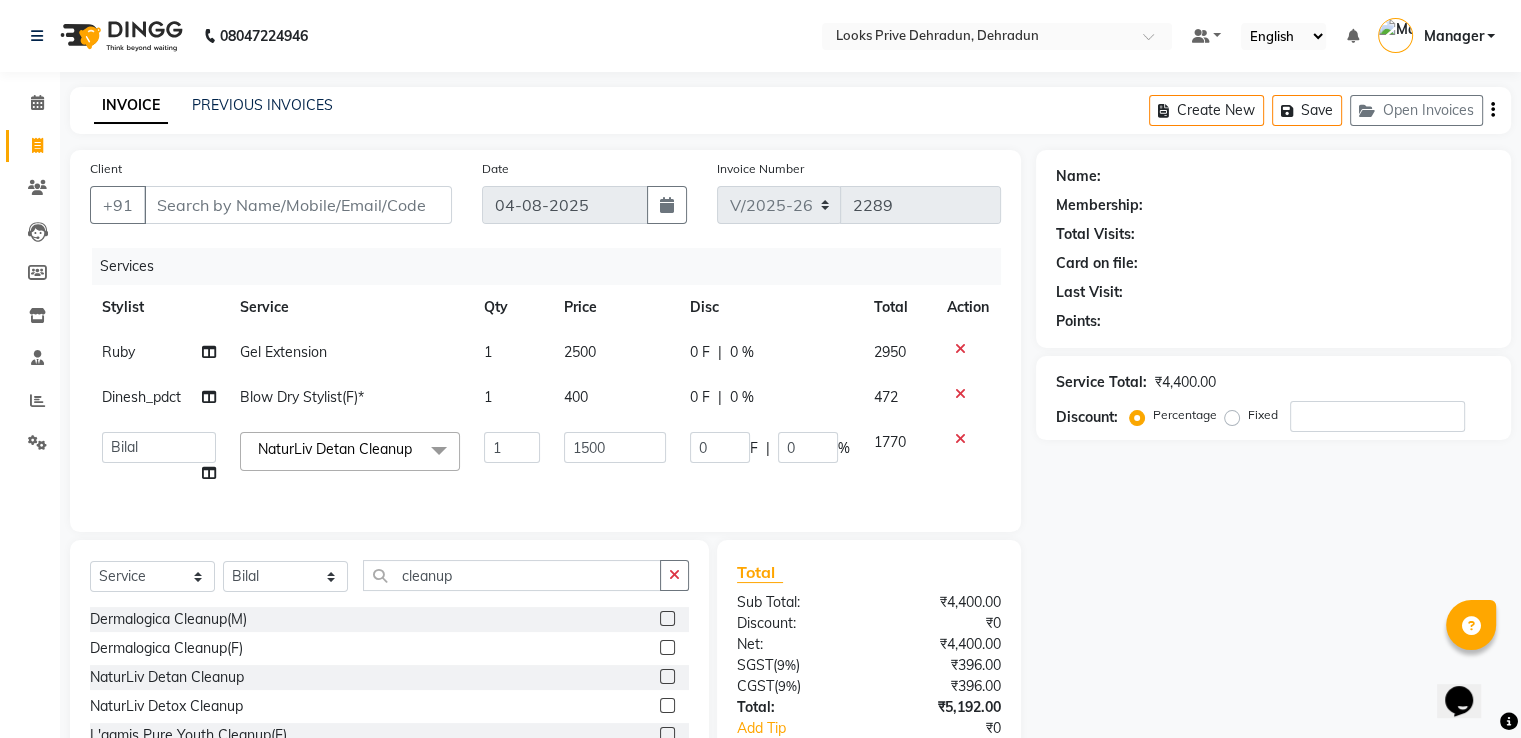 click on "400" 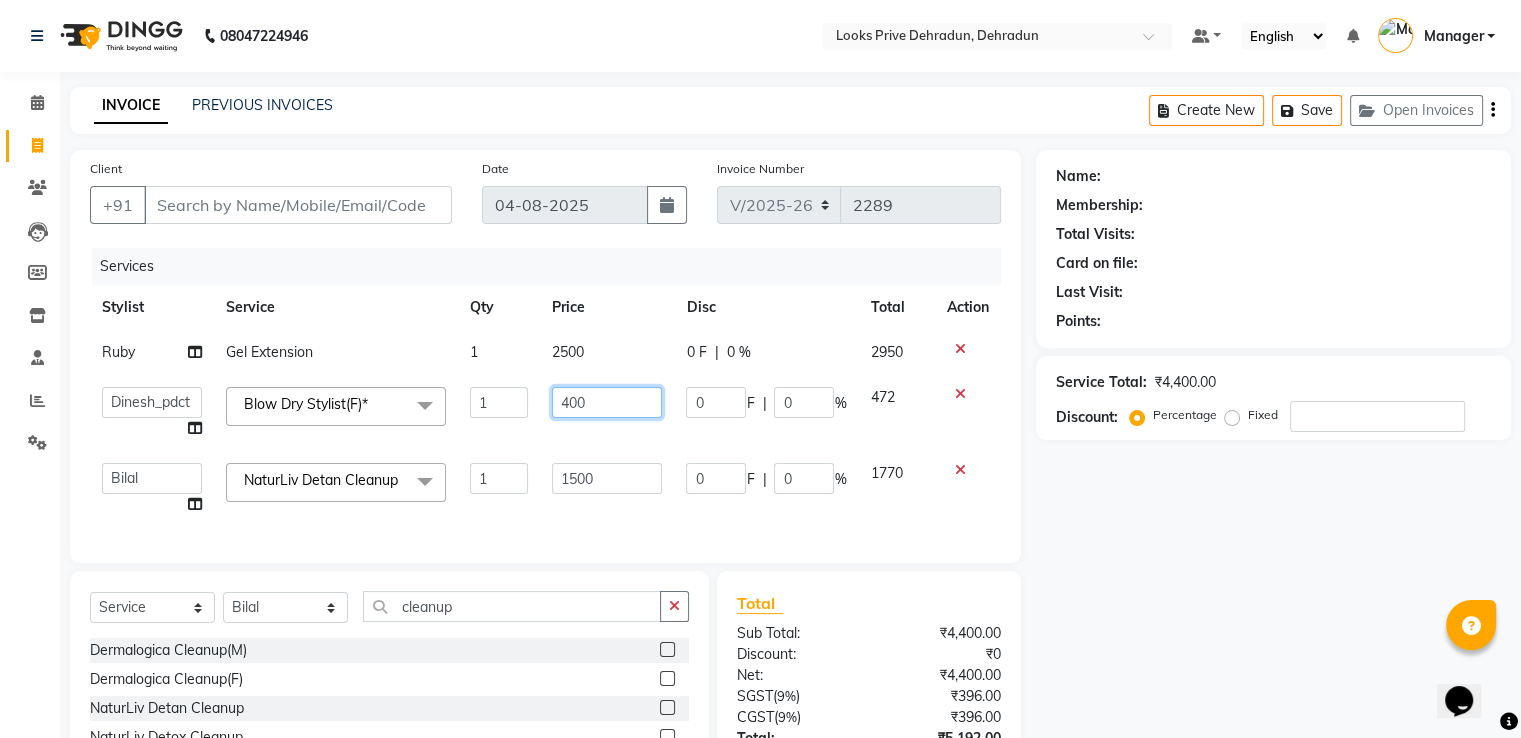 drag, startPoint x: 629, startPoint y: 397, endPoint x: 494, endPoint y: 402, distance: 135.09256 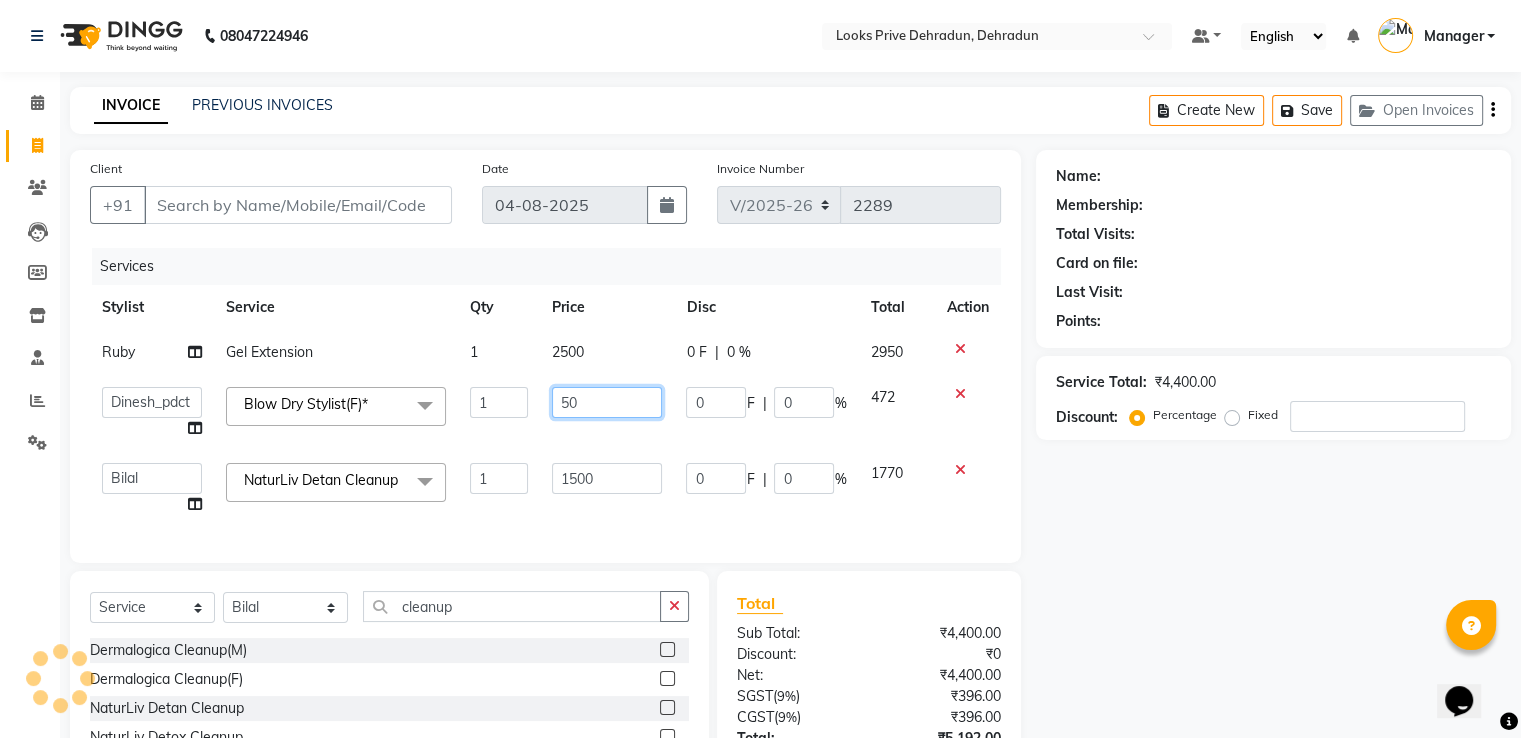 type on "500" 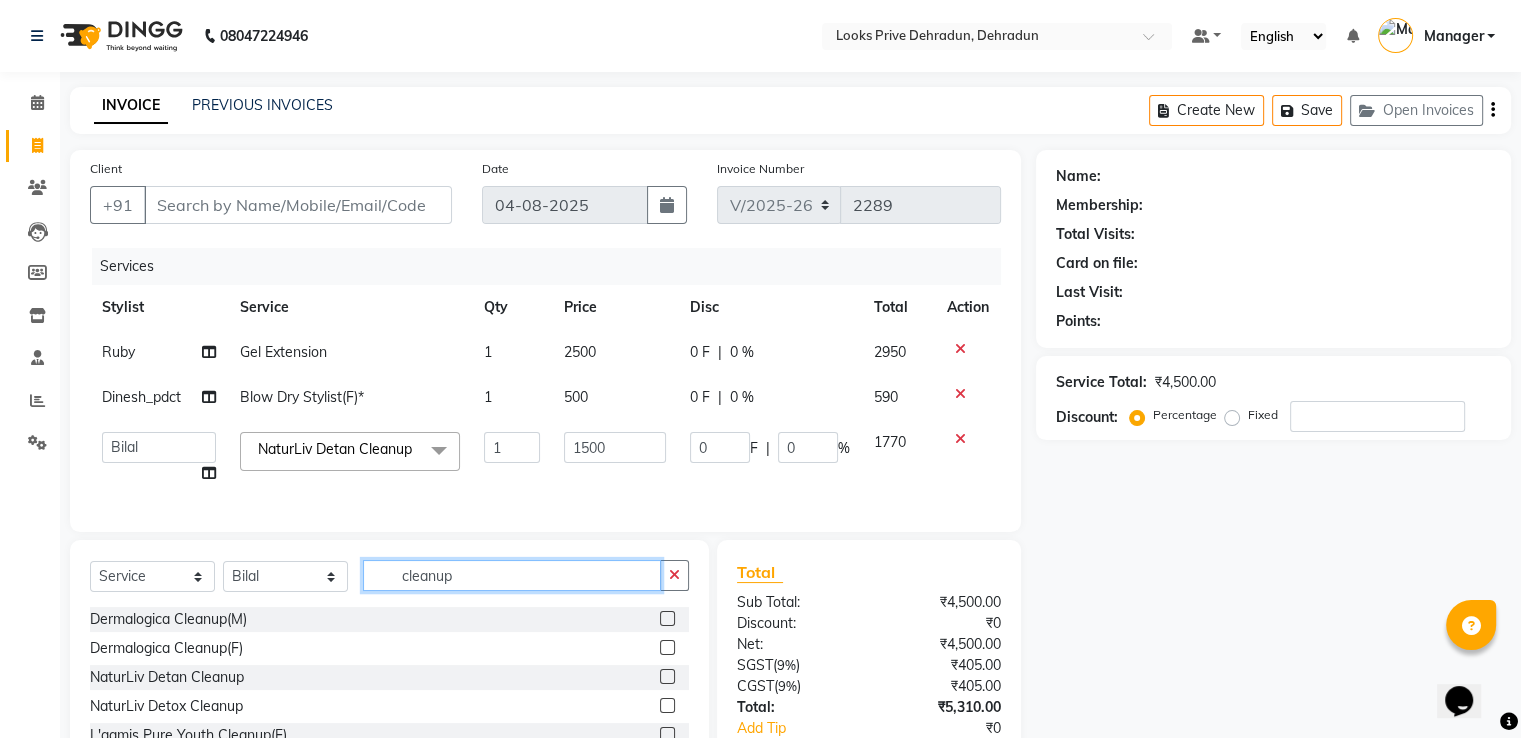 drag, startPoint x: 489, startPoint y: 625, endPoint x: 392, endPoint y: 617, distance: 97.32934 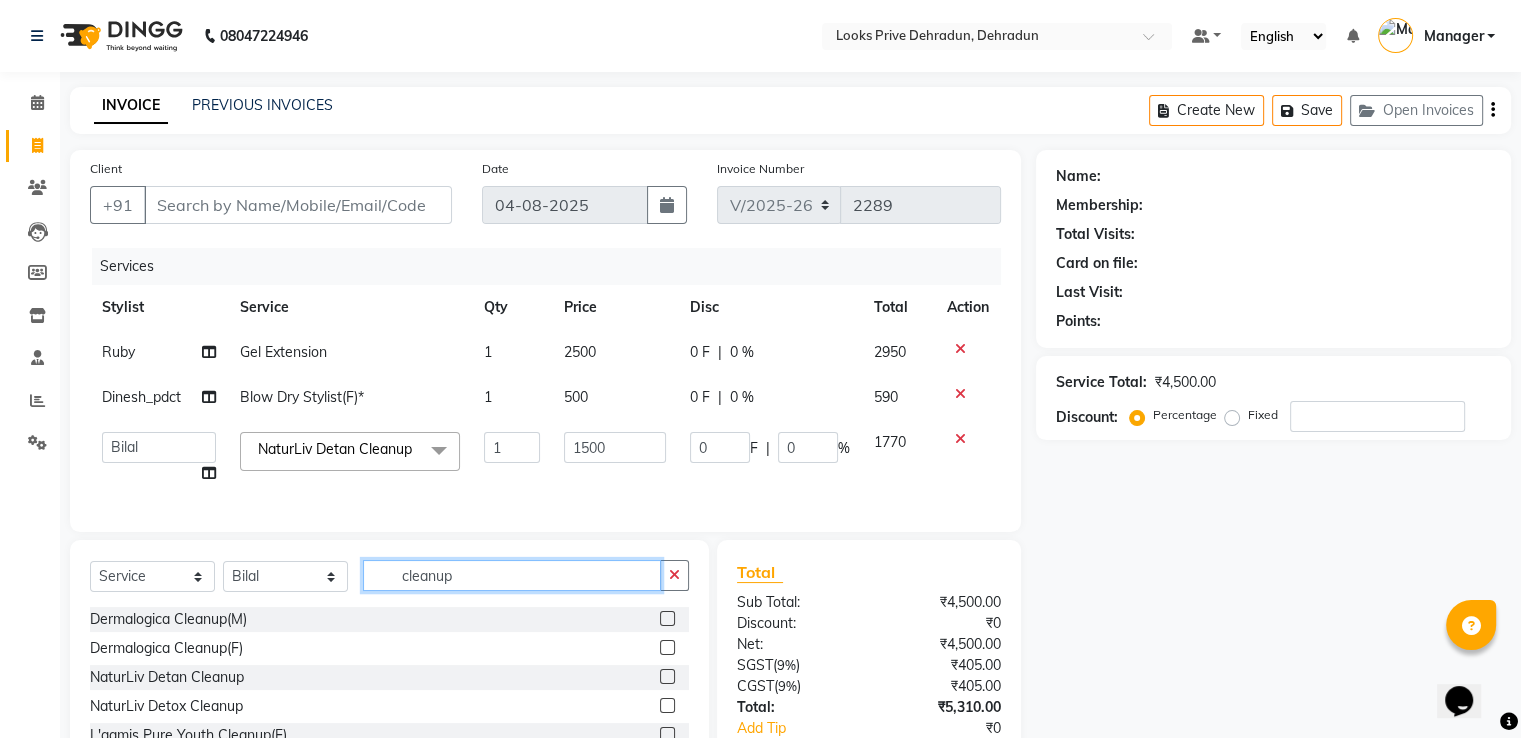 click on "Select Service Product Membership Package Voucher Prepaid Gift Card Select Stylist A2R_Master Aamir Ajay_Pedicurist Ashima Ayesha Bilal Dinesh_pdct Kaleem Karni Lovely Lucky_pdct Manager Muskan Nasir Rajeev Ruby Salman Shahjad Shubham Suraj_pedi cleanup" 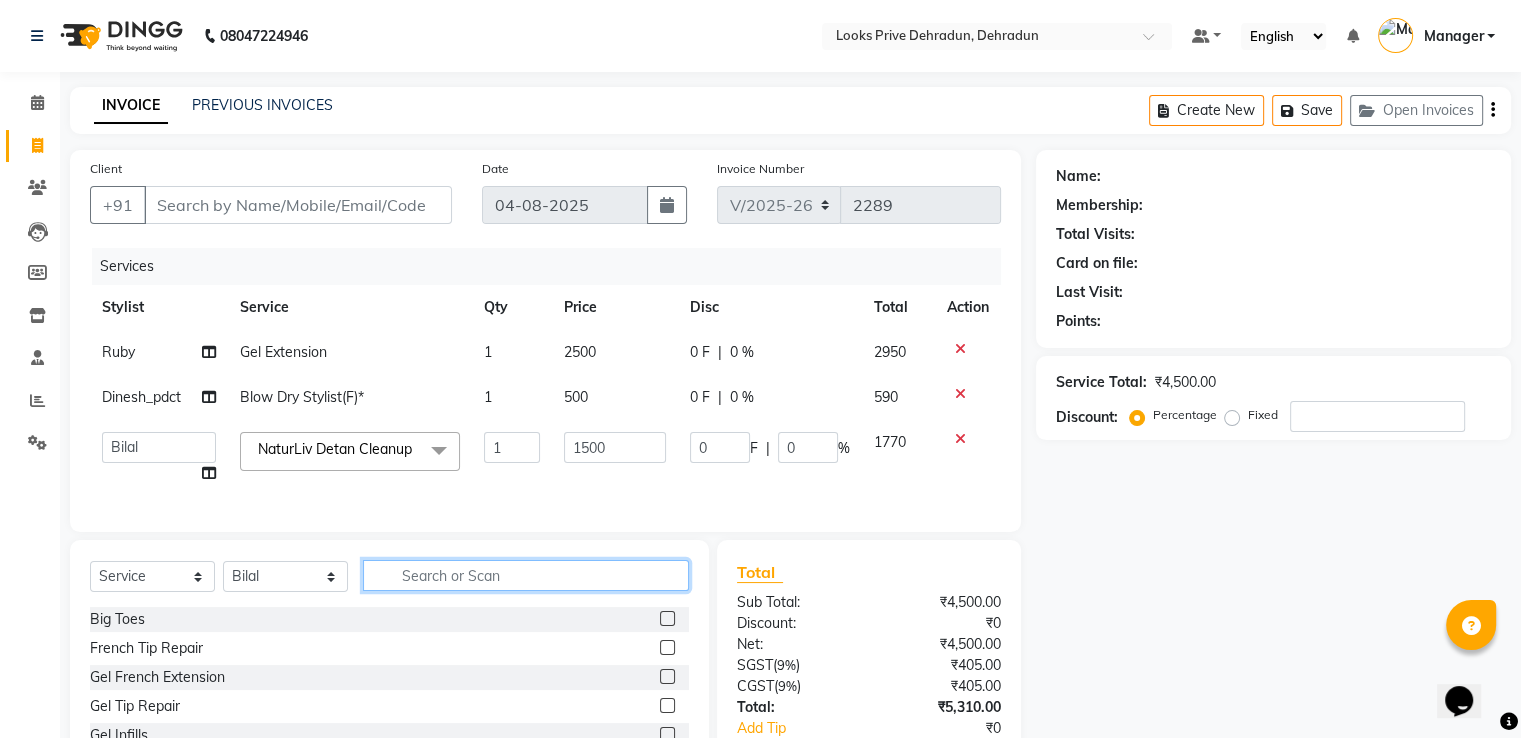 type 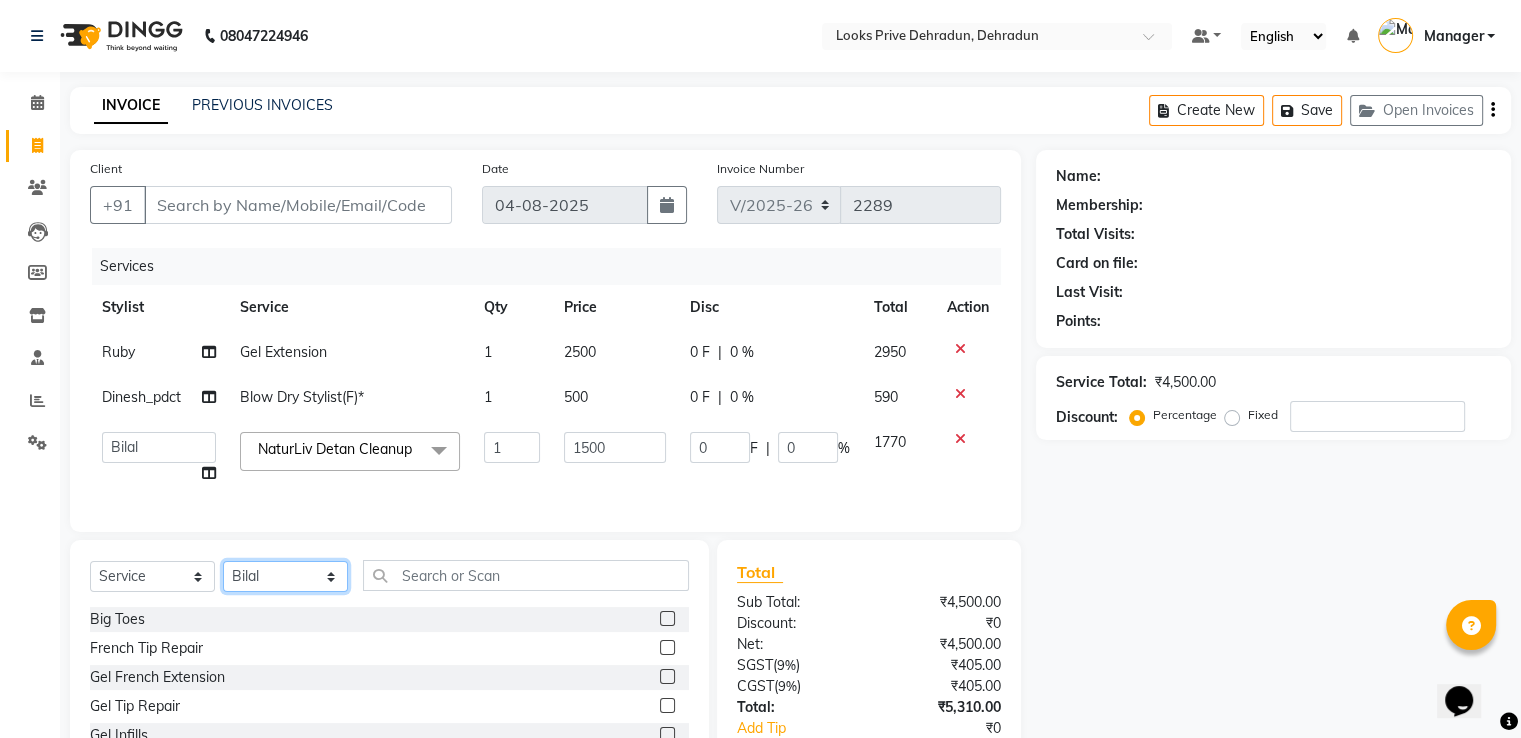 drag, startPoint x: 248, startPoint y: 607, endPoint x: 250, endPoint y: 593, distance: 14.142136 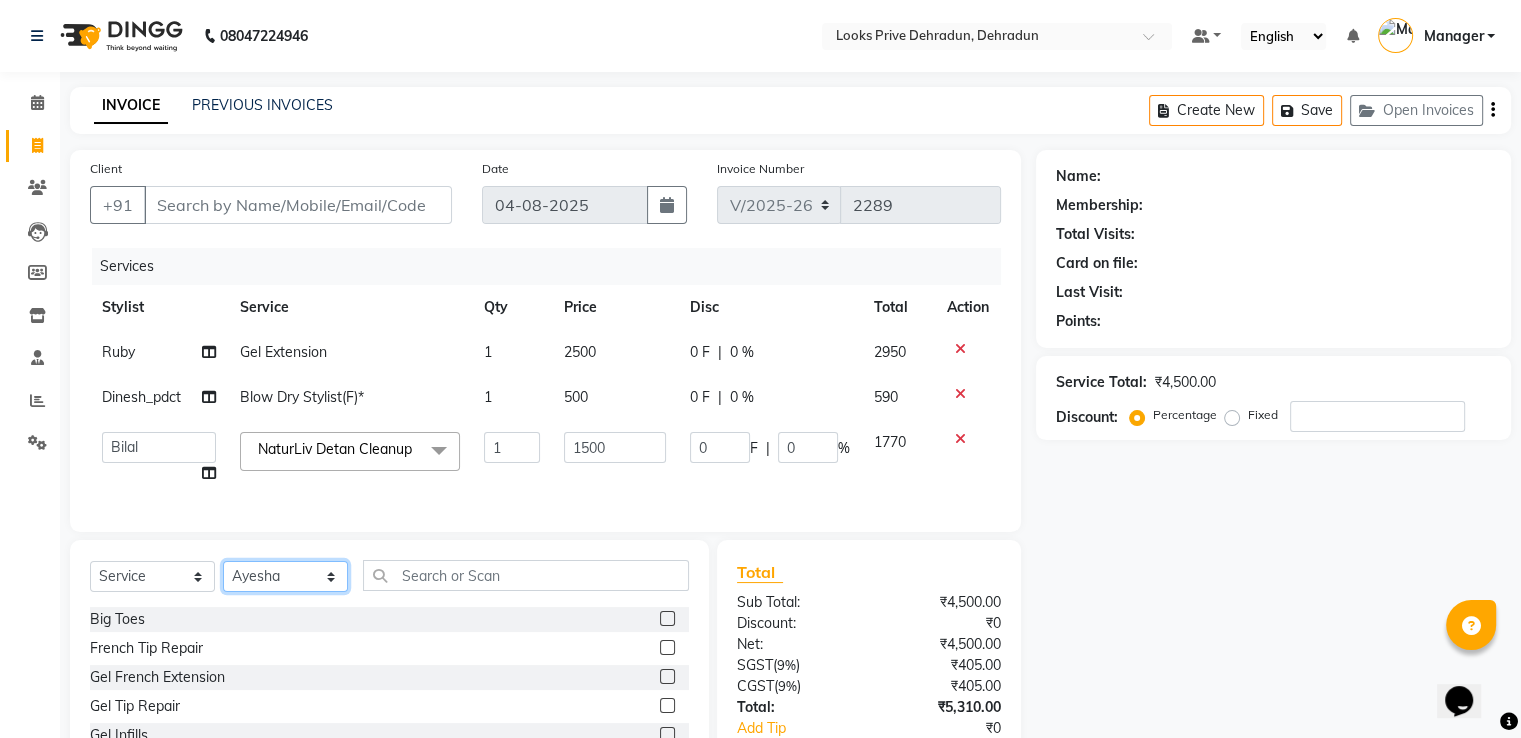 click on "Select Stylist A2R_Master Aamir Ajay_Pedicurist Ashima Ayesha Bilal Dinesh_pdct Kaleem Karni Lovely Lucky_pdct Manager Muskan Nasir Rajeev Ruby Salman Shahjad Shubham Suraj_pedi" 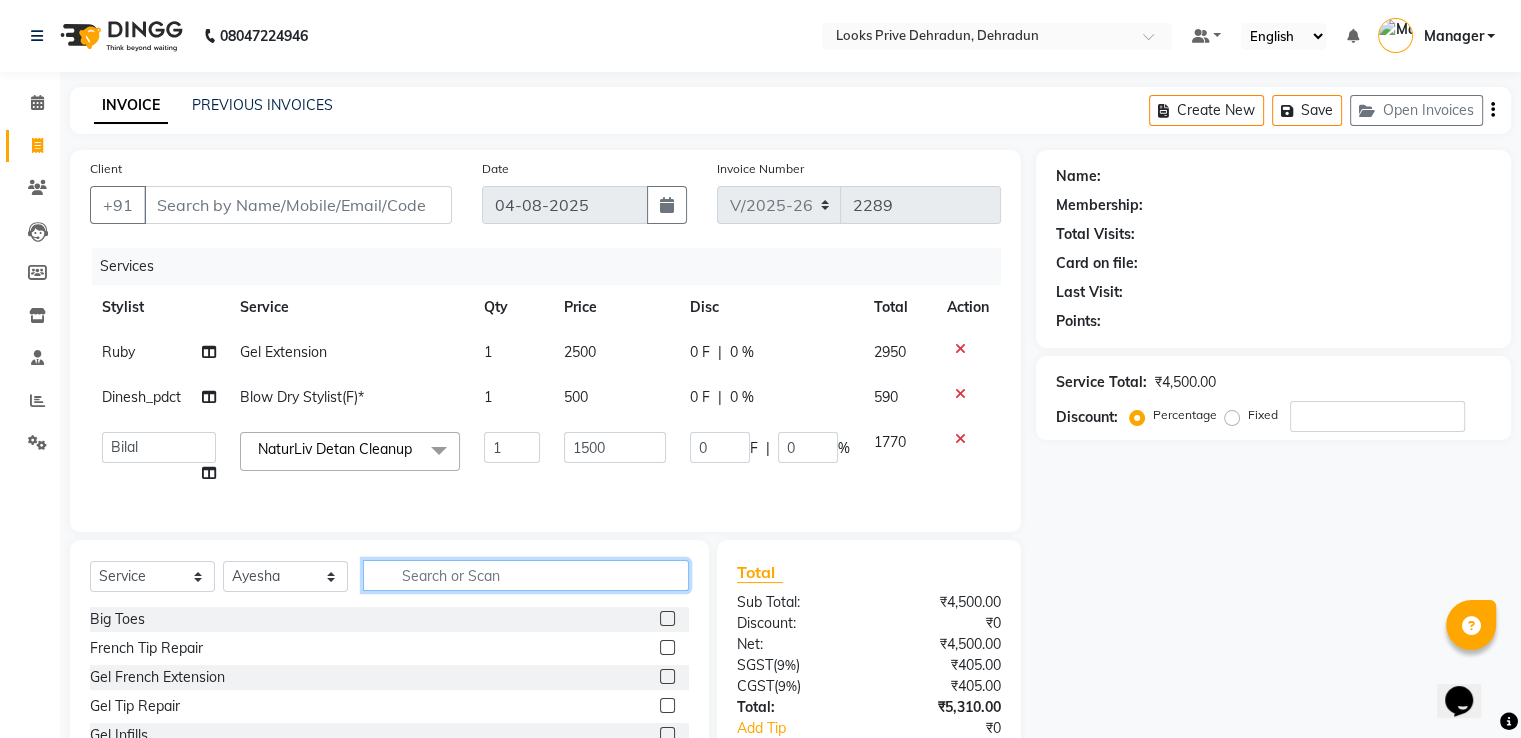 click 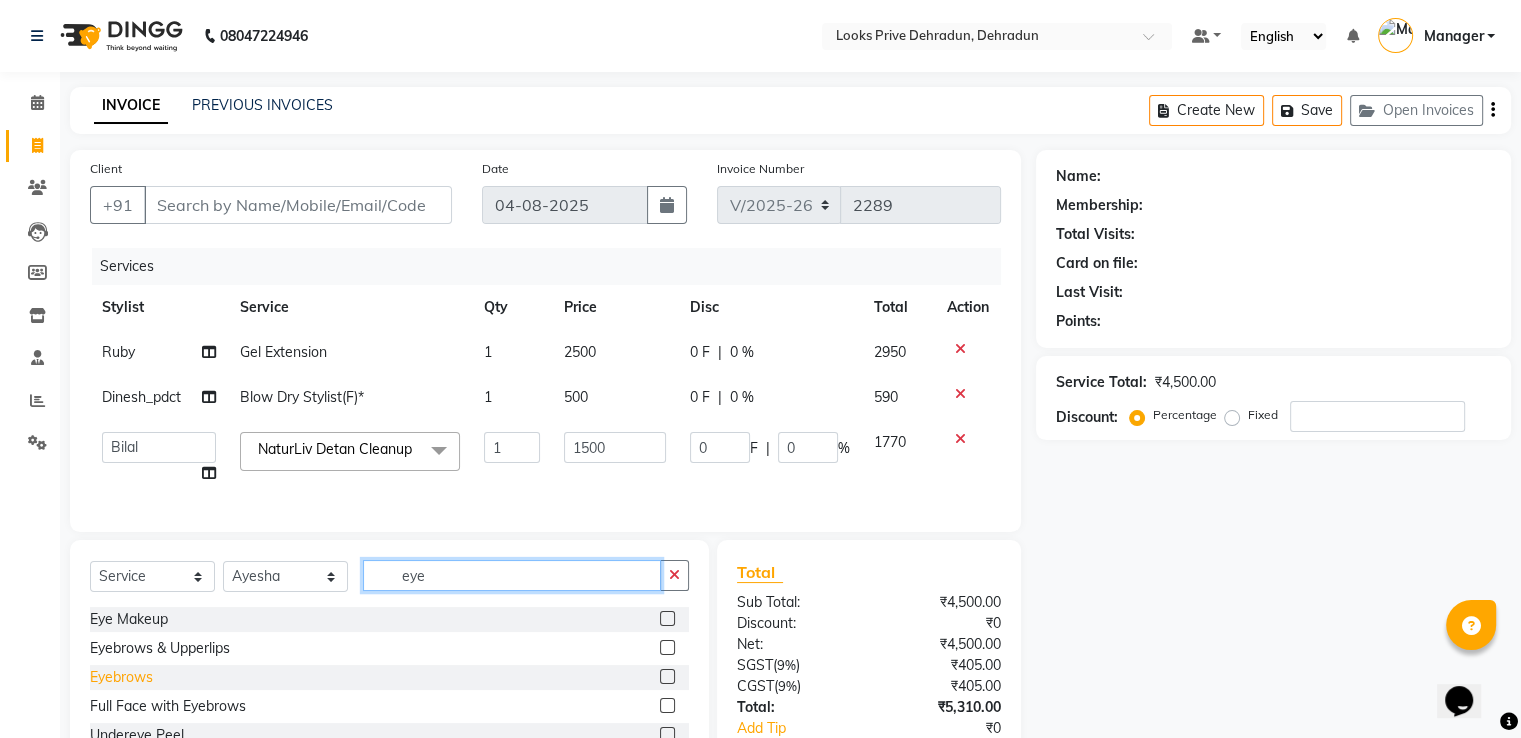 type on "eye" 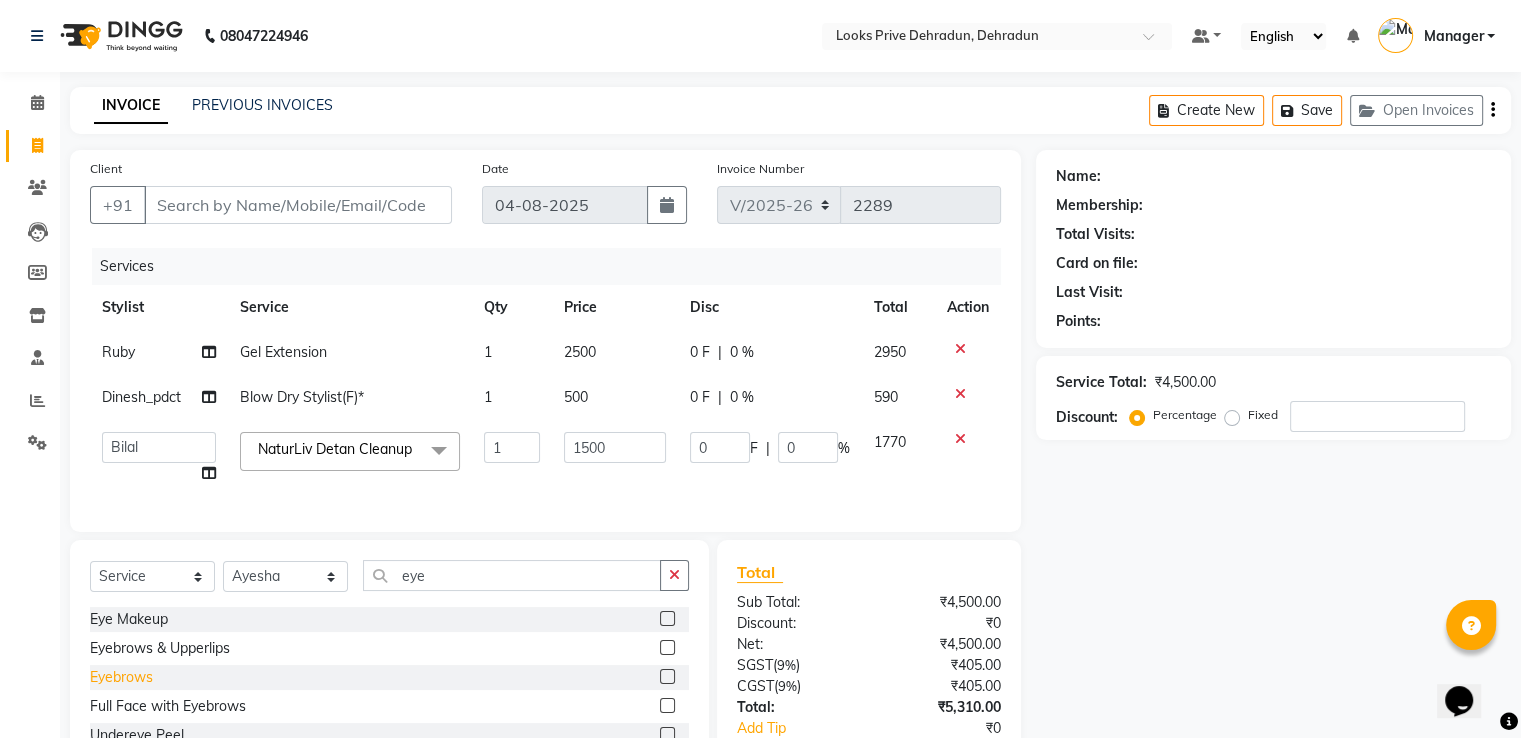 click on "Eyebrows" 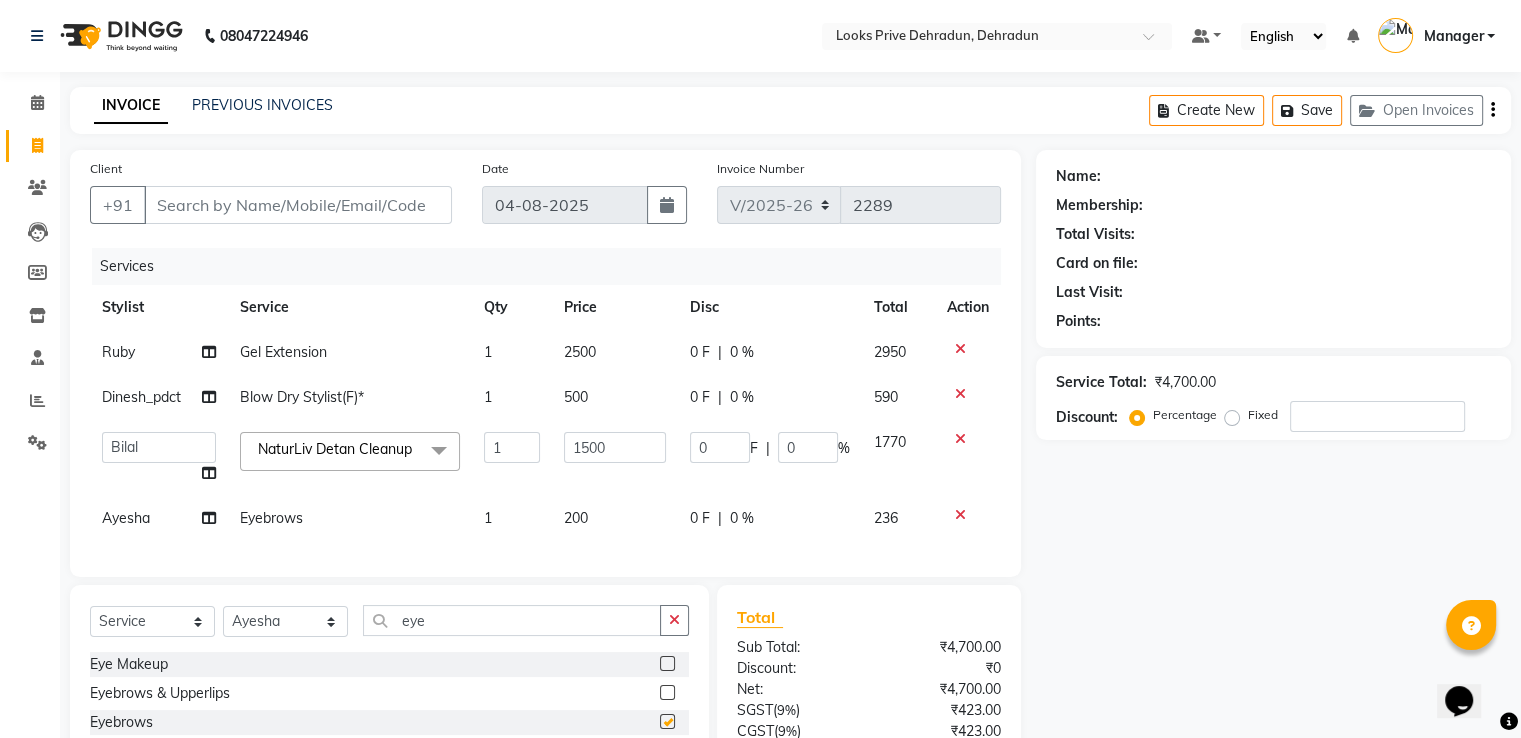 checkbox on "false" 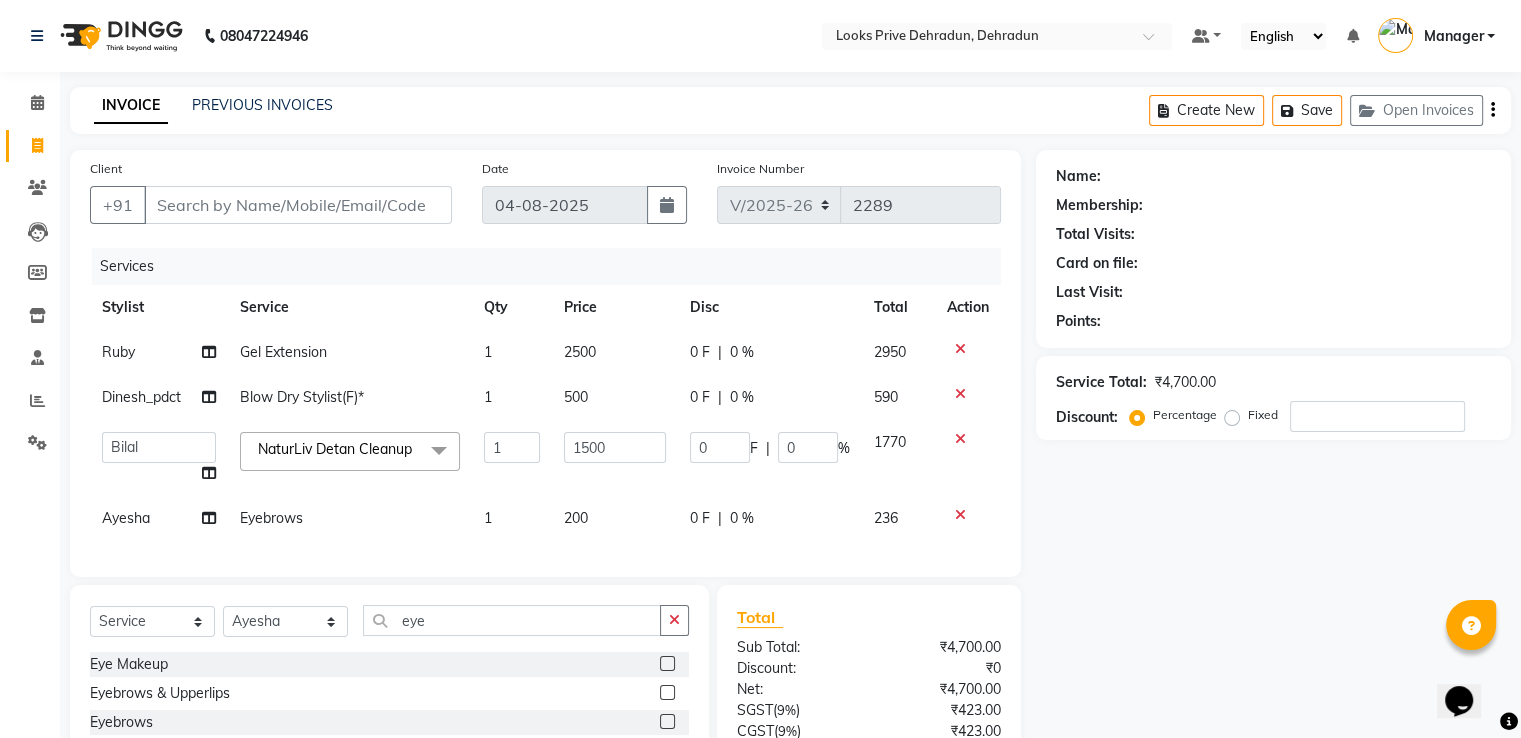 click on "200" 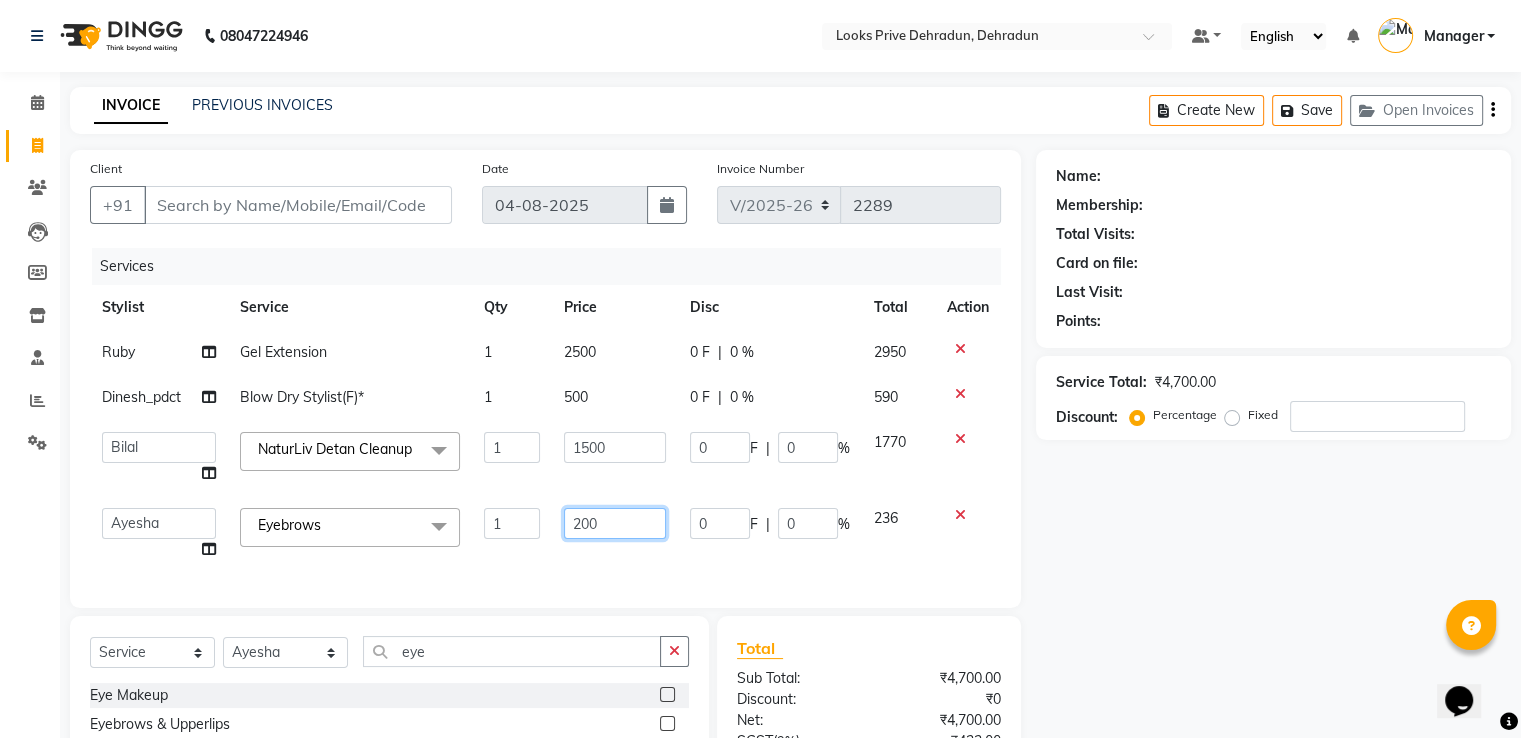drag, startPoint x: 580, startPoint y: 541, endPoint x: 520, endPoint y: 529, distance: 61.188232 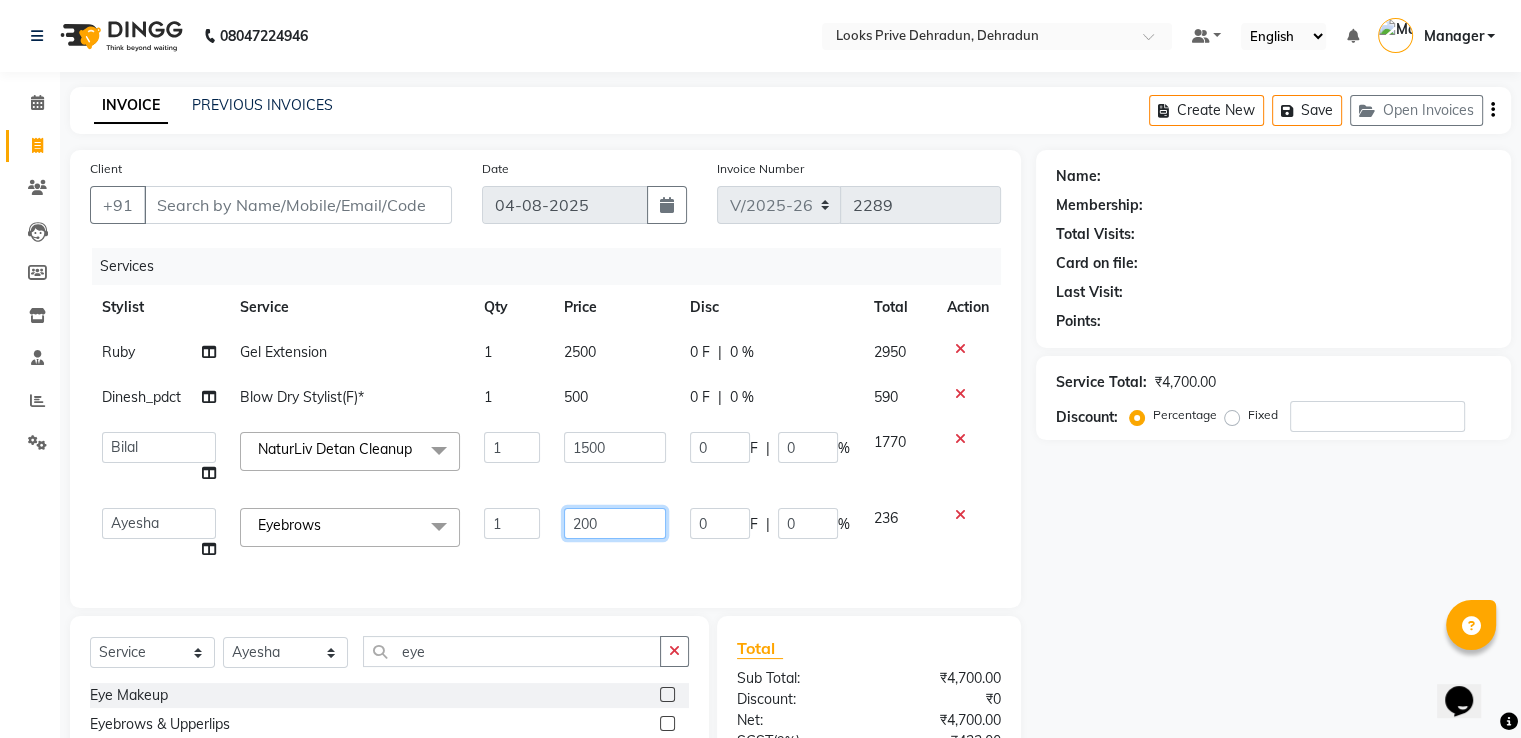 click on "A2R_Master   Aamir   Ajay_Pedicurist   Ashima   Ayesha   Bilal   Dinesh_pdct   Kaleem   Karni   Lovely   Lucky_pdct   Manager   Muskan   Nasir   Rajeev   Ruby   Salman   Shahjad   Shubham   Suraj_pedi  Eyebrows  x Big Toes French Tip Repair Gel French Extension Gel Tip Repair Gel Infills Gel Overlays Gel Extension Gel Nail Removal Natural Nail Extensions French Nail Extensions Gel Polish Removal Extension Removal Nail Art Recruiter French Ombre Gel Polish Nail Art Nedle Cutical Care Nail Art Brush French Gel Polish French Glitter Gel Polish Gel Polish Touchup                                   Nail Art Per Finger(F)* 3D Nail Art Recruiter Nail Art with Stones/Foil/Stickers per Finger Acrylic Overlays Nail Extension Refill Finger Tip Repair Acrylic Removal Gel Polish Application Gel Overlays Refills  Stick on Nails Full Arms Bleach Face Bleach(F) Bleach Full Back/Front Full Body Bleach Half Front/Back Full Legs Bleach Detan(F) Detan(M) Face Bleach(M) Detan Face & Neck Bleach Face and Neck Detan / Bleach Feet" 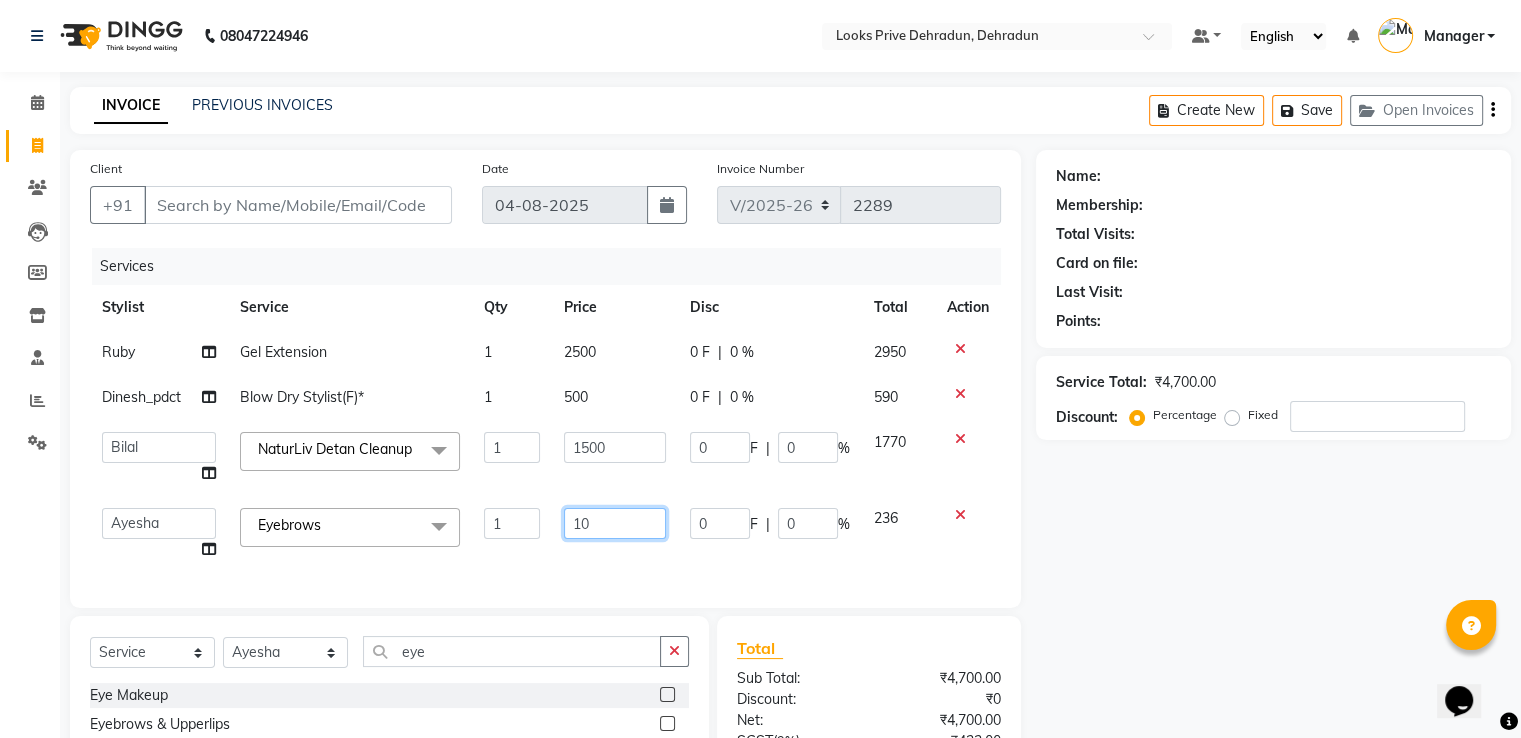 type on "100" 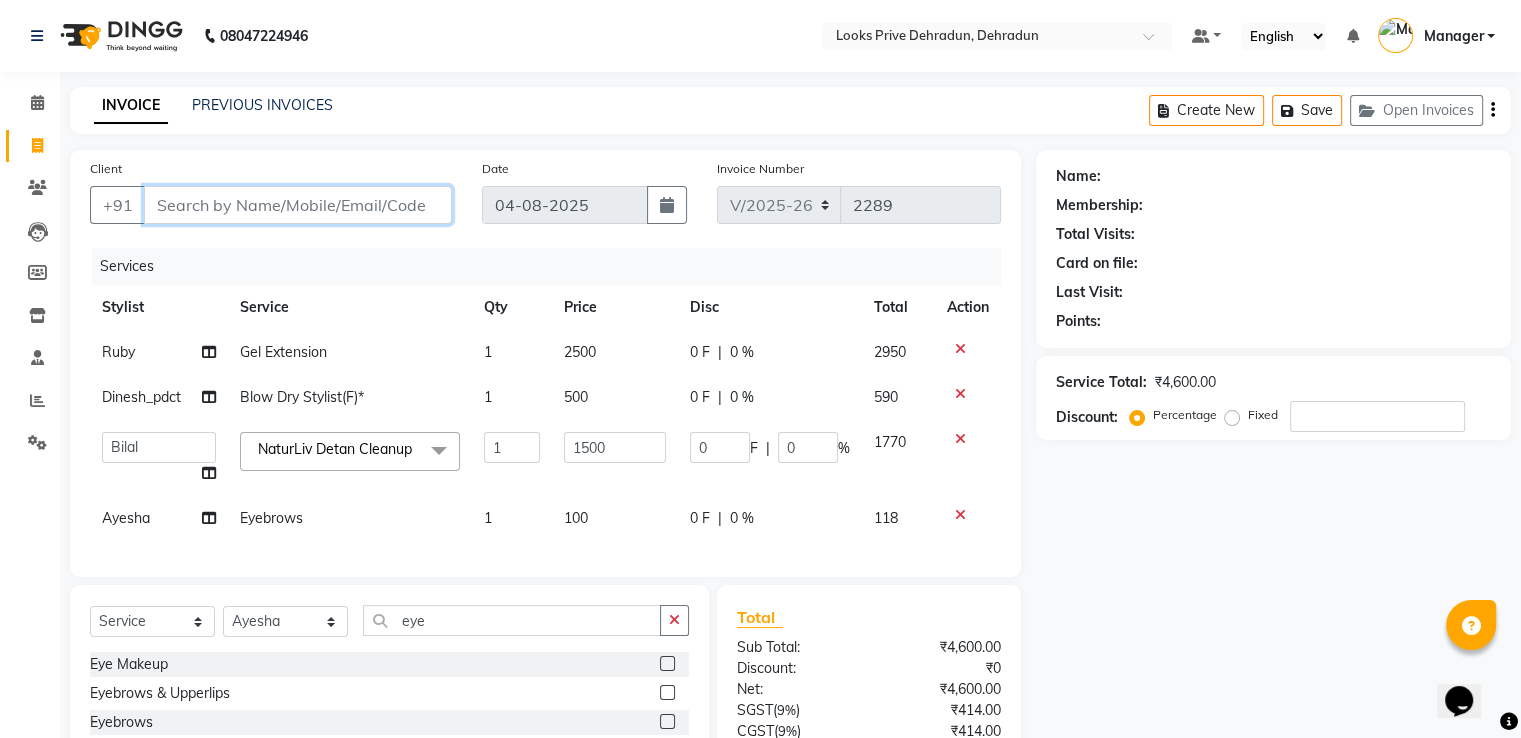click on "Client" at bounding box center [298, 205] 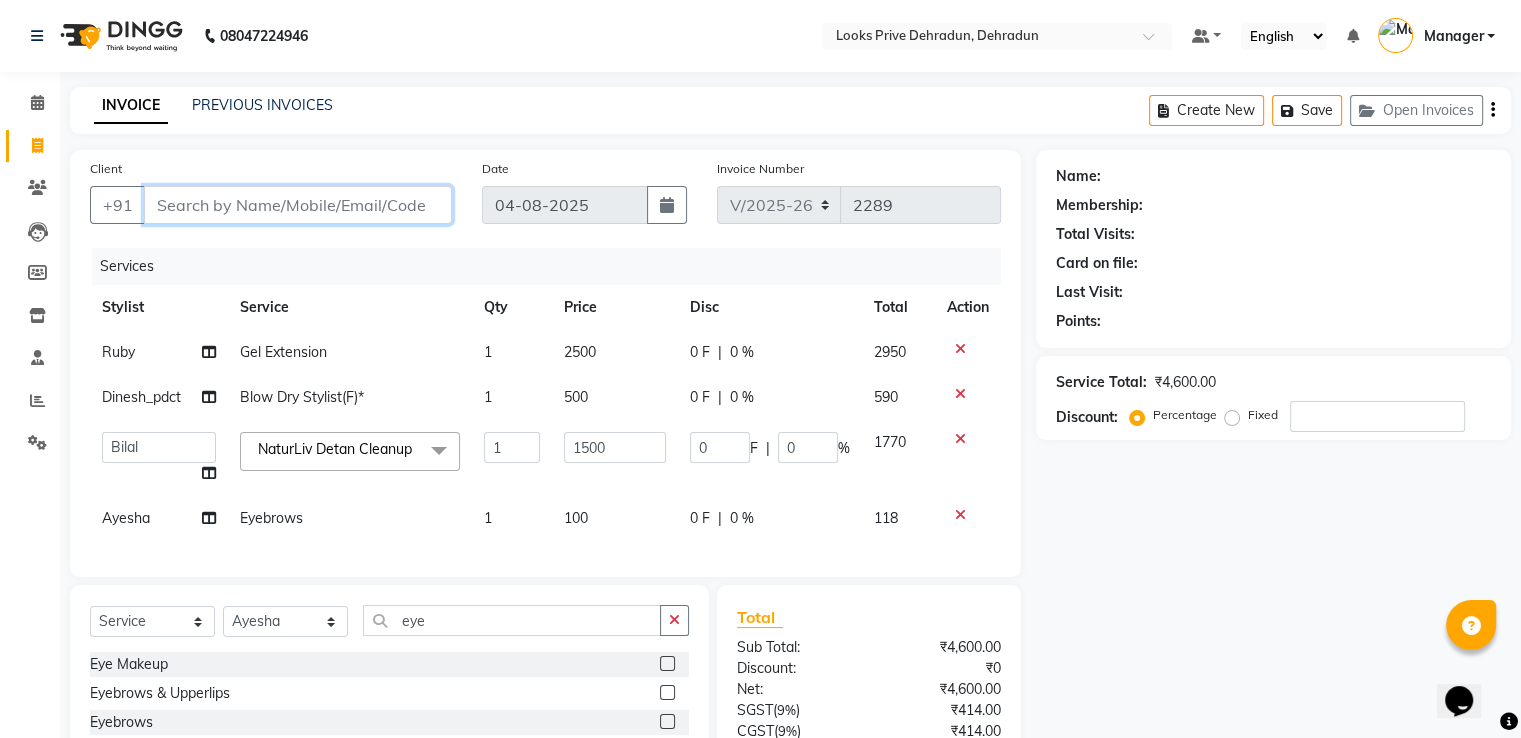 type on "8" 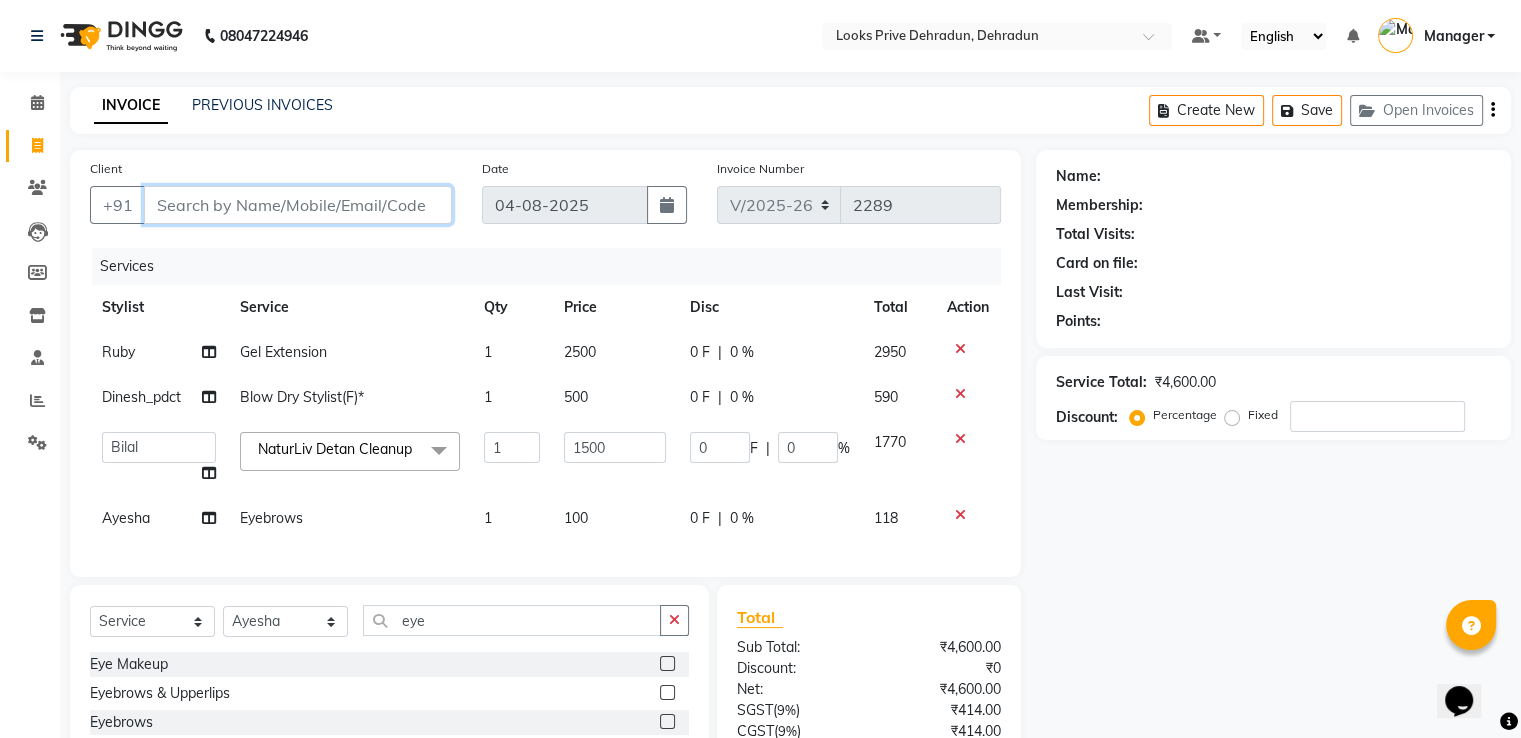 type on "0" 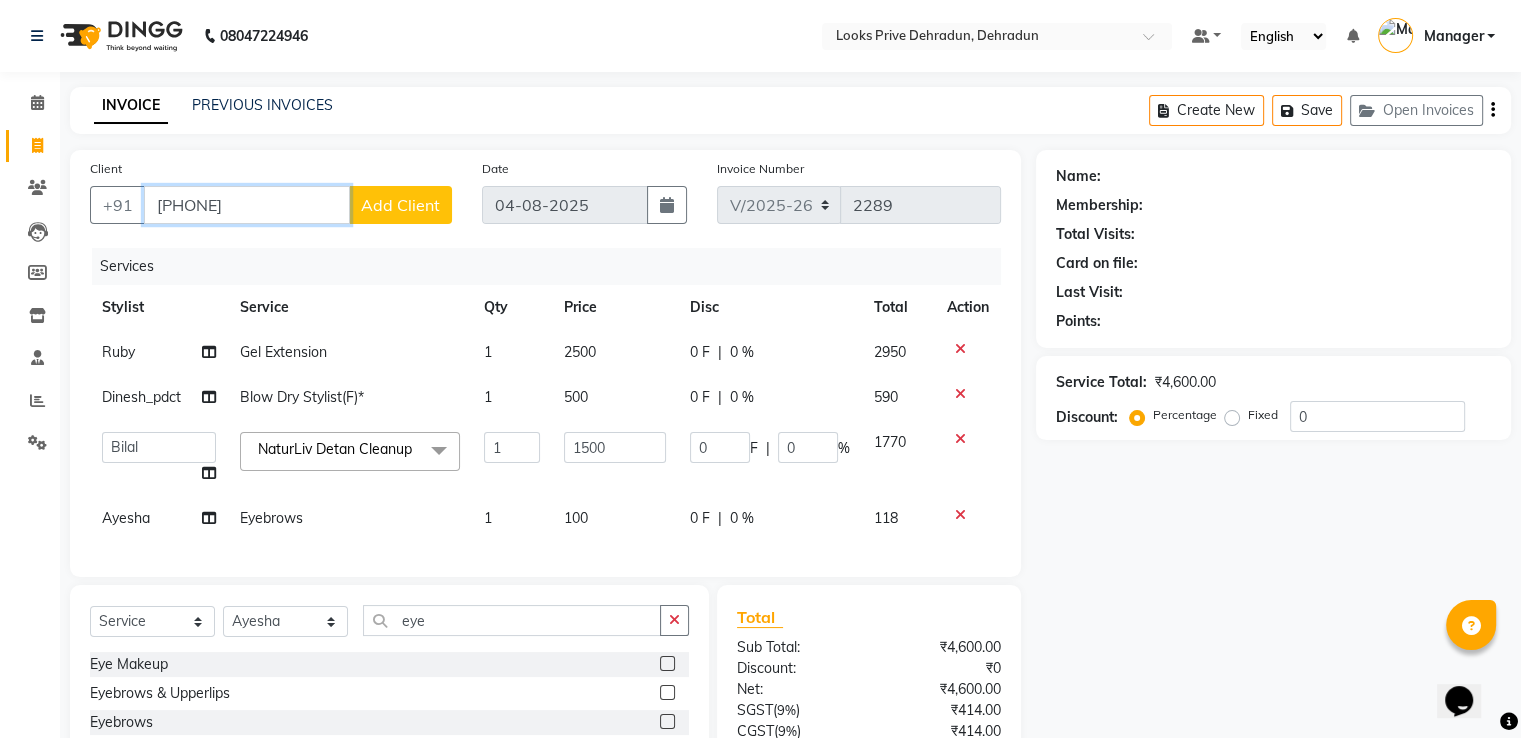 type on "8630237880" 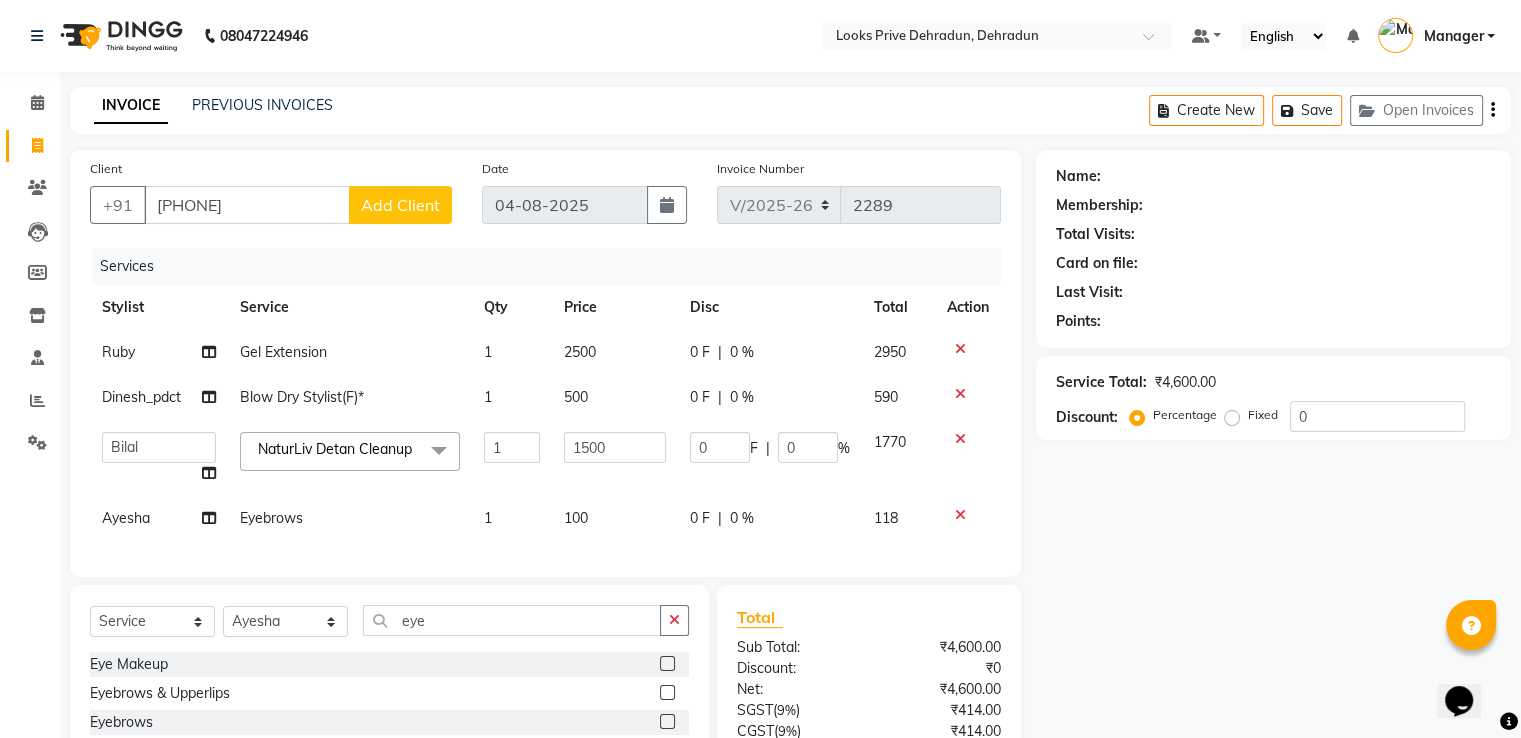 click on "Add Client" 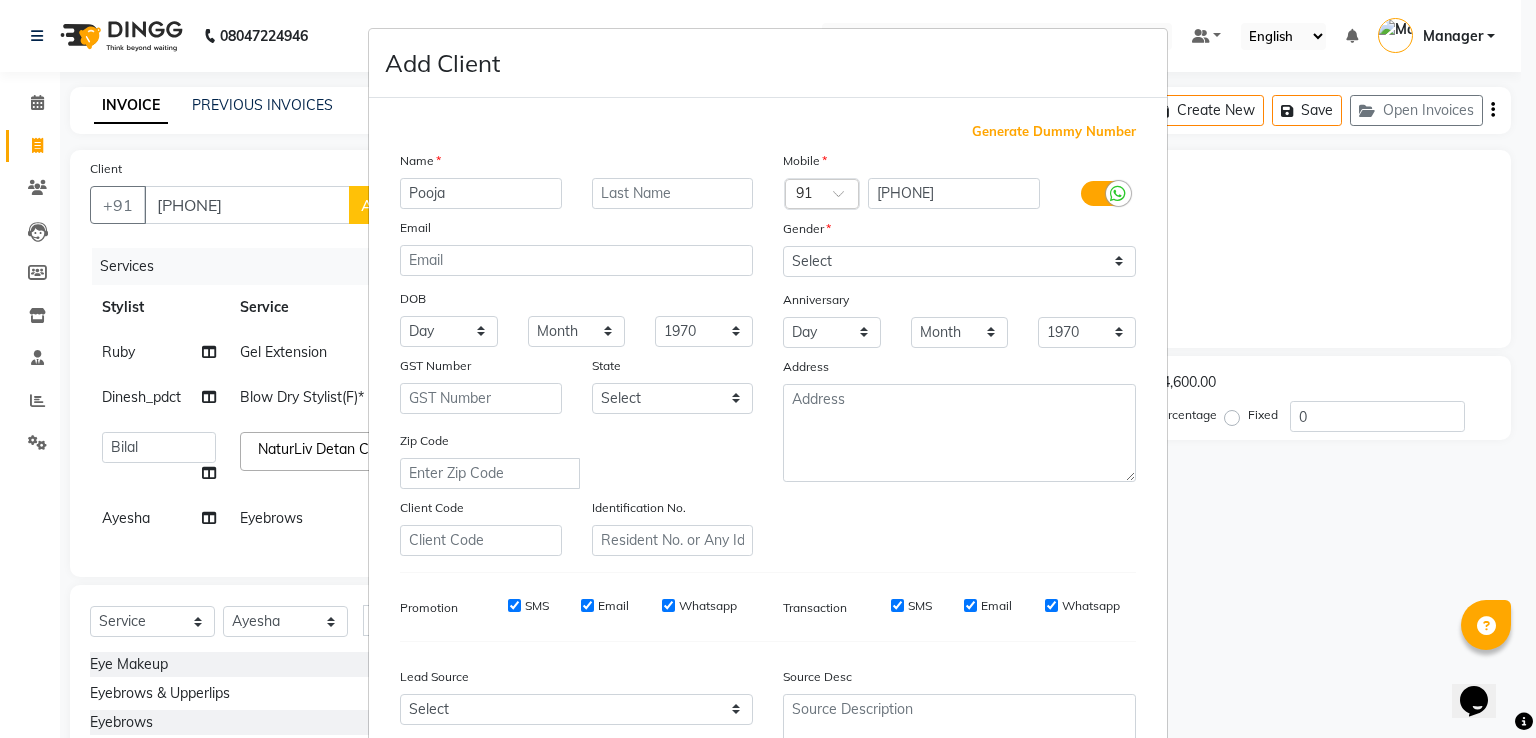 type on "Pooja" 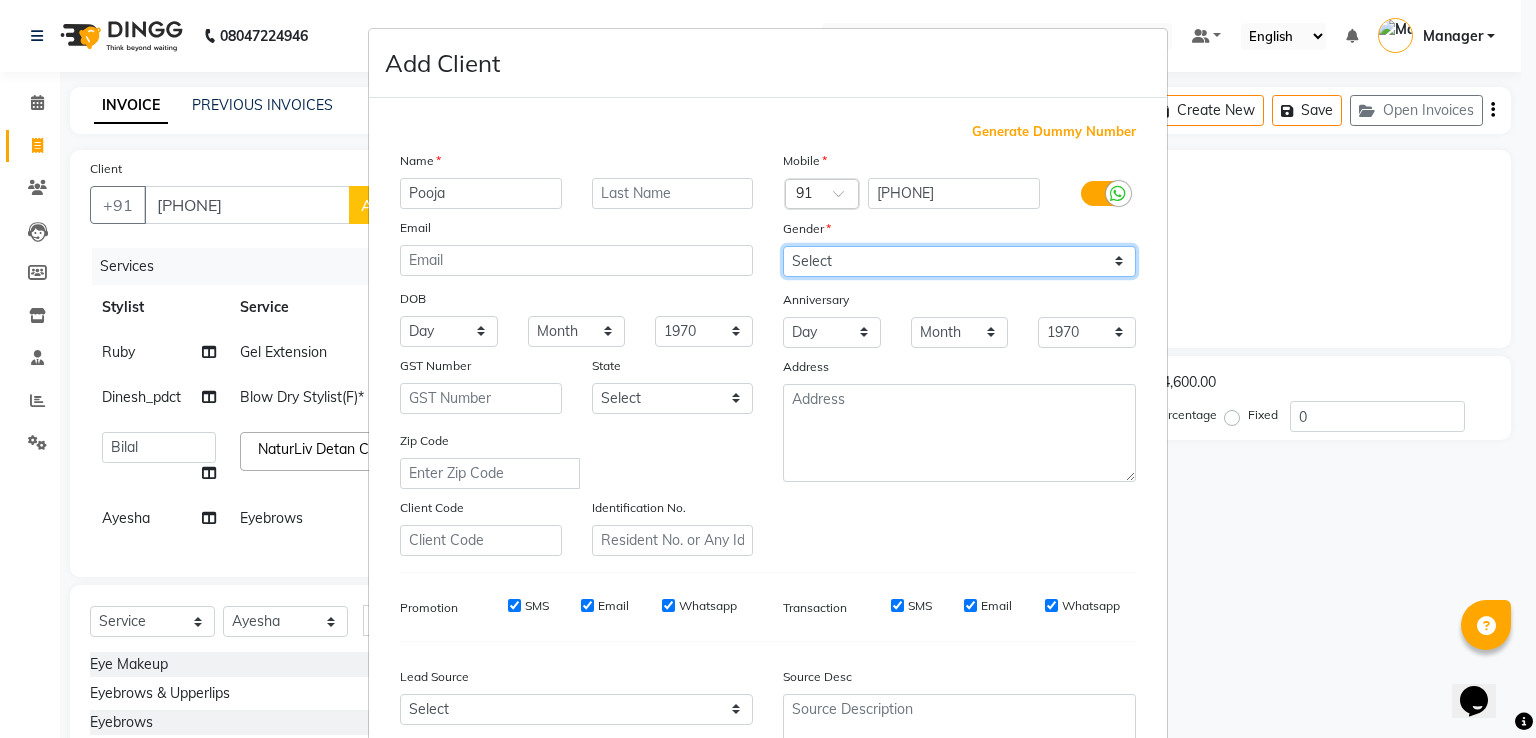 click on "Select Male Female Other Prefer Not To Say" at bounding box center (959, 261) 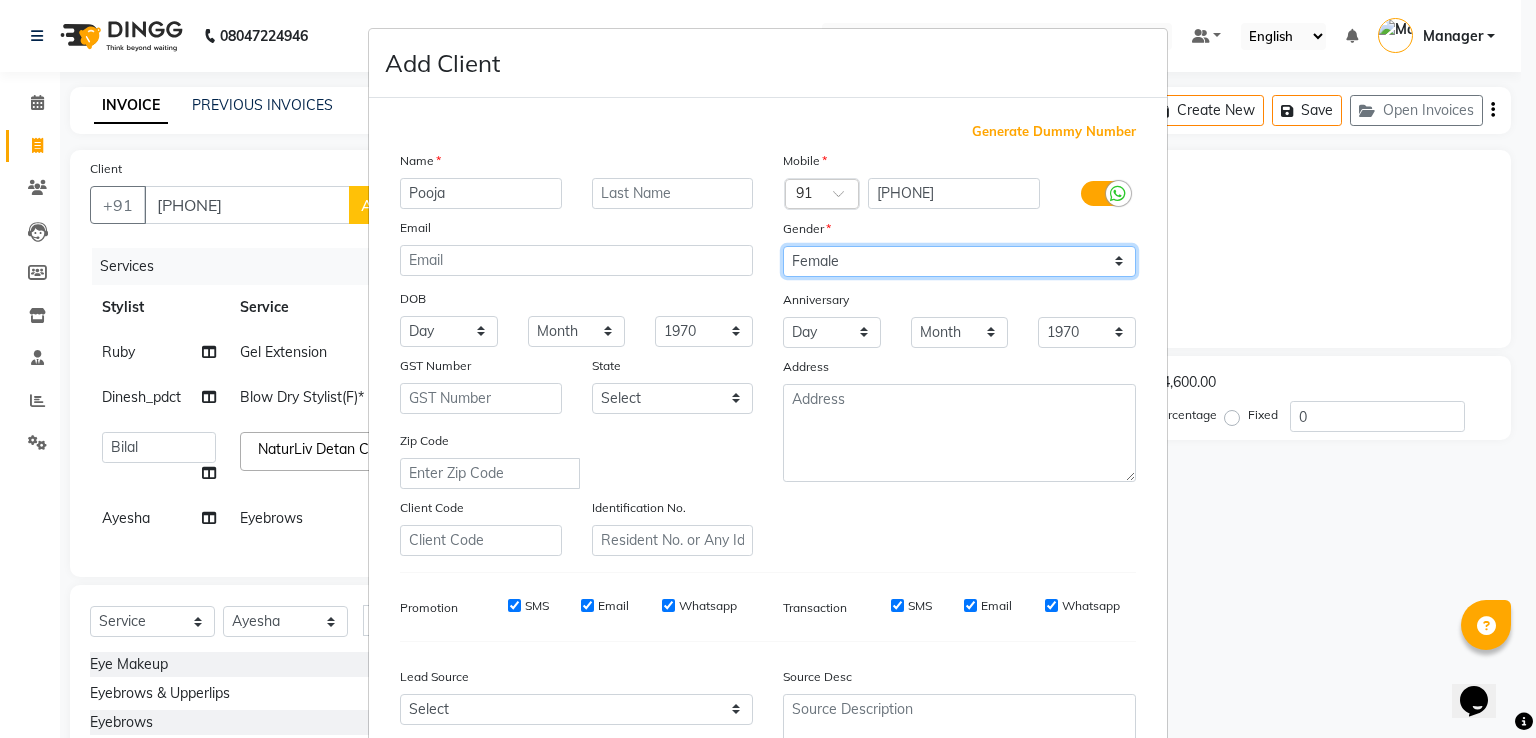 click on "Select Male Female Other Prefer Not To Say" at bounding box center (959, 261) 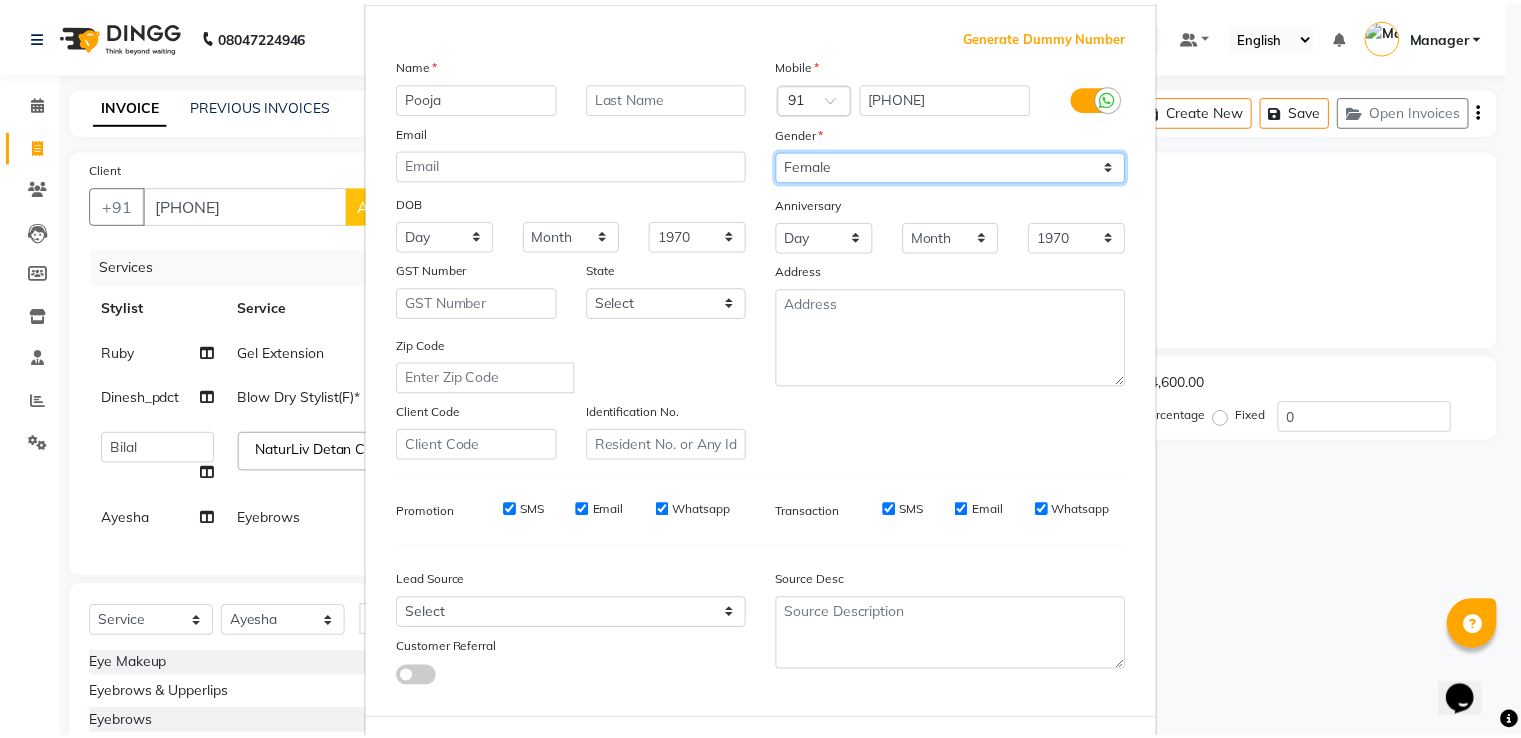 scroll, scrollTop: 195, scrollLeft: 0, axis: vertical 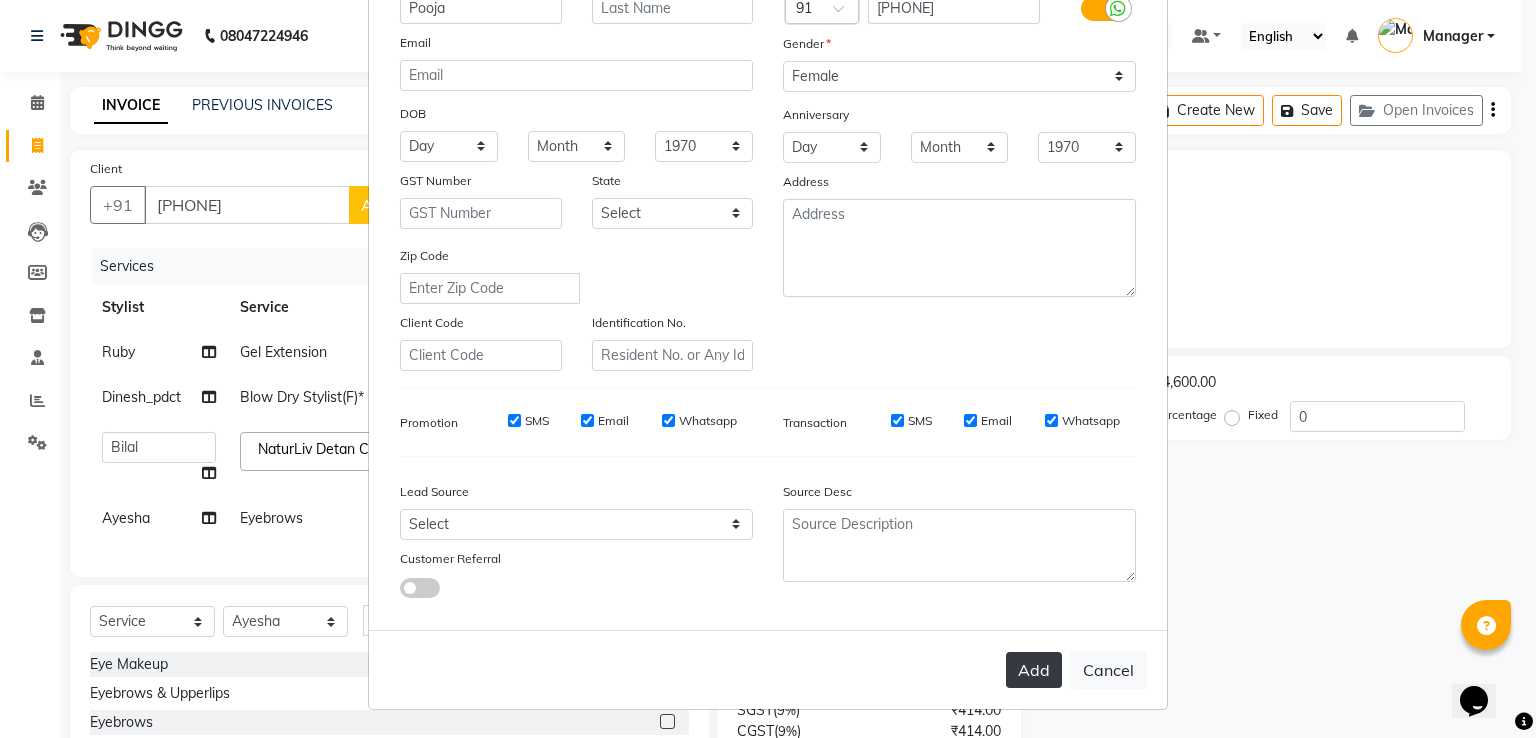 click on "Add" at bounding box center (1034, 670) 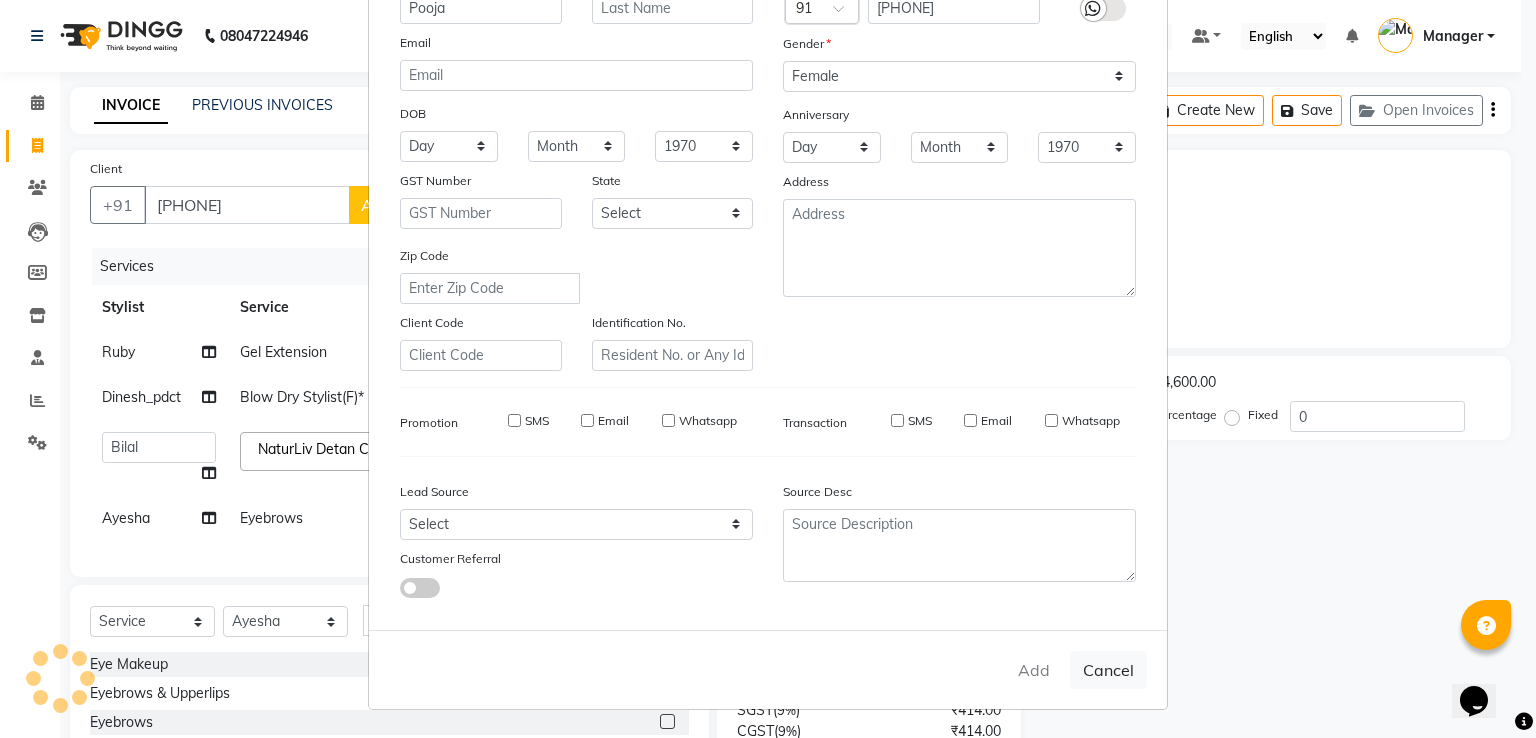 type 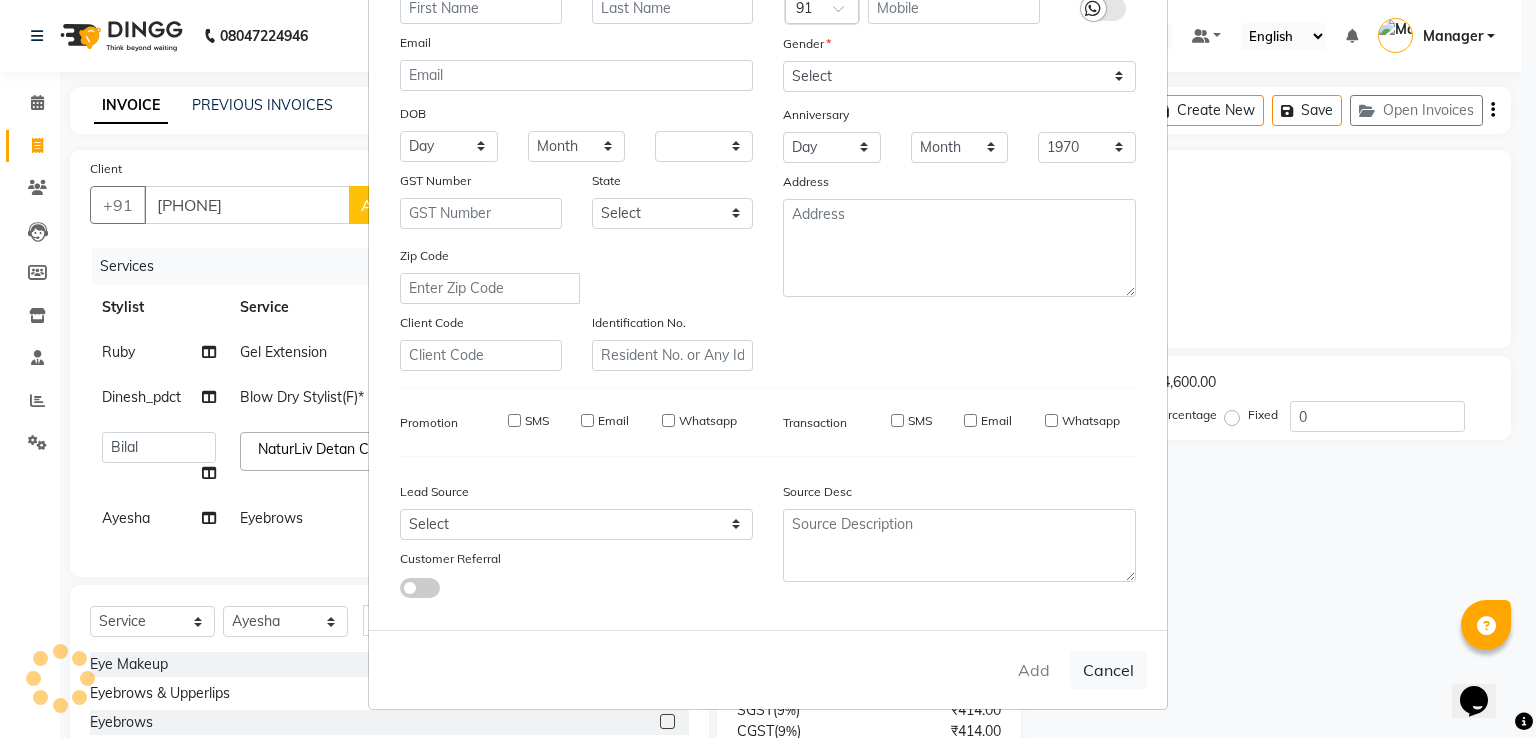 select 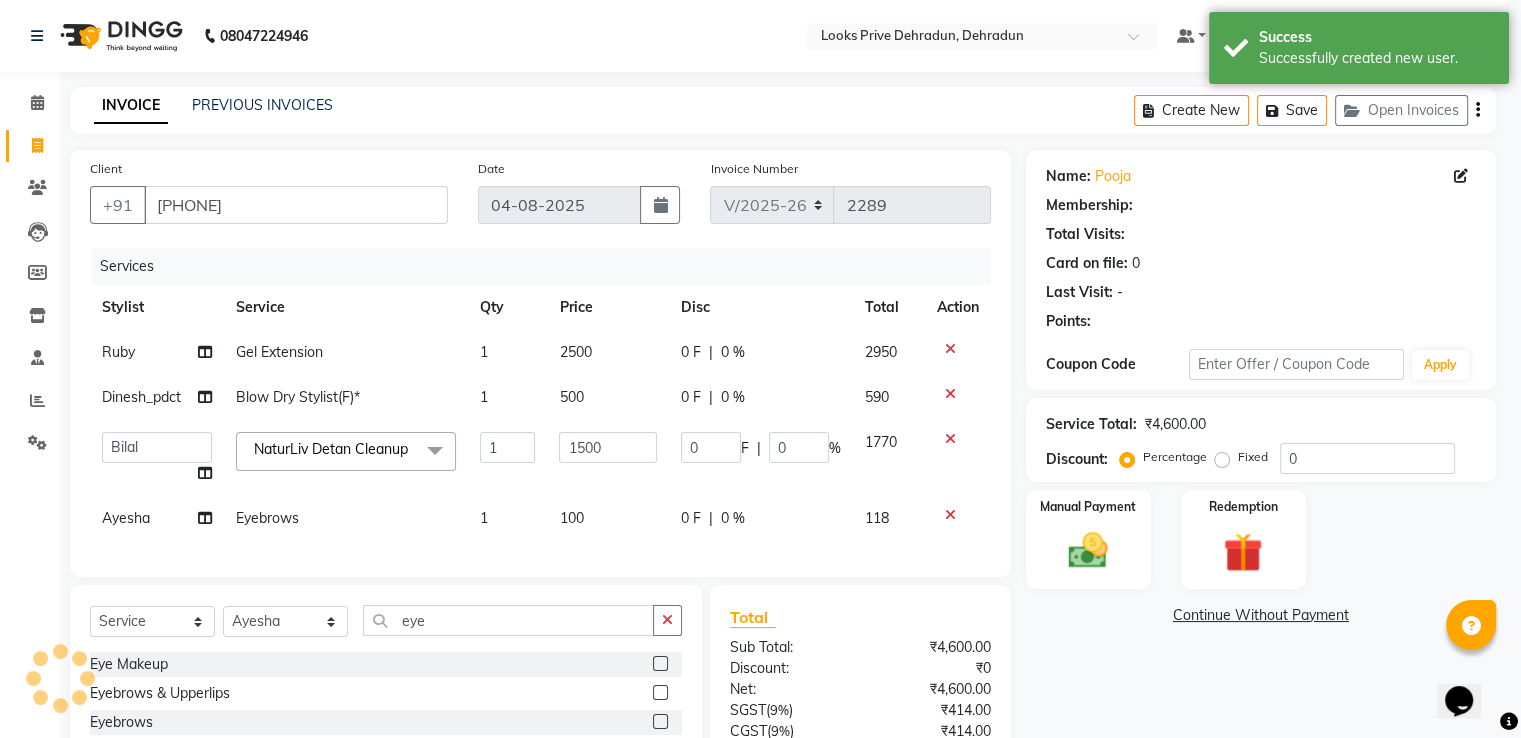select on "1: Object" 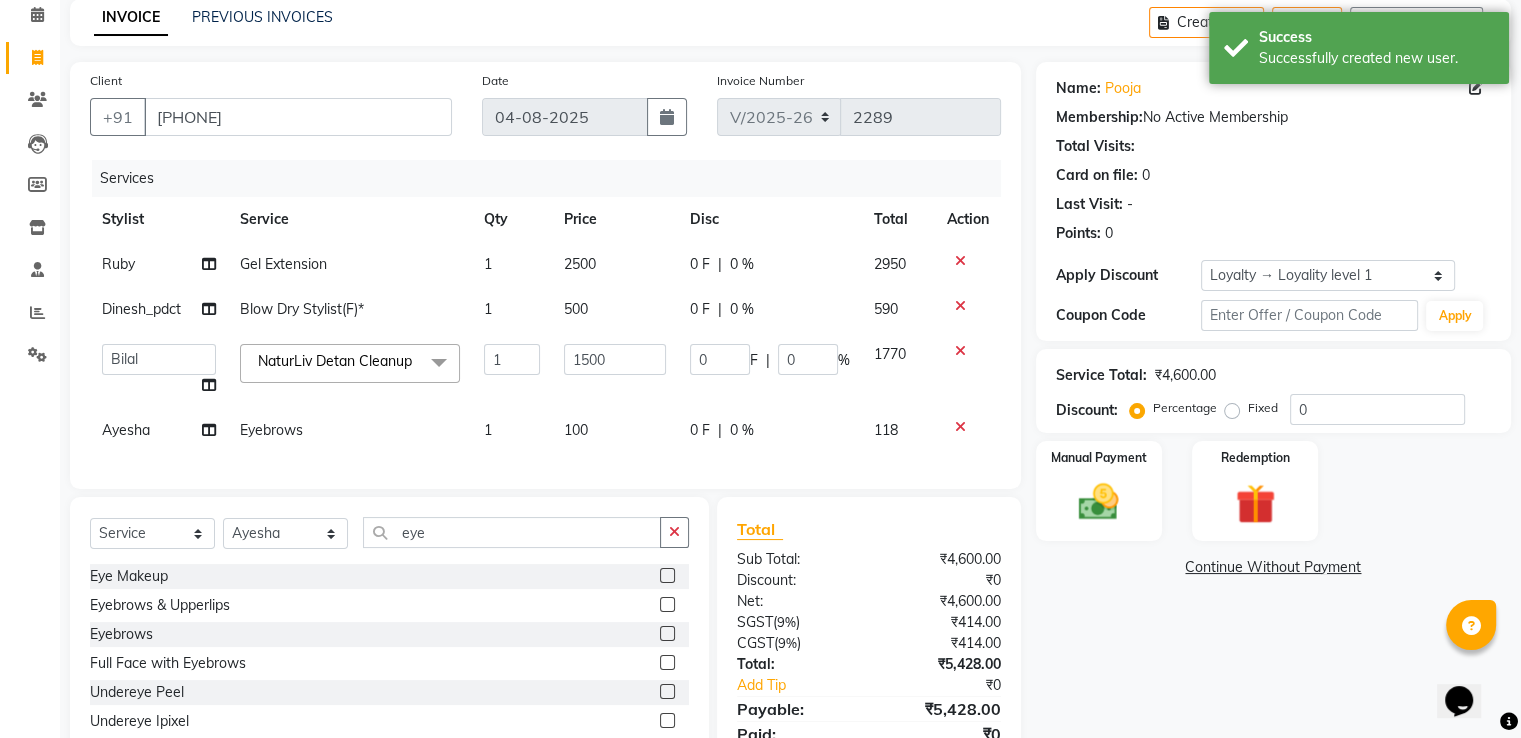 scroll, scrollTop: 100, scrollLeft: 0, axis: vertical 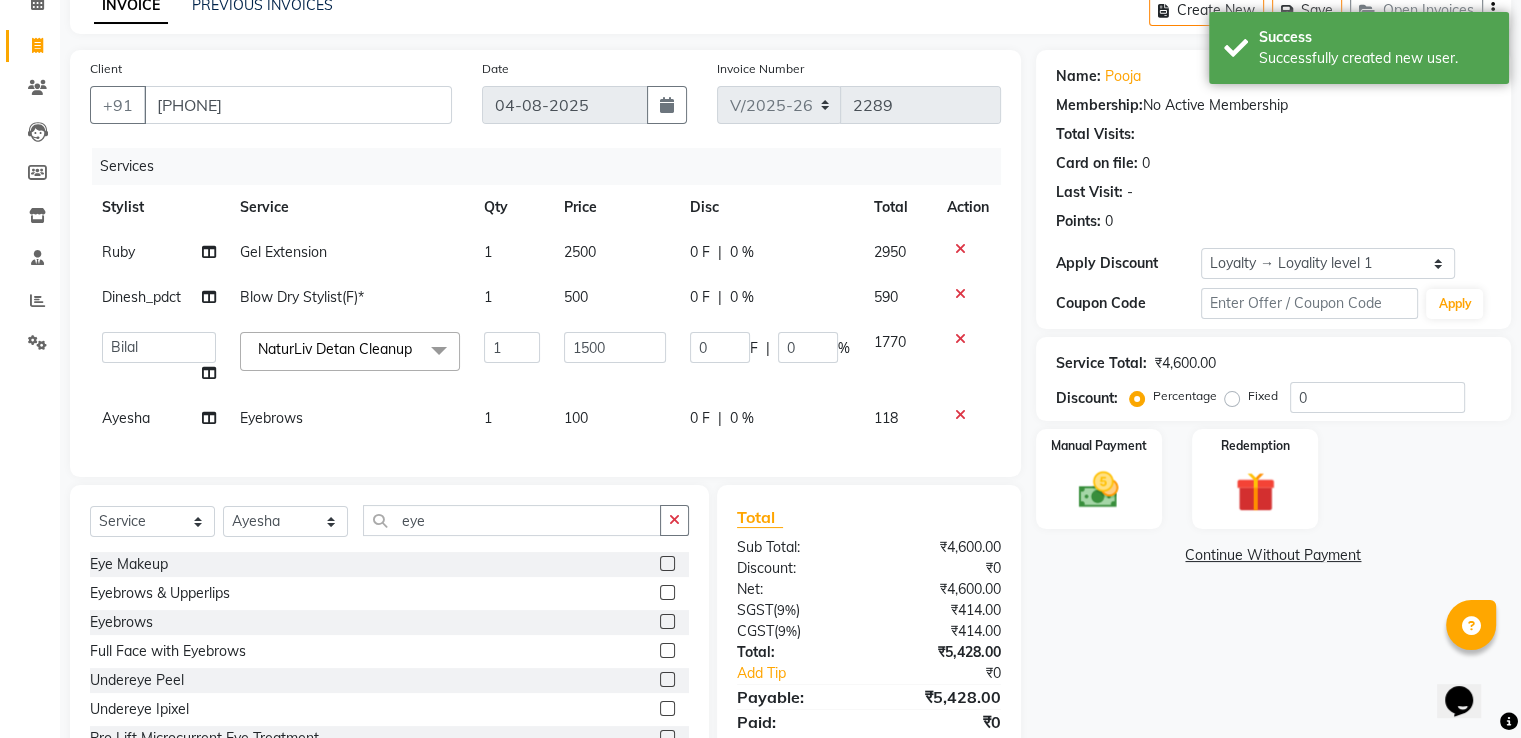 click on "Name: Pooja  Membership:  No Active Membership  Total Visits:   Card on file:  0 Last Visit:   - Points:   0  Apply Discount Select  Loyalty → Loyality level 1  Coupon Code Apply Service Total:  ₹4,600.00  Discount:  Percentage   Fixed  0 Manual Payment Redemption  Continue Without Payment" 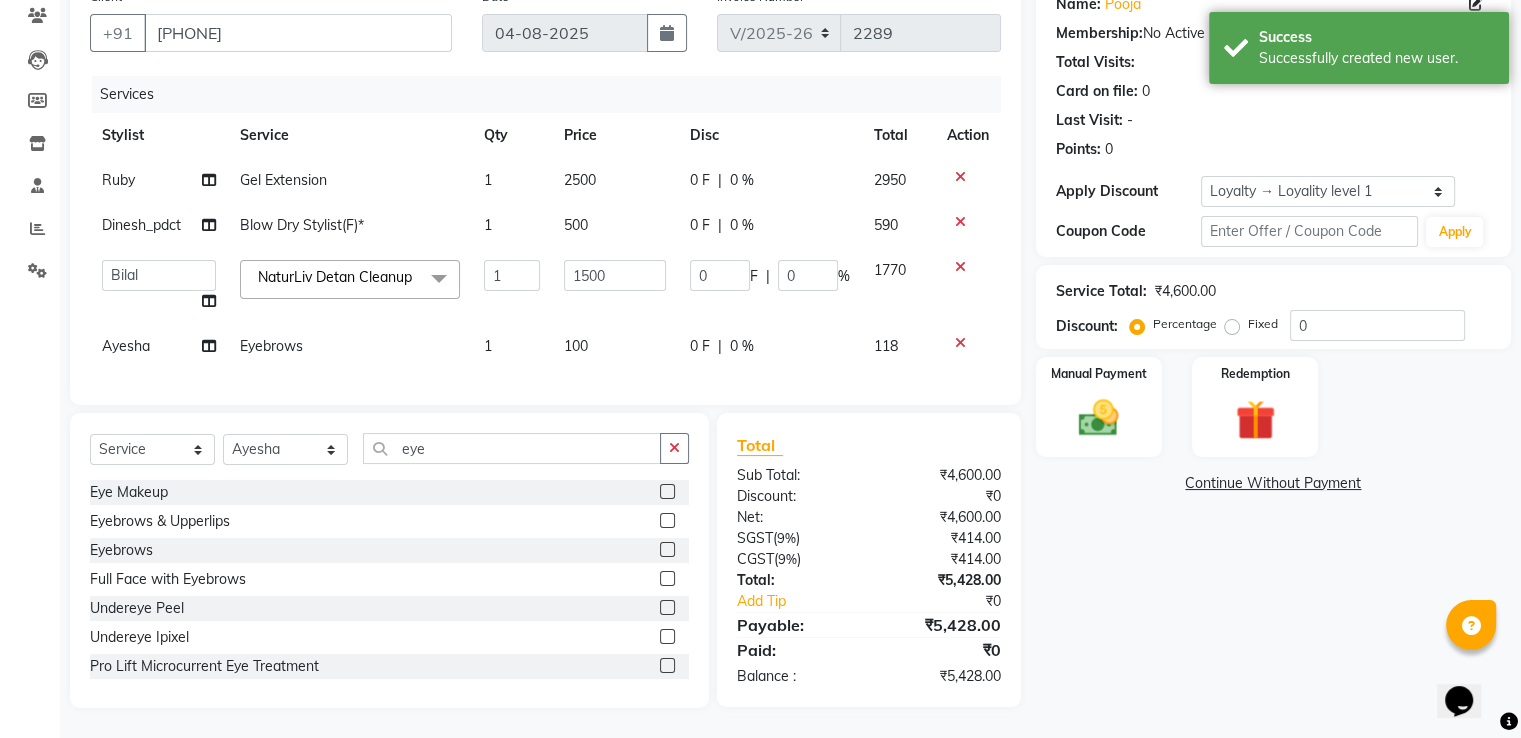 scroll, scrollTop: 196, scrollLeft: 0, axis: vertical 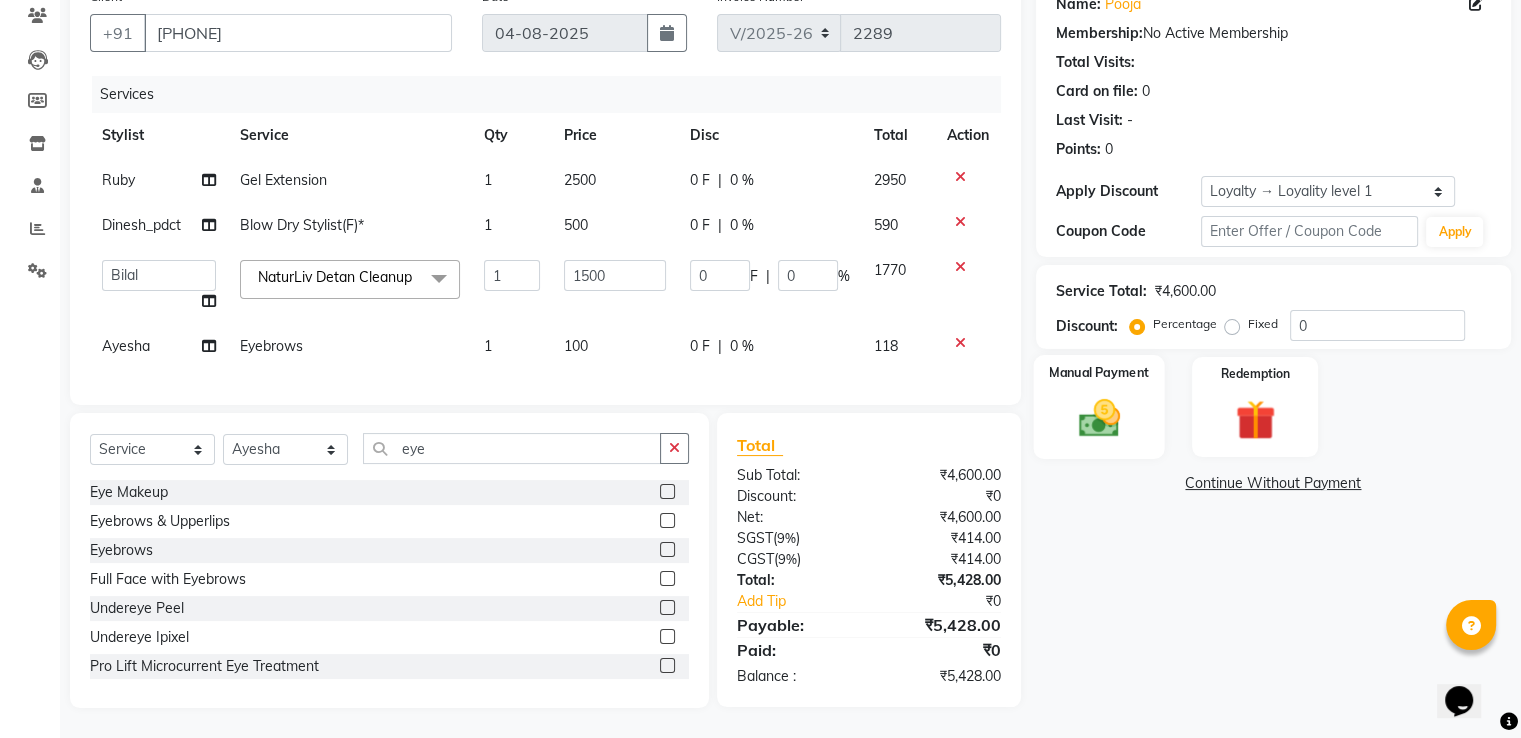 click 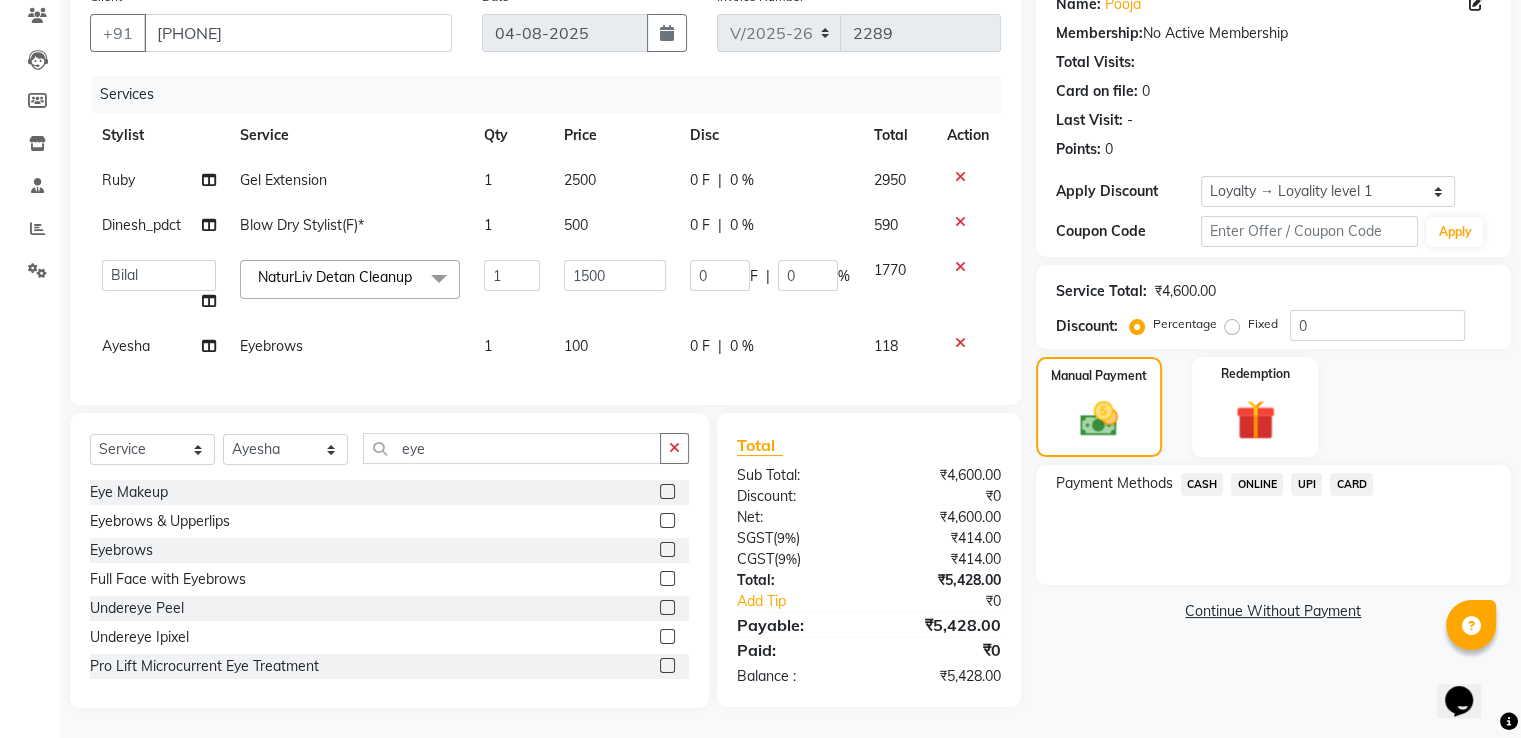 click on "CARD" 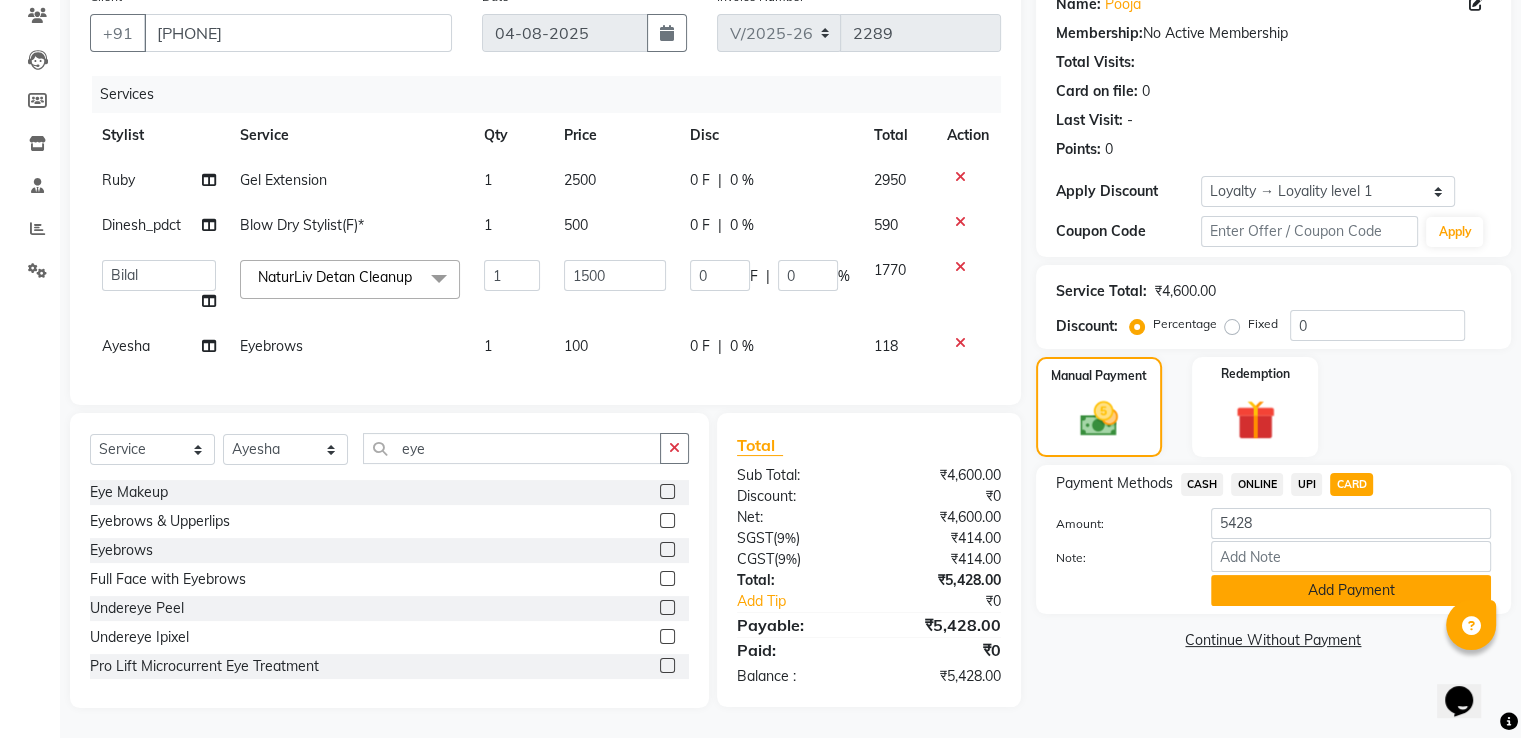 click on "Add Payment" 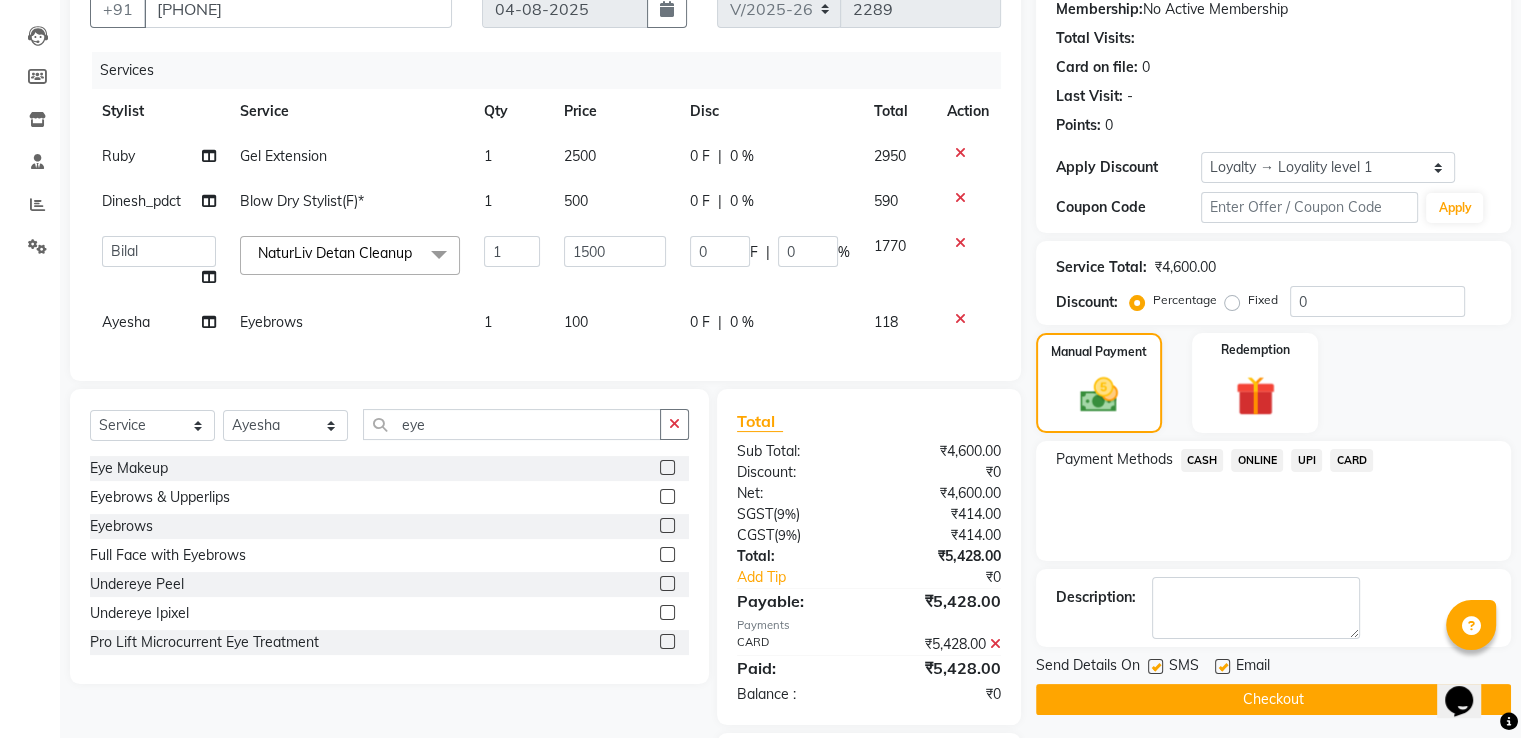 scroll, scrollTop: 296, scrollLeft: 0, axis: vertical 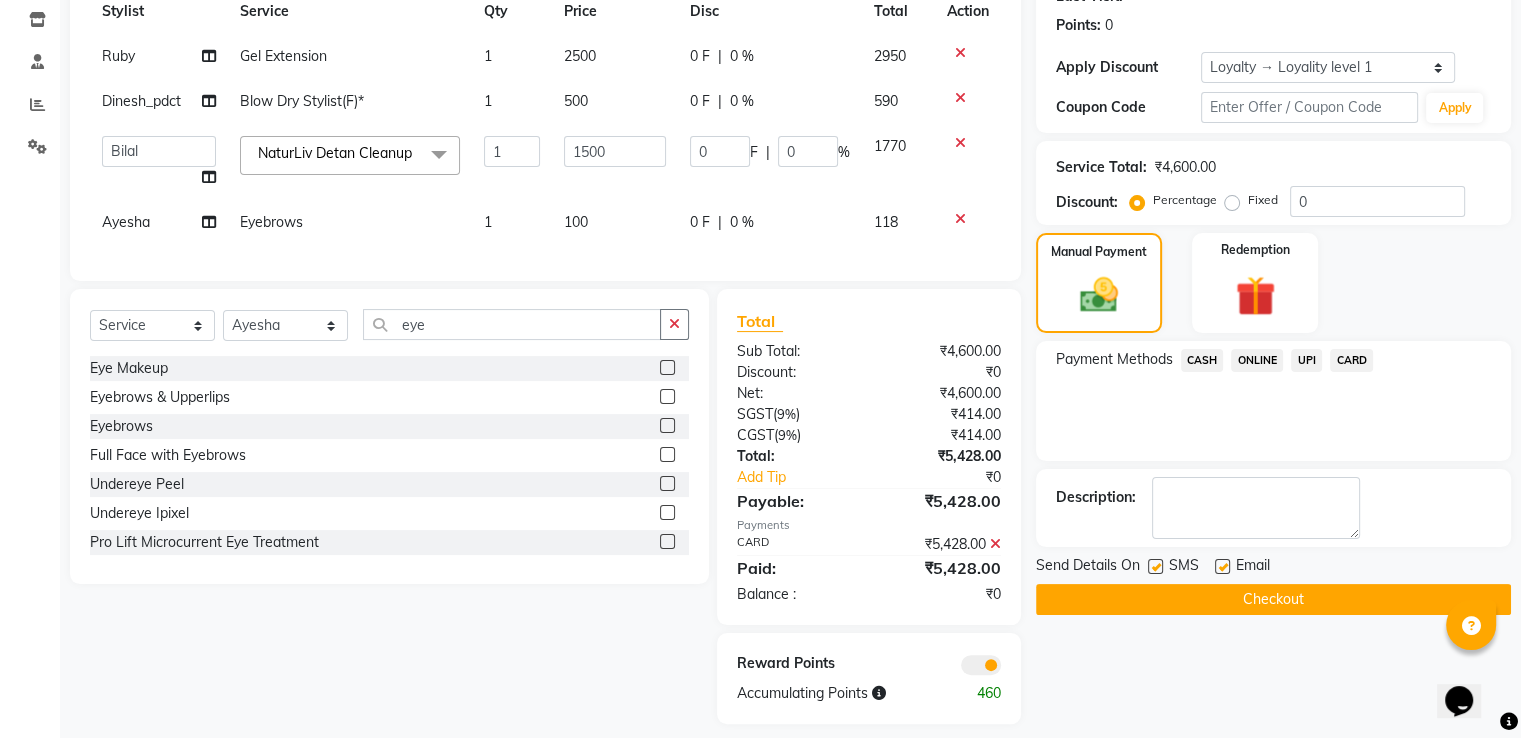drag, startPoint x: 1260, startPoint y: 593, endPoint x: 1195, endPoint y: 601, distance: 65.490456 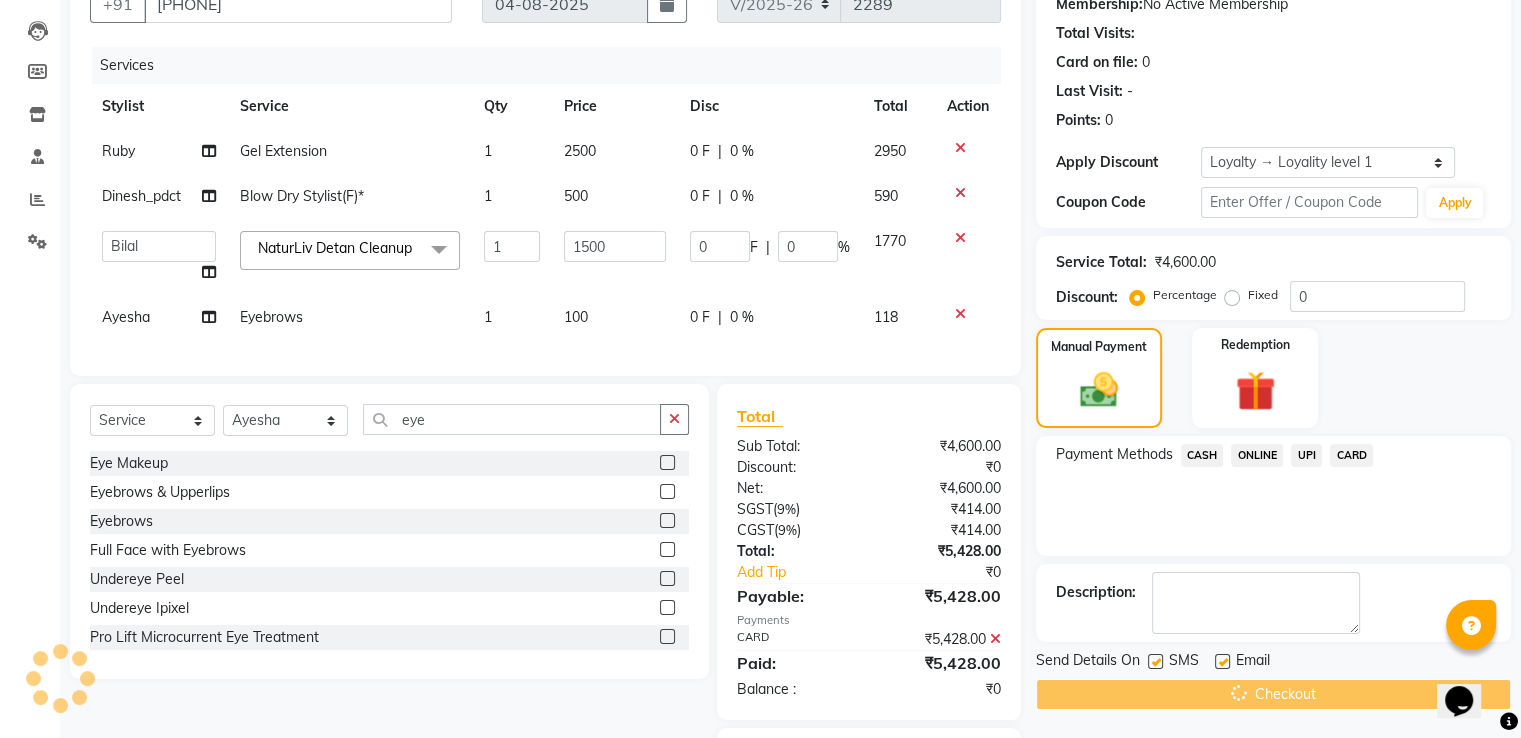 scroll, scrollTop: 196, scrollLeft: 0, axis: vertical 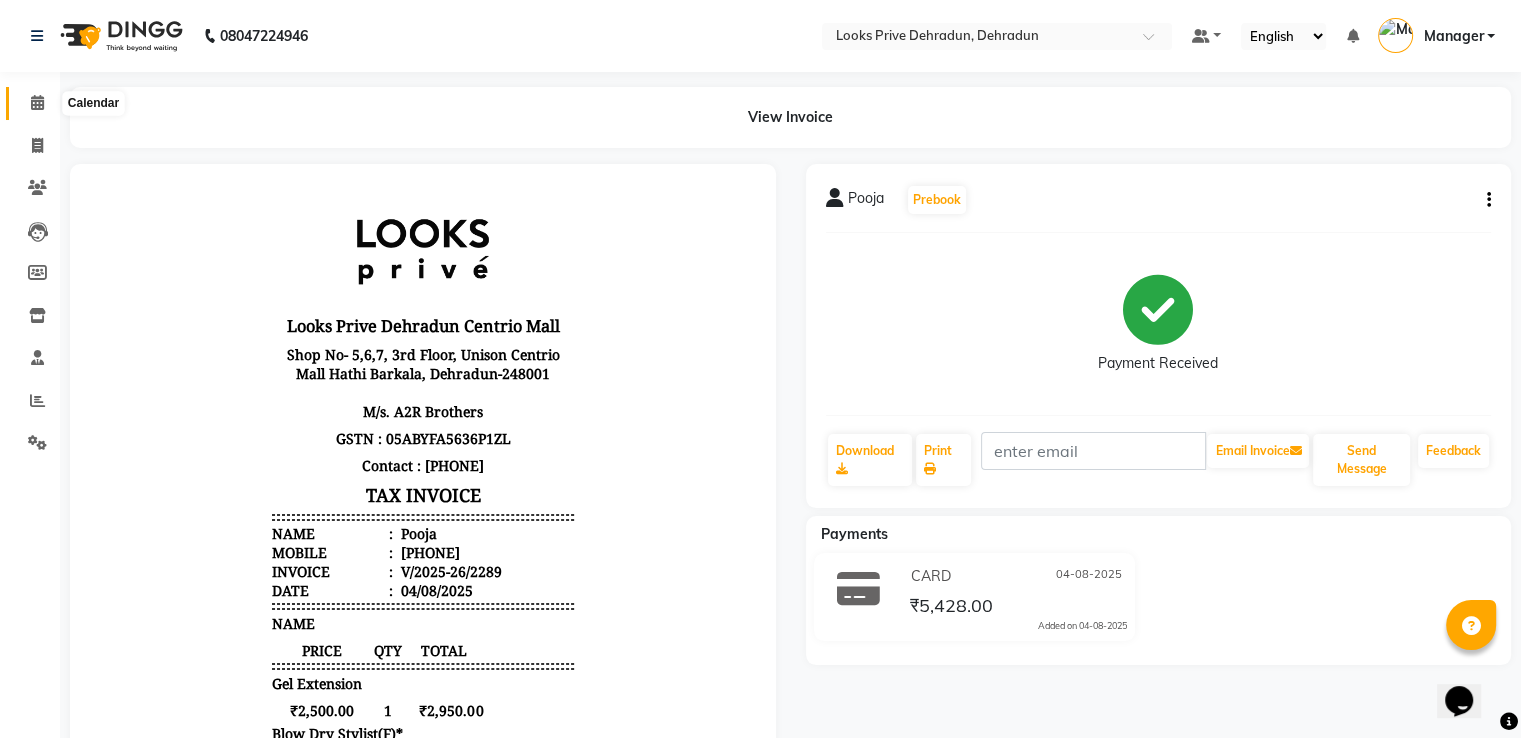 click 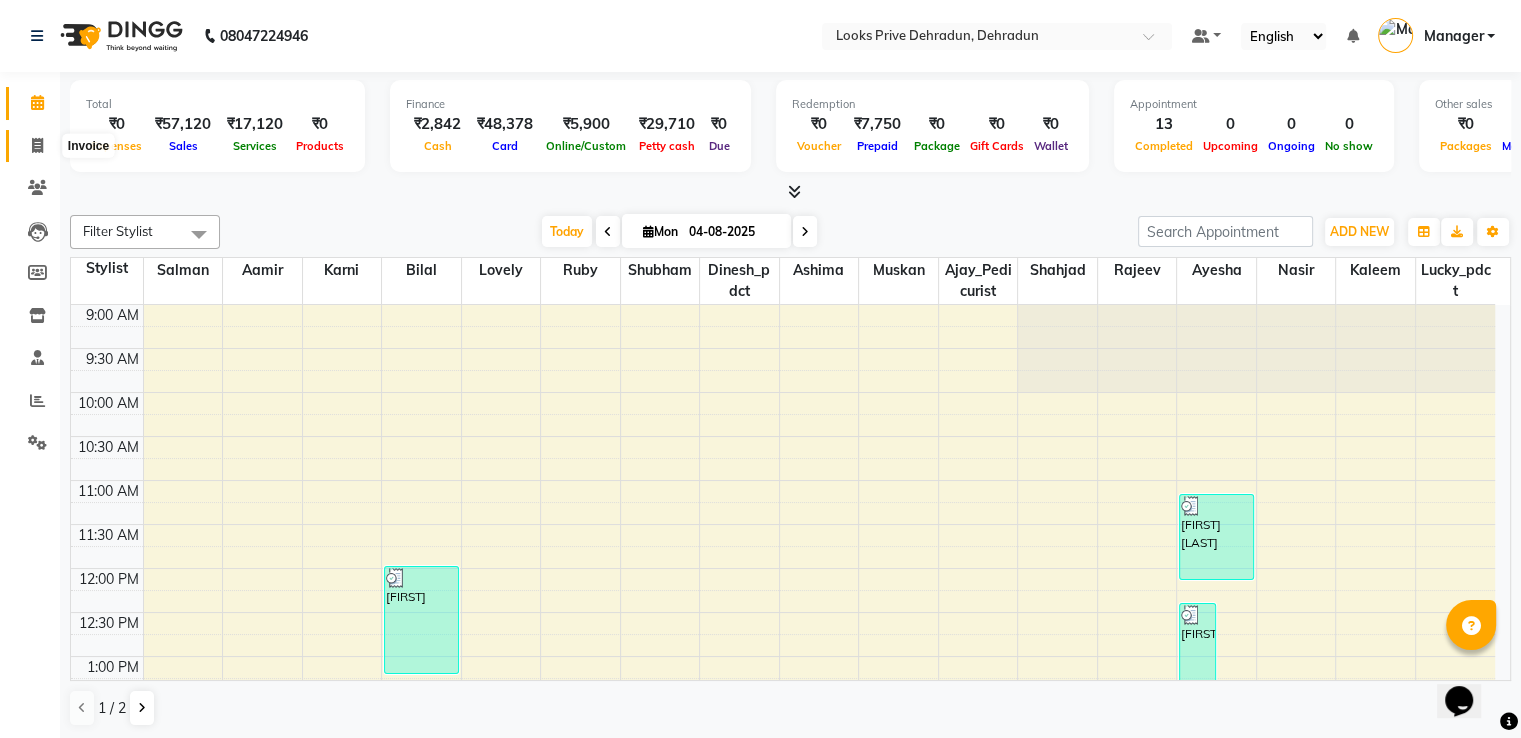 click 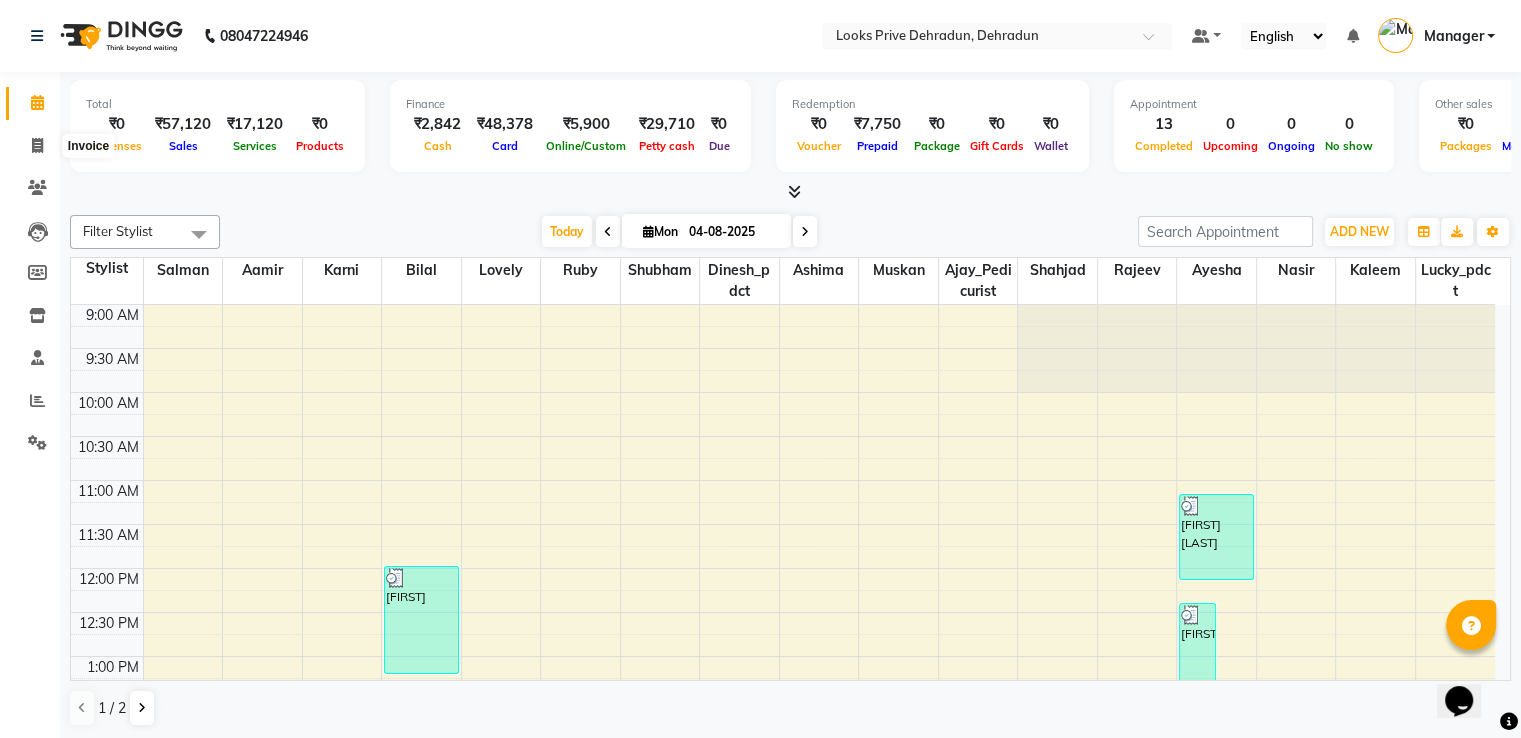 select on "service" 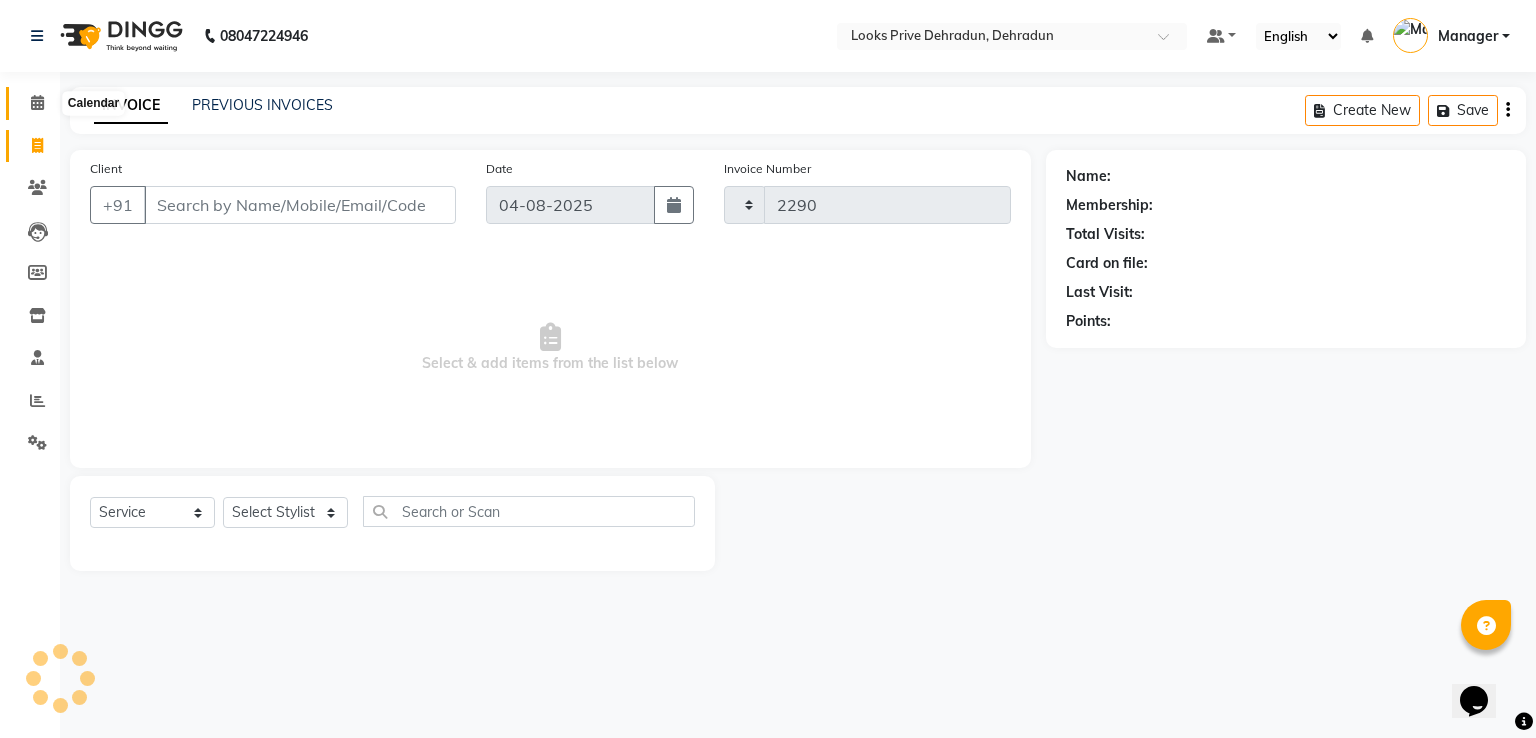 click 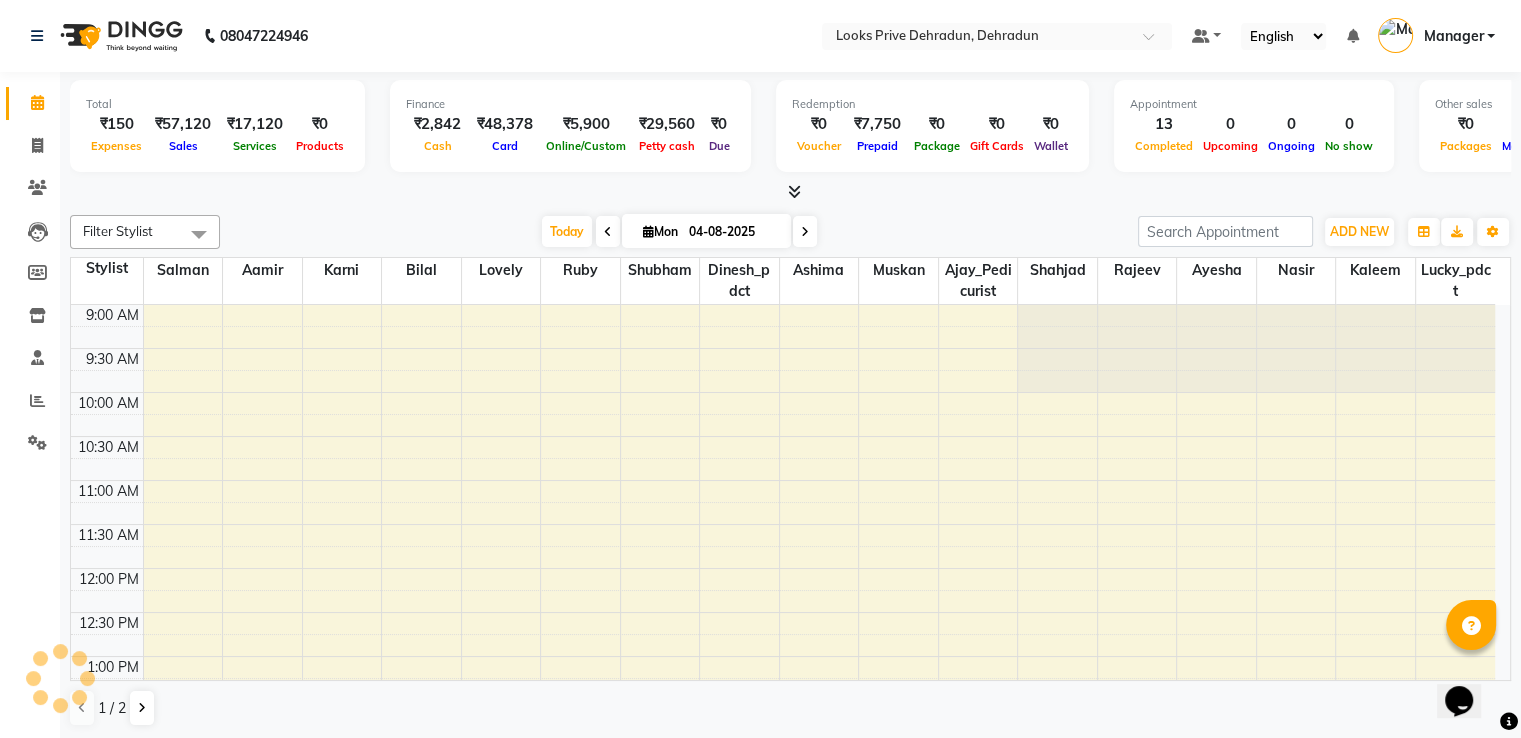 scroll, scrollTop: 632, scrollLeft: 0, axis: vertical 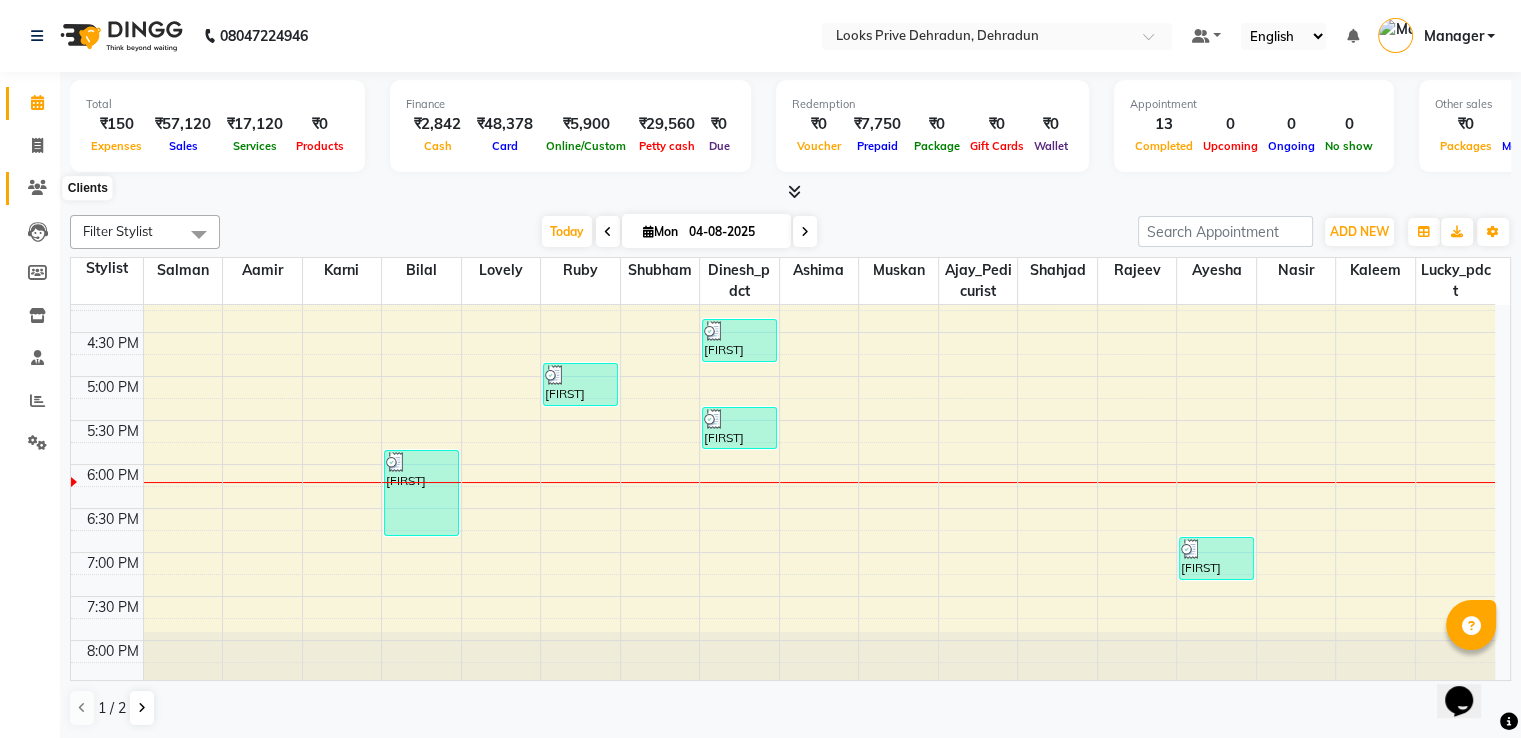 click 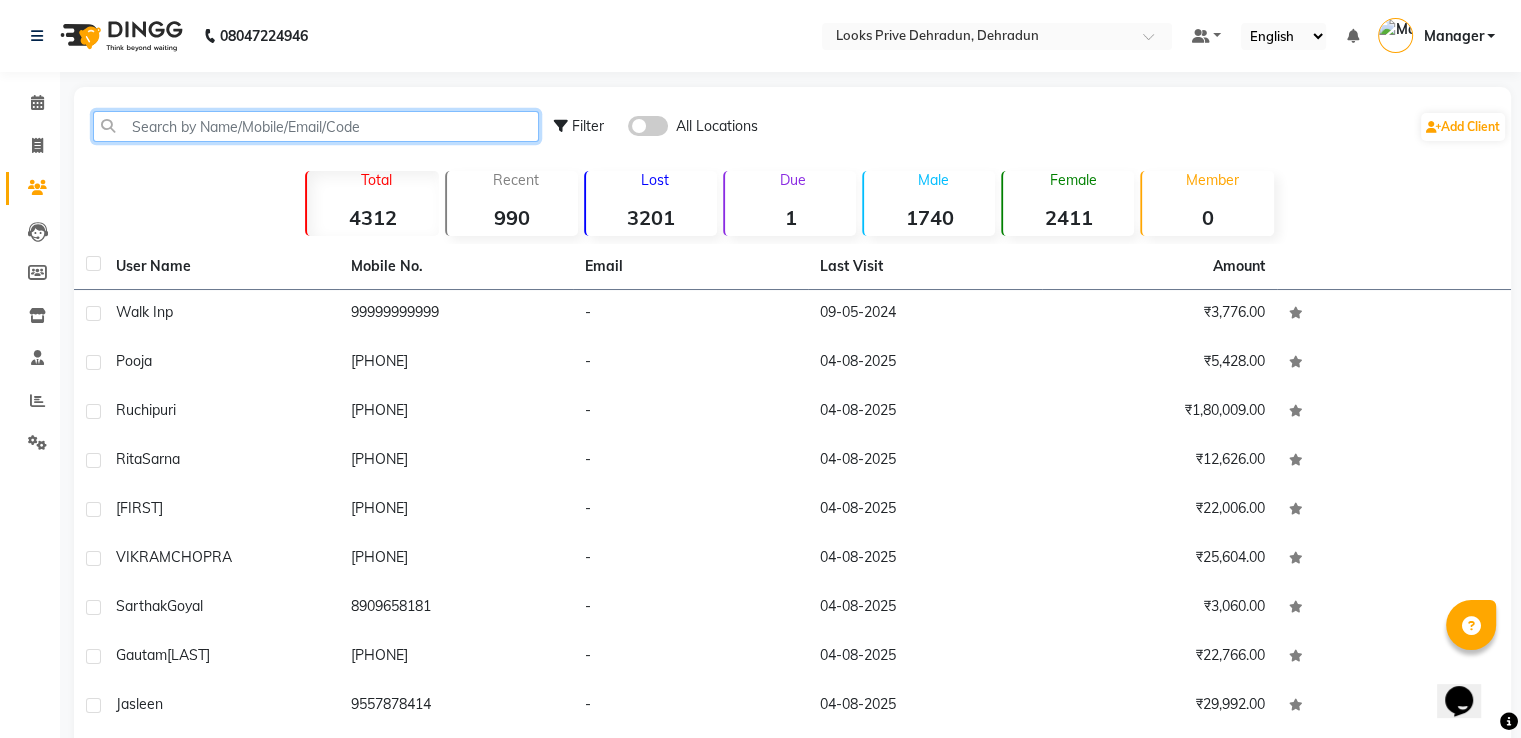 click 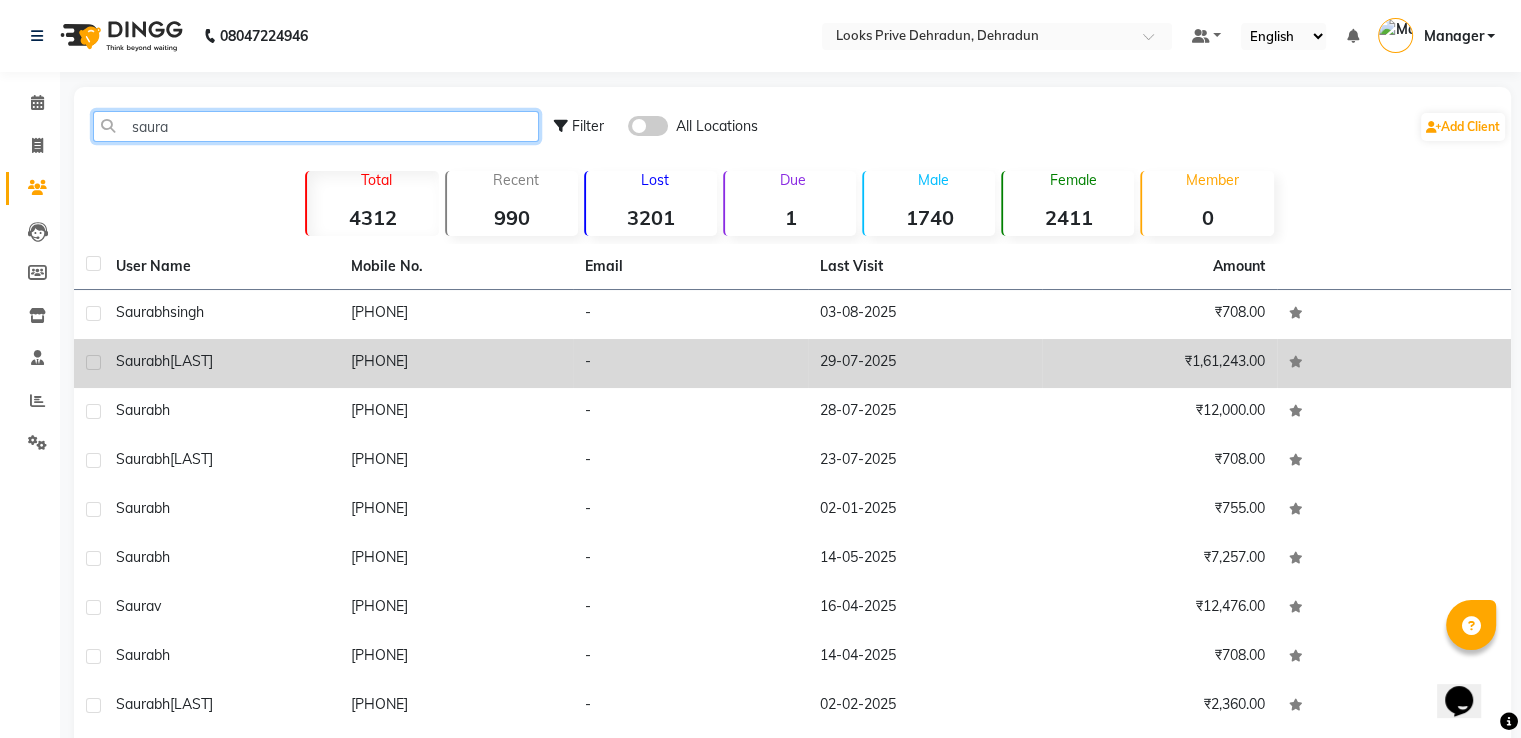 type on "saura" 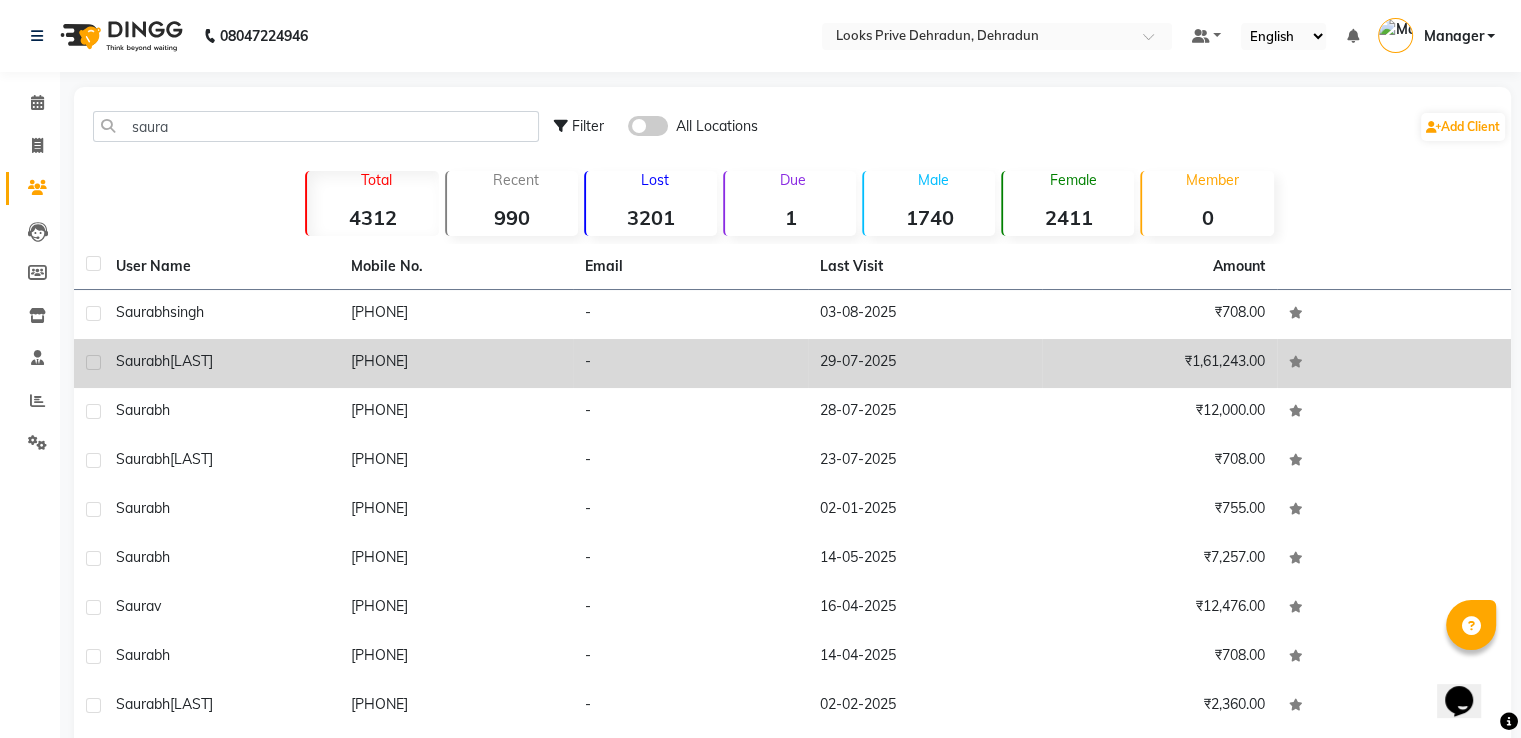 click on "[PHONE]" 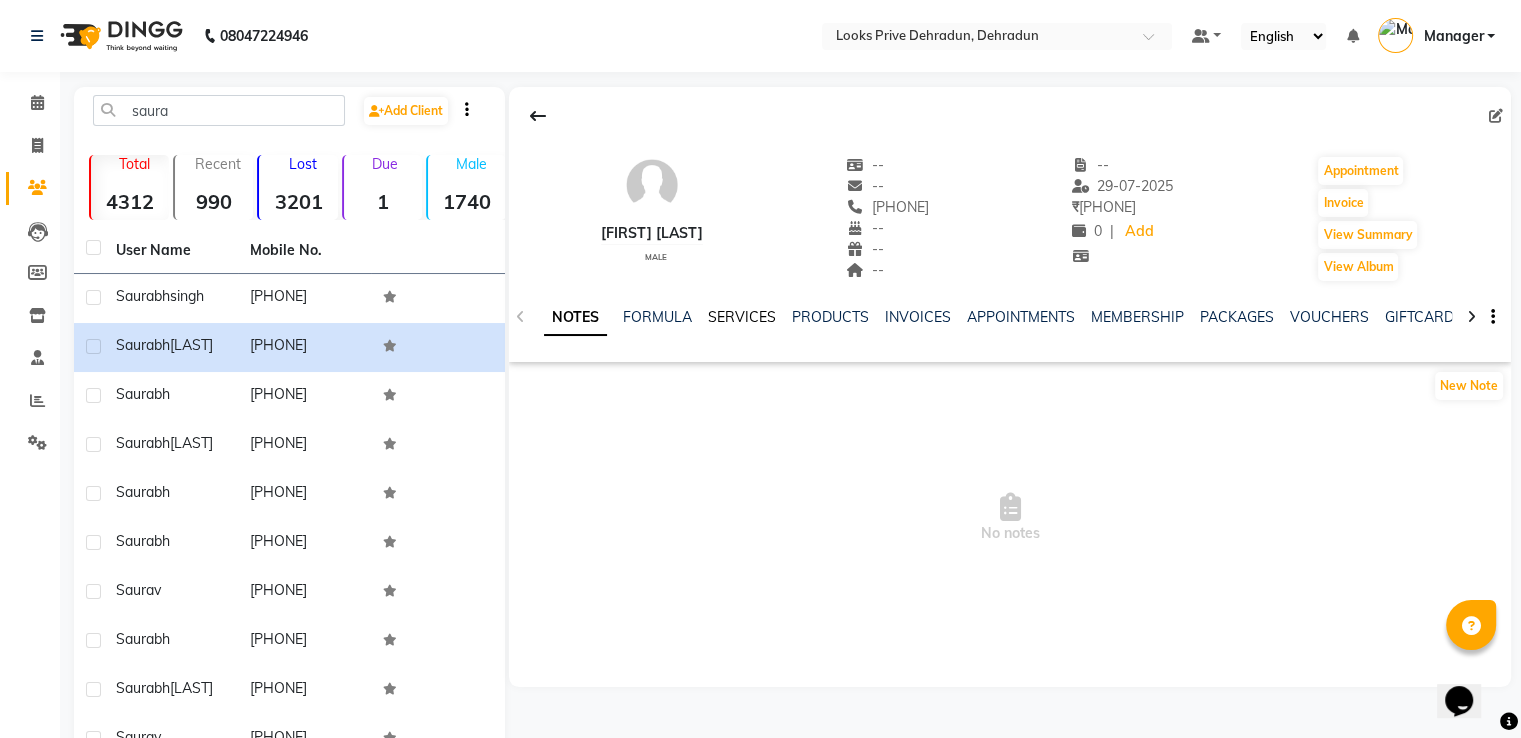 click on "SERVICES" 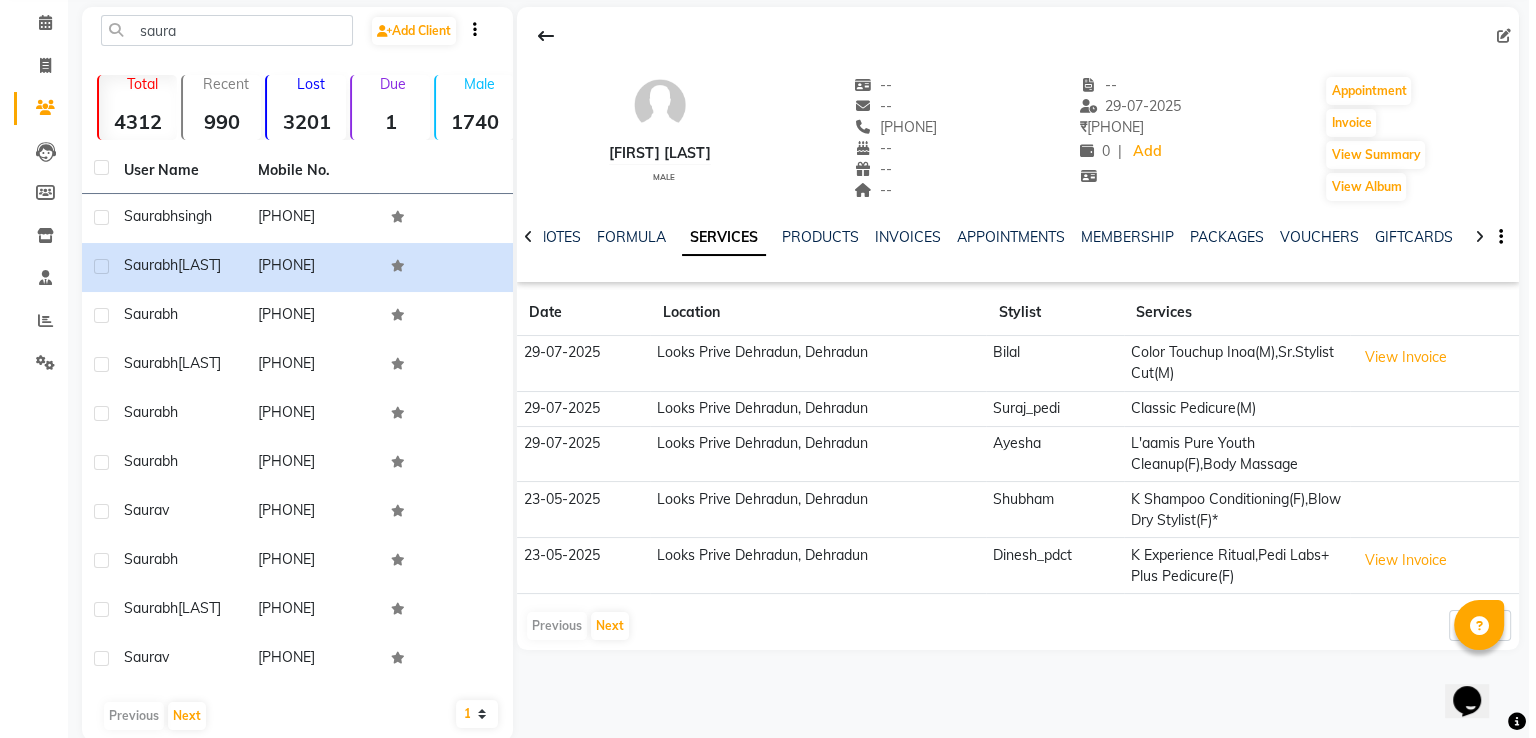 scroll, scrollTop: 163, scrollLeft: 0, axis: vertical 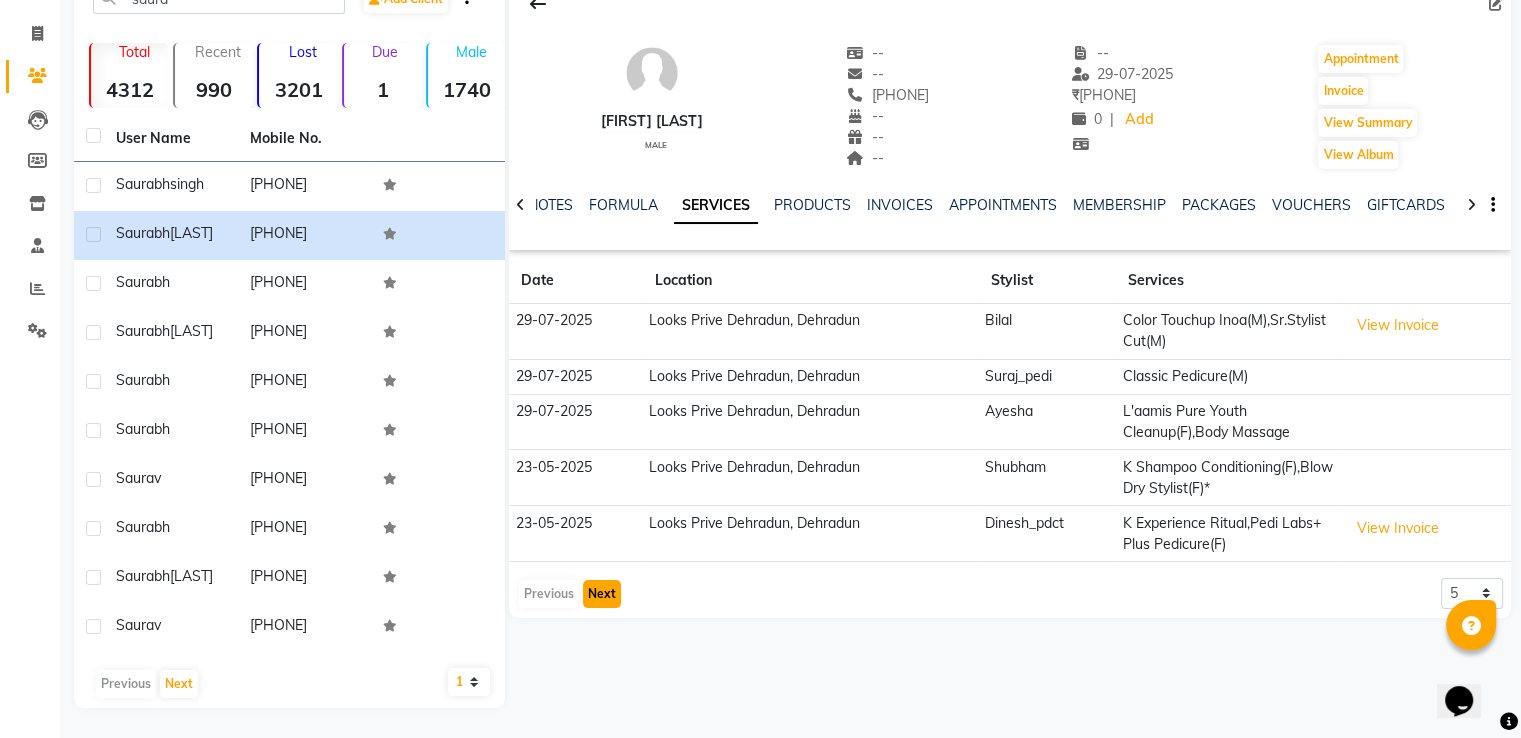 click on "Next" 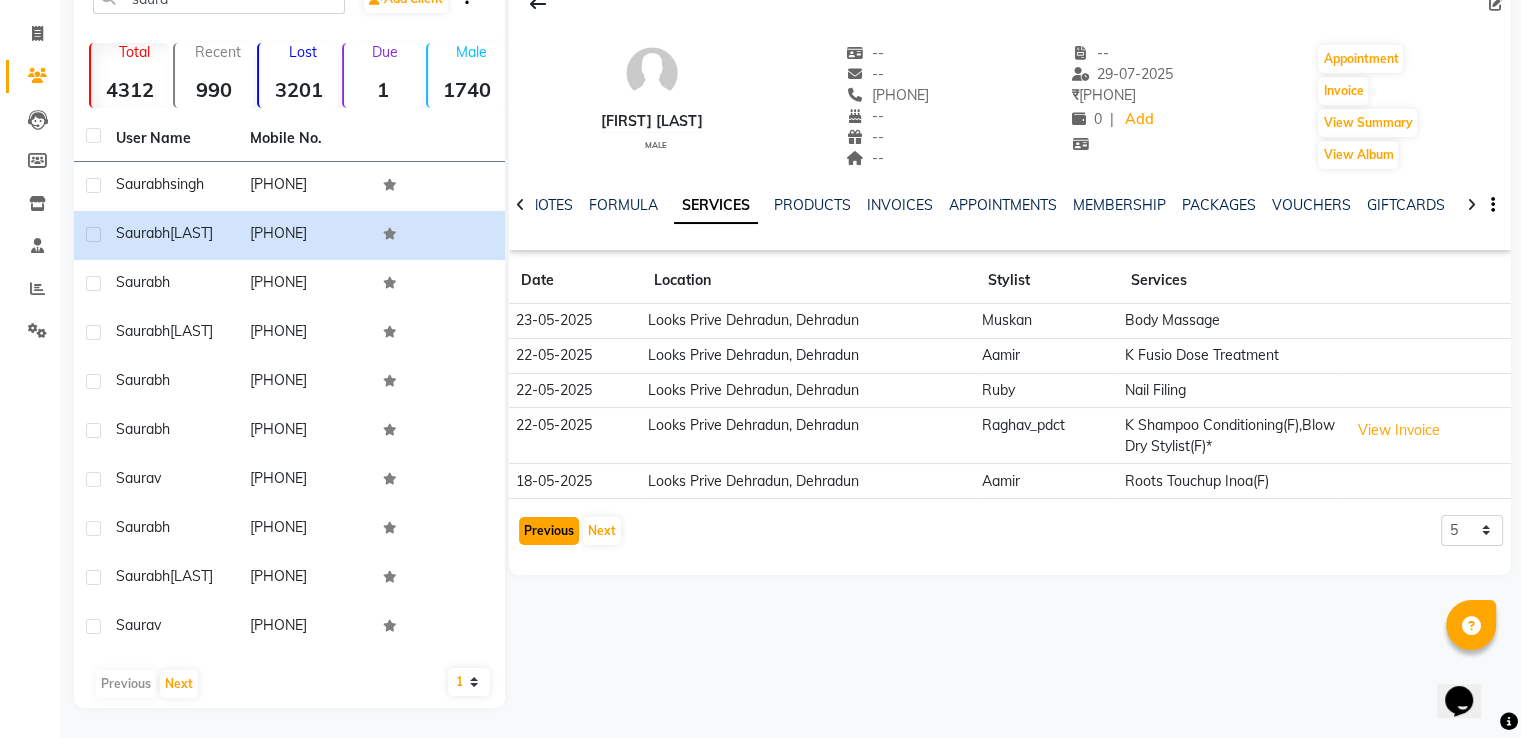 click on "Previous" 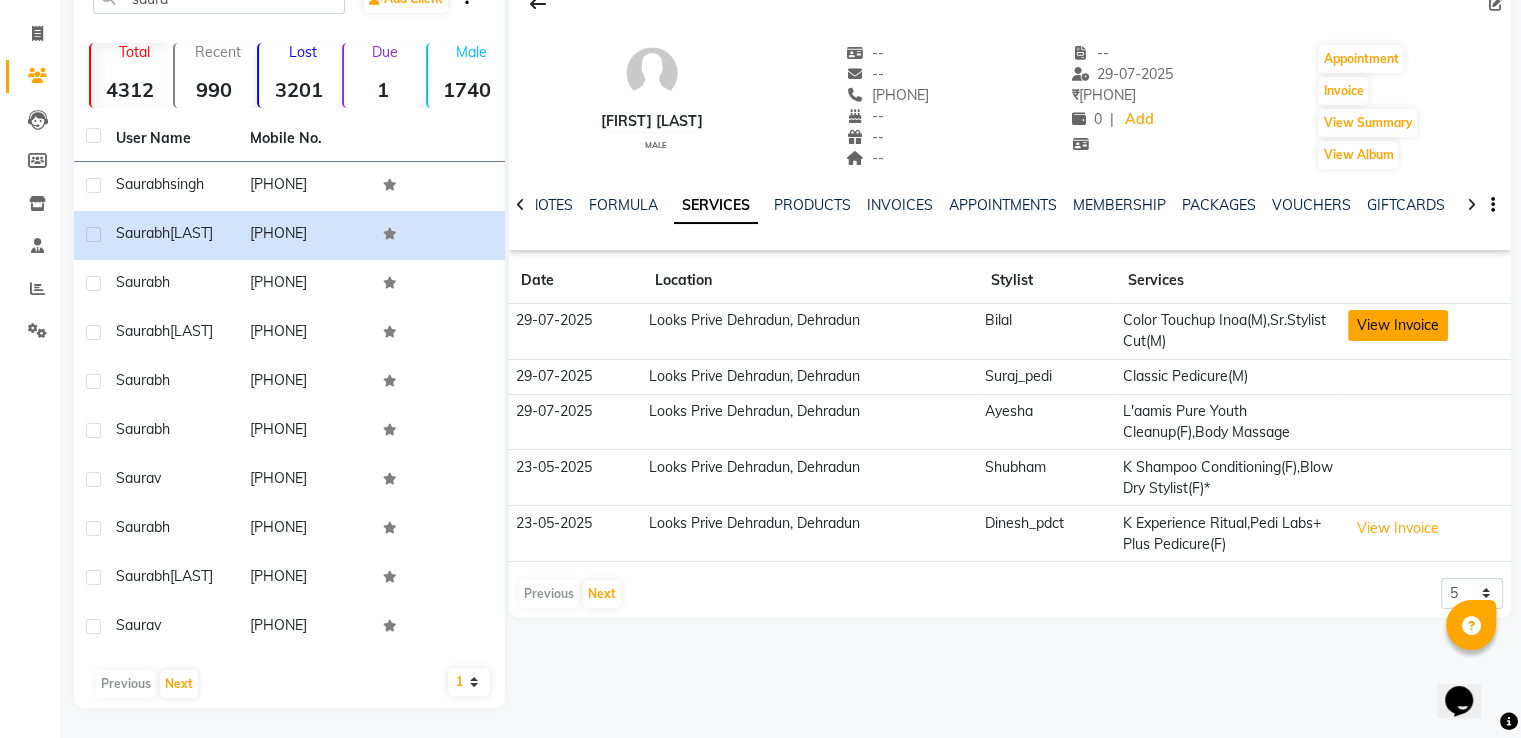 click on "View Invoice" 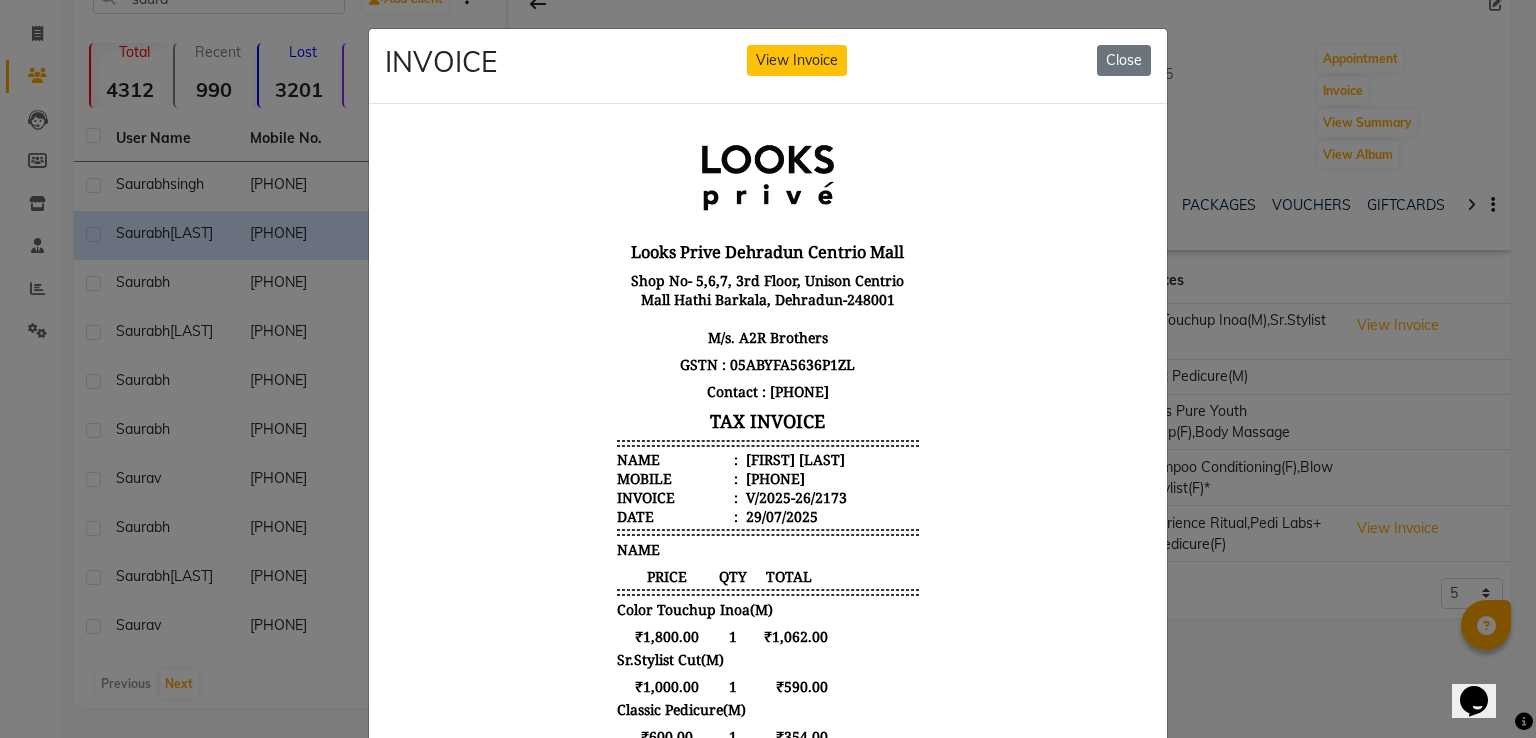 scroll, scrollTop: 16, scrollLeft: 0, axis: vertical 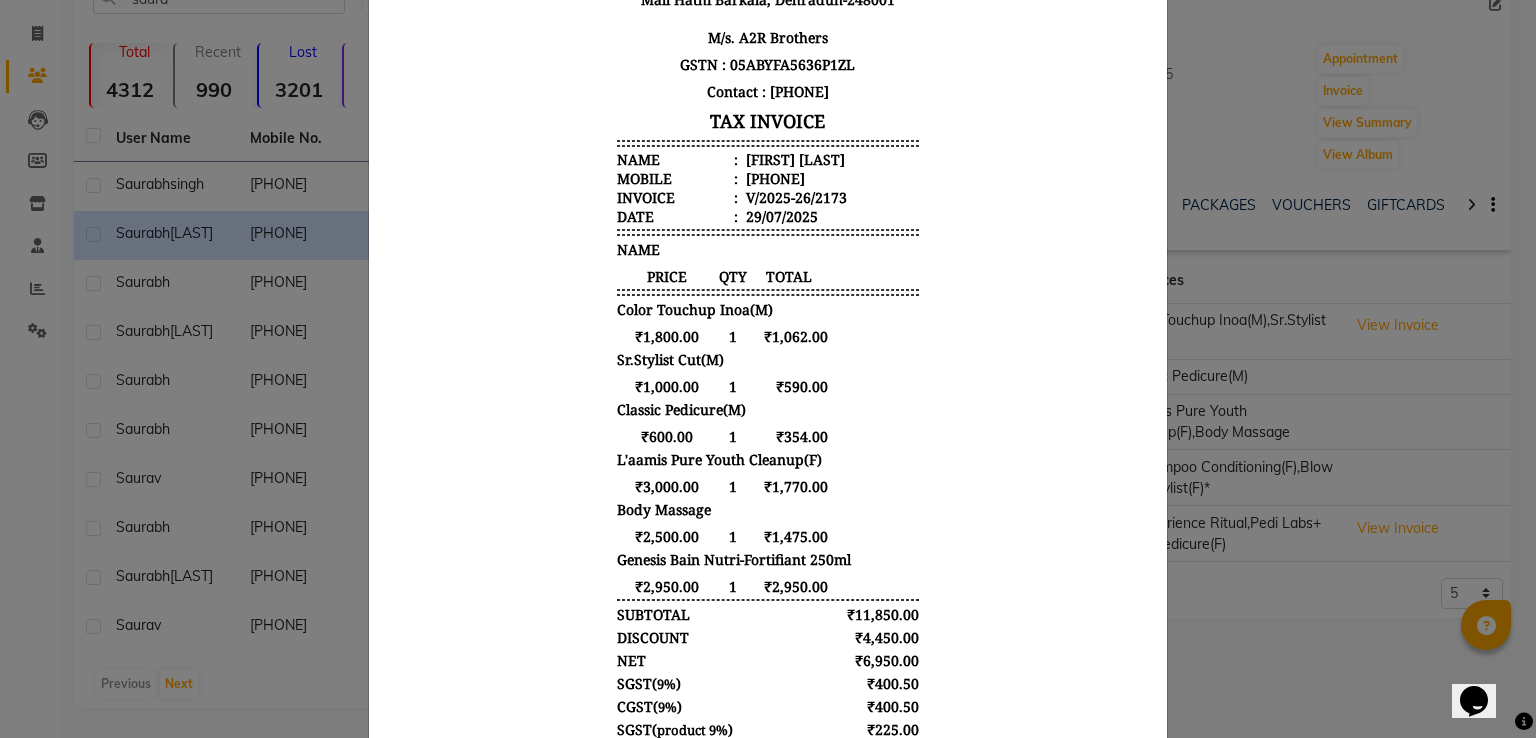 click on "INVOICE View Invoice Close" 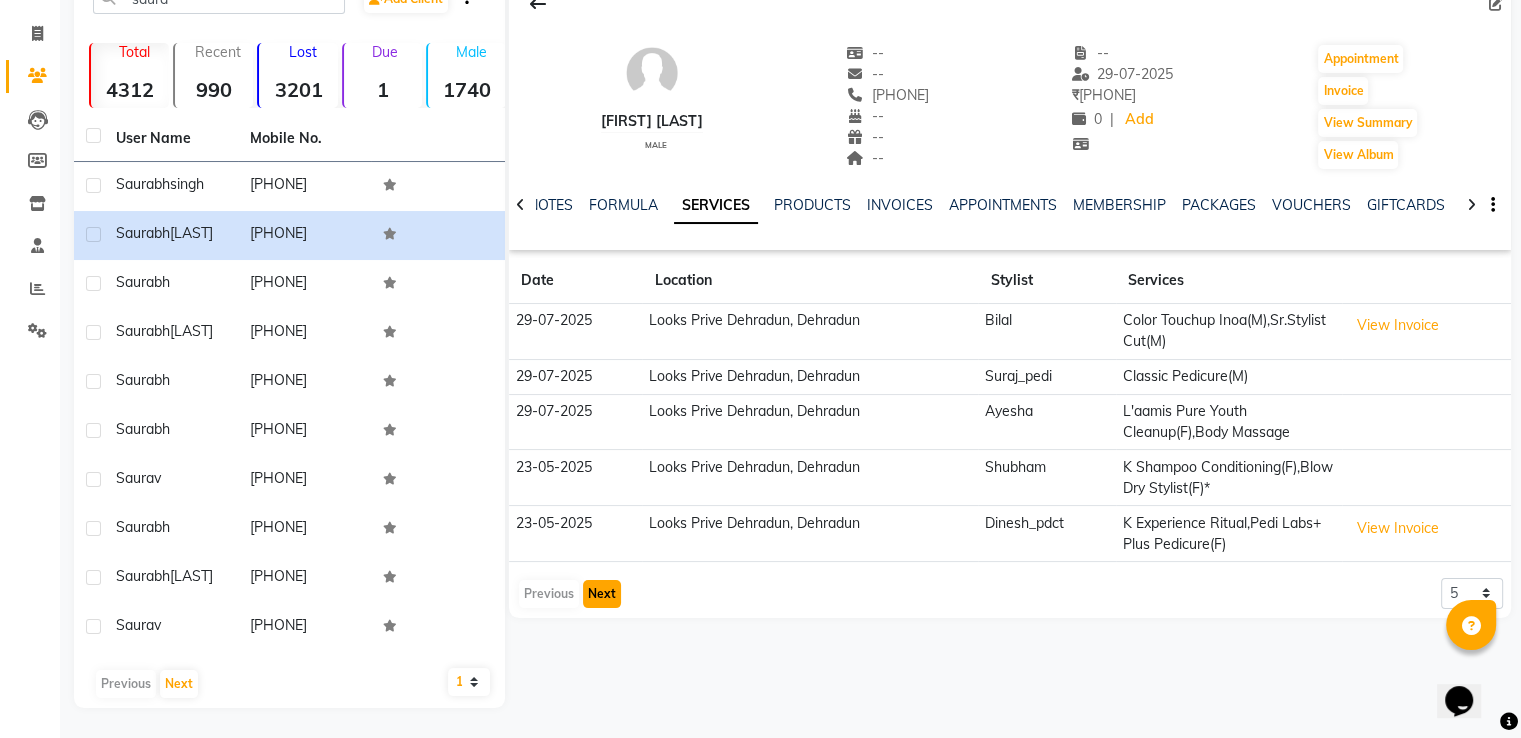 click on "Next" 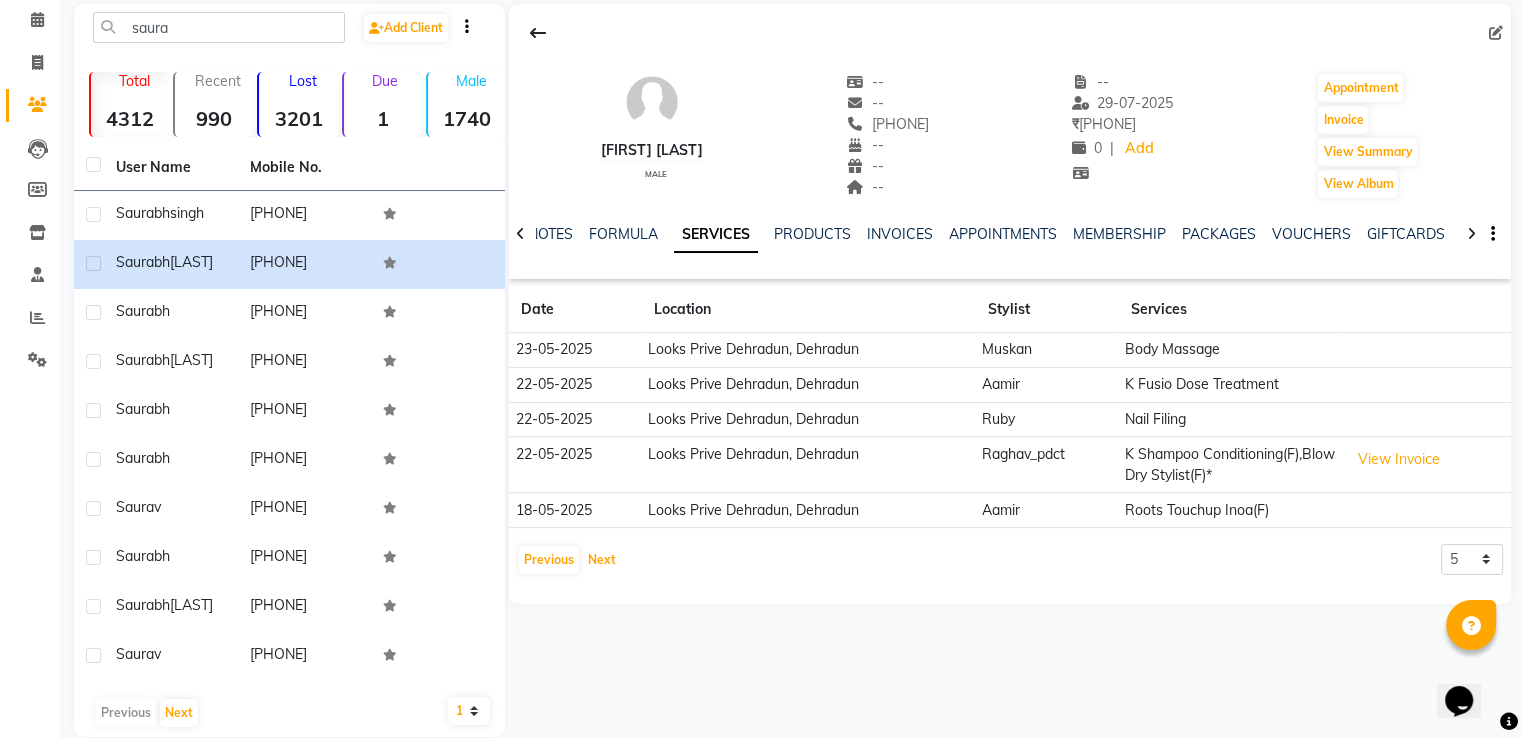 scroll, scrollTop: 0, scrollLeft: 0, axis: both 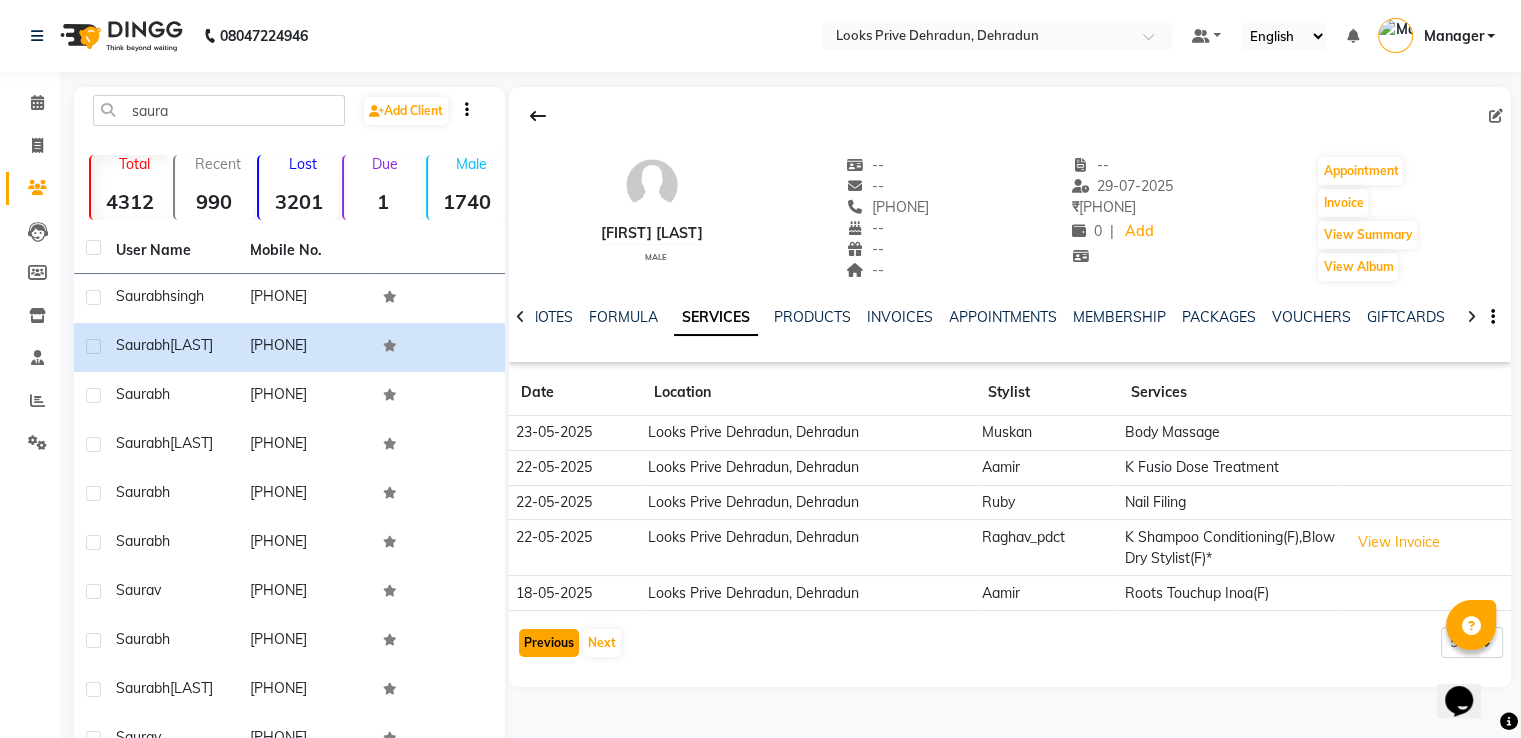 click on "Previous" 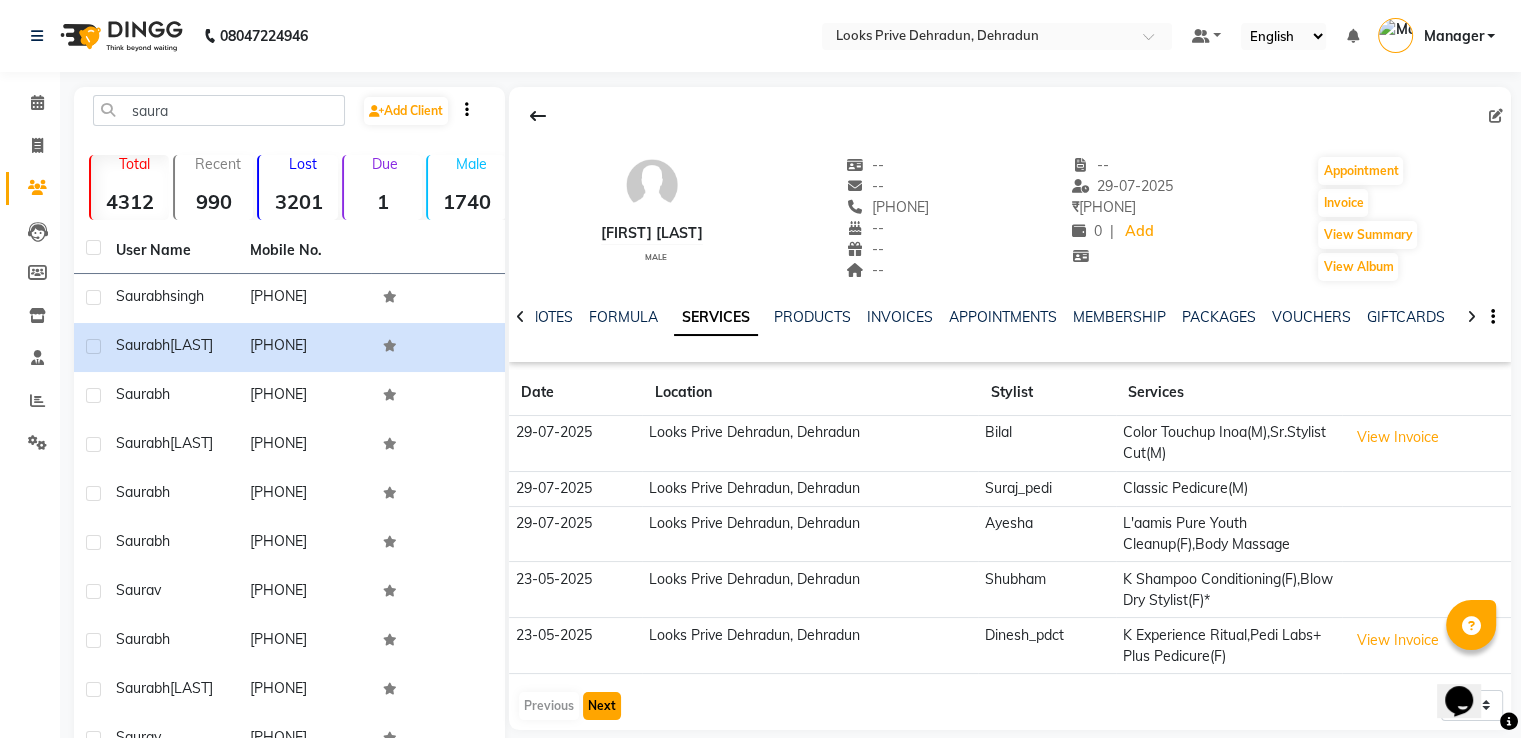 click on "Next" 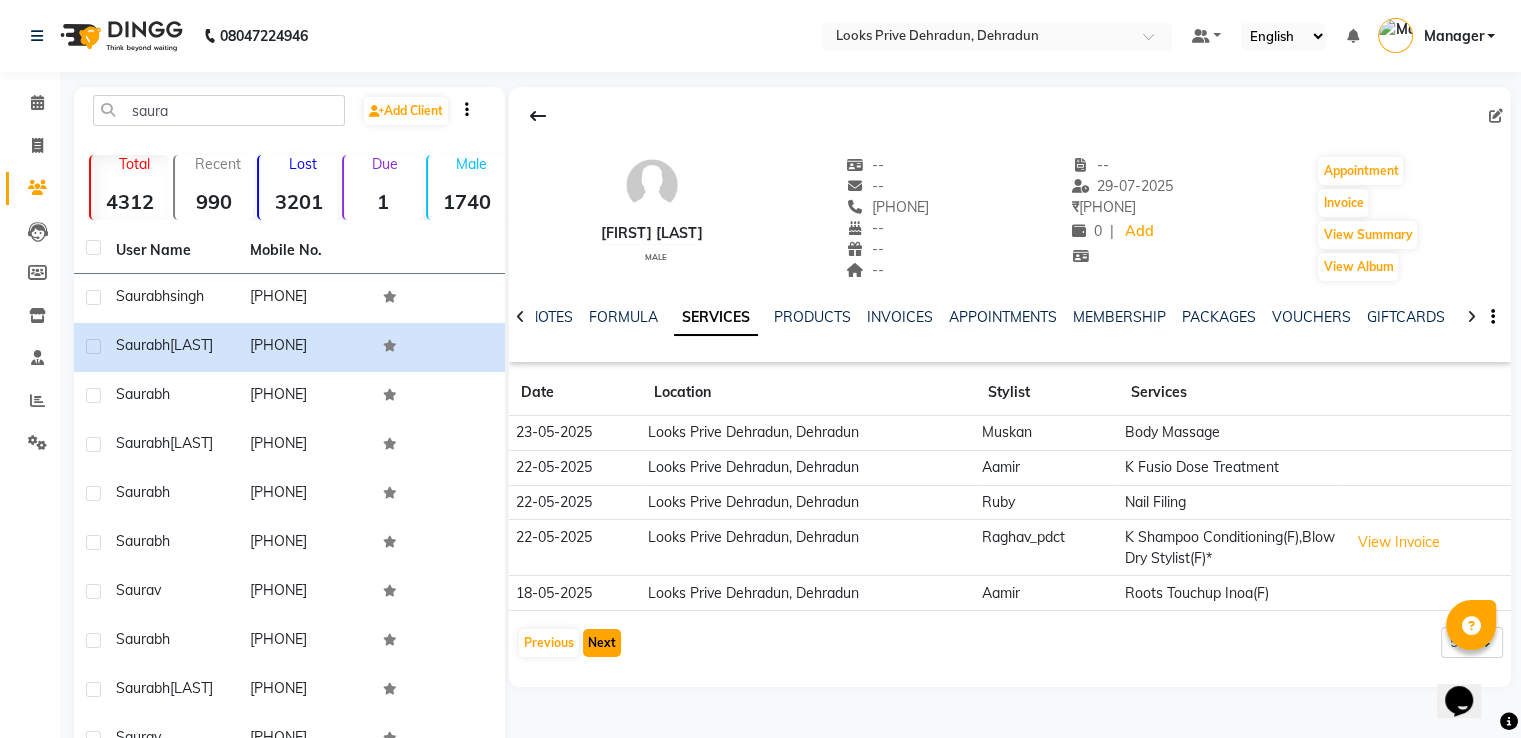 click on "Next" 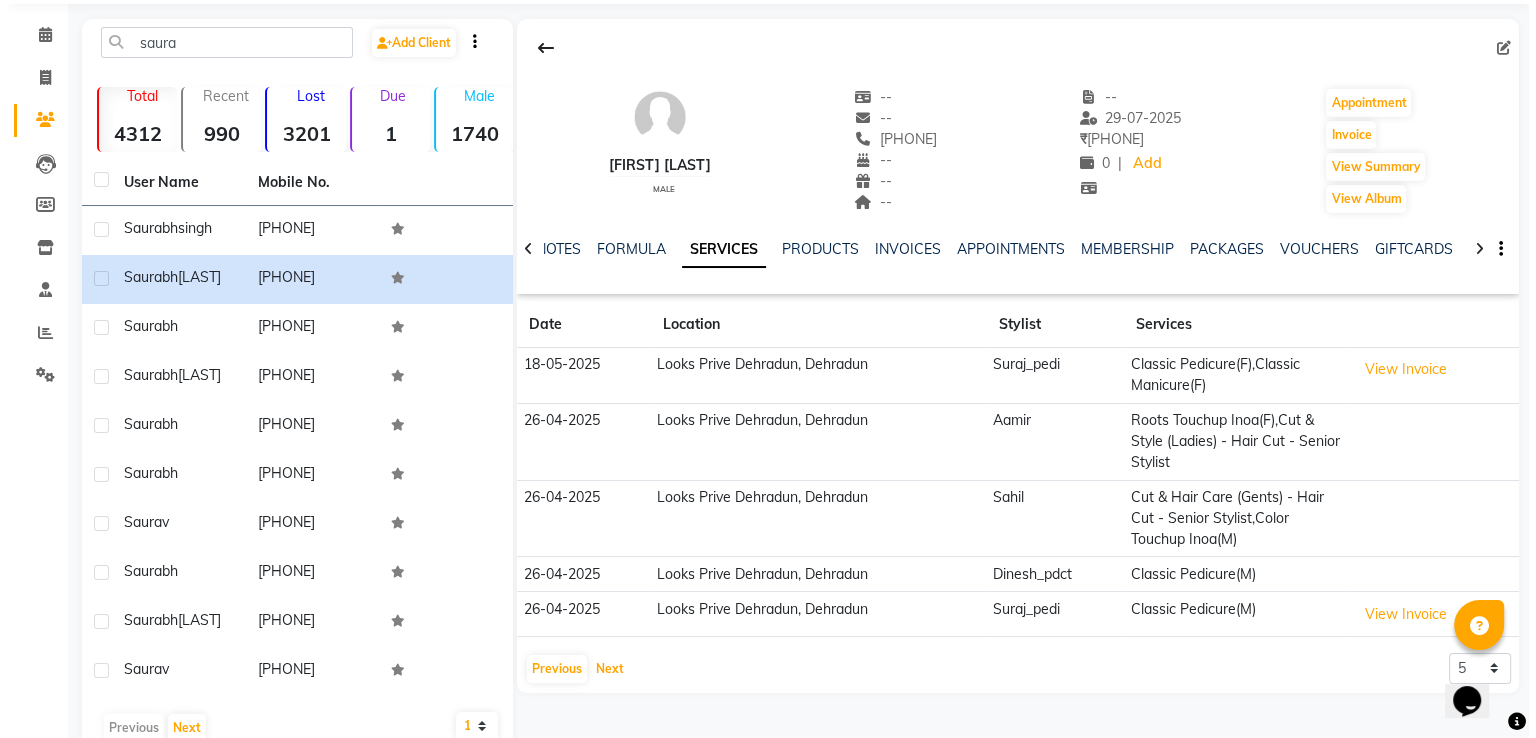 scroll, scrollTop: 163, scrollLeft: 0, axis: vertical 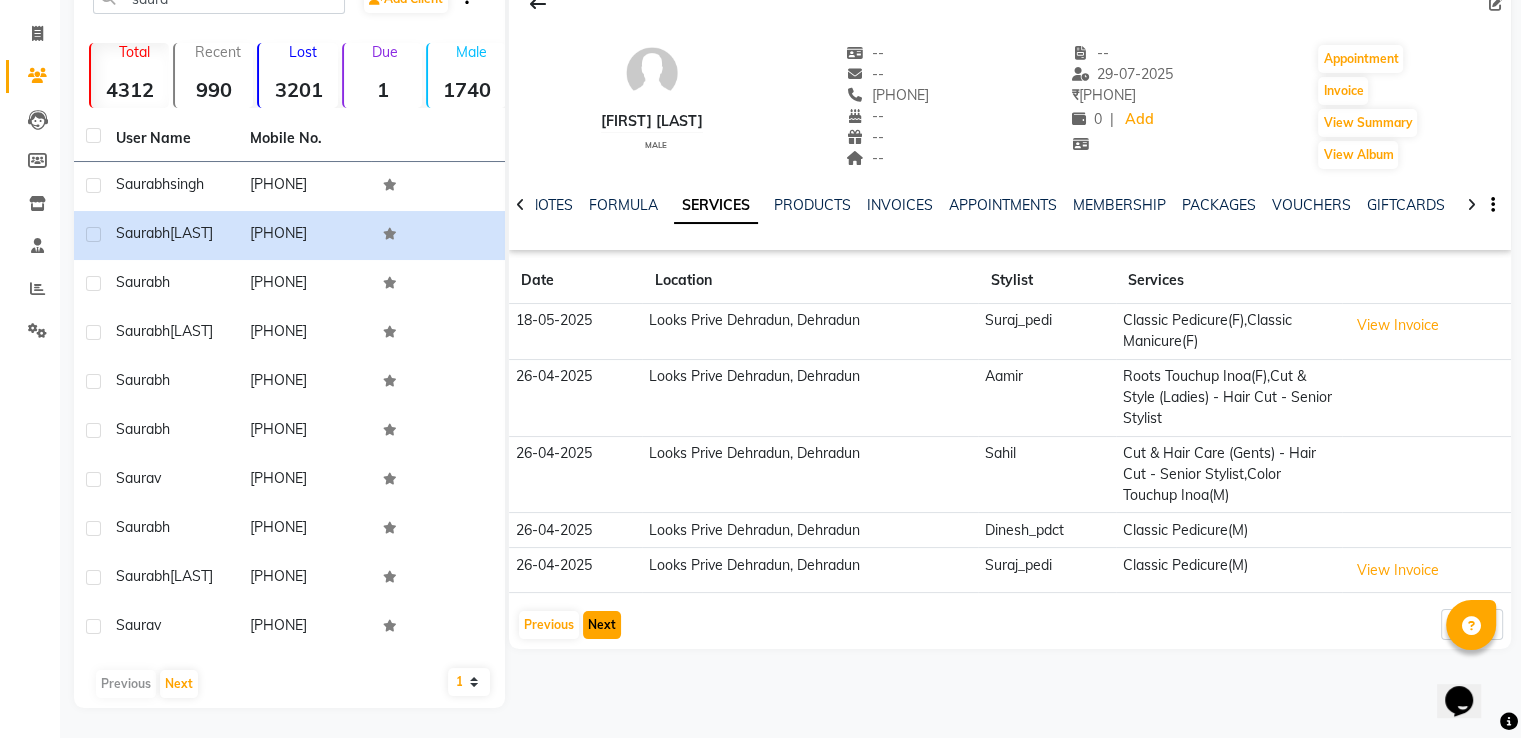 click on "Next" 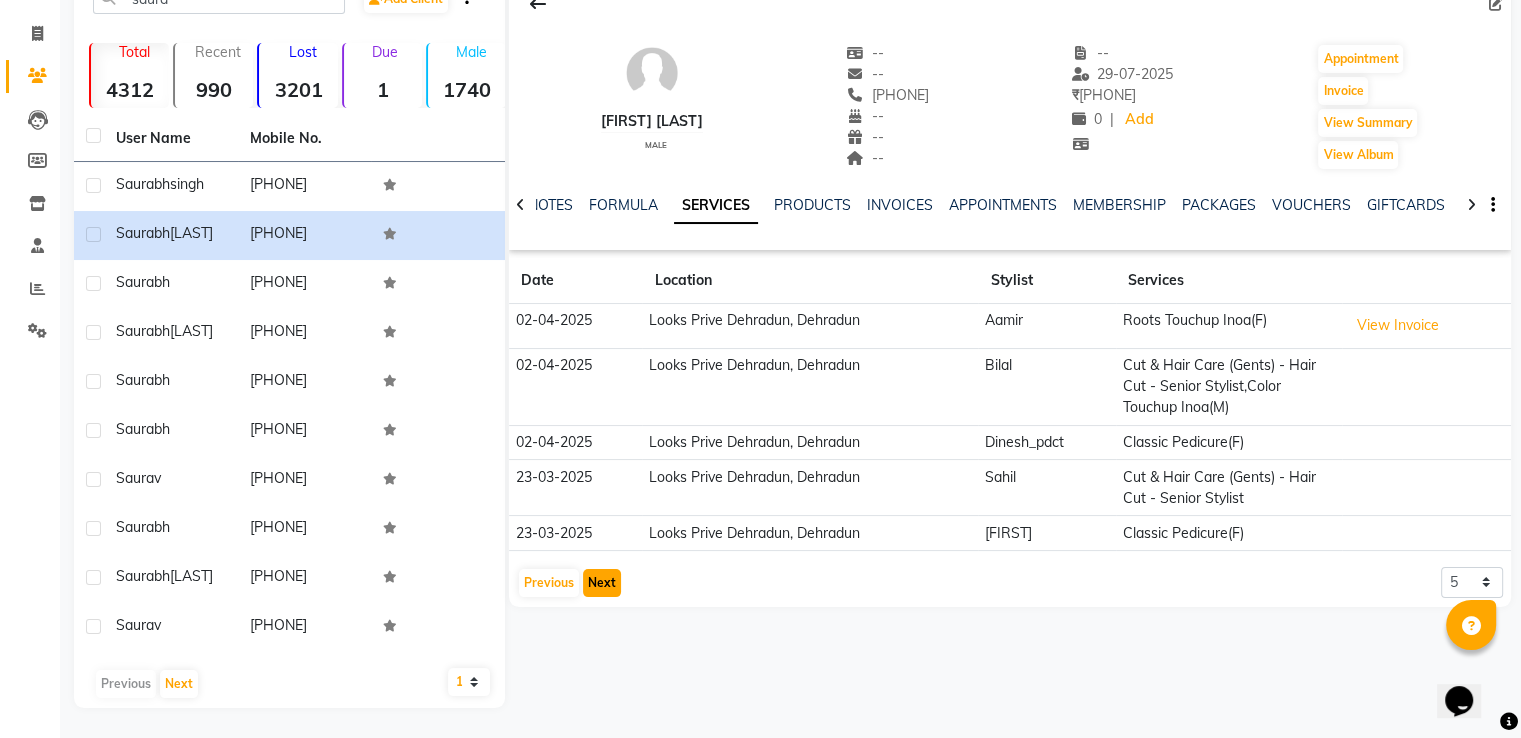 click on "Next" 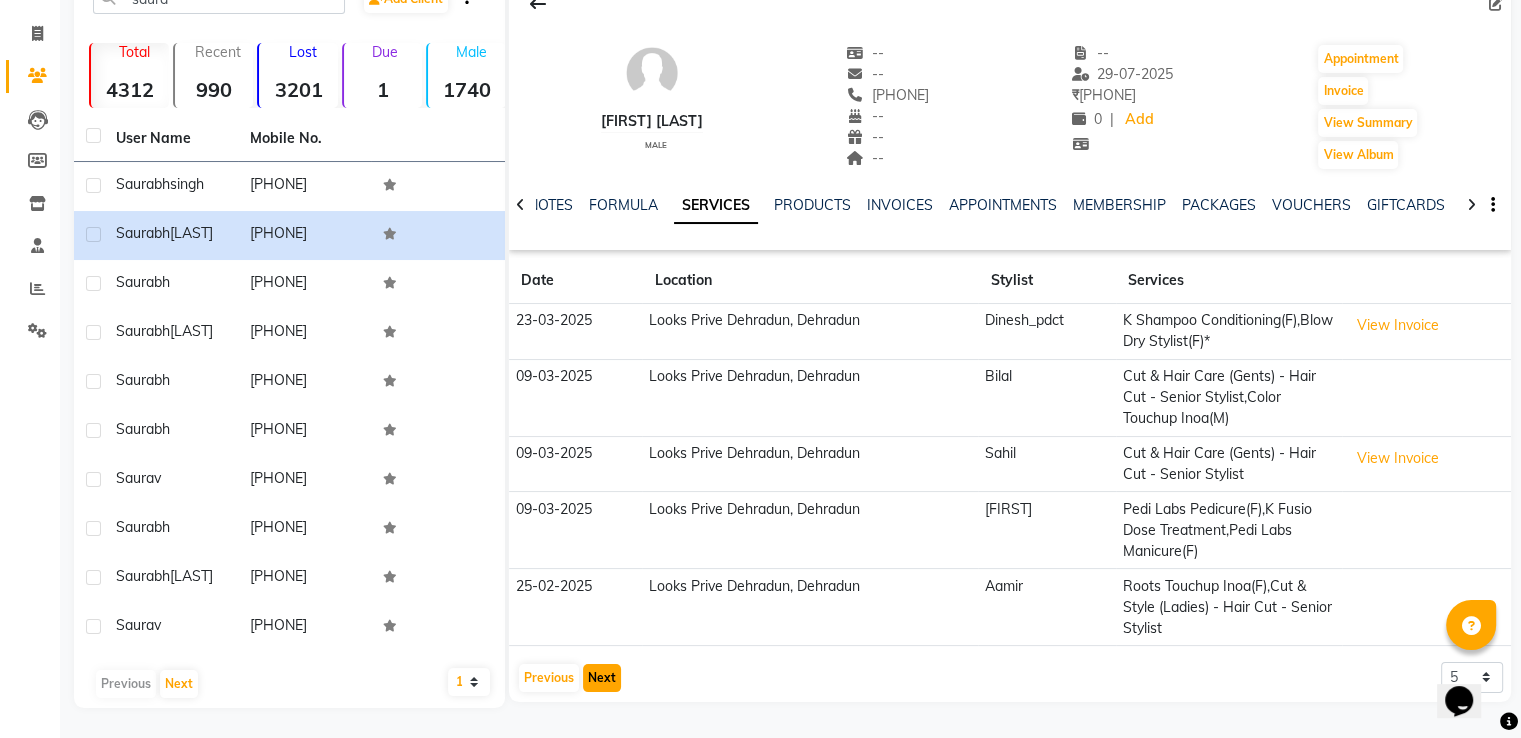 click on "Next" 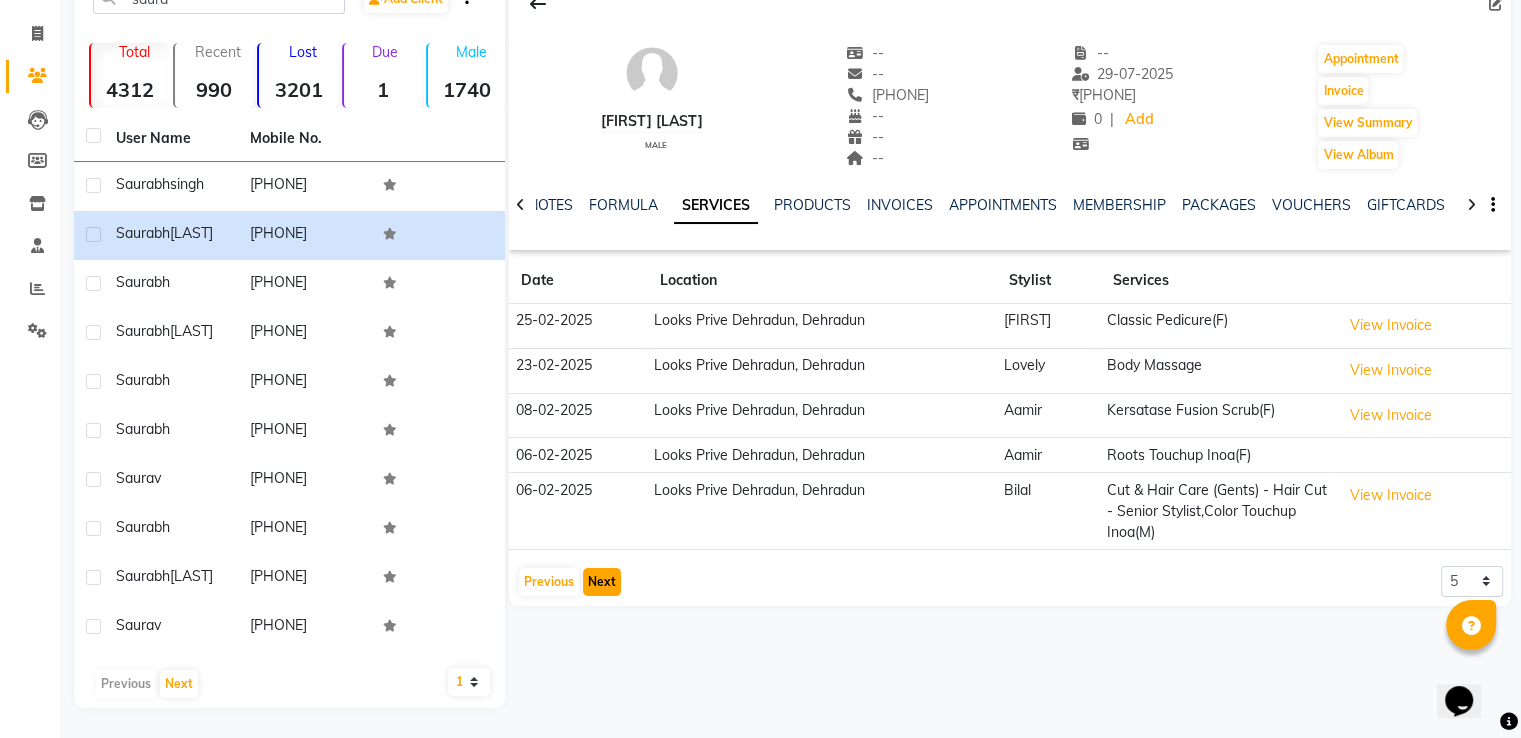 click on "Next" 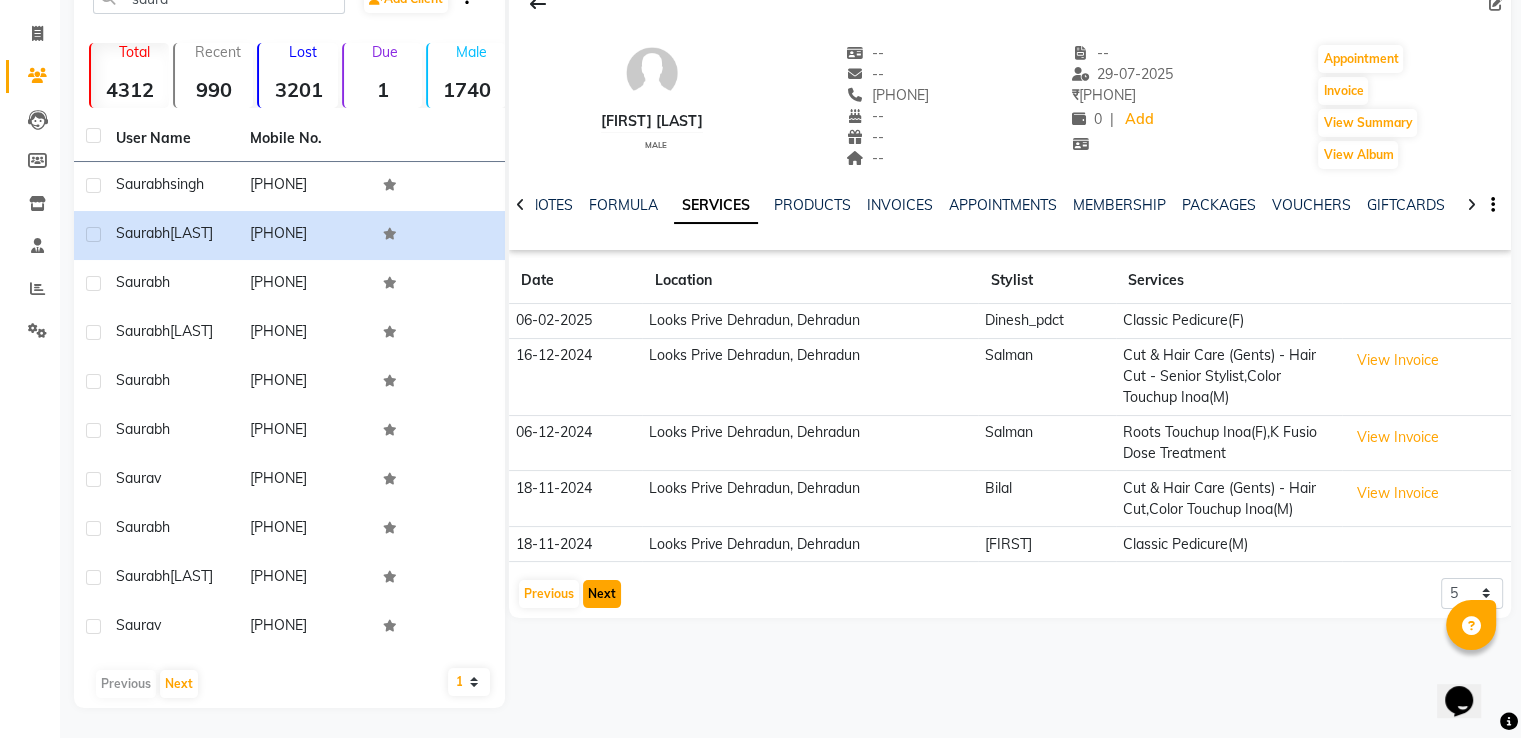 click on "Next" 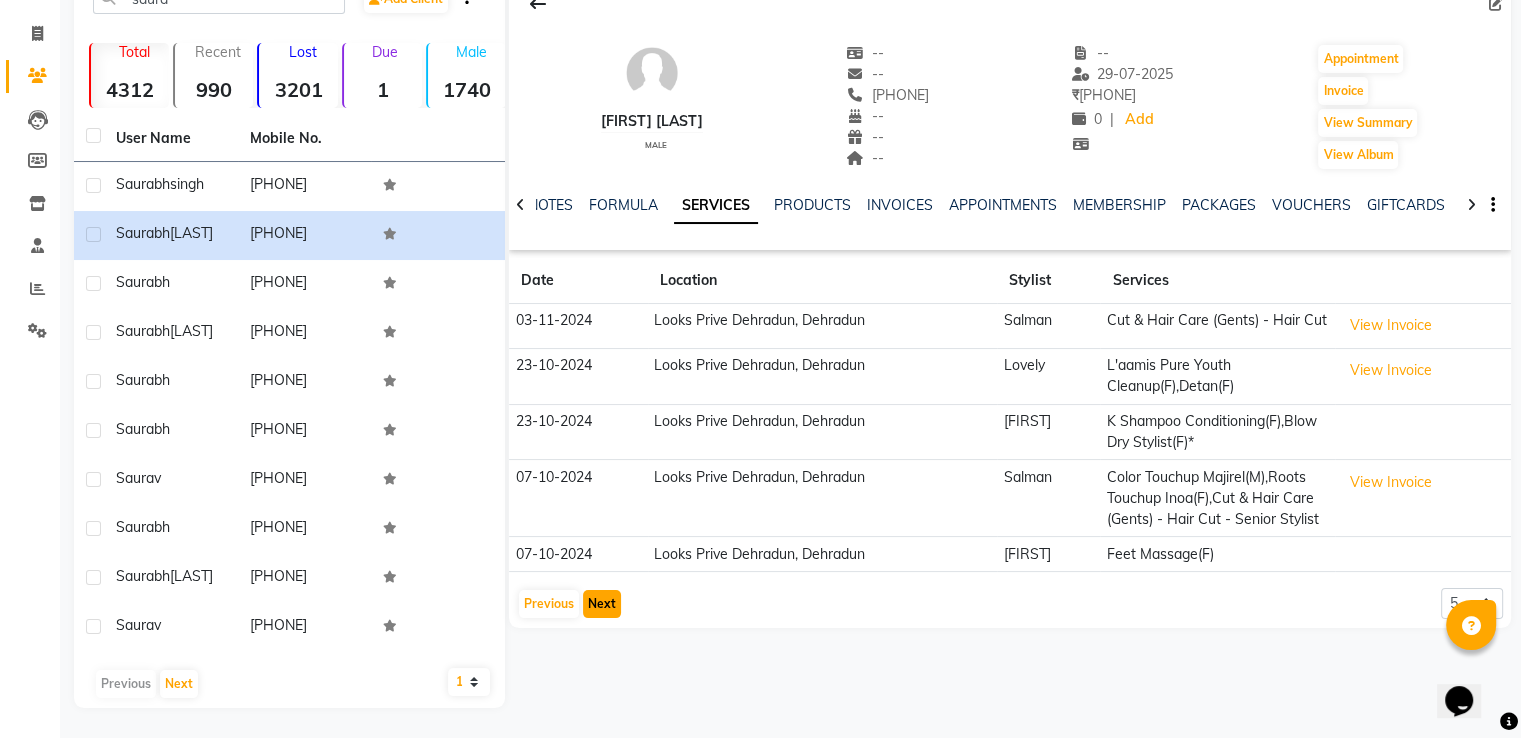 click on "Next" 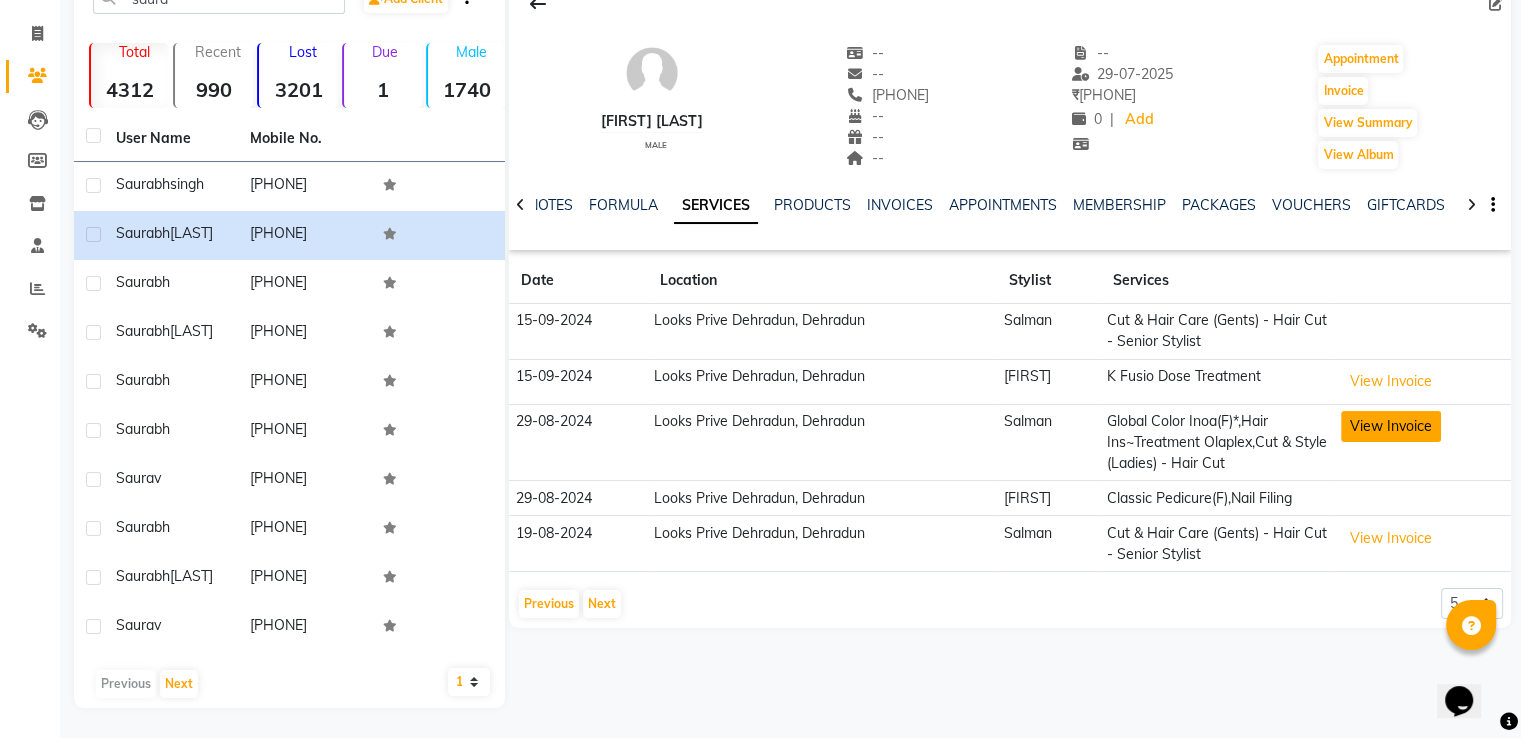 click on "View Invoice" 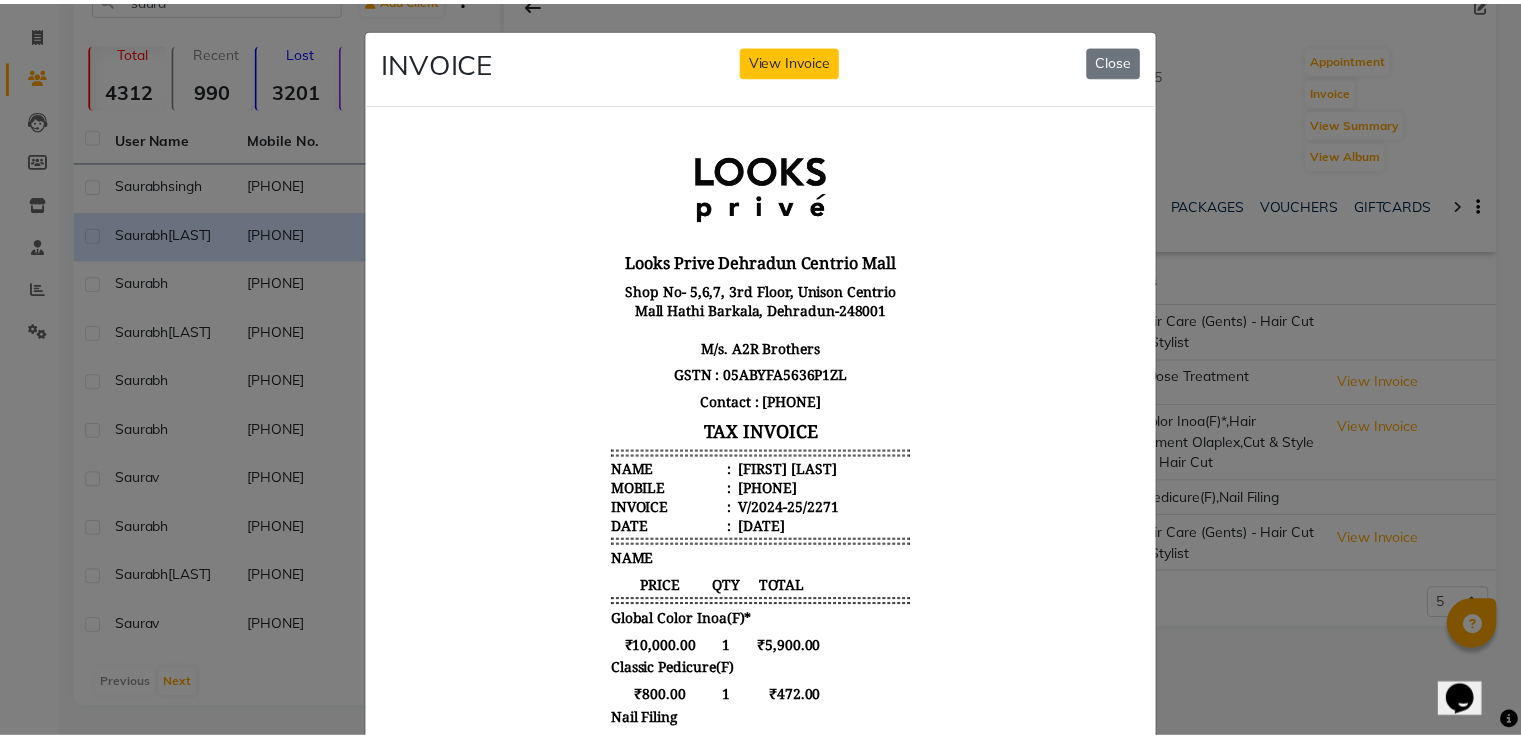 scroll, scrollTop: 16, scrollLeft: 0, axis: vertical 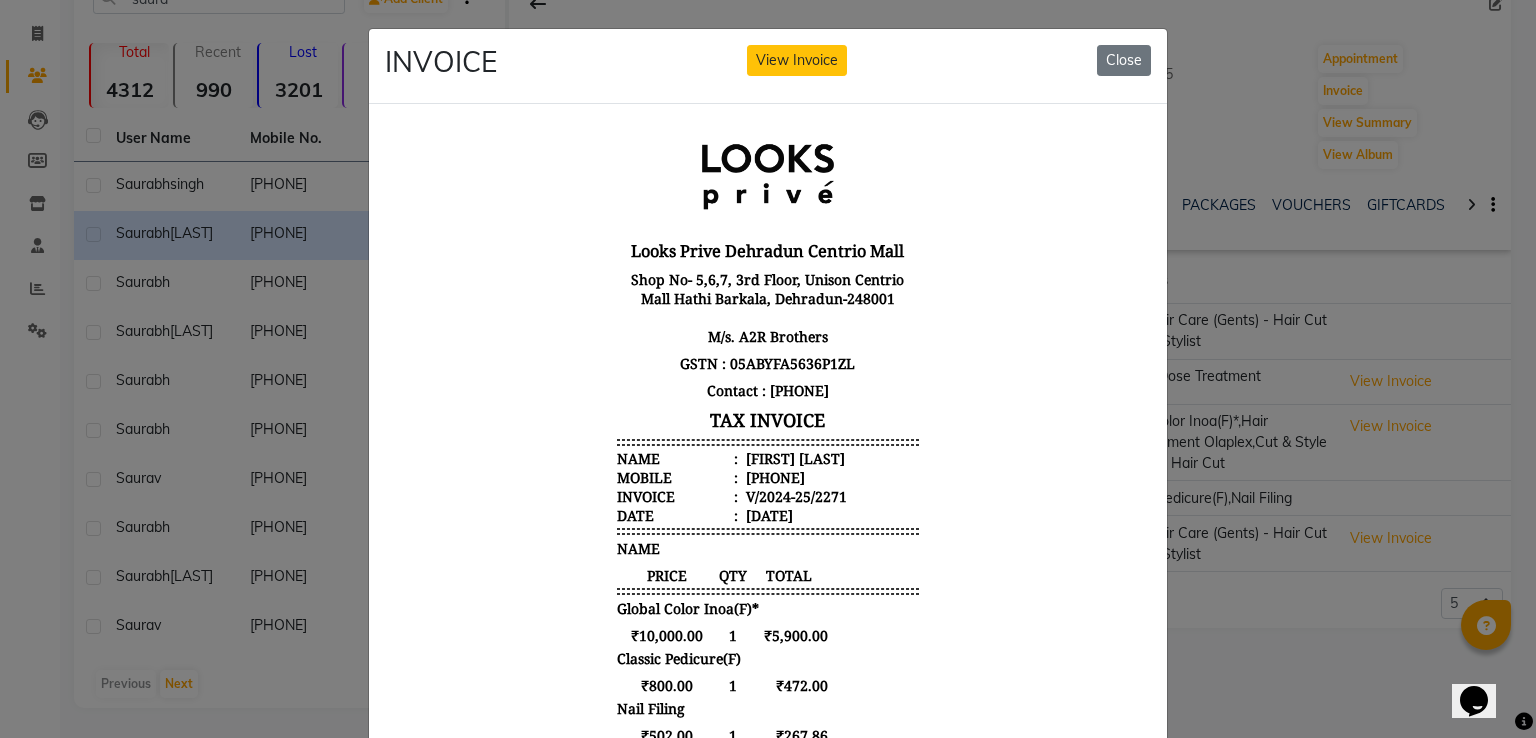 click on "INVOICE View Invoice Close" 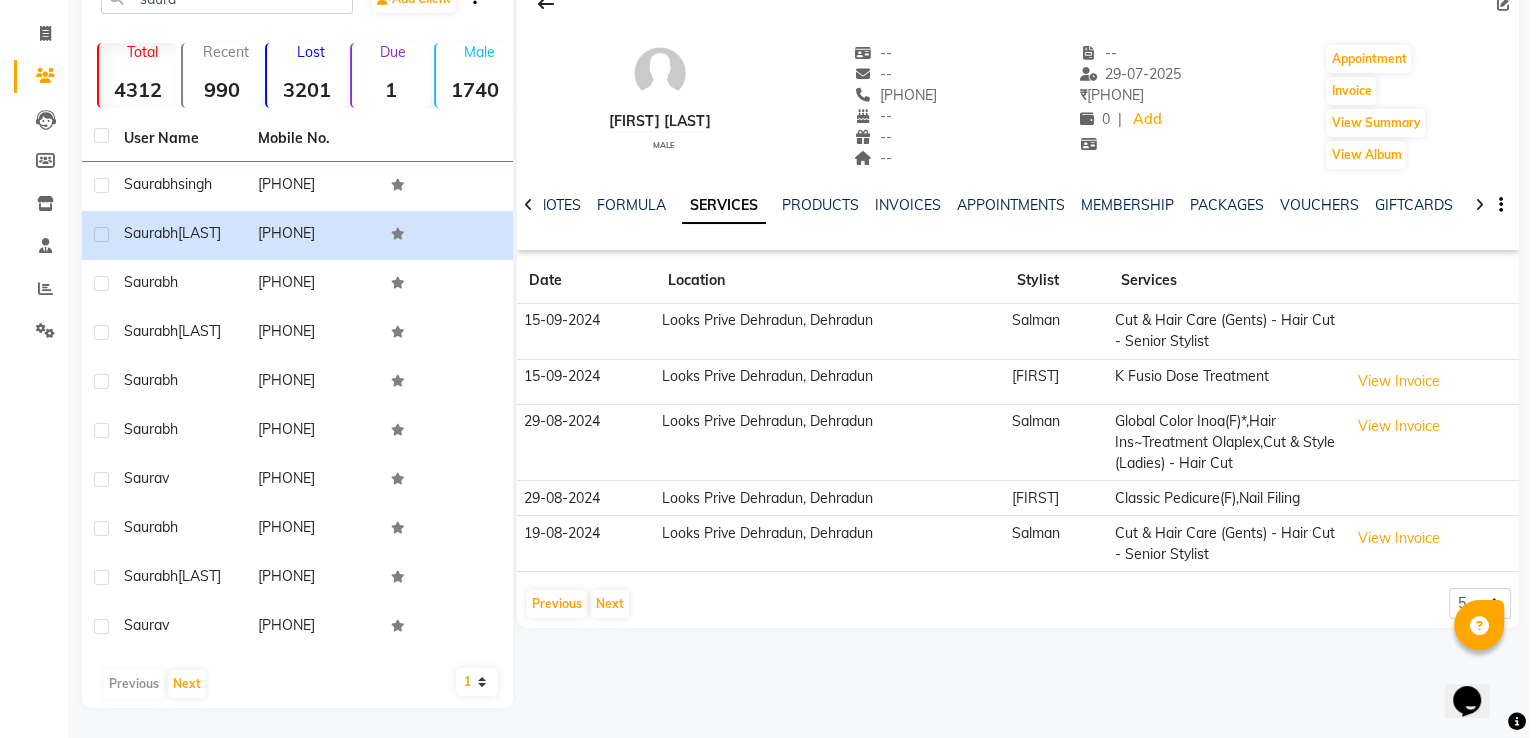 scroll, scrollTop: 0, scrollLeft: 0, axis: both 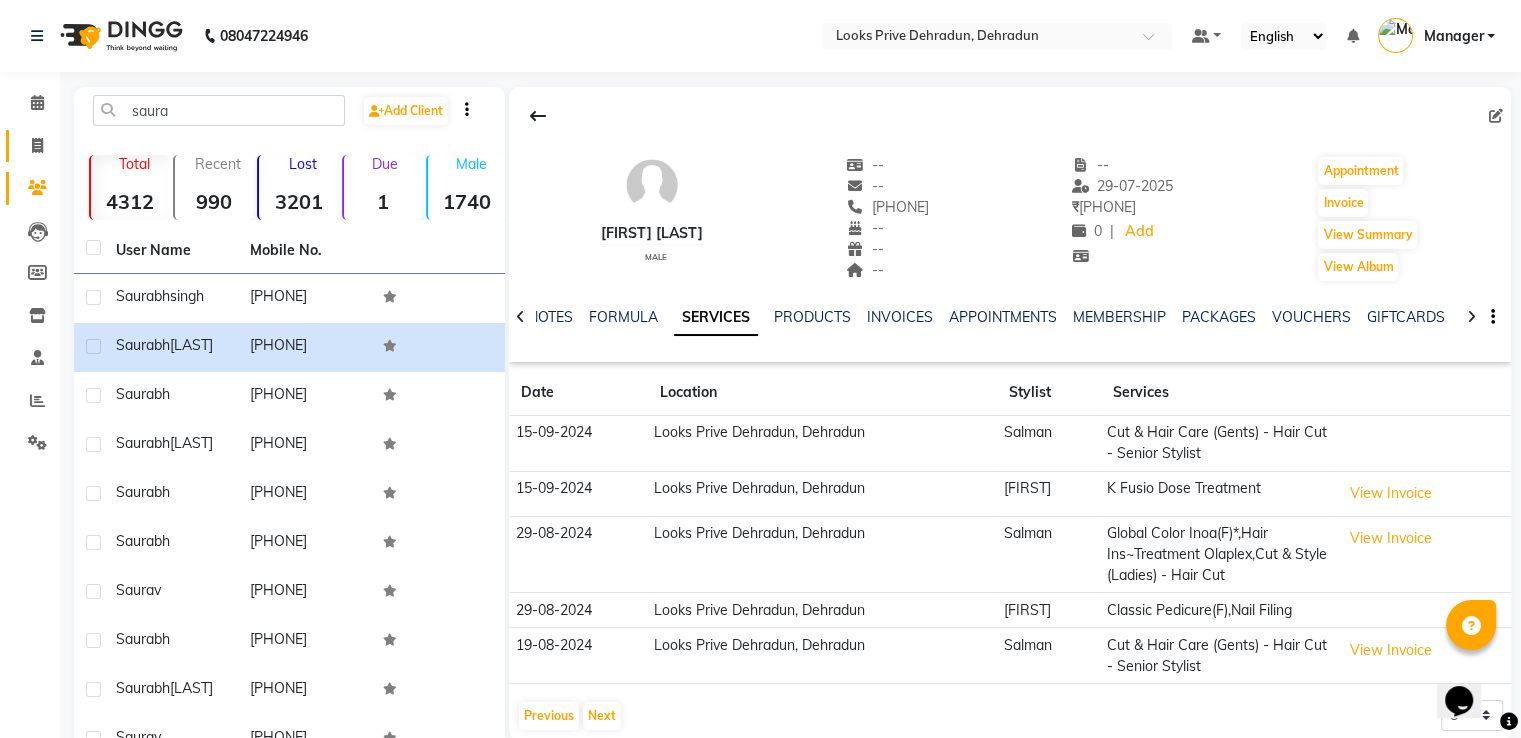 click 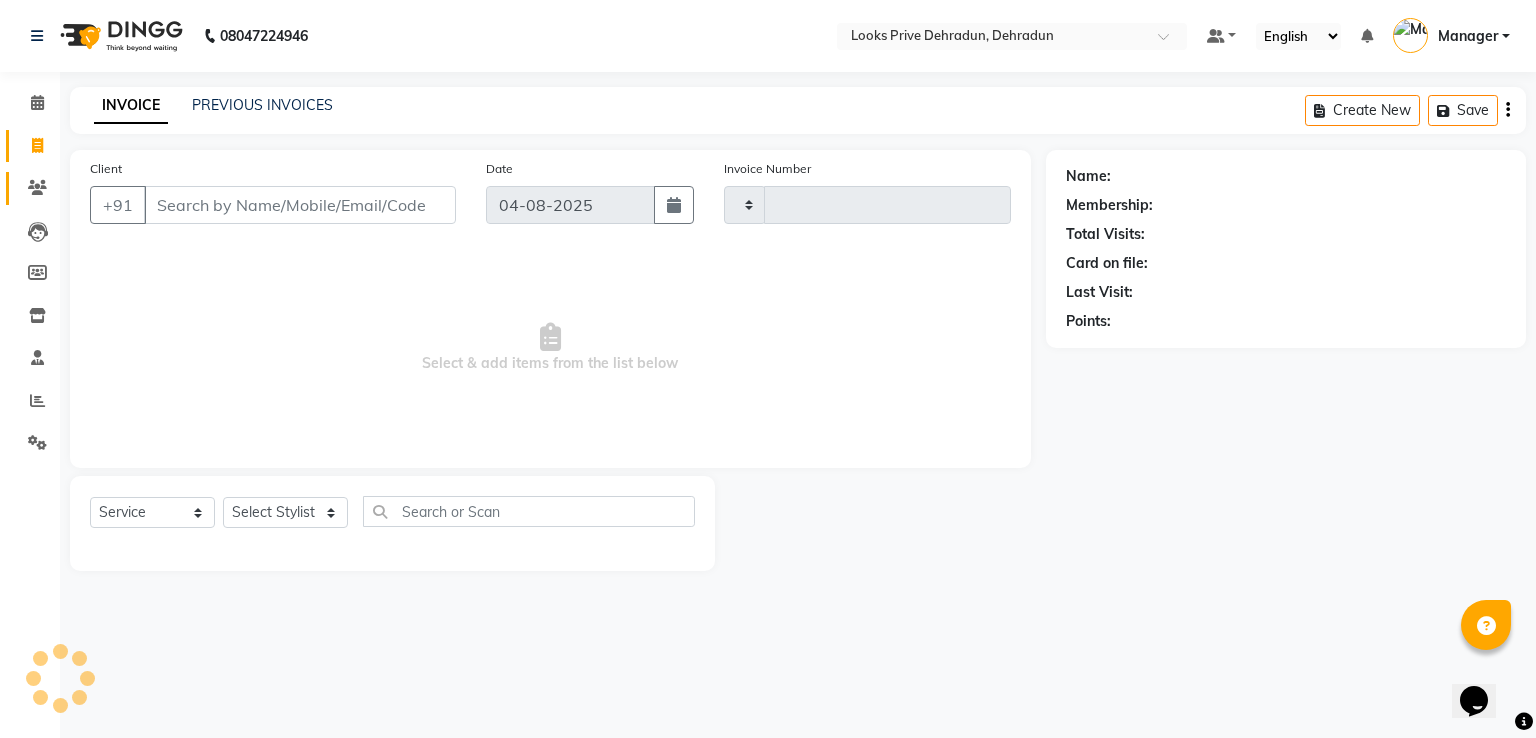 type on "2290" 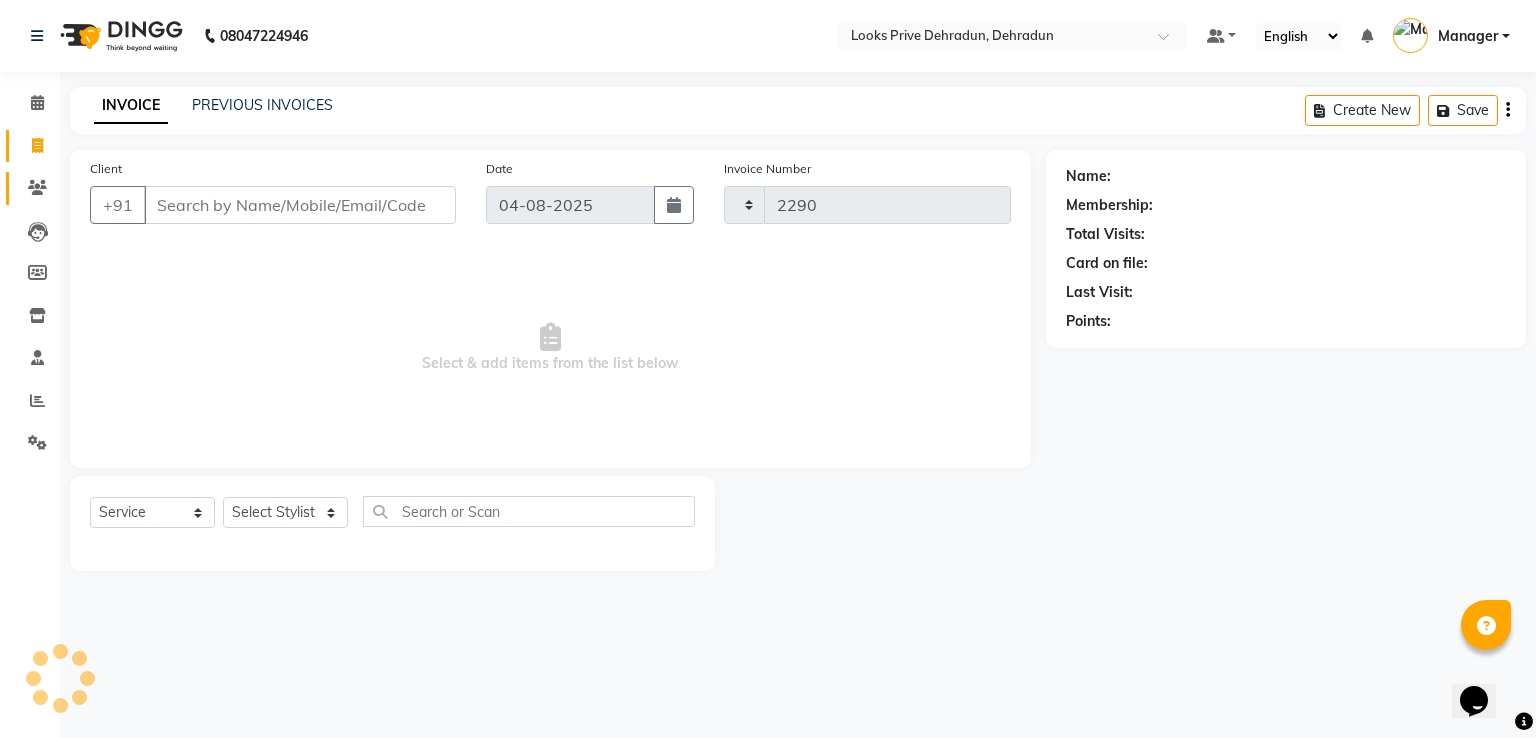 select on "6205" 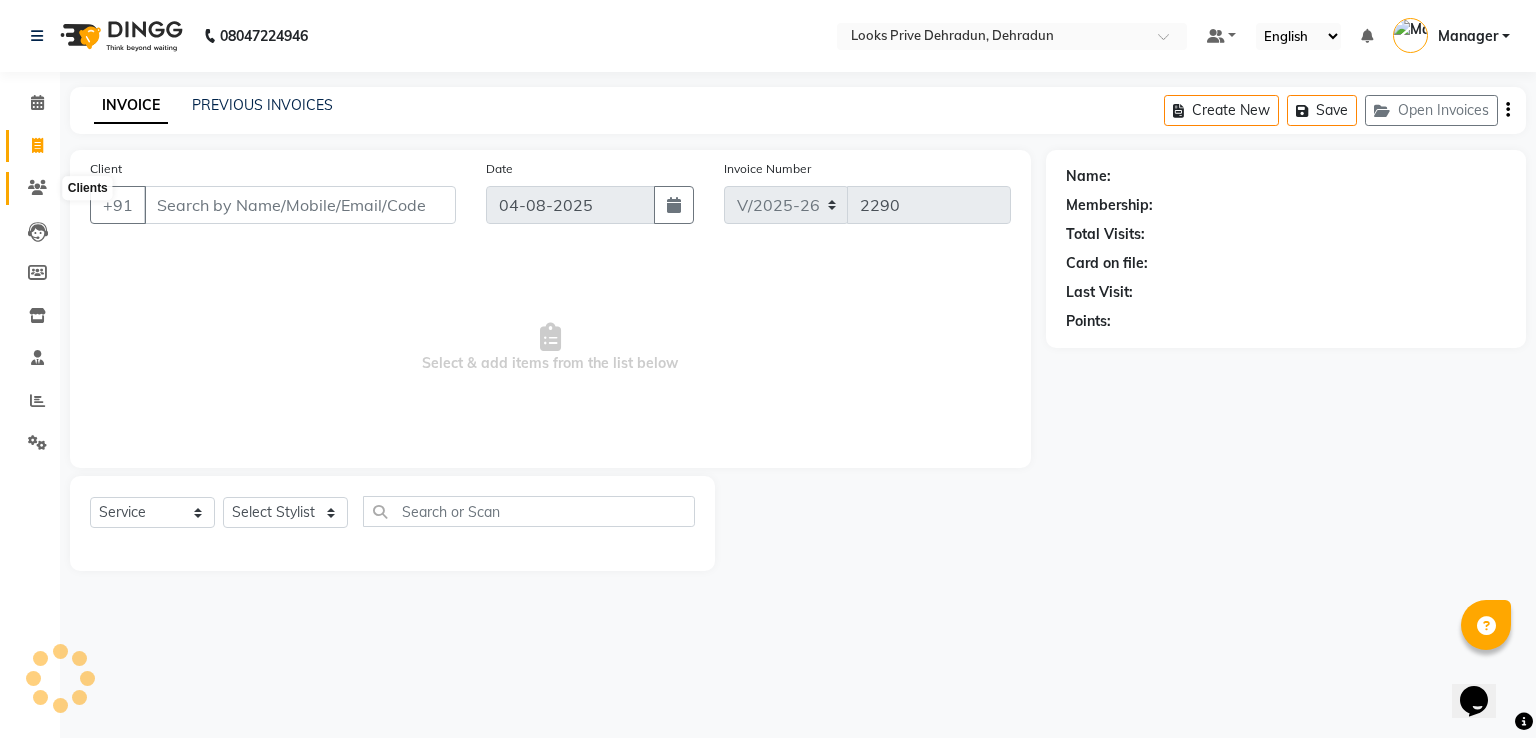 click 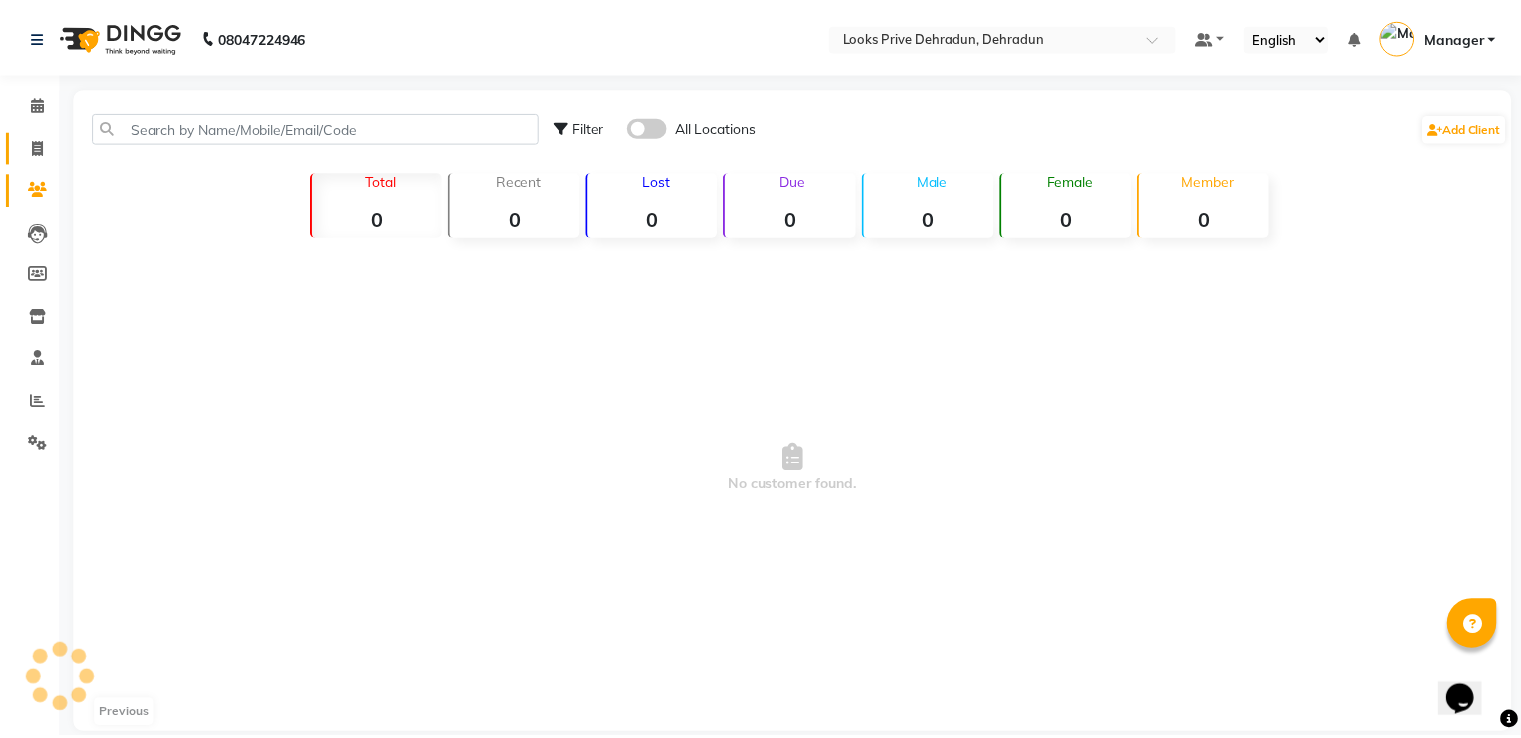 scroll, scrollTop: 26, scrollLeft: 0, axis: vertical 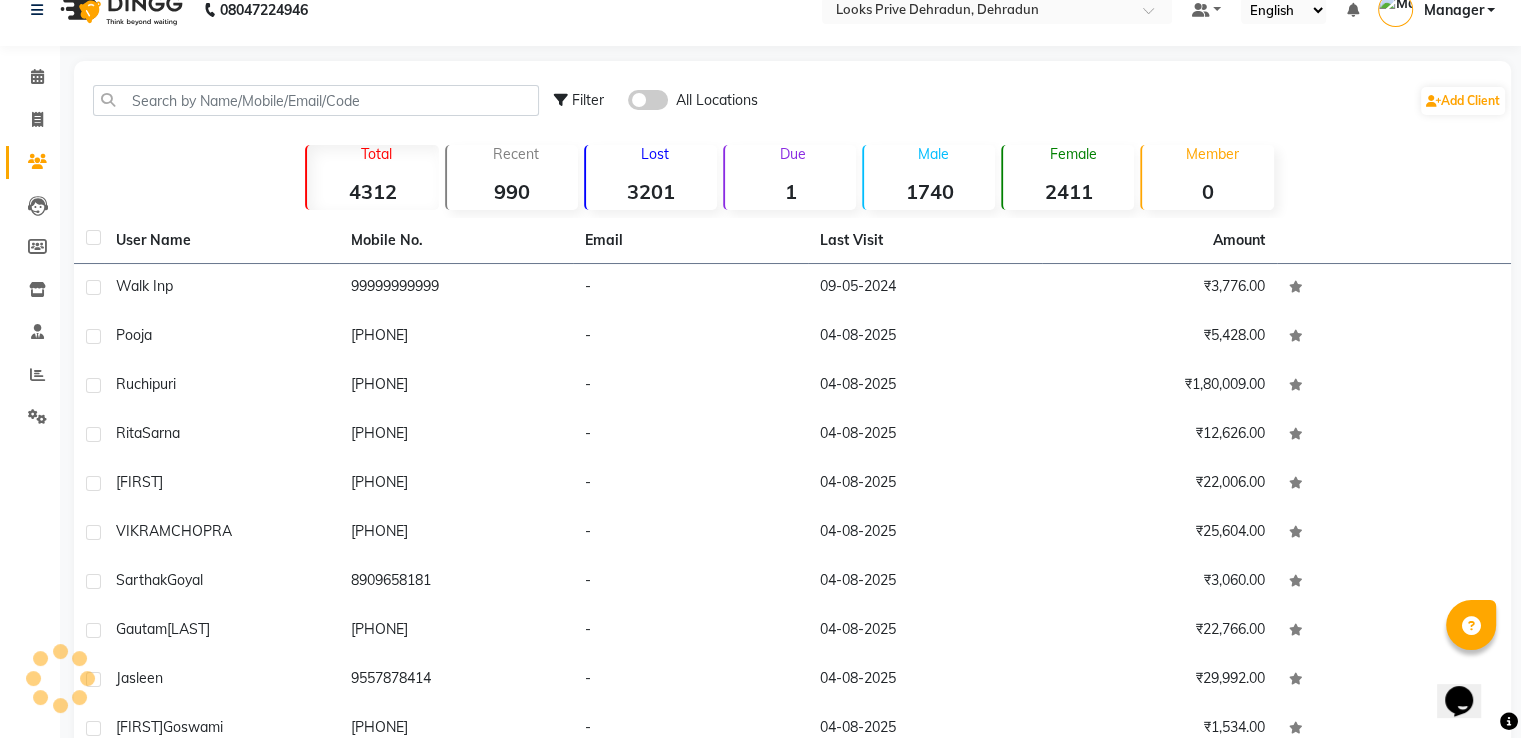 click 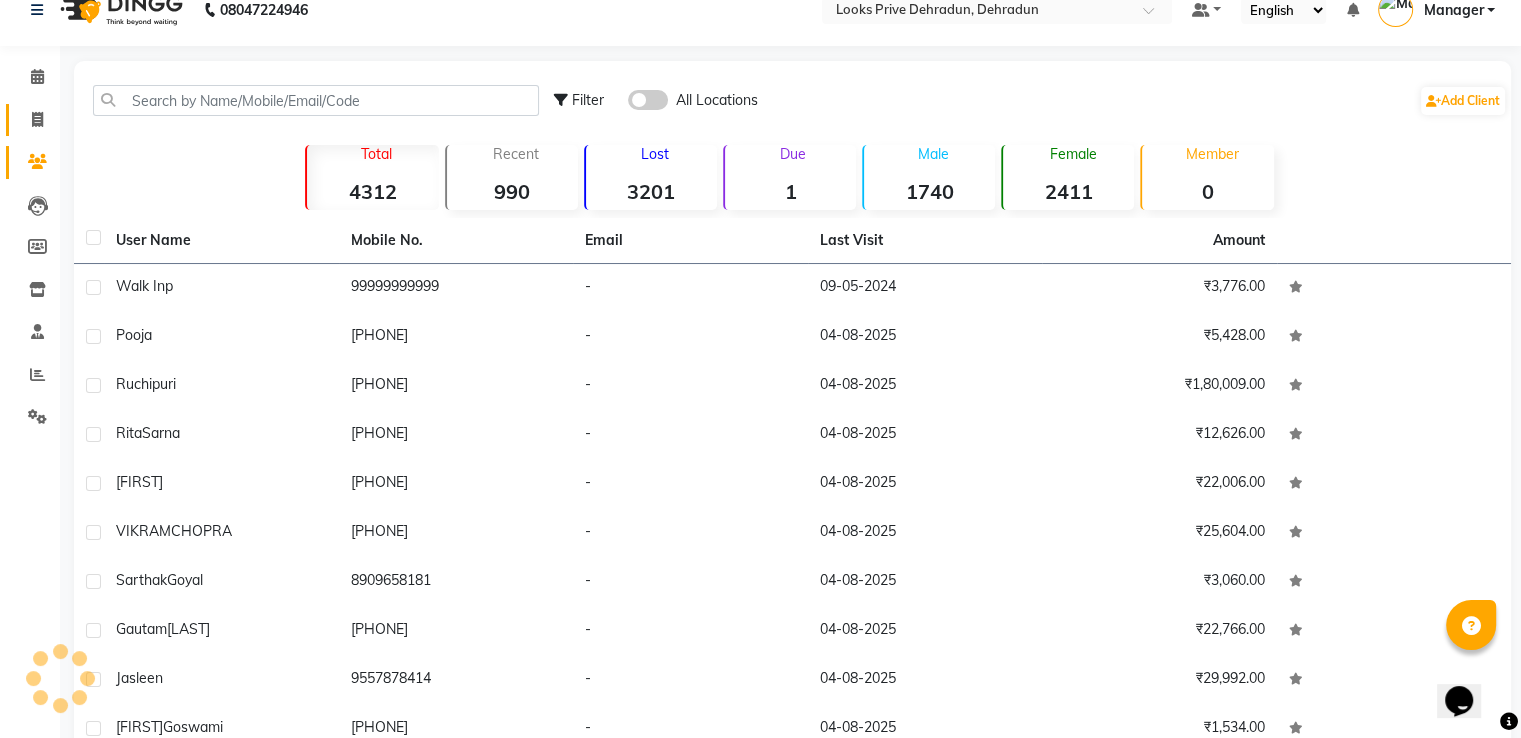 click on "Invoice" 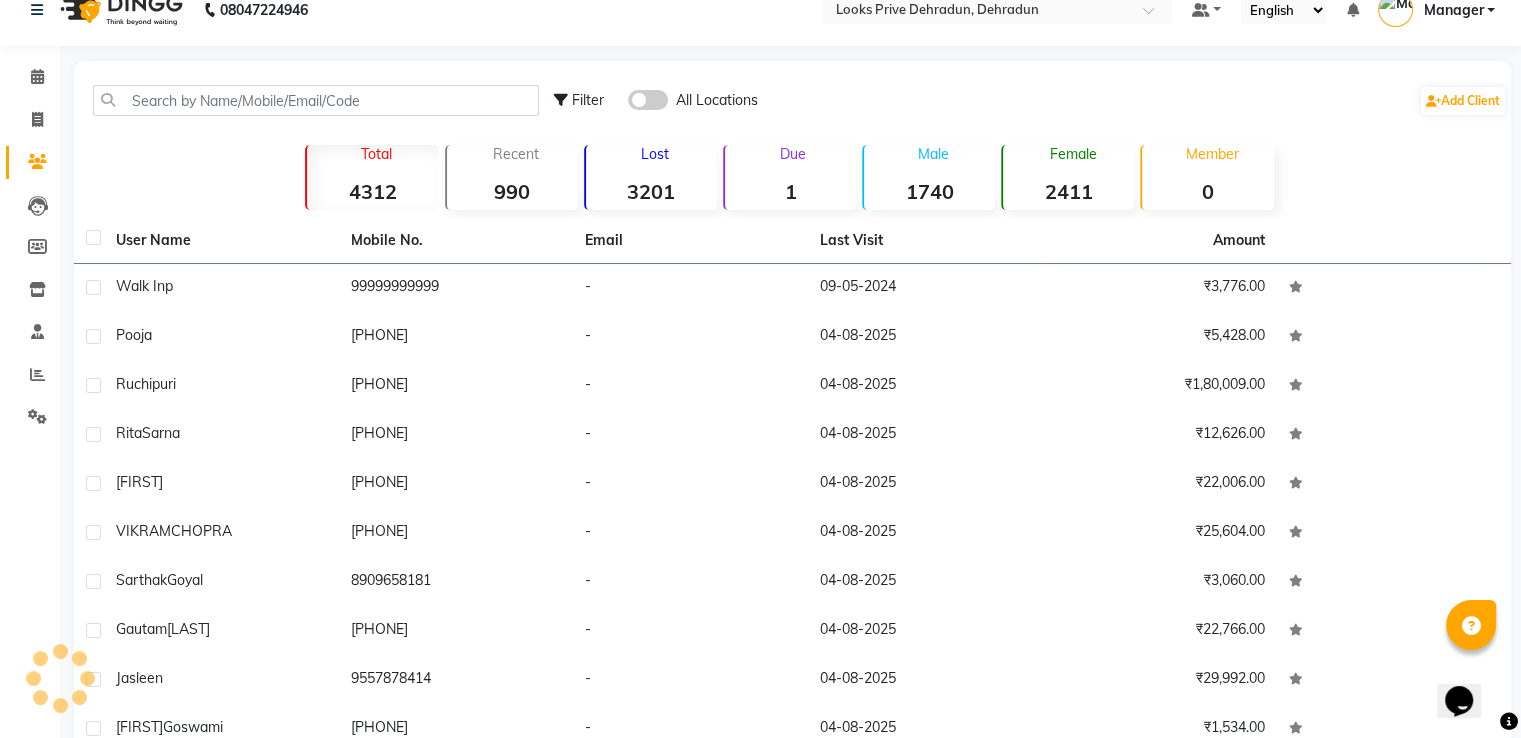 select on "service" 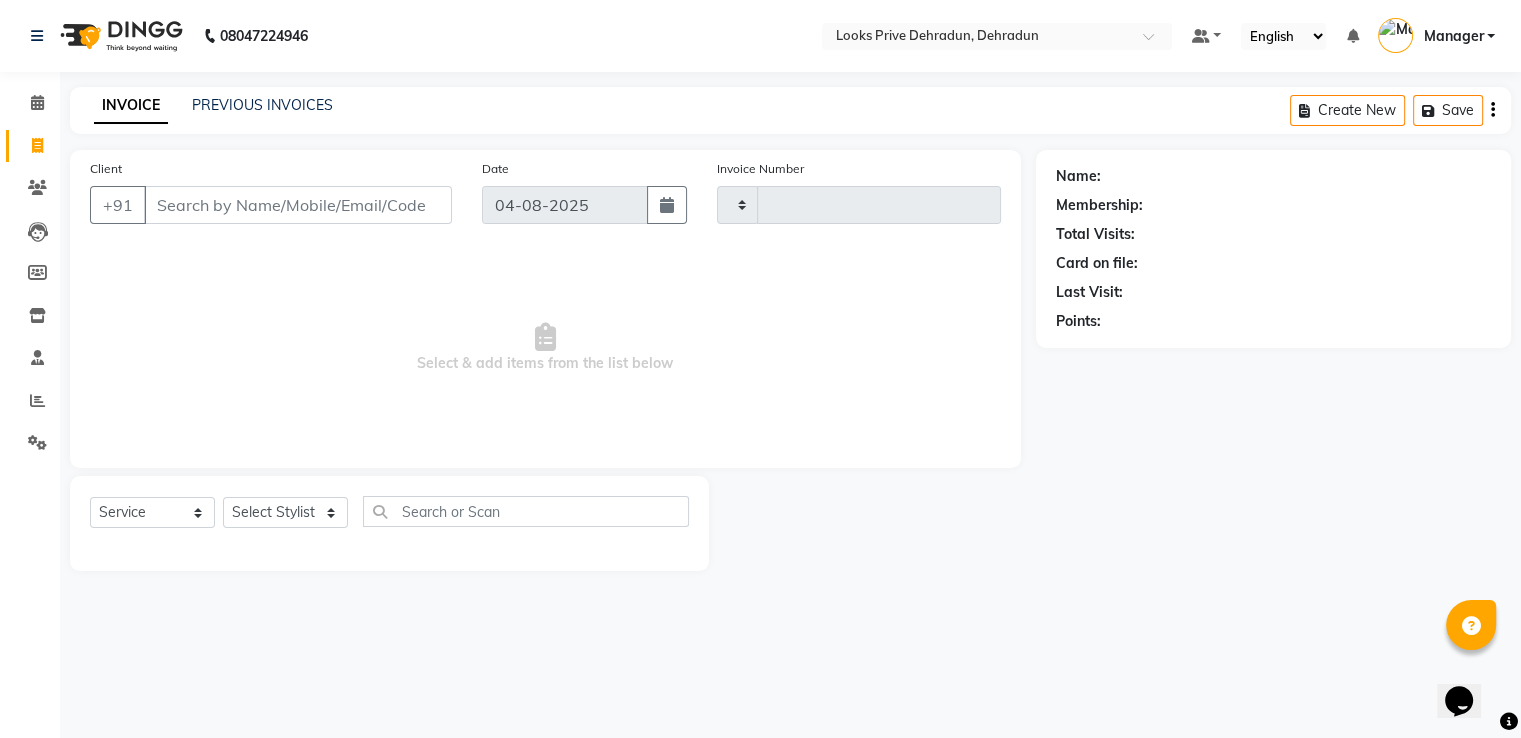 type on "2290" 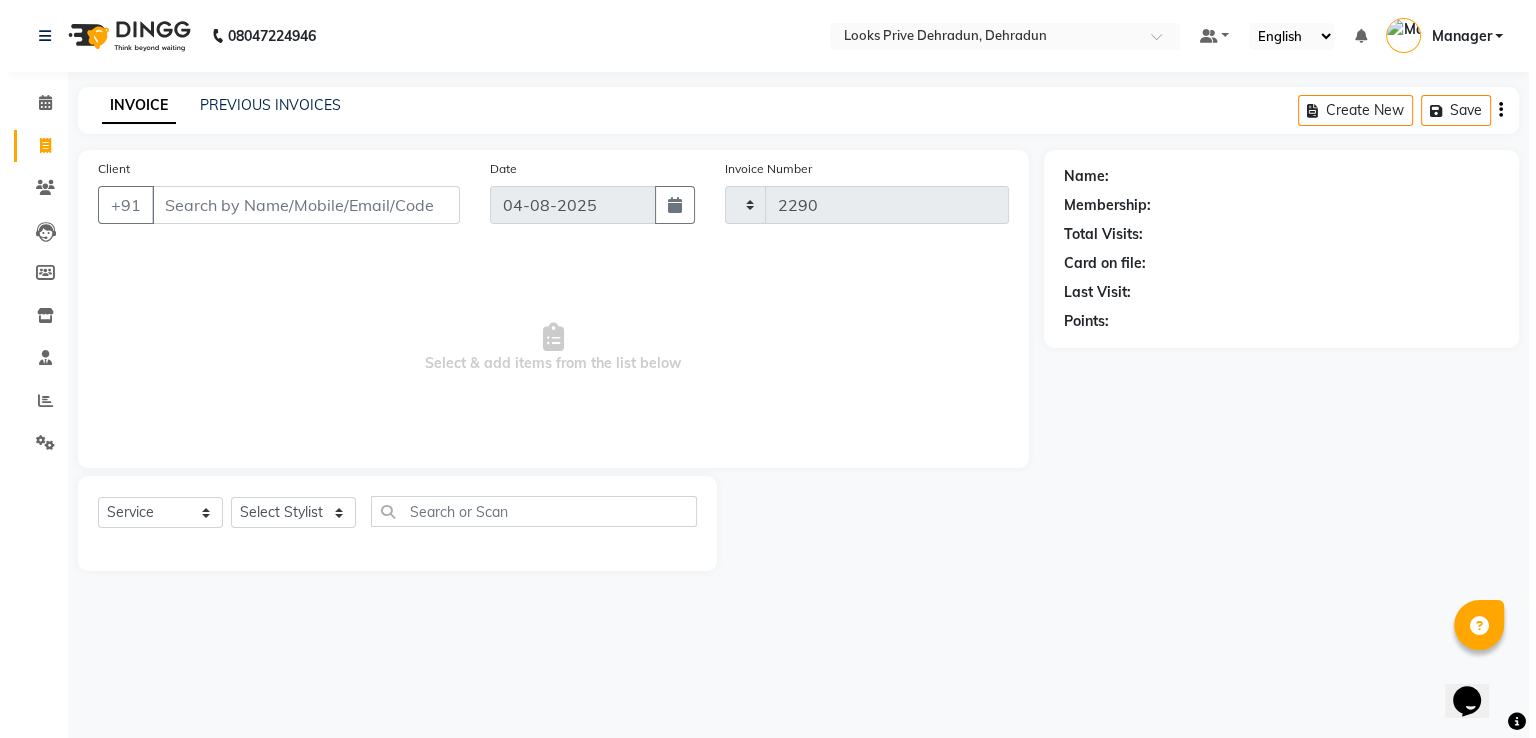 scroll, scrollTop: 0, scrollLeft: 0, axis: both 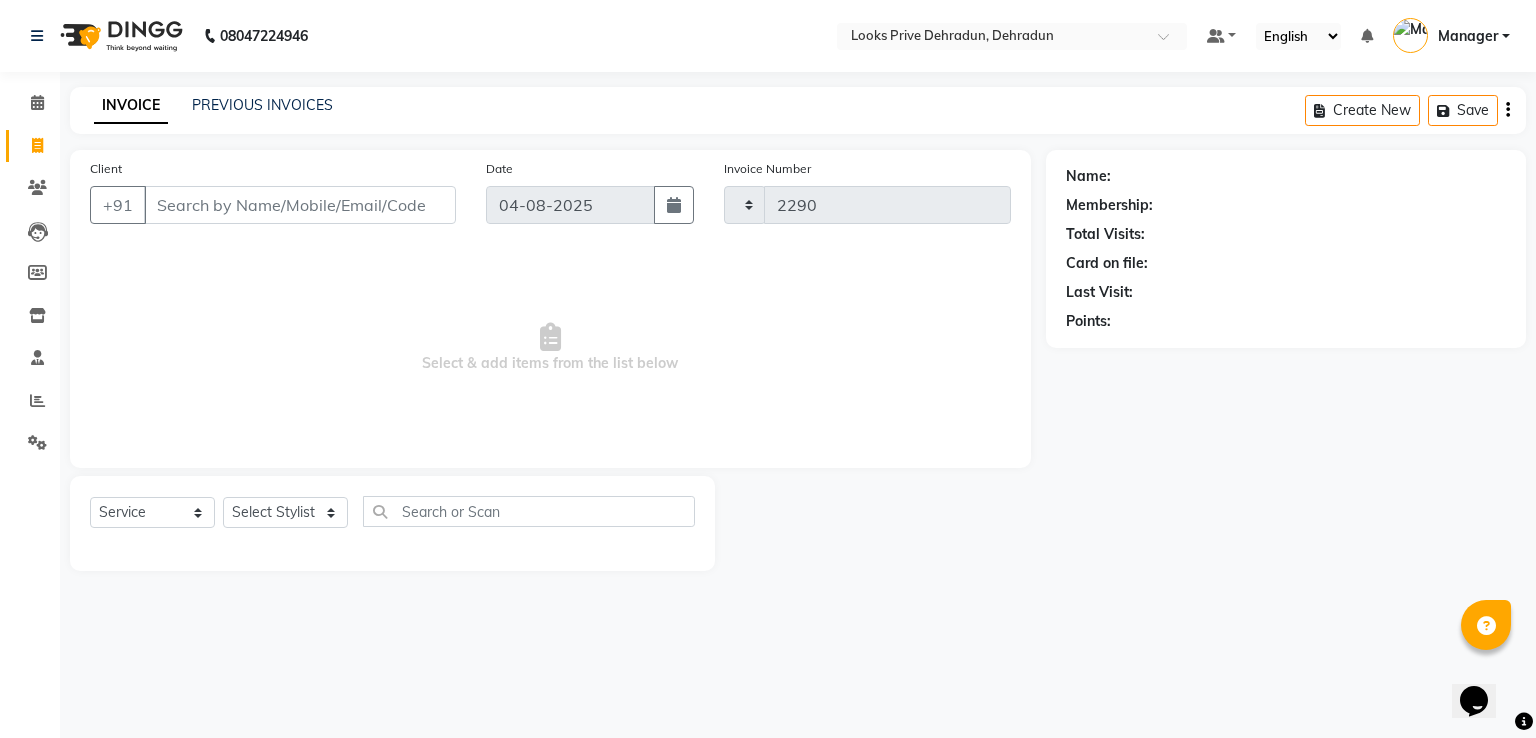click on "Invoice" 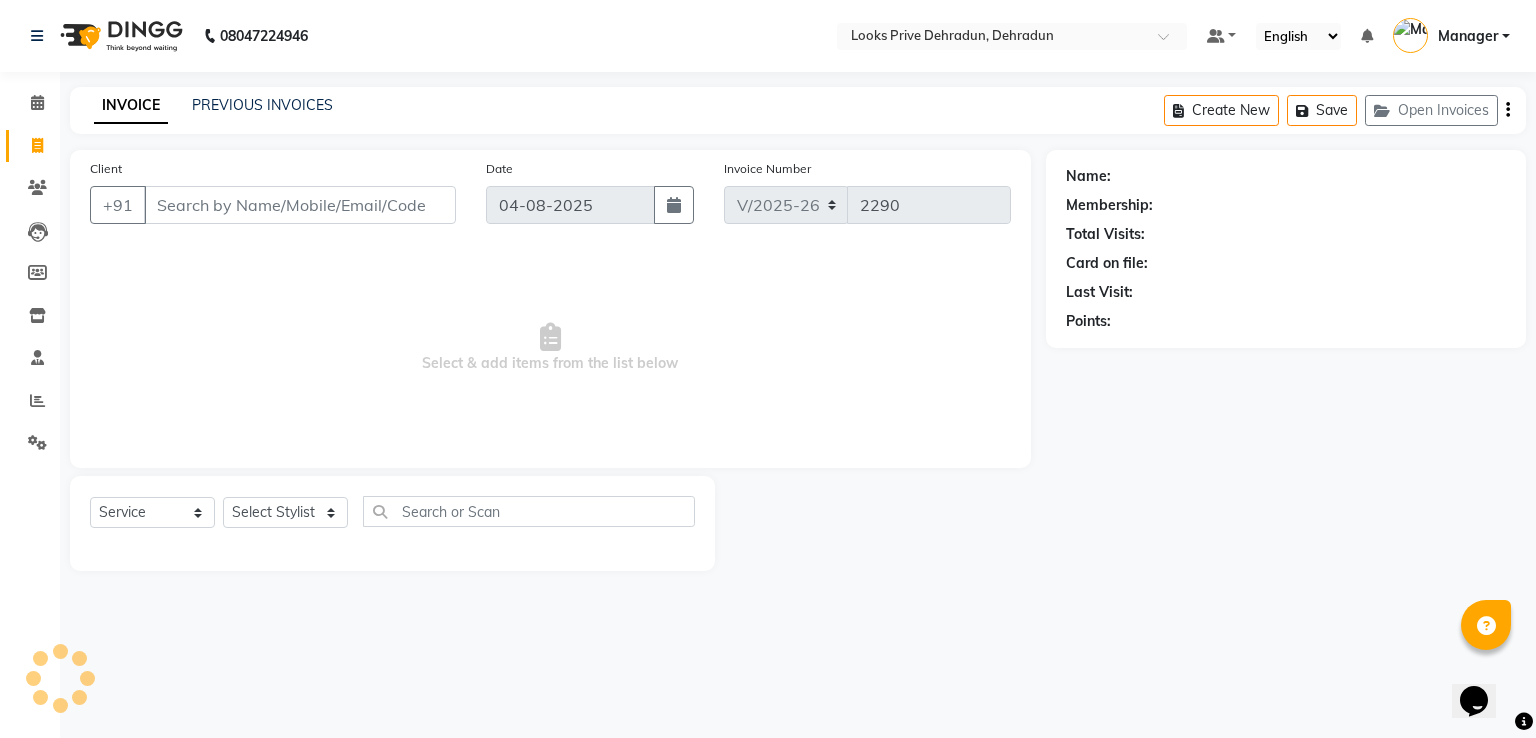 click on "Select & add items from the list below" at bounding box center [550, 348] 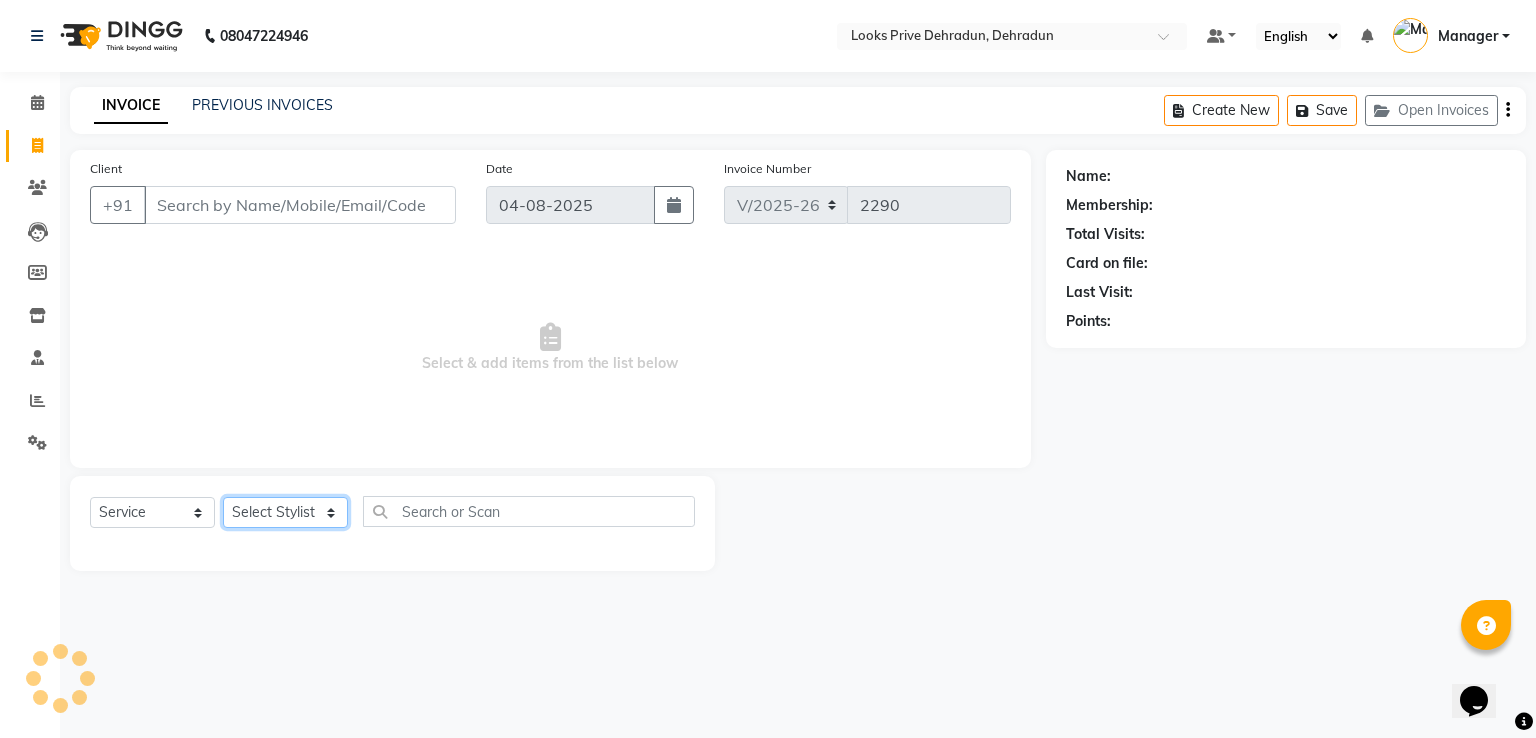 click on "Select Stylist A2R_Master Aamir Ajay_Pedicurist Ashima Ayesha Bilal Dinesh_pdct Kaleem Karni Lovely Lucky_pdct Manager Muskan Nasir Rajeev Ruby Salman Shahjad Shubham Suraj_pedi" 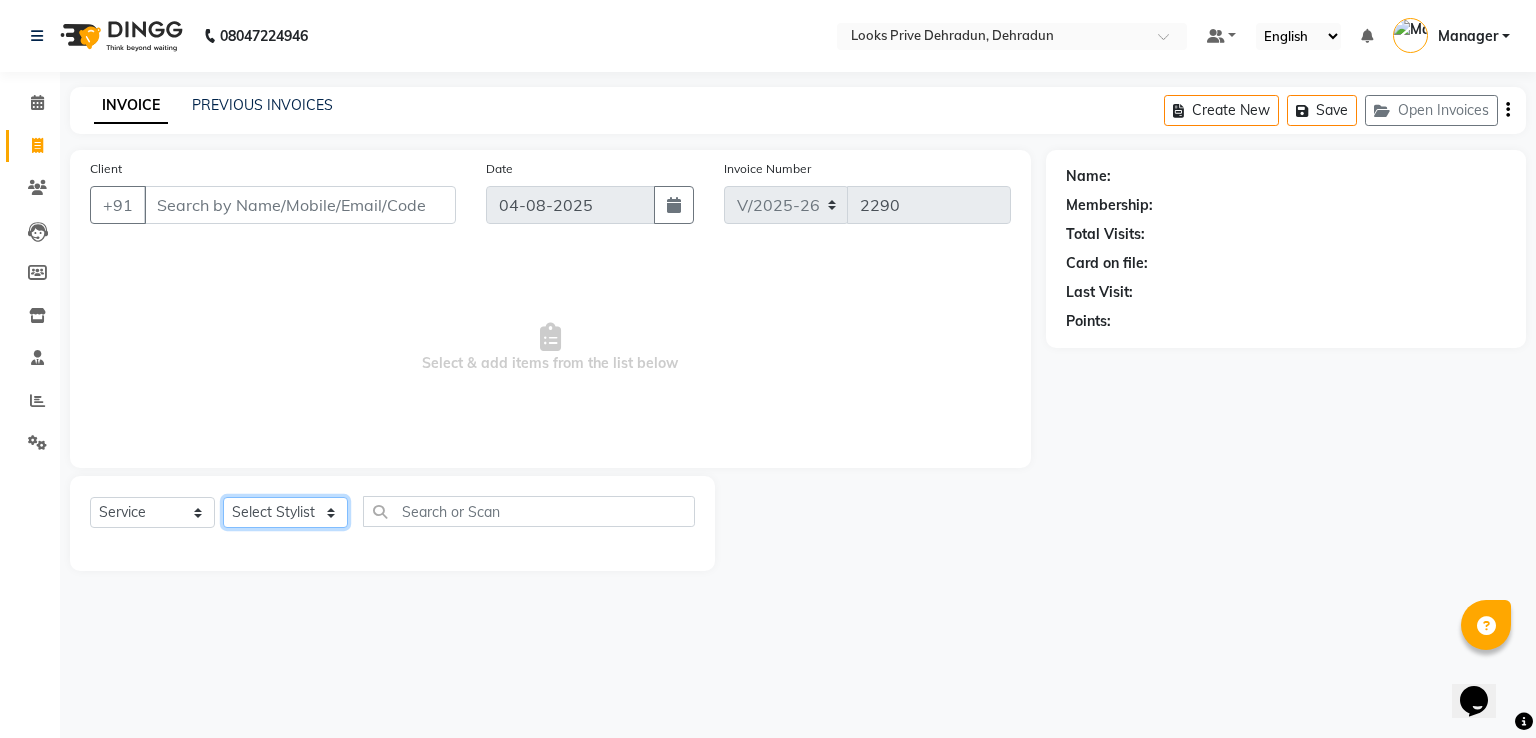 select on "86408" 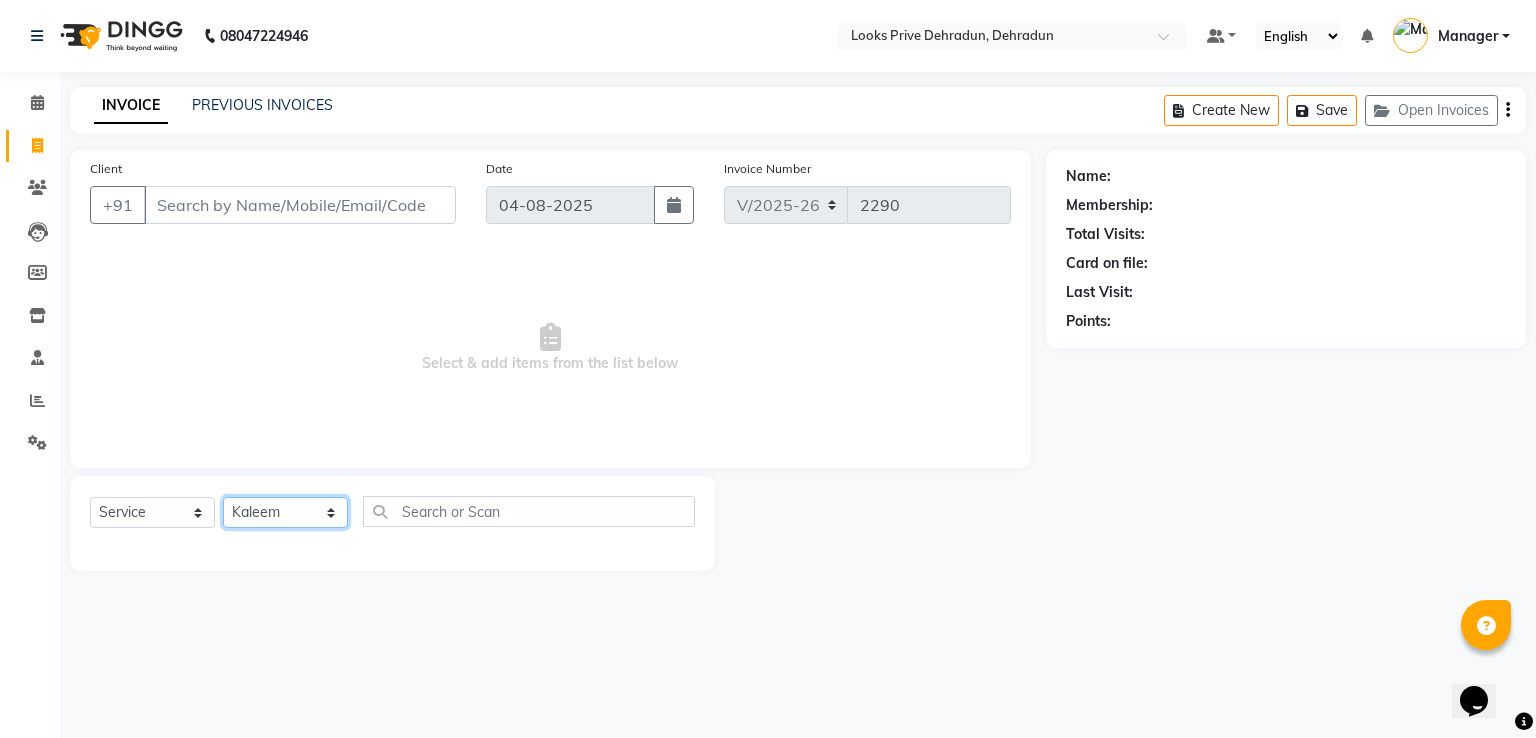 click on "Select Stylist A2R_Master Aamir Ajay_Pedicurist Ashima Ayesha Bilal Dinesh_pdct Kaleem Karni Lovely Lucky_pdct Manager Muskan Nasir Rajeev Ruby Salman Shahjad Shubham Suraj_pedi" 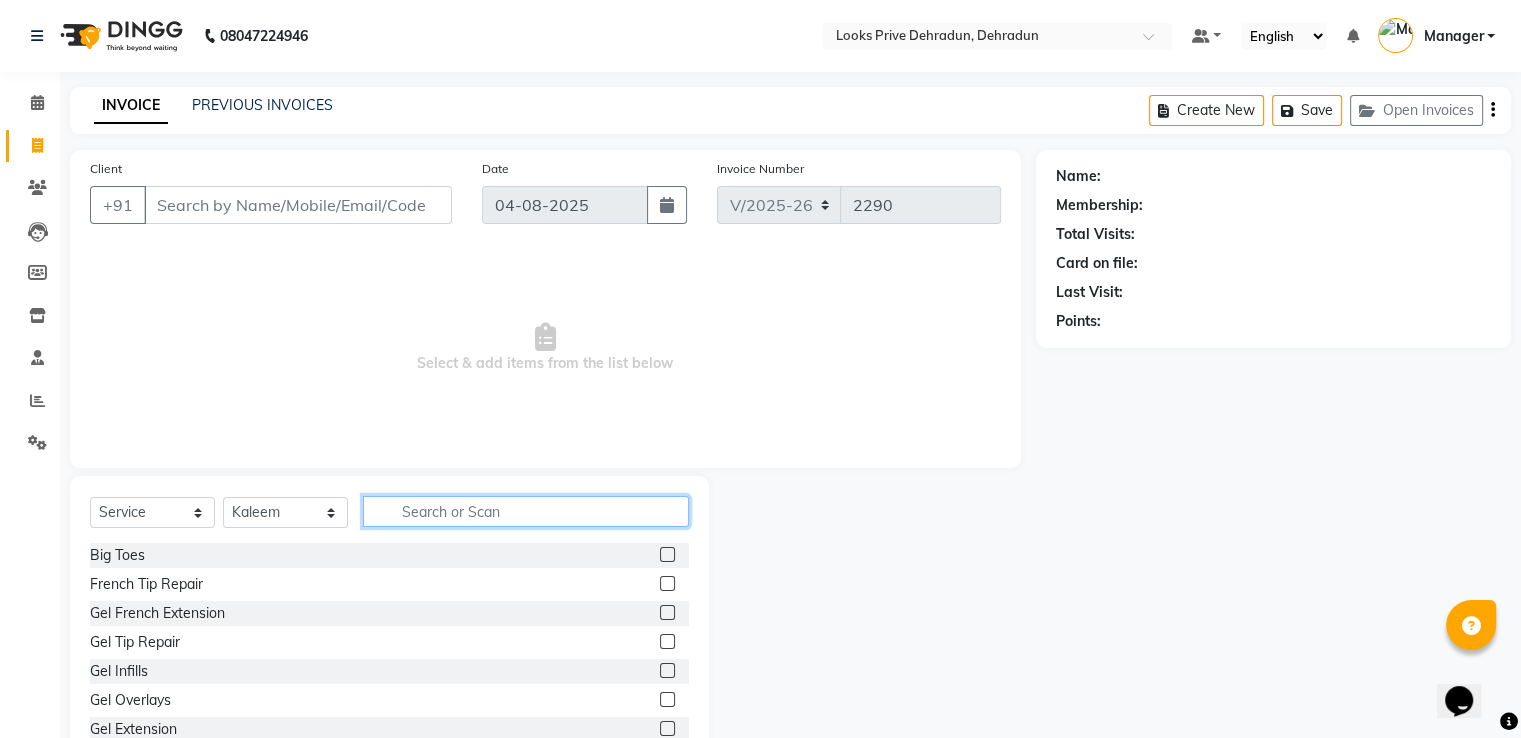 click 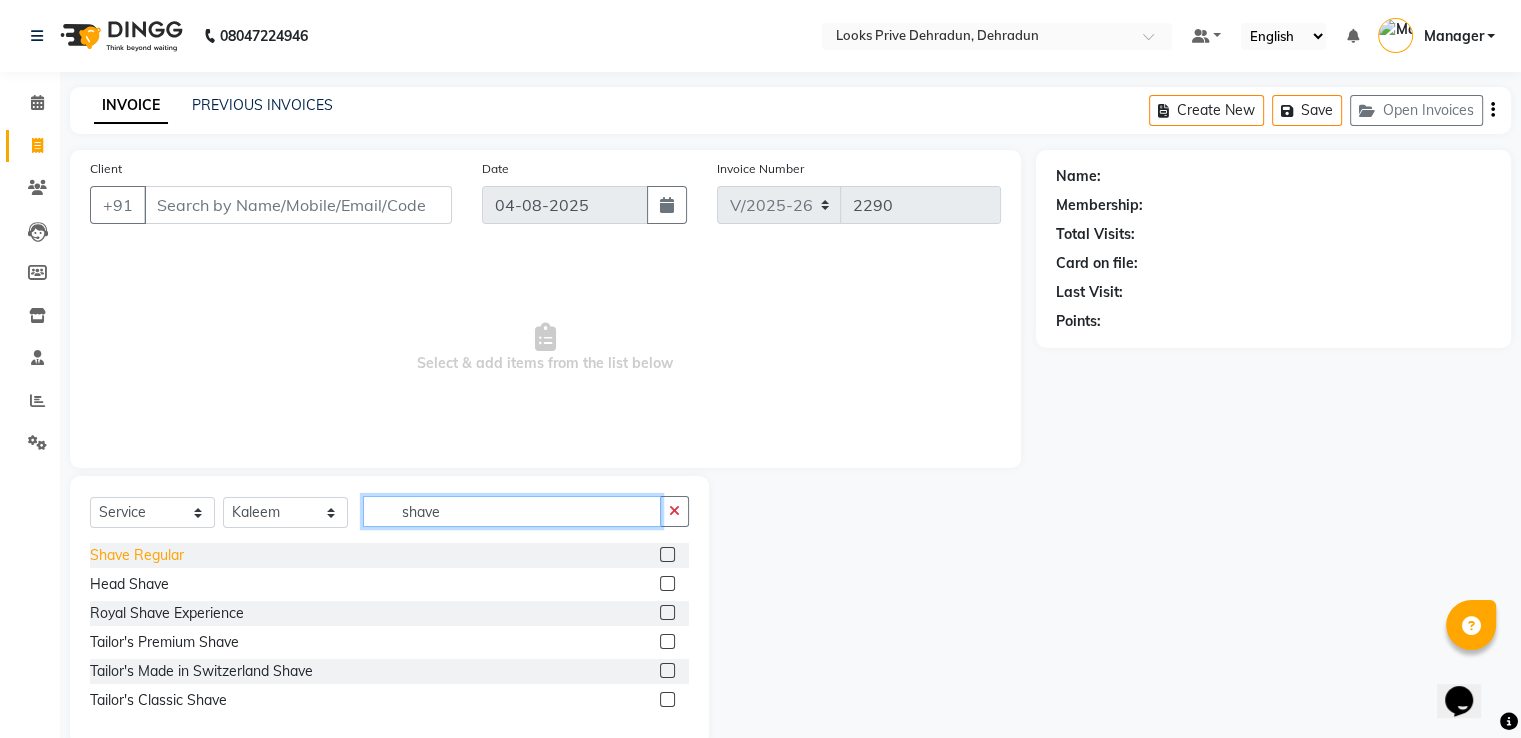 type on "shave" 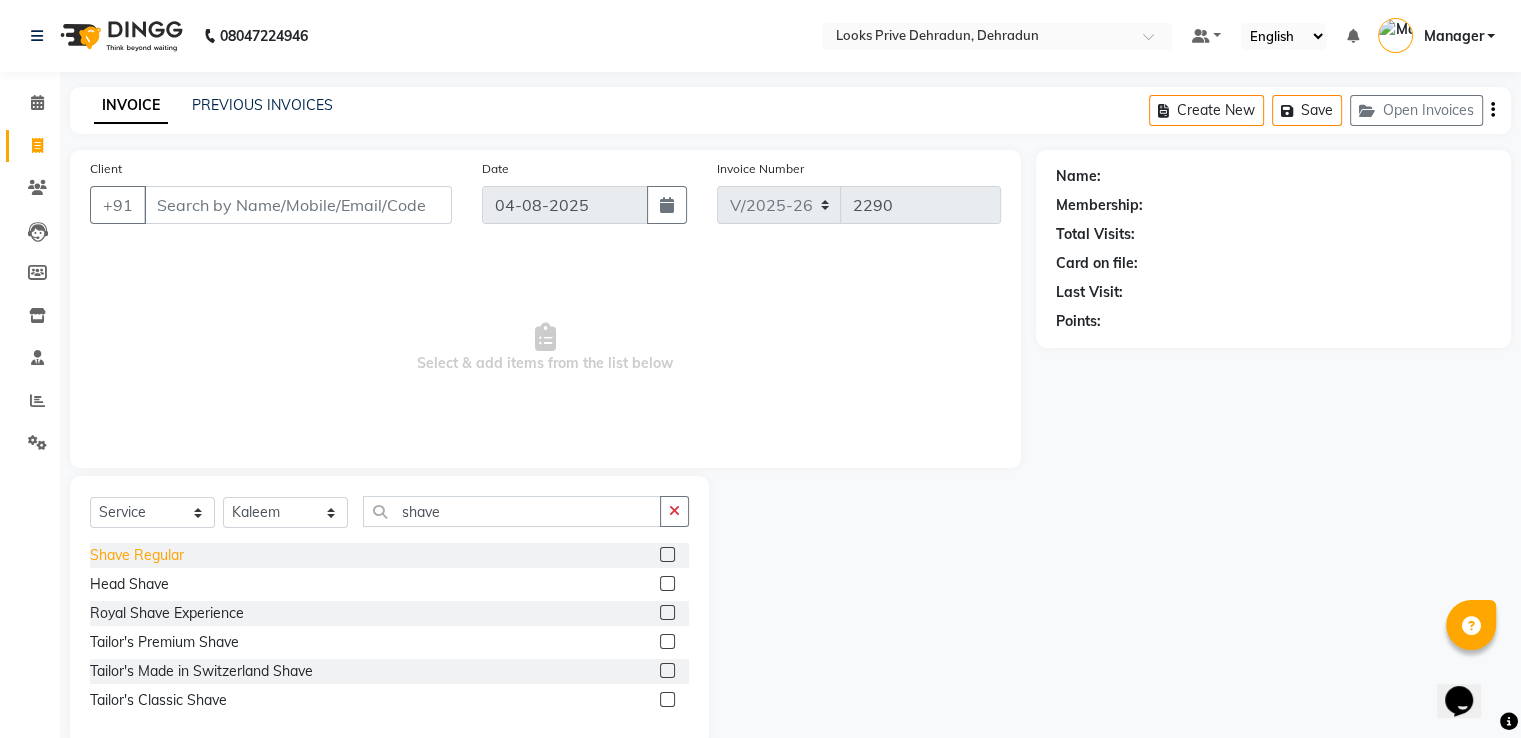 click on "Shave Regular" 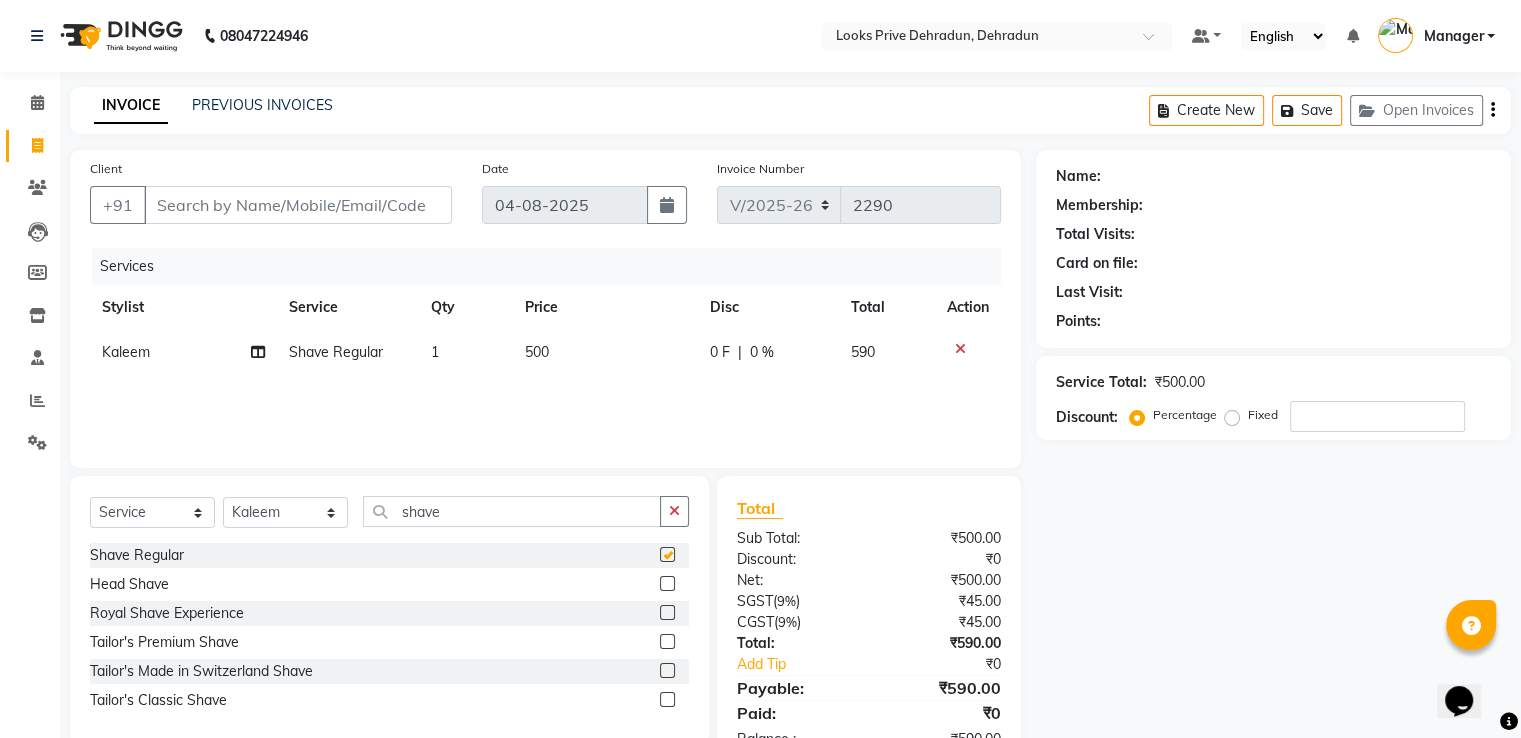 checkbox on "false" 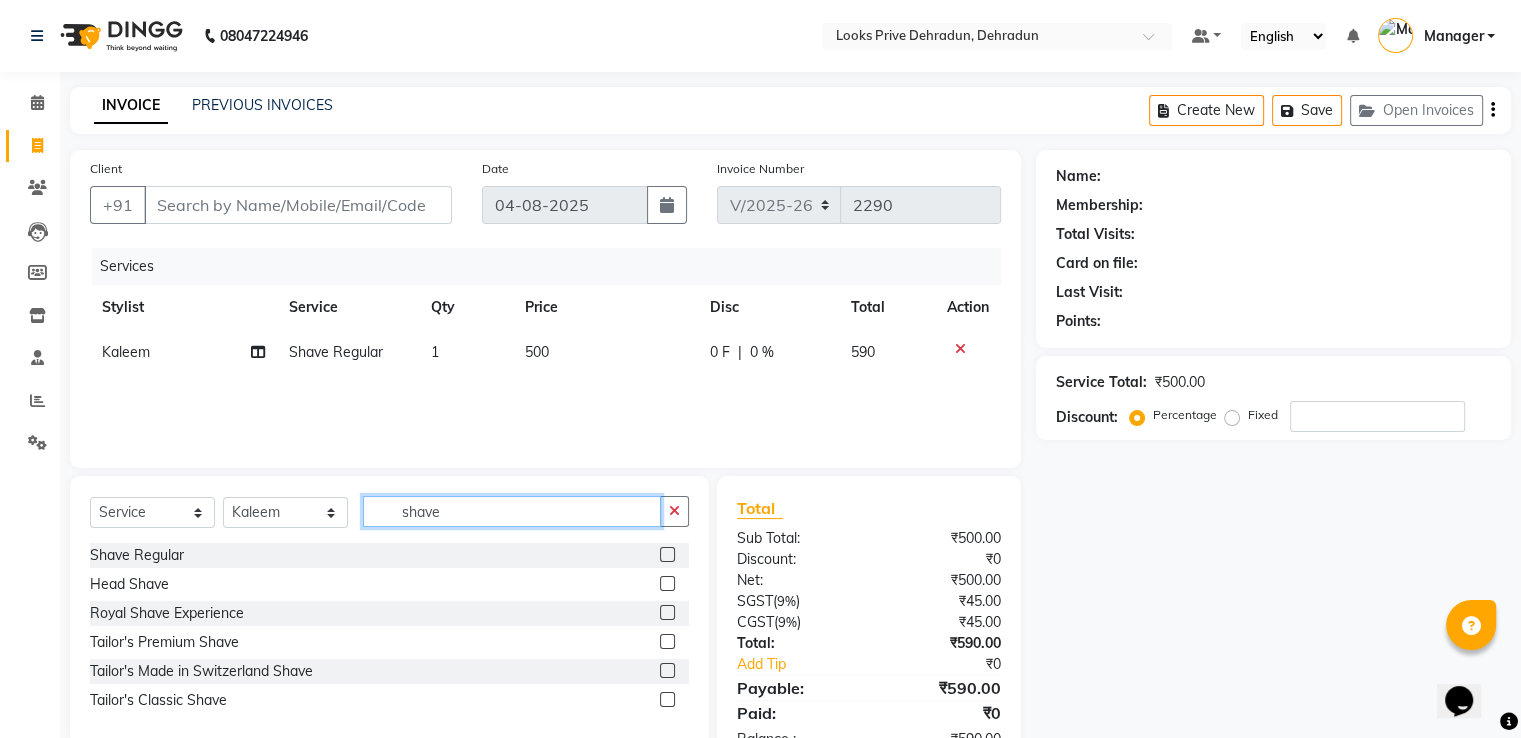 click on "shave" 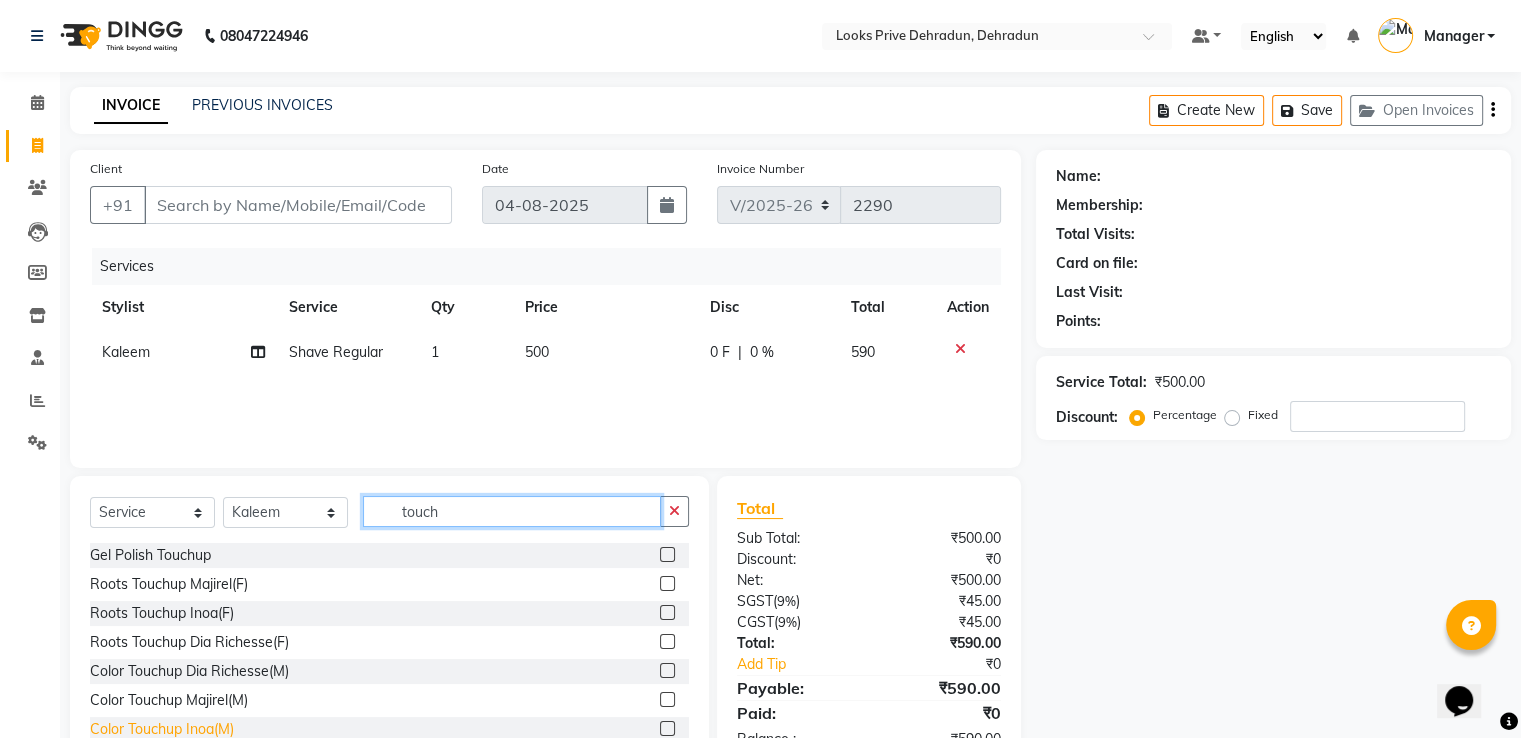 type on "touch" 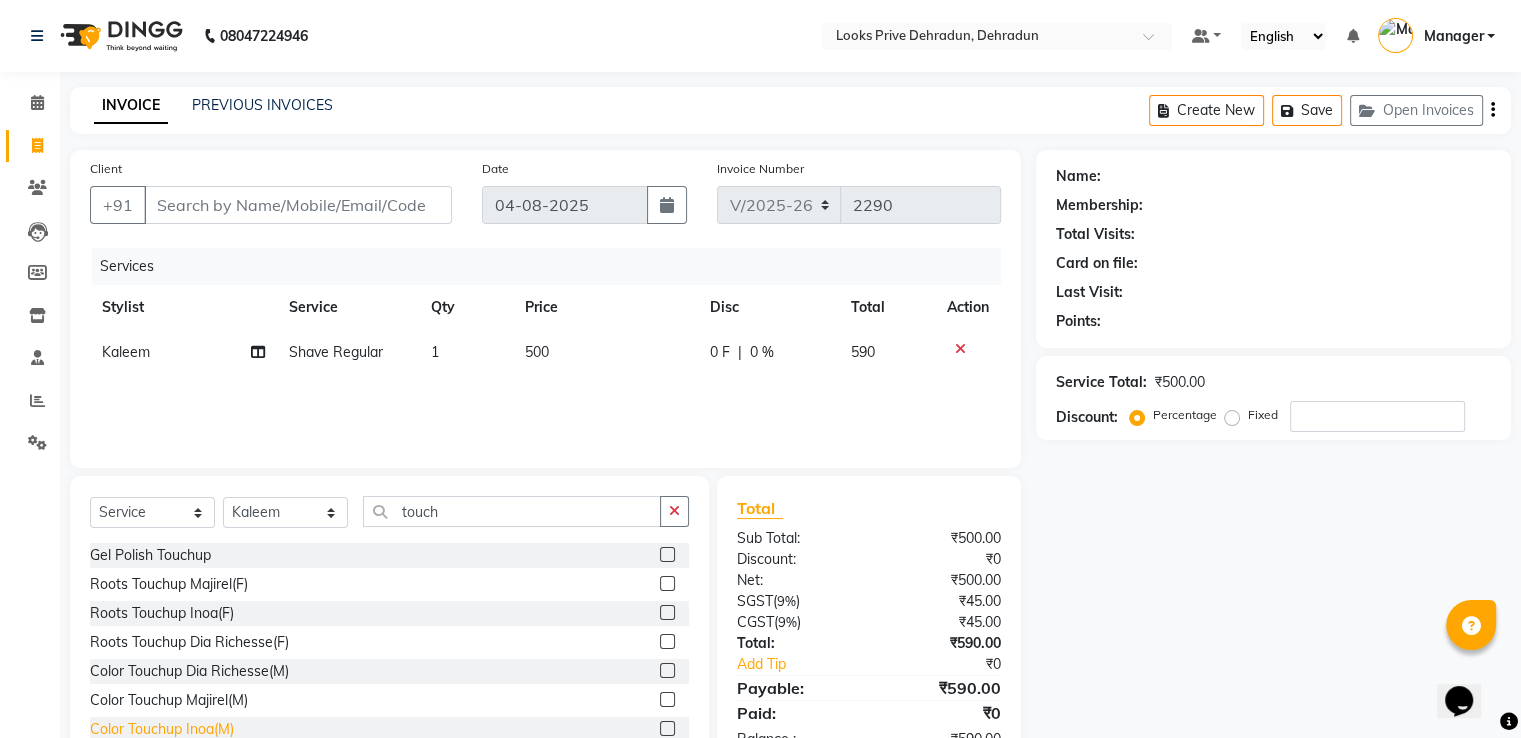 click on "Color Touchup Inoa(M)" 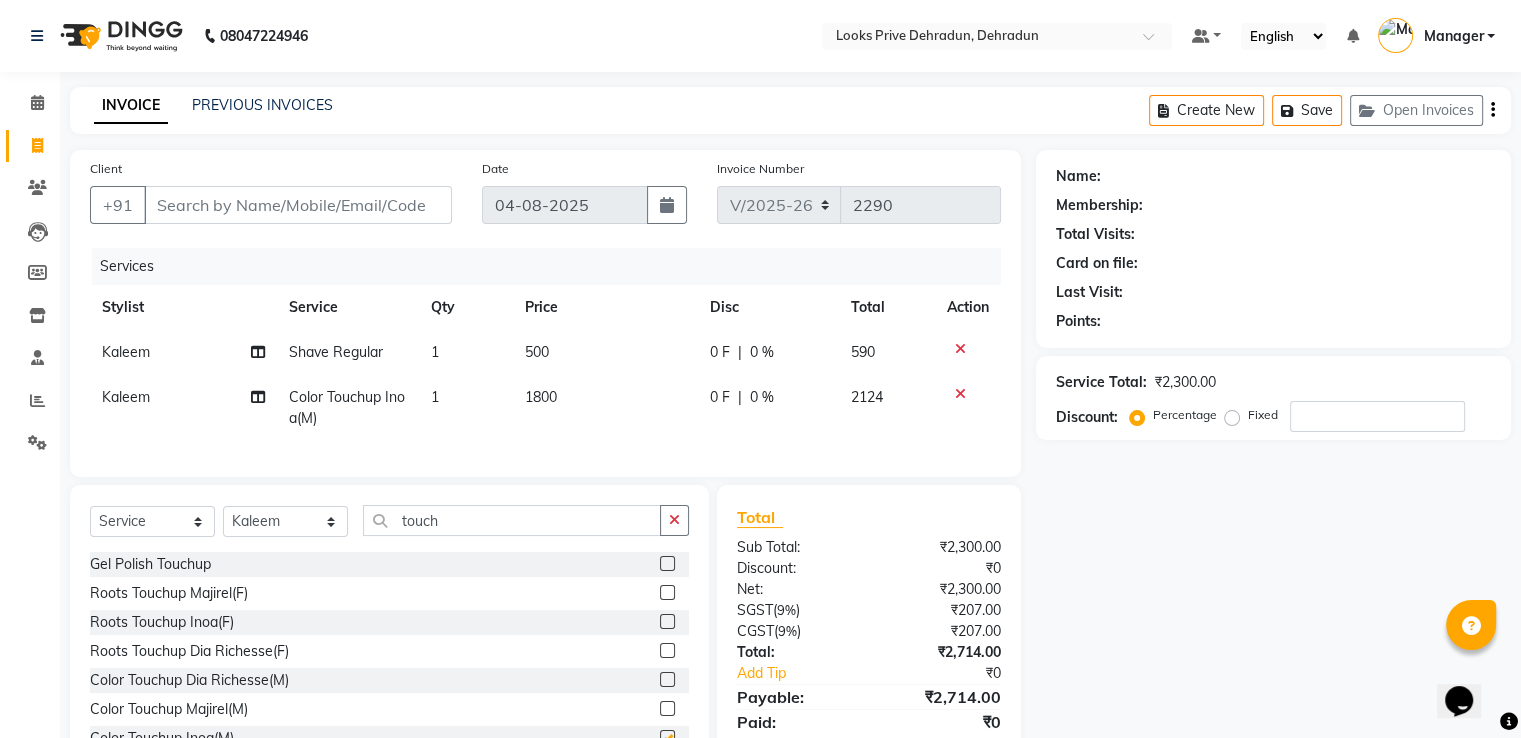 checkbox on "false" 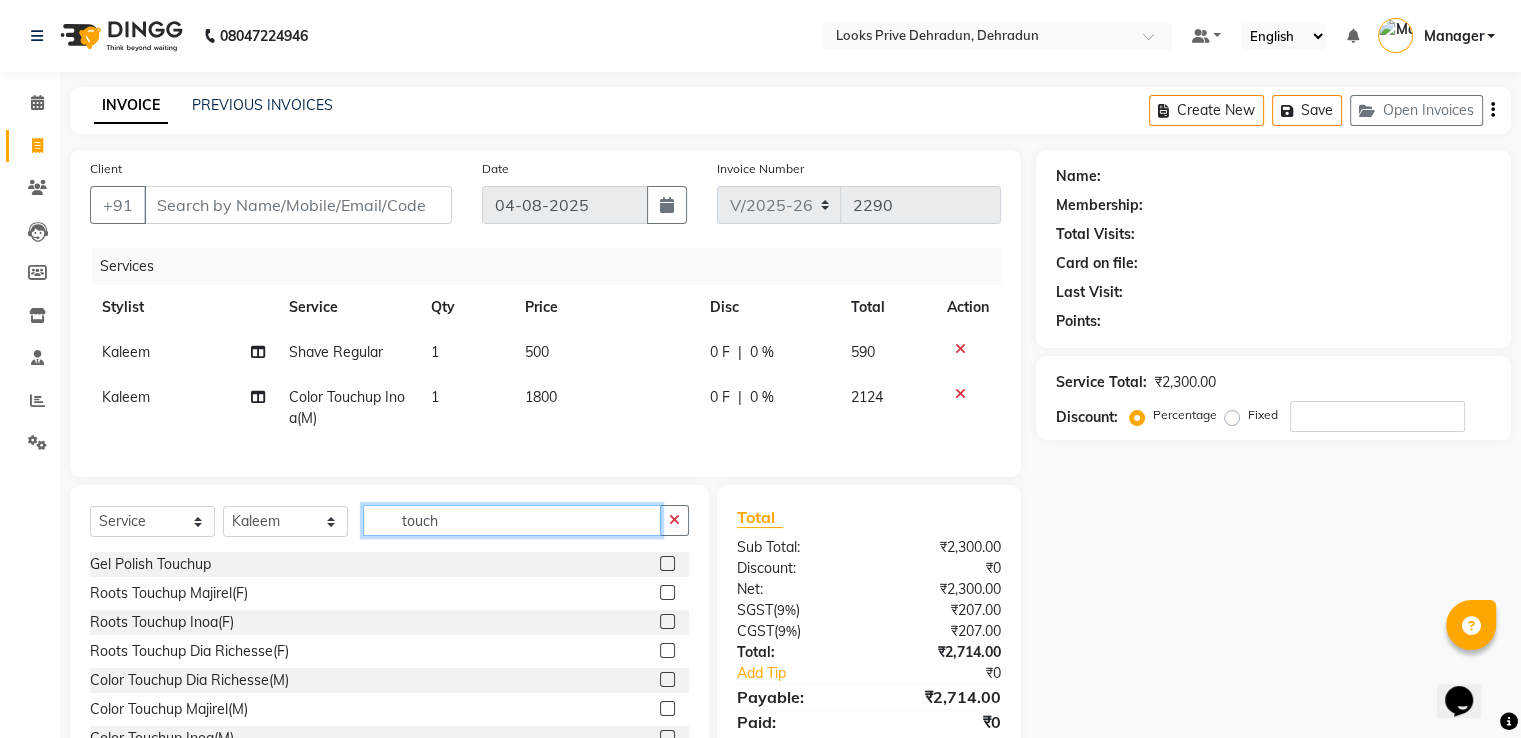 click on "touch" 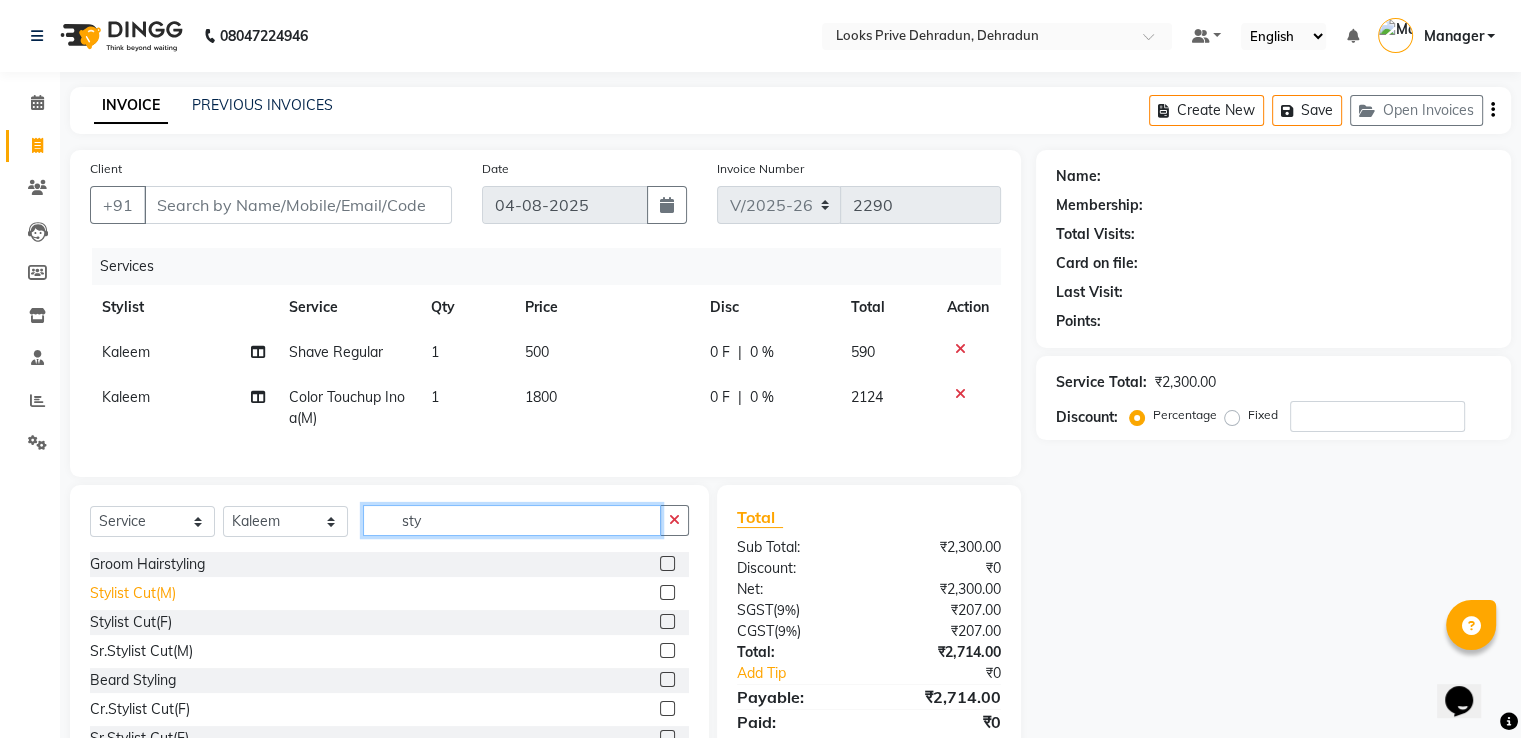 type on "sty" 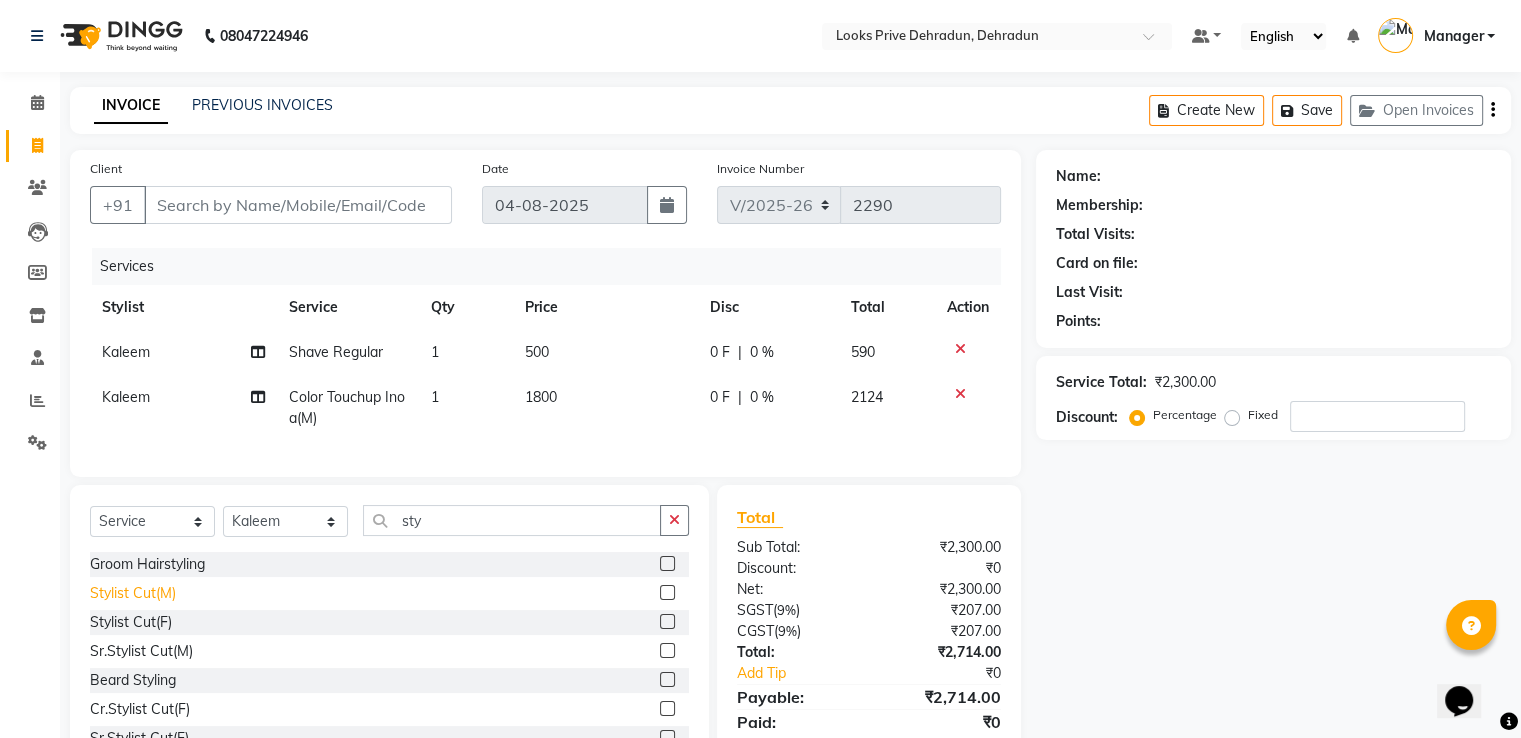 click on "Stylist Cut(M)" 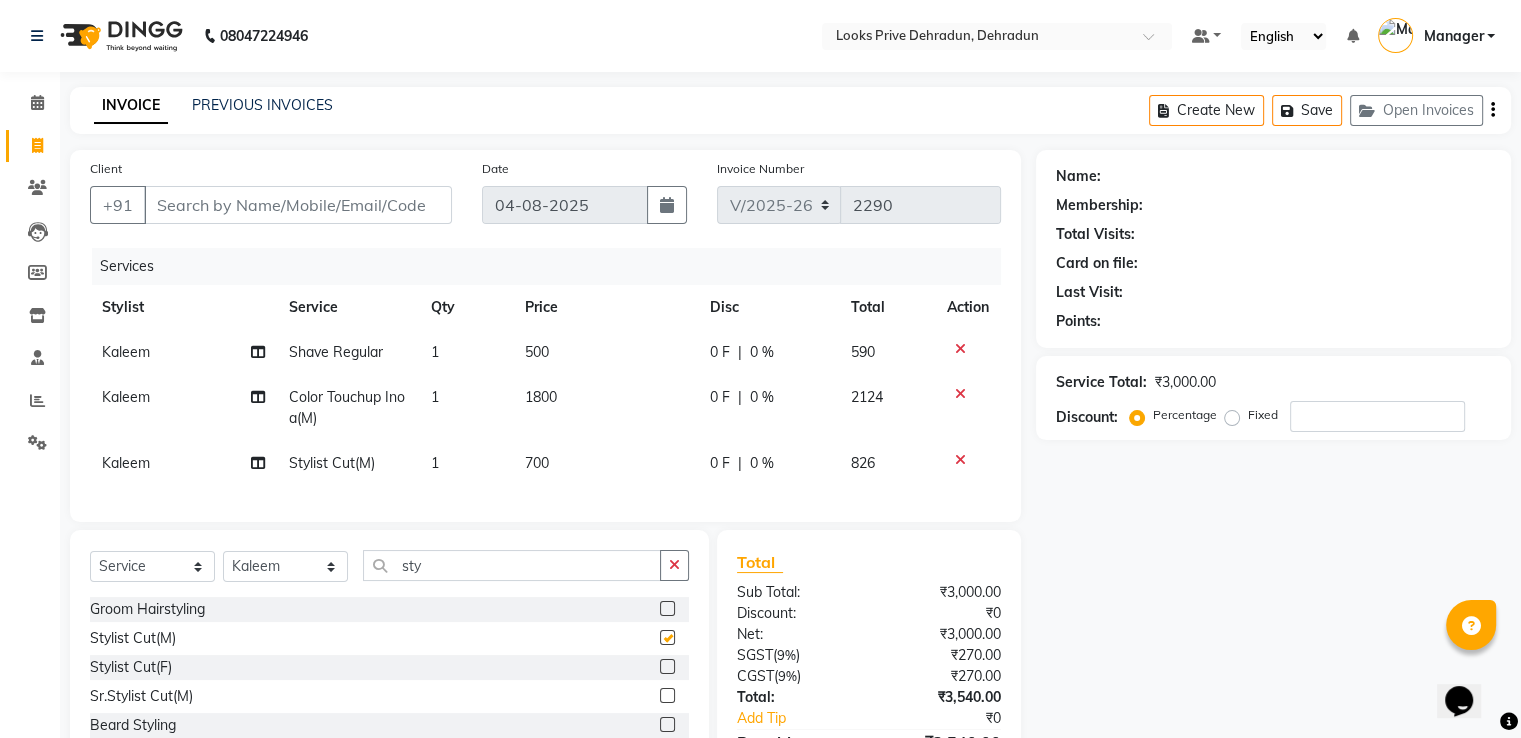 checkbox on "false" 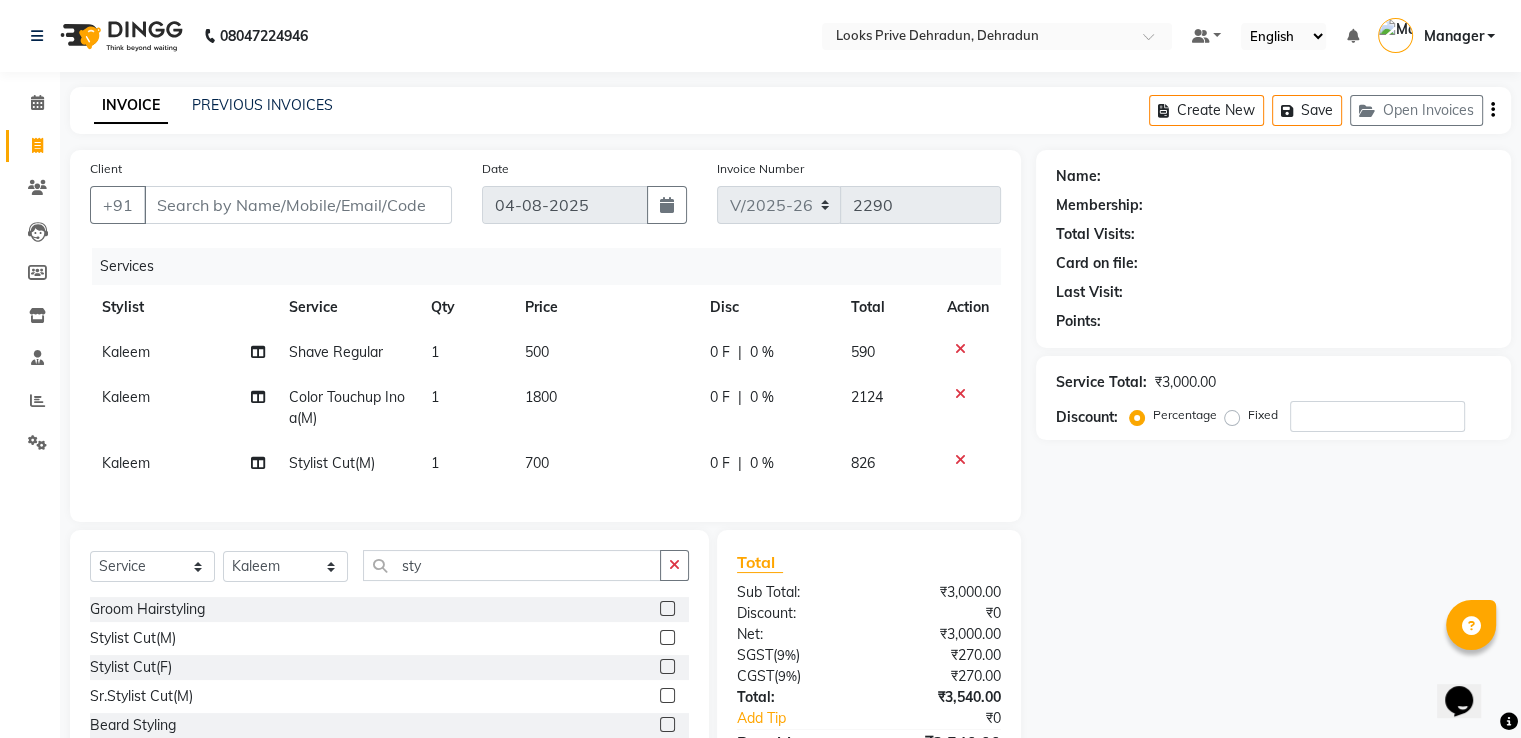 click on "700" 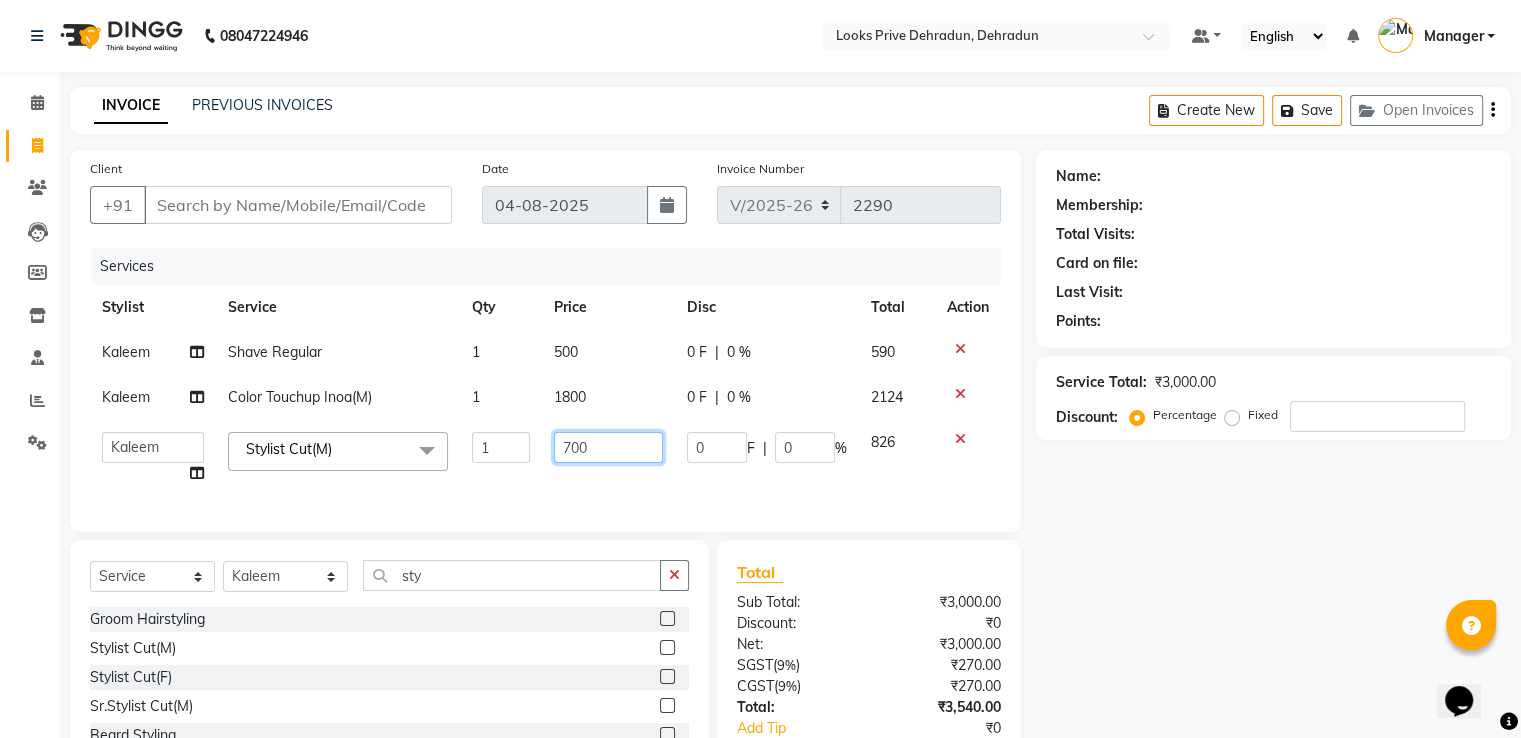 click on "700" 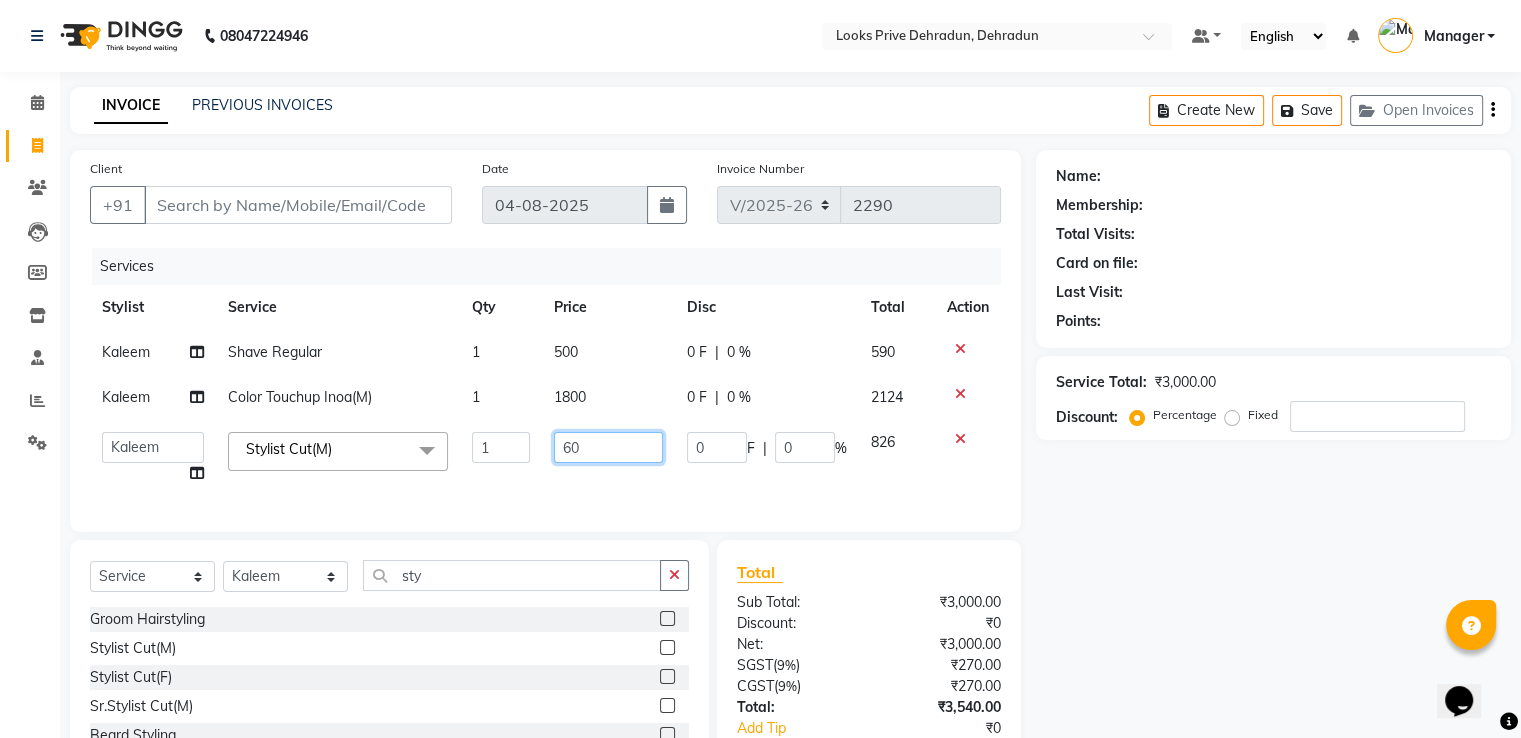 type on "600" 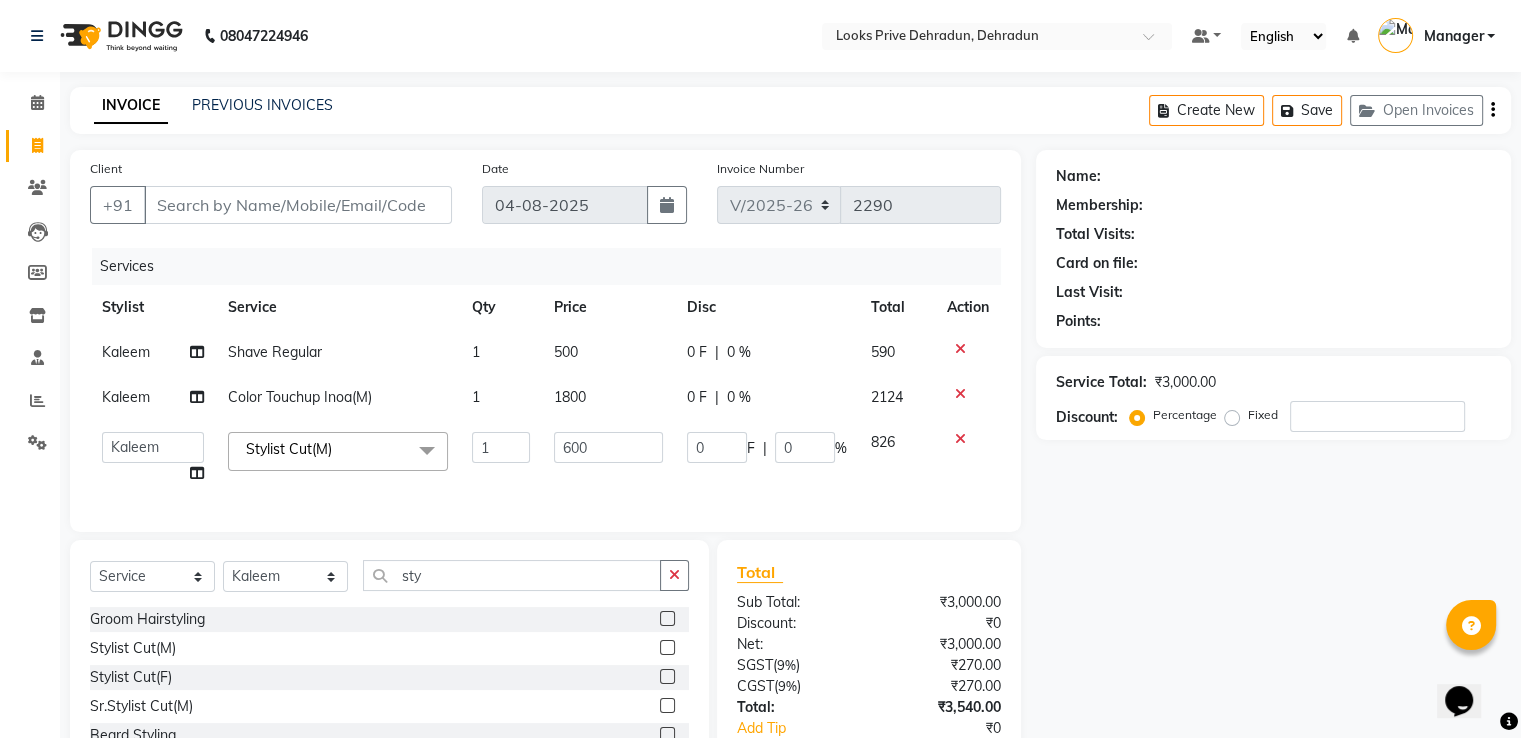 click on "1800" 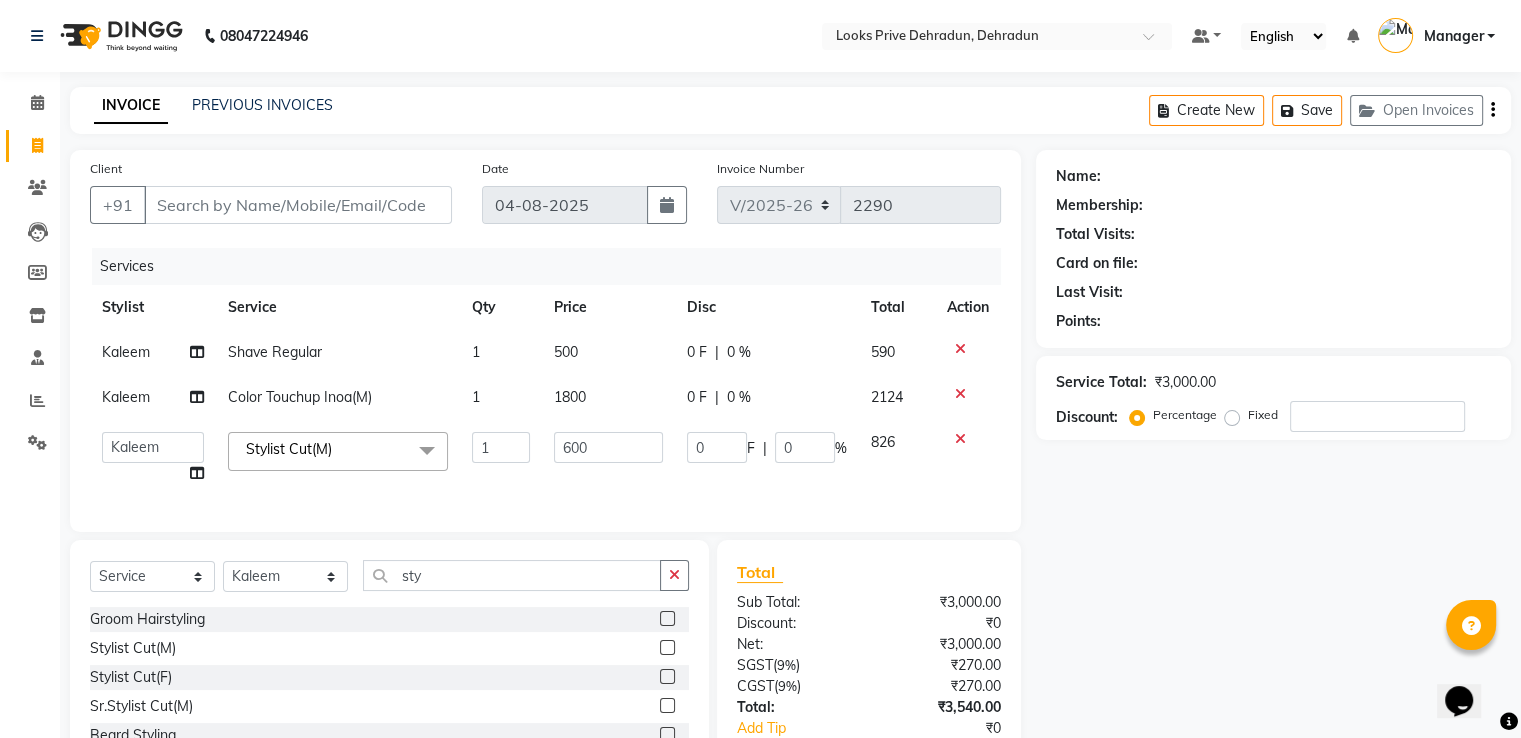 select on "86408" 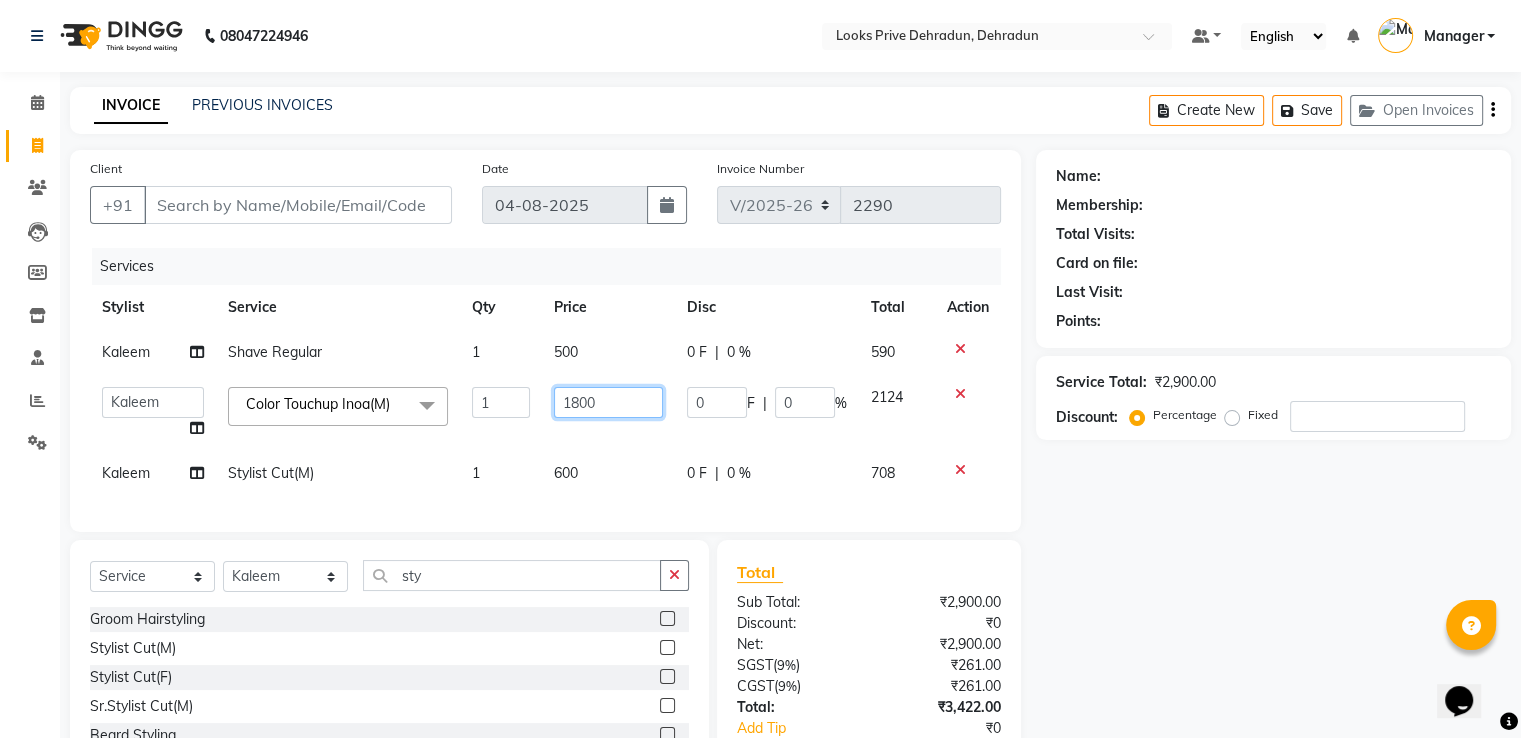 click on "1800" 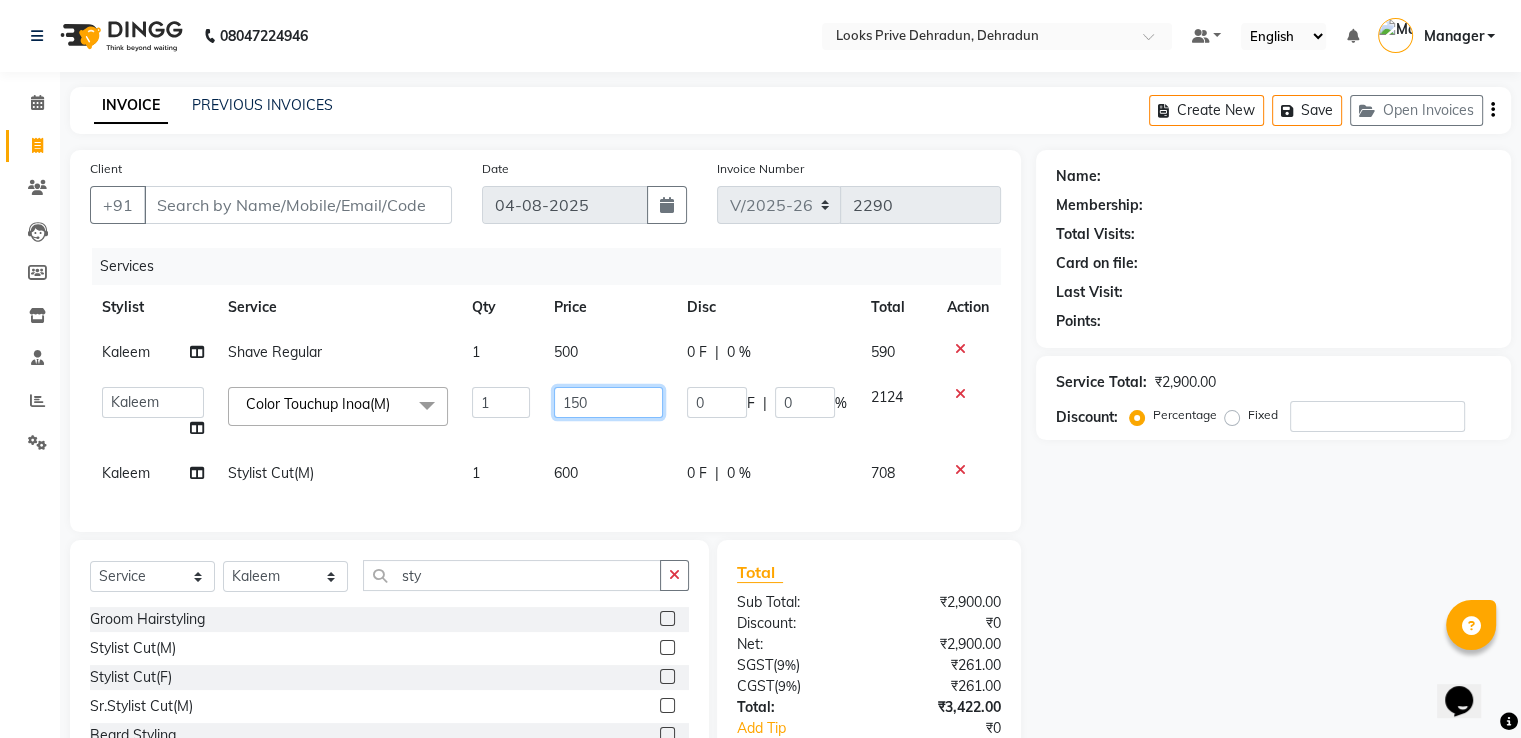 type on "1500" 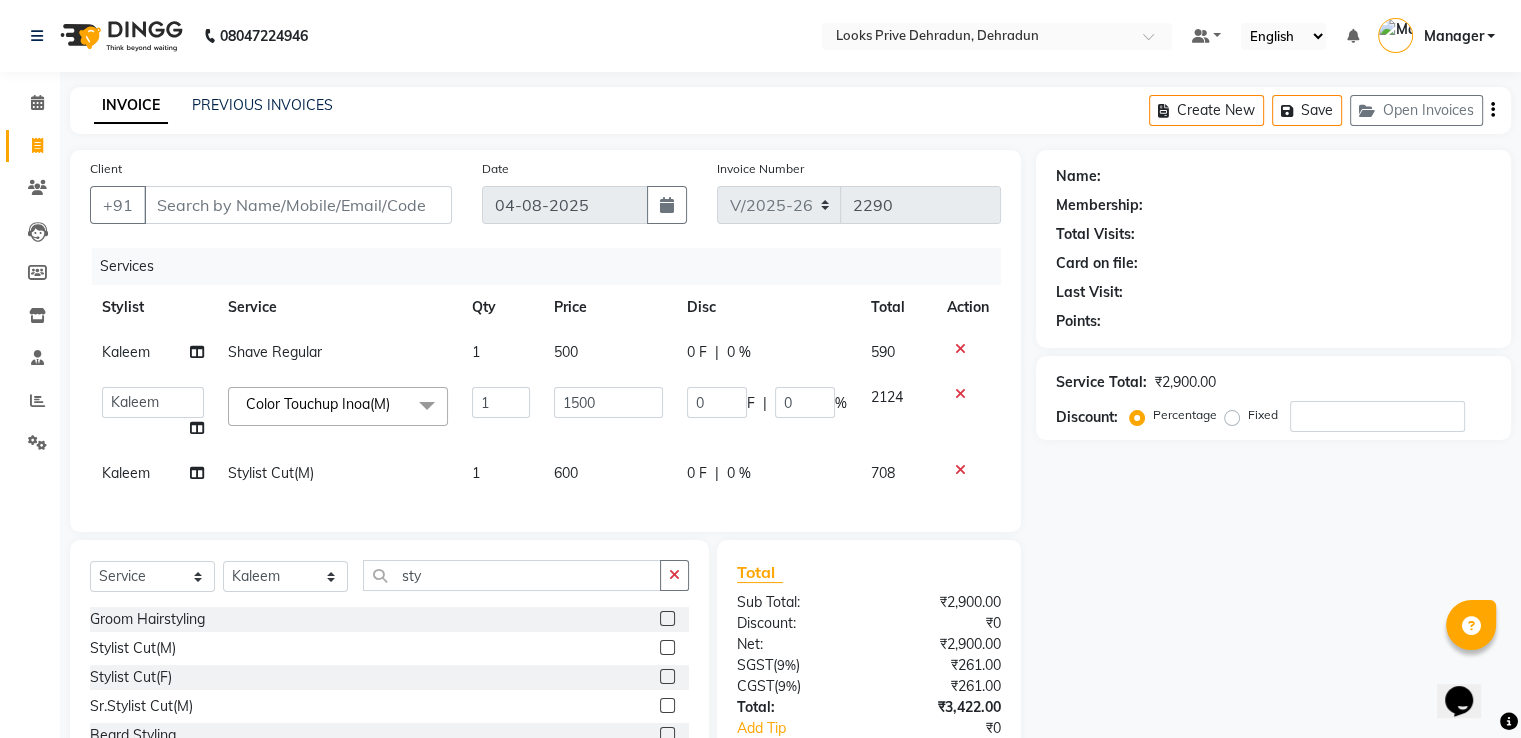 click on "500" 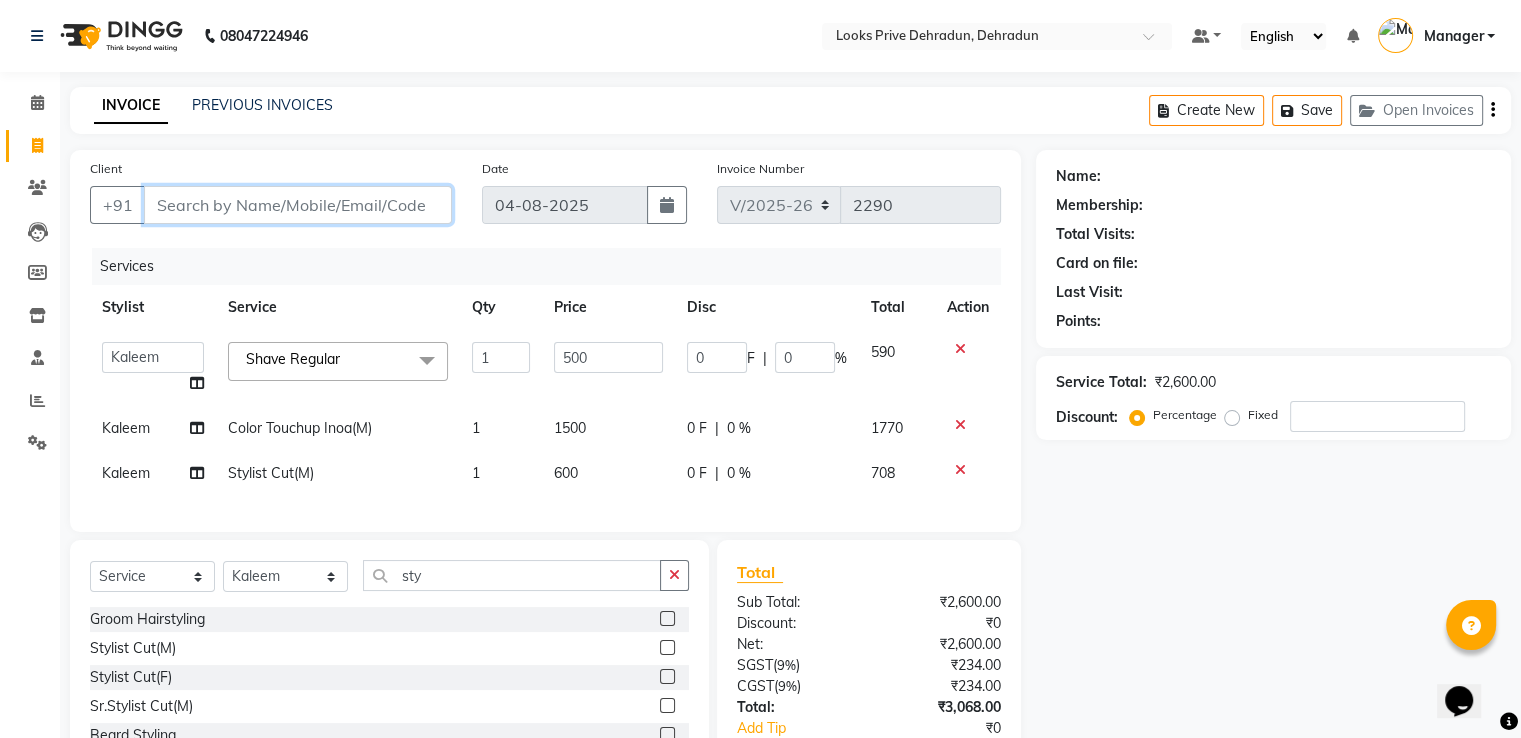 click on "Client" at bounding box center [298, 205] 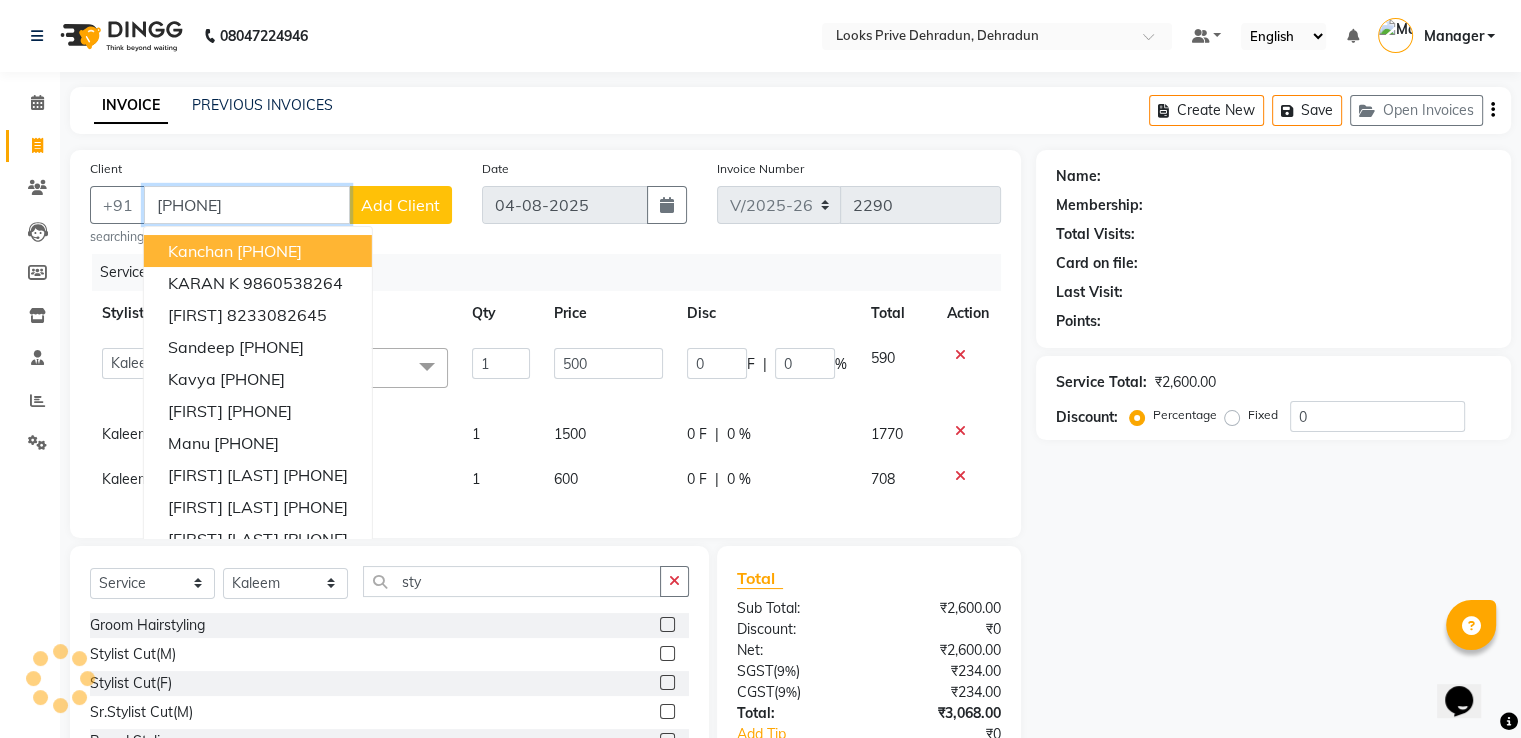 type on "[PHONE]" 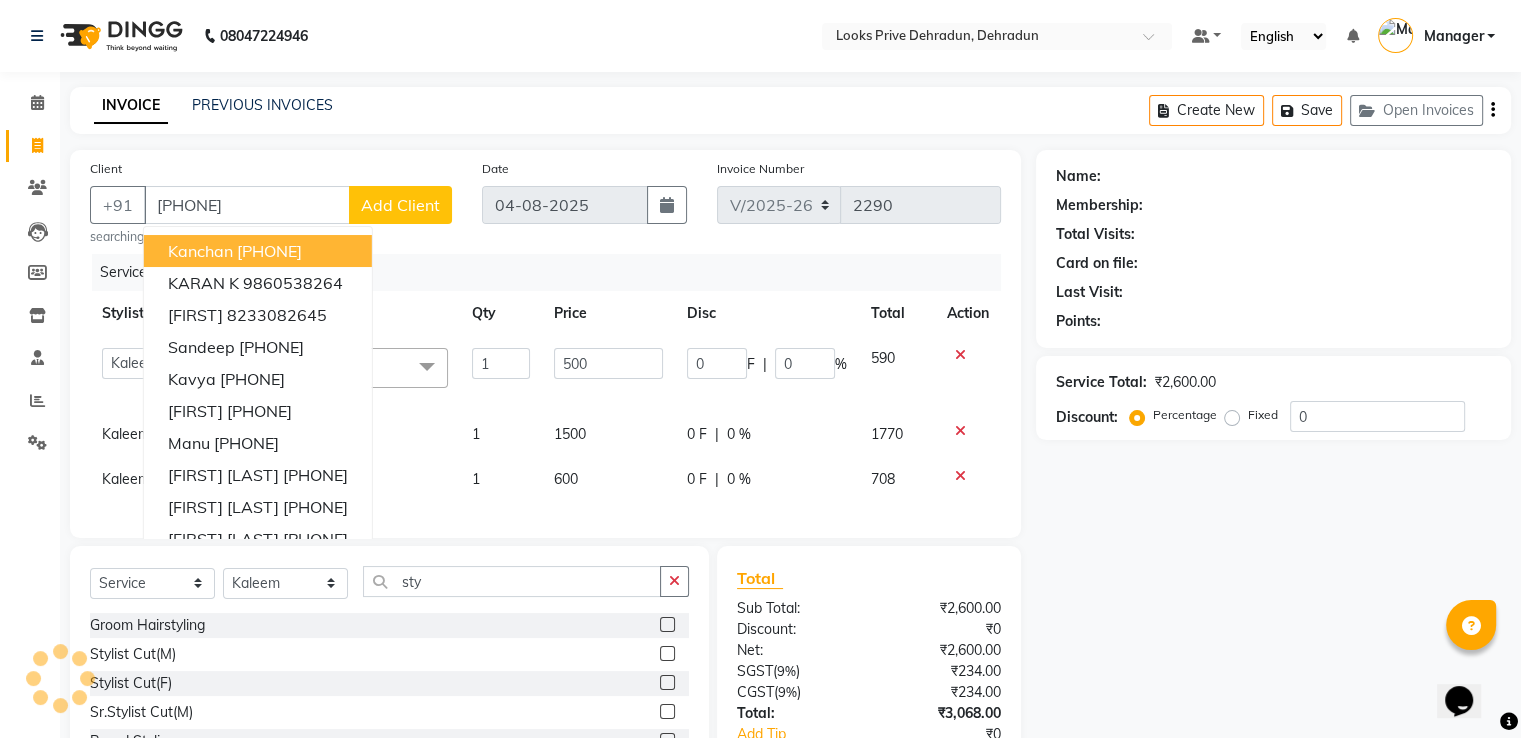 click on "Client +91 8265828462 Kanchan  8826916980 KARAN K  9860538264 PARITOSH JI  8233082645 sandeep  9764006826 kavya  9582518261 Sujaya  9604671826 manu  8826319198 ARUNI SINGH  8826507745 mrs.shradha .  8826133377 ANKIT SINGH  7838264857 Add Client searching..." 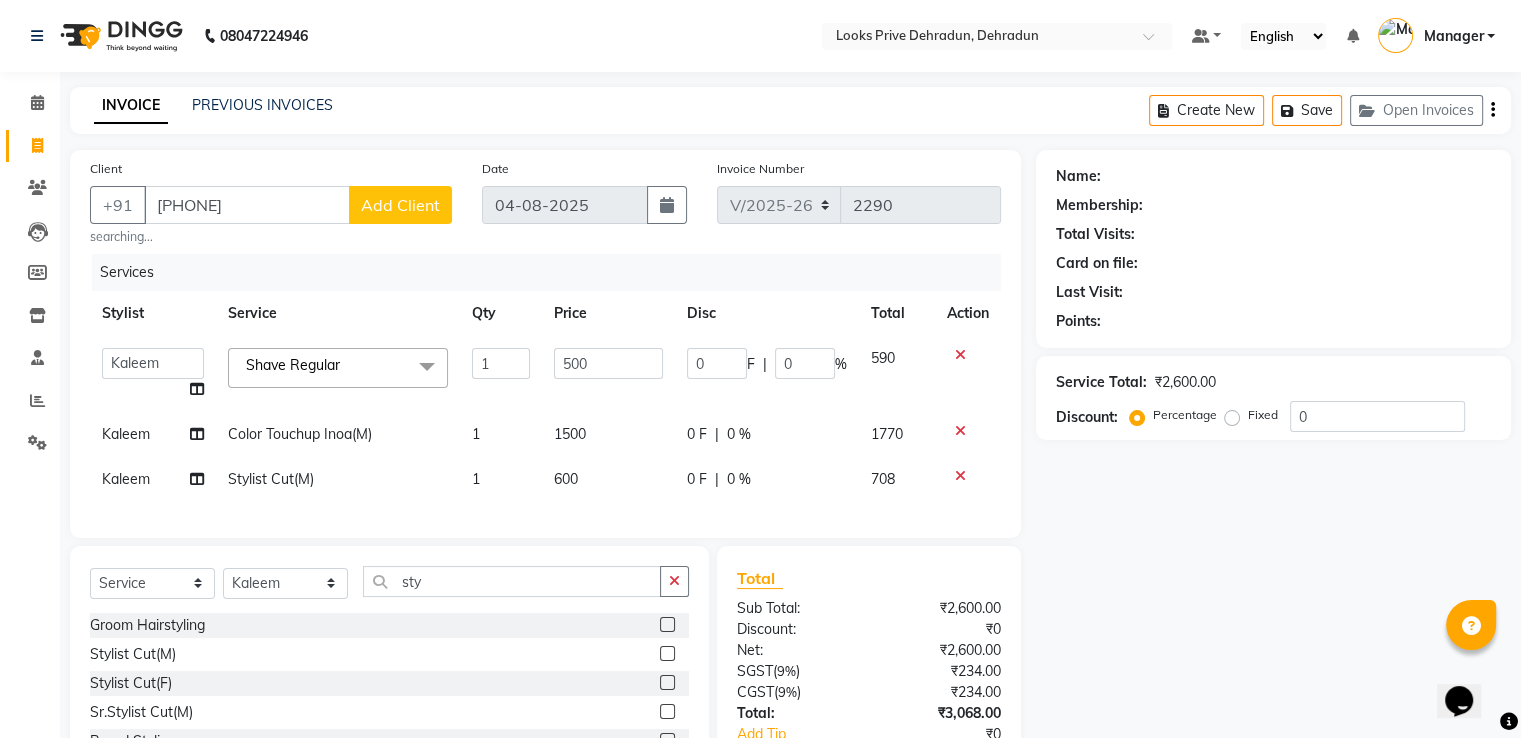 click on "Client +91 8265828462 Add Client searching..." 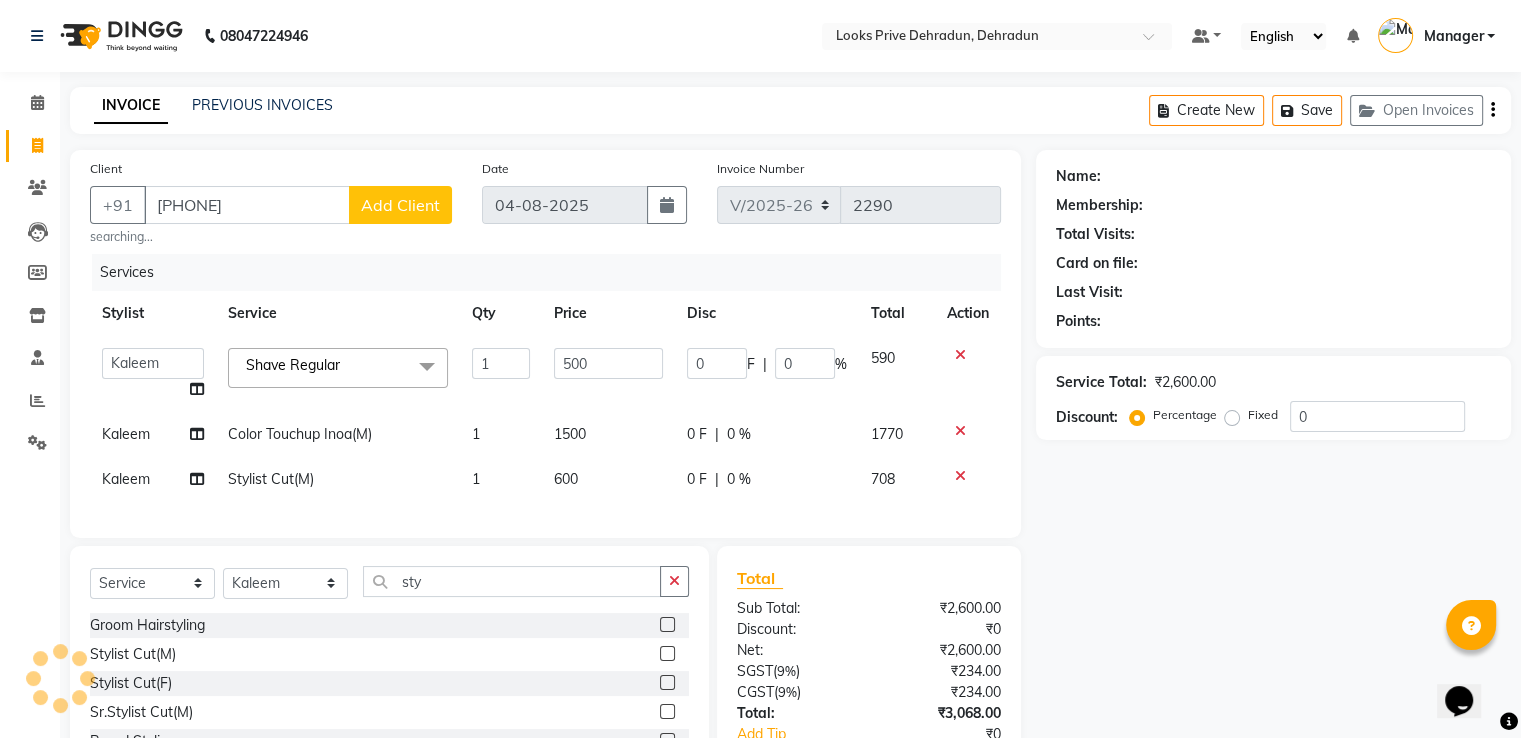 click on "Add Client" 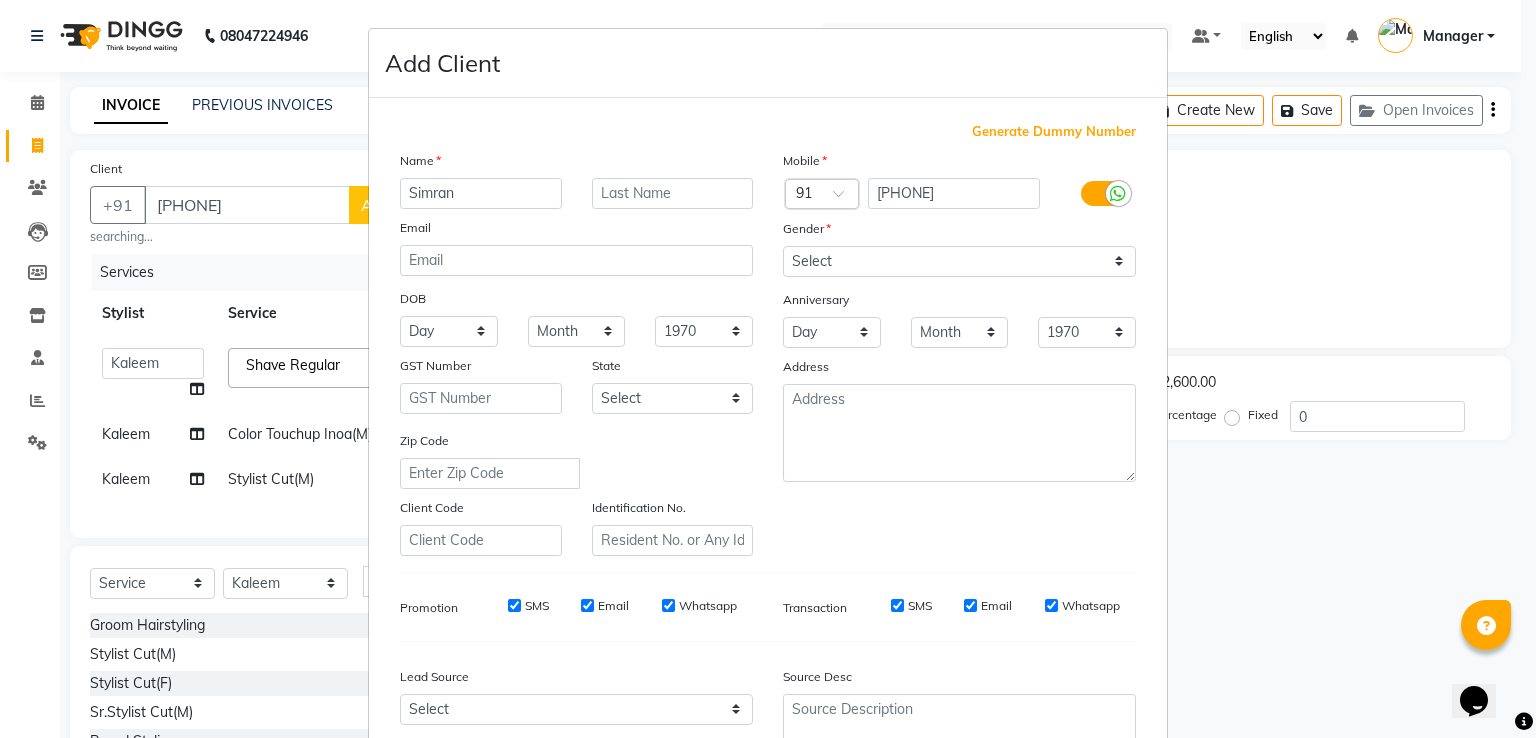type on "Simran" 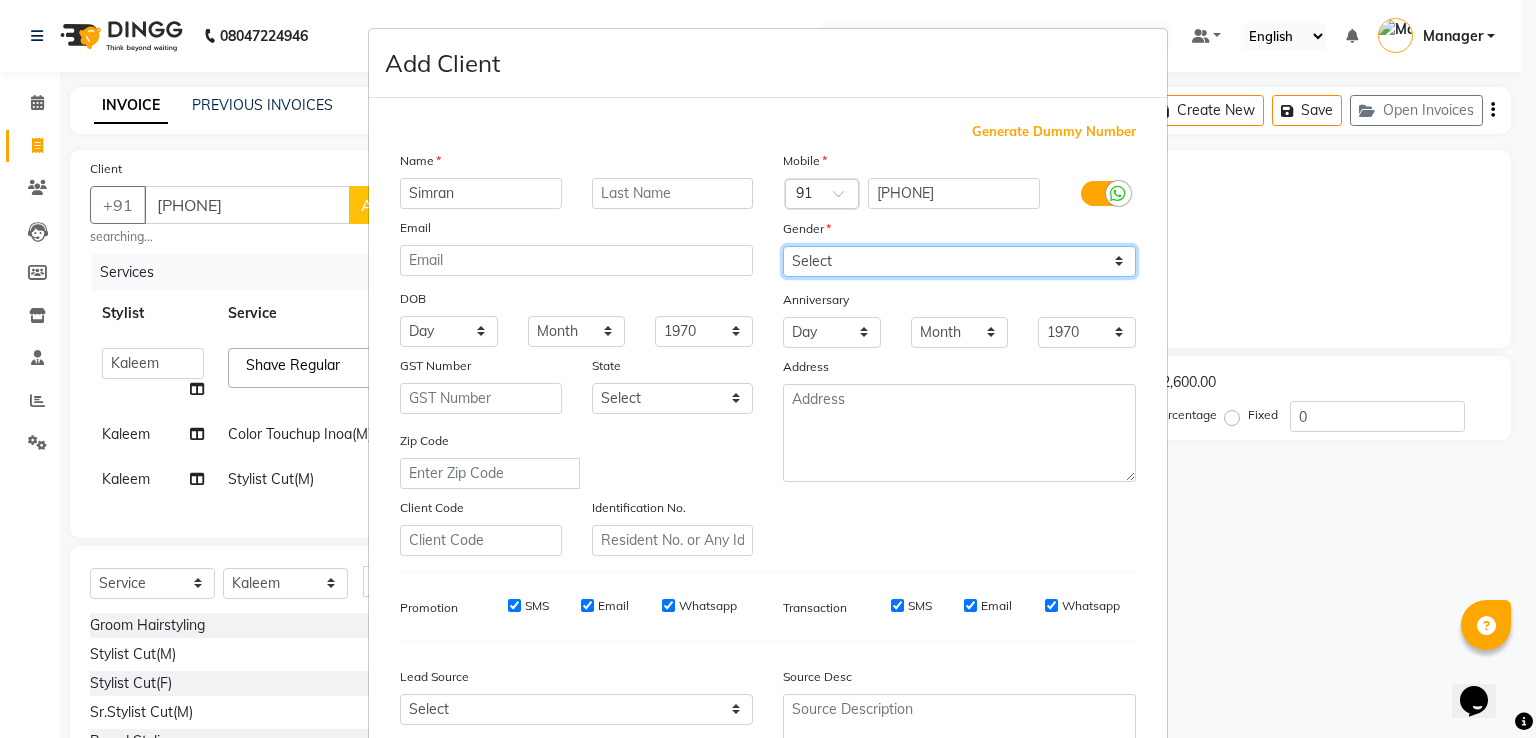 click on "Select Male Female Other Prefer Not To Say" at bounding box center (959, 261) 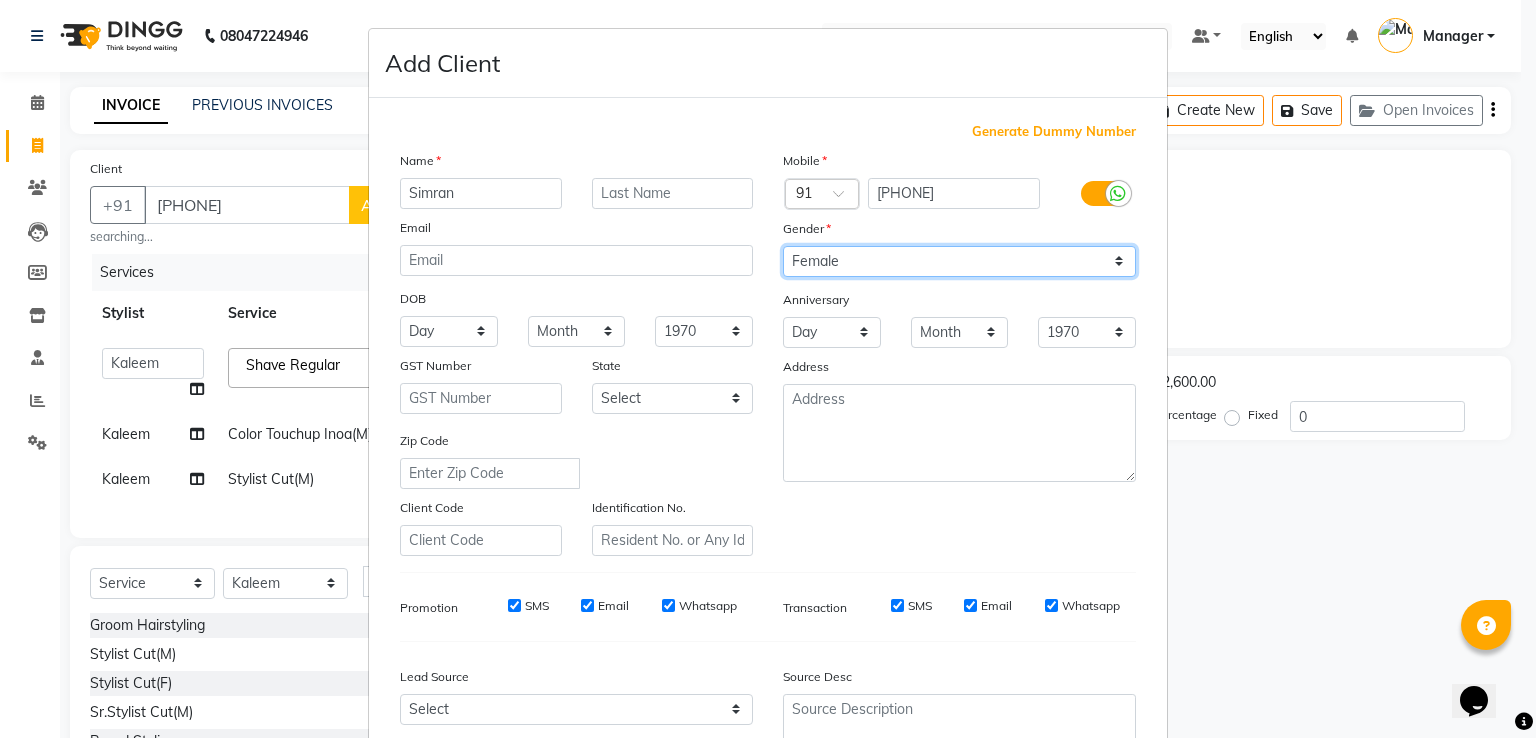 click on "Select Male Female Other Prefer Not To Say" at bounding box center [959, 261] 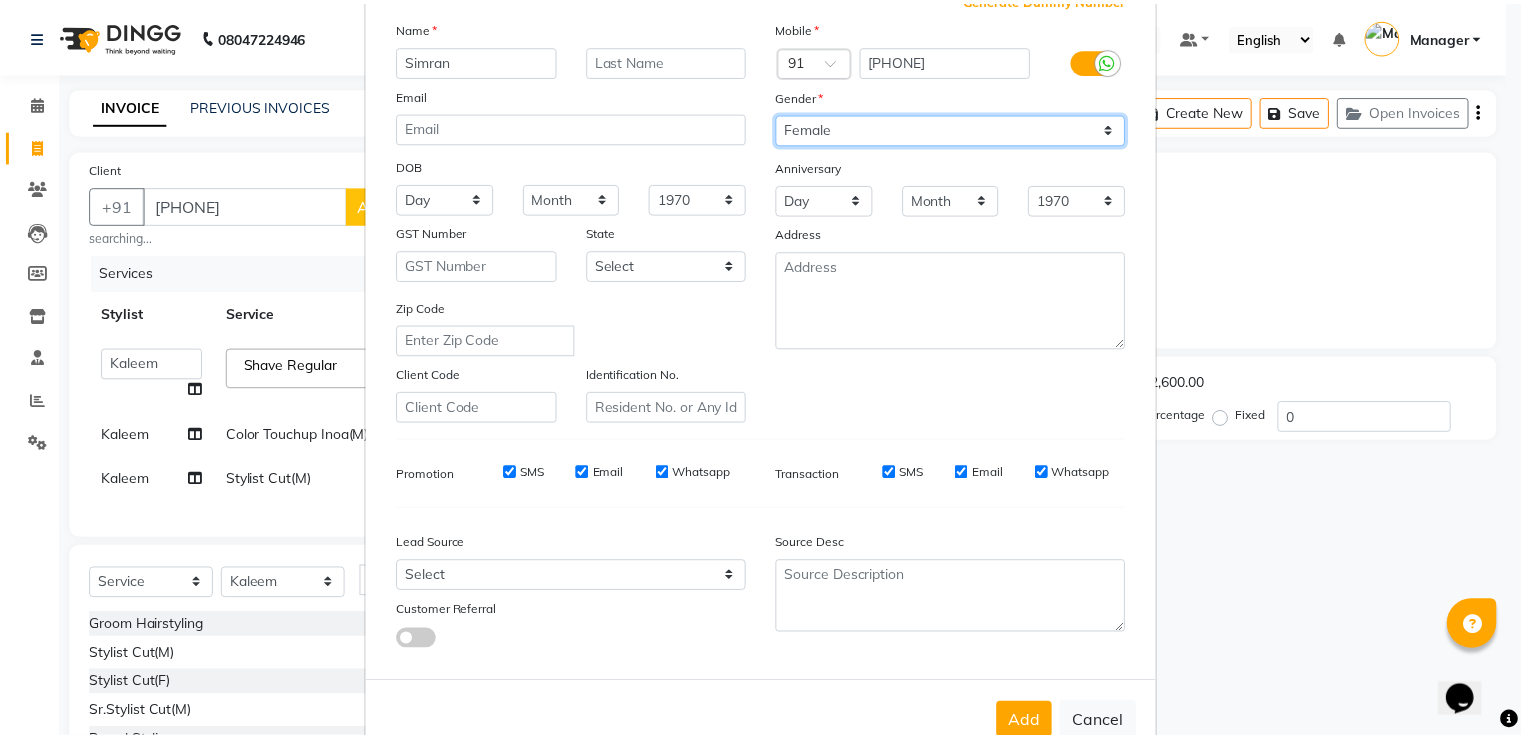 scroll, scrollTop: 195, scrollLeft: 0, axis: vertical 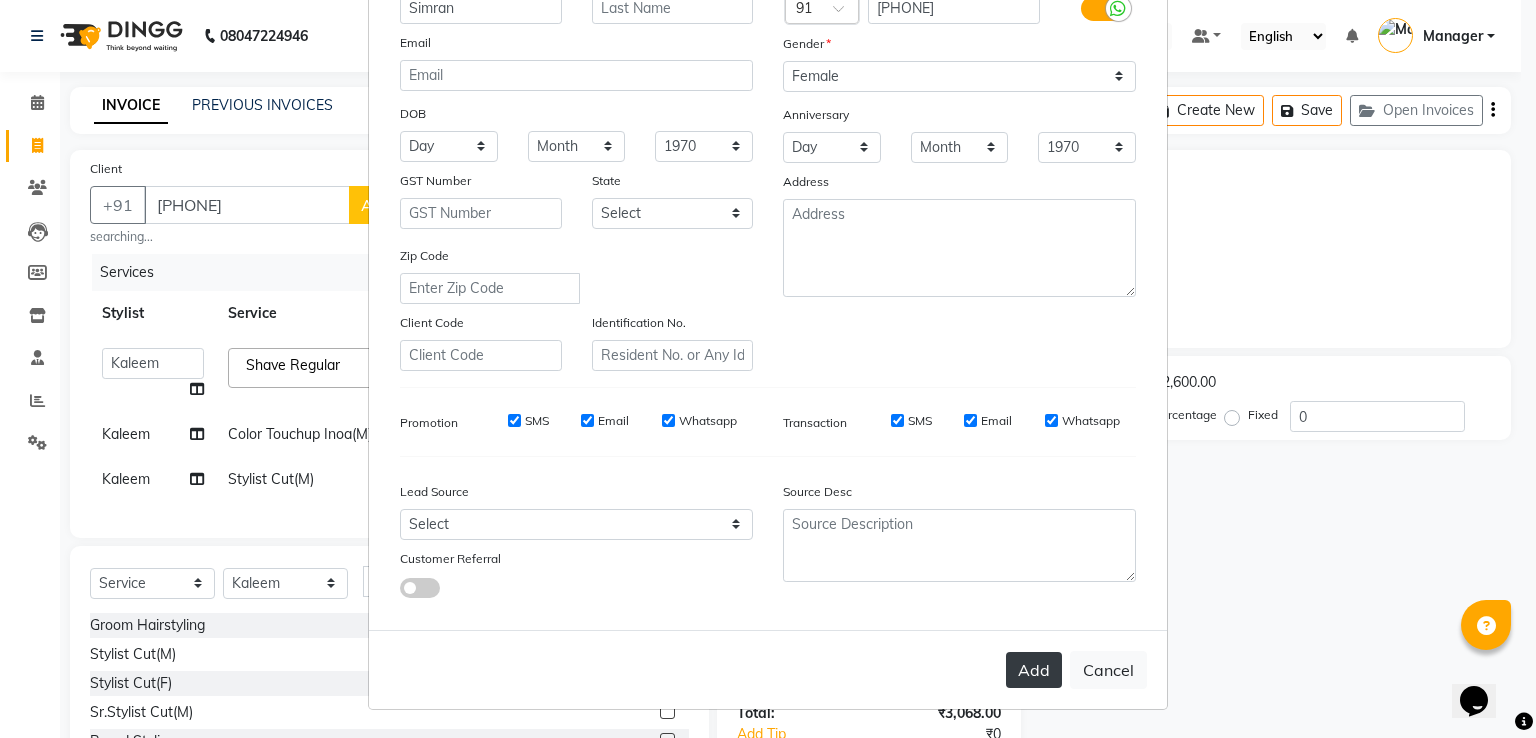 click on "Add" at bounding box center [1034, 670] 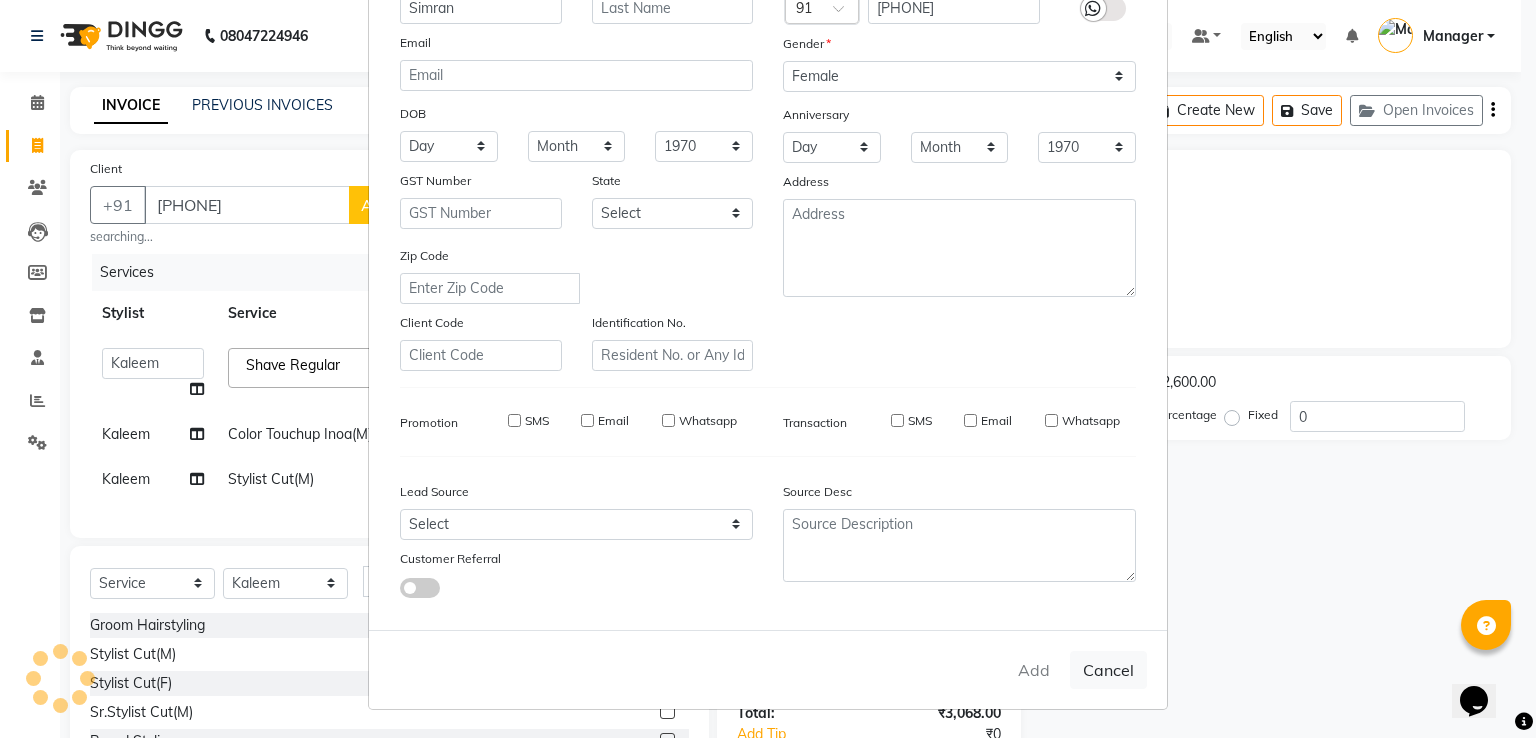type 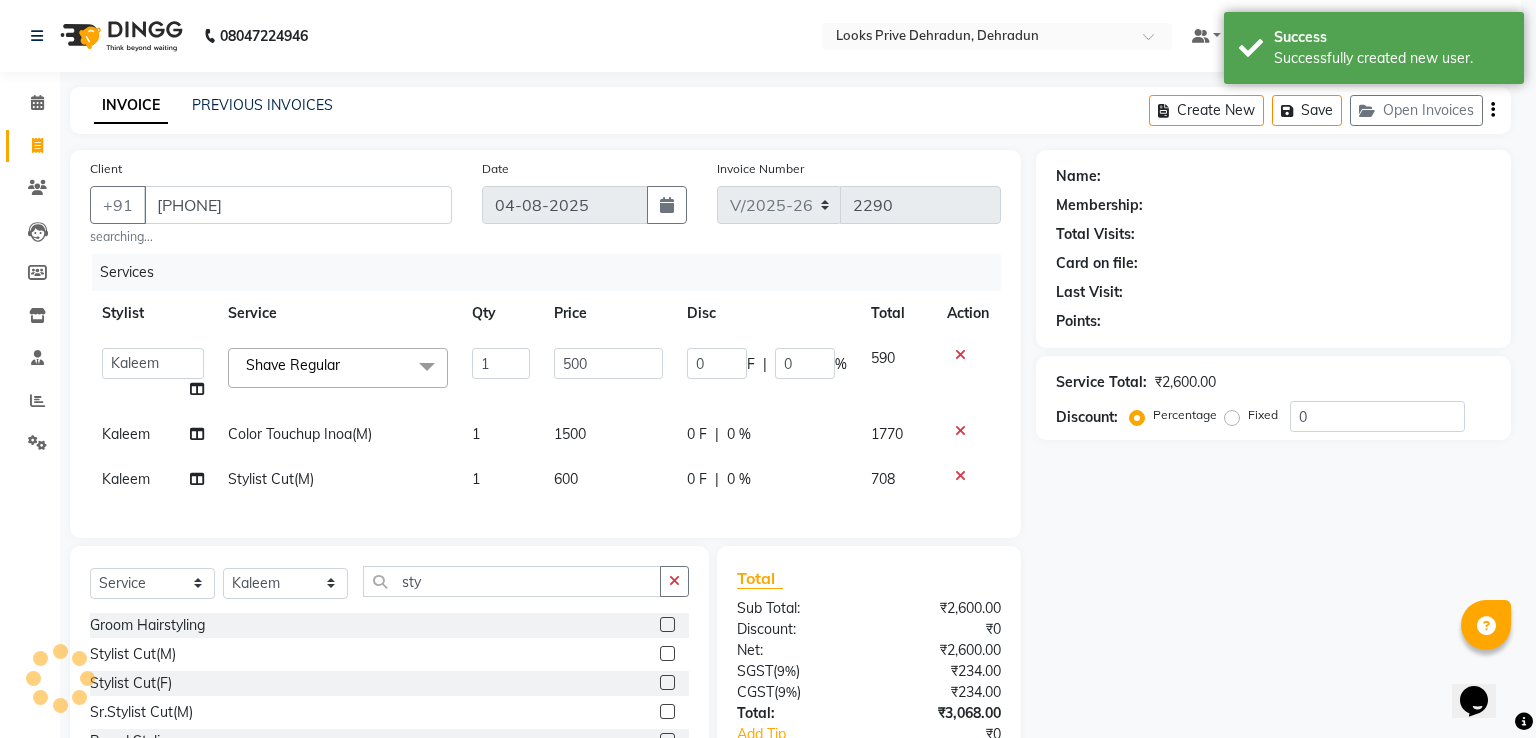 select on "1: Object" 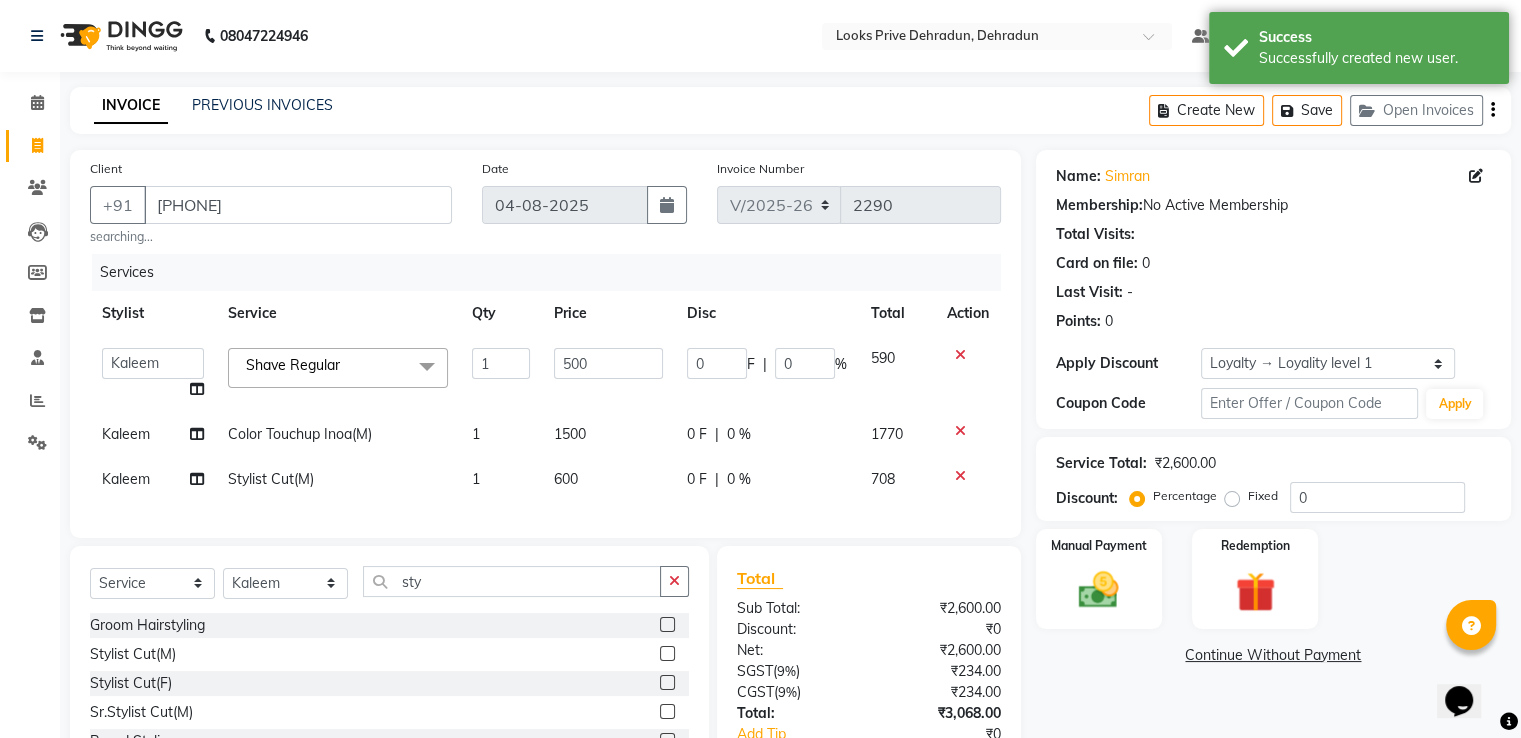 scroll, scrollTop: 49, scrollLeft: 0, axis: vertical 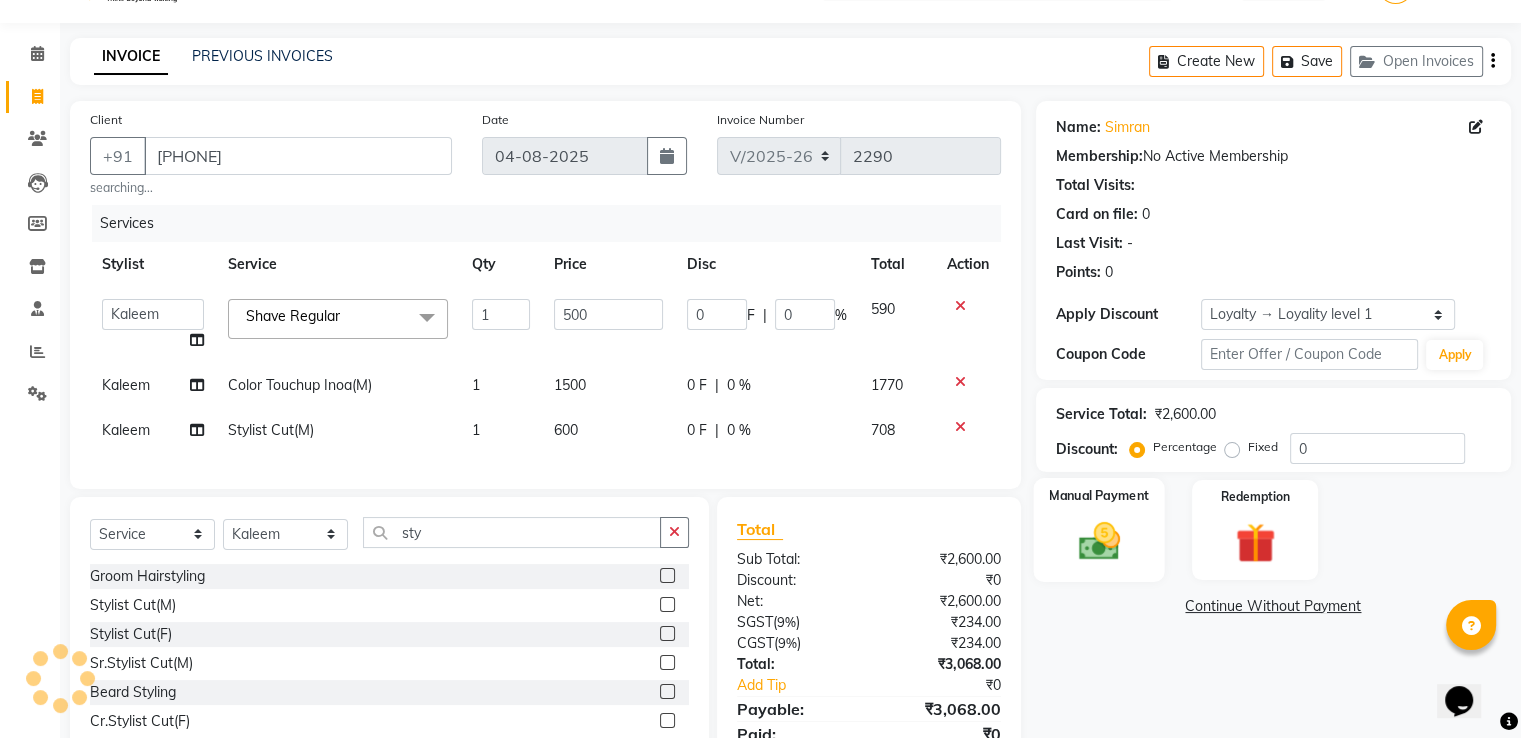 click 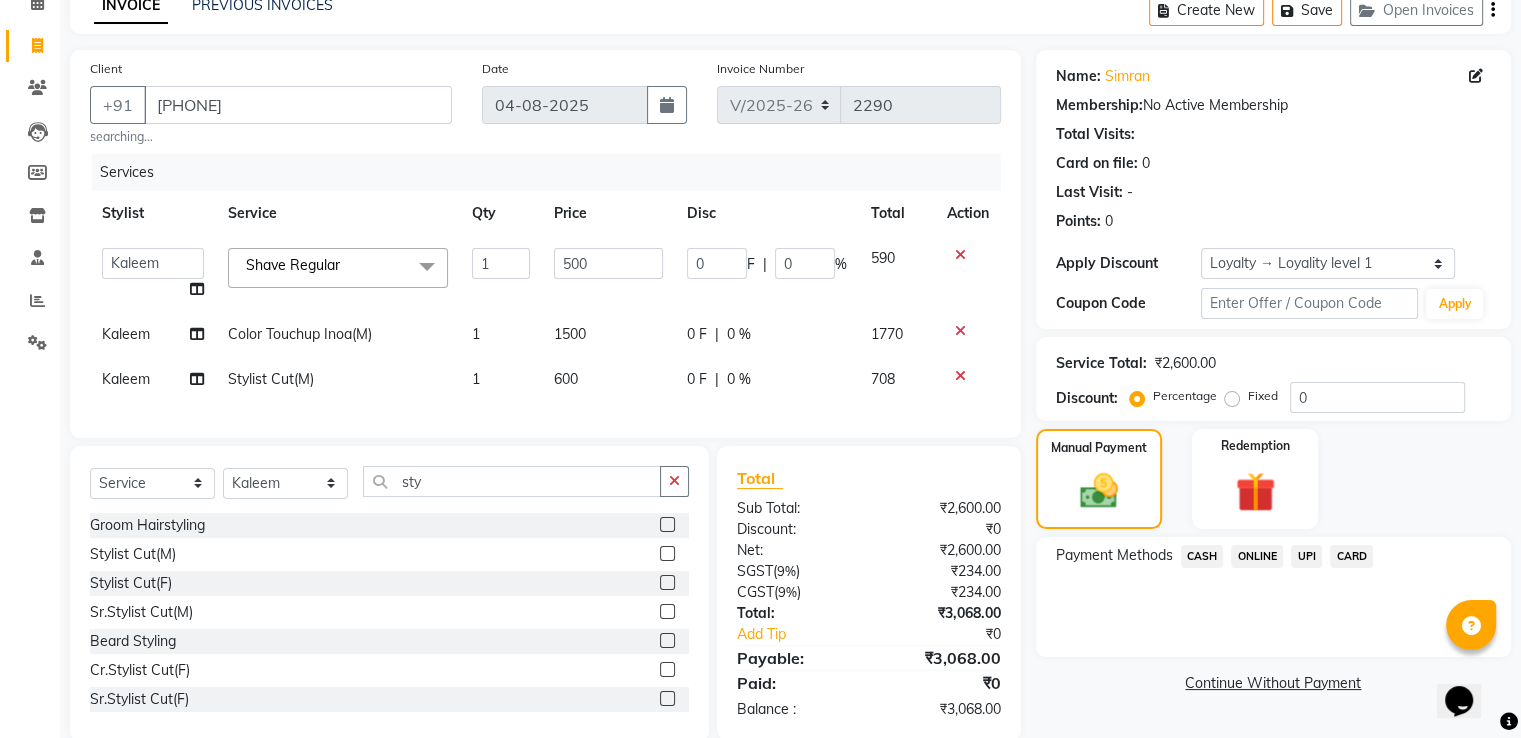 scroll, scrollTop: 149, scrollLeft: 0, axis: vertical 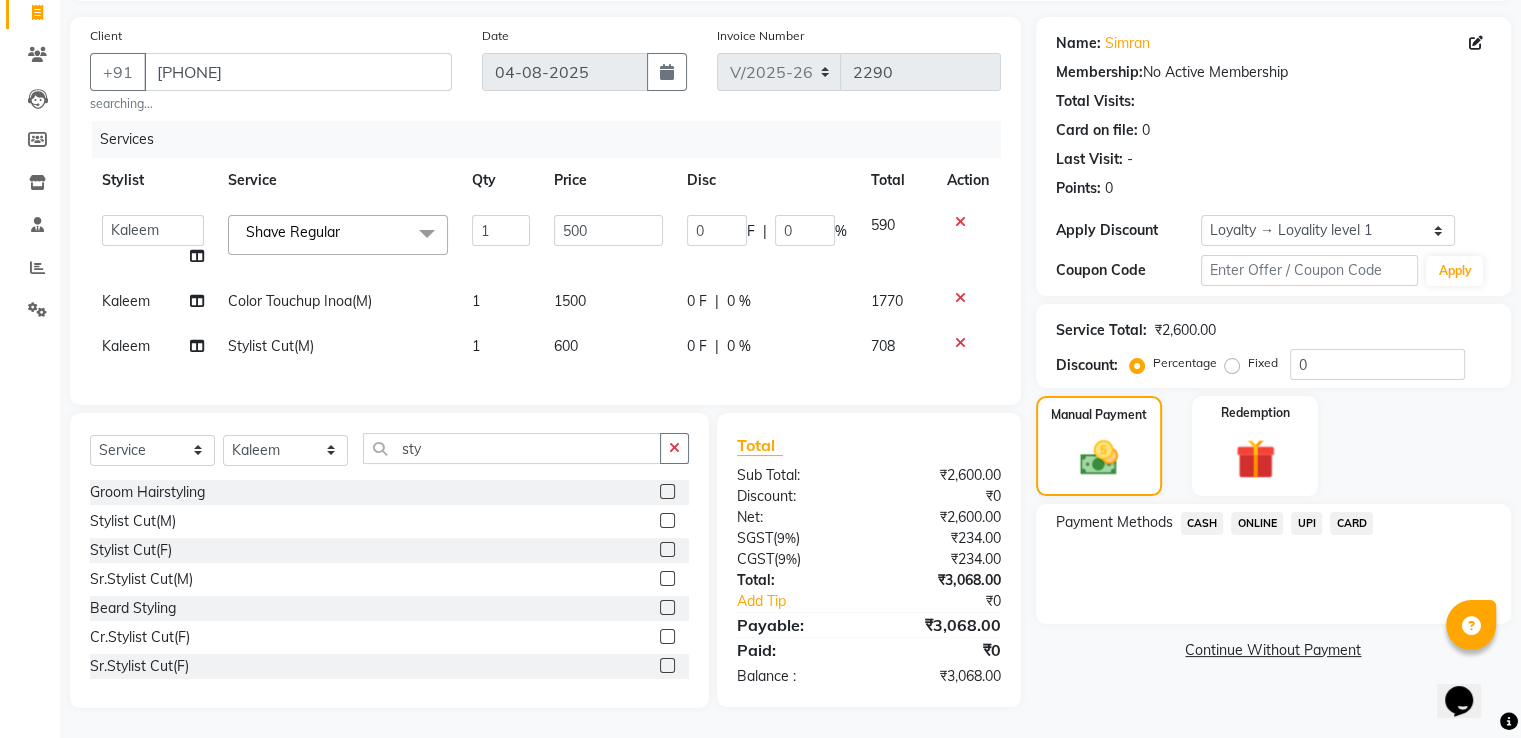 click on "CASH" 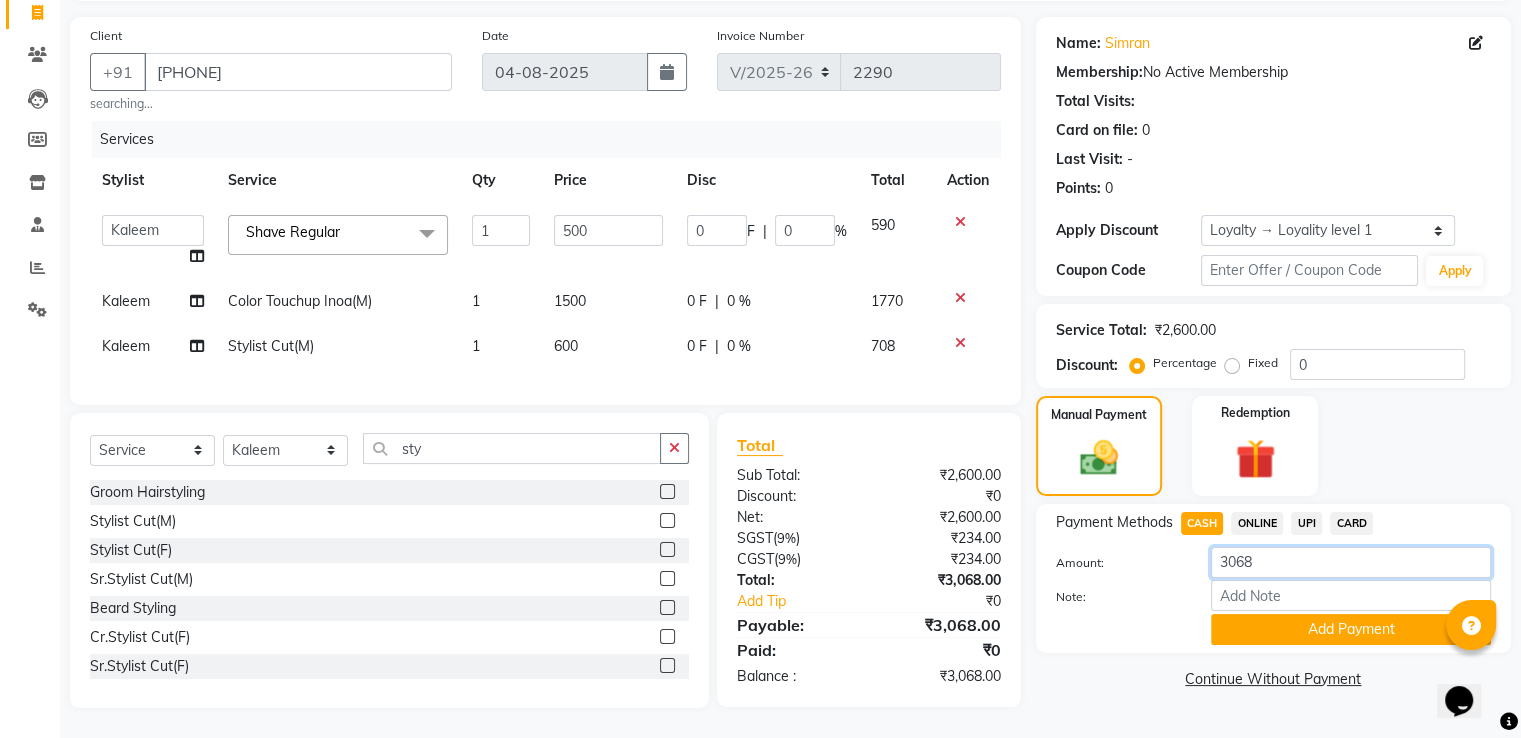 drag, startPoint x: 1268, startPoint y: 551, endPoint x: 1093, endPoint y: 543, distance: 175.18275 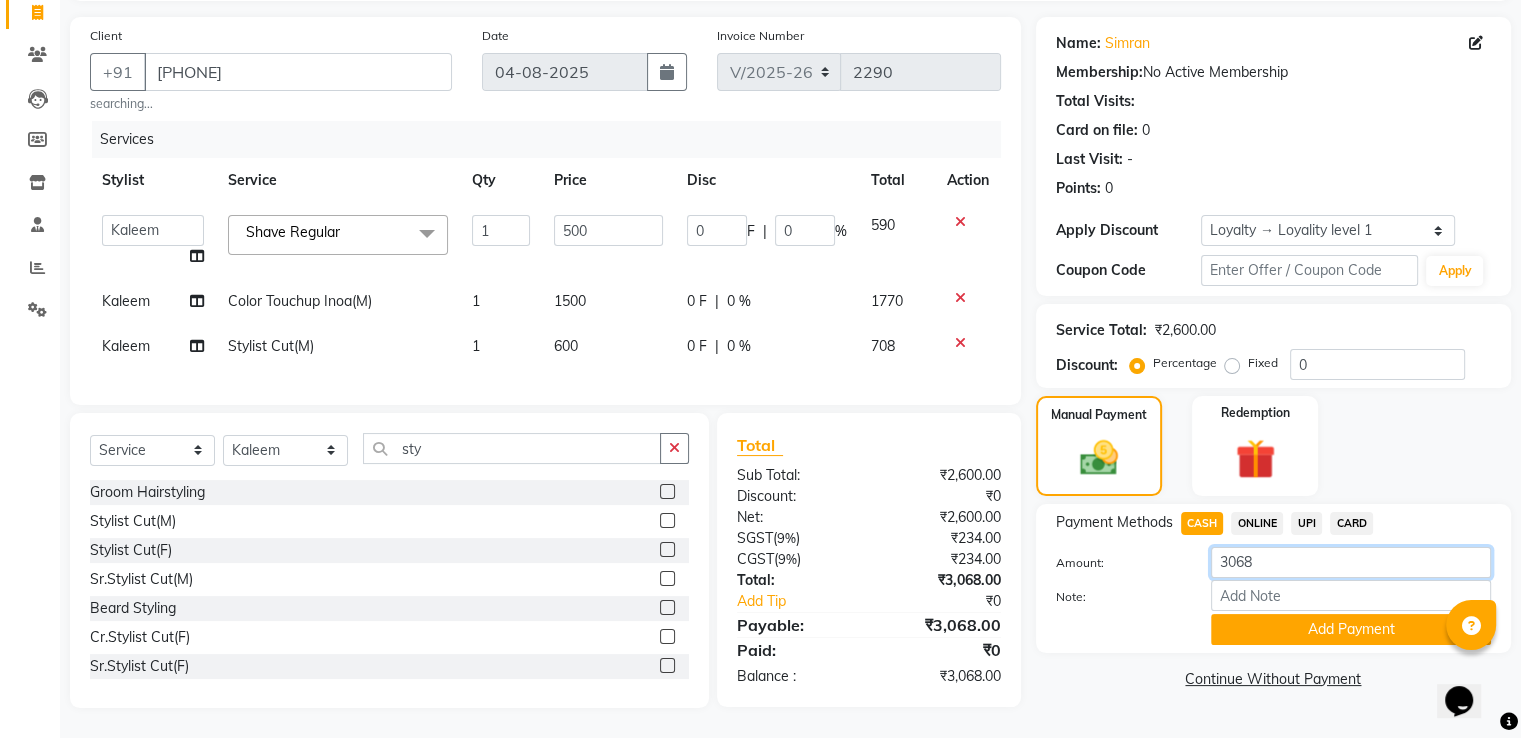 click on "3068" 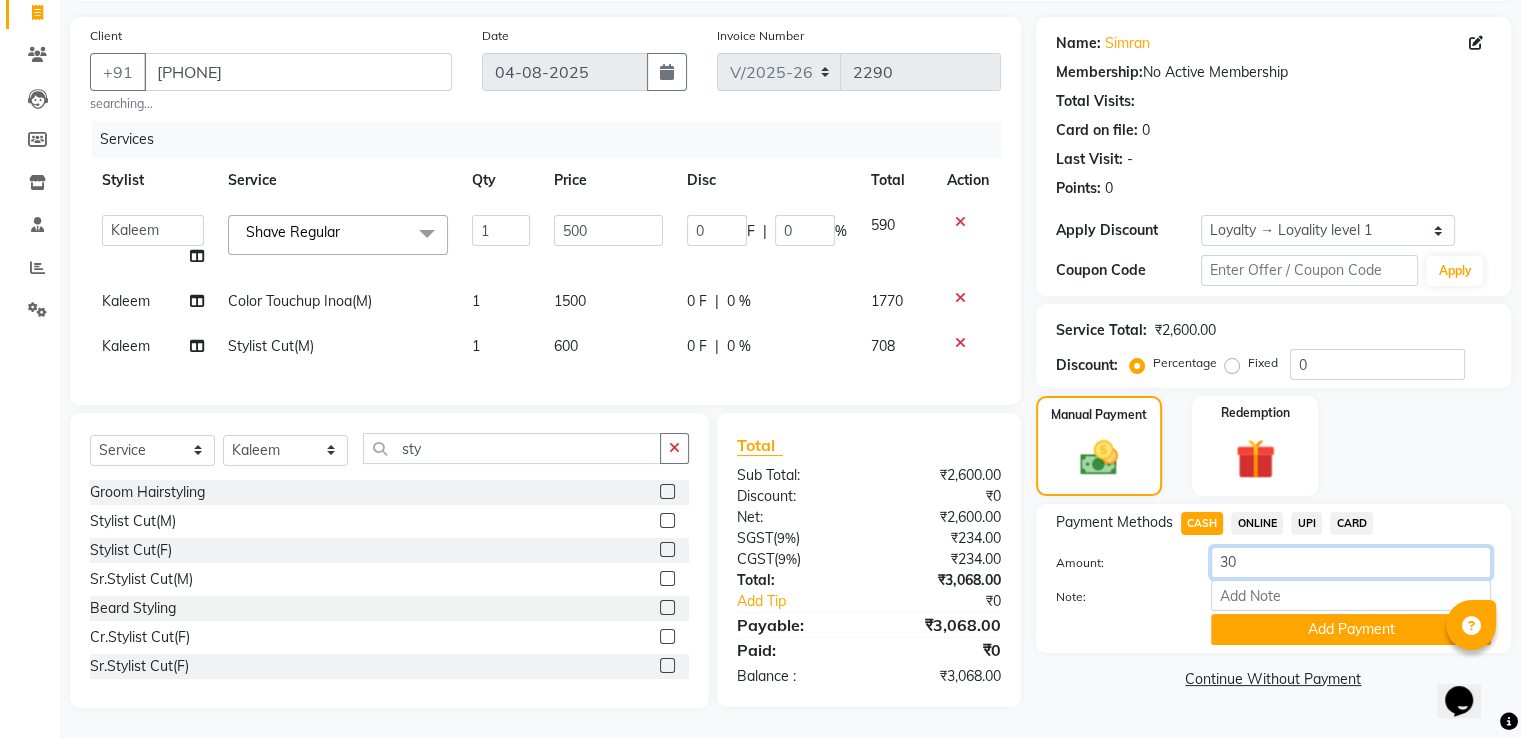 type on "3" 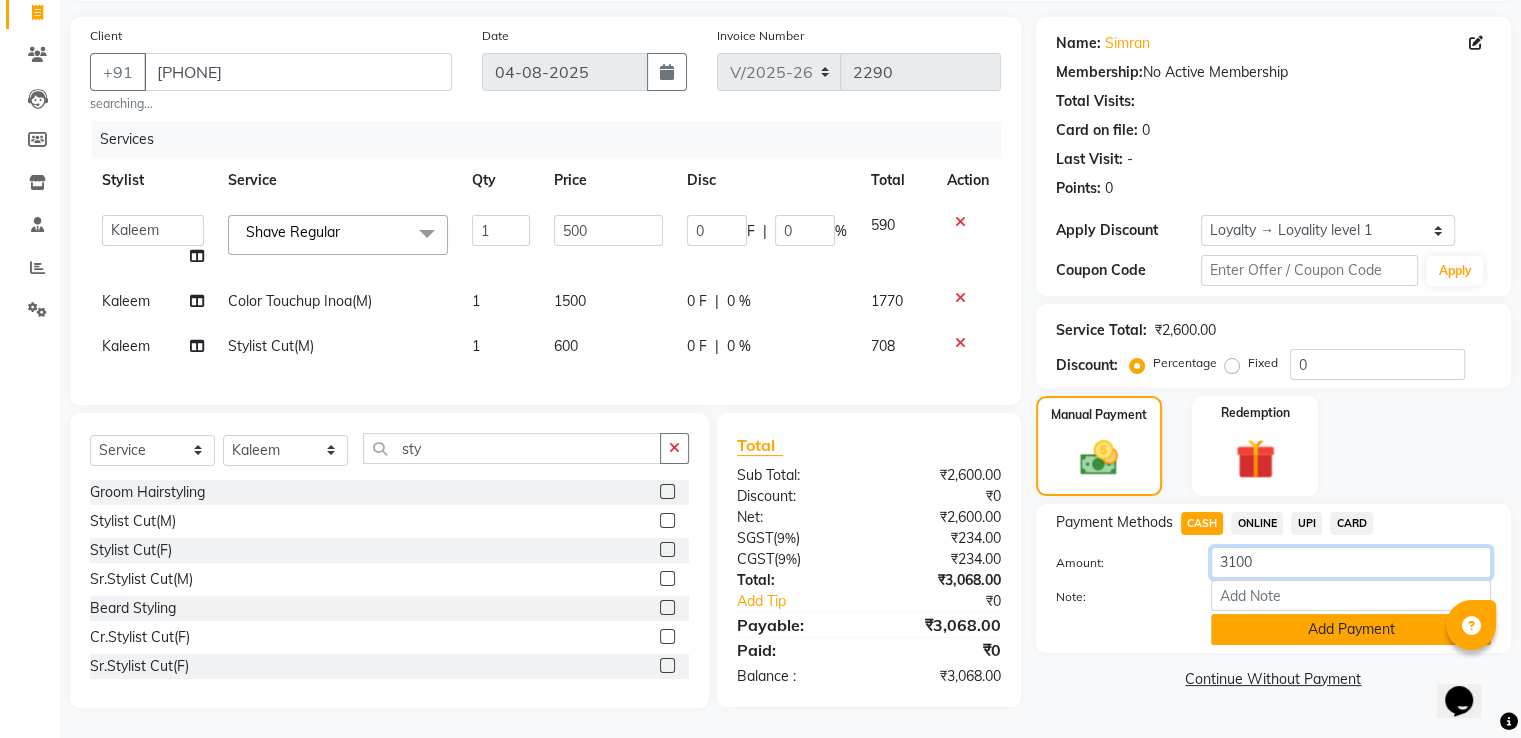 type on "3100" 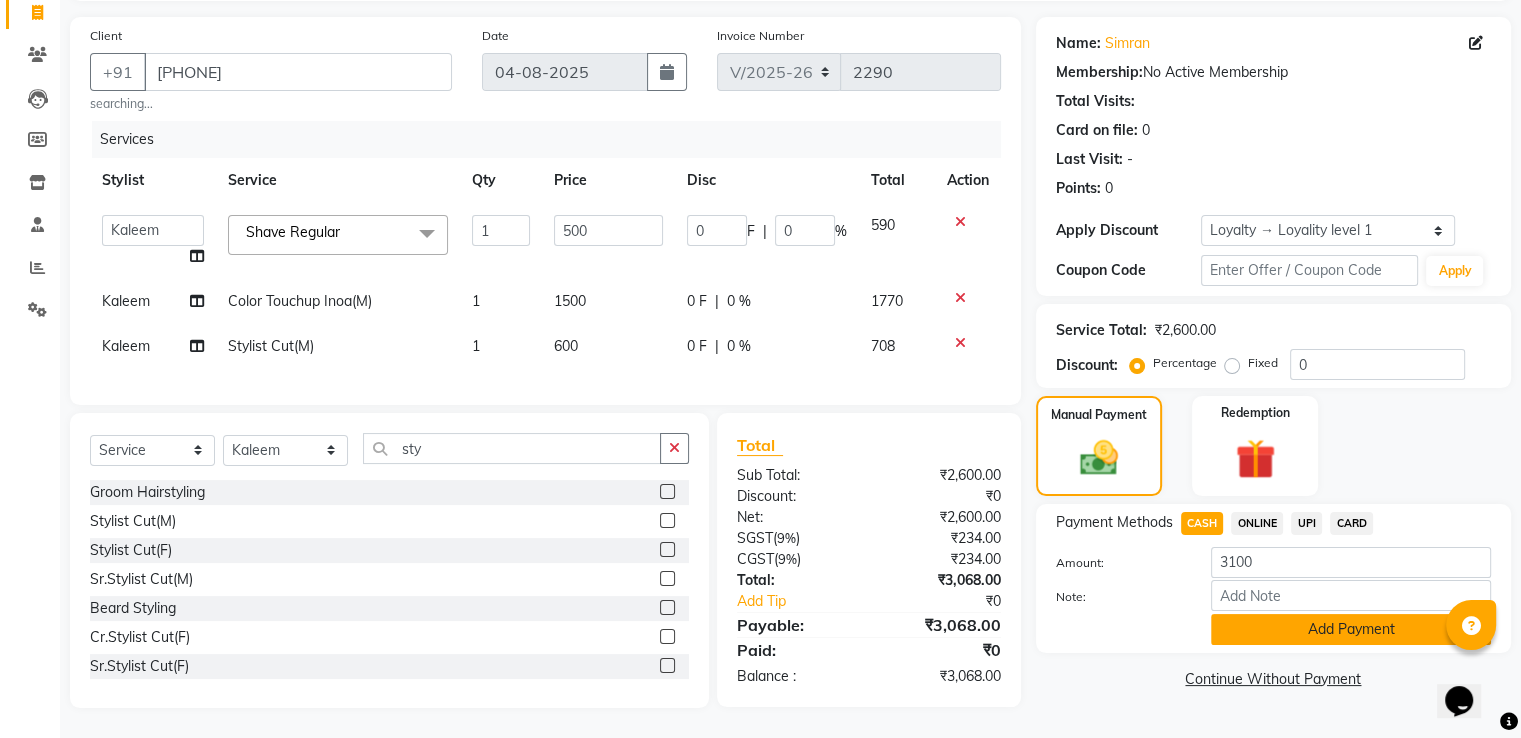 click on "Add Payment" 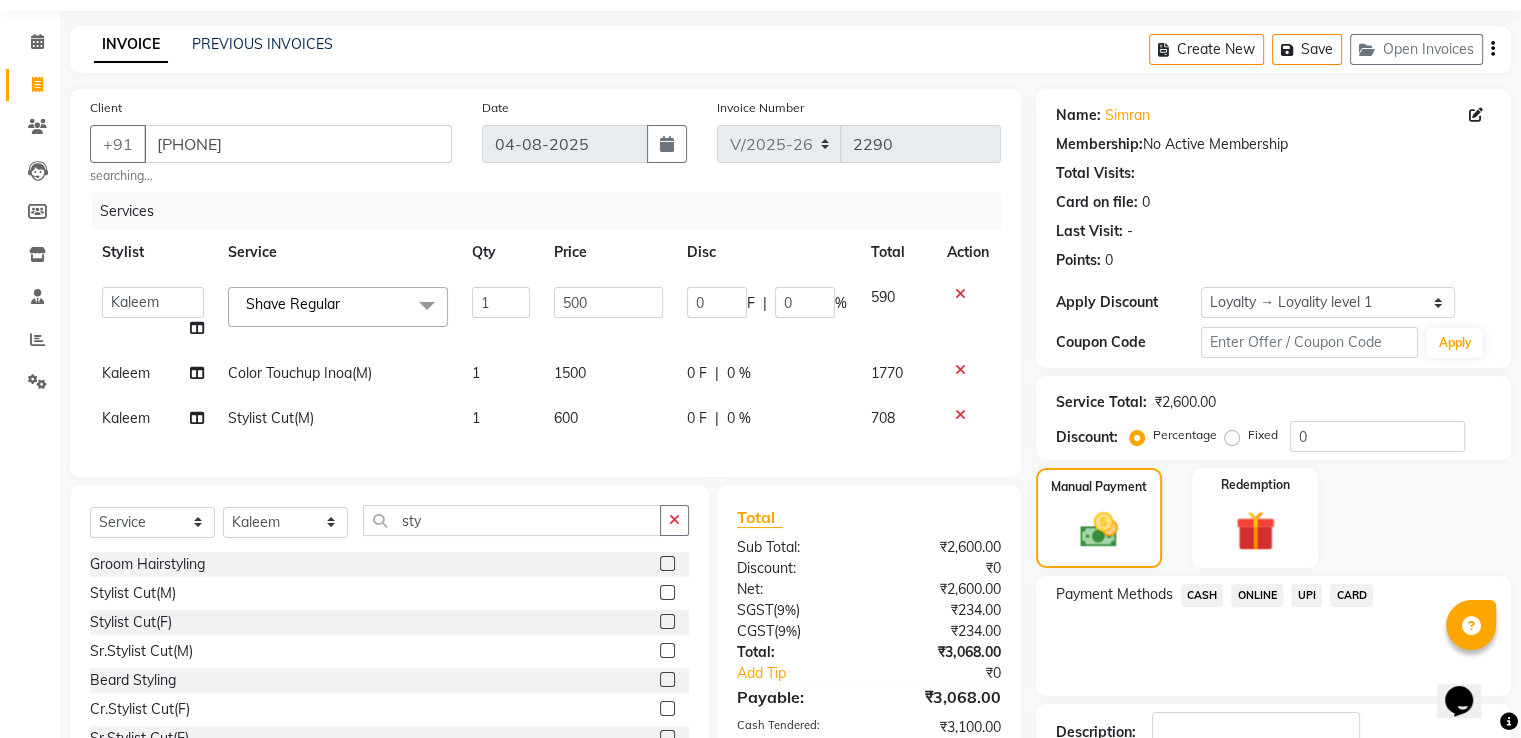 scroll, scrollTop: 161, scrollLeft: 0, axis: vertical 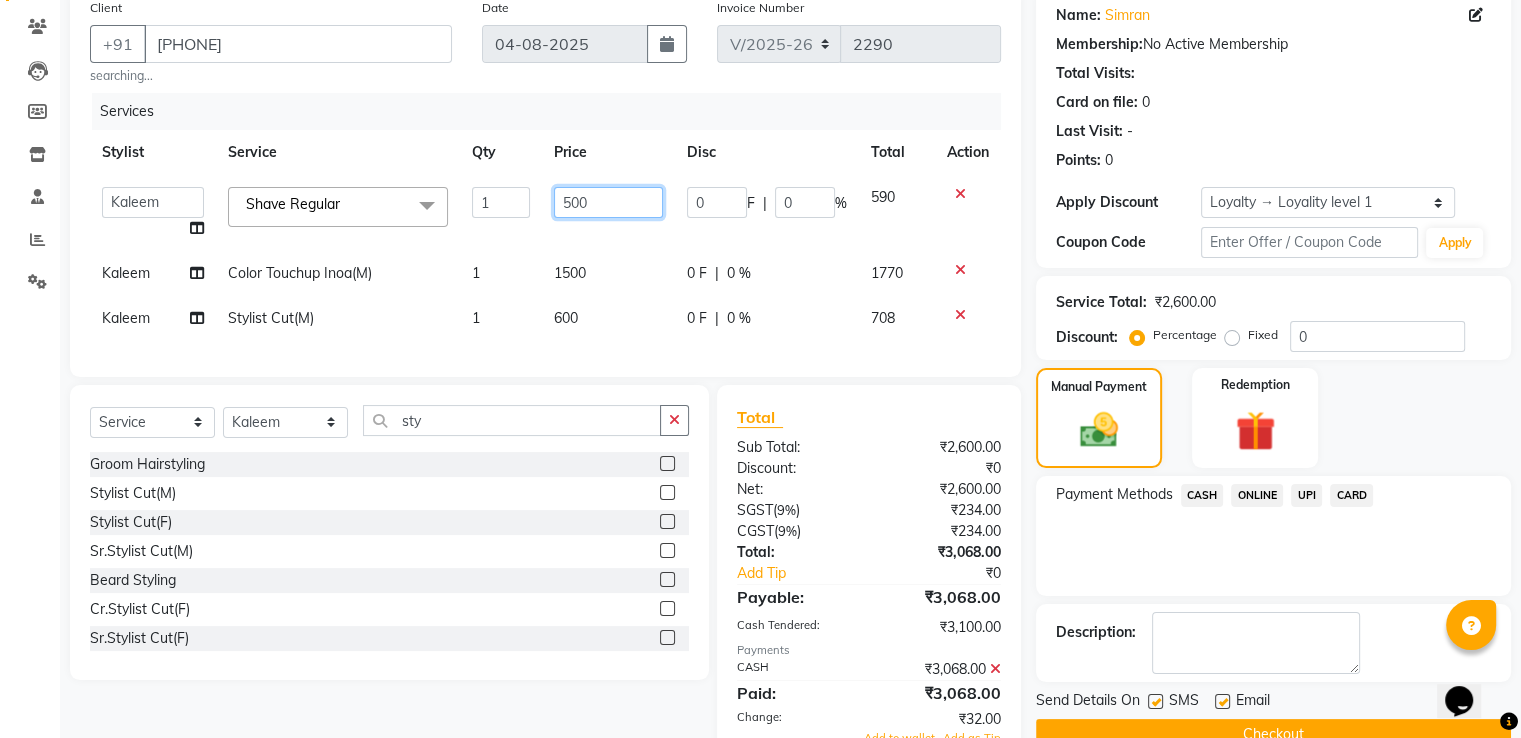 drag, startPoint x: 629, startPoint y: 209, endPoint x: 436, endPoint y: 207, distance: 193.01036 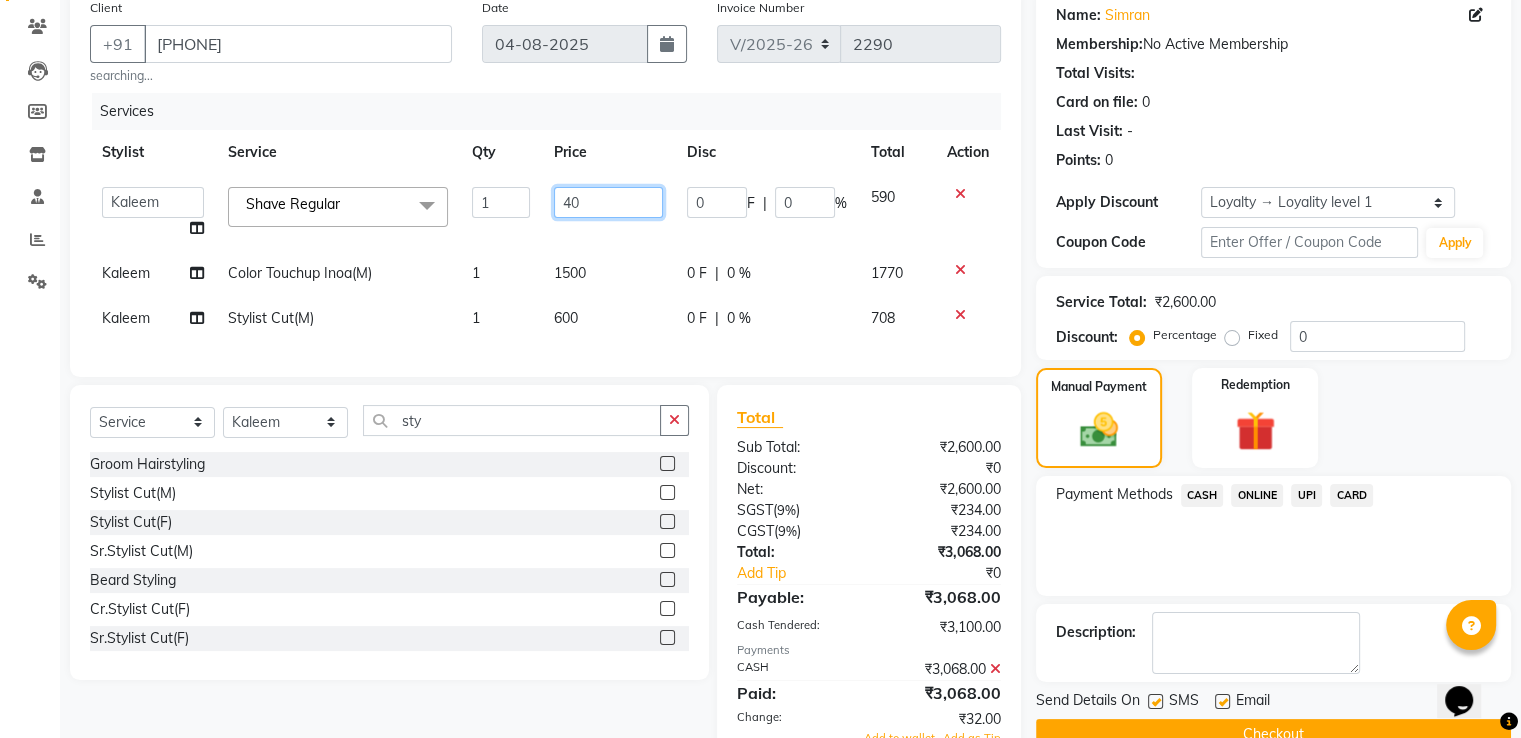 type on "400" 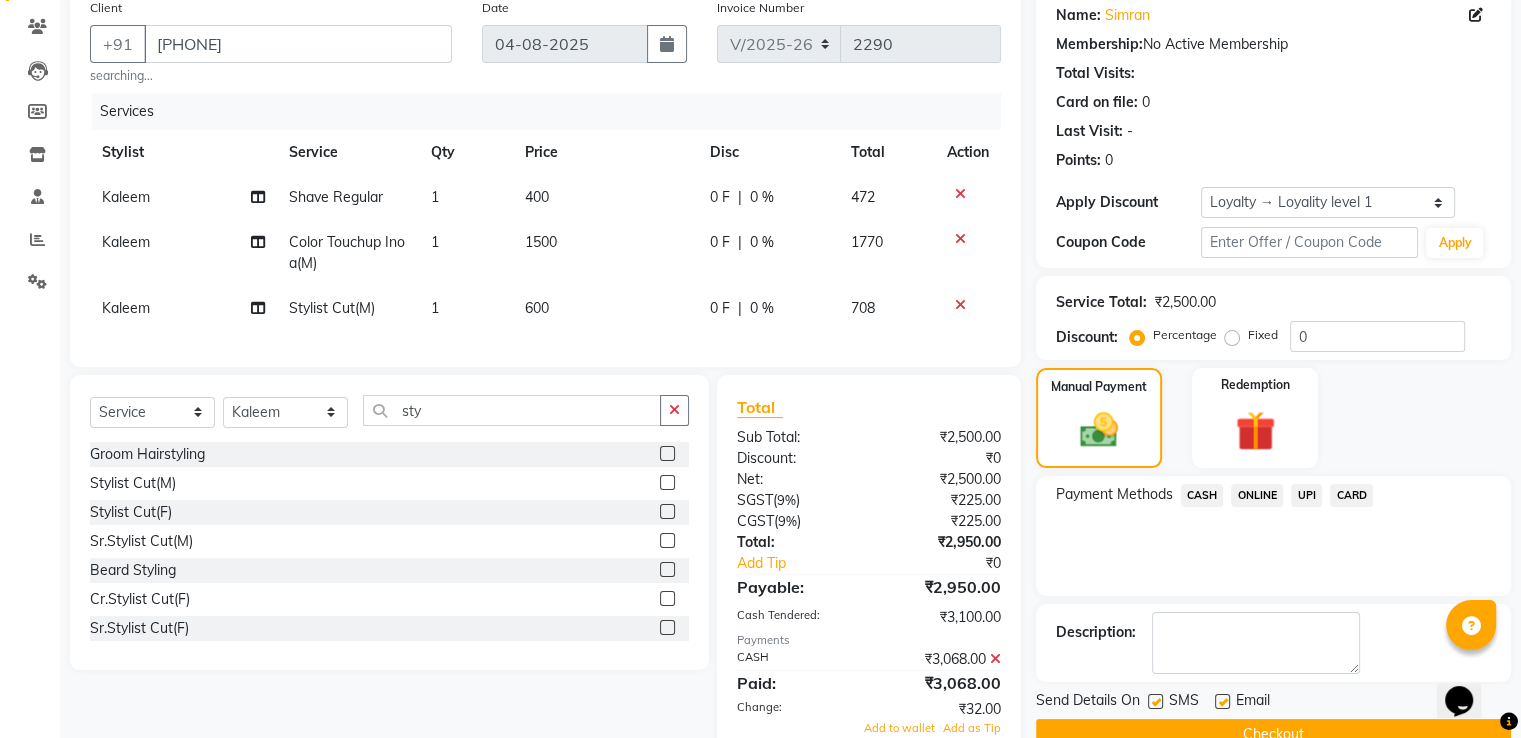 click on "Services" 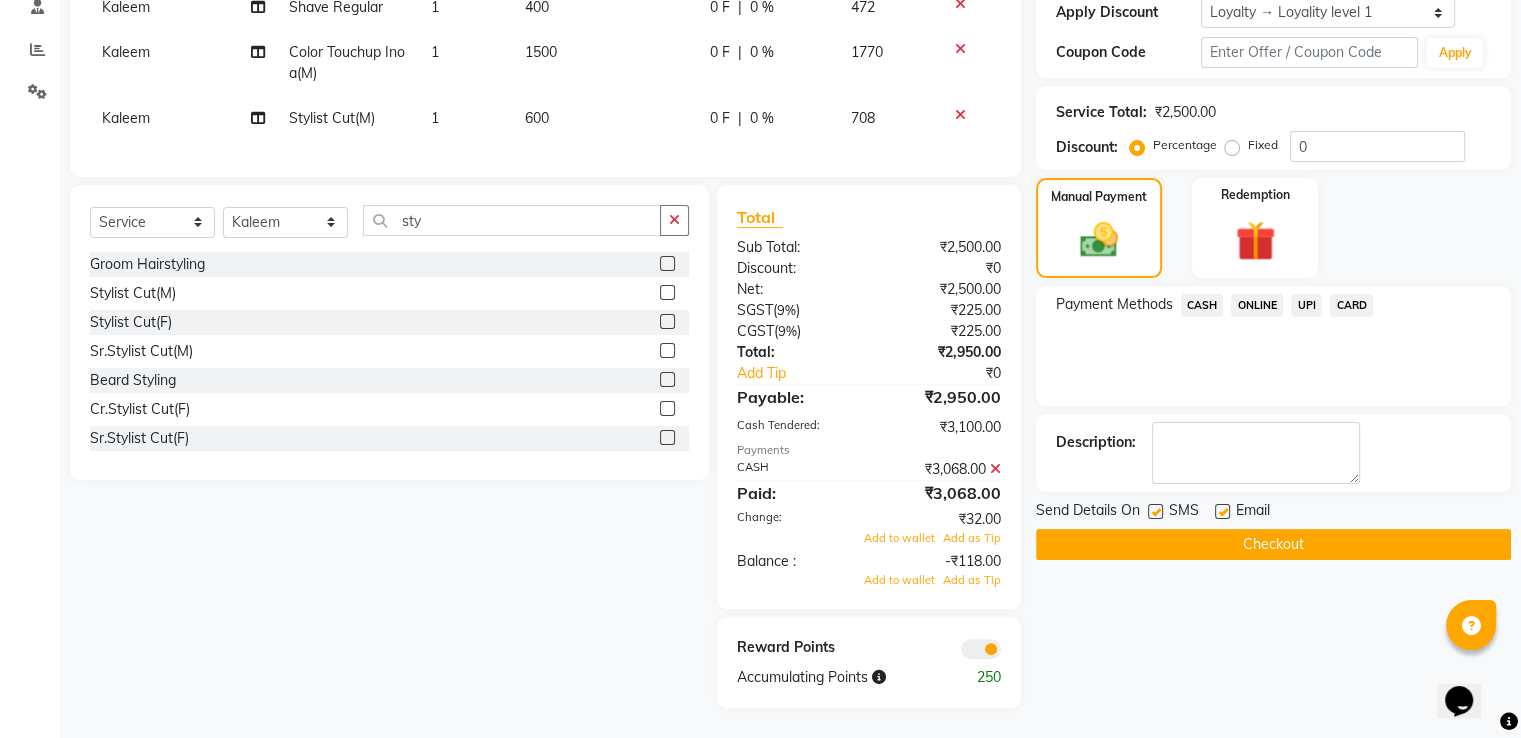 click 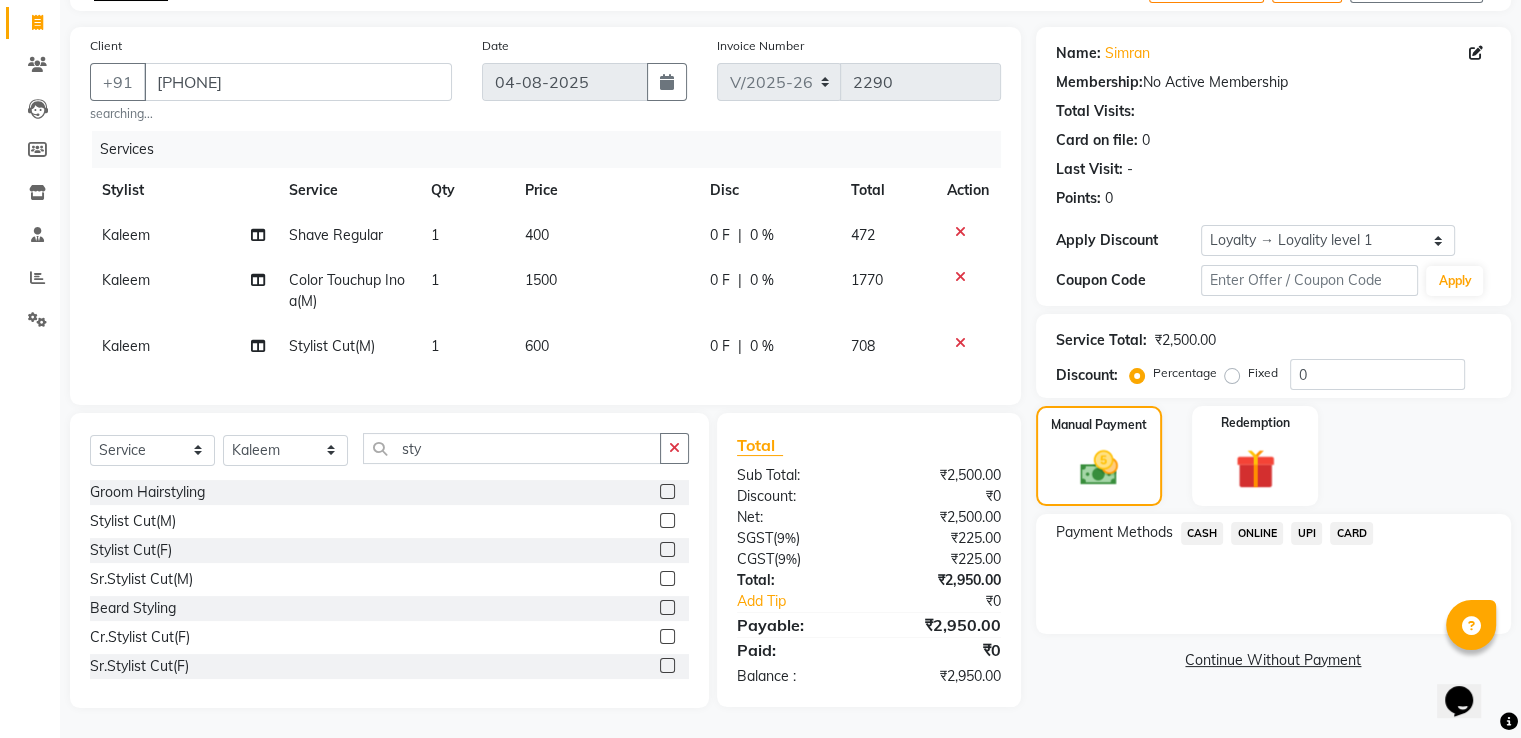 click on "CASH" 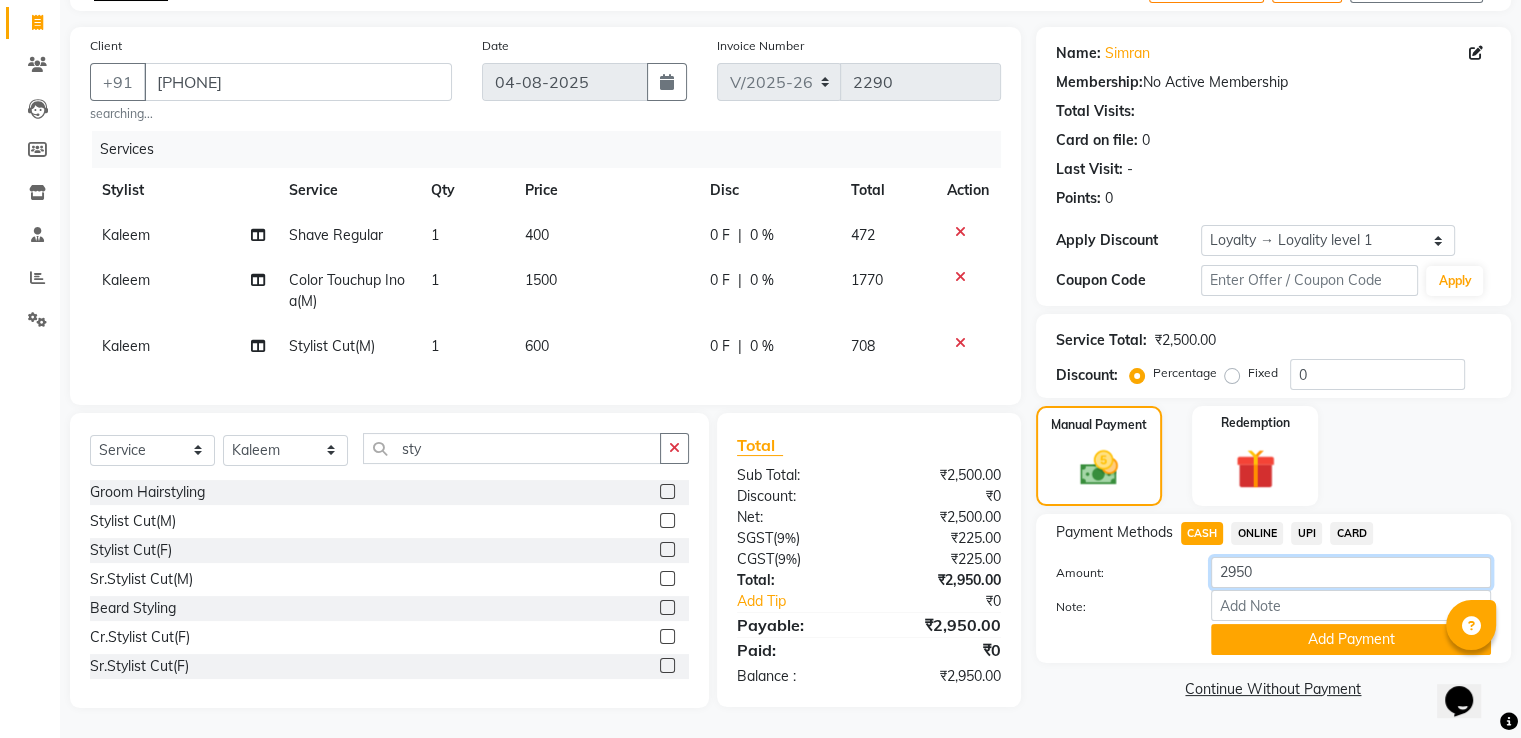drag, startPoint x: 1236, startPoint y: 554, endPoint x: 1178, endPoint y: 552, distance: 58.034473 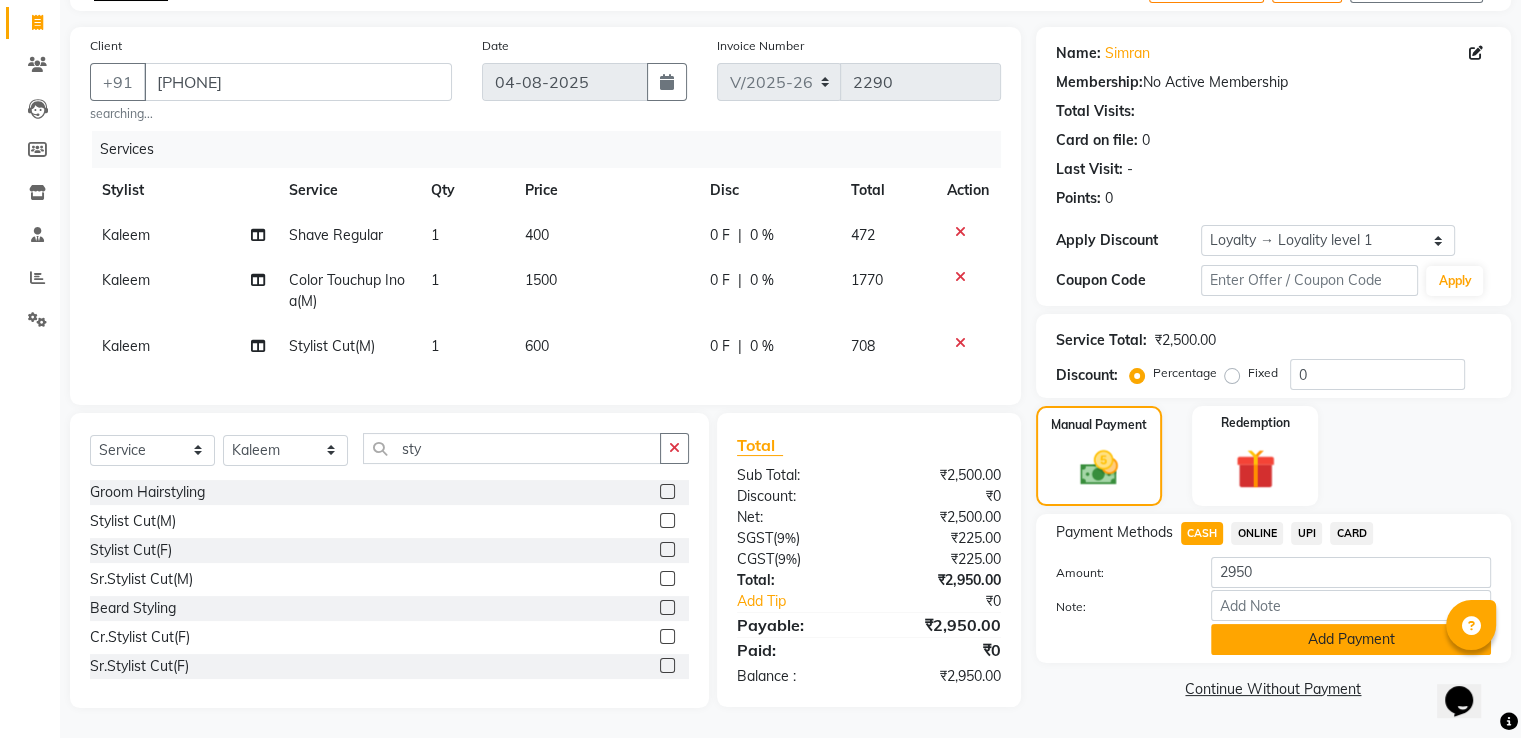 click on "Add Payment" 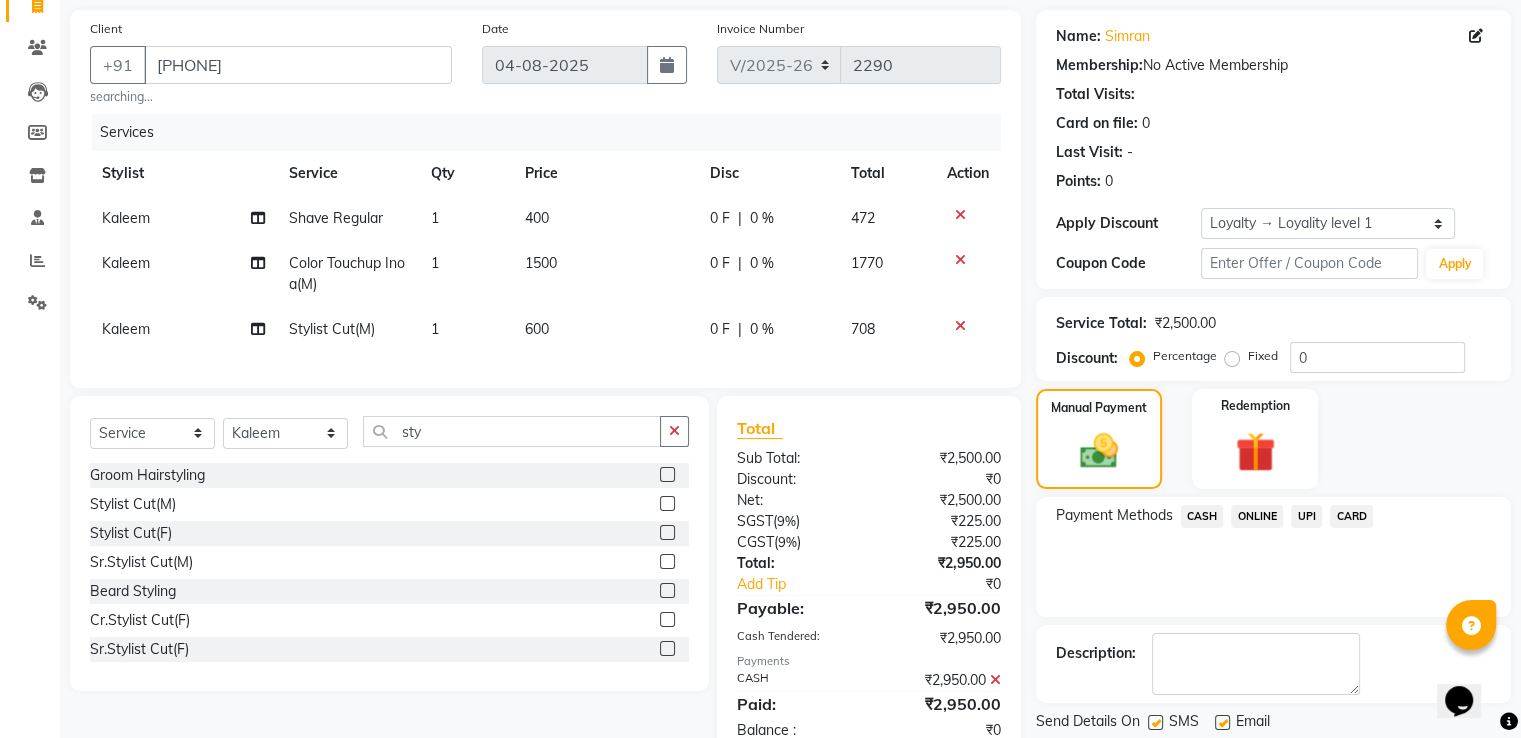 scroll, scrollTop: 309, scrollLeft: 0, axis: vertical 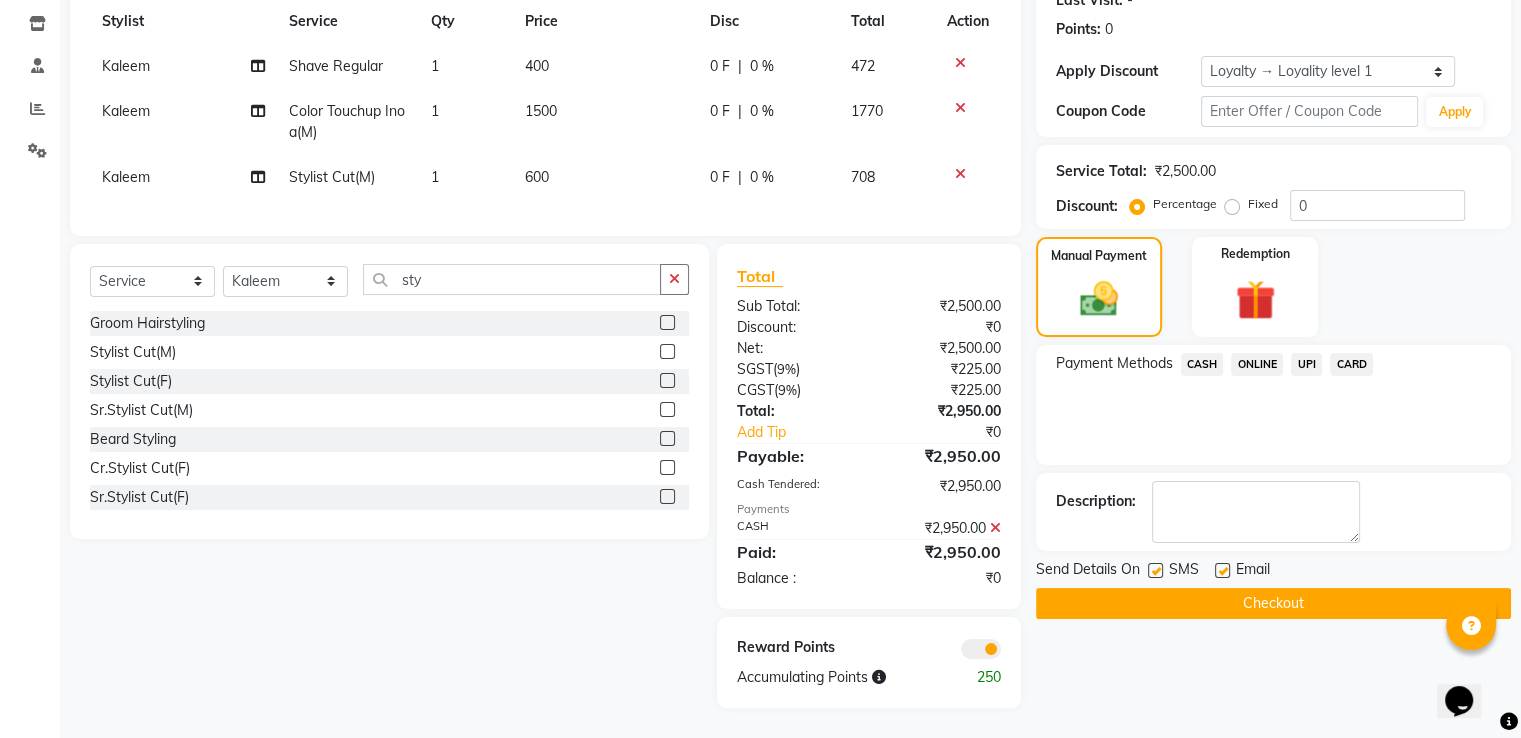 click on "Checkout" 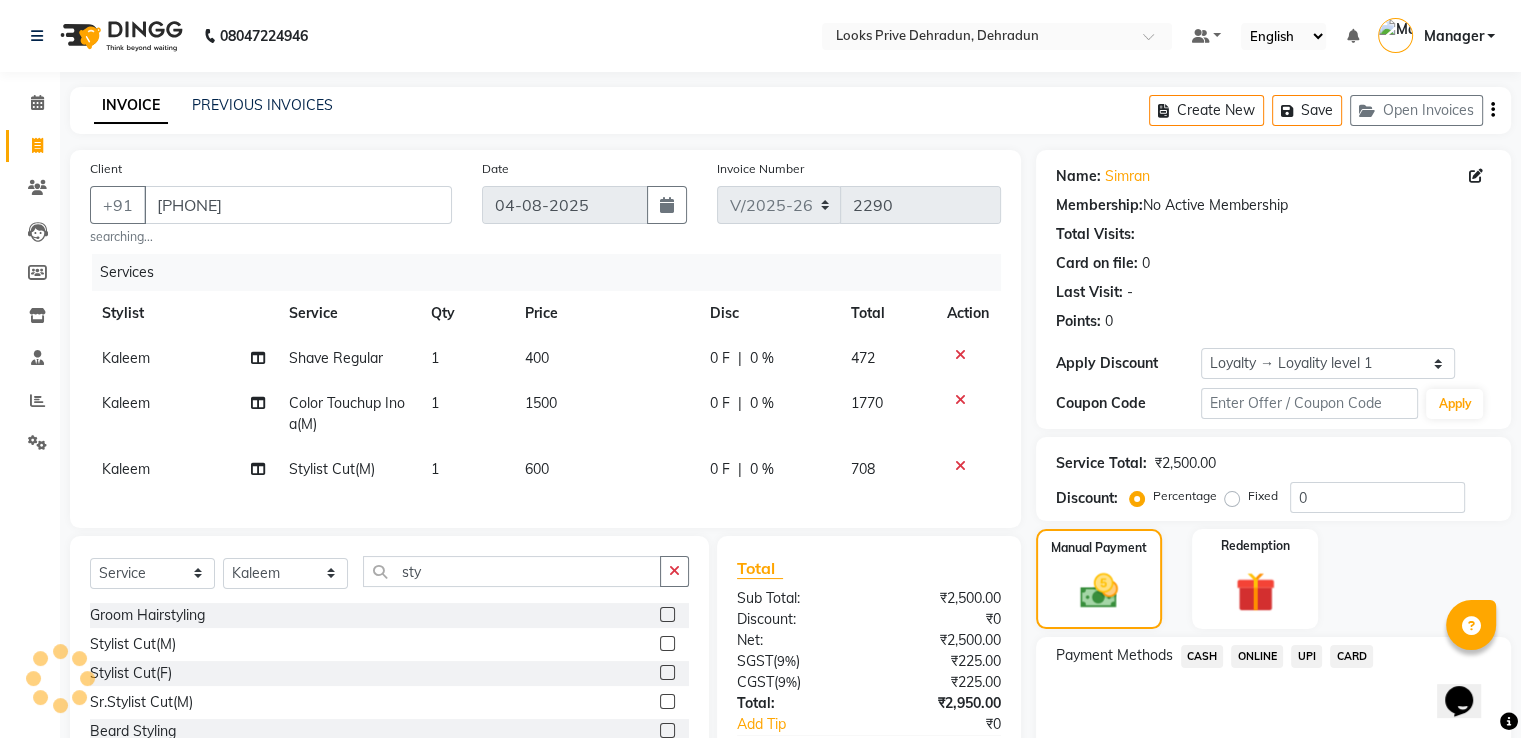 scroll, scrollTop: 200, scrollLeft: 0, axis: vertical 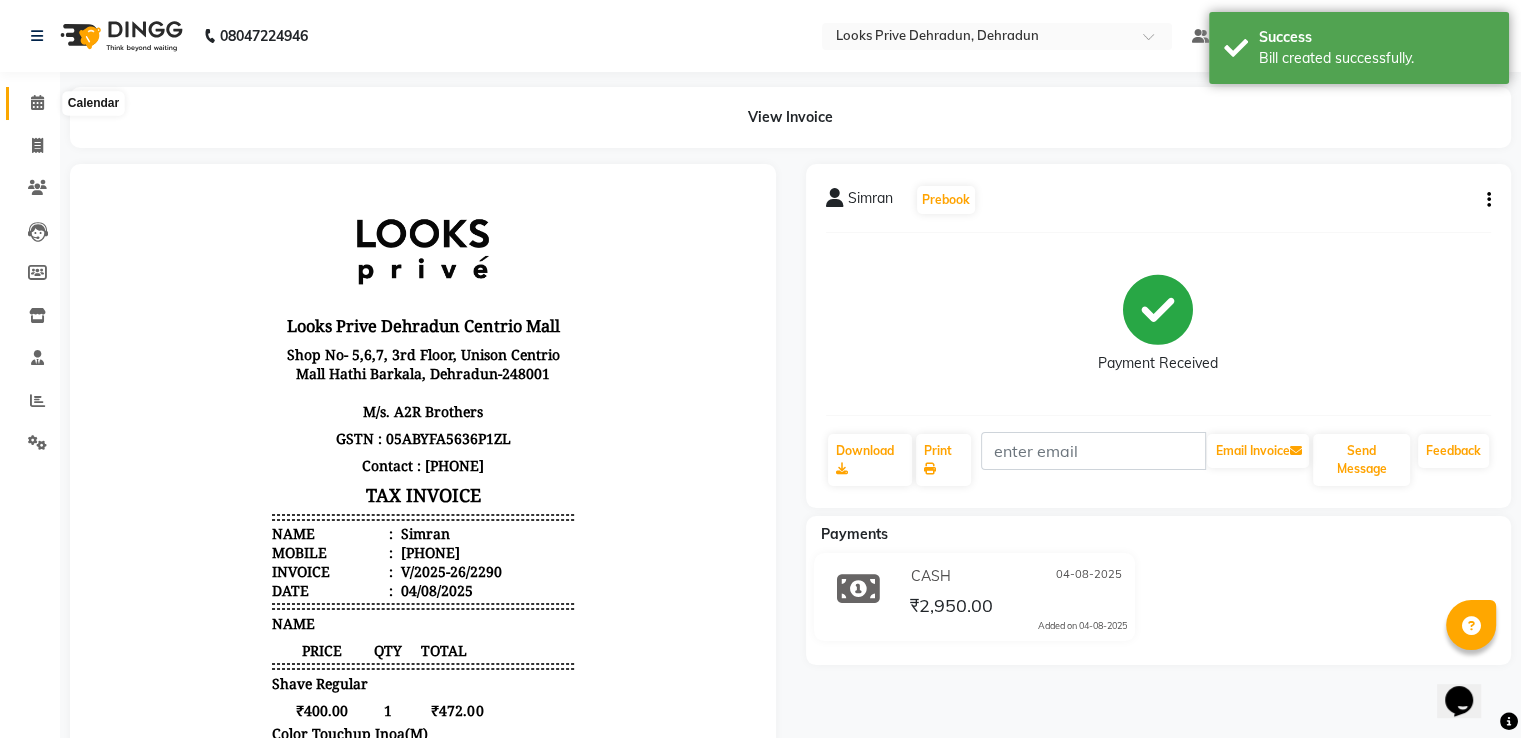 drag, startPoint x: 28, startPoint y: 109, endPoint x: 41, endPoint y: 107, distance: 13.152946 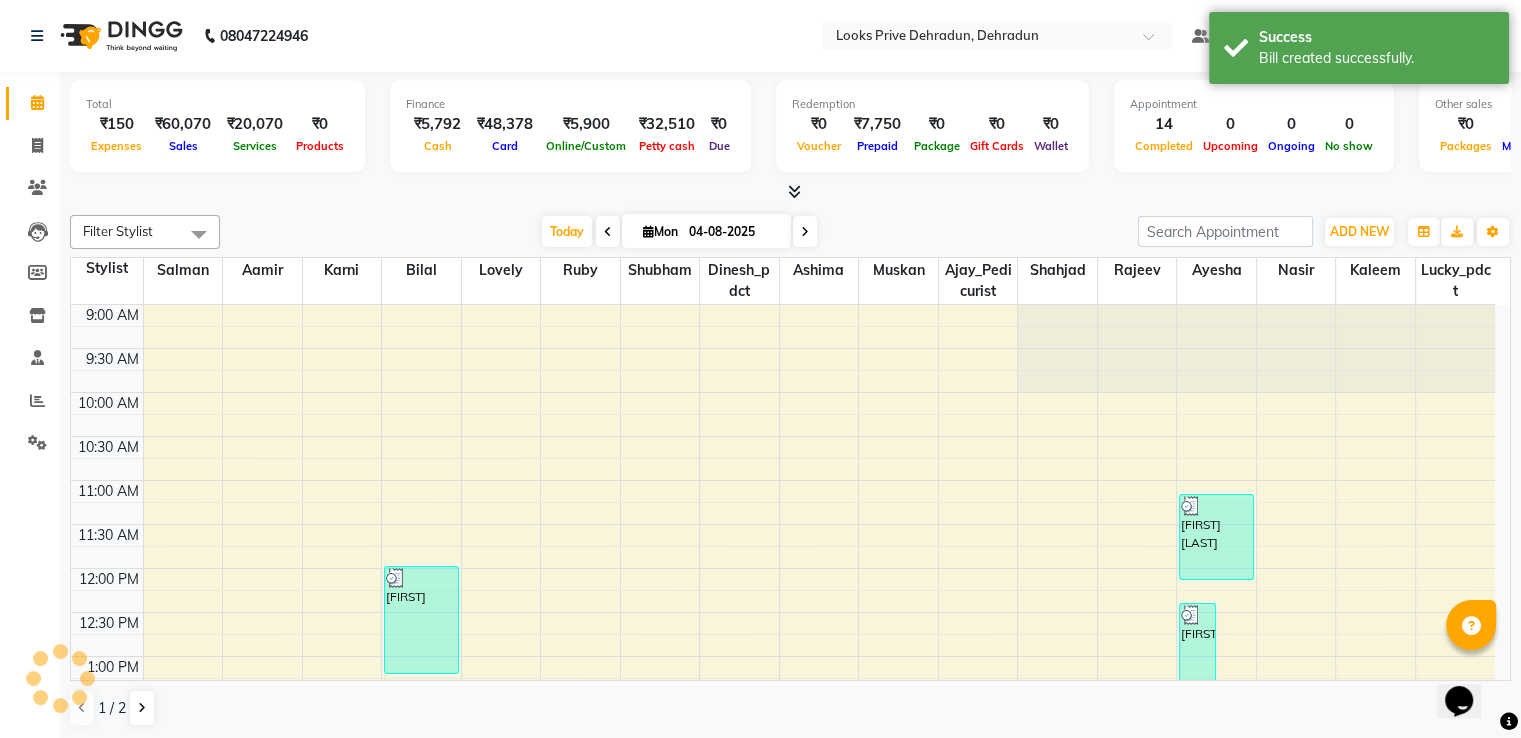 scroll, scrollTop: 0, scrollLeft: 0, axis: both 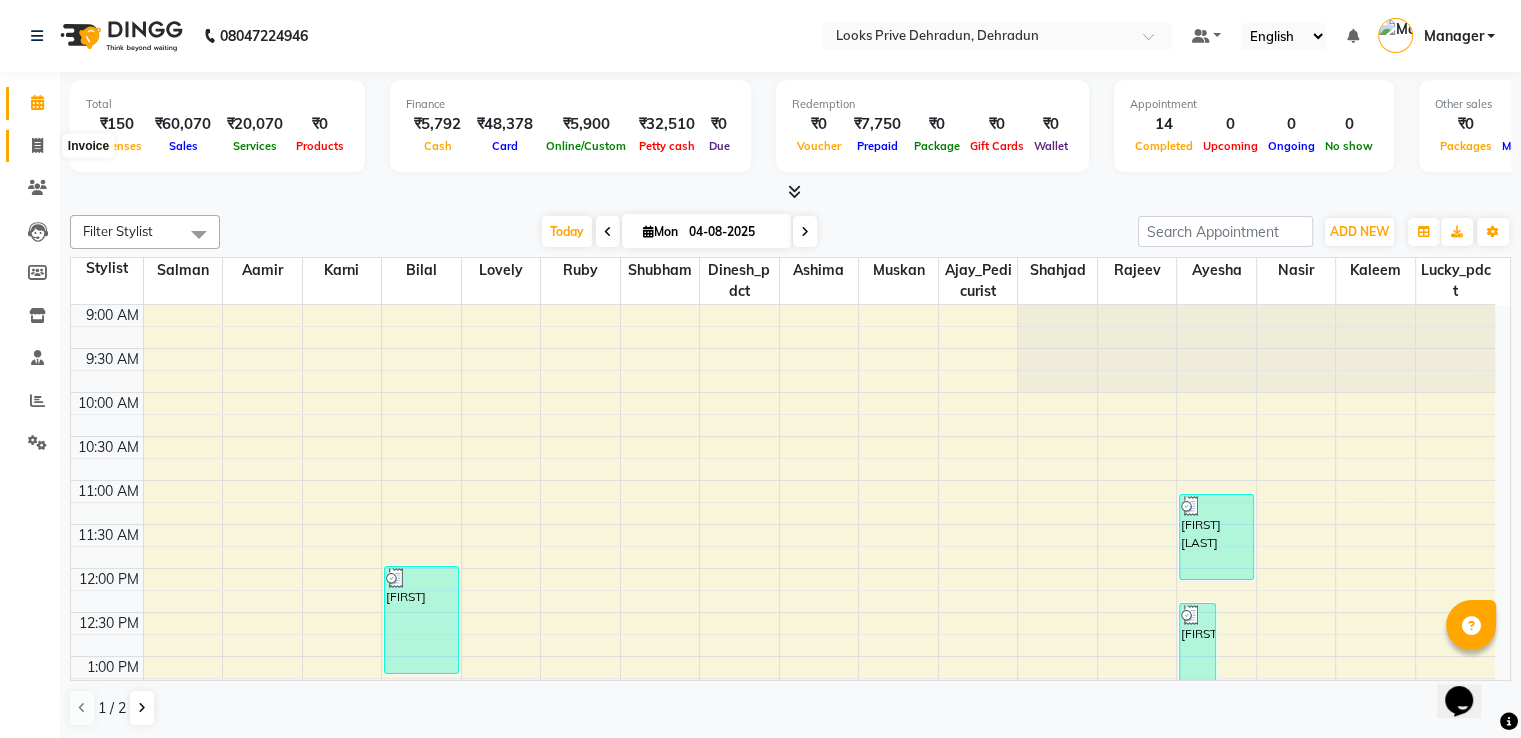 click 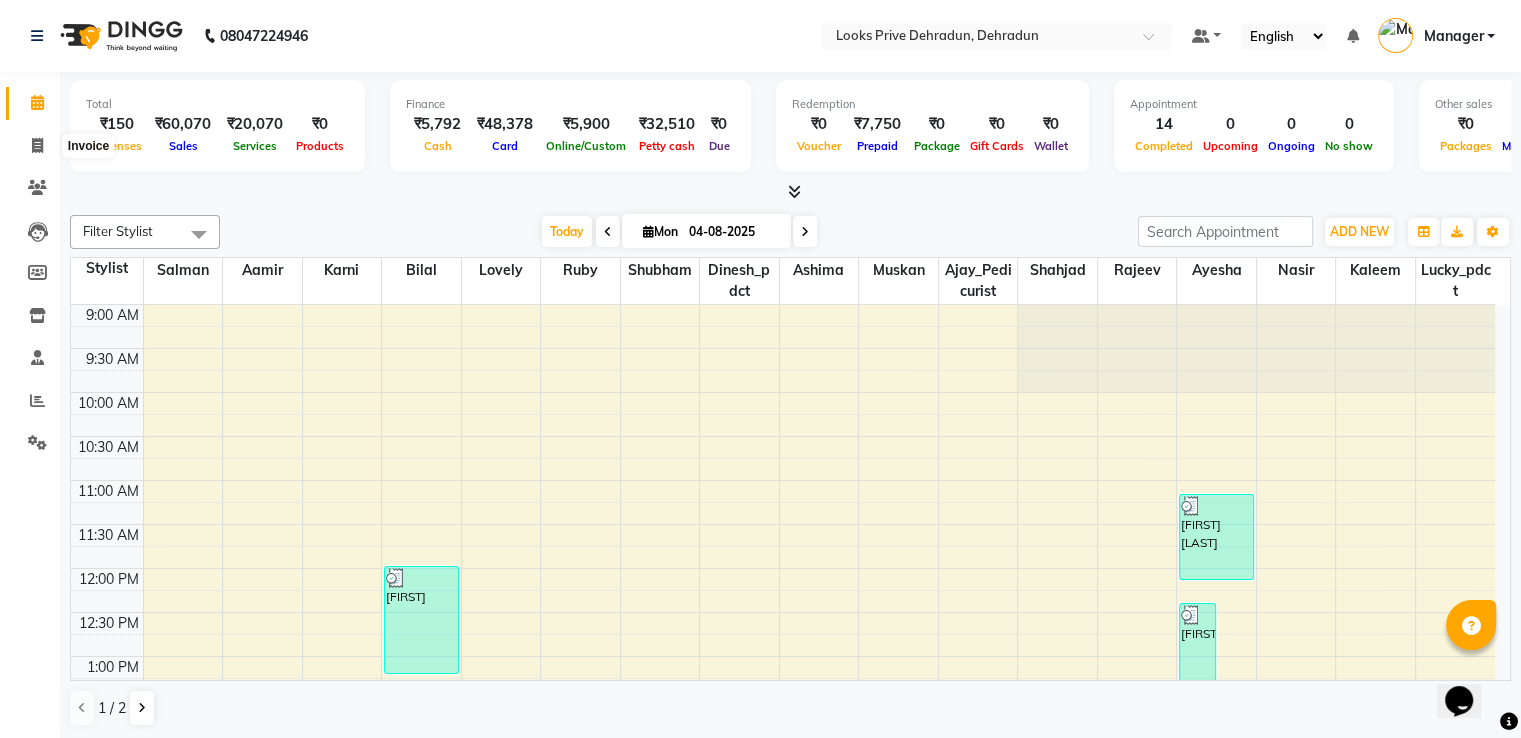 select on "service" 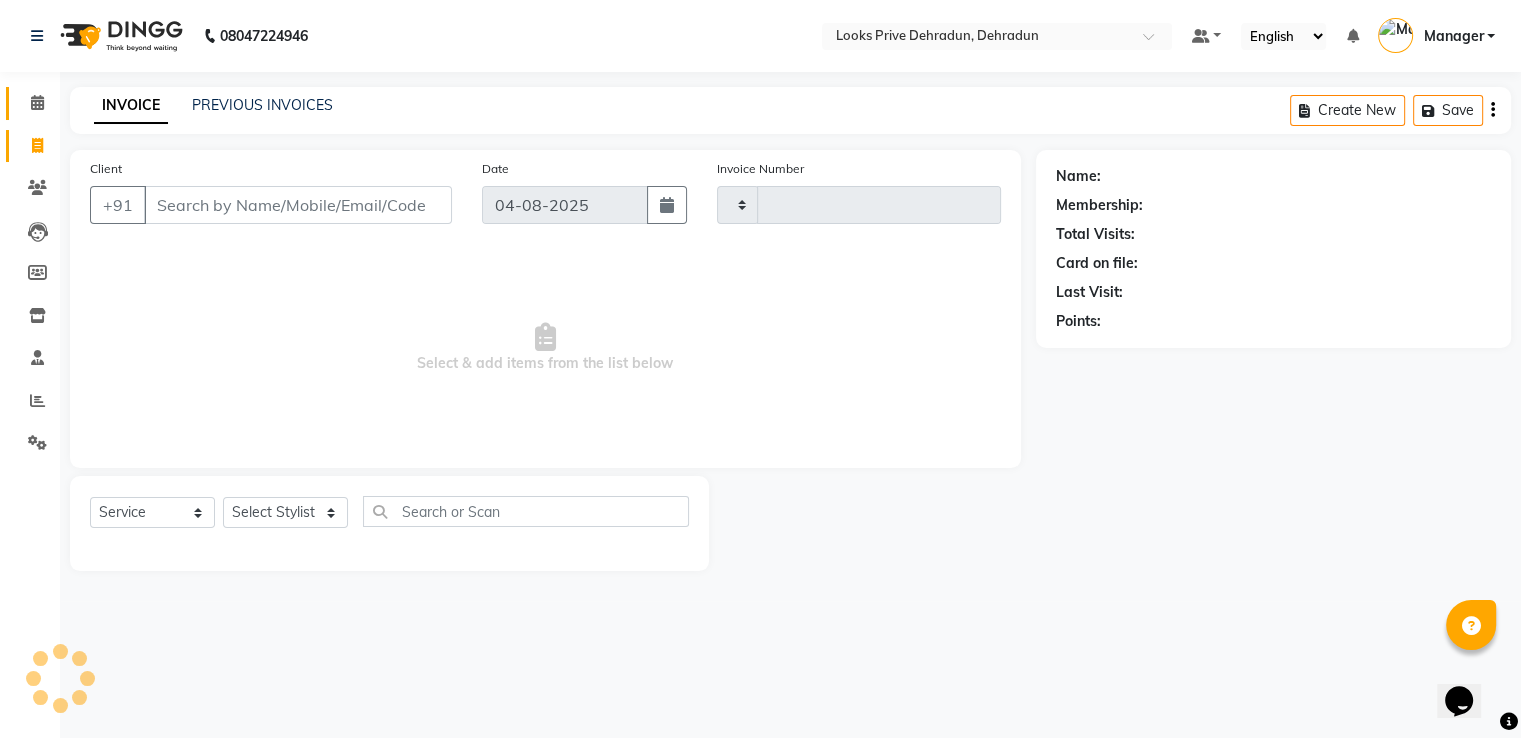 type on "2291" 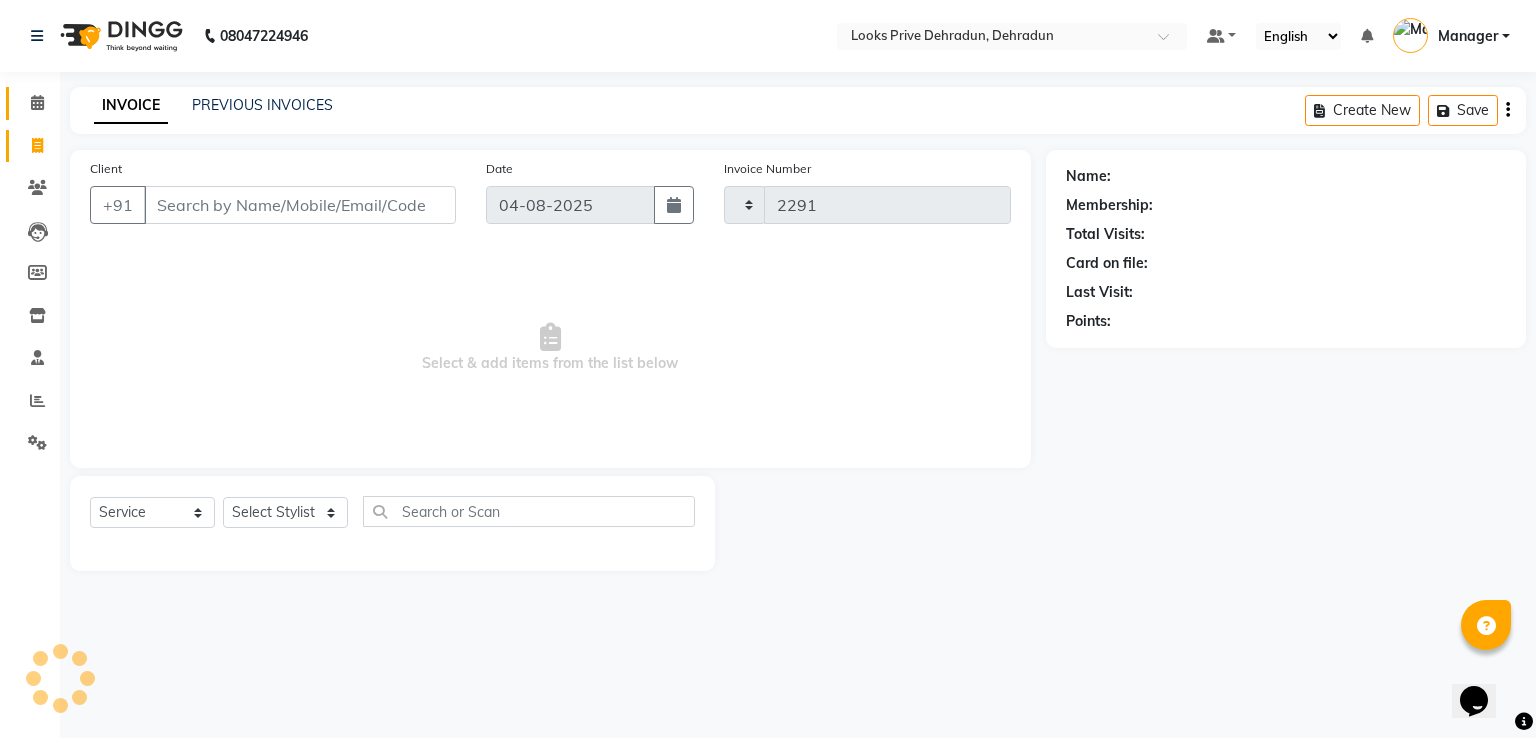 select on "6205" 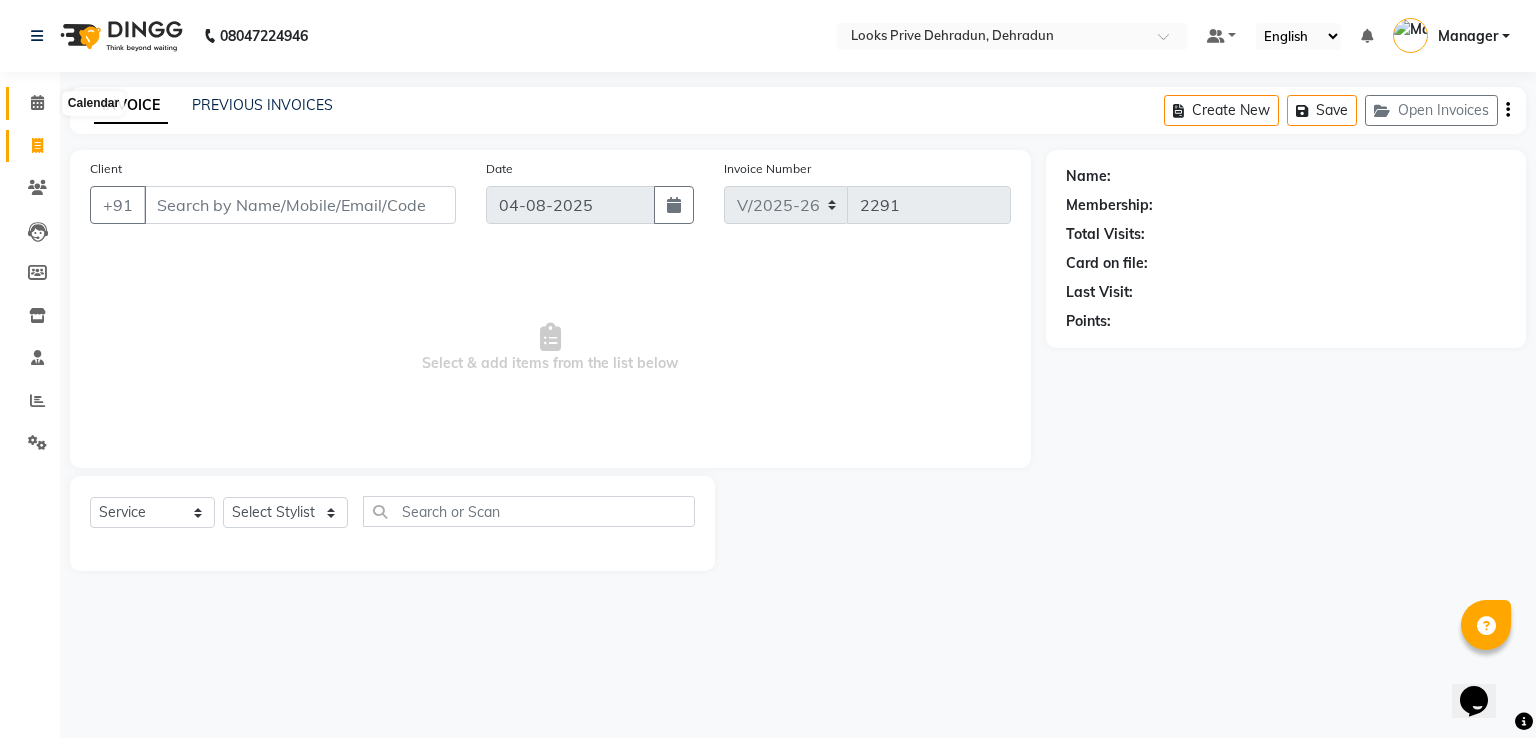 click 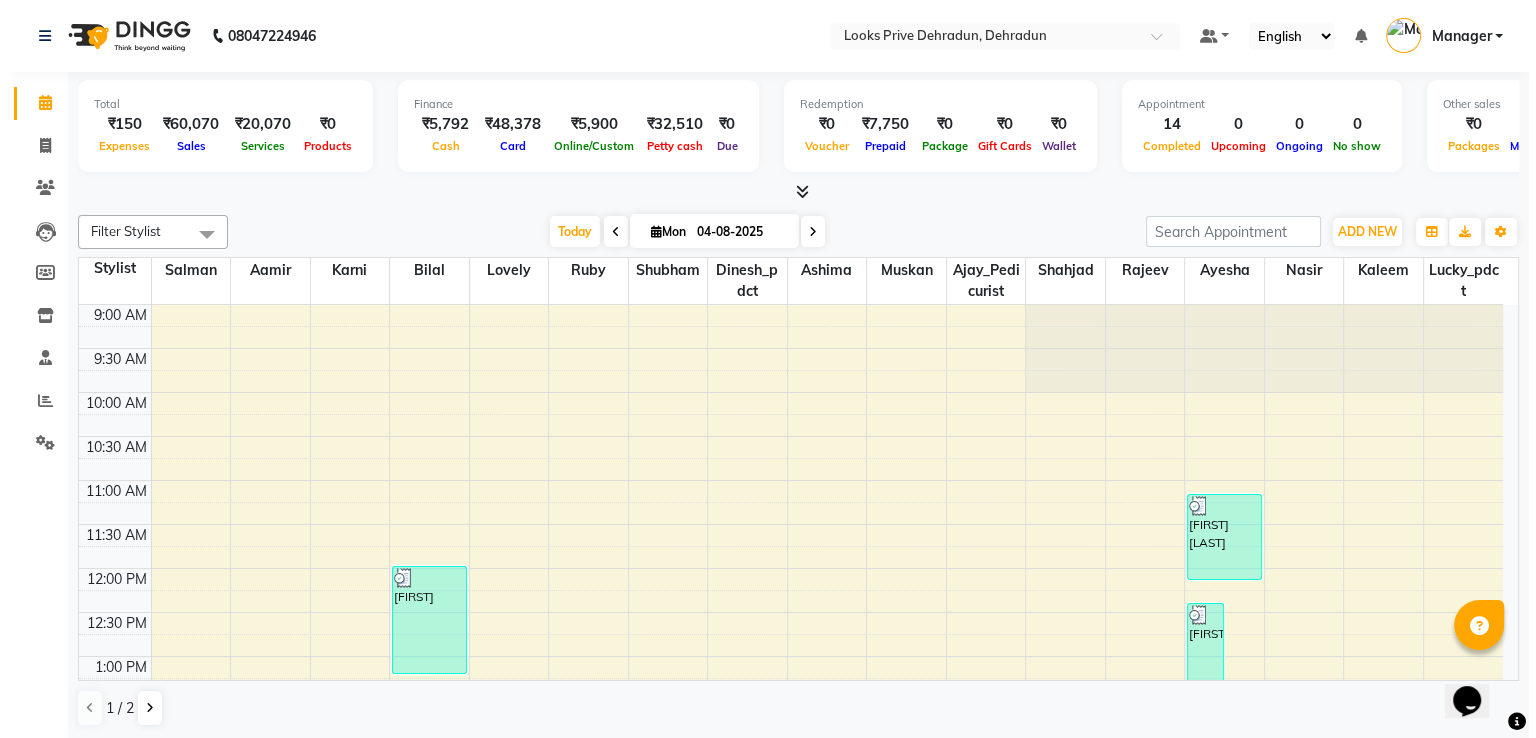 scroll, scrollTop: 0, scrollLeft: 0, axis: both 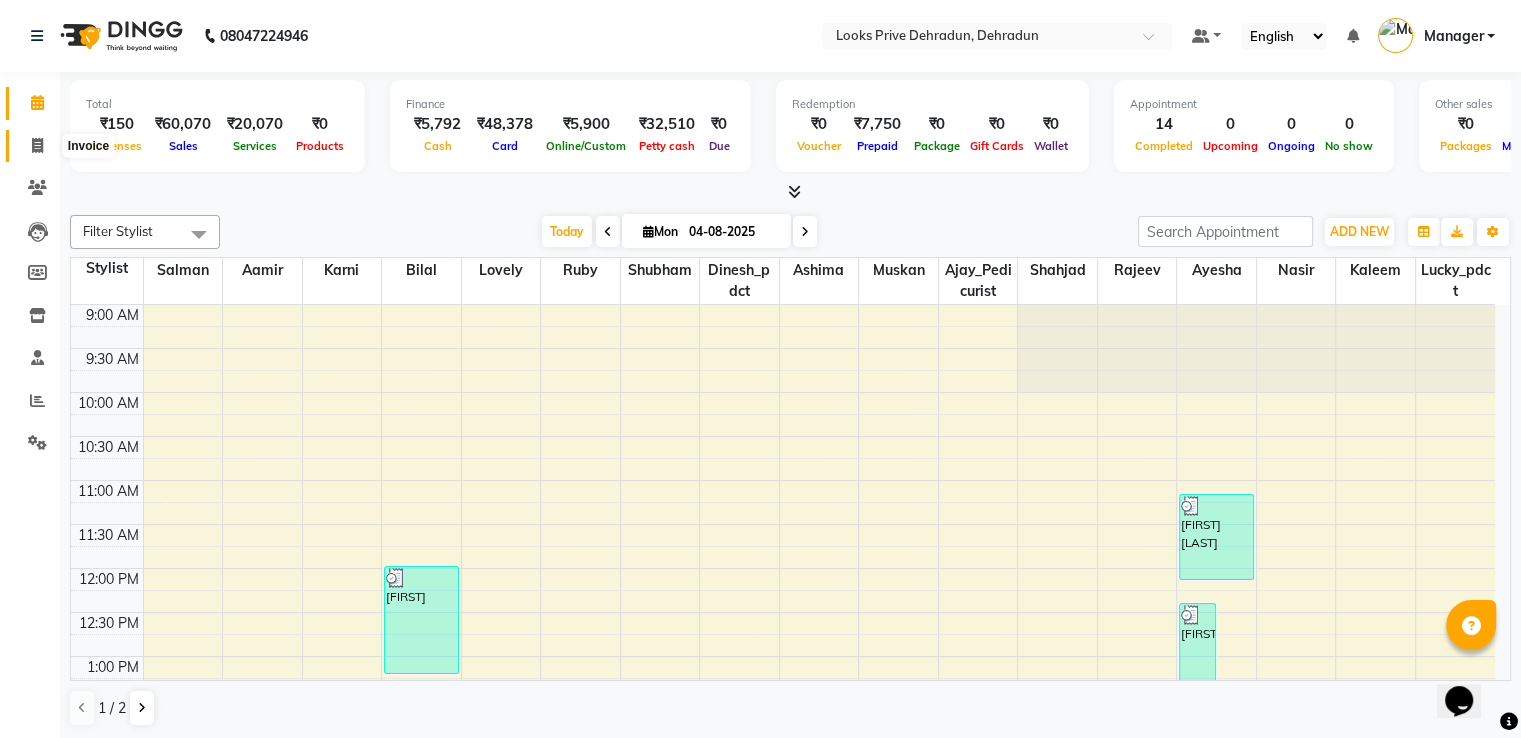 click 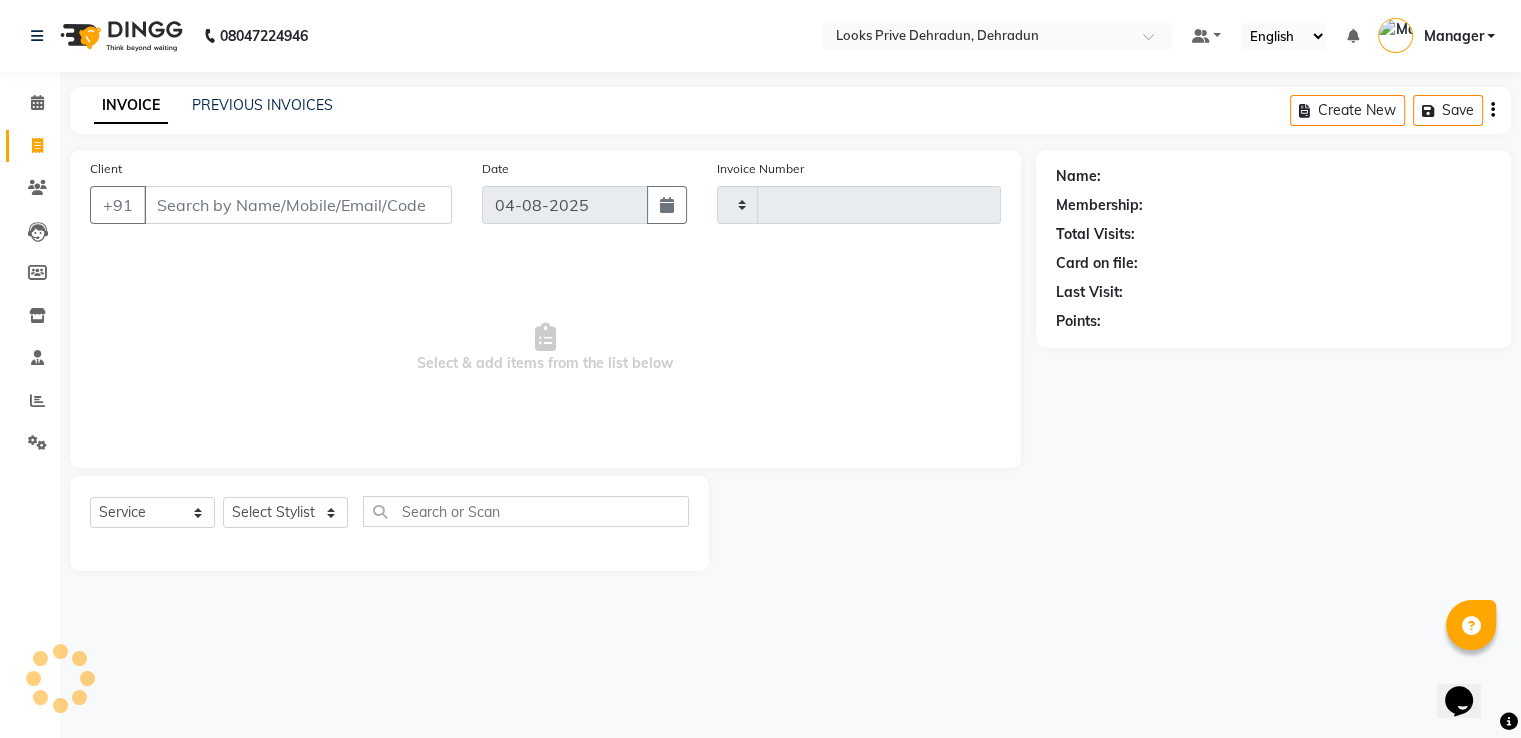 type on "2291" 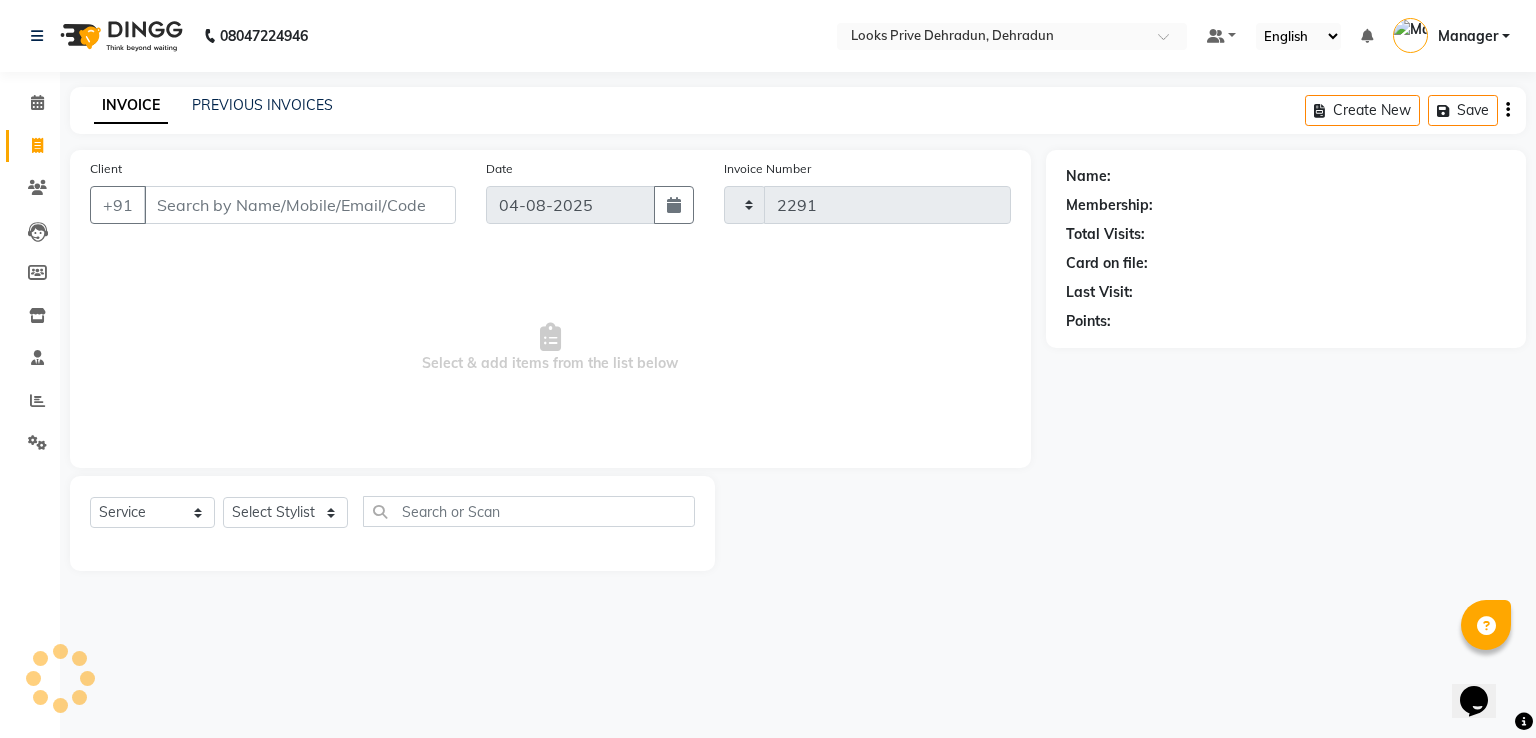 select on "6205" 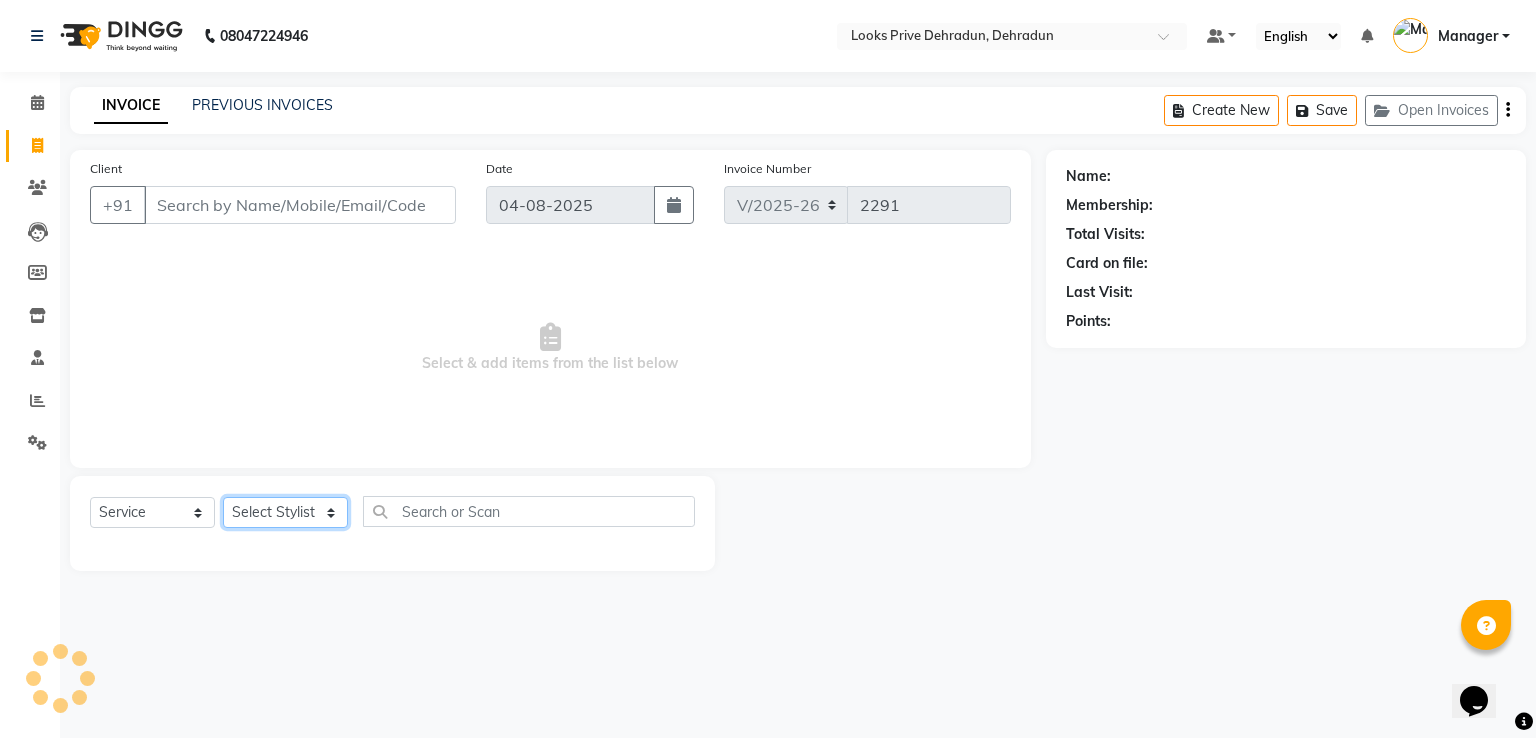 click on "Select Stylist" 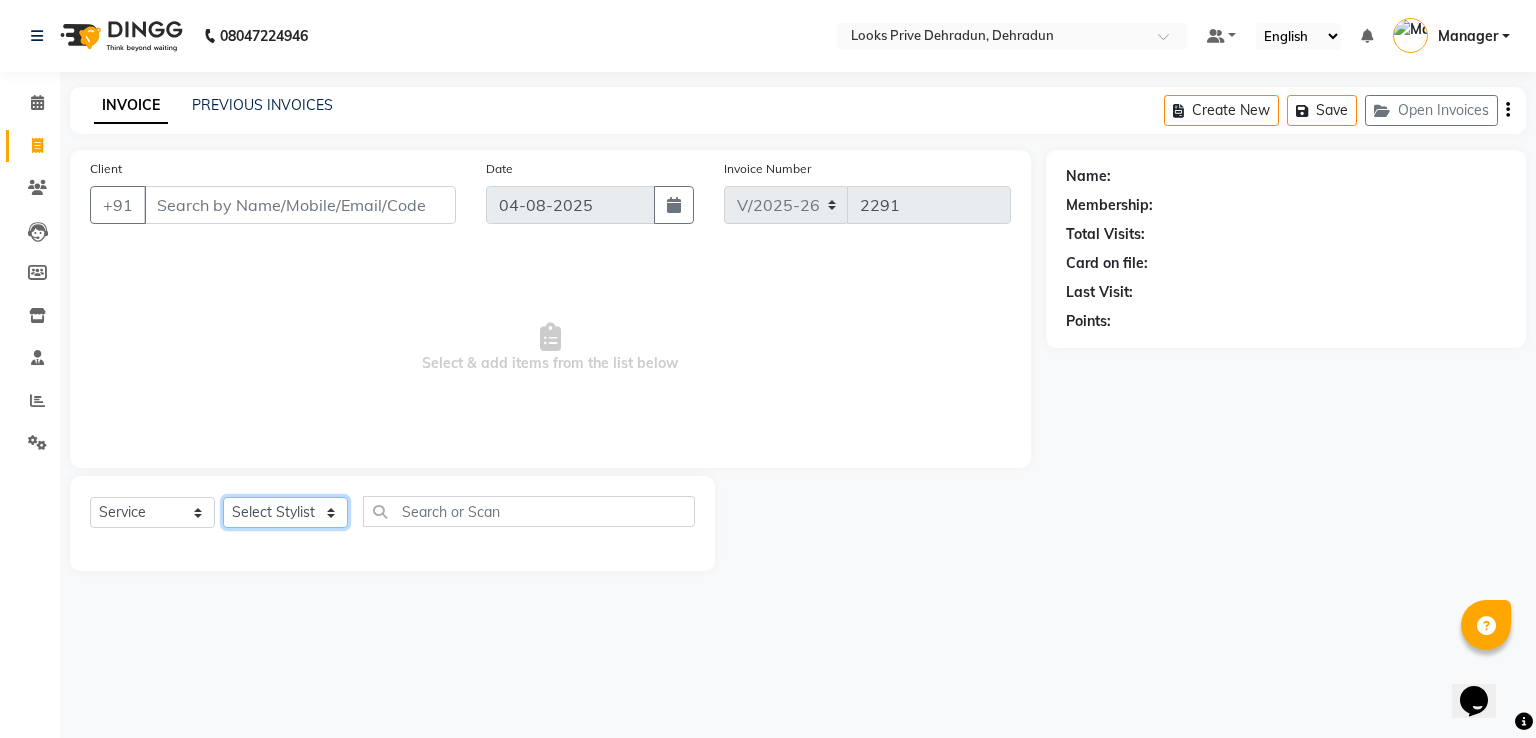 select on "45658" 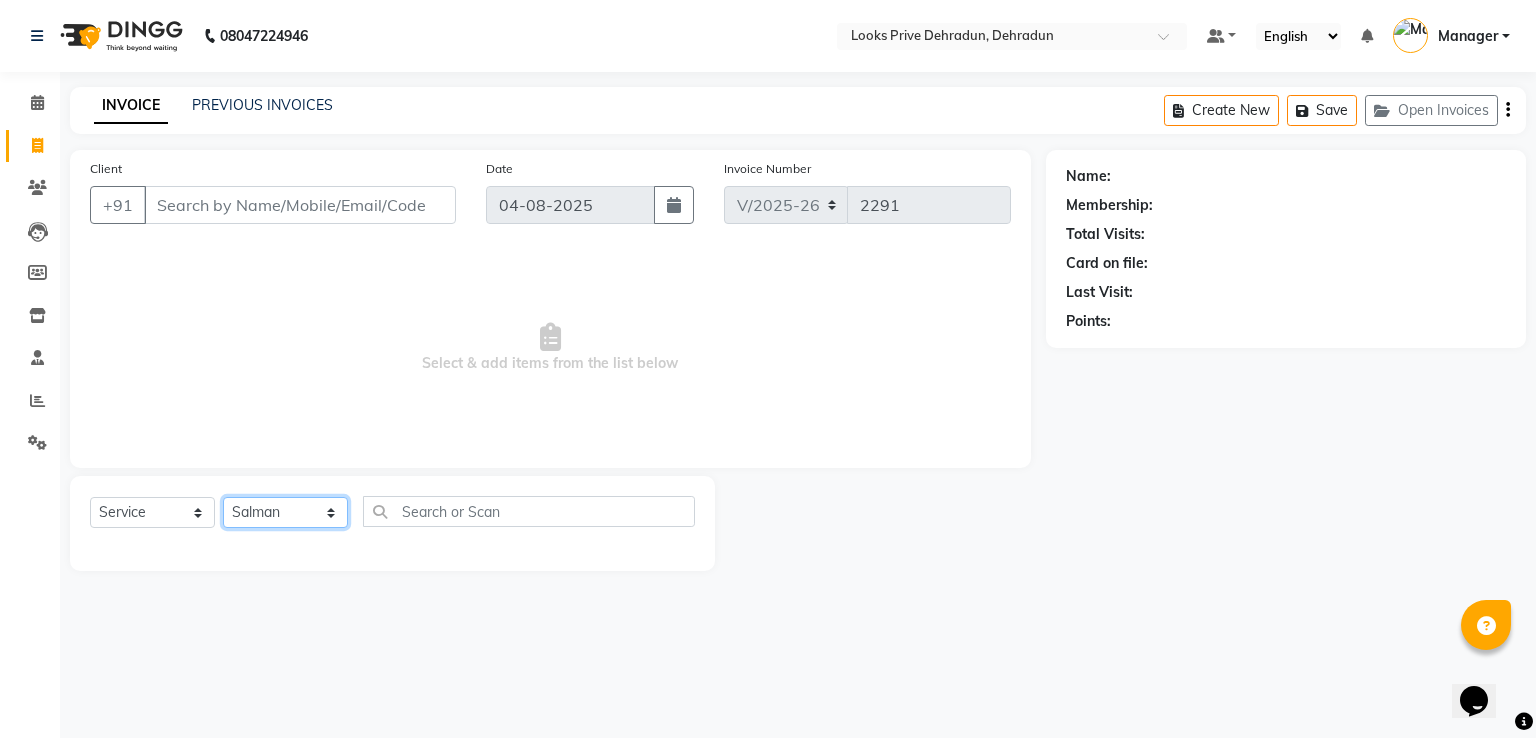 click on "Select Stylist A2R_Master Aamir Ajay_Pedicurist Ashima Ayesha Bilal Dinesh_pdct Kaleem Karni Lovely Lucky_pdct Manager Muskan Nasir Rajeev Ruby Salman Shahjad Shubham Suraj_pedi" 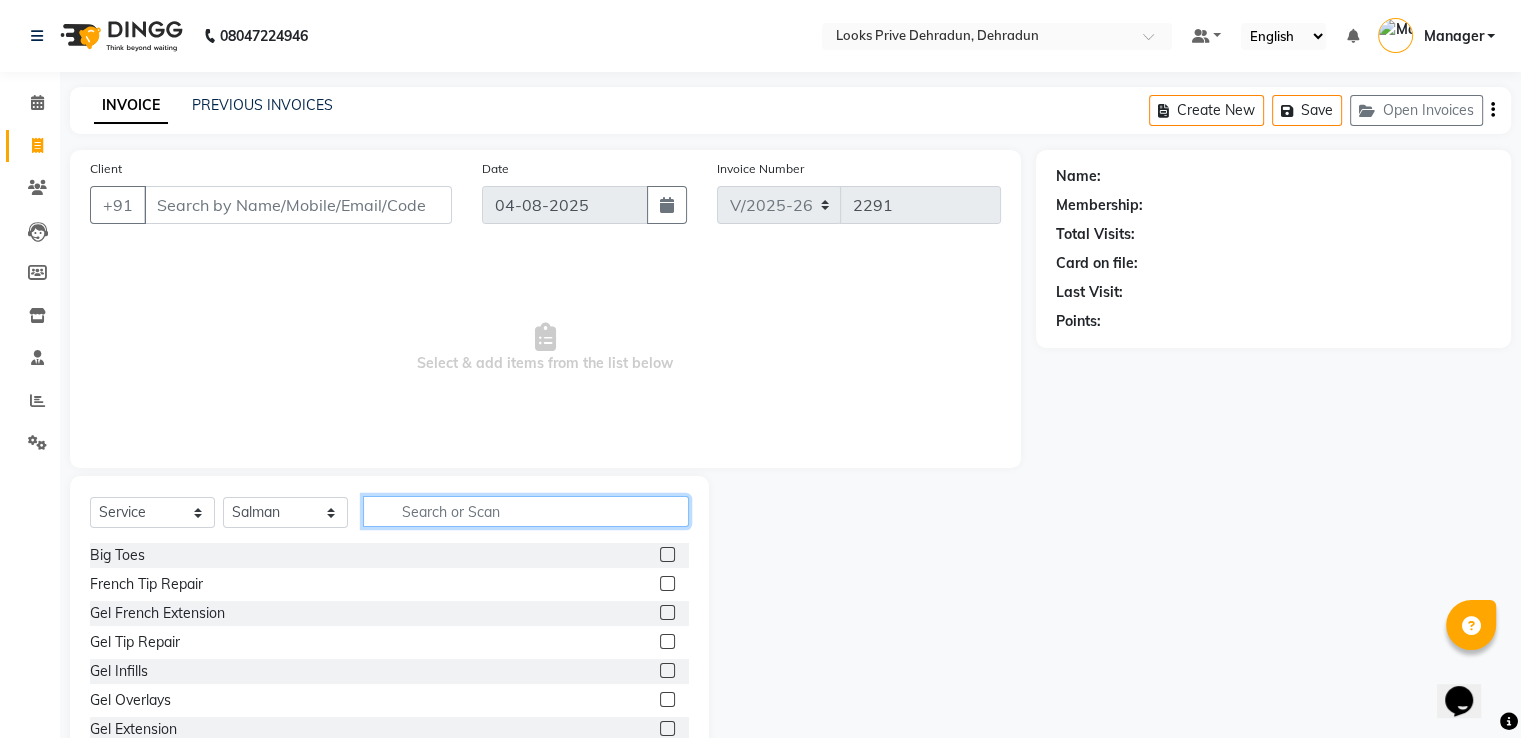 click 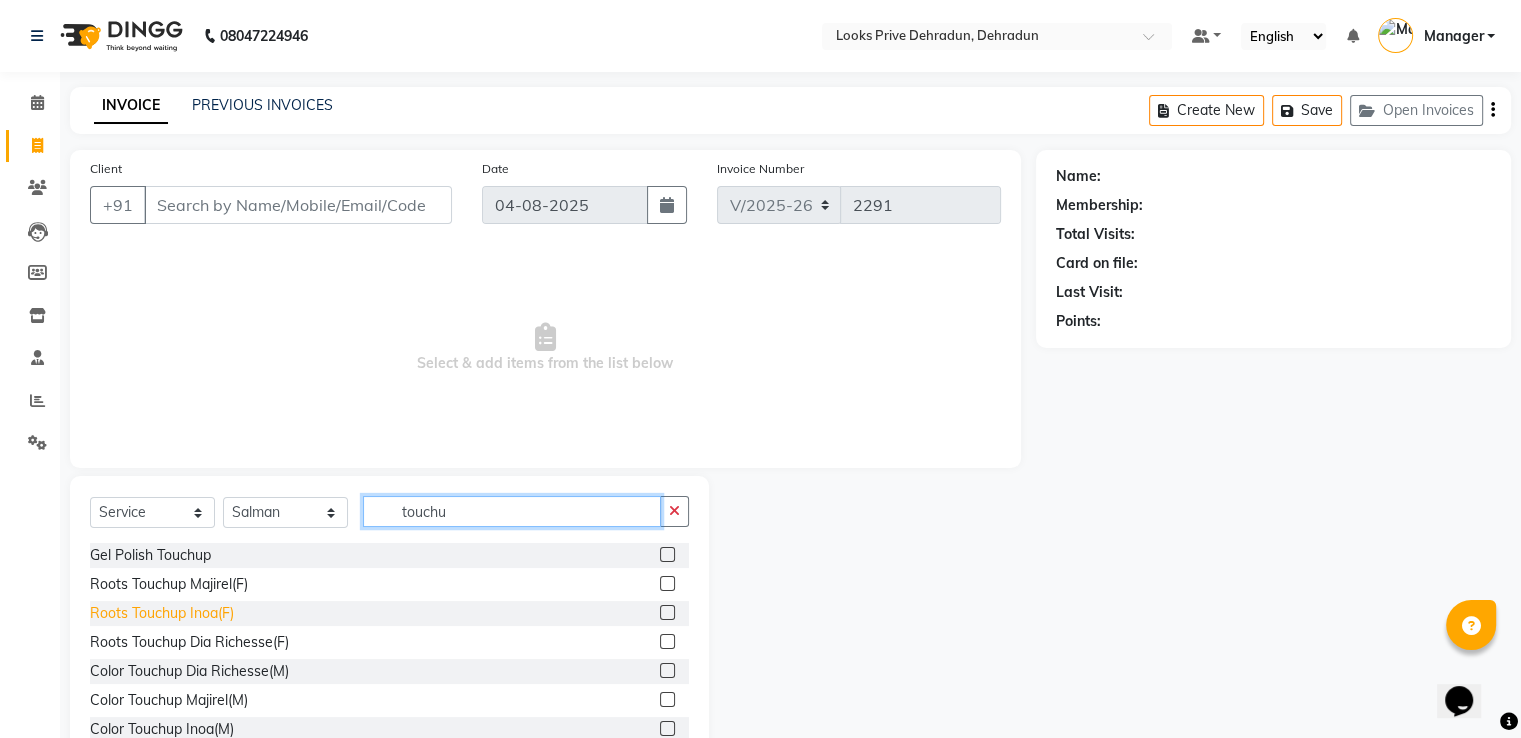 type on "touchu" 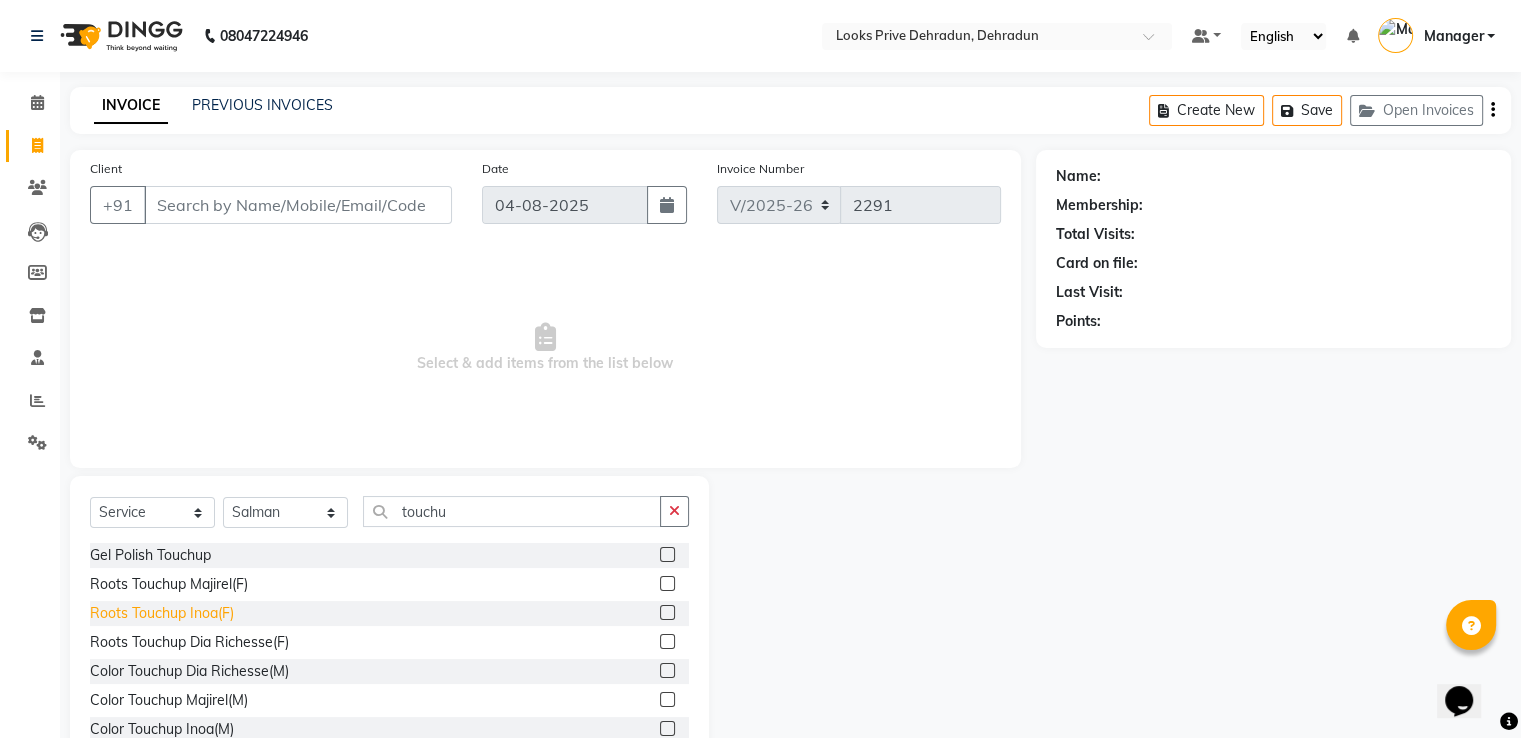 click on "Roots Touchup Inoa(F)" 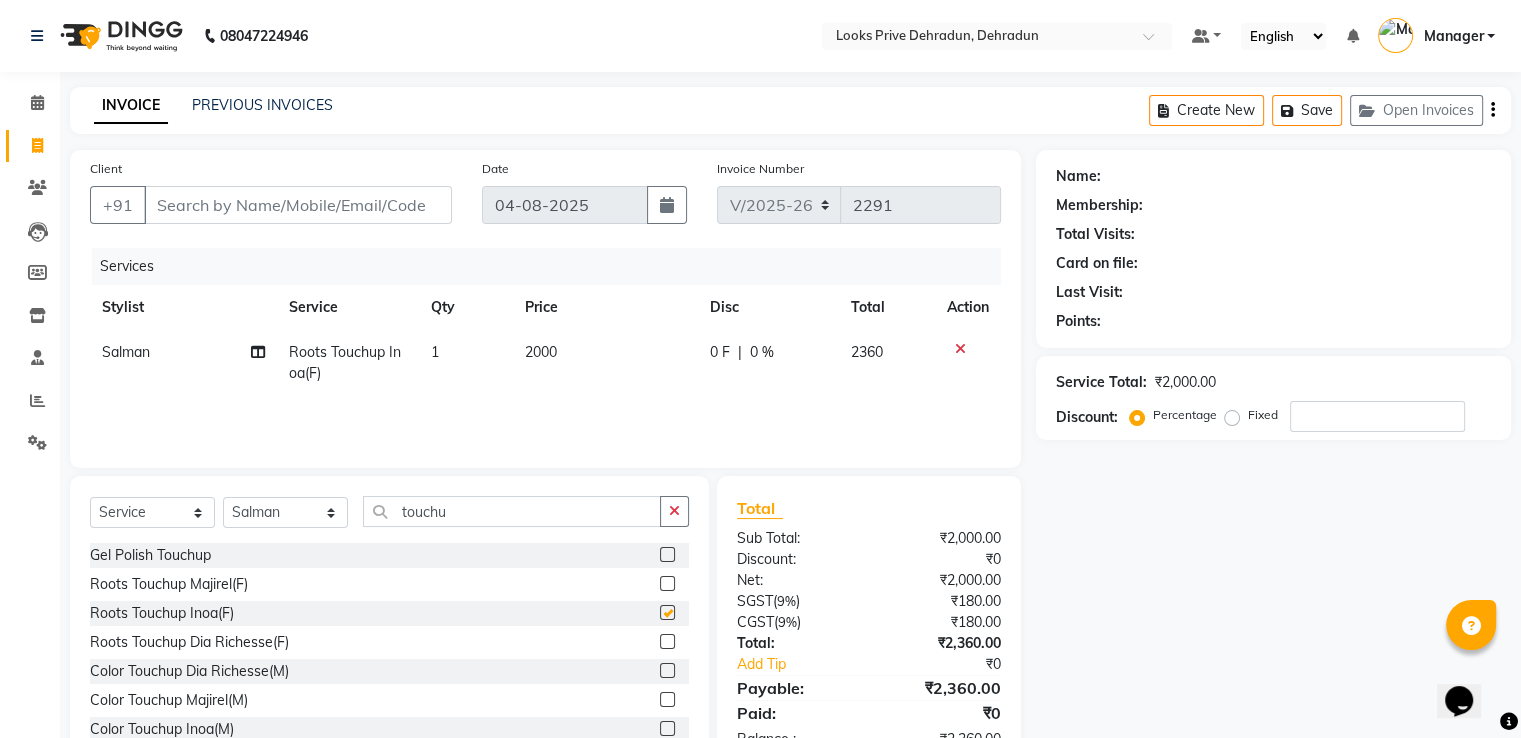 checkbox on "false" 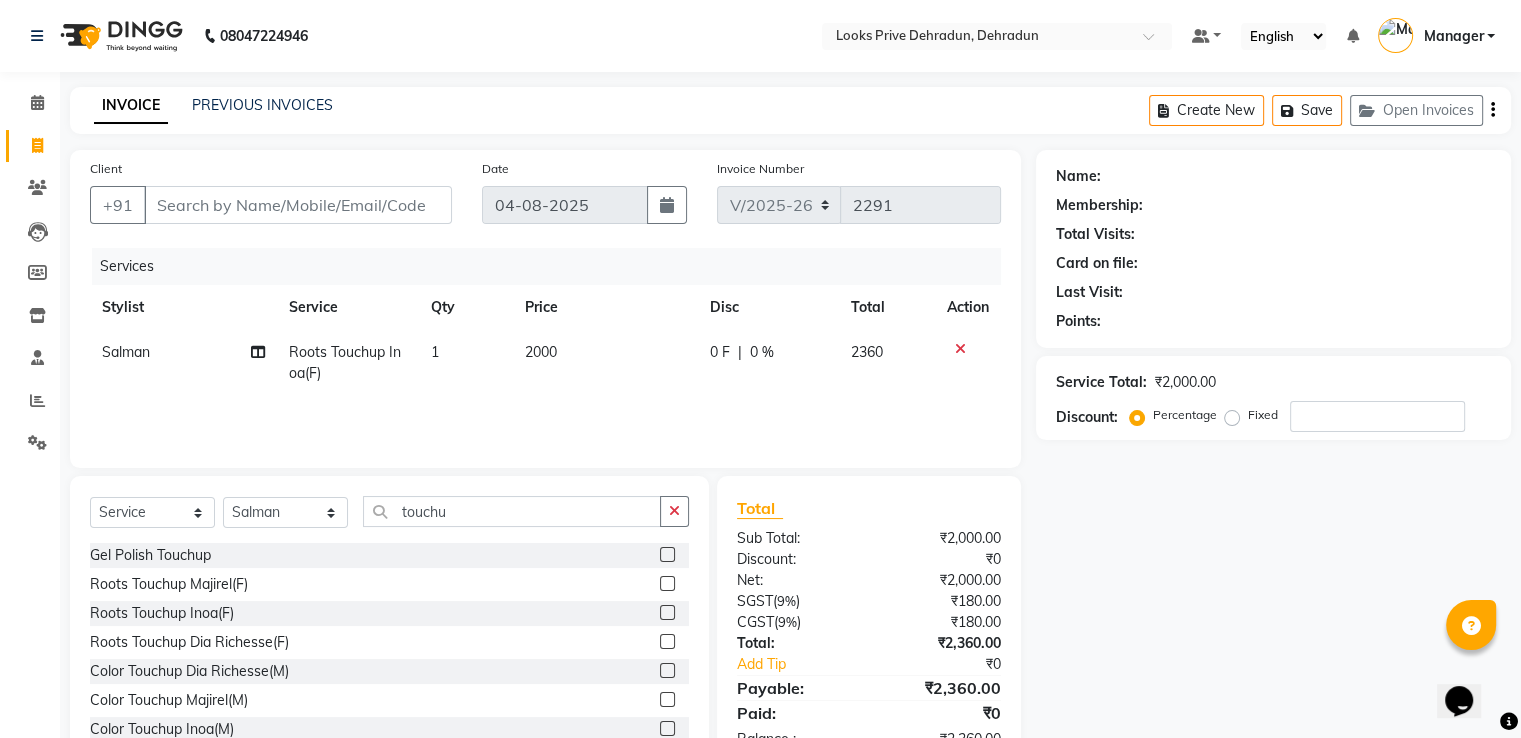 click on "2000" 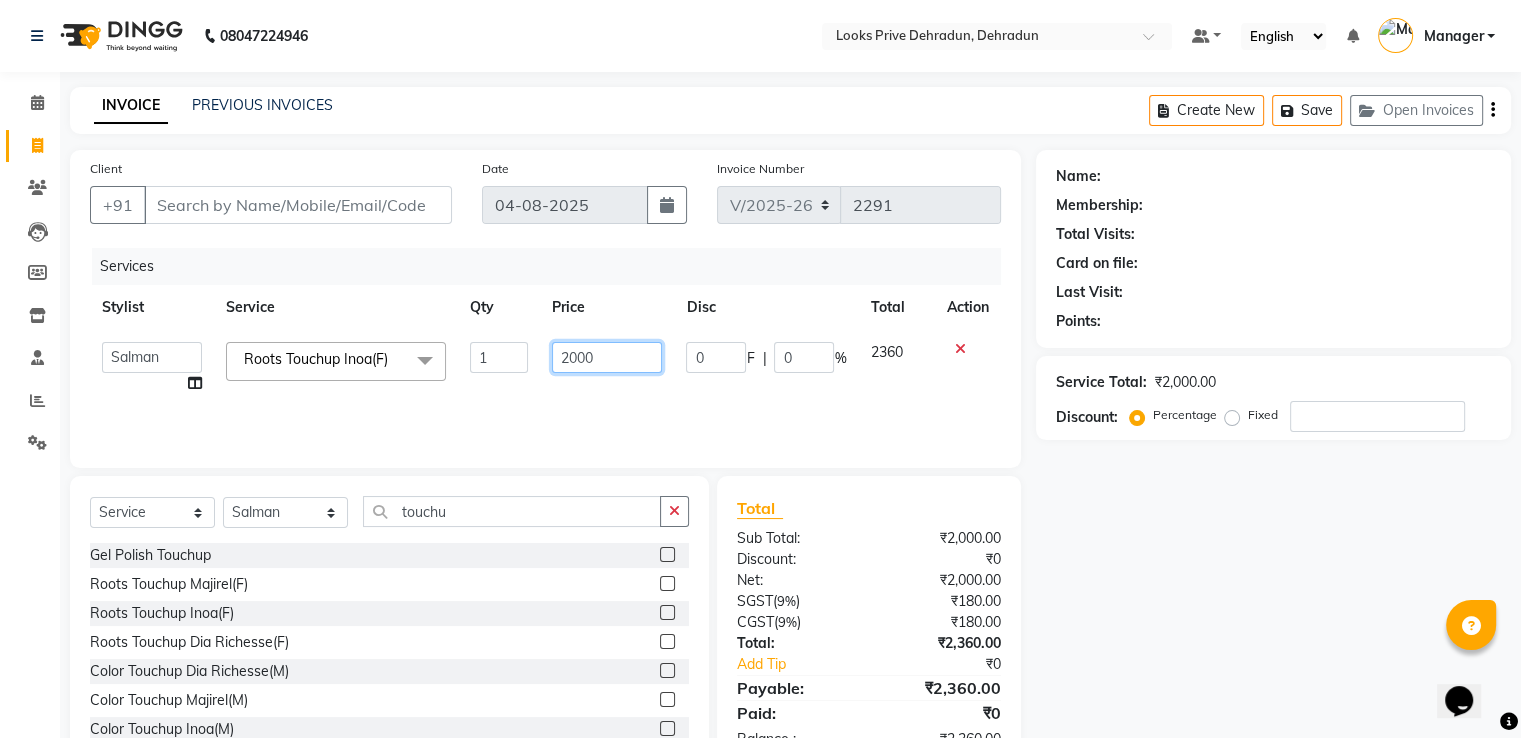 click on "A2R_Master   Aamir   Ajay_Pedicurist   Ashima   Ayesha   Bilal   Dinesh_pdct   Kaleem   Karni   Lovely   Lucky_pdct   Manager   Muskan   Nasir   Rajeev   Ruby   Salman   Shahjad   Shubham   Suraj_pedi  Roots Touchup Inoa(F)  x Big Toes French Tip Repair Gel French Extension Gel Tip Repair Gel Infills Gel Overlays Gel Extension Gel Nail Removal Natural Nail Extensions French Nail Extensions Gel Polish Removal Extension Removal Nail Art Recruiter French Ombre Gel Polish Nail Art Nedle Cutical Care Nail Art Brush French Gel Polish French Glitter Gel Polish Gel Polish Touchup                                   Nail Art Per Finger(F)* 3D Nail Art Recruiter Nail Art with Stones/Foil/Stickers per Finger Acrylic Overlays Nail Extension Refill Finger Tip Repair Acrylic Removal Gel Polish Application Gel Overlays Refills  Stick on Nails Full Arms Bleach Face Bleach(F) Bleach Full Back/Front Full Body Bleach Half Front/Back Full Legs Bleach Detan(F) Detan(M) Face Bleach(M) Detan Face & Neck Bleach Face and Neck Liner 1" 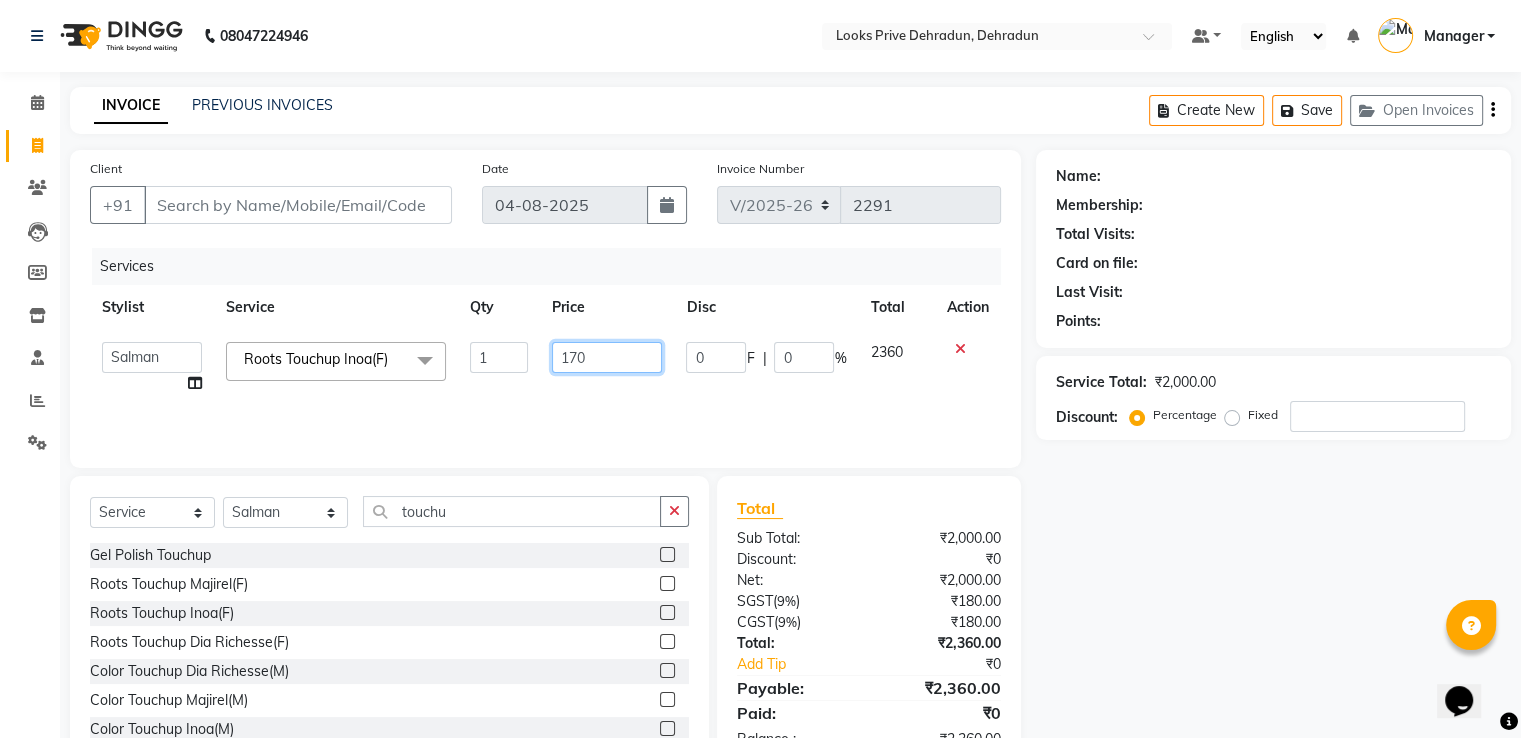 type on "1700" 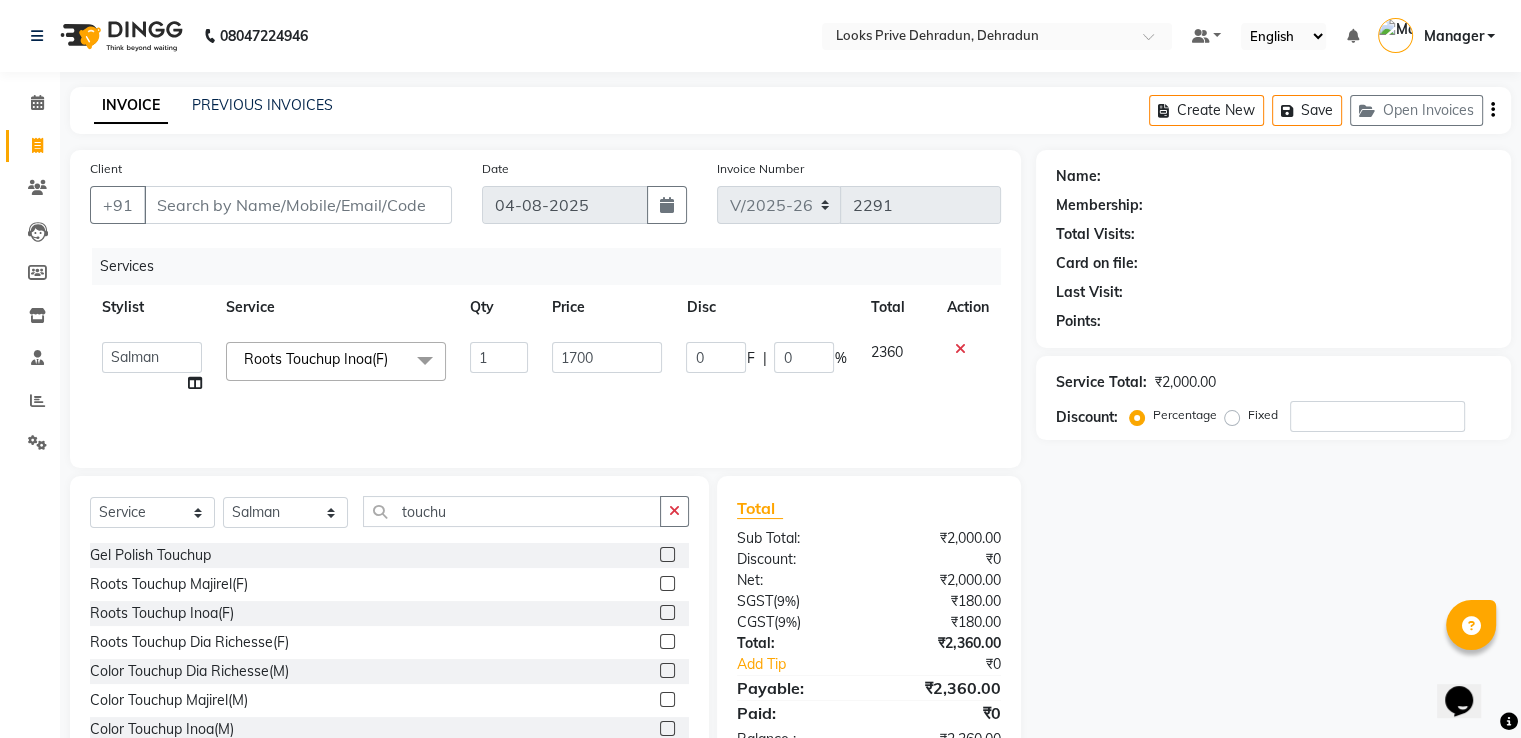 click on "Services" 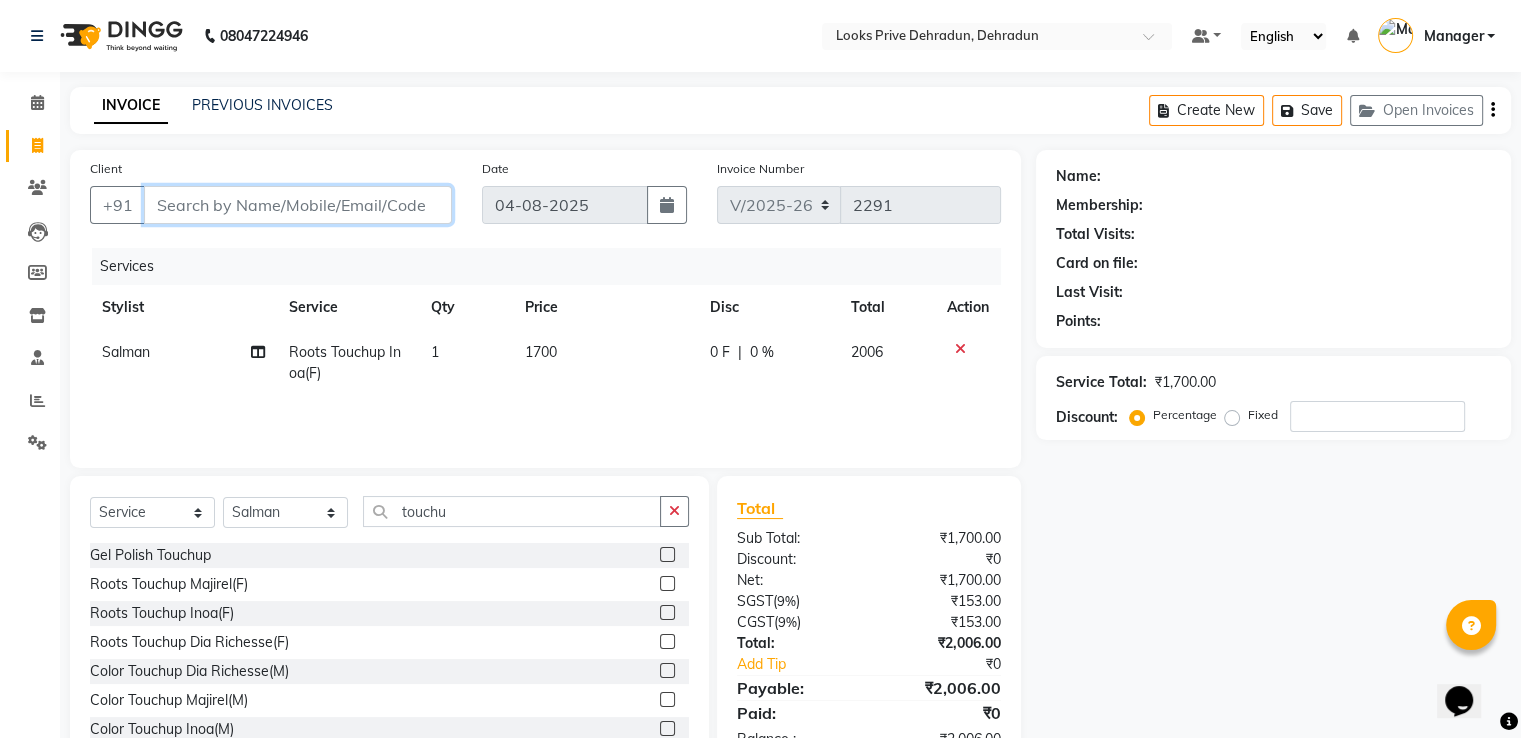 click on "Client" at bounding box center (298, 205) 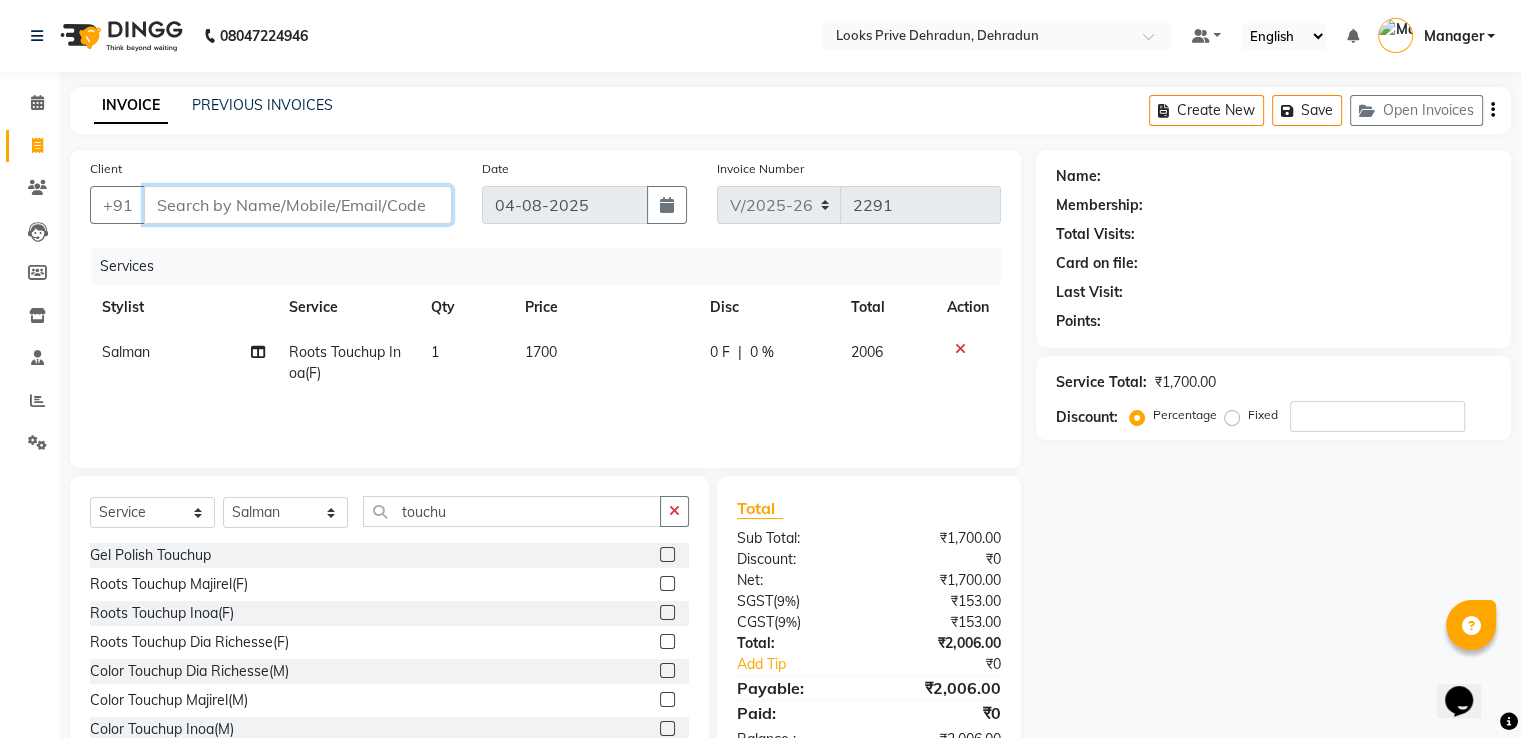 type on "9" 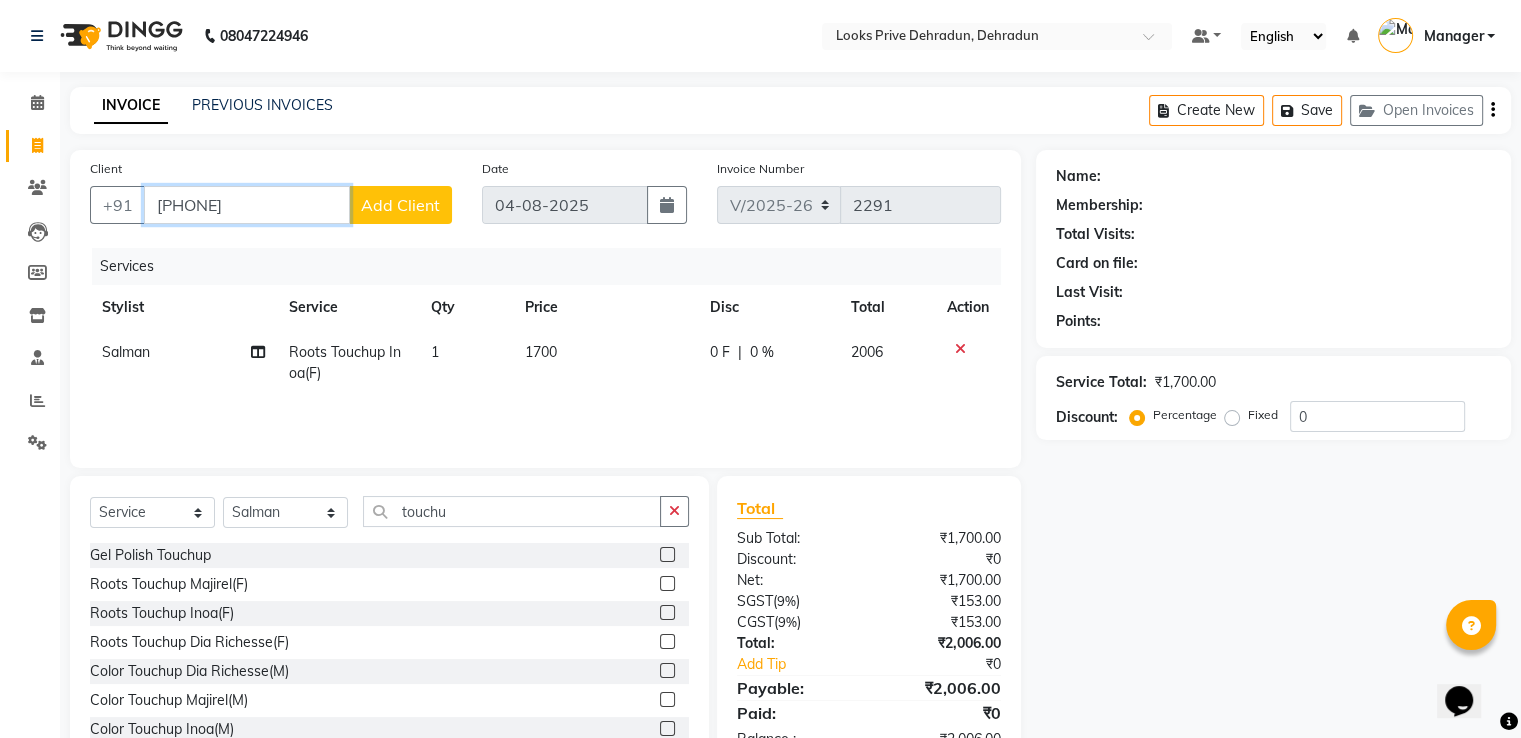 type on "[PHONE]" 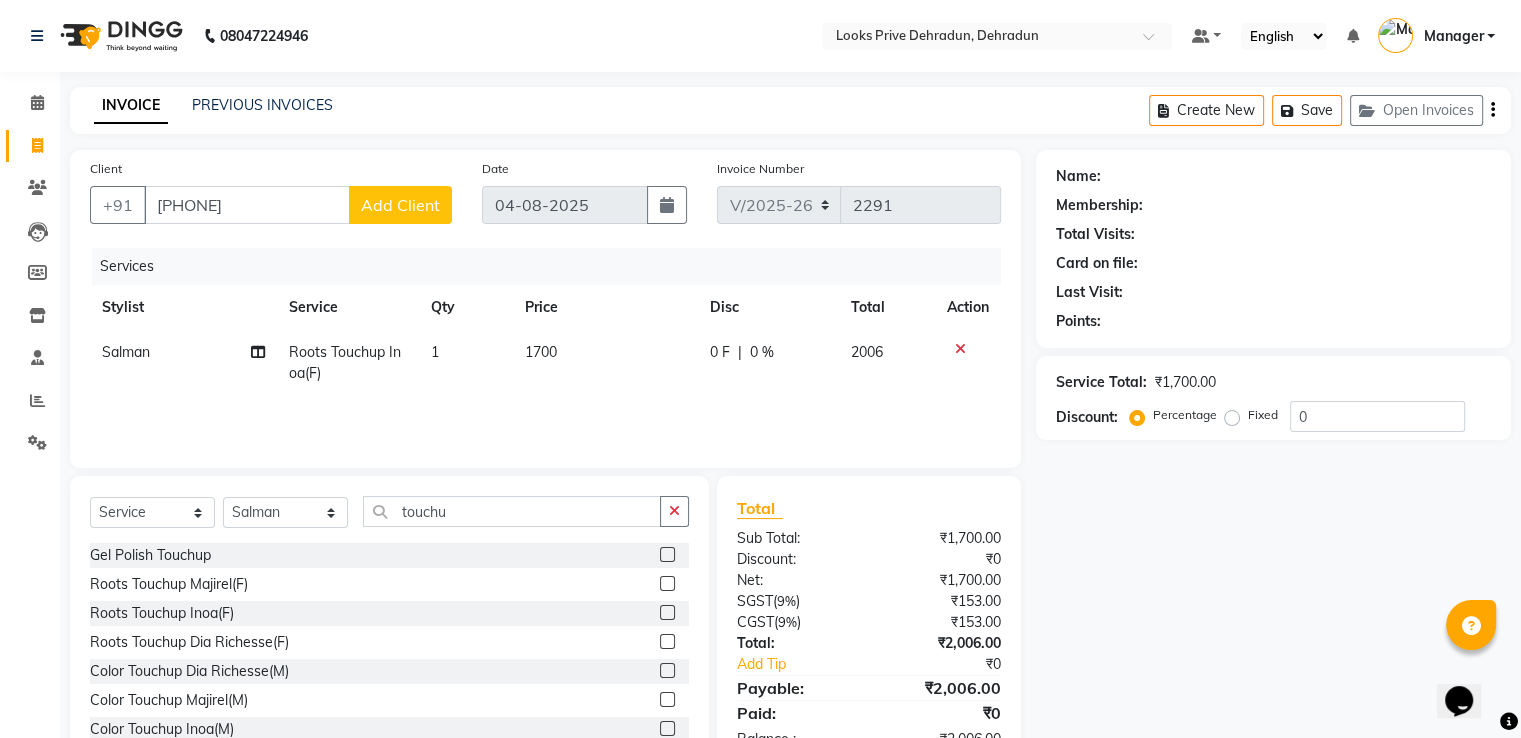 click on "Add Client" 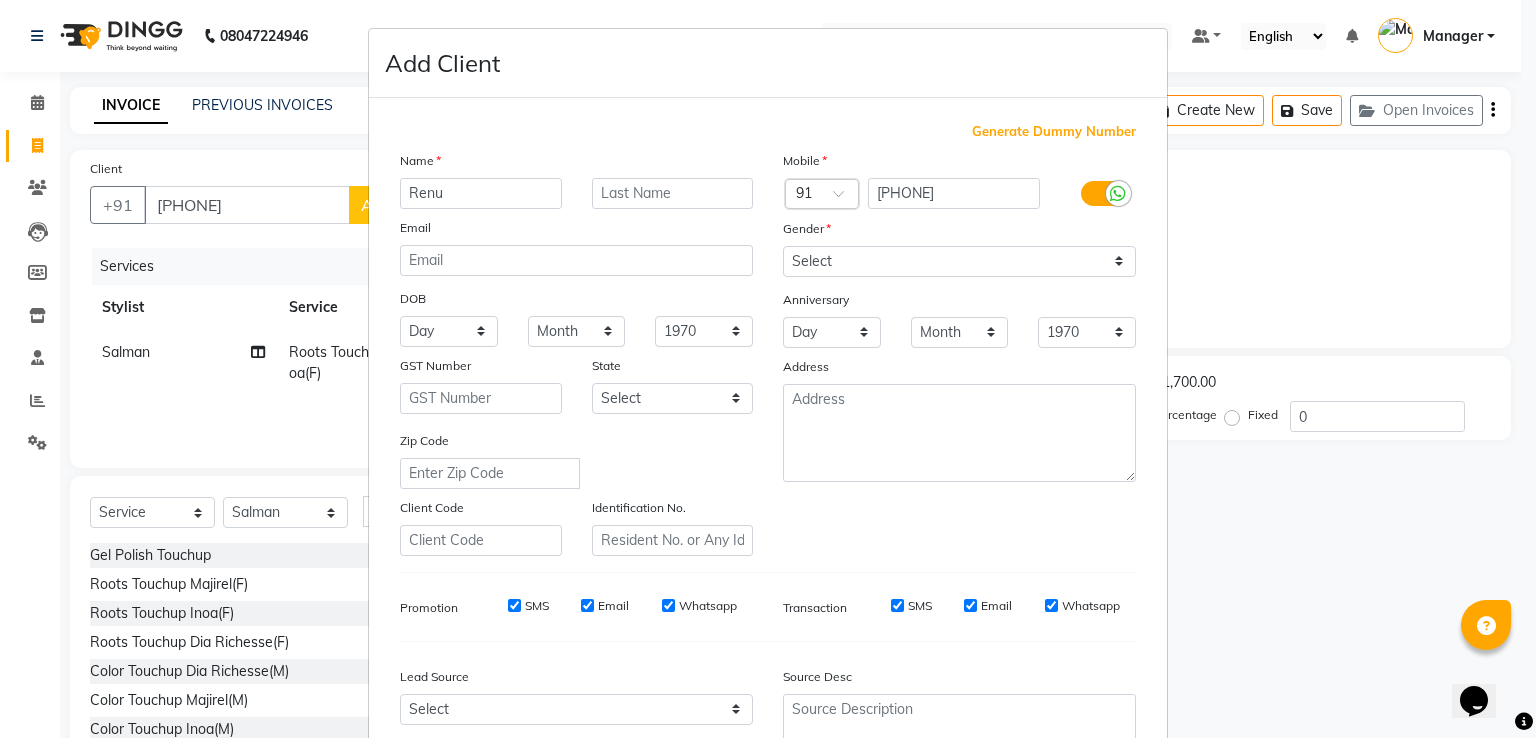 type on "Renu" 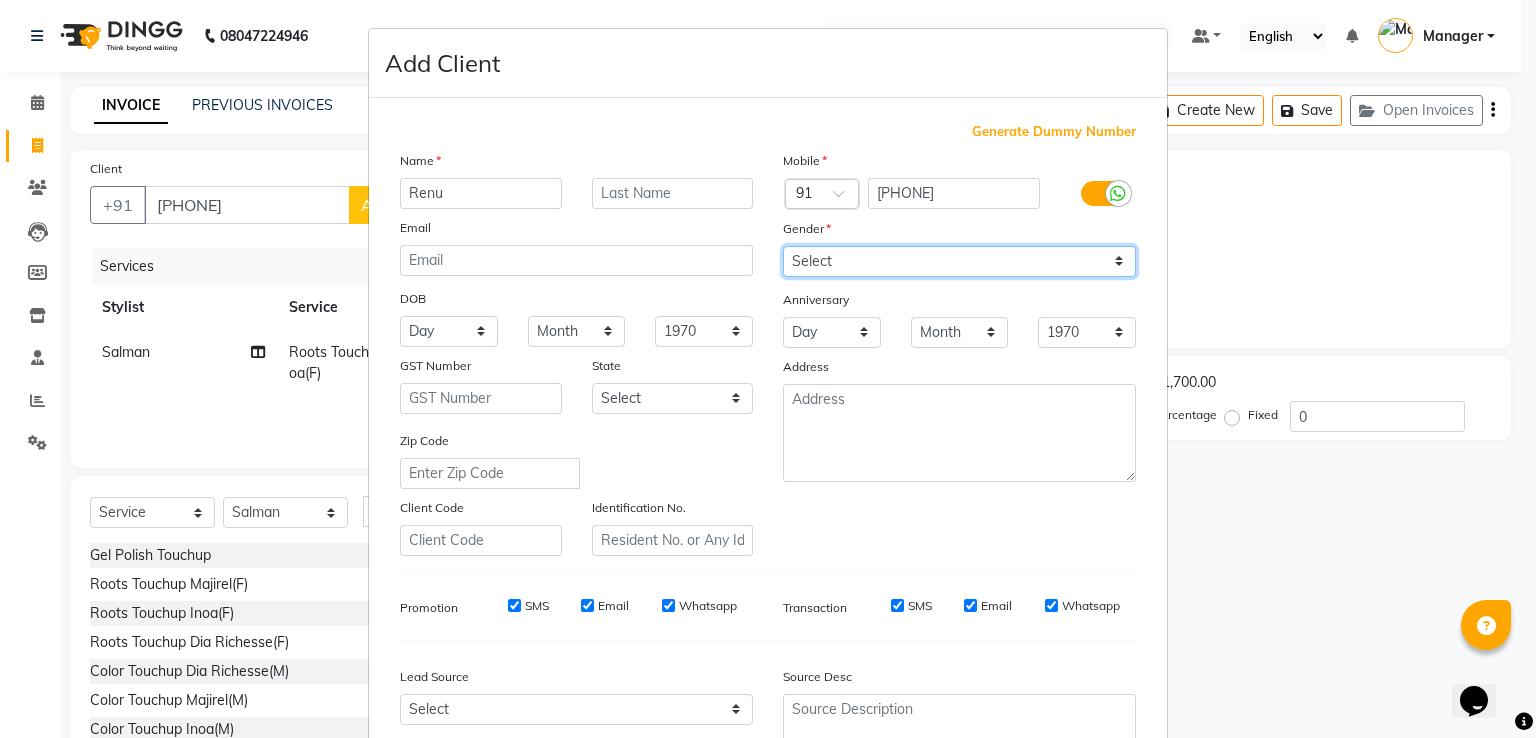 click on "Select Male Female Other Prefer Not To Say" at bounding box center (959, 261) 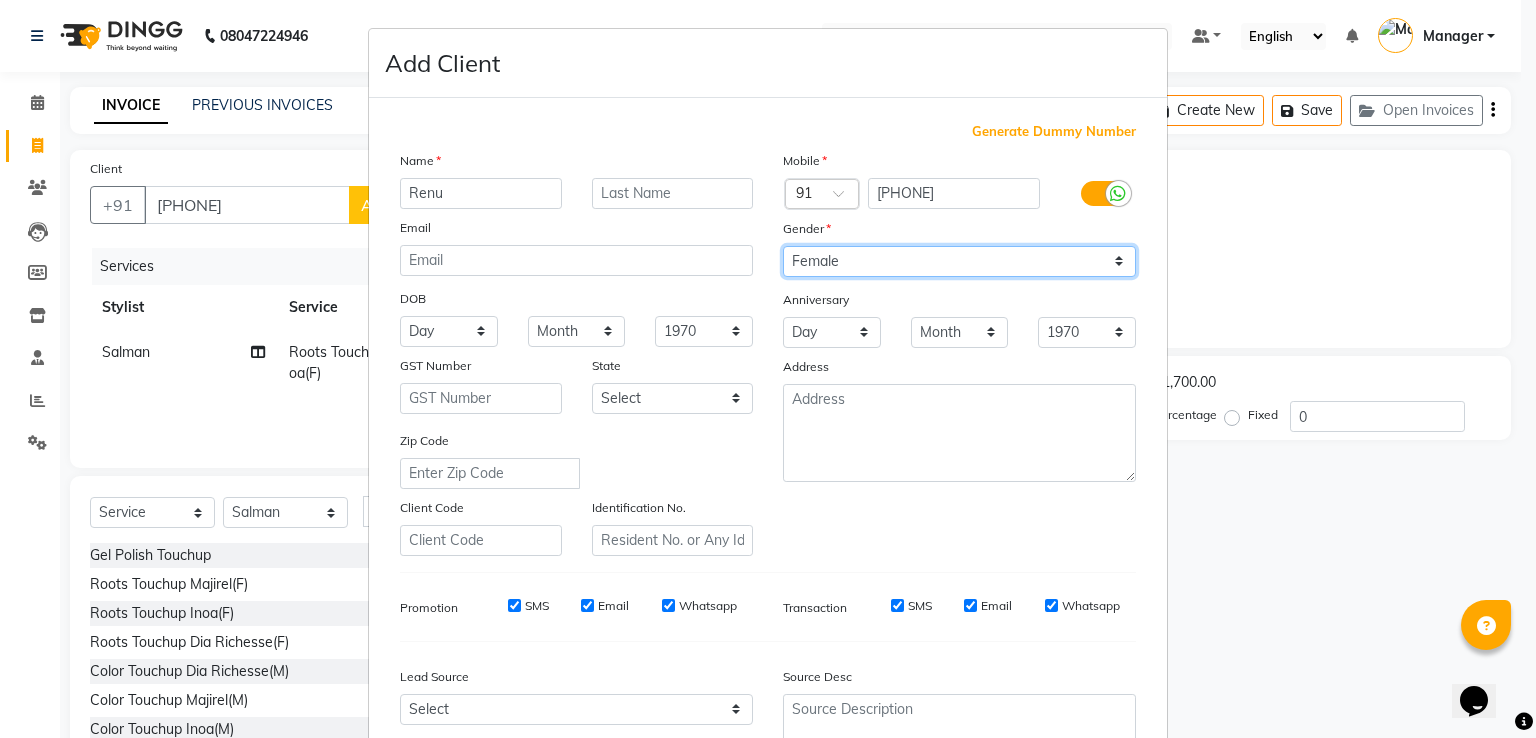 click on "Select Male Female Other Prefer Not To Say" at bounding box center [959, 261] 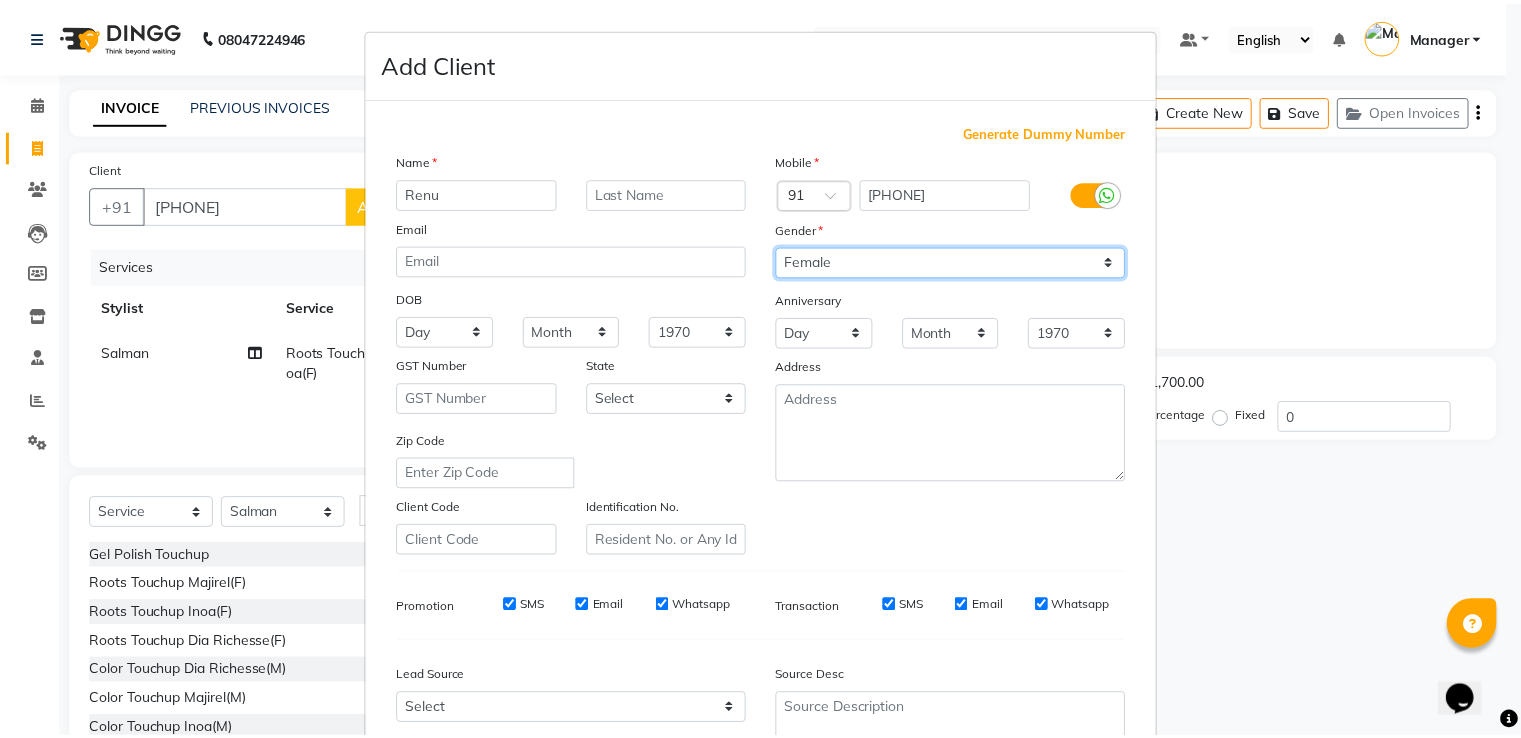 scroll, scrollTop: 195, scrollLeft: 0, axis: vertical 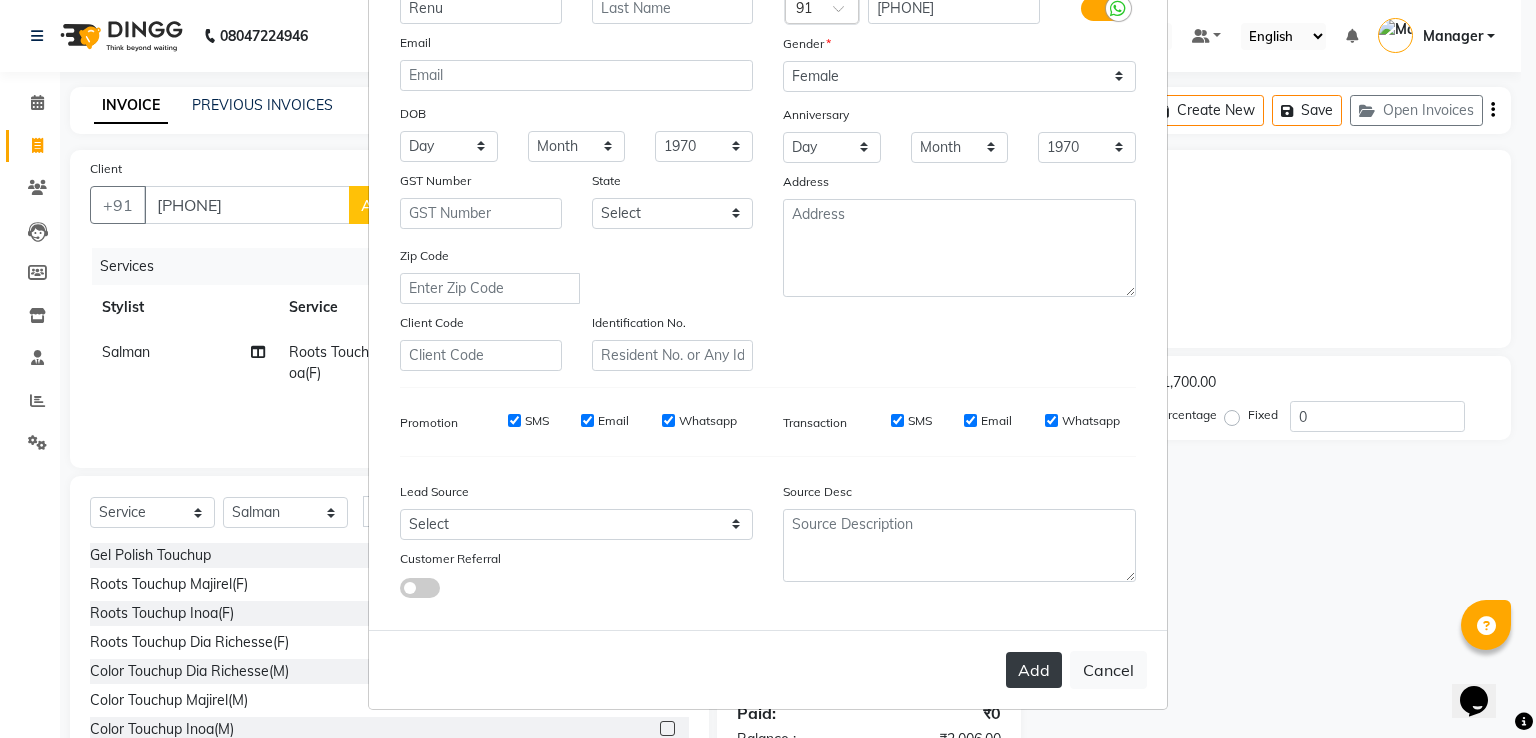 click on "Add" at bounding box center [1034, 670] 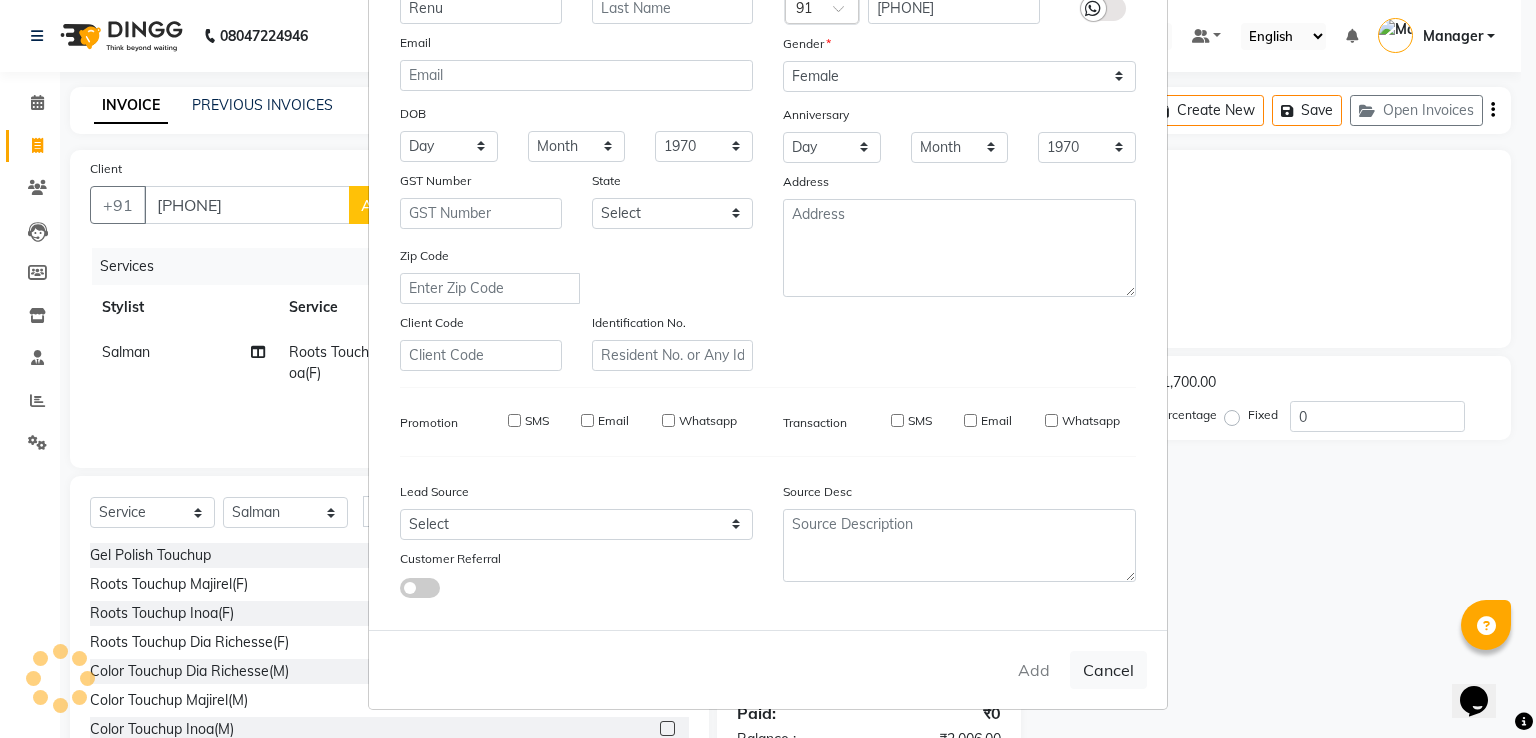 type 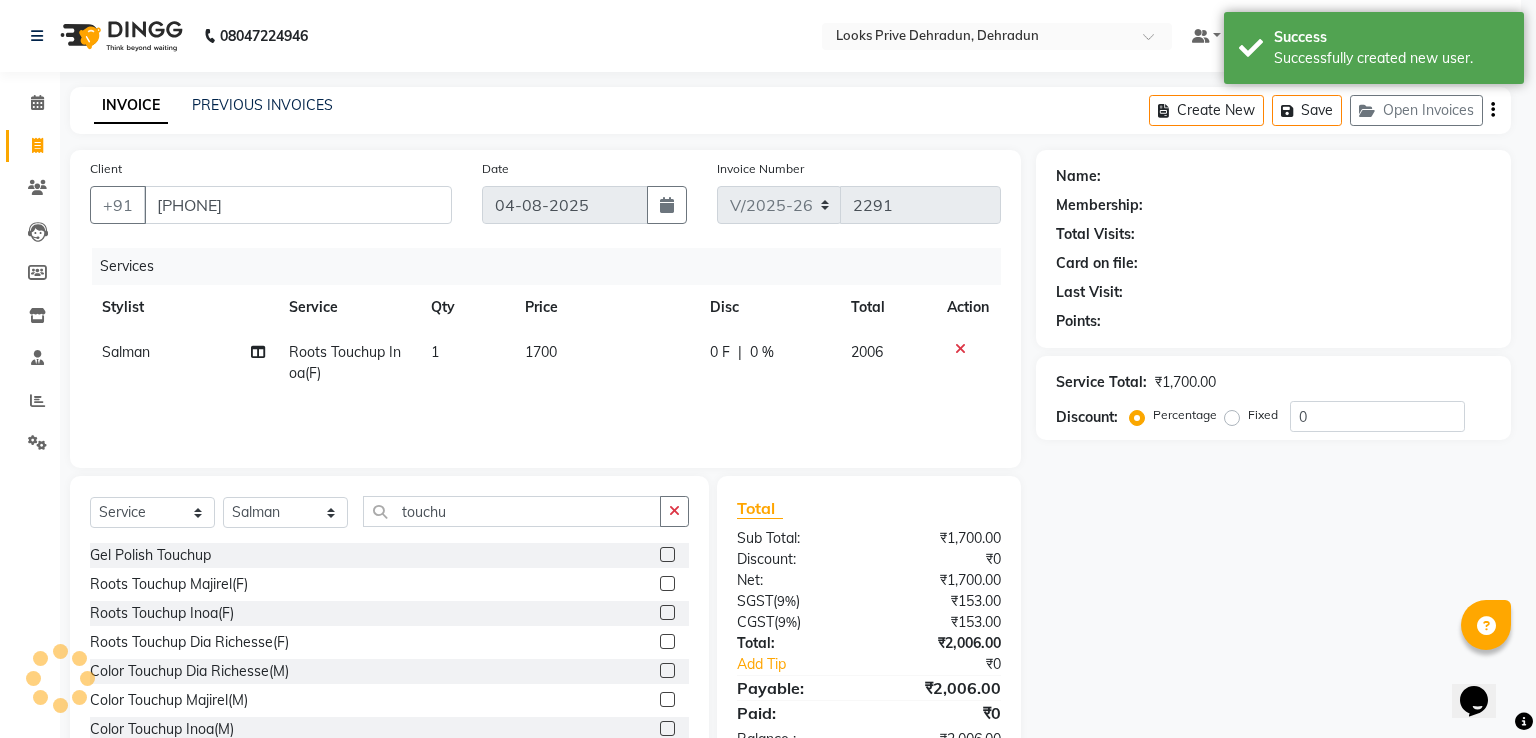 select on "1: Object" 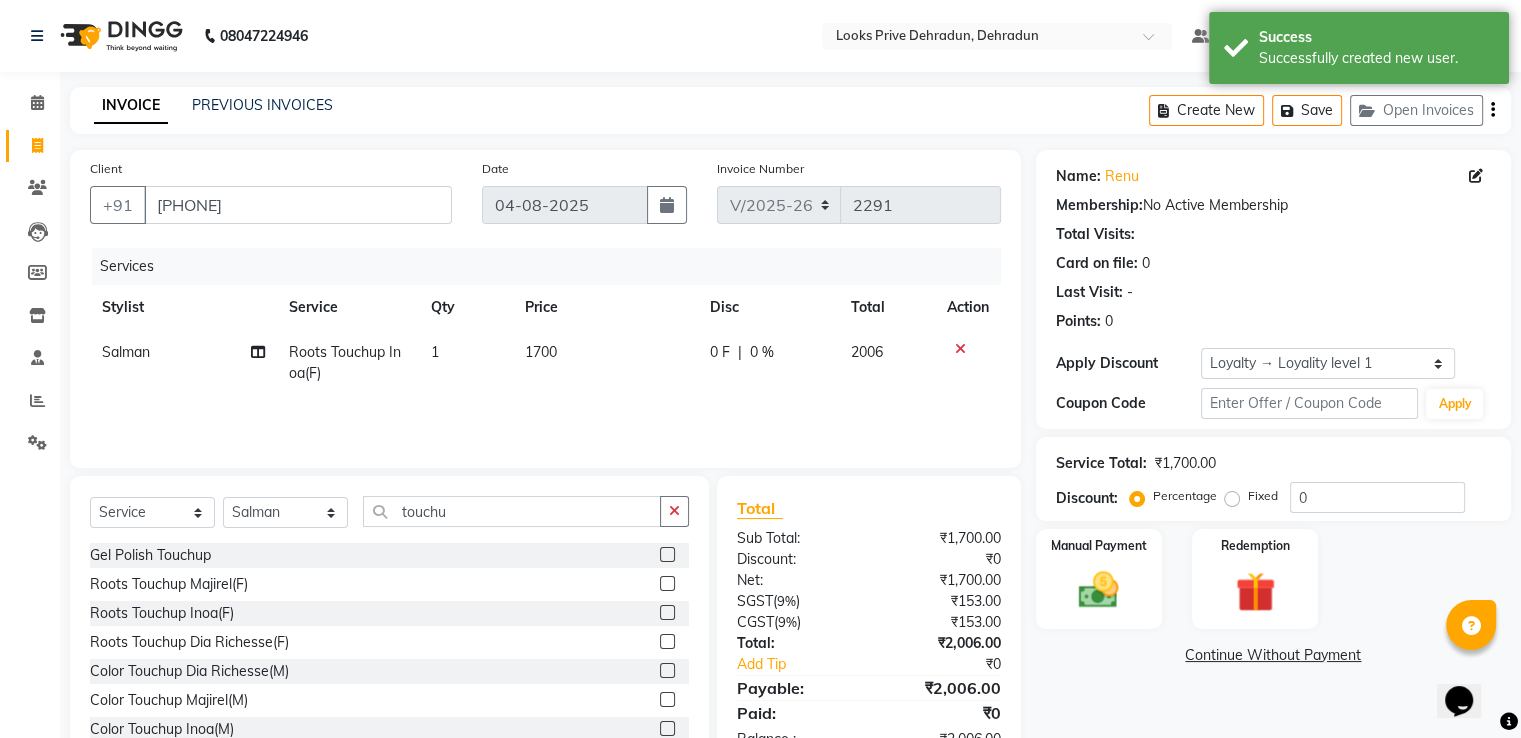 scroll, scrollTop: 64, scrollLeft: 0, axis: vertical 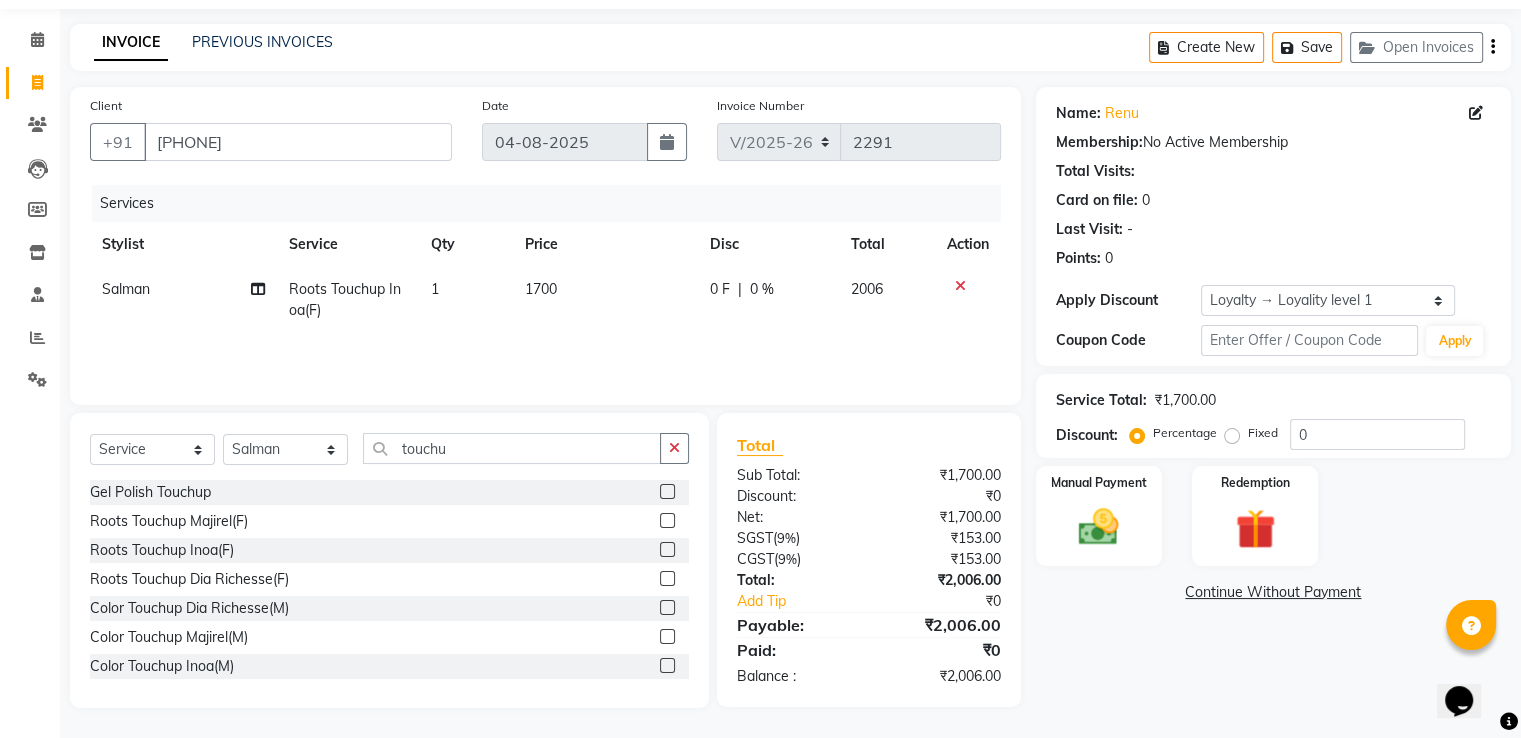 click on "Fixed" 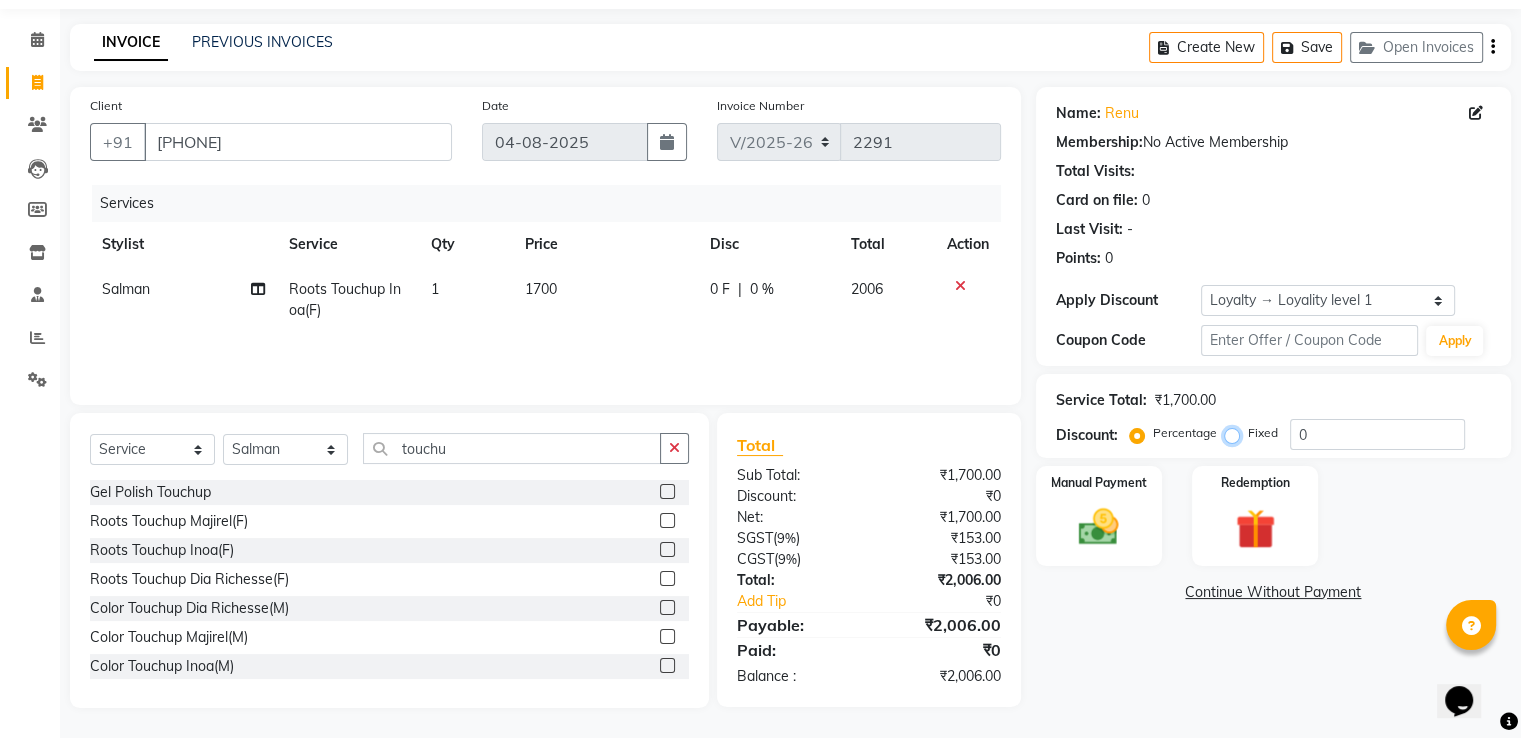 click on "Fixed" at bounding box center [1236, 433] 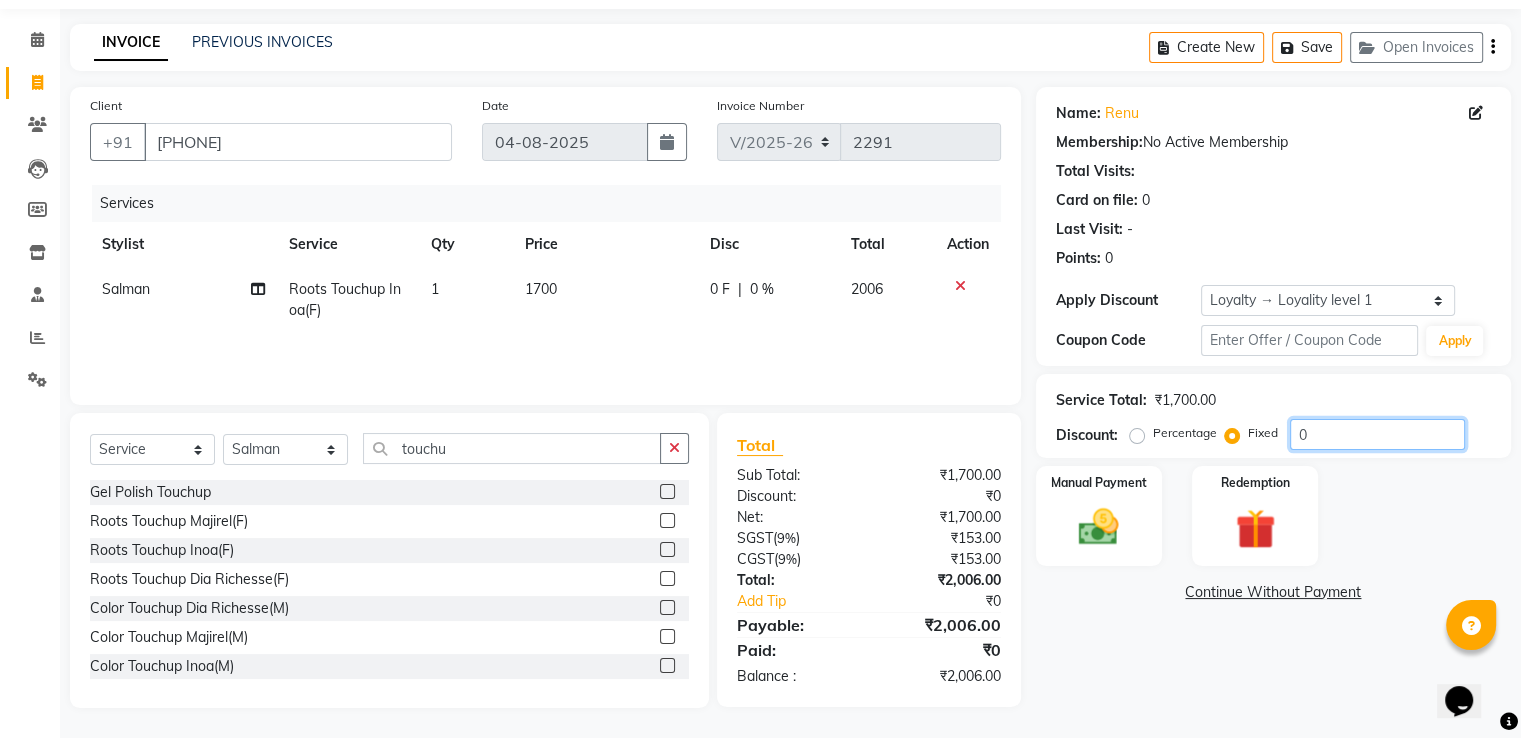 click on "0" 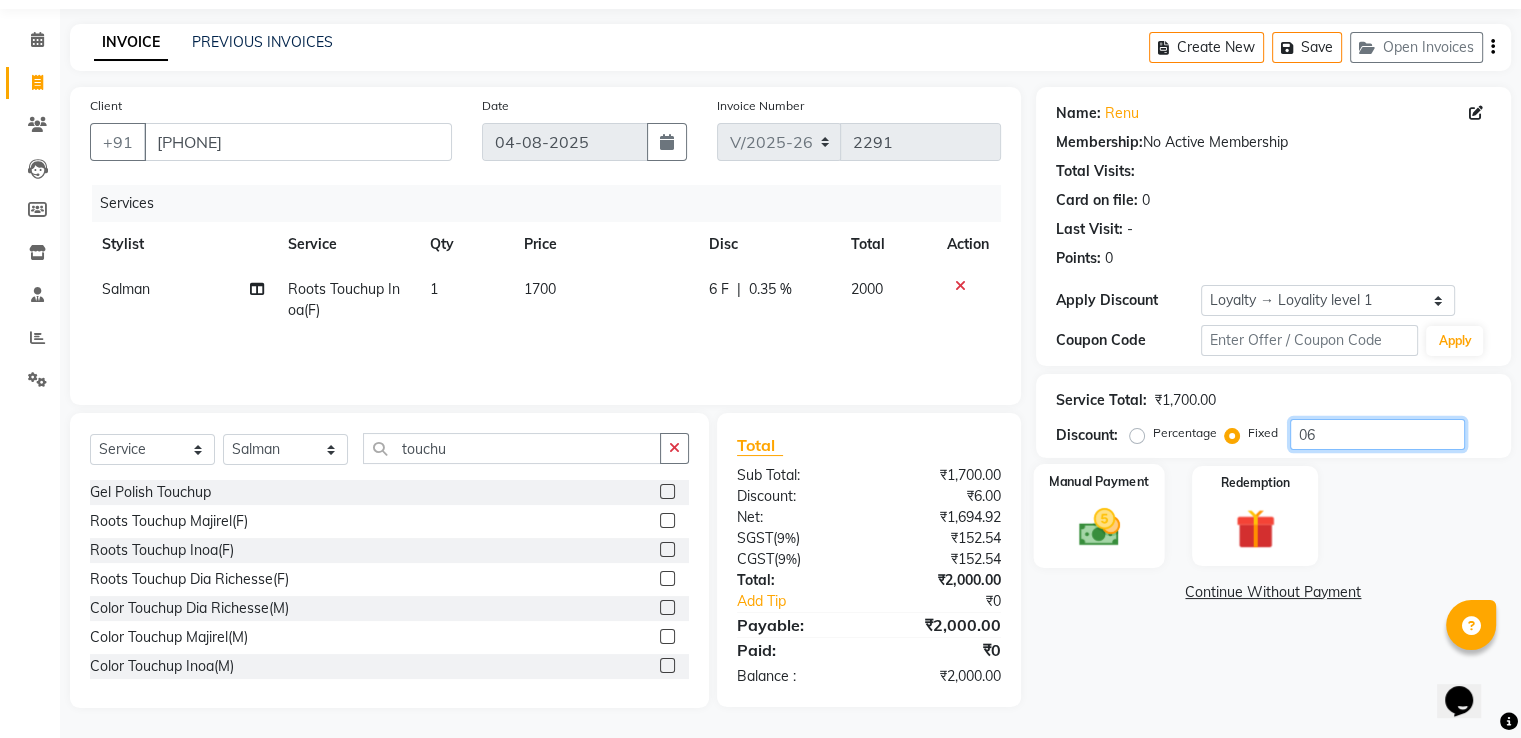 type on "06" 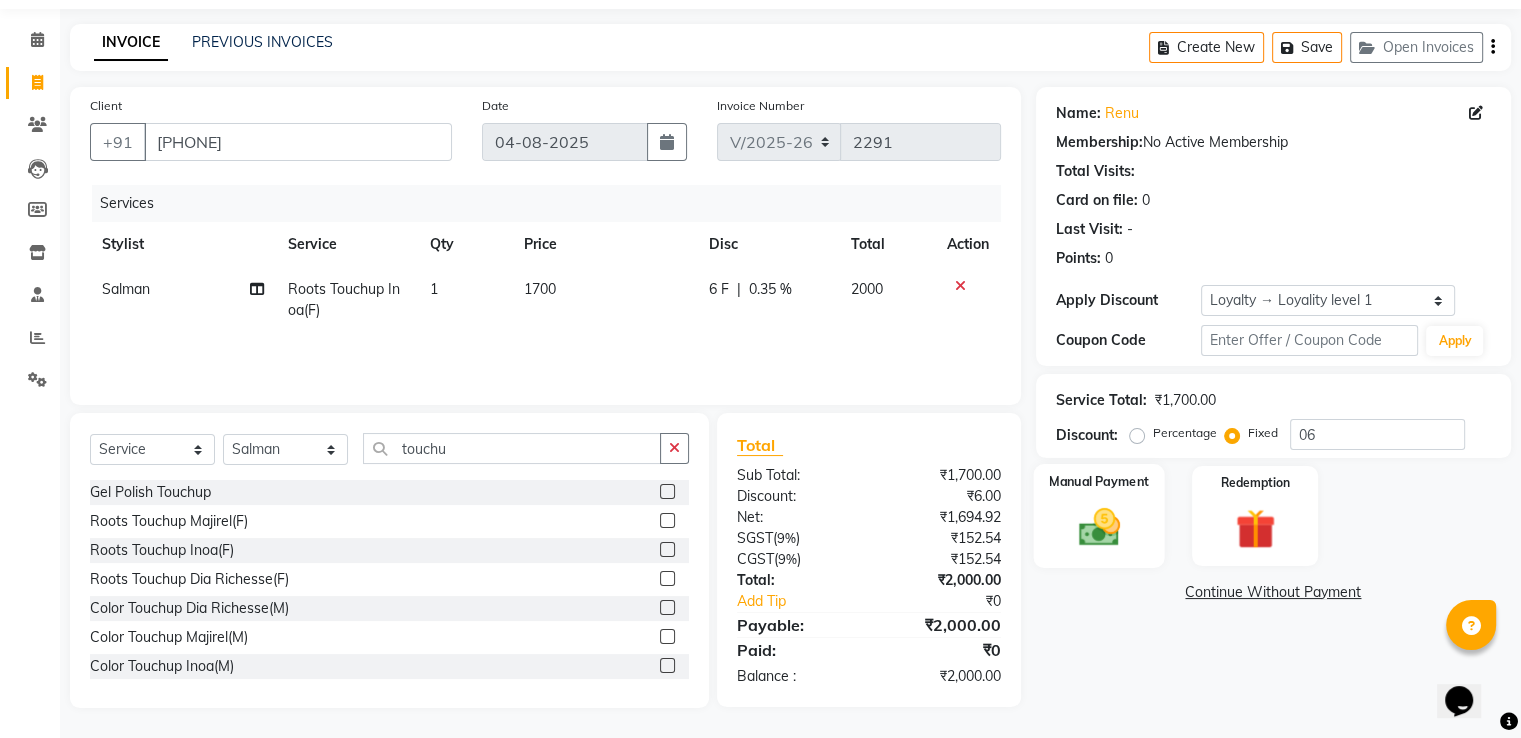 click 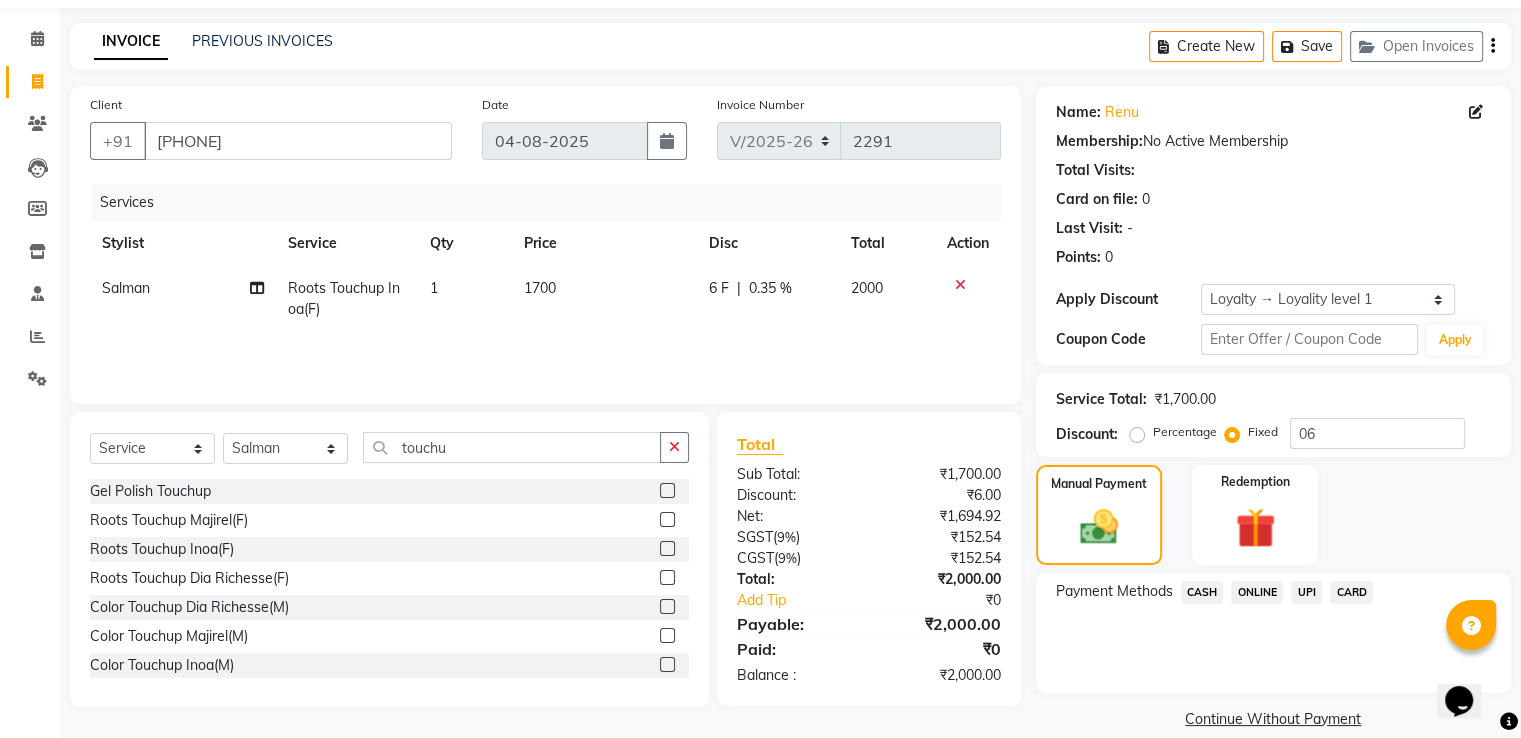 click on "CASH" 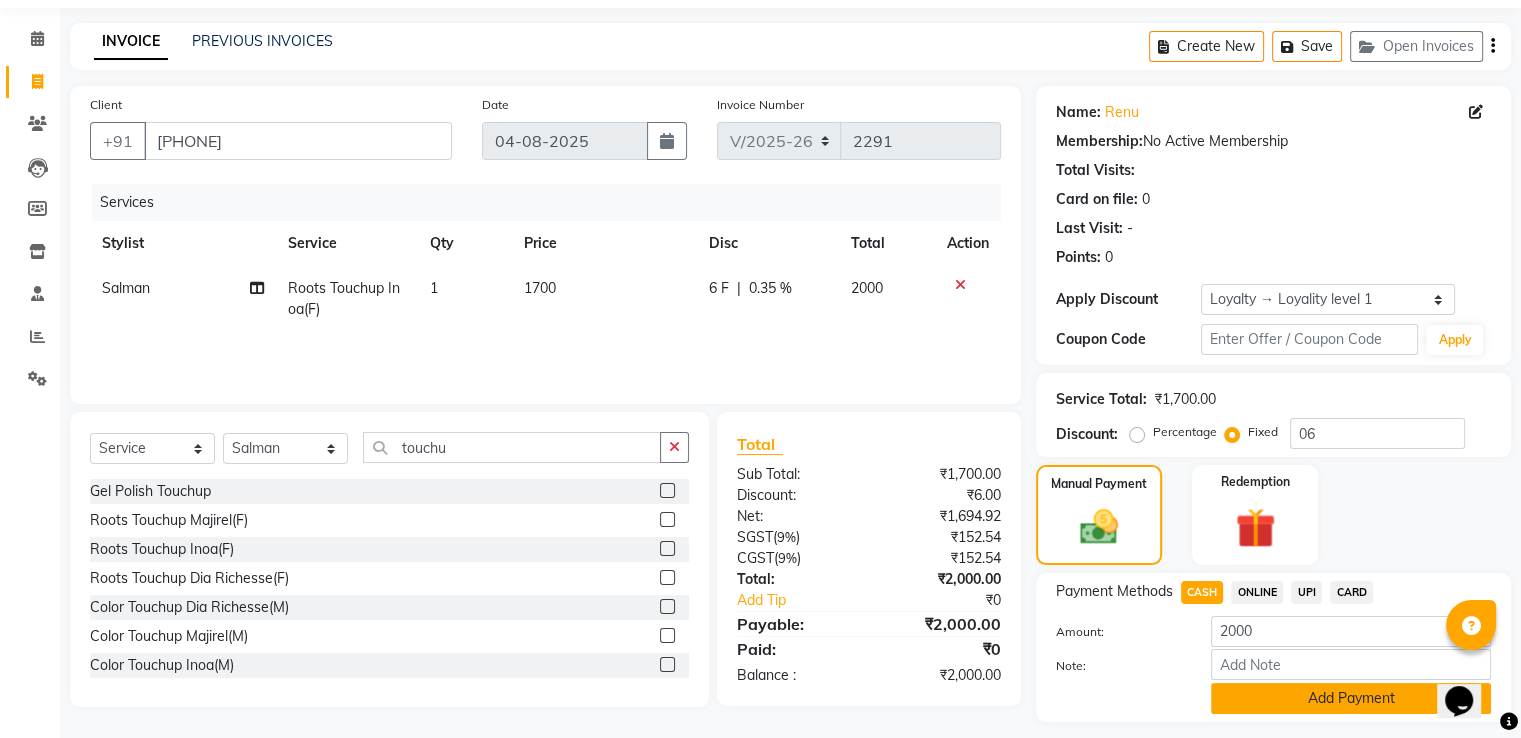 click on "Add Payment" 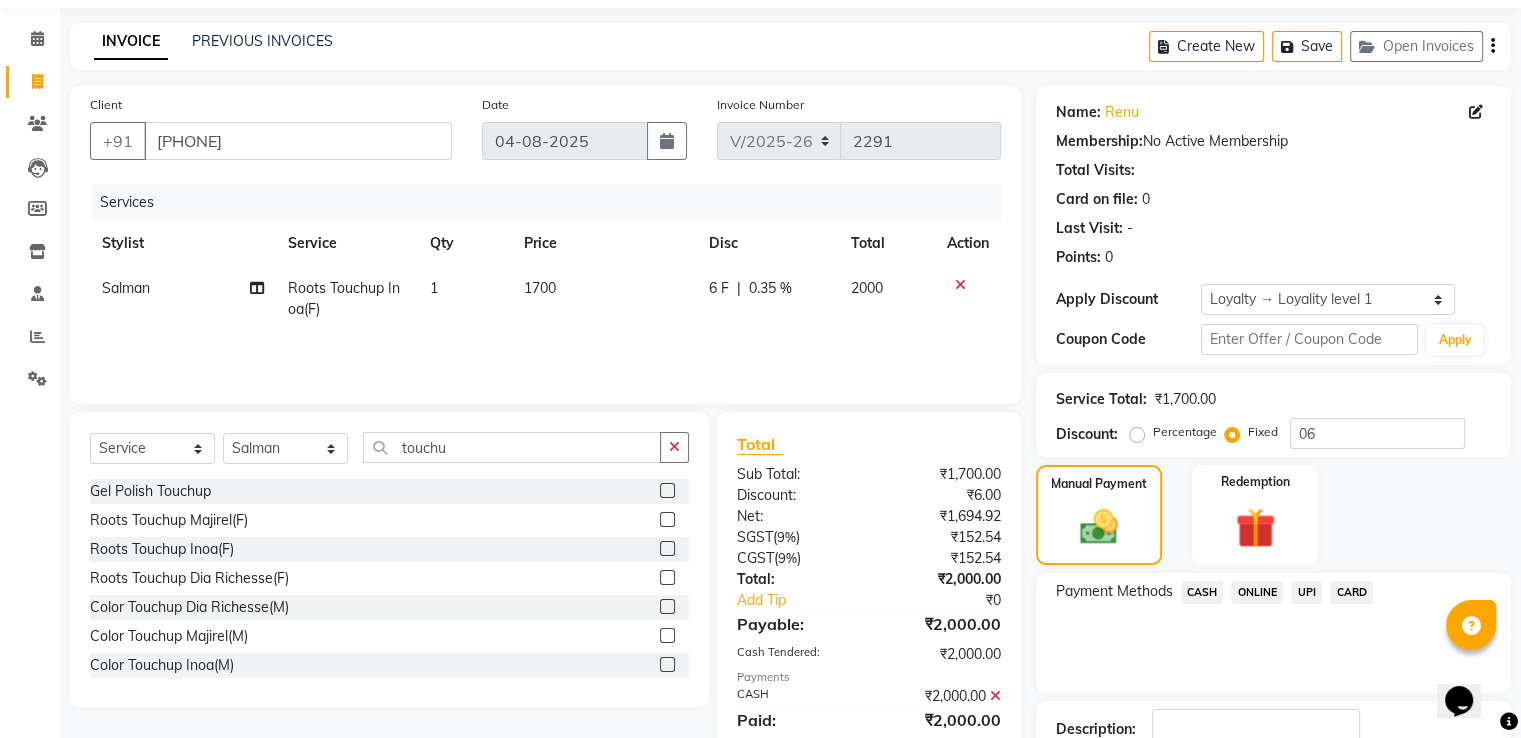 scroll, scrollTop: 255, scrollLeft: 0, axis: vertical 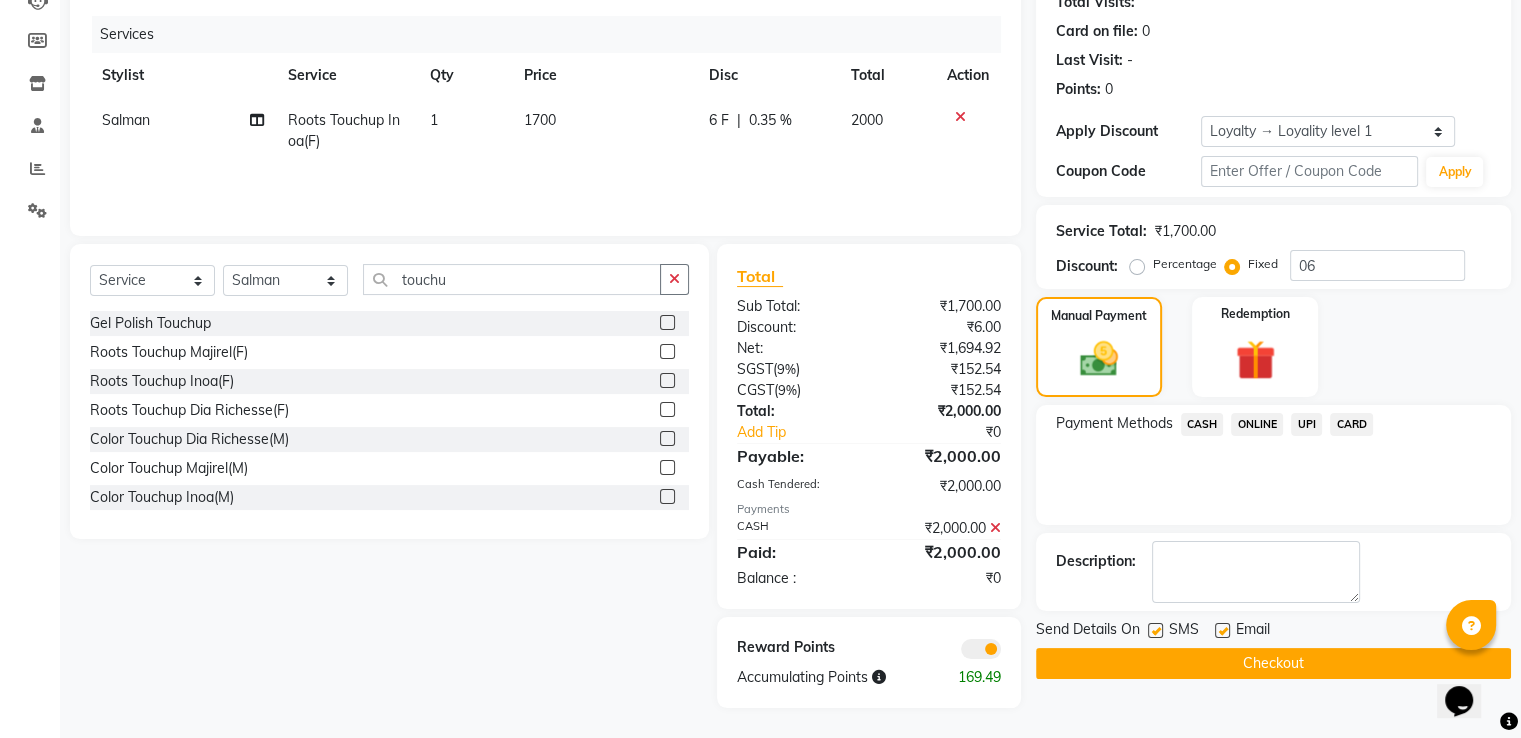 click on "Checkout" 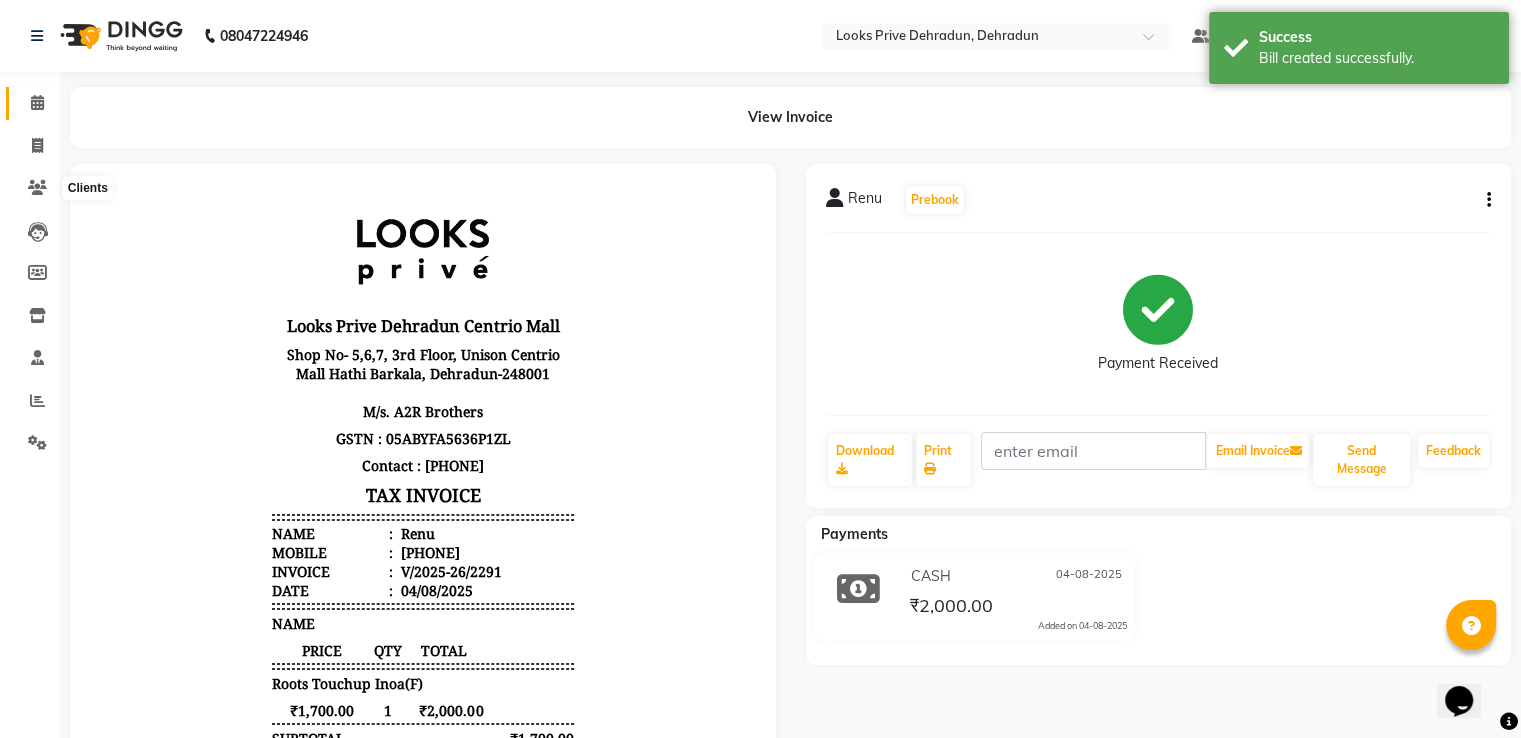 scroll, scrollTop: 0, scrollLeft: 0, axis: both 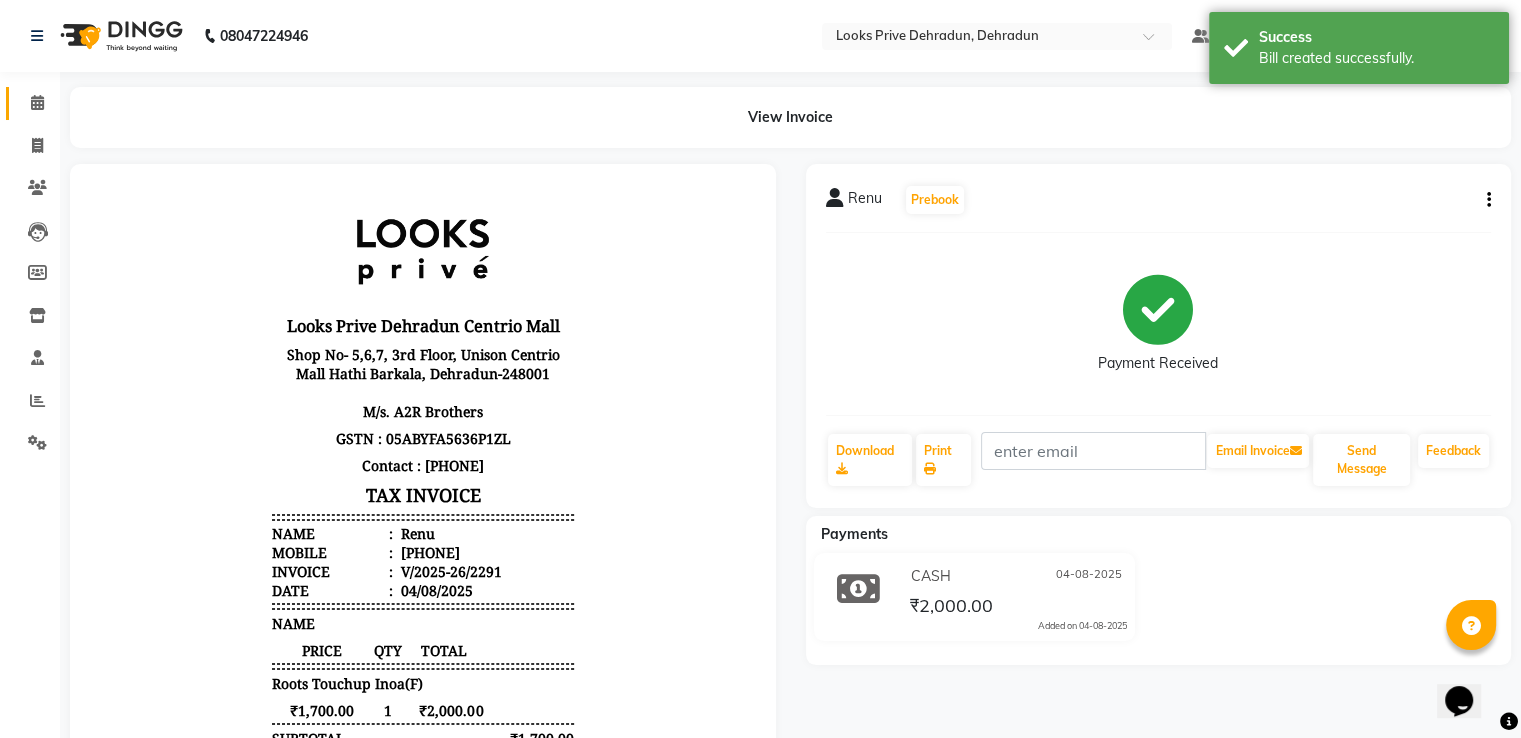 click on "Calendar" 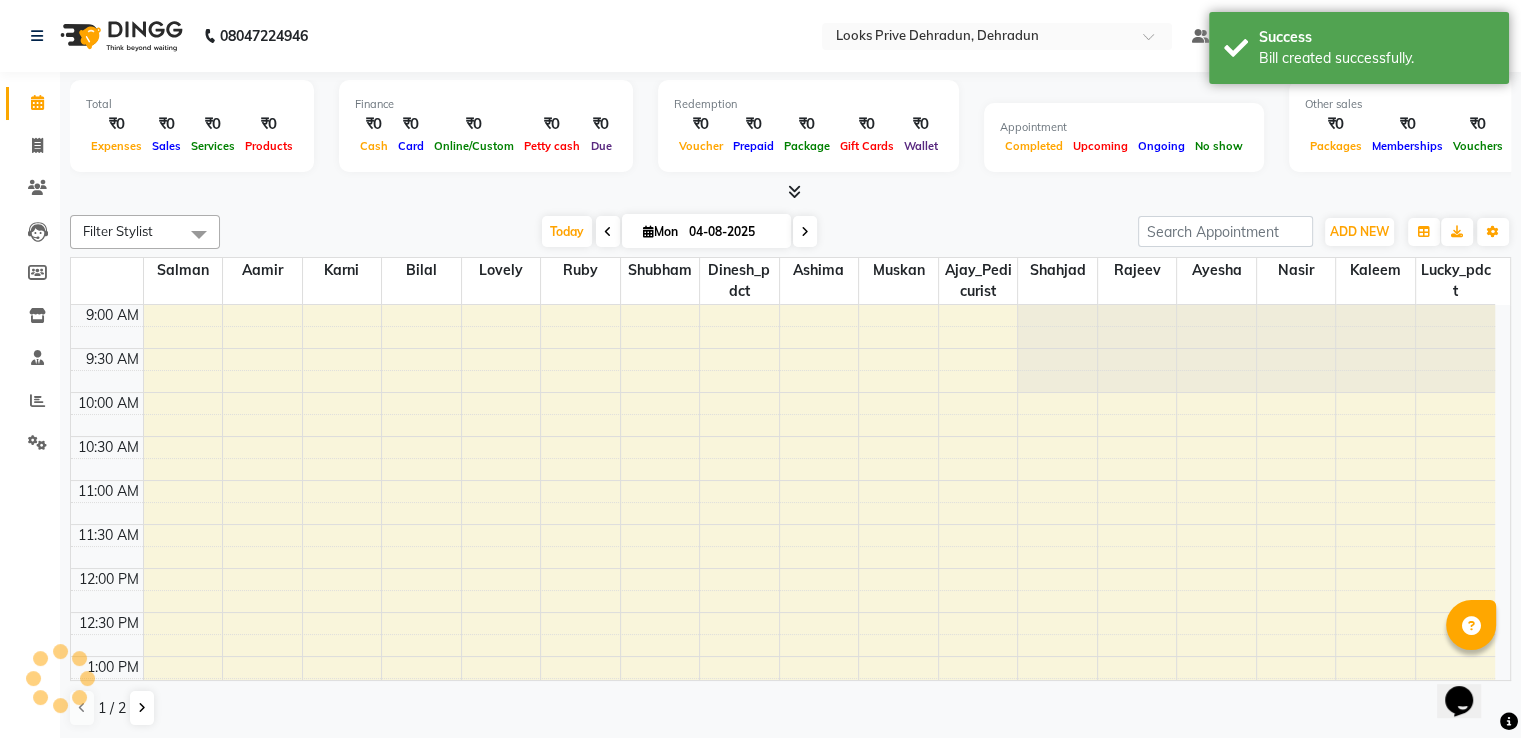 scroll, scrollTop: 0, scrollLeft: 0, axis: both 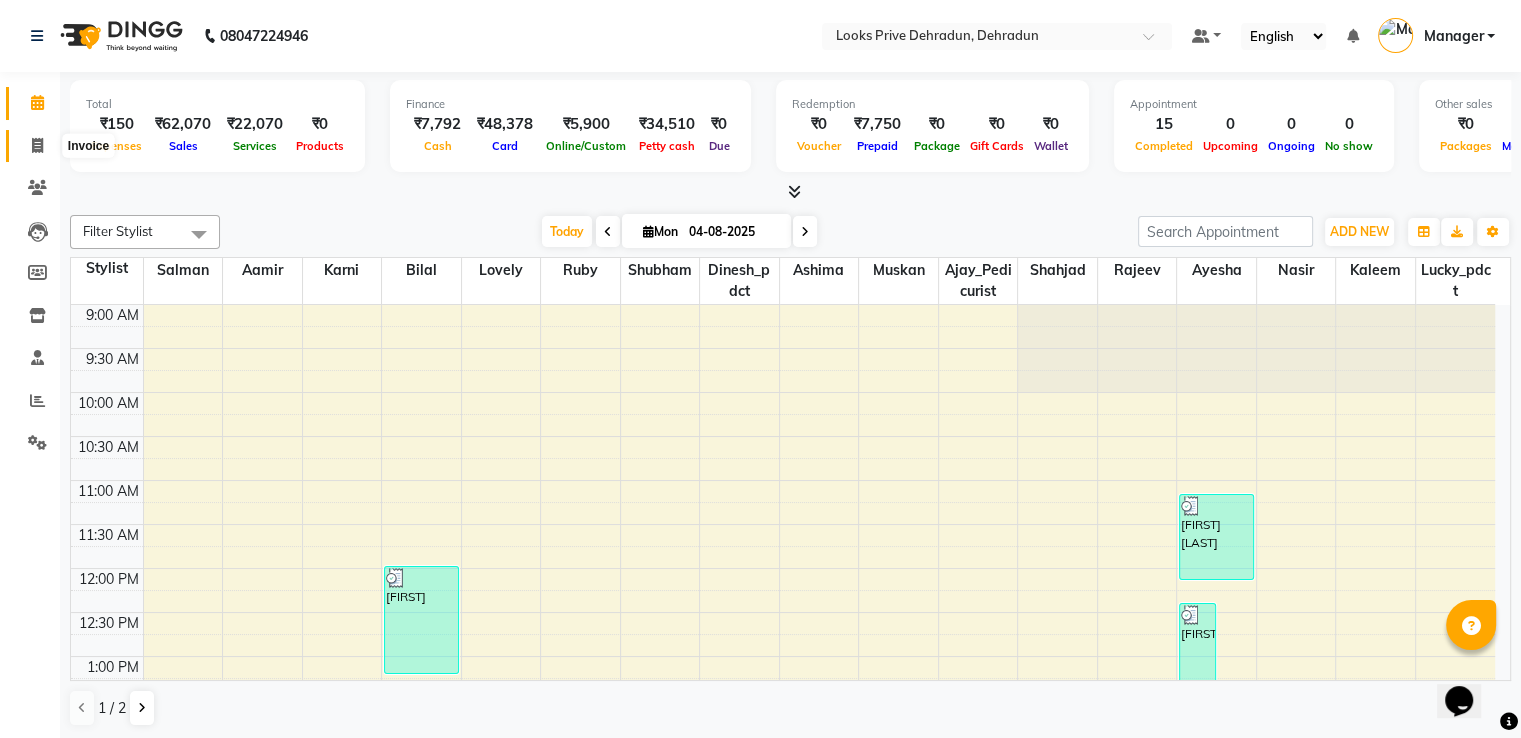 click 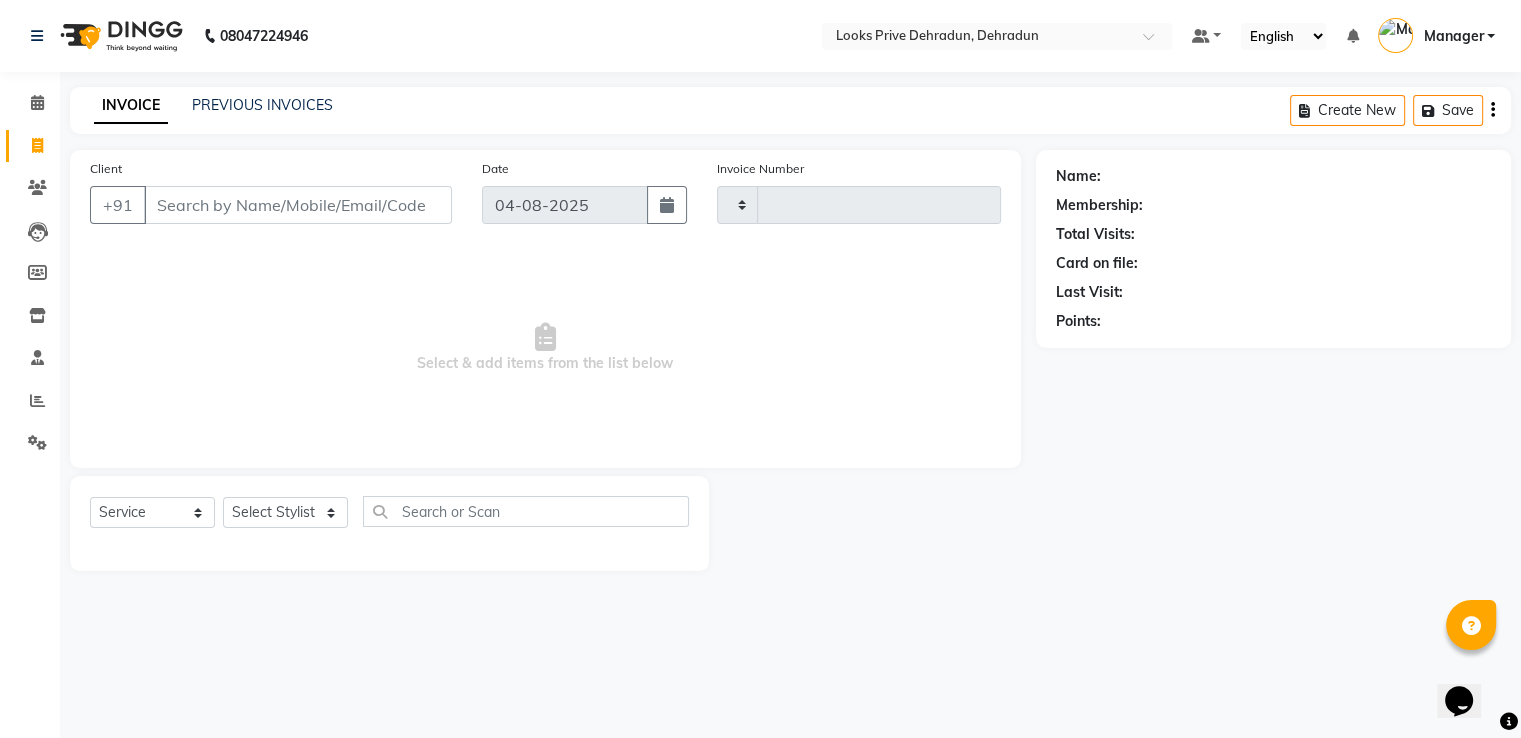 type on "2292" 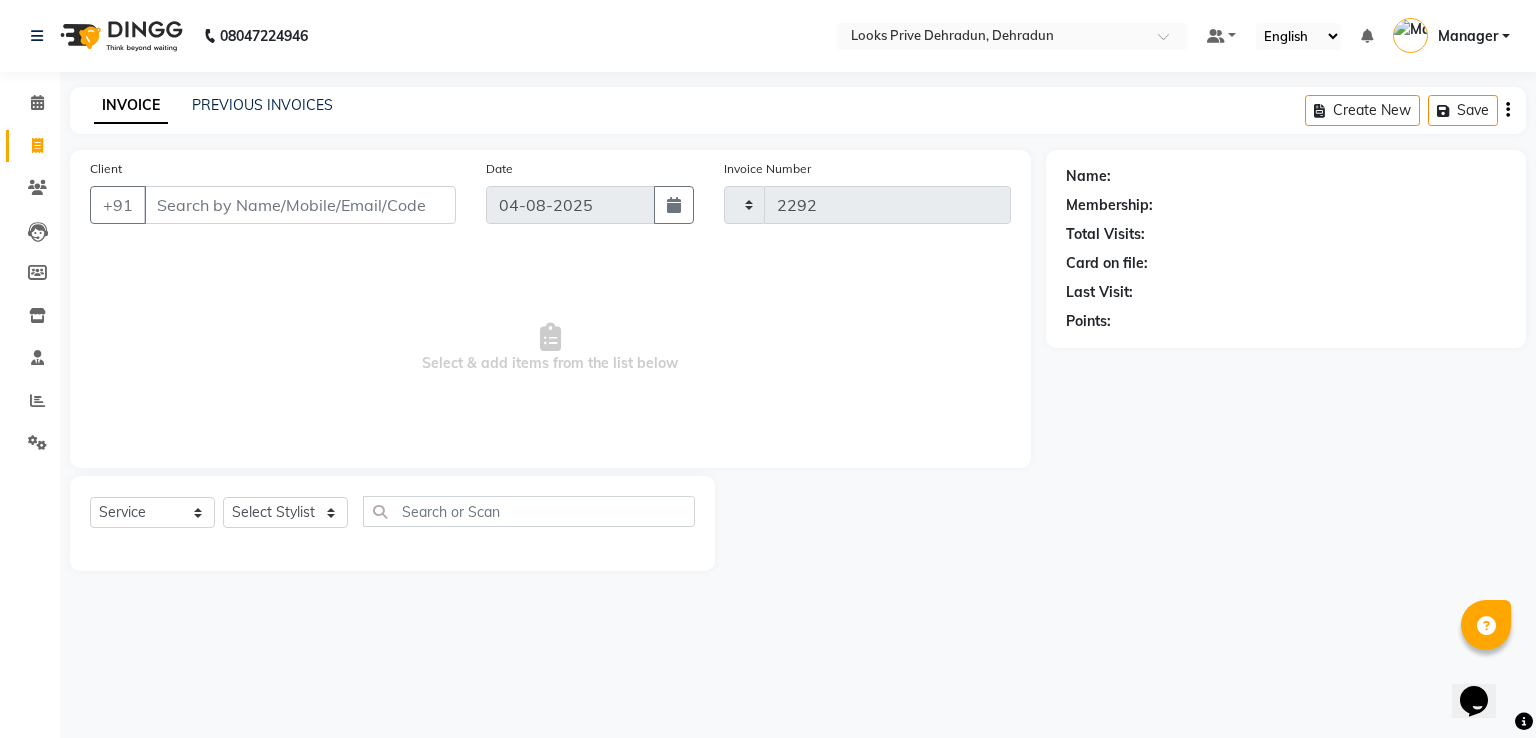 select on "6205" 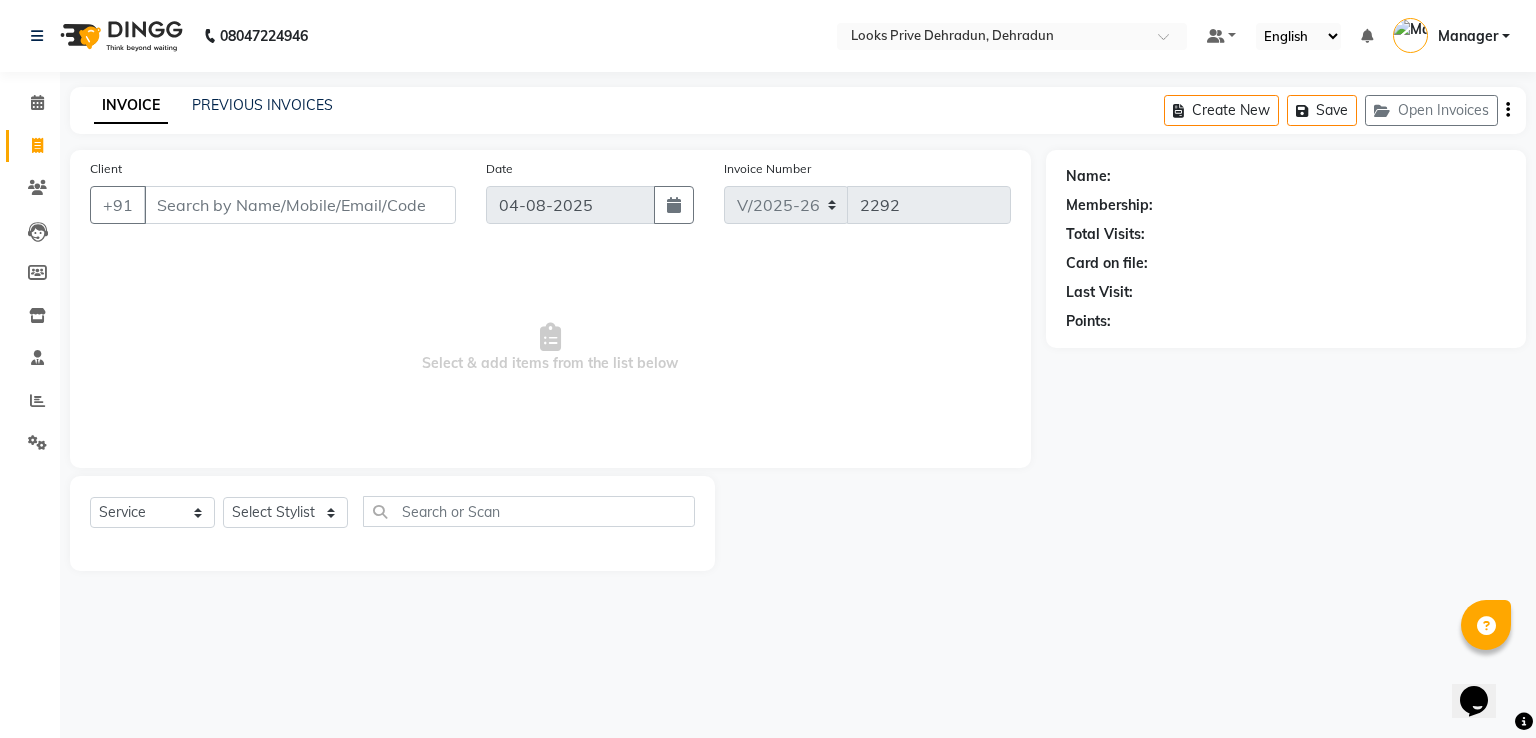click on "Client" at bounding box center (300, 205) 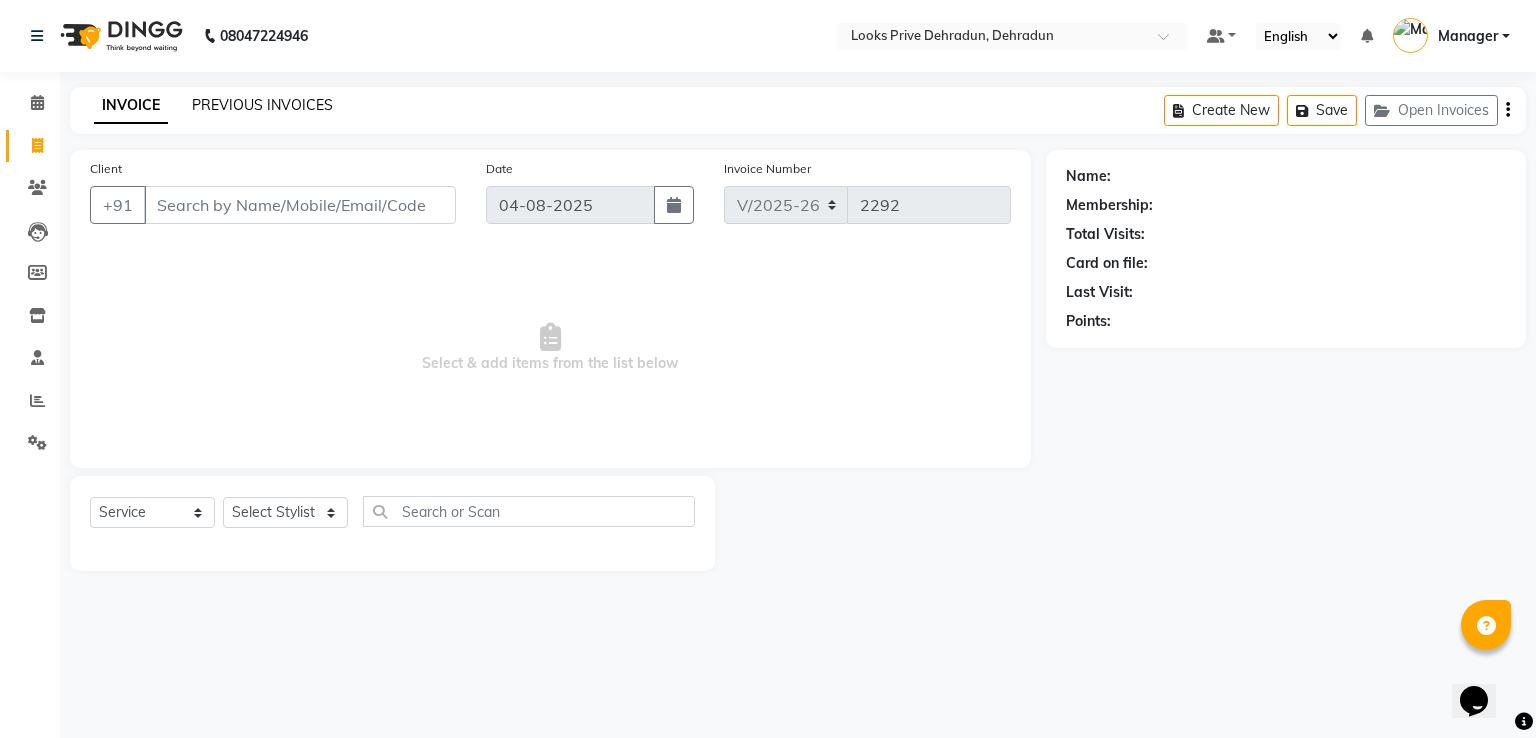 click on "PREVIOUS INVOICES" 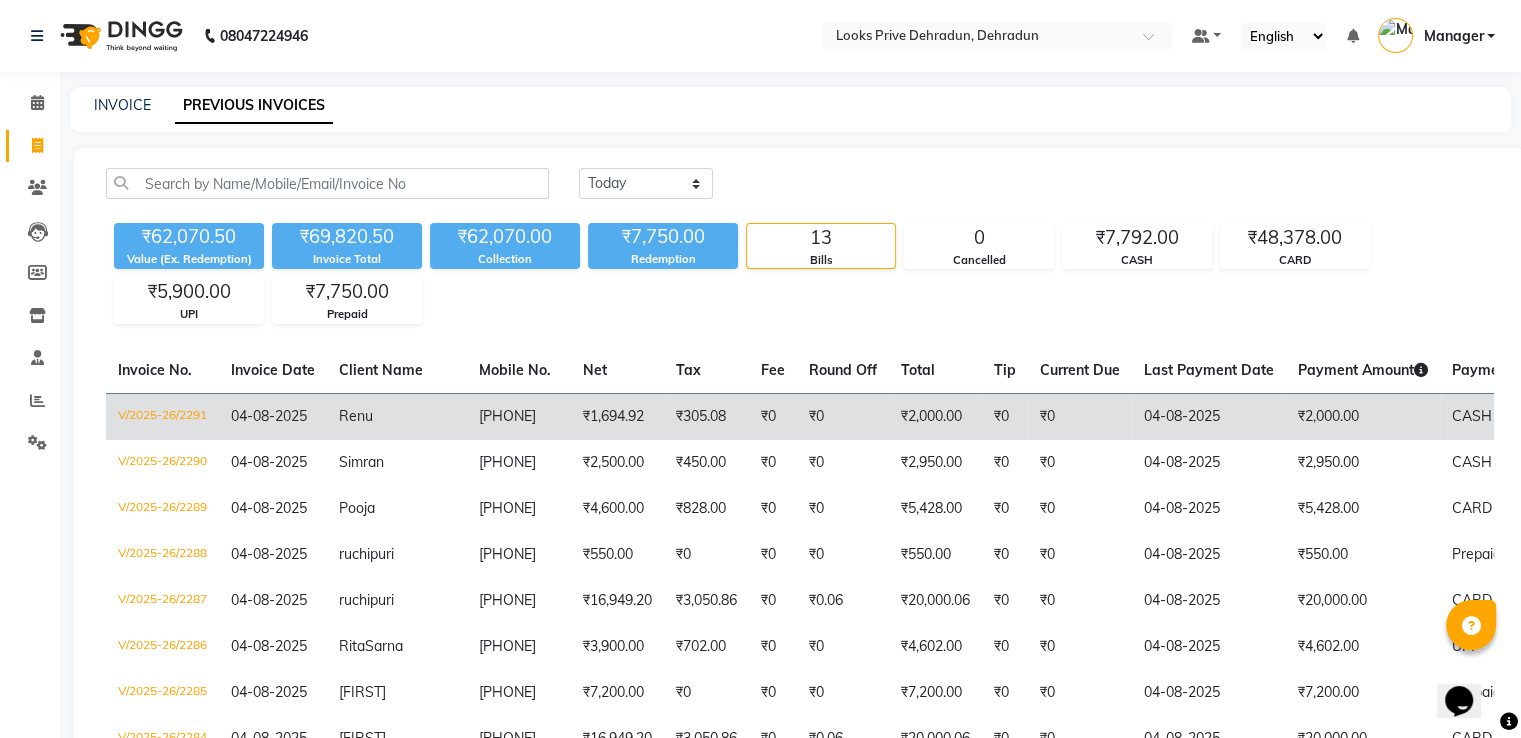 click on "[PHONE]" 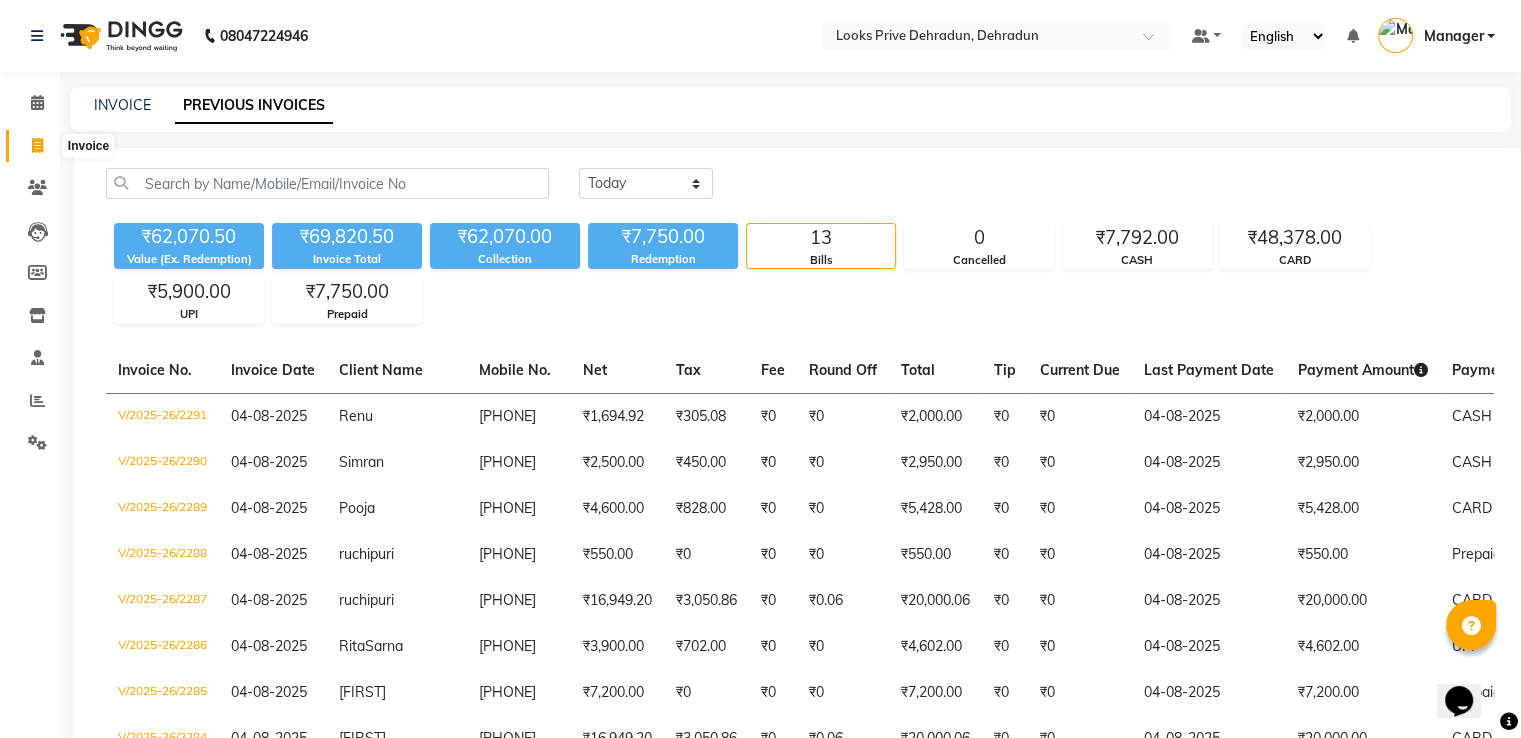 click 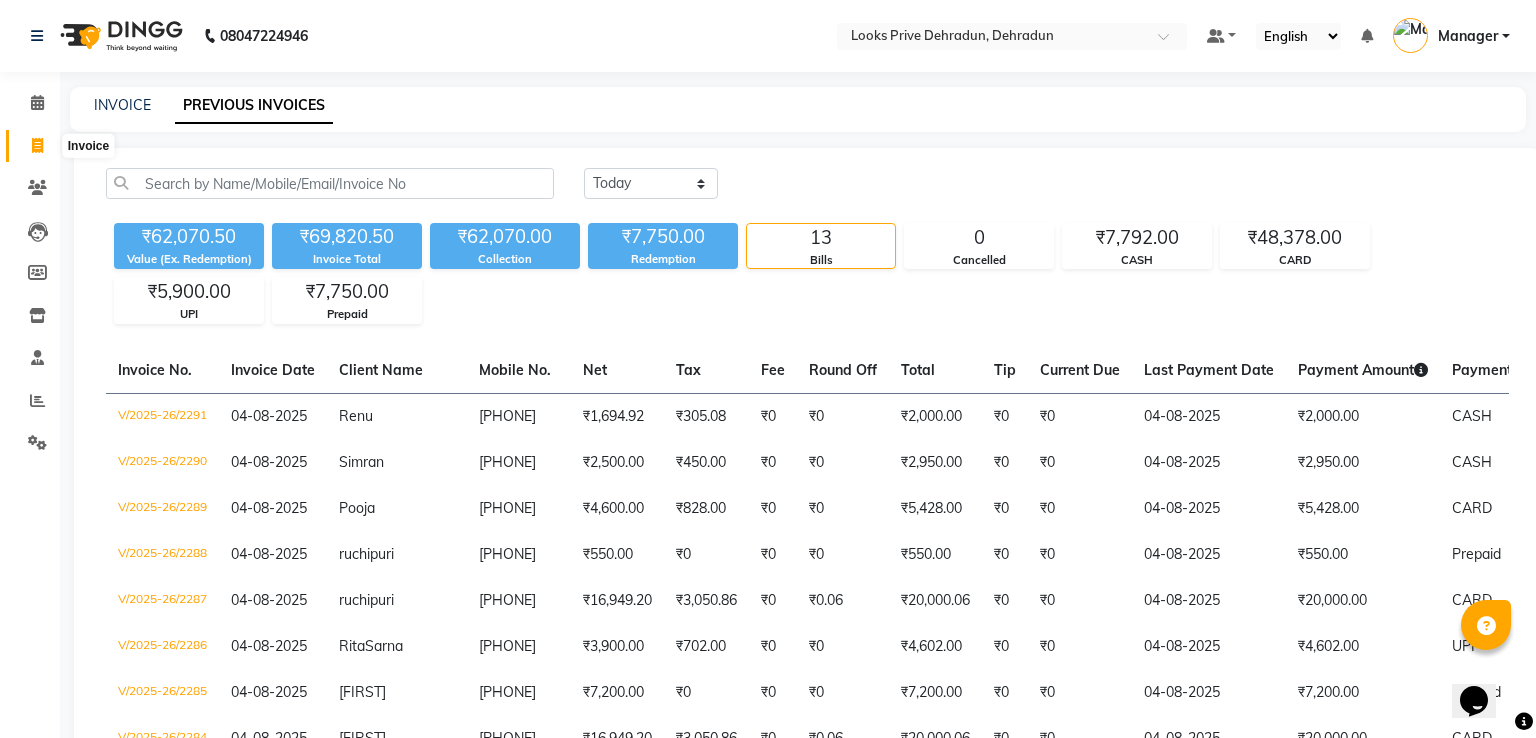 select on "6205" 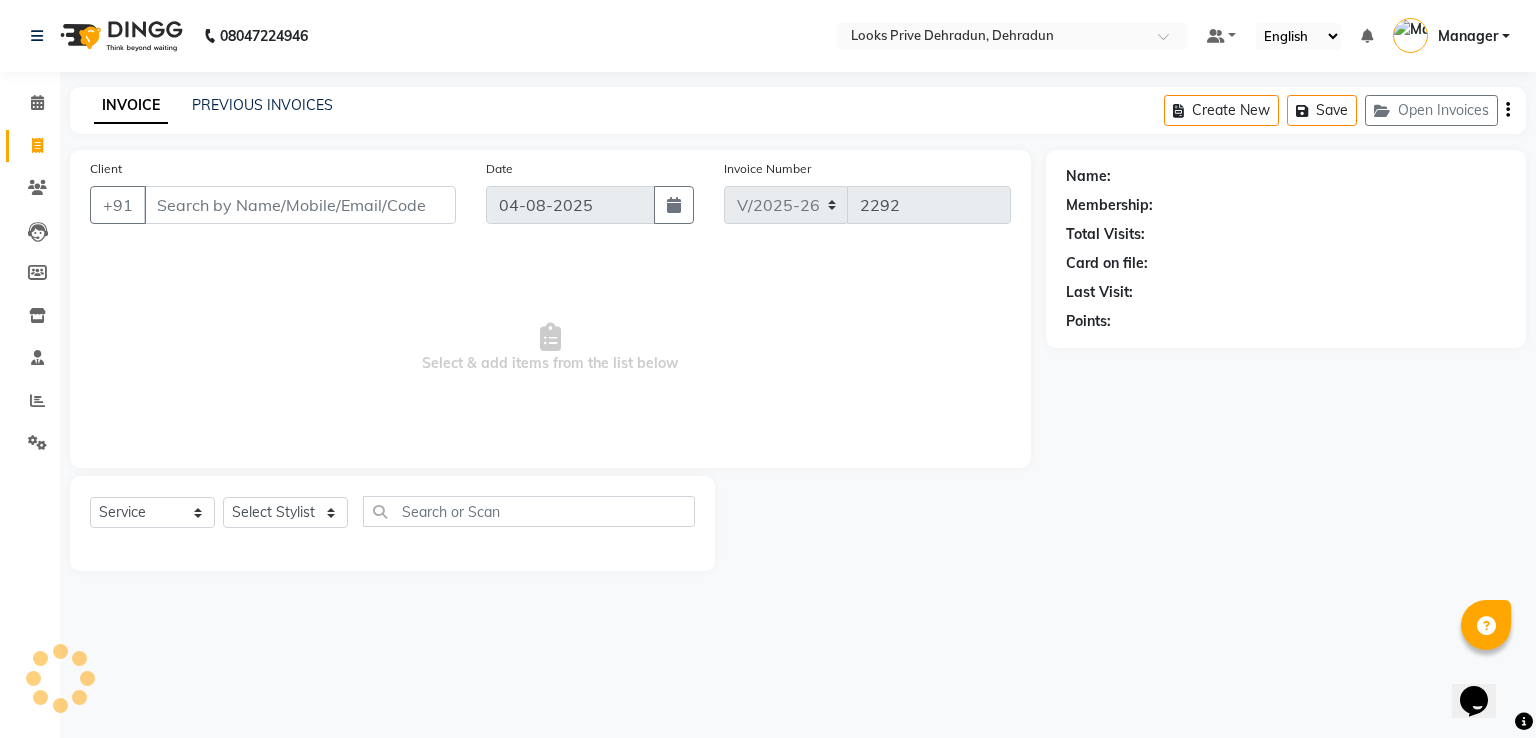 click 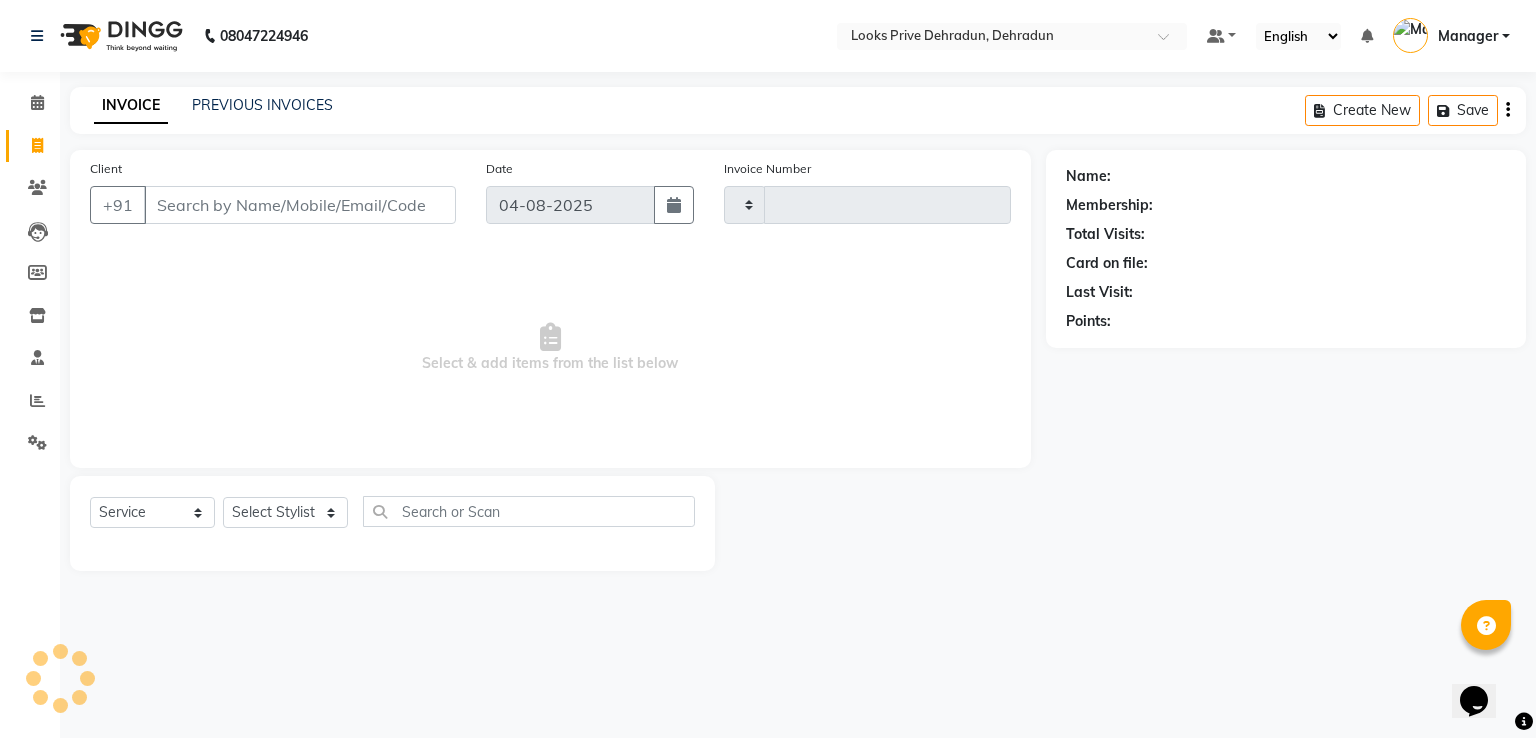 type on "2292" 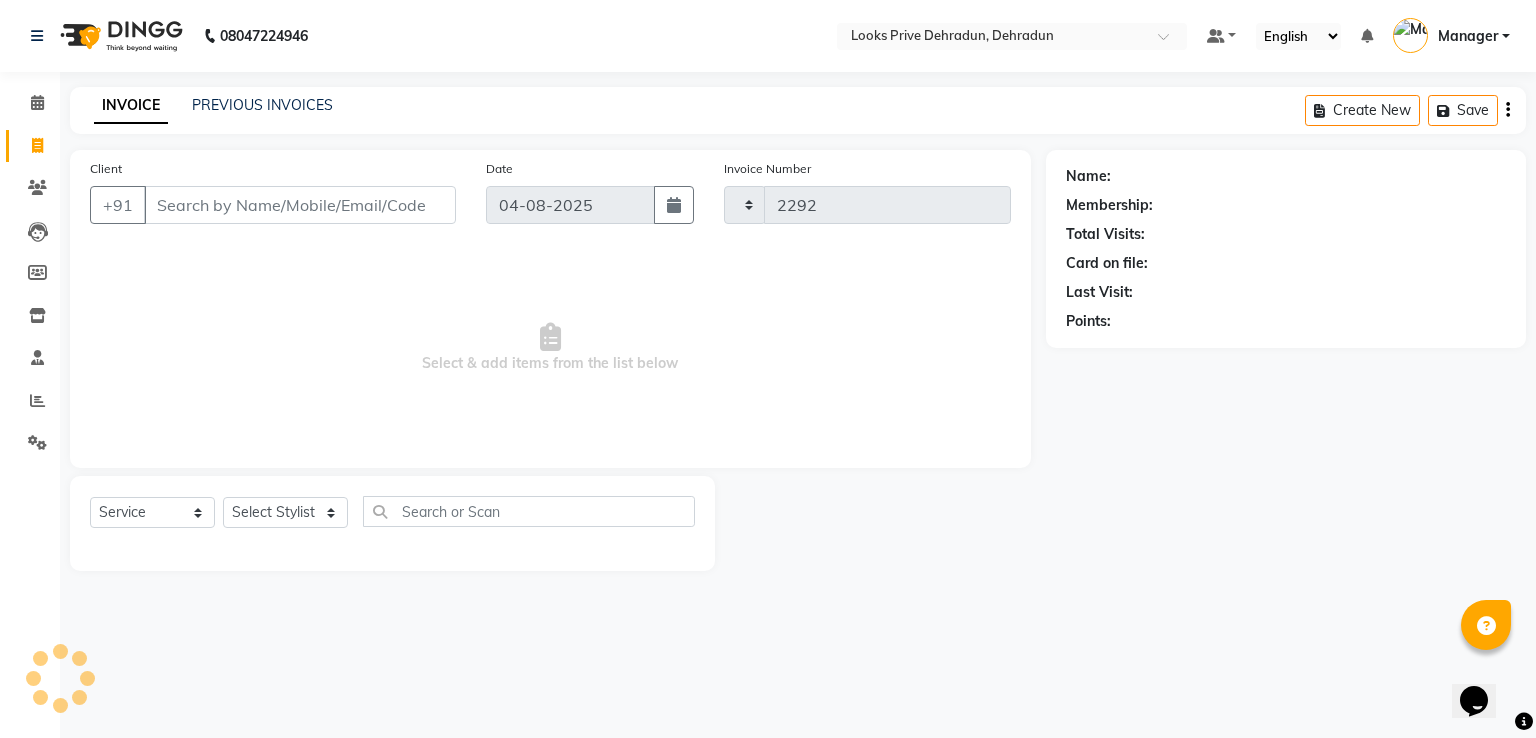 select on "6205" 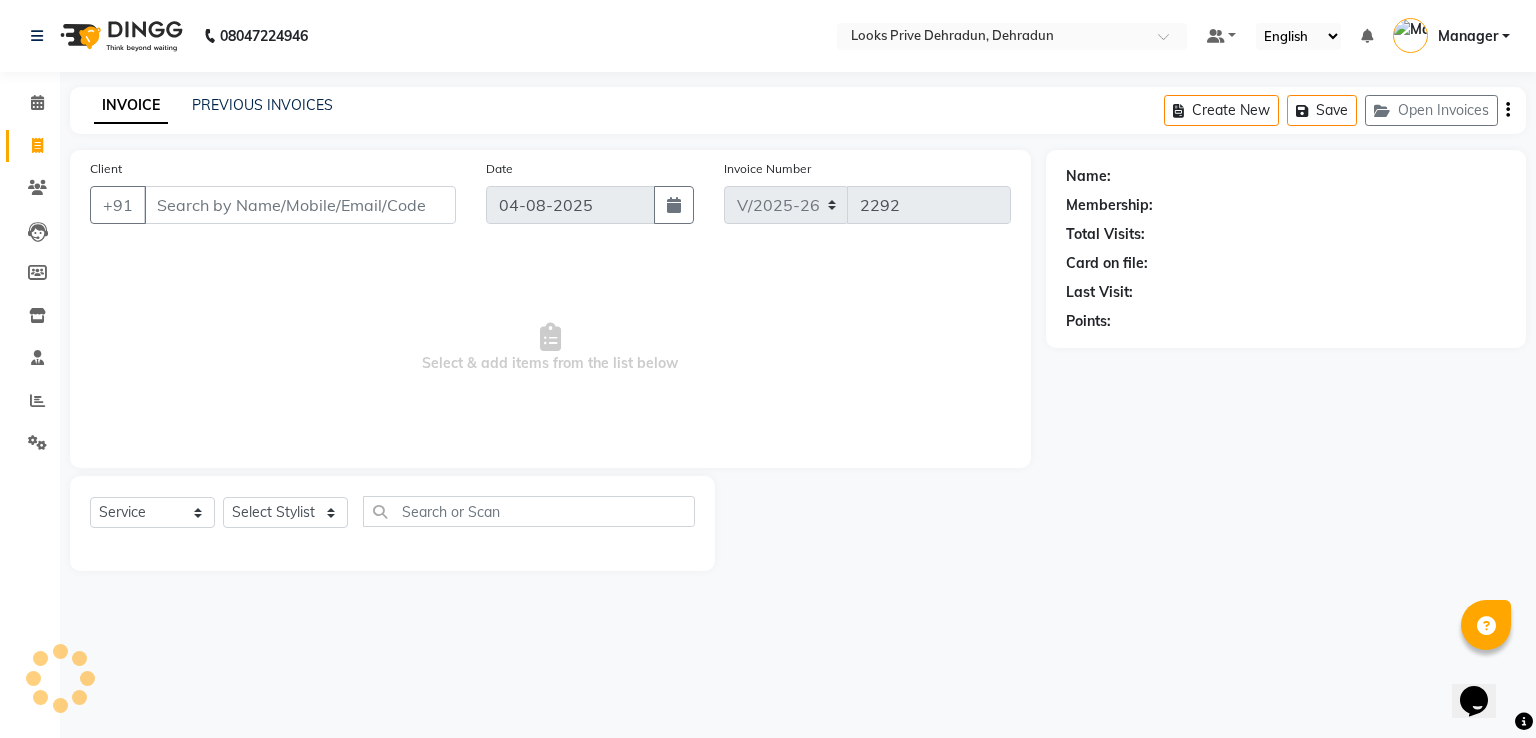 click on "INVOICE PREVIOUS INVOICES Create New   Save   Open Invoices" 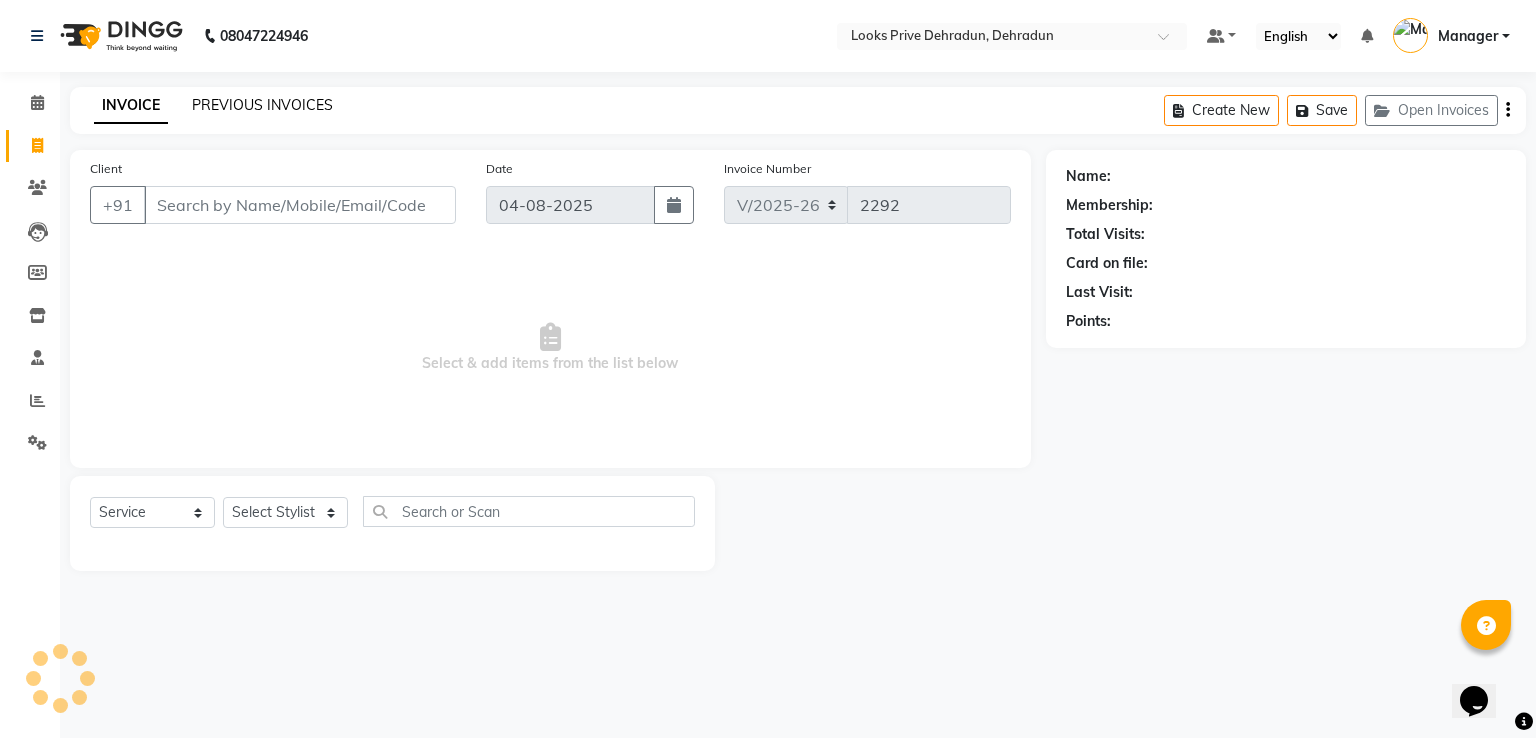 click on "PREVIOUS INVOICES" 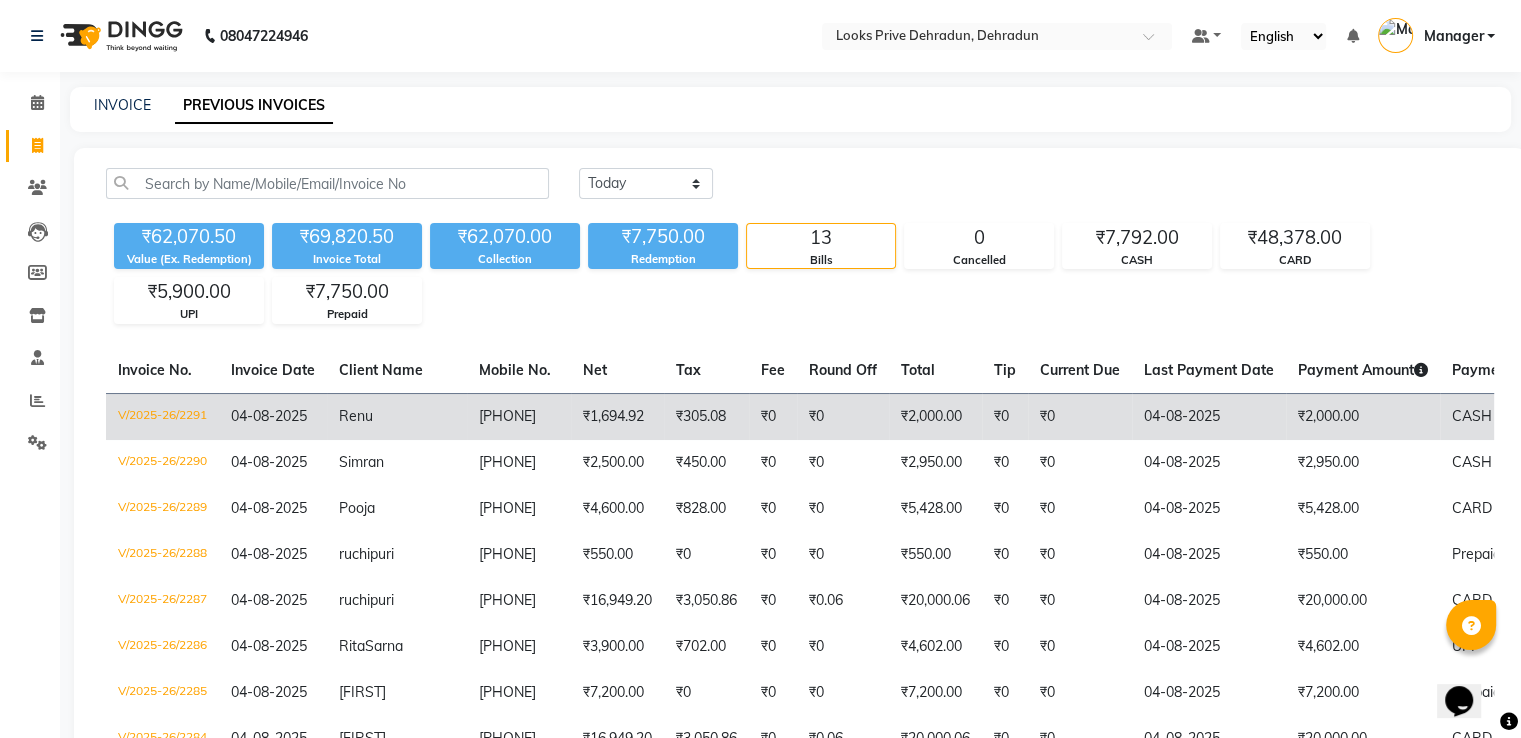 drag, startPoint x: 516, startPoint y: 413, endPoint x: 440, endPoint y: 412, distance: 76.00658 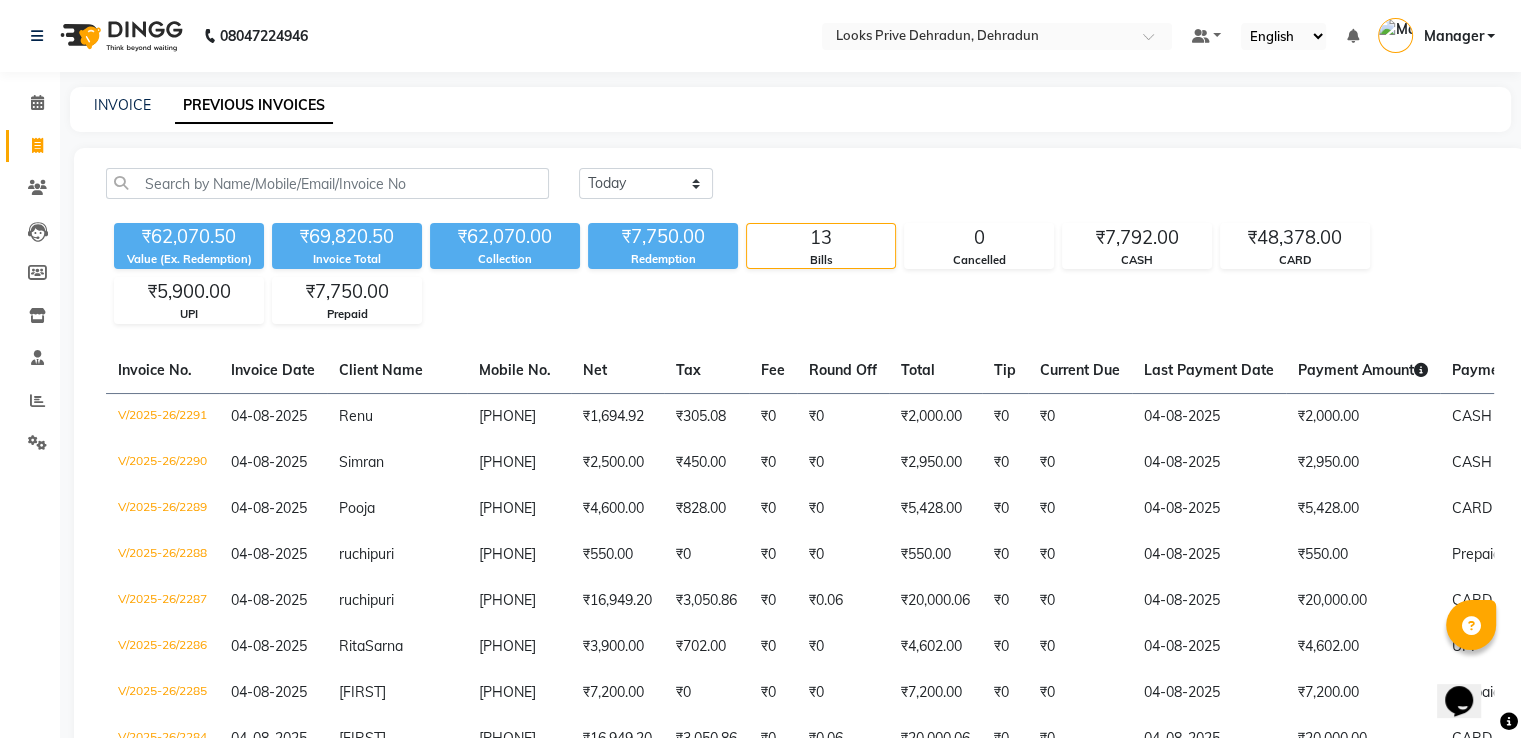copy on "[PHONE]" 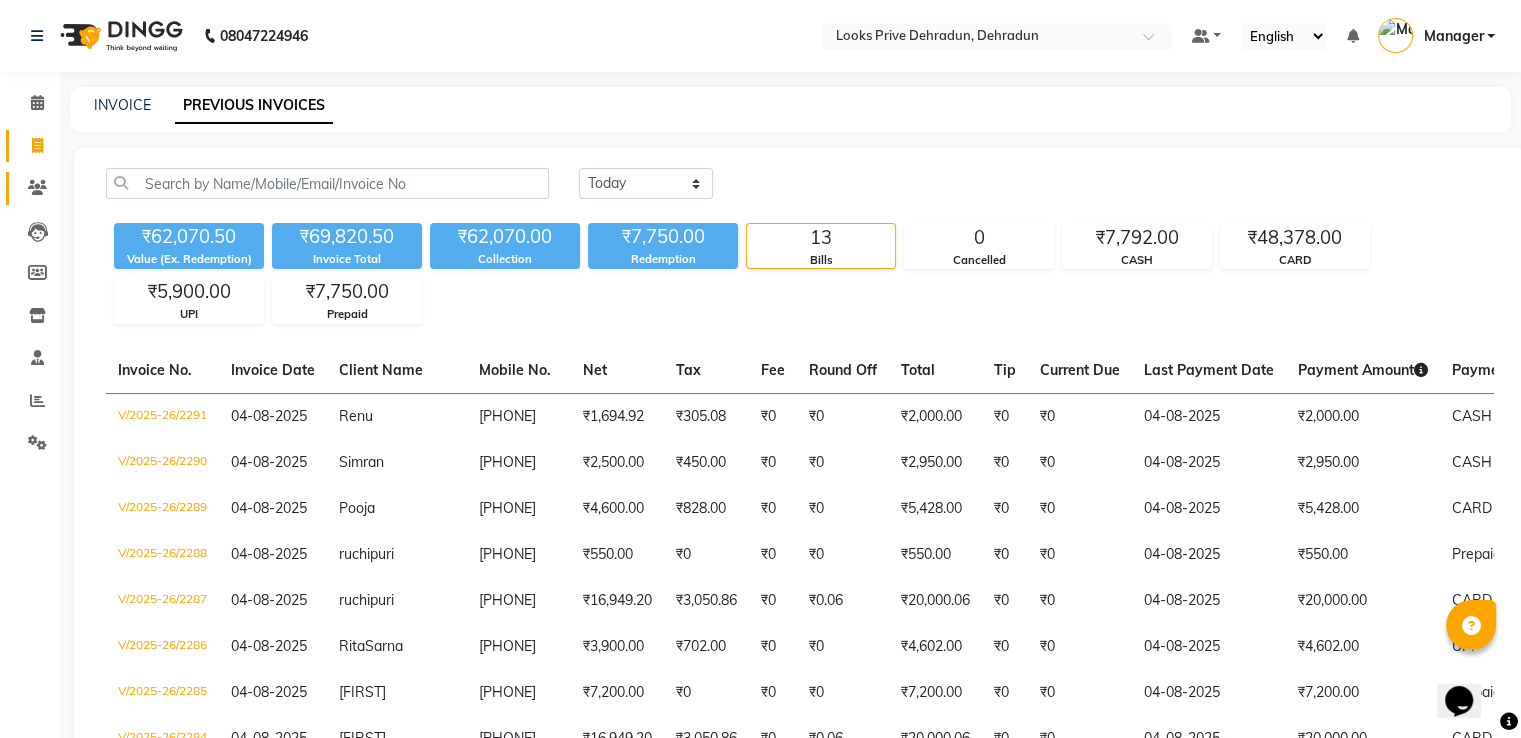 click 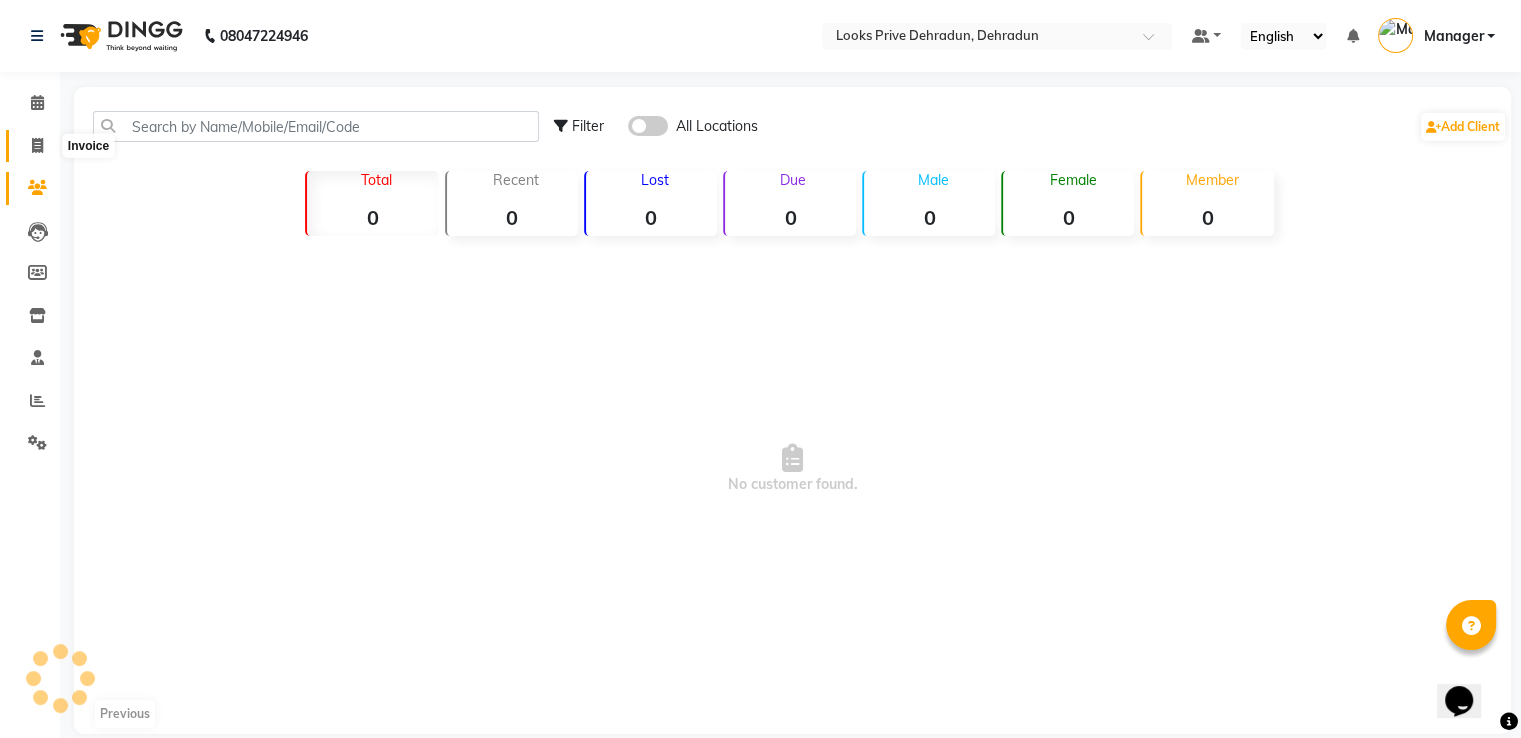 click 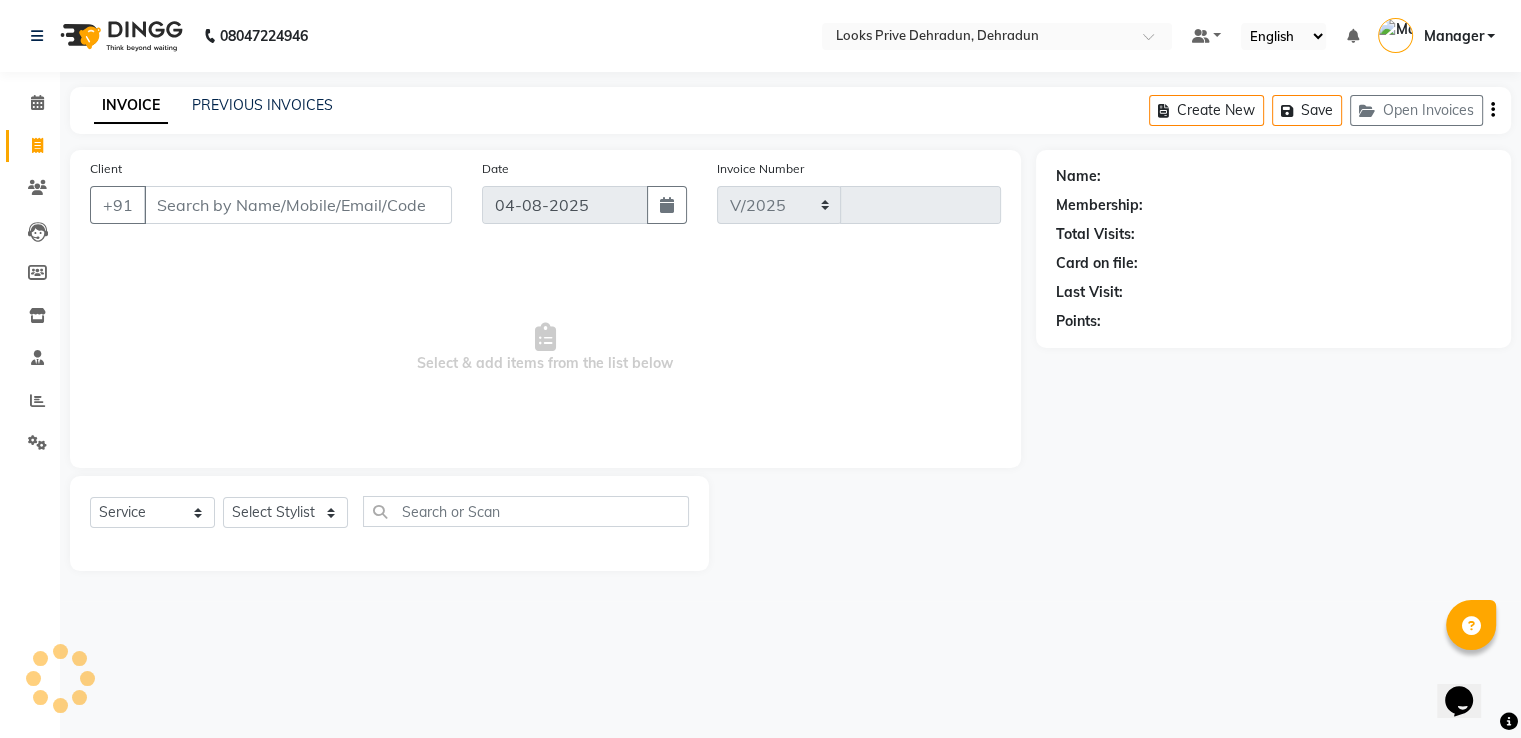 select on "6205" 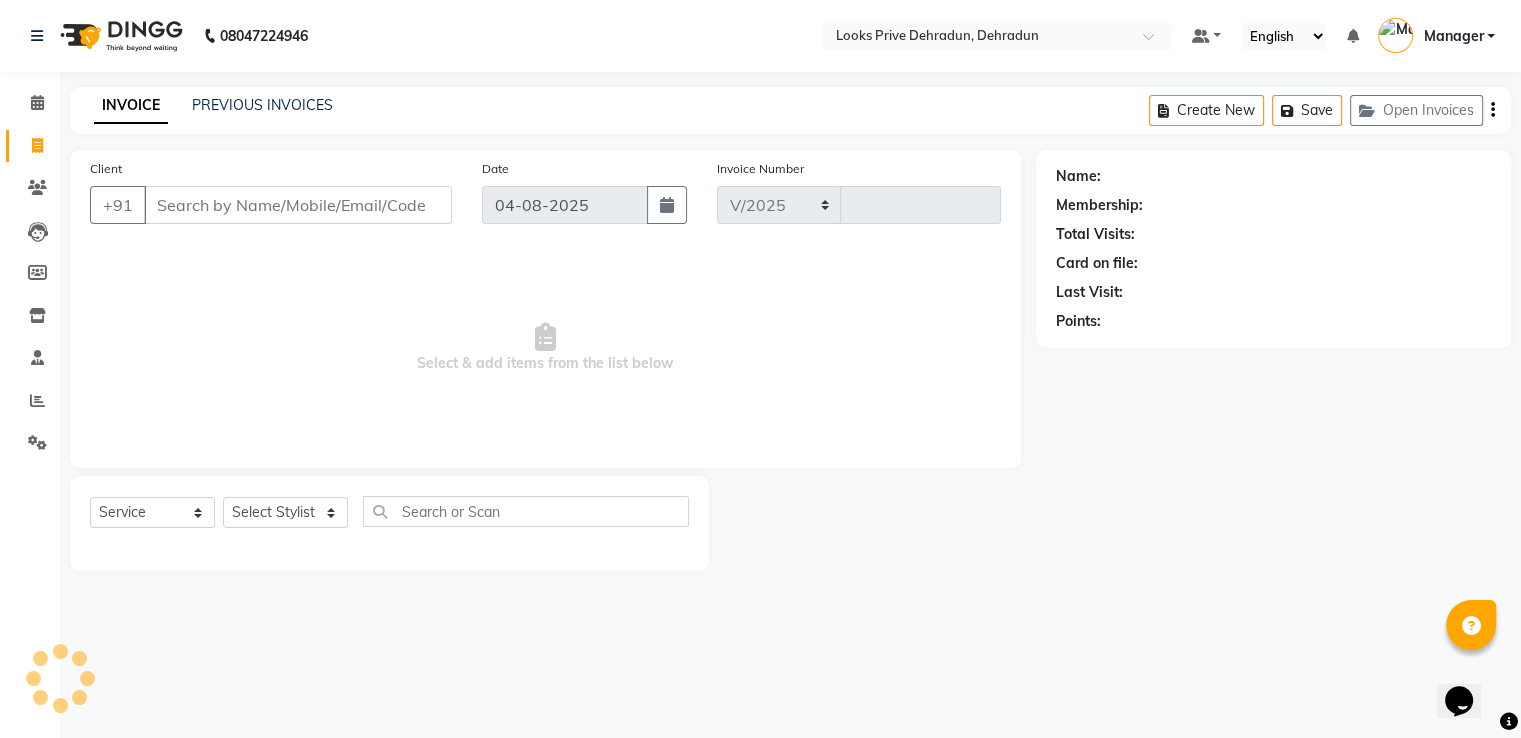type on "2292" 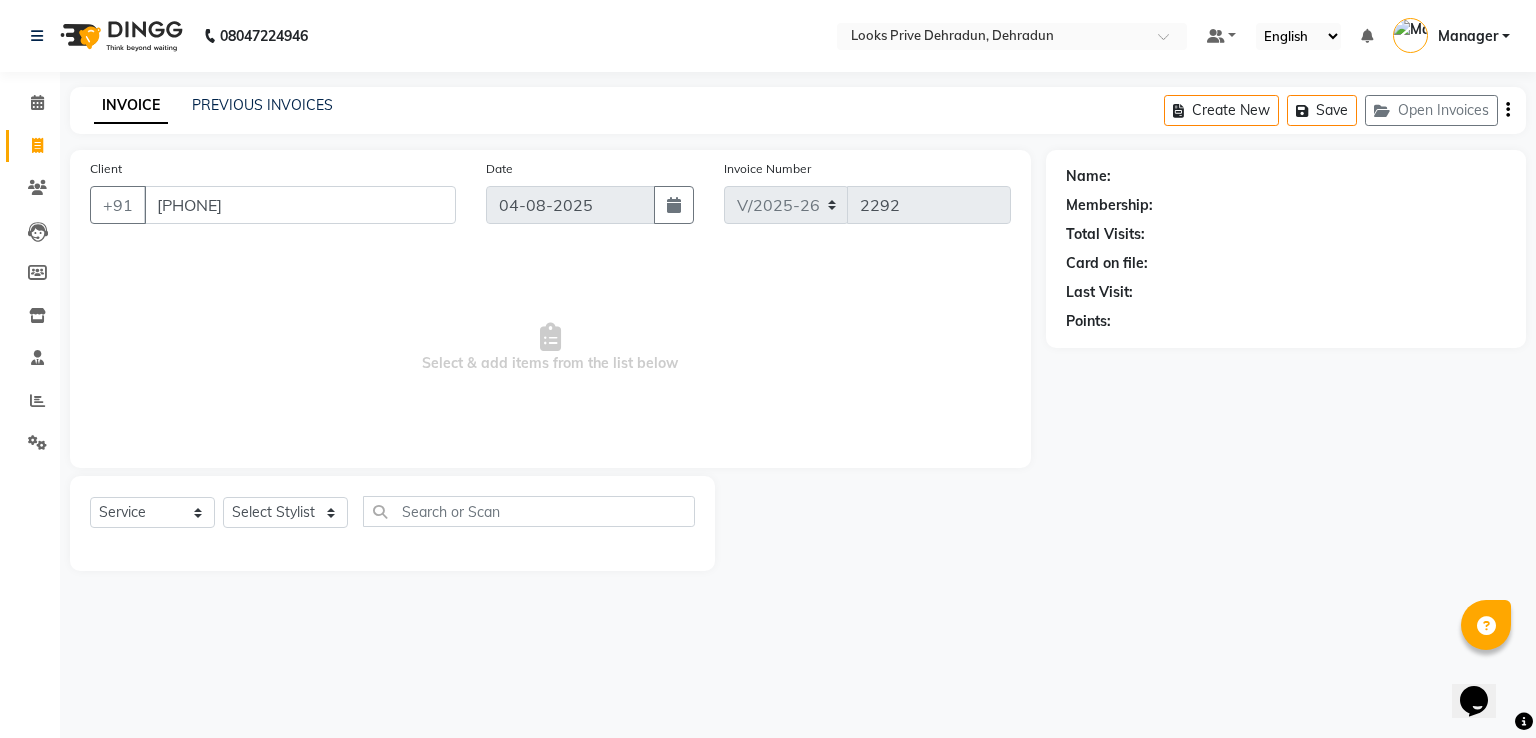 type on "[PHONE]" 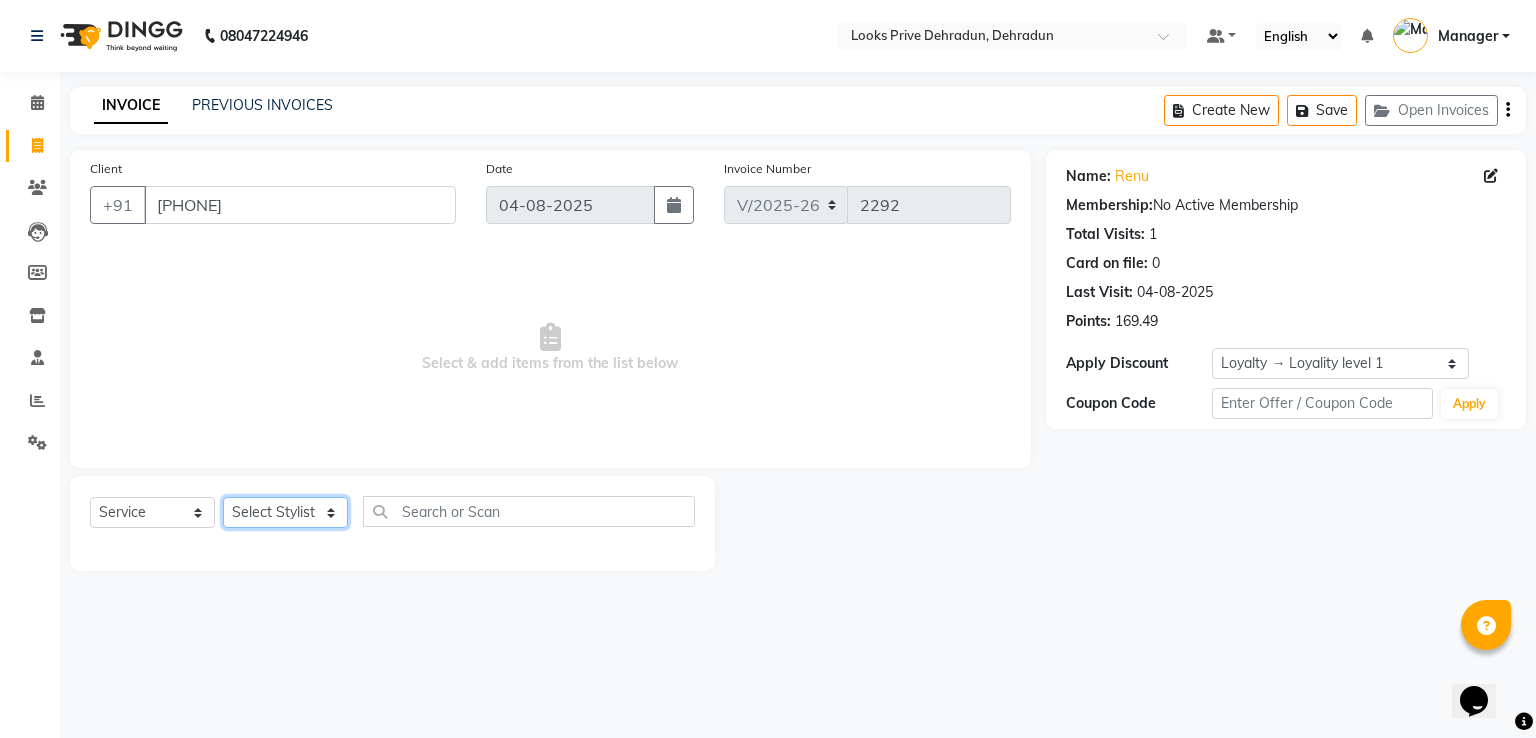 click on "Select Stylist A2R_Master Aamir Ajay_Pedicurist Ashima Ayesha Bilal Dinesh_pdct Kaleem Karni Lovely Lucky_pdct Manager Muskan Nasir Rajeev Ruby Salman Shahjad Shubham Suraj_pedi" 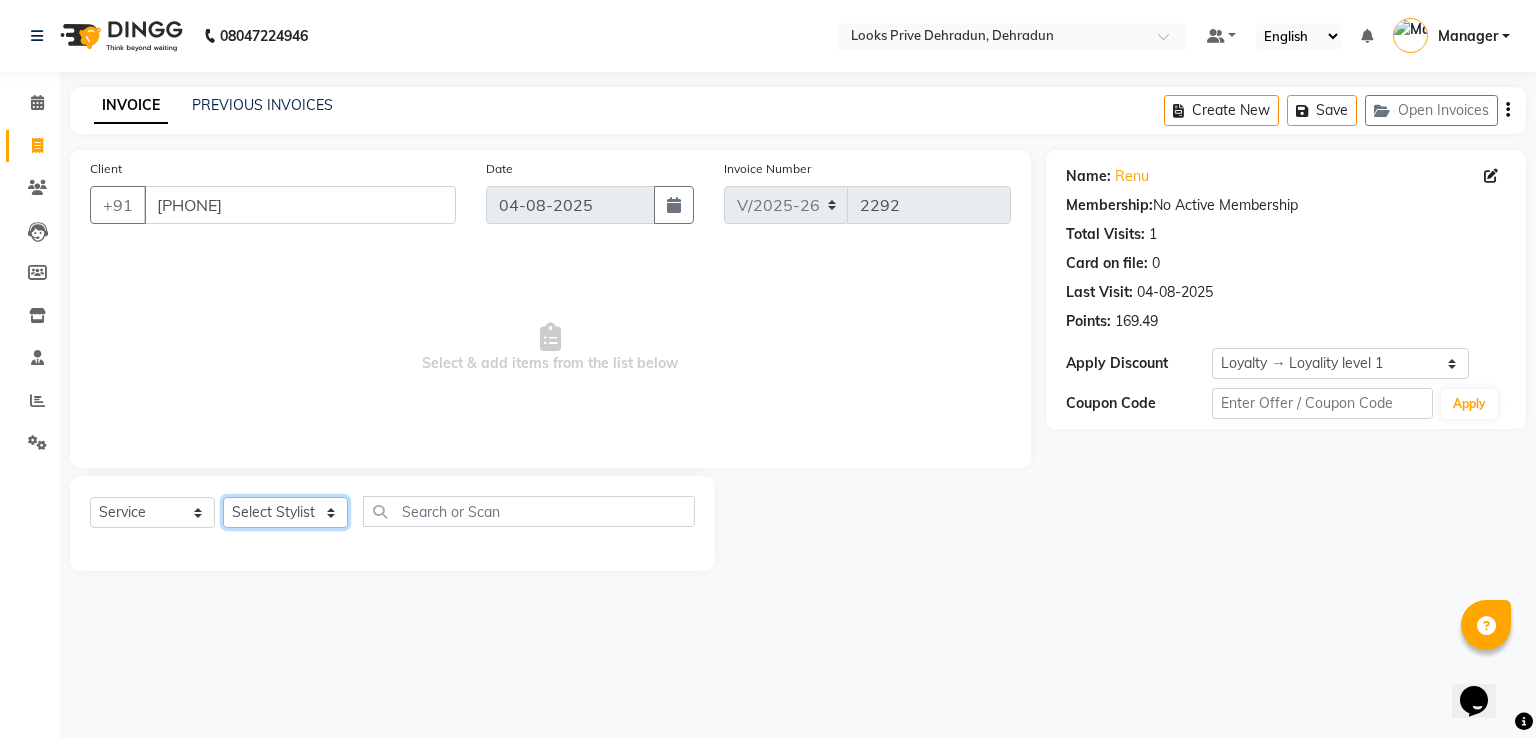 select on "45664" 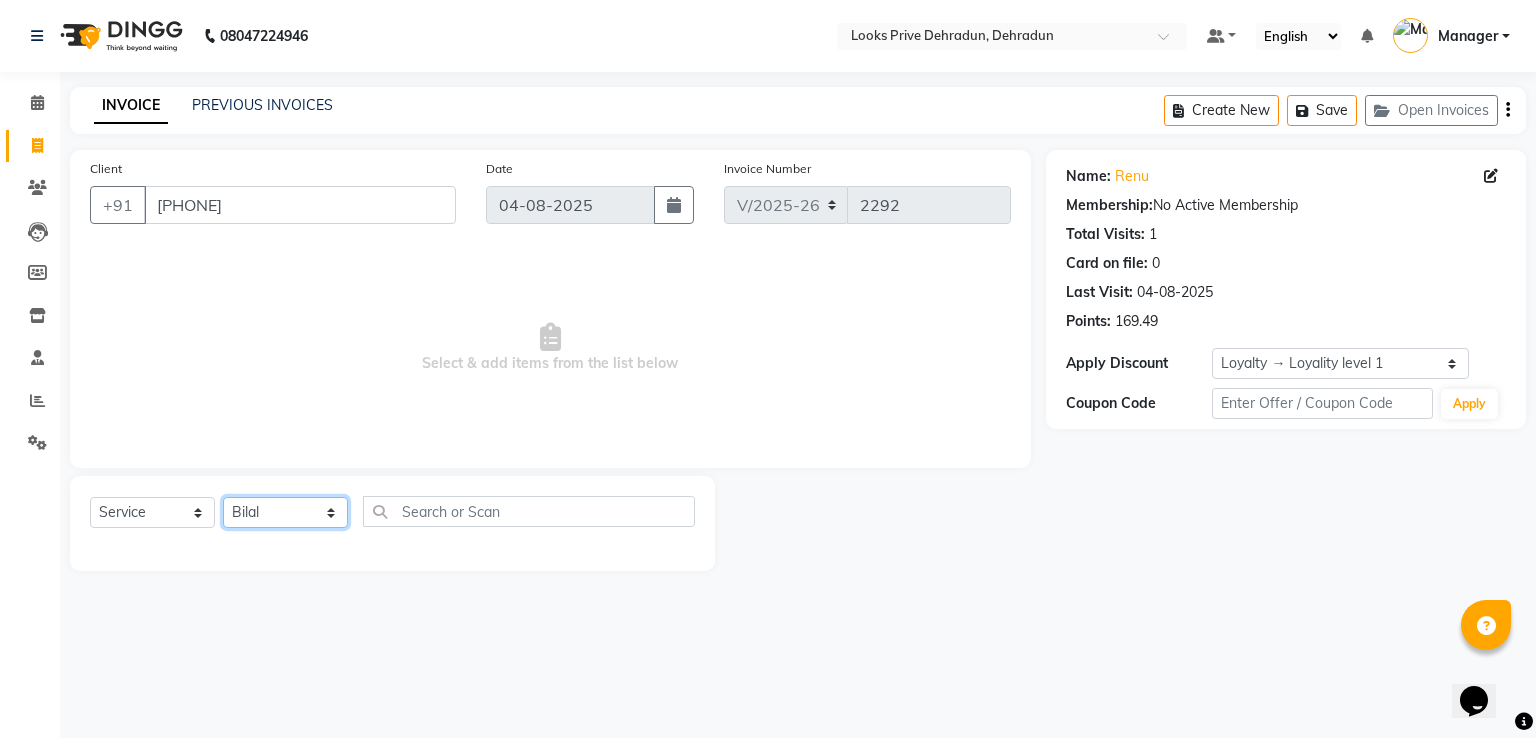 click on "Select Stylist A2R_Master Aamir Ajay_Pedicurist Ashima Ayesha Bilal Dinesh_pdct Kaleem Karni Lovely Lucky_pdct Manager Muskan Nasir Rajeev Ruby Salman Shahjad Shubham Suraj_pedi" 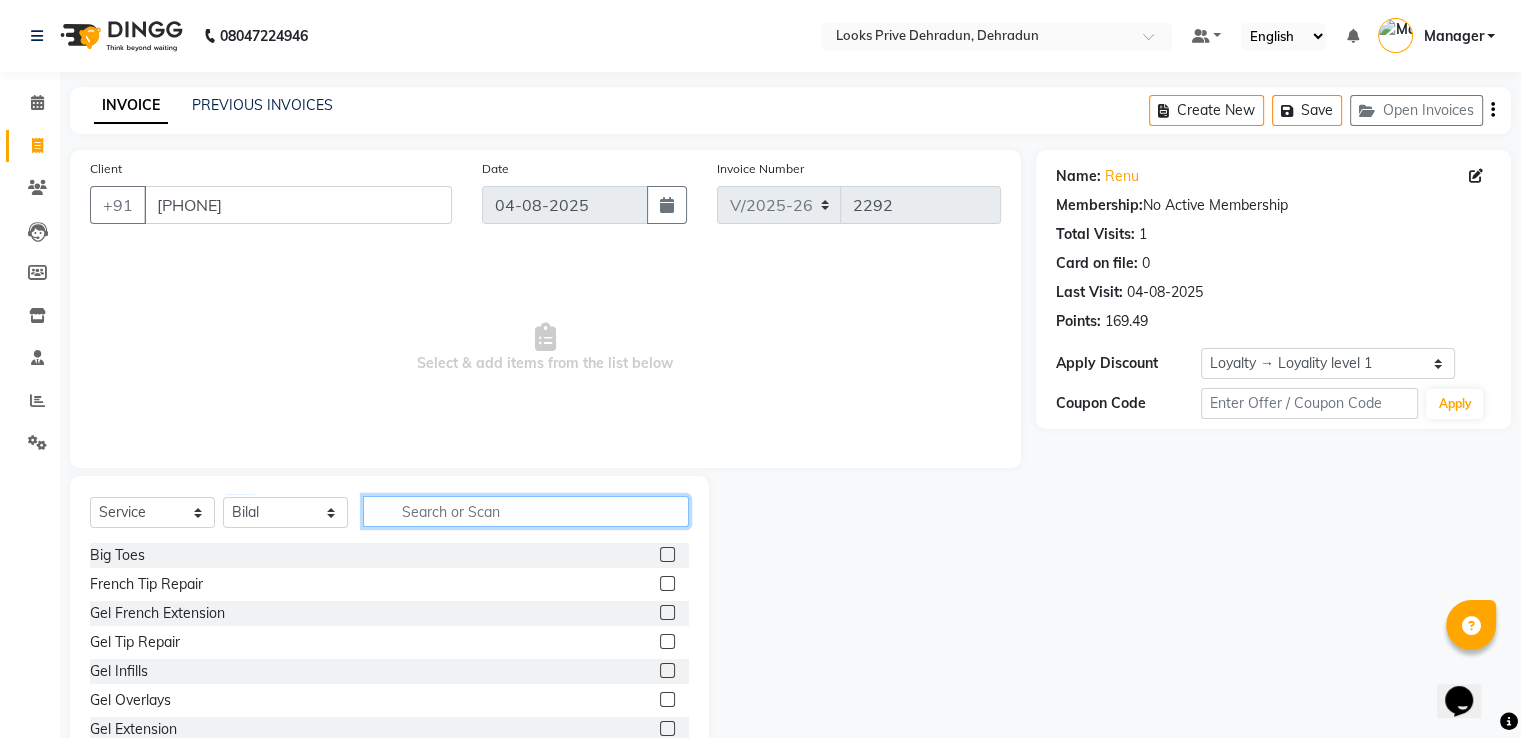 click 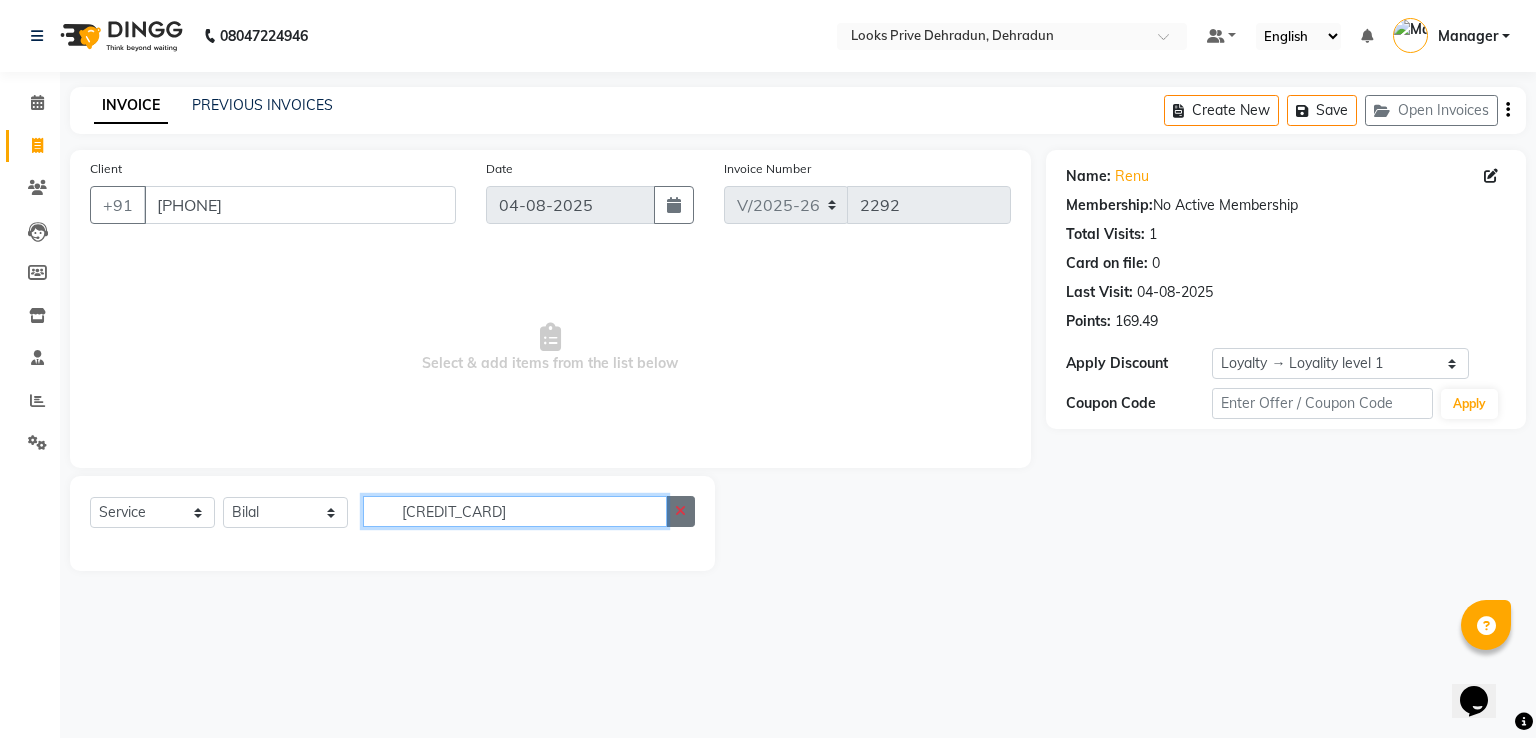 type on "34746371966463474636400195" 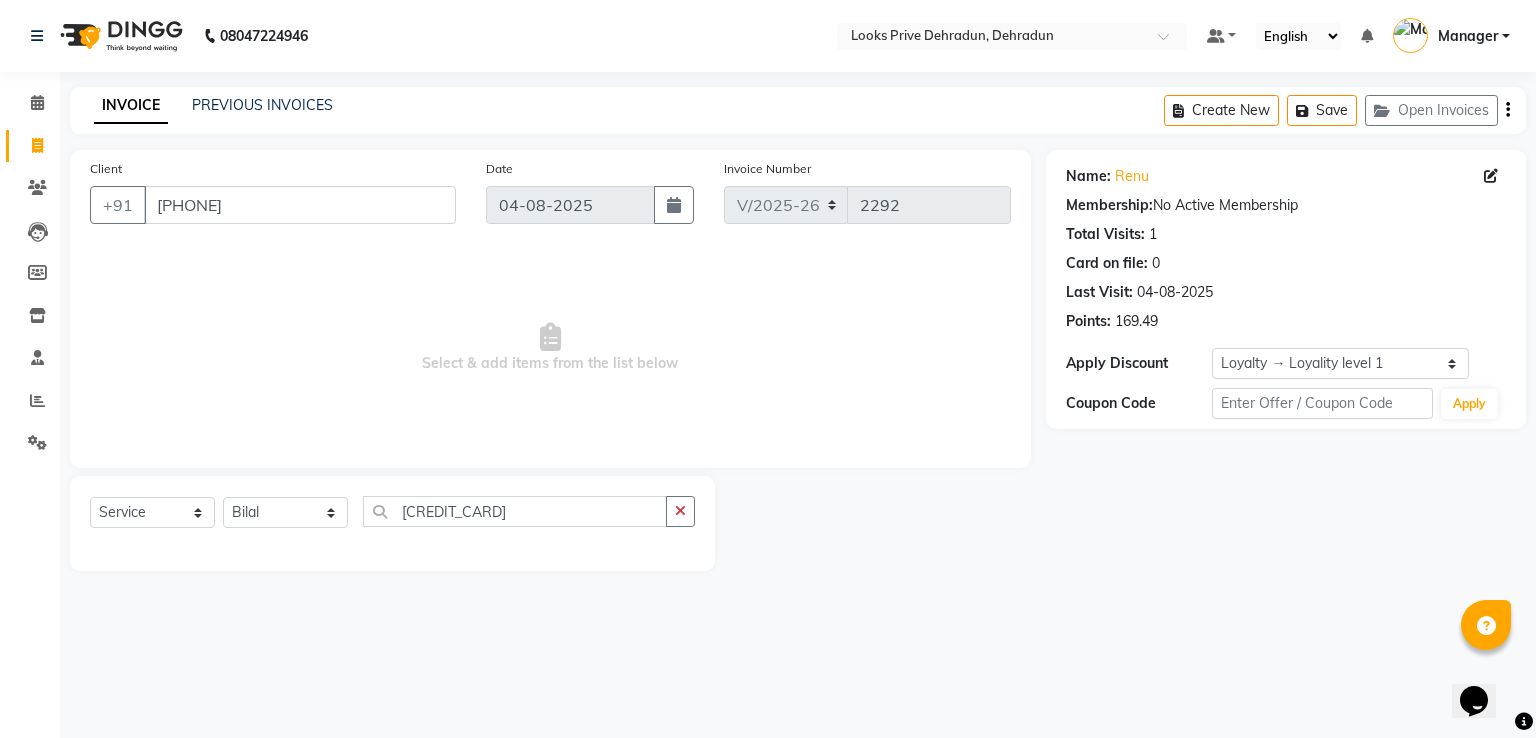 drag, startPoint x: 679, startPoint y: 505, endPoint x: 556, endPoint y: 496, distance: 123.32883 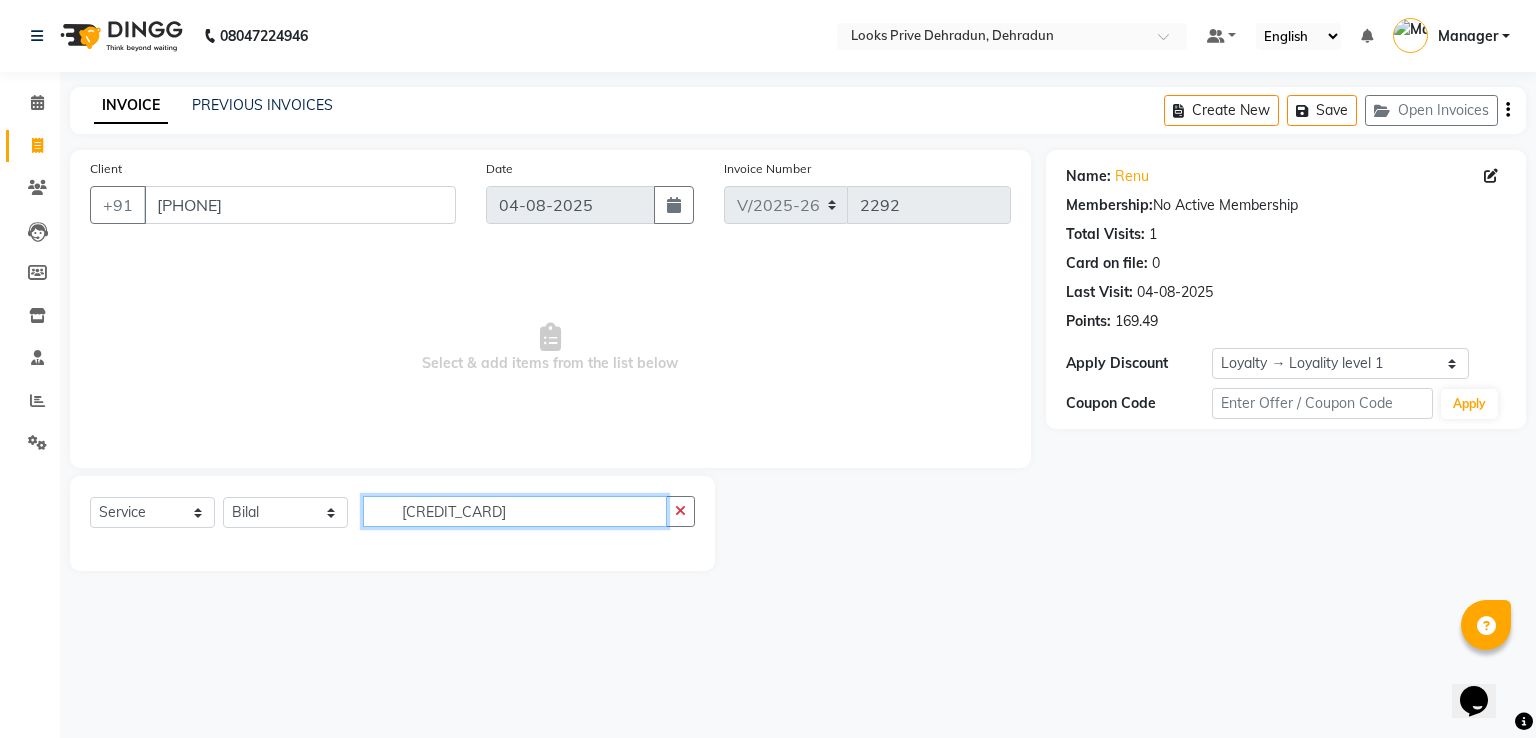 type 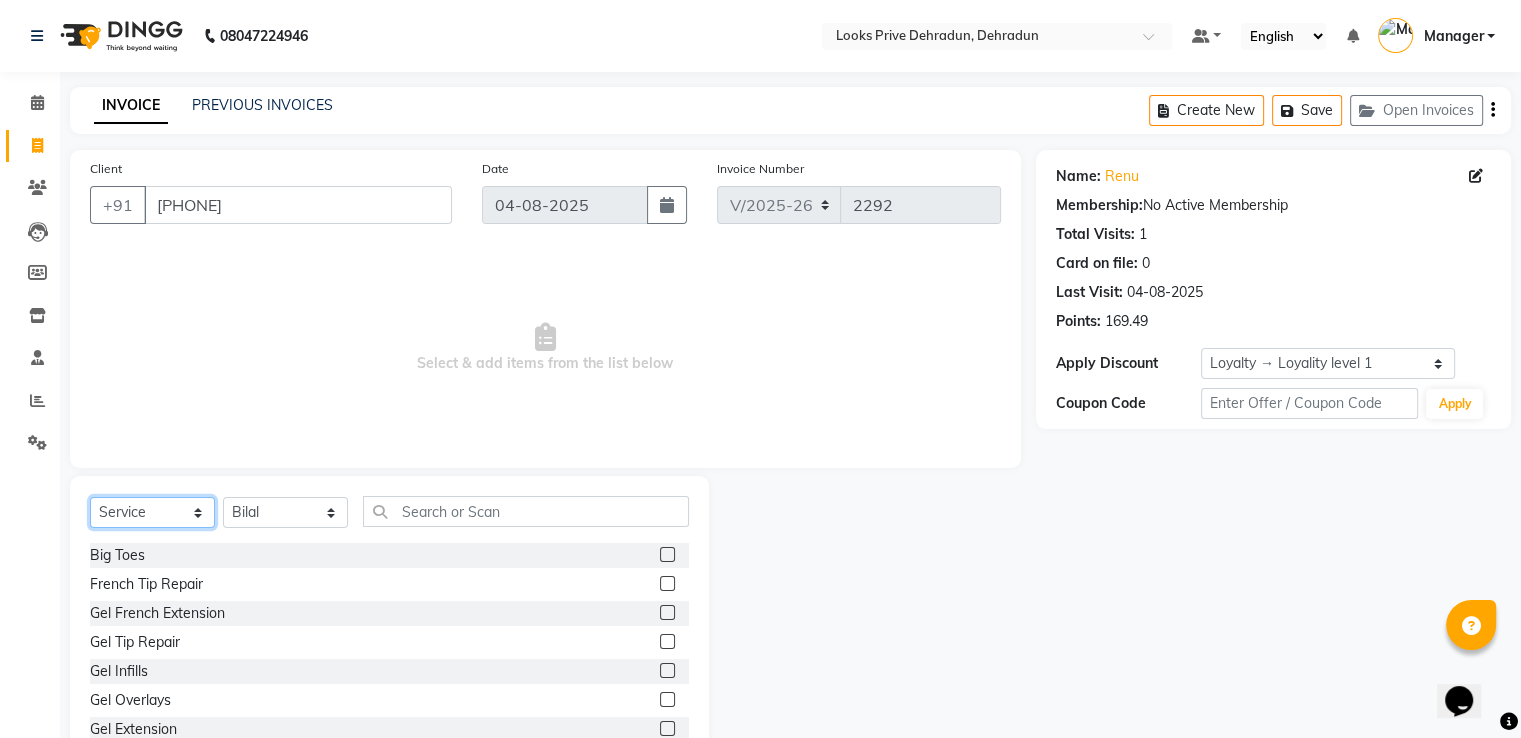 drag, startPoint x: 110, startPoint y: 511, endPoint x: 115, endPoint y: 501, distance: 11.18034 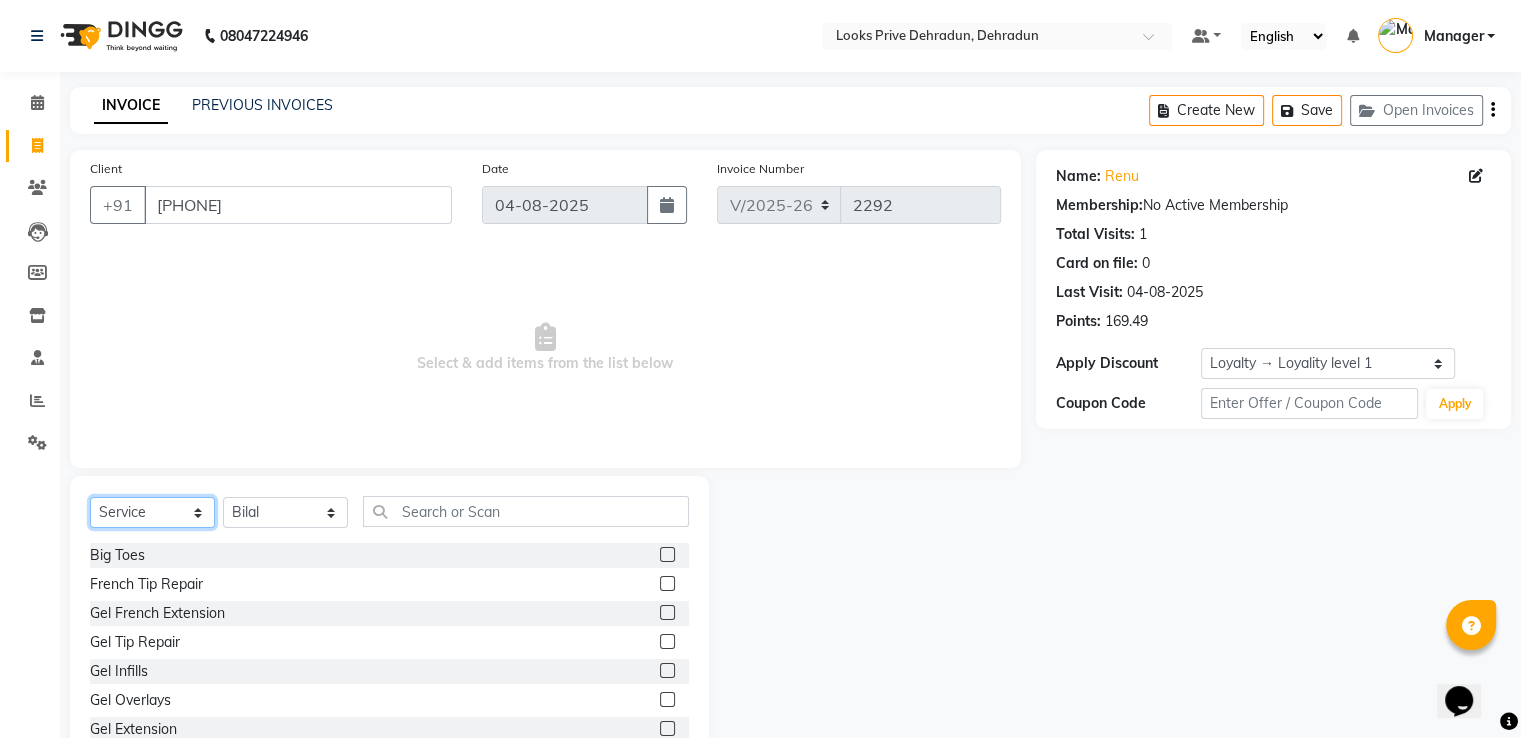 click on "Select  Service  Product  Membership  Package Voucher Prepaid Gift Card" 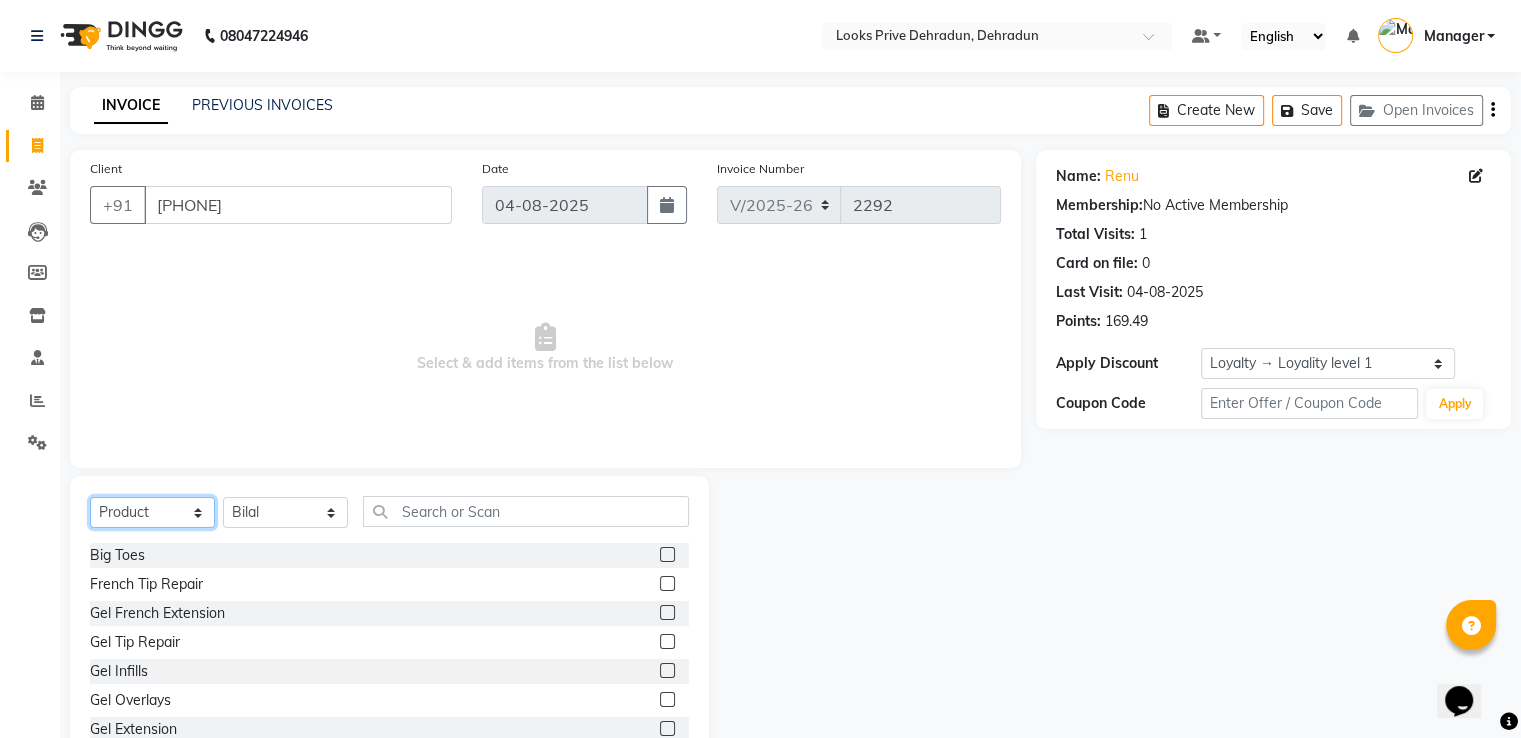 click on "Select  Service  Product  Membership  Package Voucher Prepaid Gift Card" 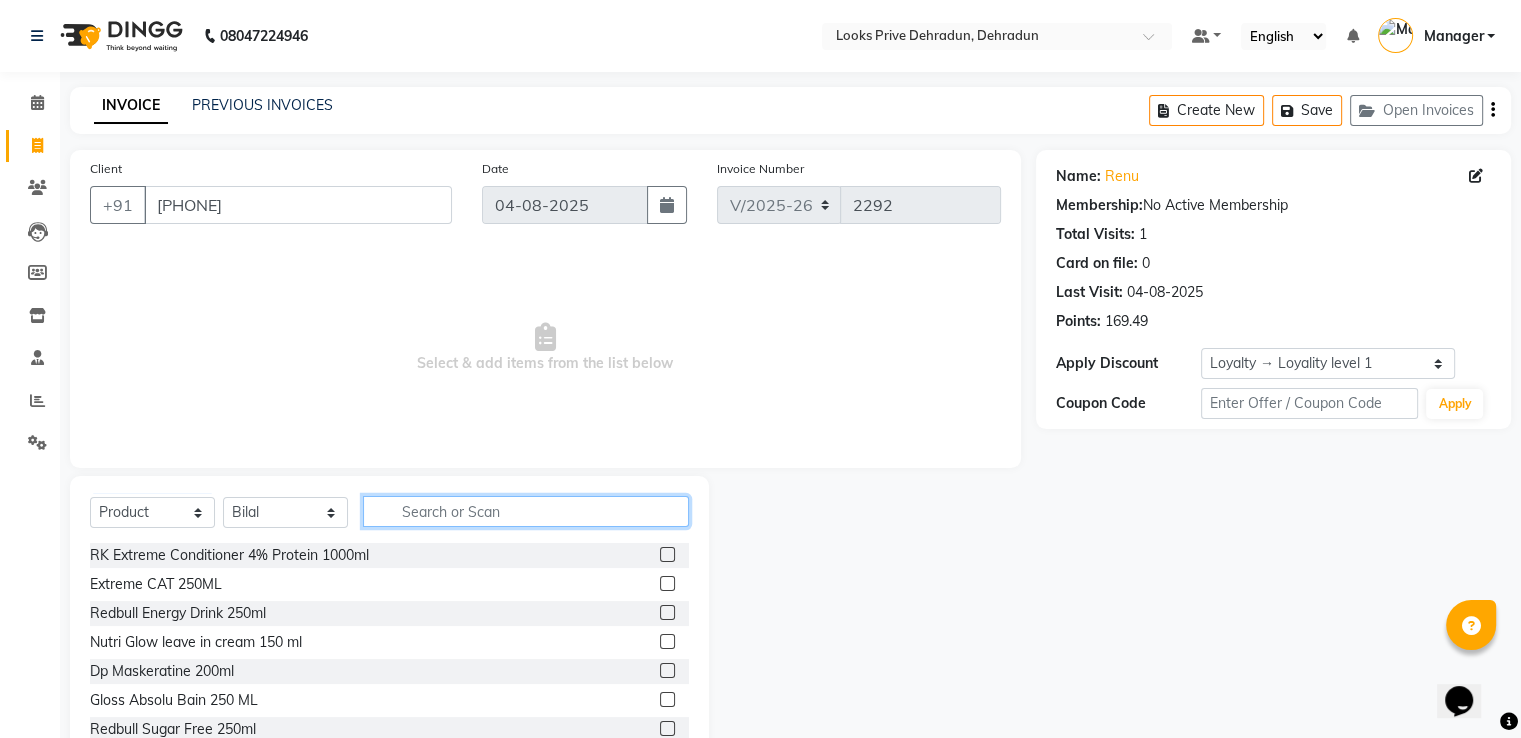 click 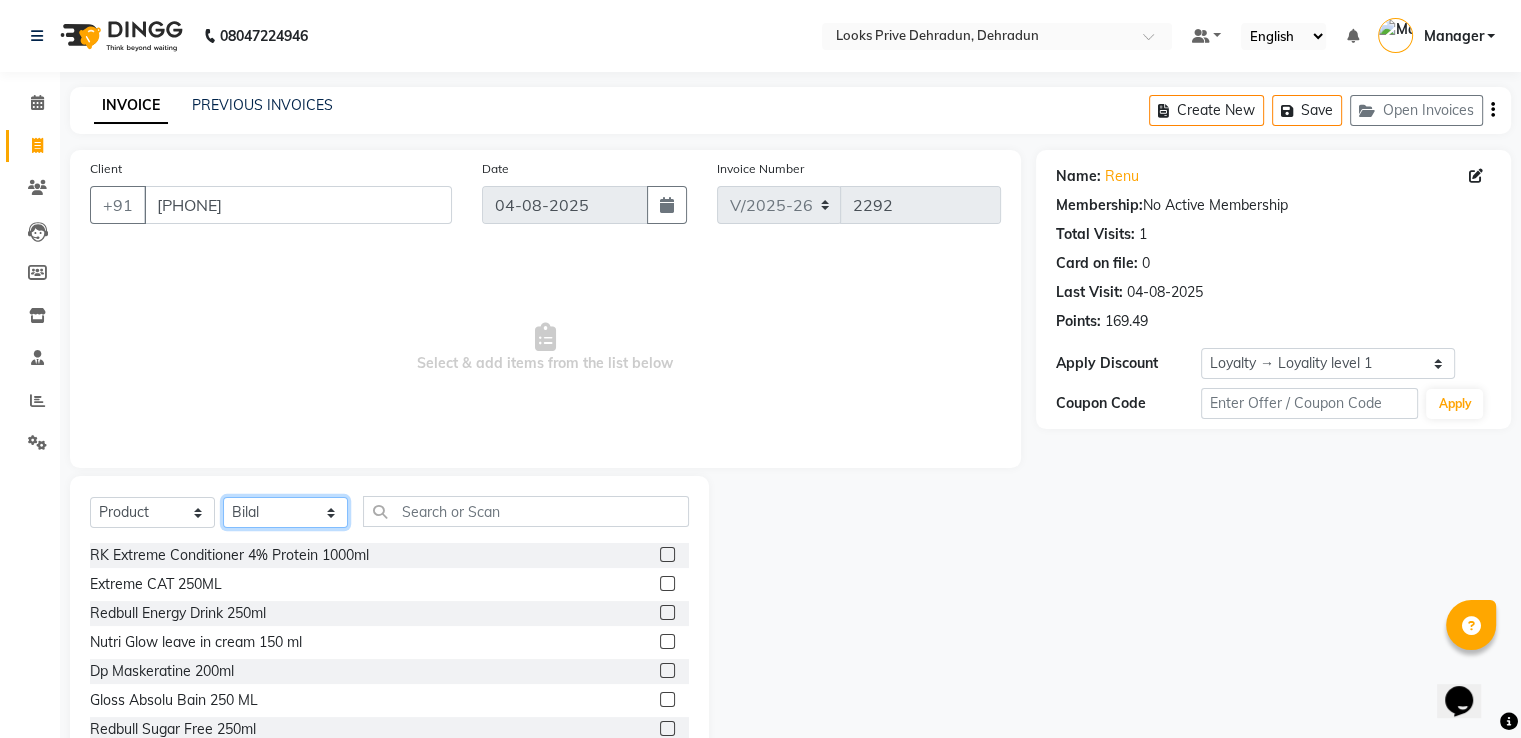 click on "Select Stylist A2R_Master Aamir Ajay_Pedicurist Ashima Ayesha Bilal Dinesh_pdct Kaleem Karni Lovely Lucky_pdct Manager Muskan Nasir Rajeev Ruby Salman Shahjad Shubham Suraj_pedi" 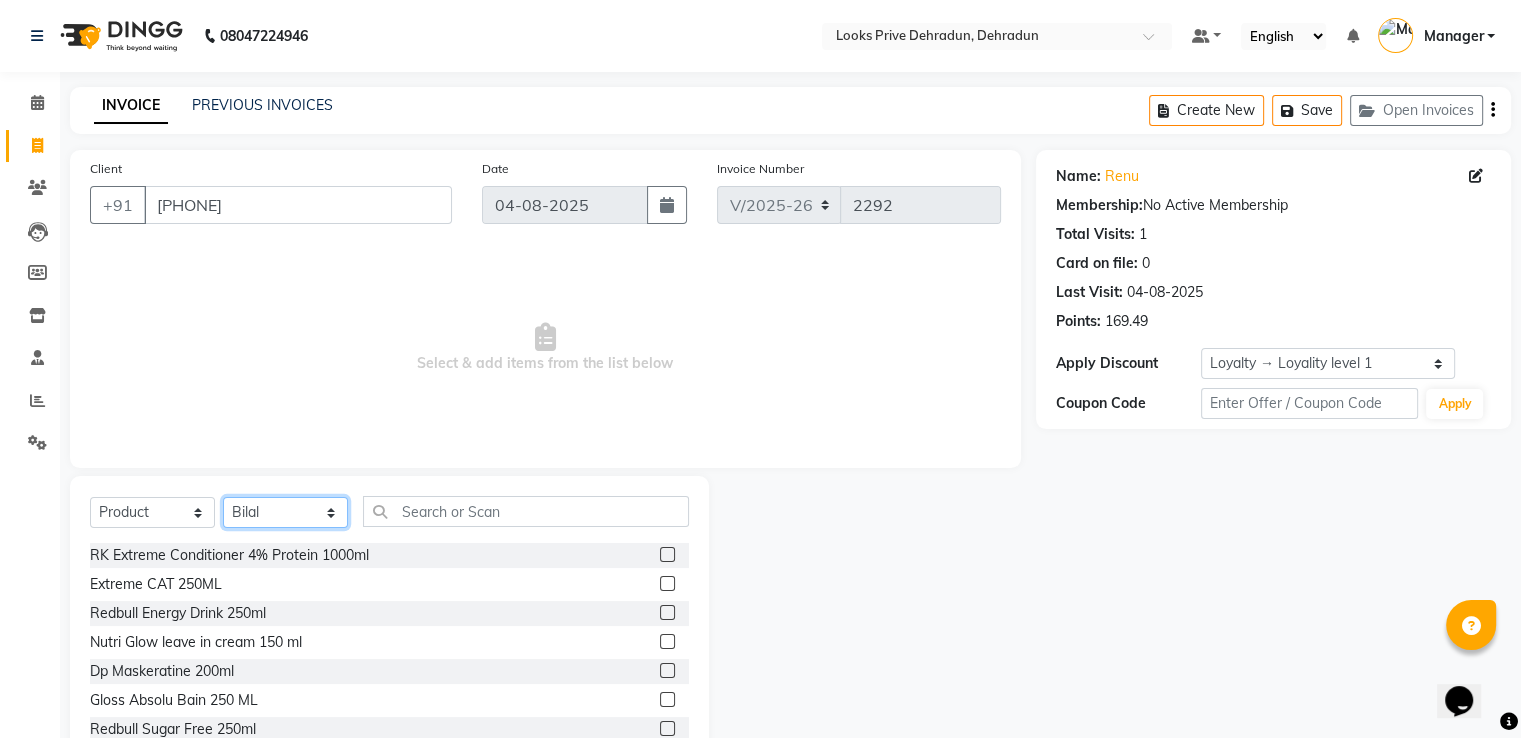 select on "45658" 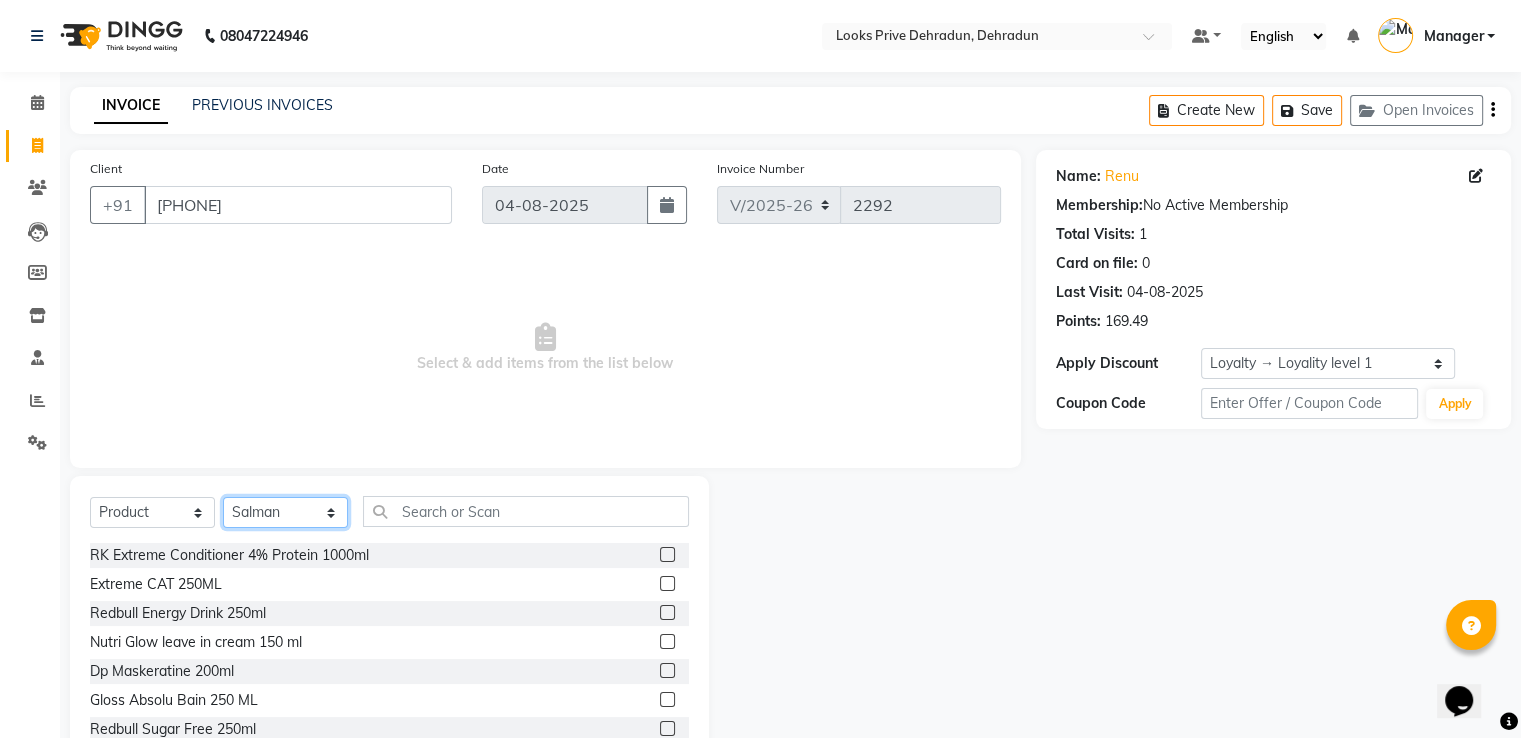 click on "Select Stylist A2R_Master Aamir Ajay_Pedicurist Ashima Ayesha Bilal Dinesh_pdct Kaleem Karni Lovely Lucky_pdct Manager Muskan Nasir Rajeev Ruby Salman Shahjad Shubham Suraj_pedi" 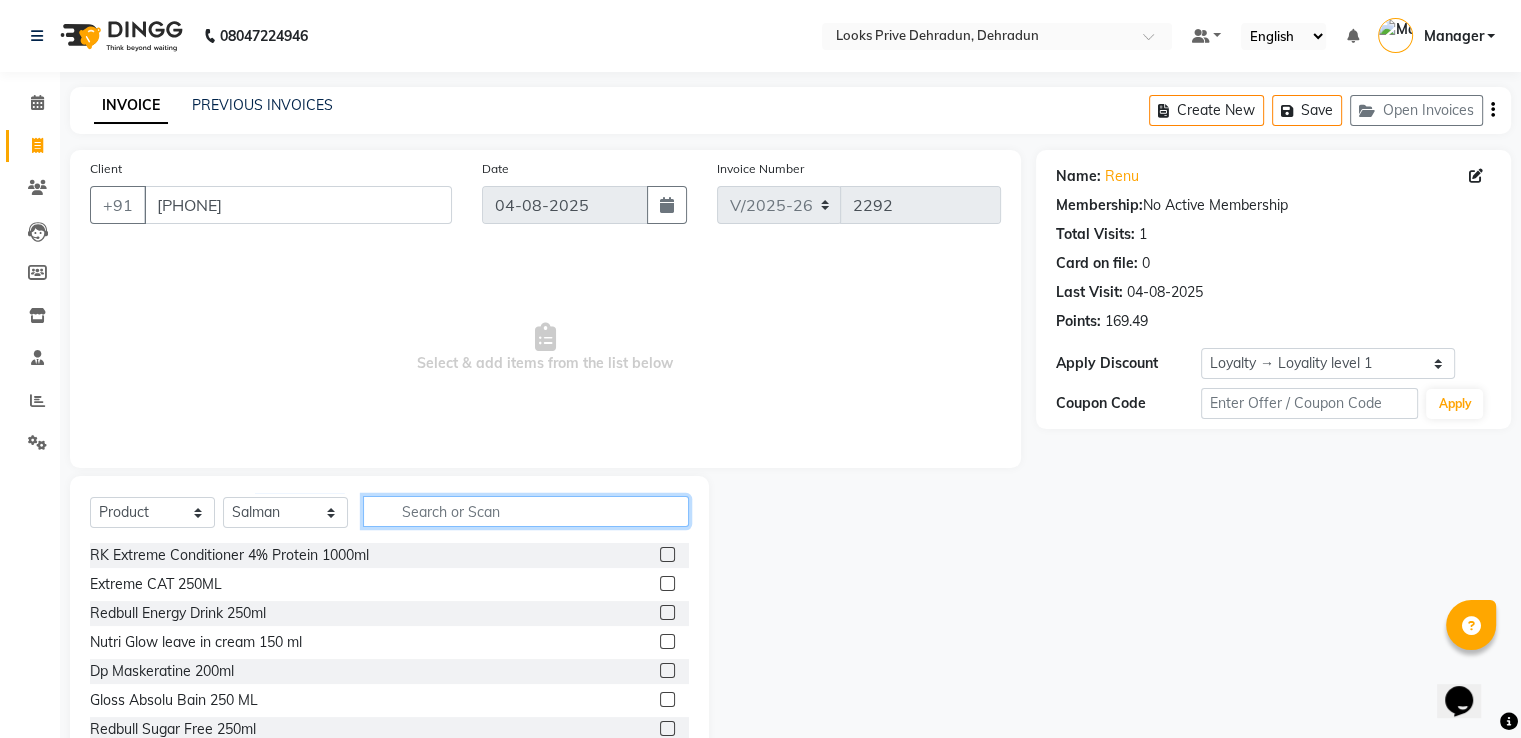 click 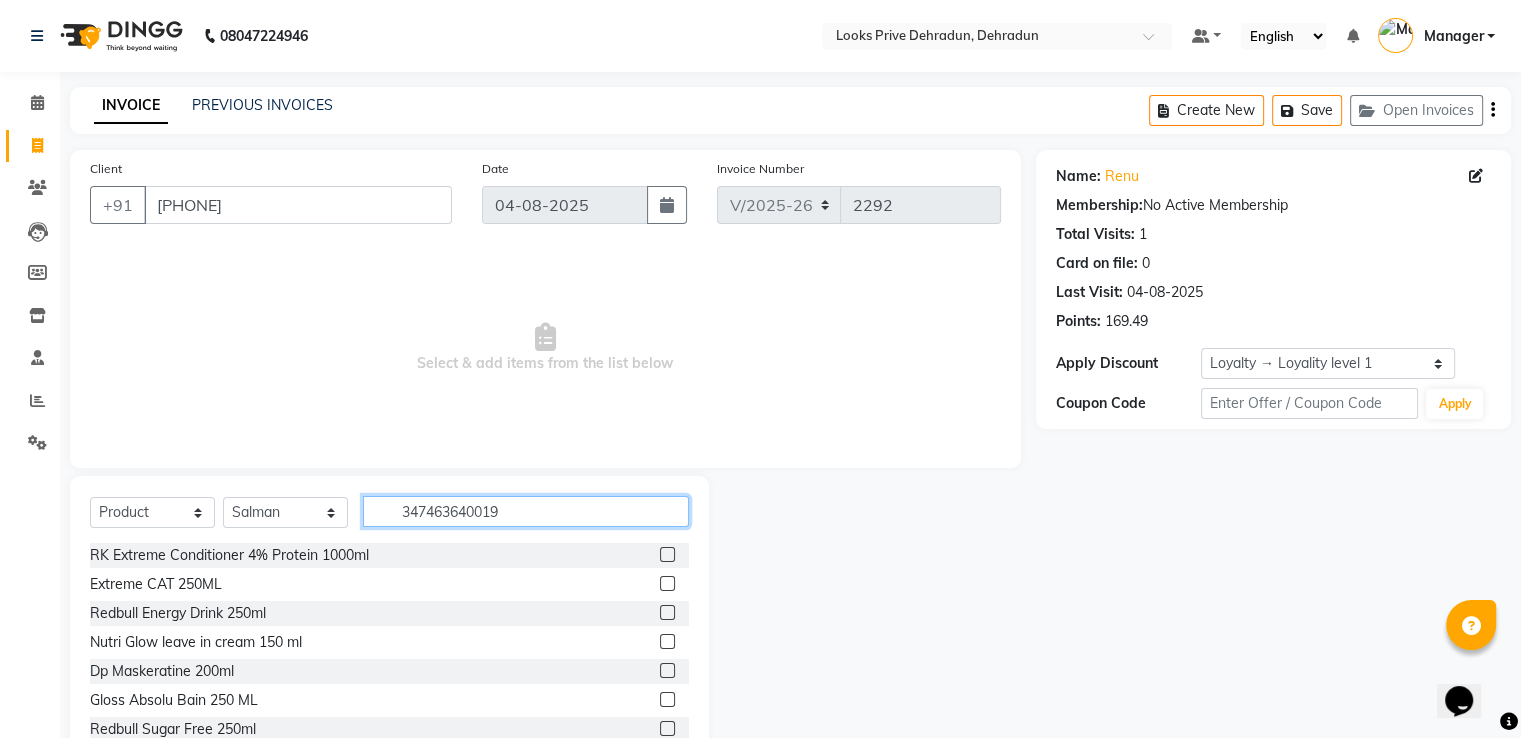 type on "3474636400195" 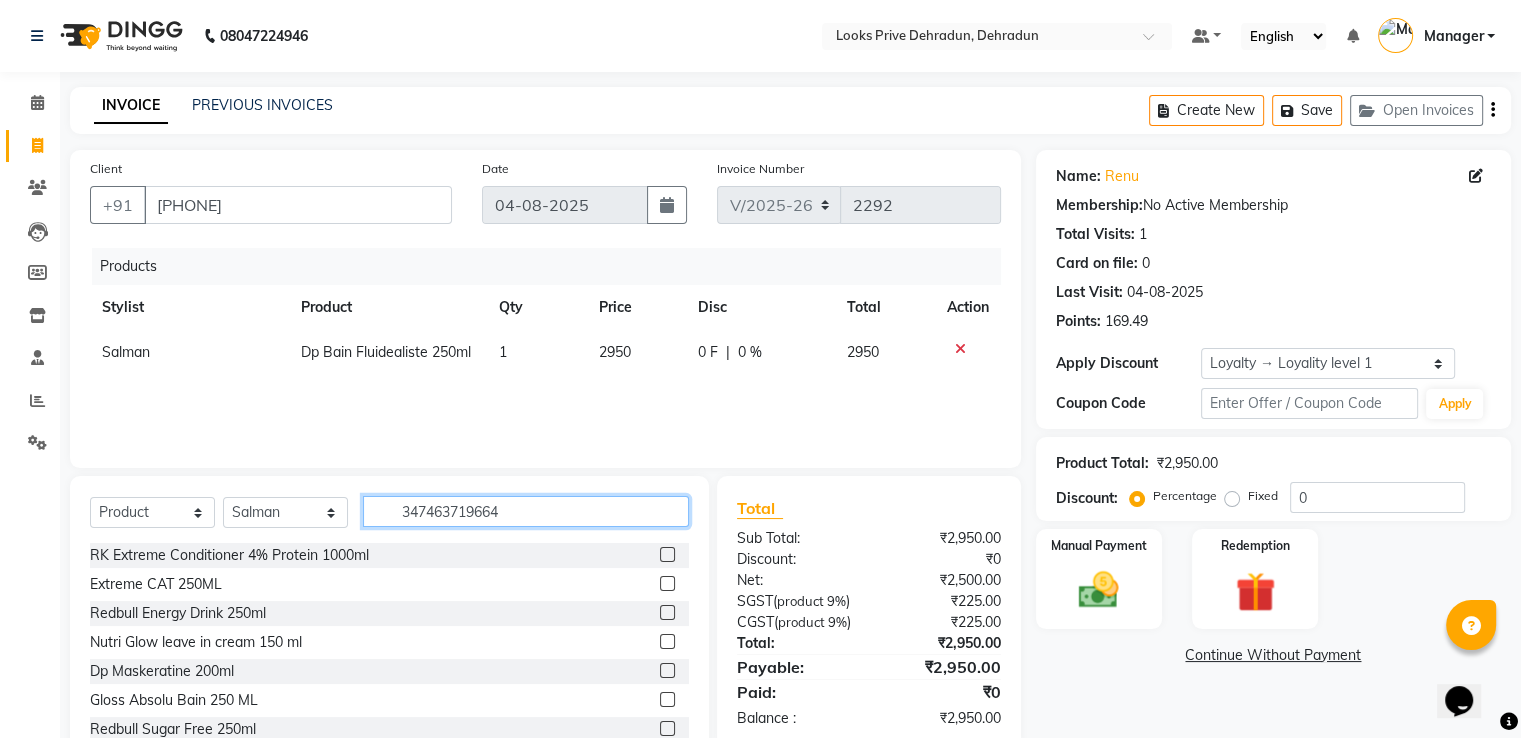type on "3474637196646" 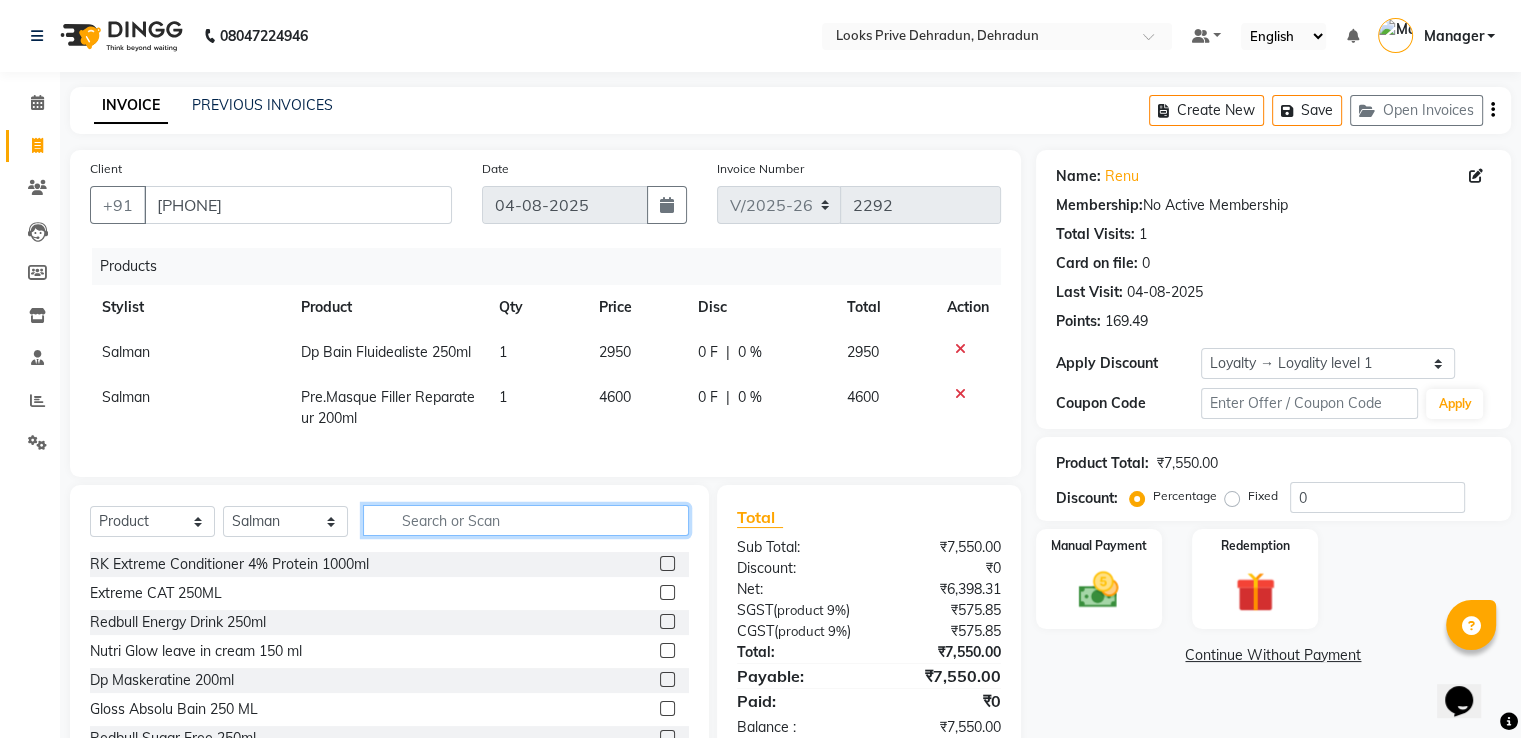 click 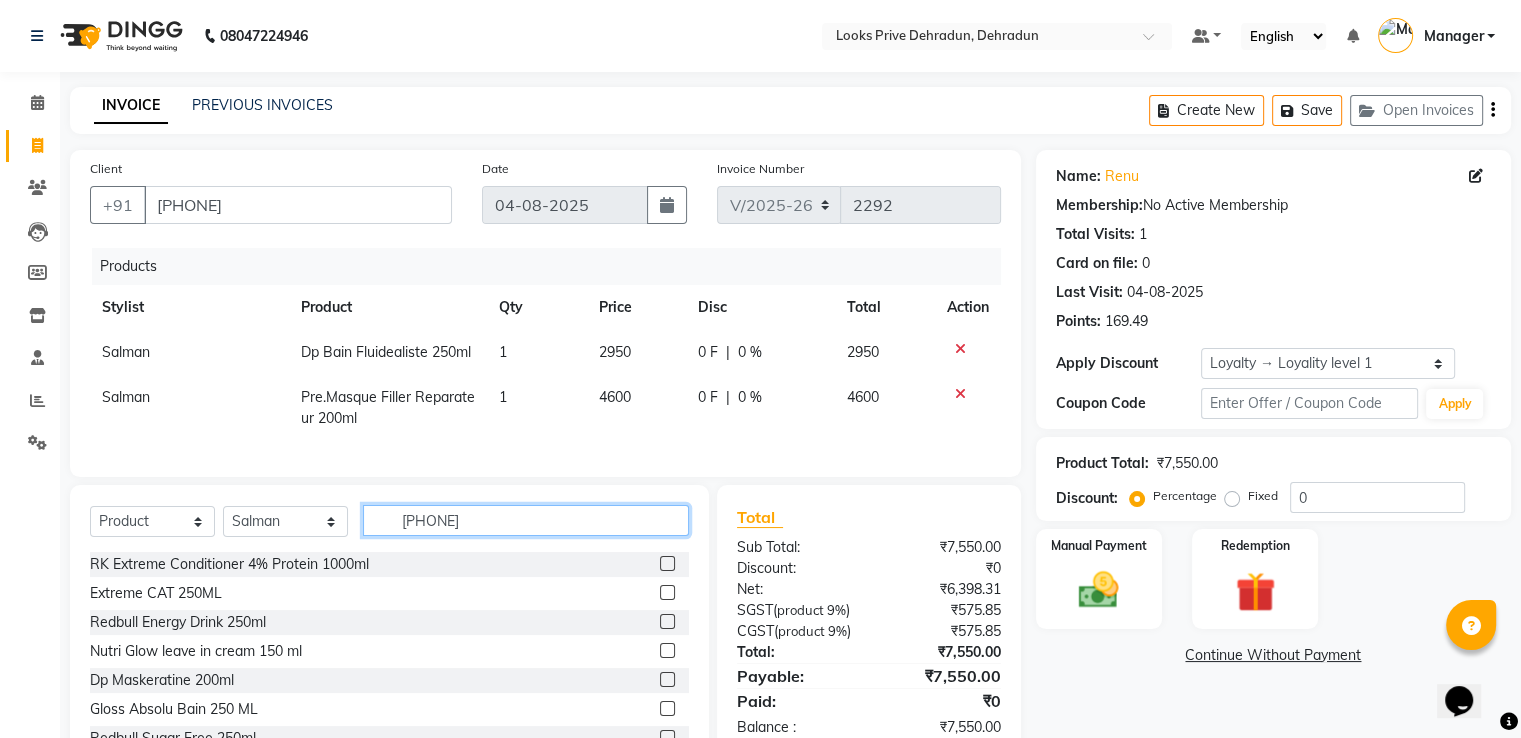 type on "3474637285012" 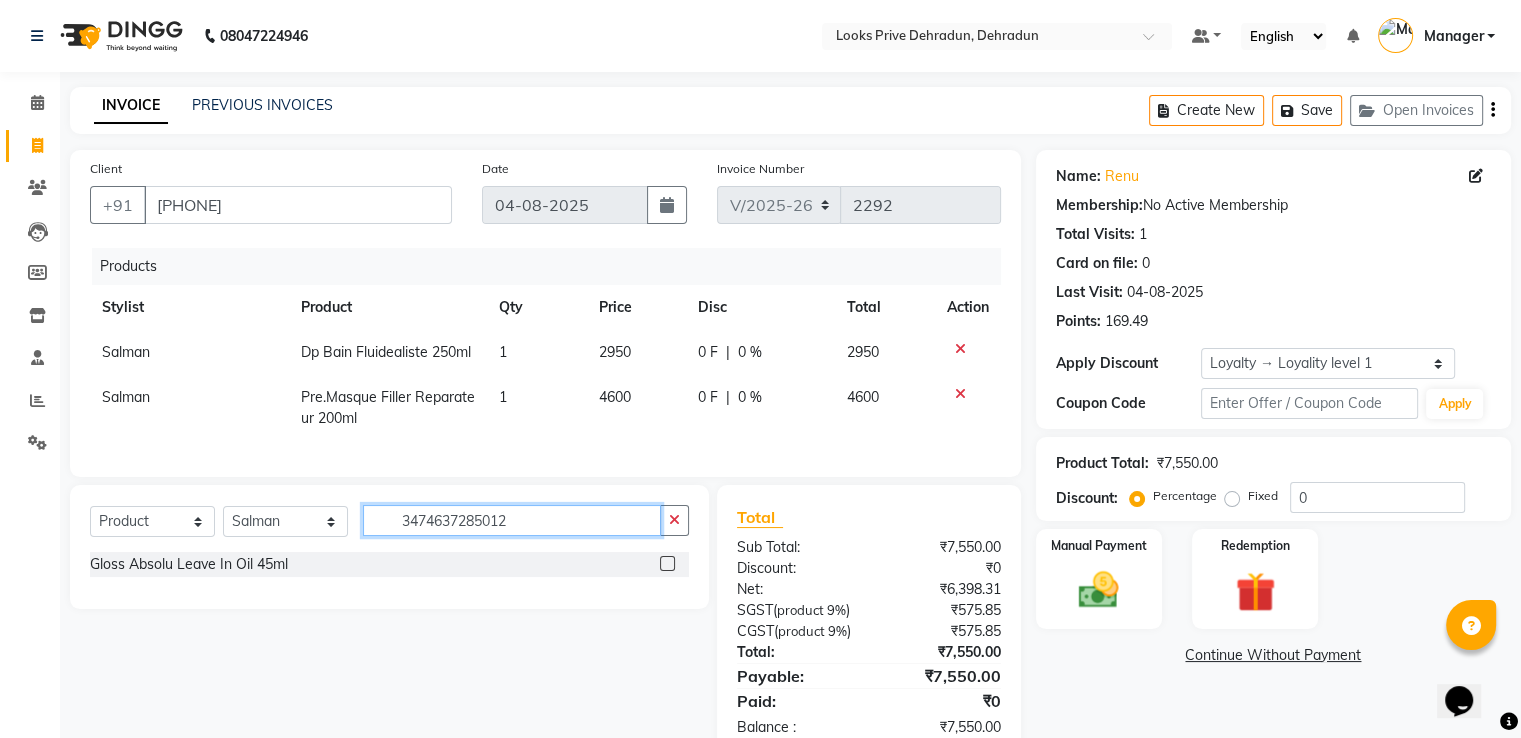 type 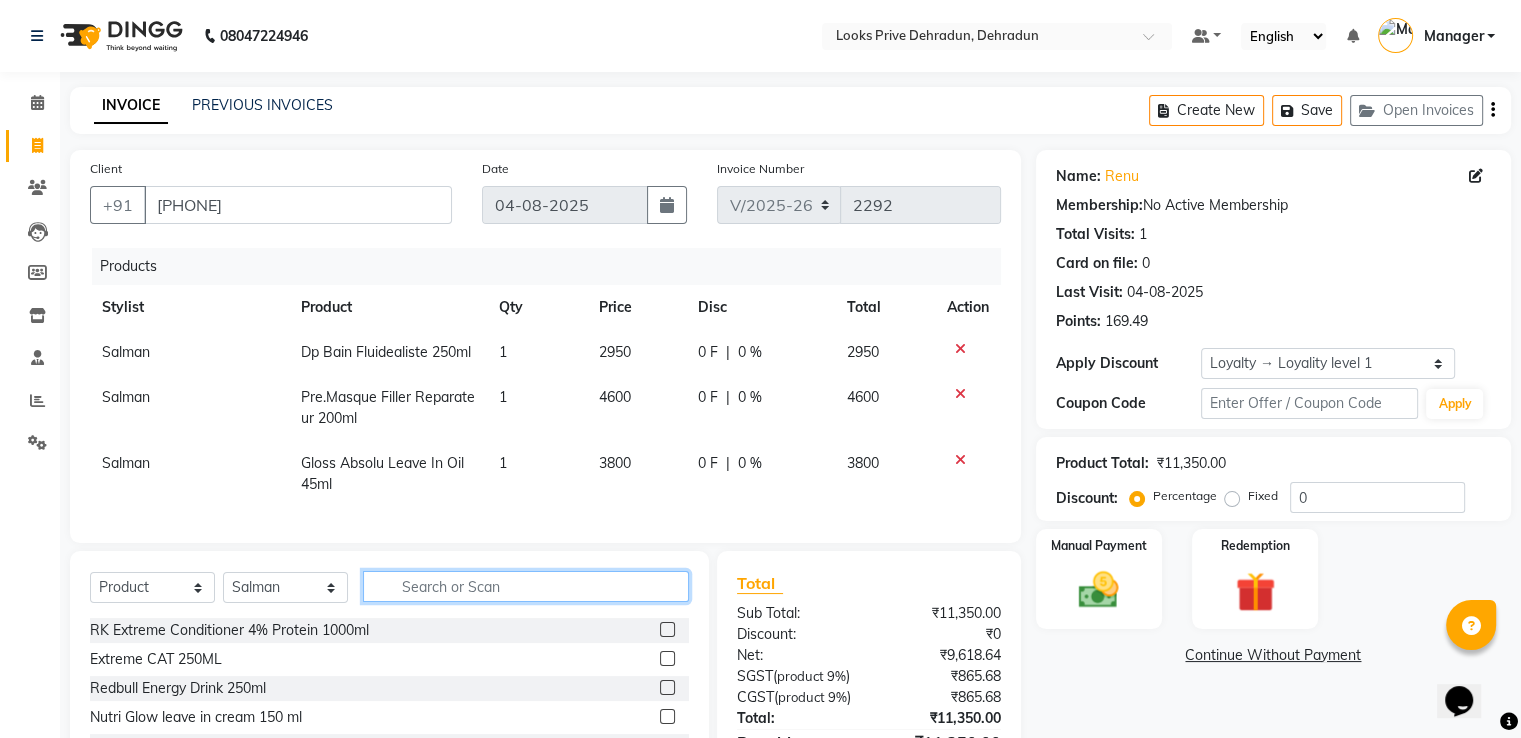scroll, scrollTop: 100, scrollLeft: 0, axis: vertical 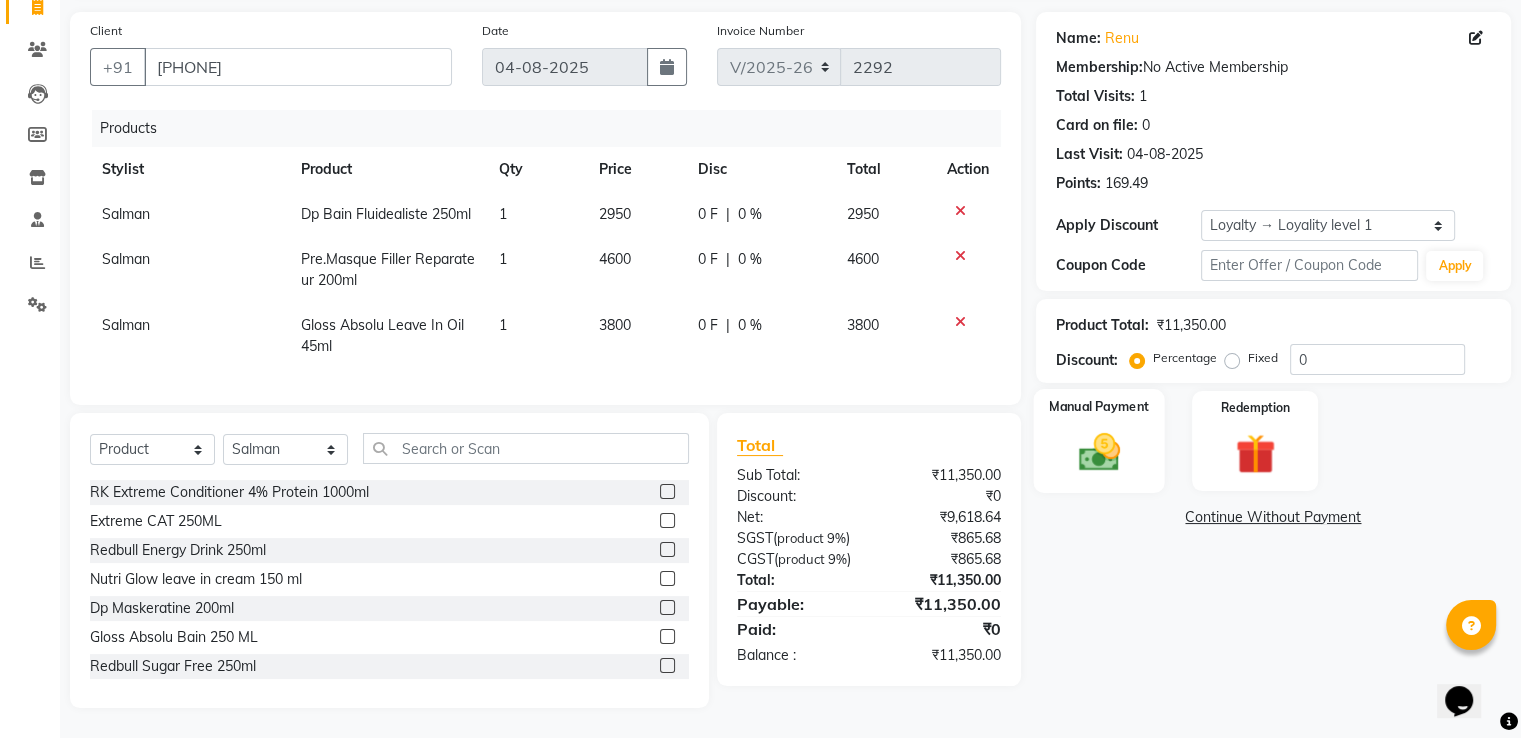 click 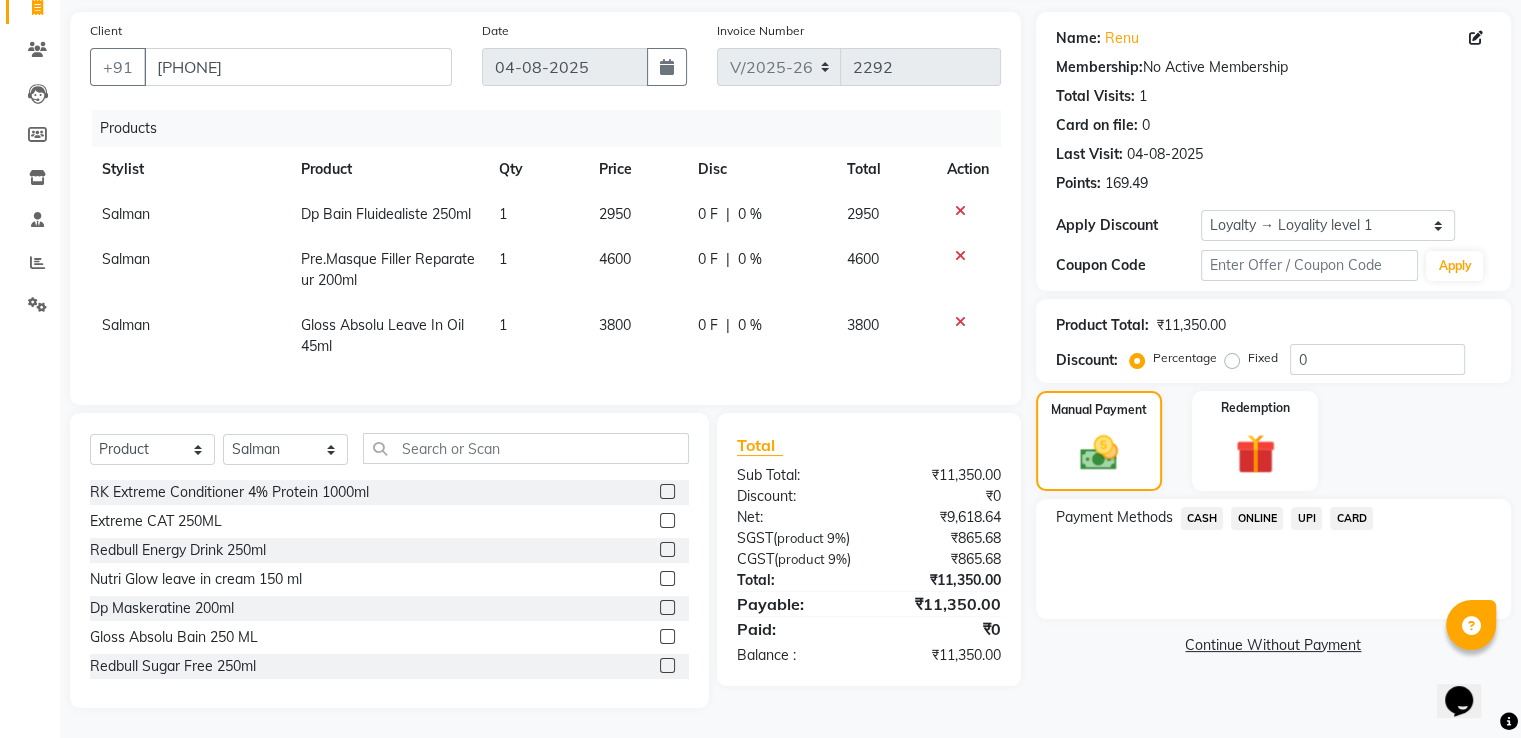click on "UPI" 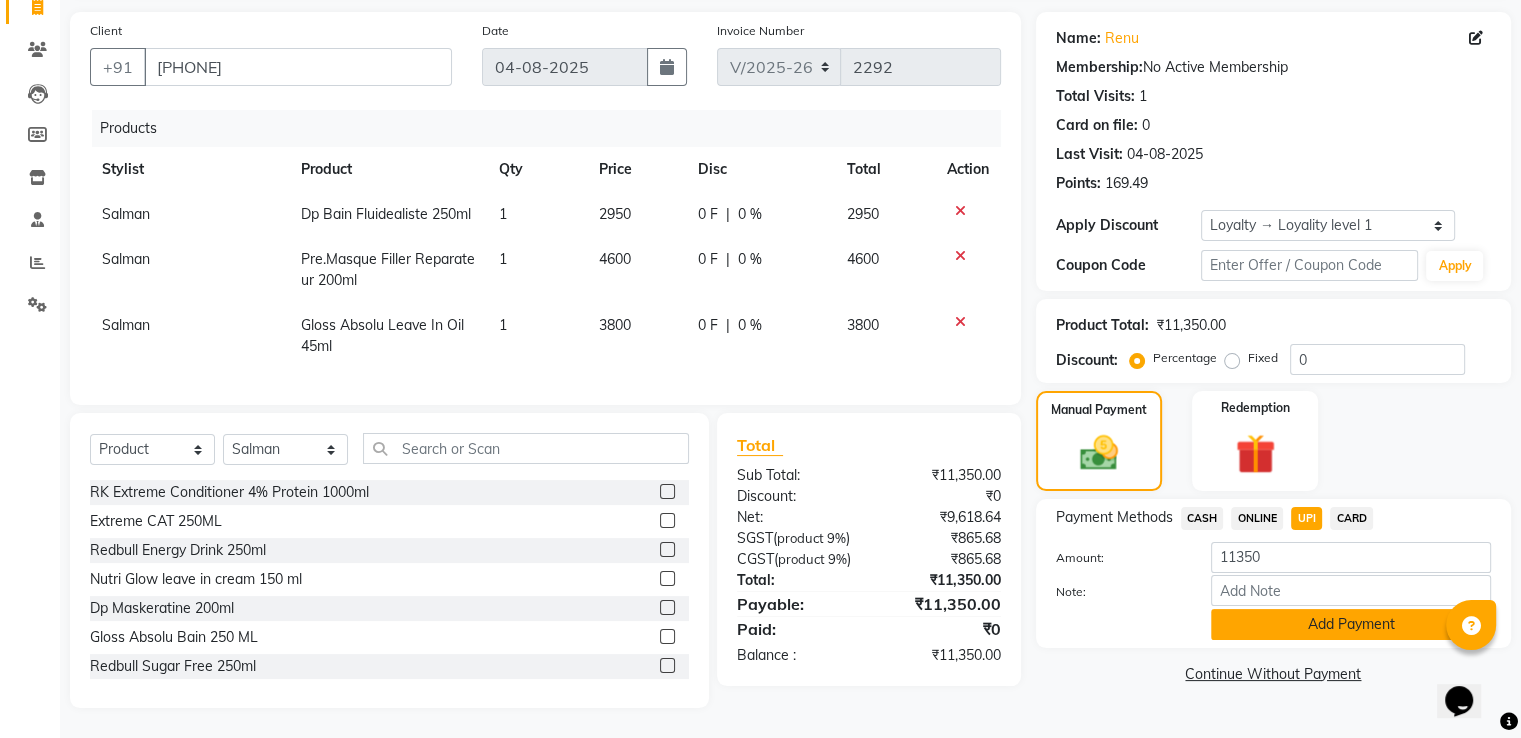 click on "Add Payment" 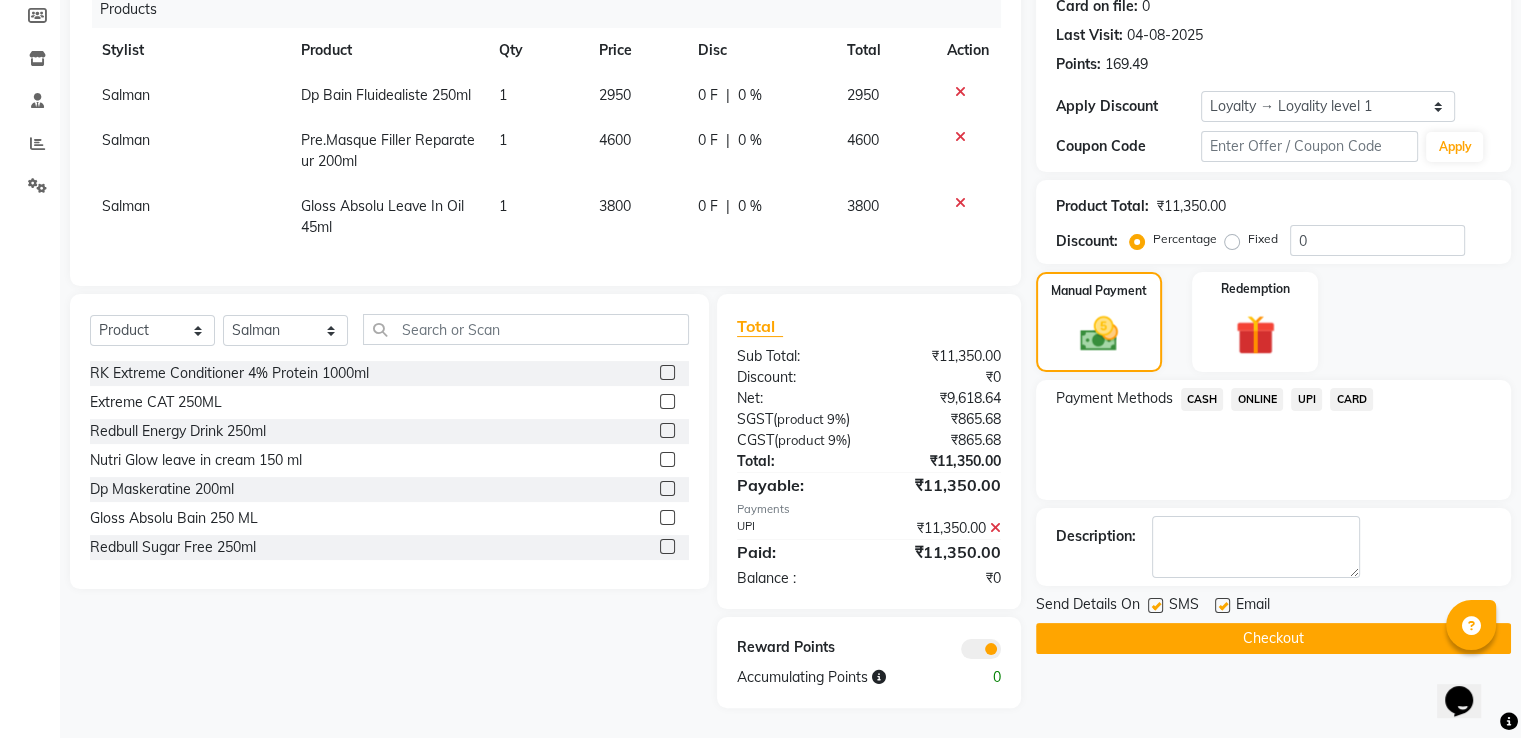 click on "Checkout" 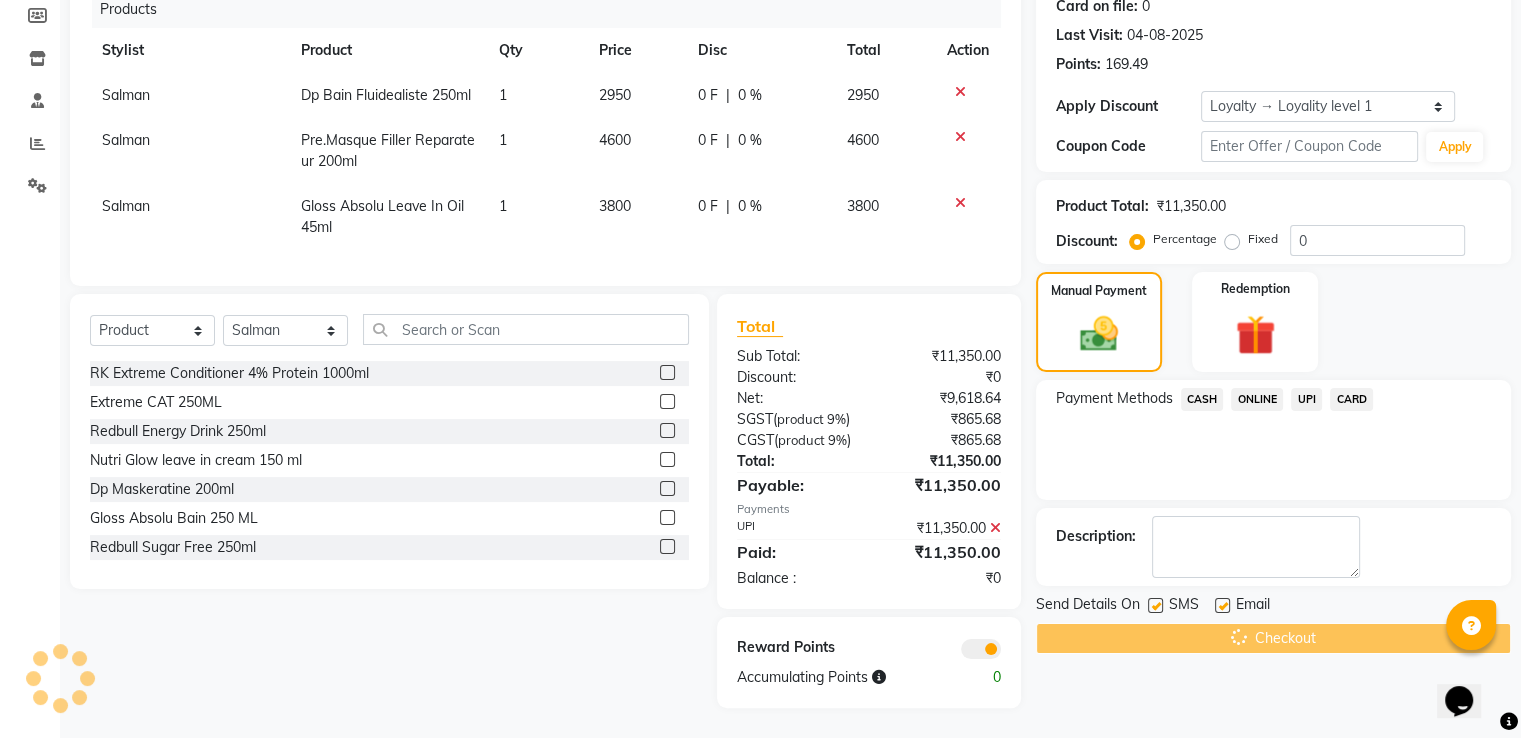 scroll, scrollTop: 95, scrollLeft: 0, axis: vertical 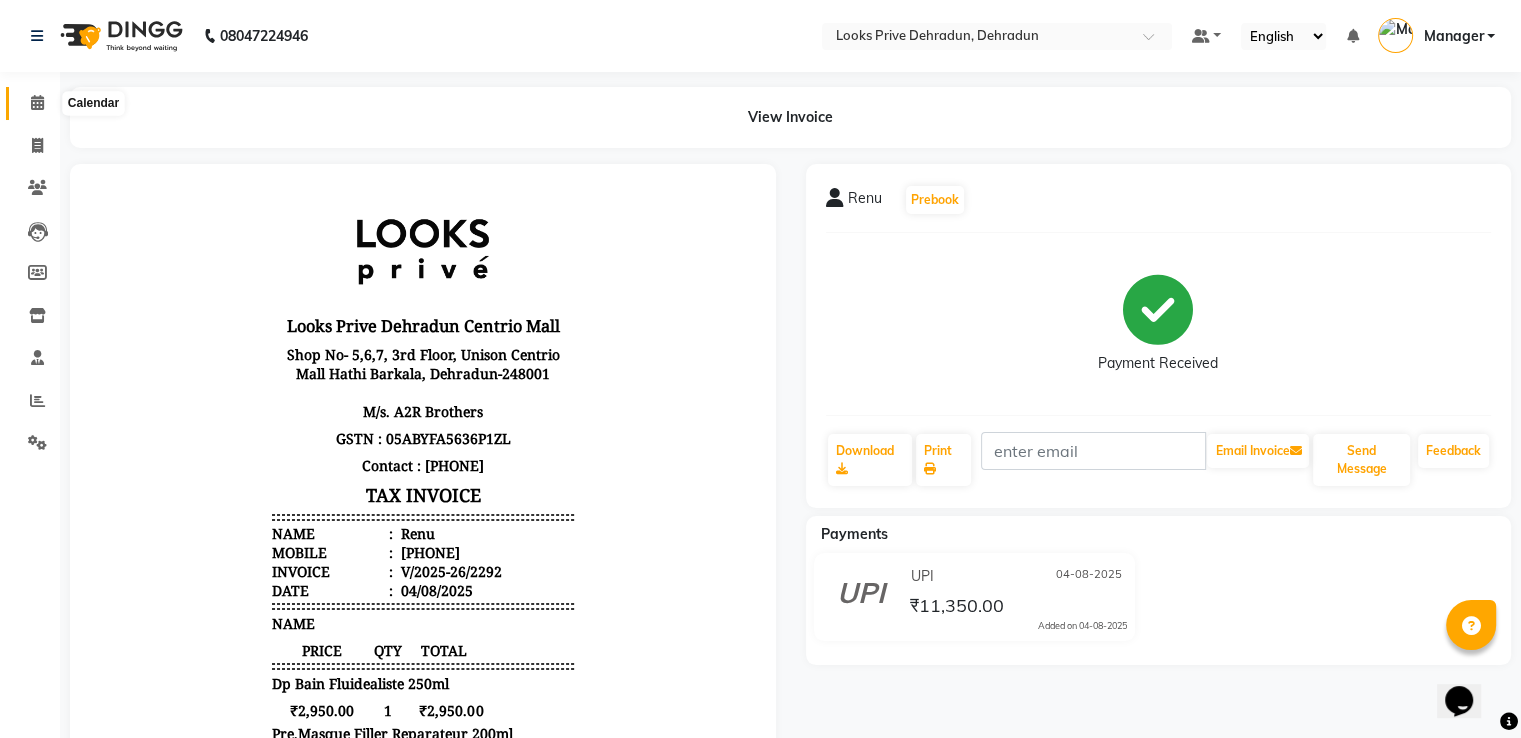 click 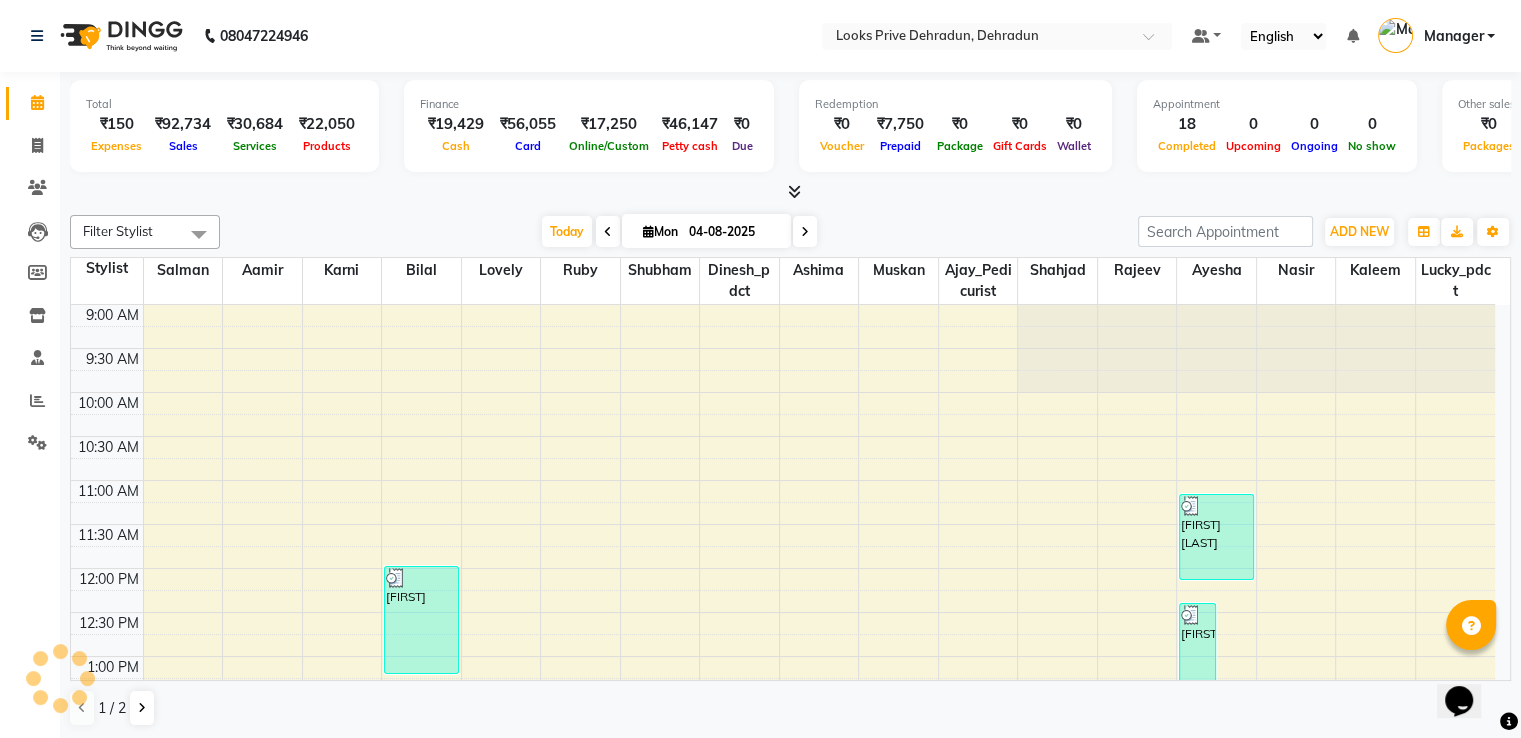 scroll, scrollTop: 0, scrollLeft: 0, axis: both 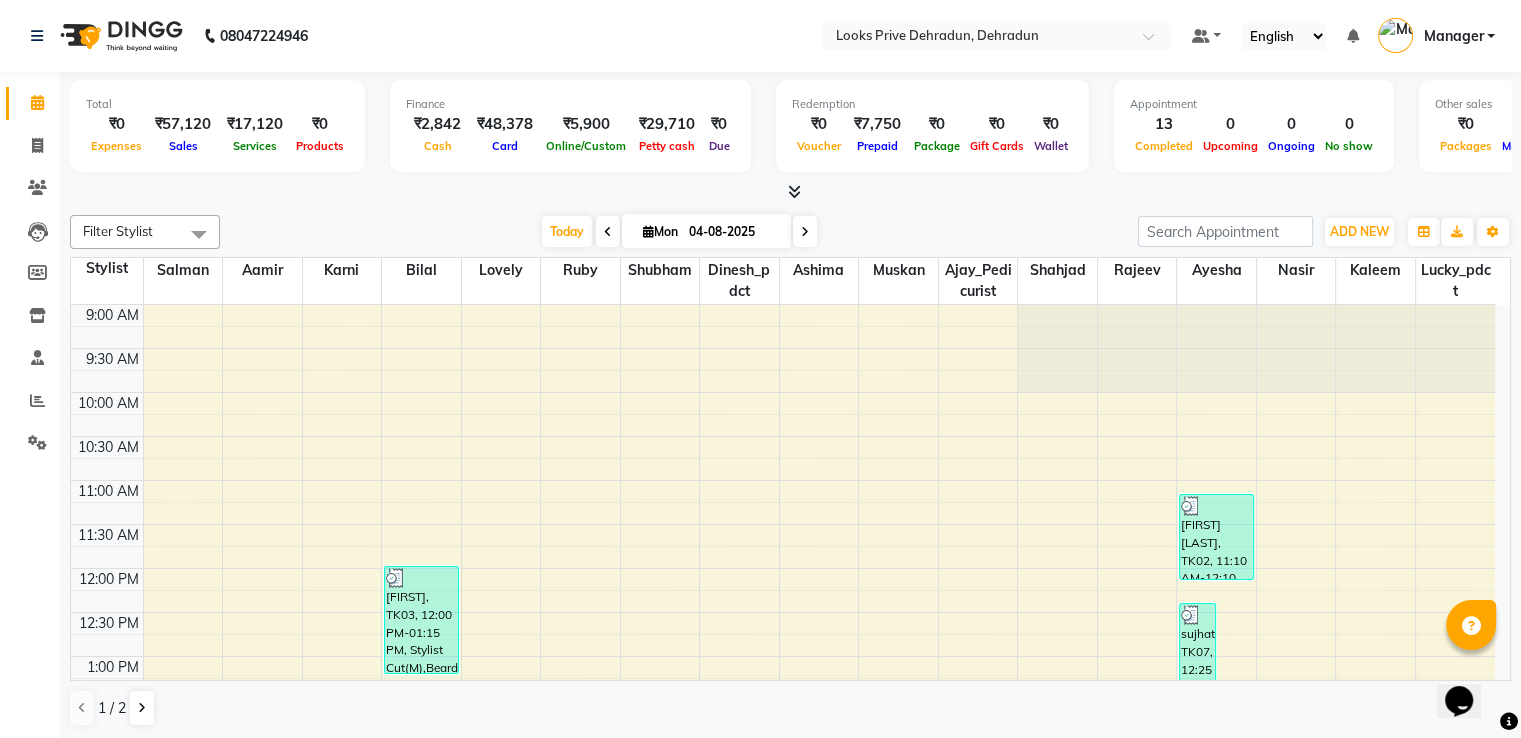 click on "Calendar" 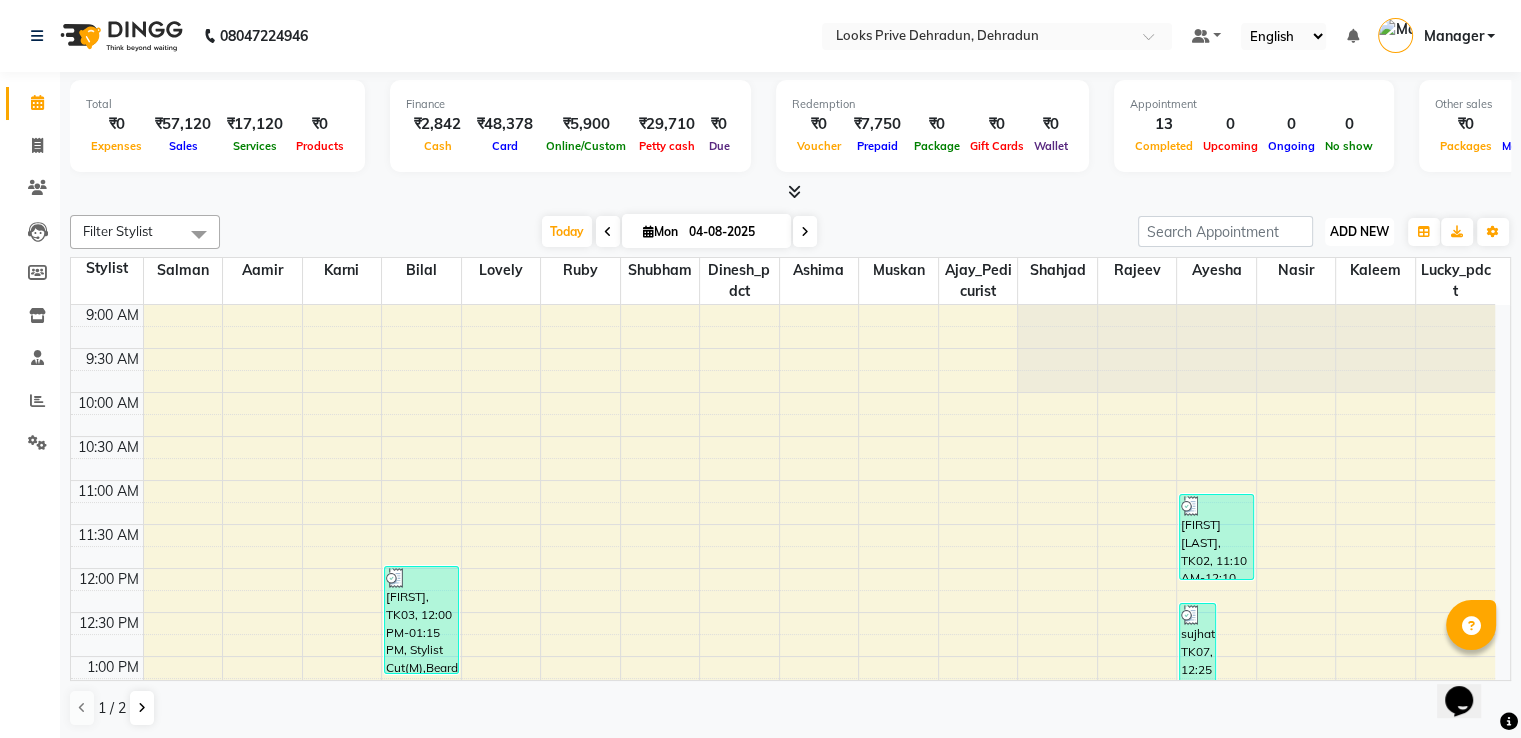 click on "ADD NEW" at bounding box center (1359, 231) 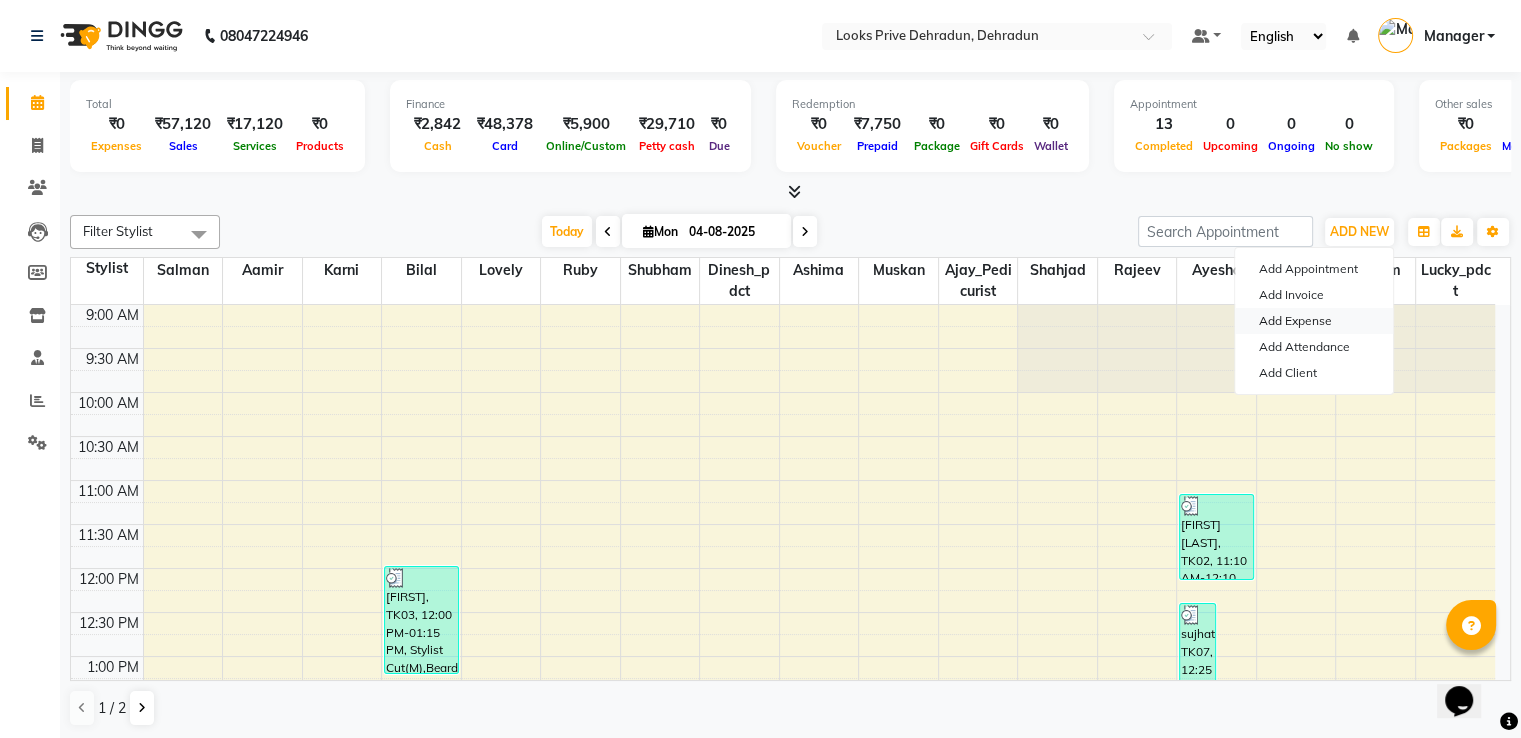 click on "Add Expense" at bounding box center [1314, 321] 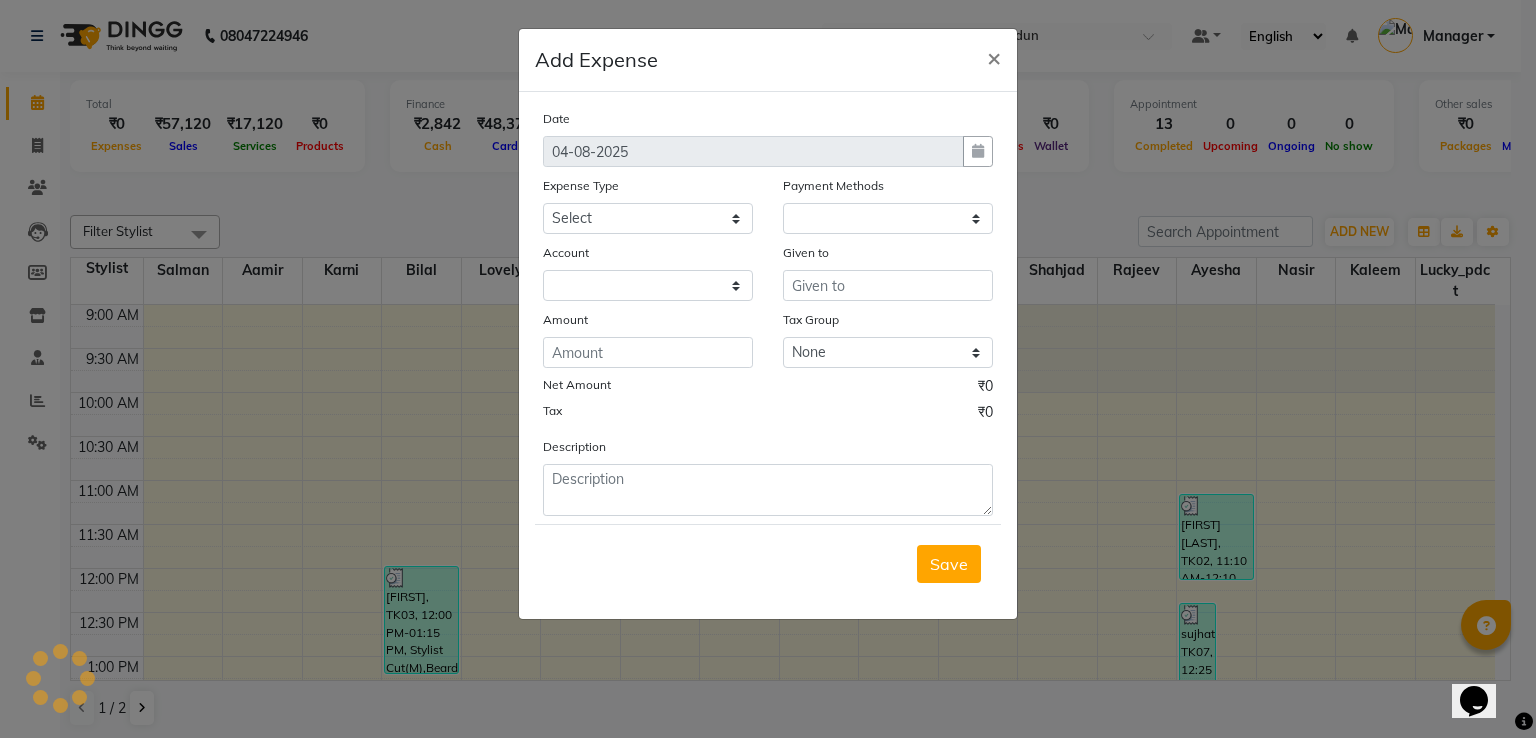 select on "1" 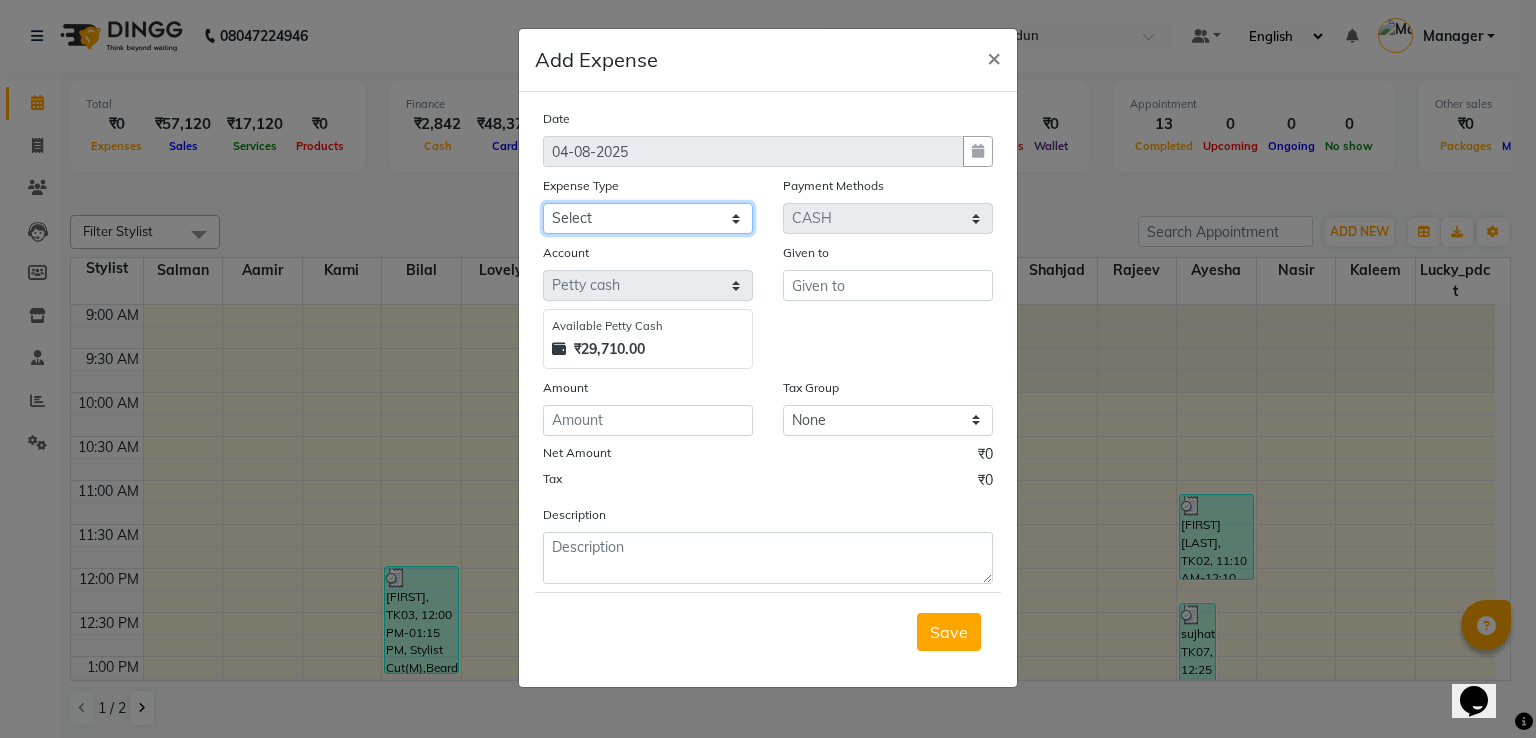 drag, startPoint x: 670, startPoint y: 222, endPoint x: 673, endPoint y: 233, distance: 11.401754 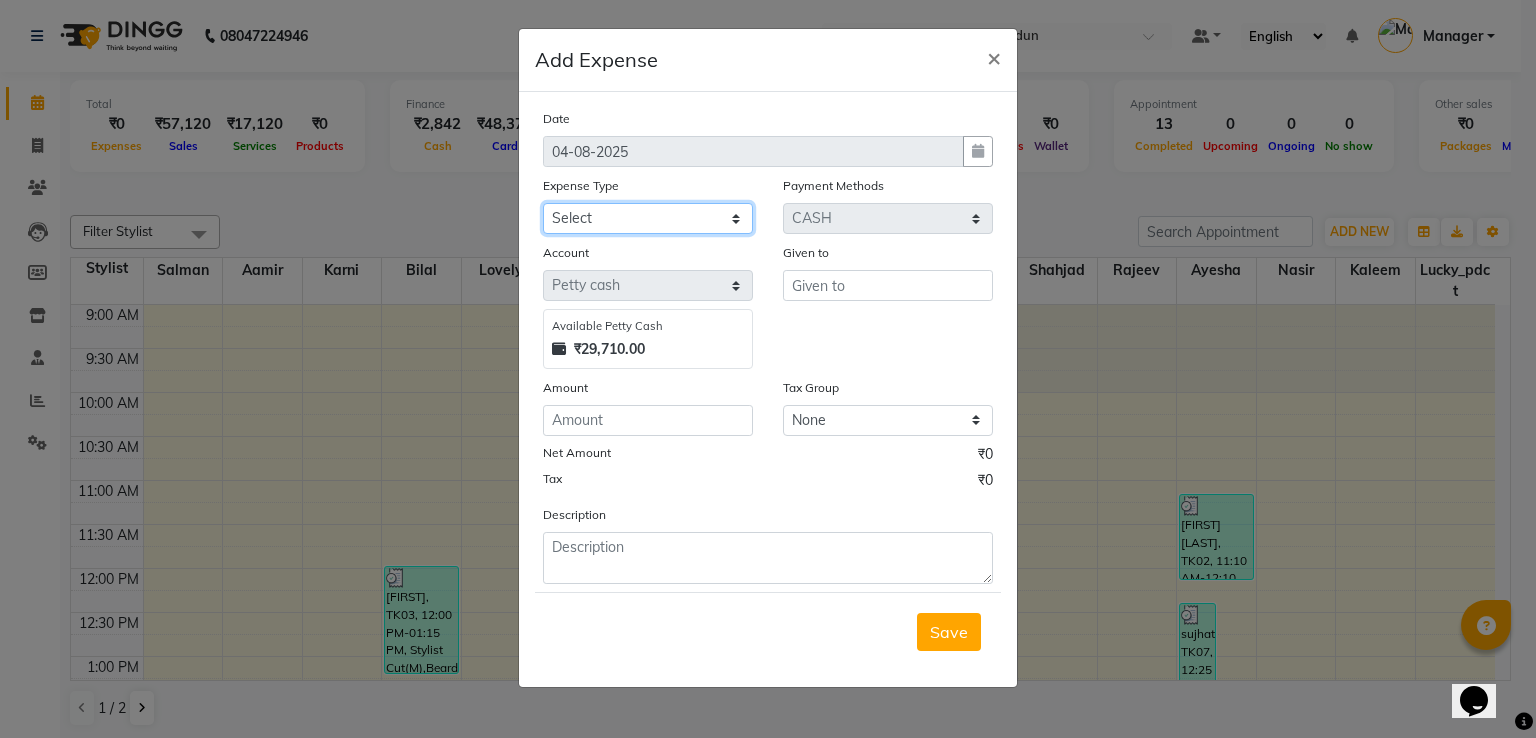select on "23704" 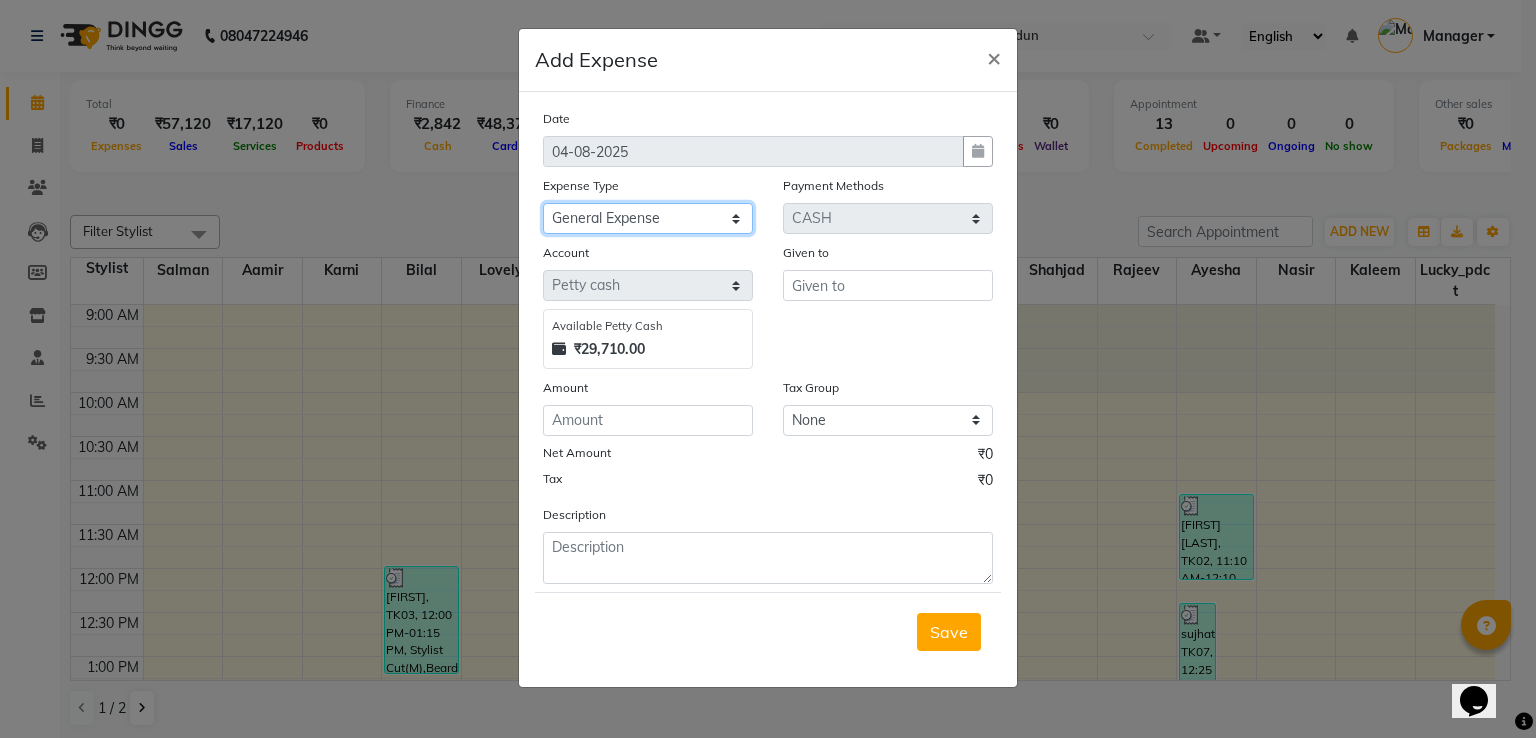 click on "Select BANK DEPOSIT BLINK IT Cash Handover Client Refund Agnst Bill CLIENT WELFARE Entertainment General Expense Laundry Bill milk Pantry PAYMENTS PREPAID Printing And Stationery Product Incentive PURCHASE Repair And Maintenance Salary Salary advance SERVICE INCENTIVE staff accommodation STAFF WELFARE TIP CREDIT CARD TIP UPI Travelling And Conveyance Water Bills" 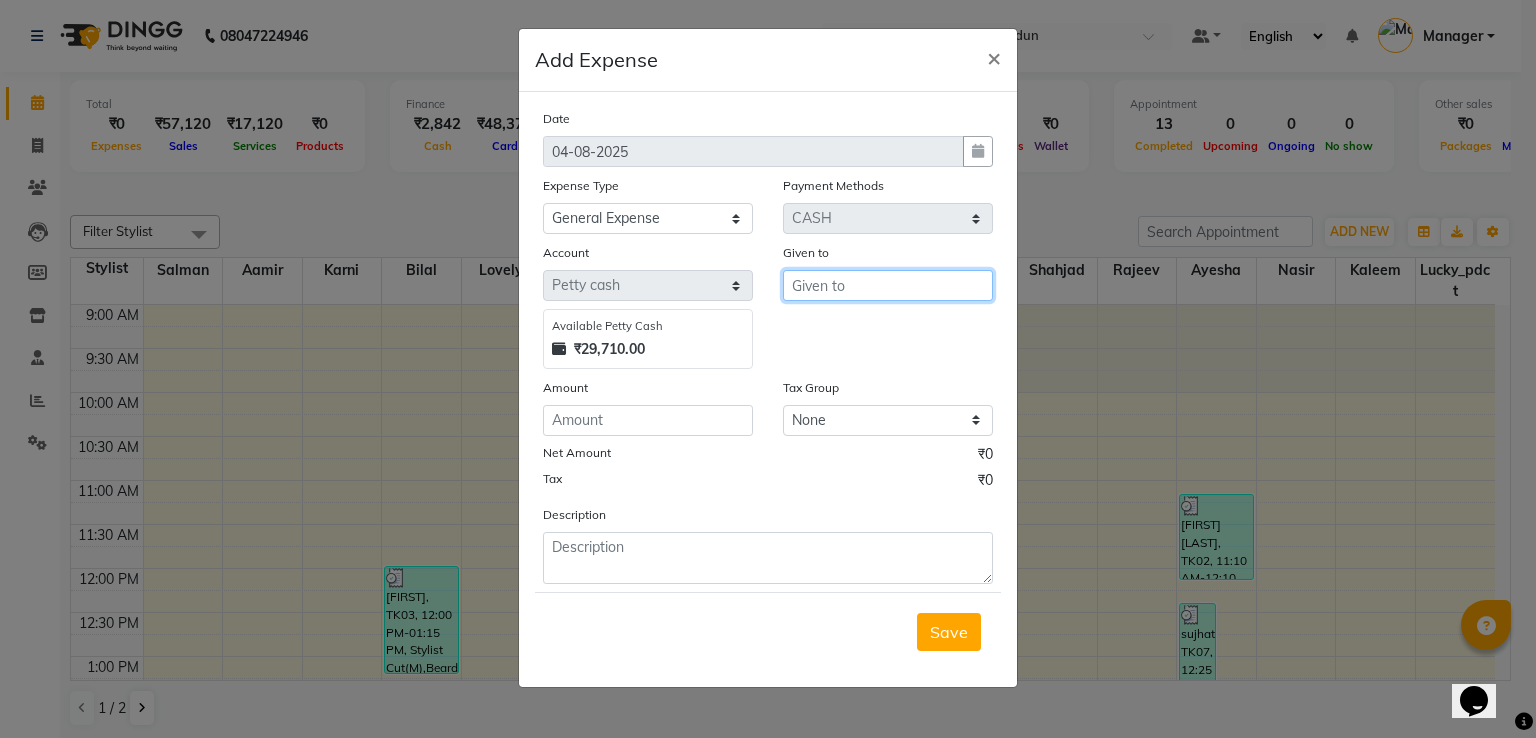 click at bounding box center [888, 285] 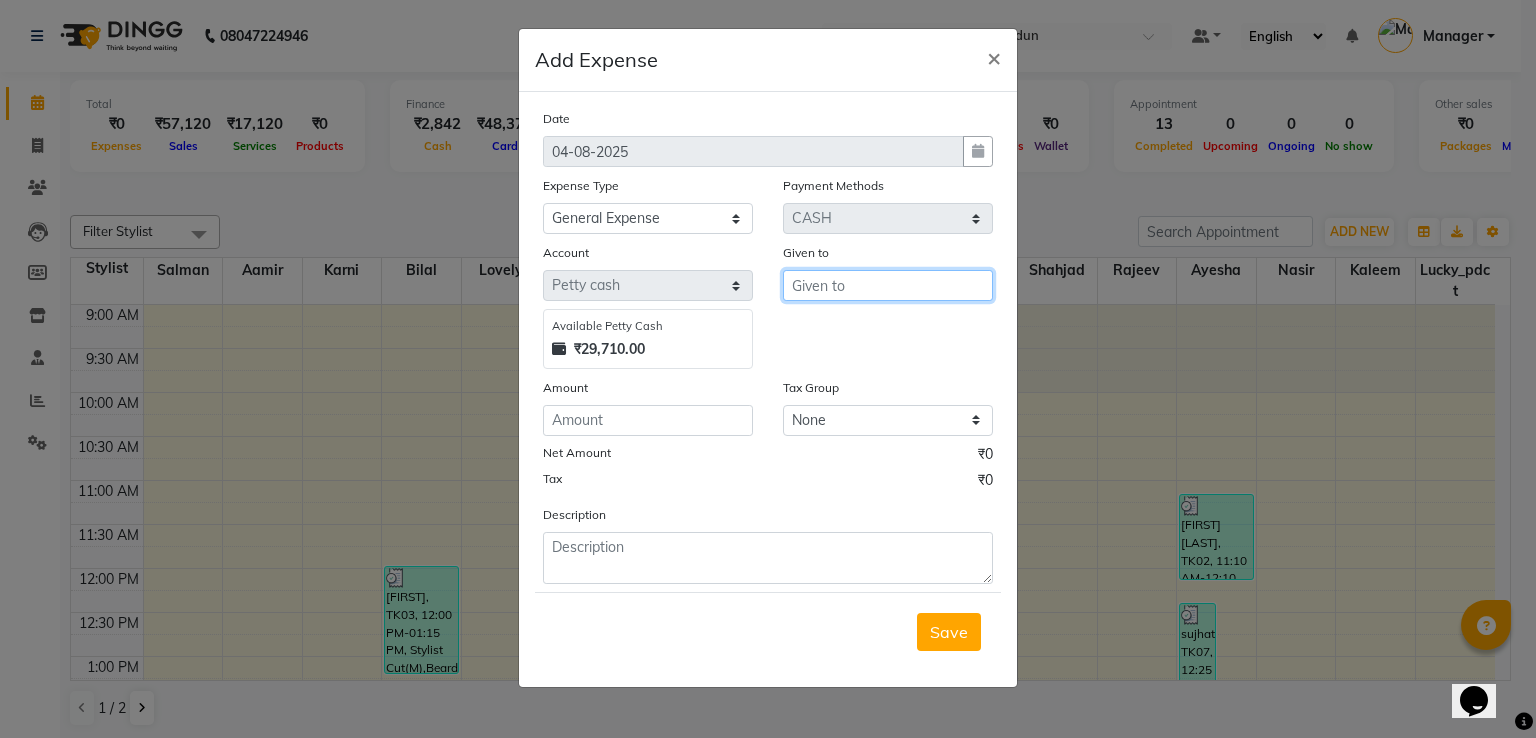 type on "S" 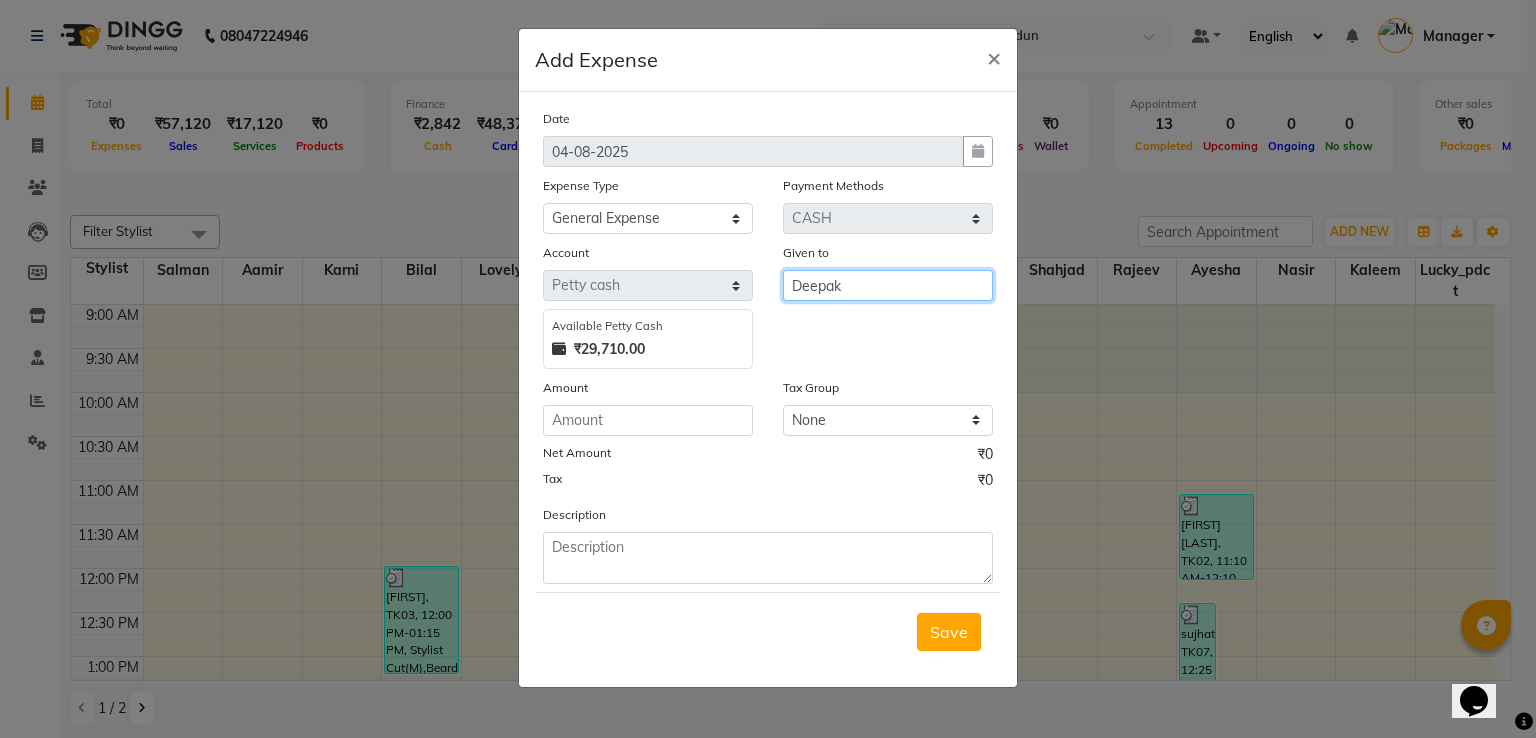 type on "Deepak" 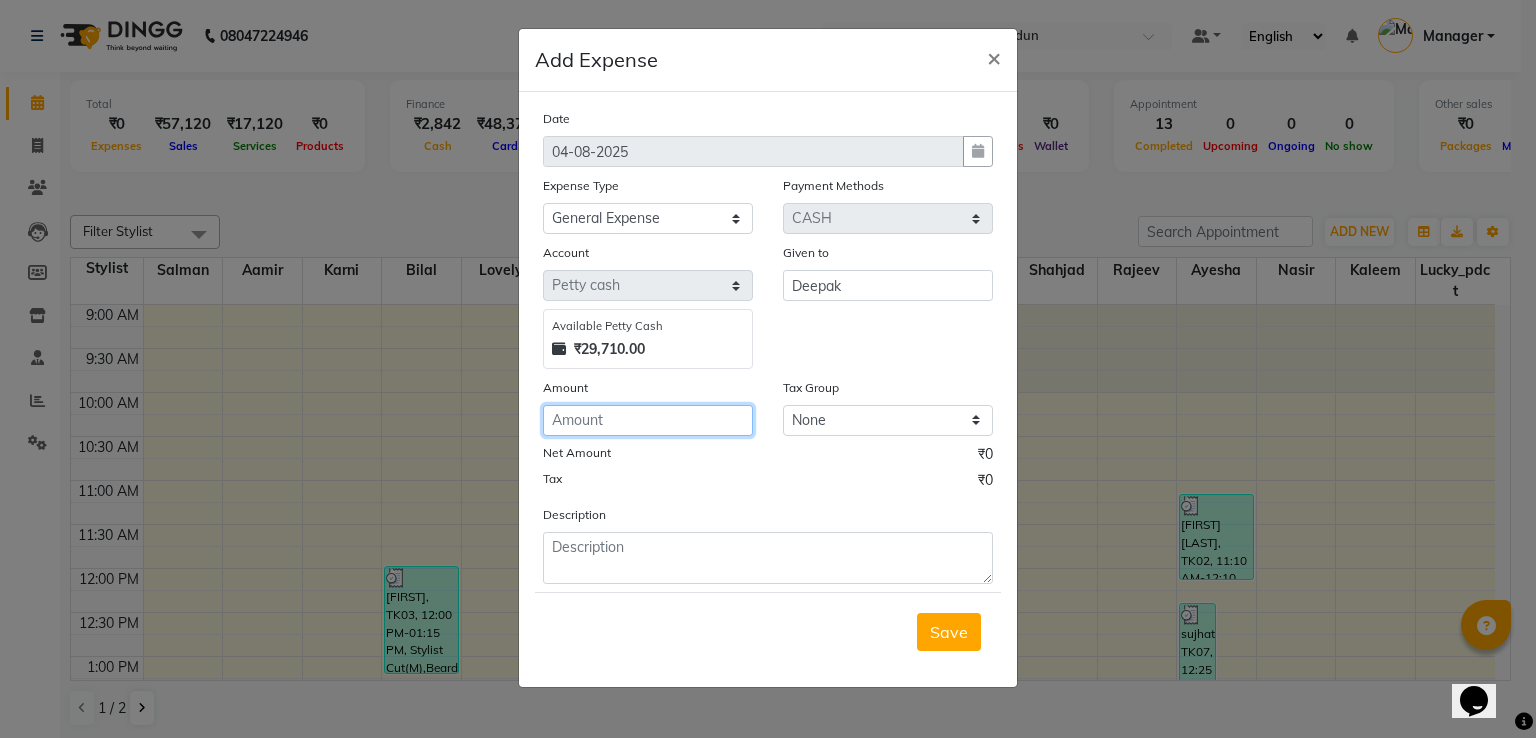 click 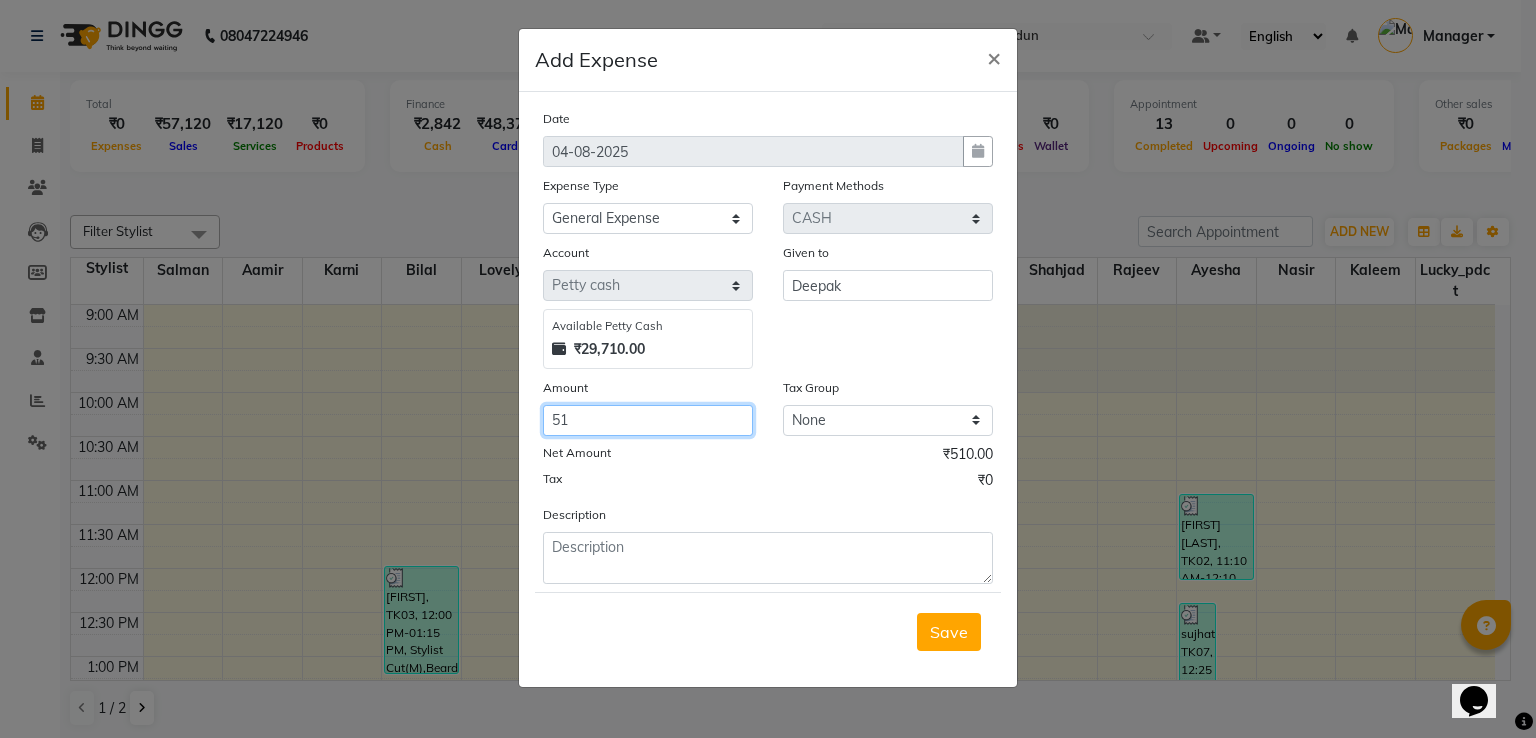 type on "5" 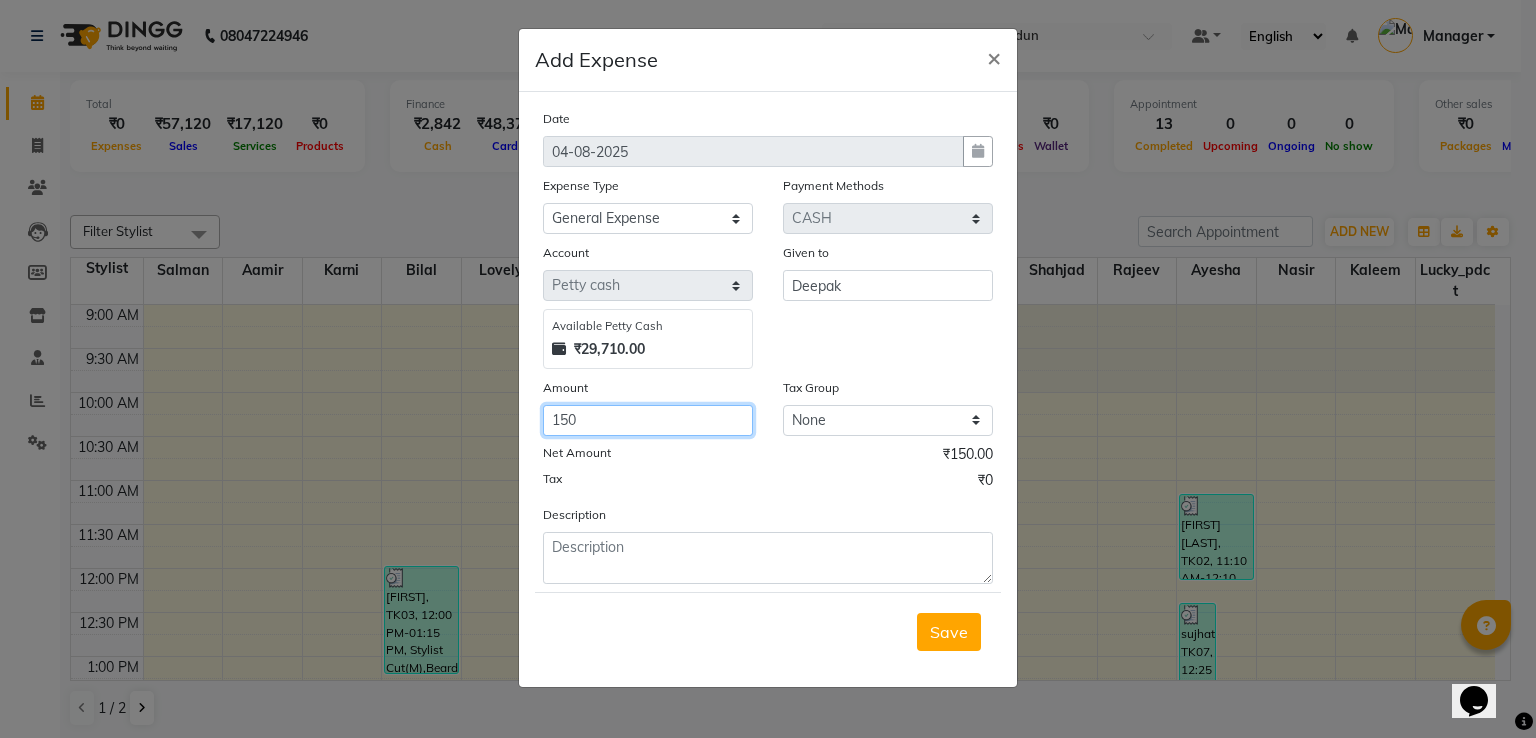 type on "150" 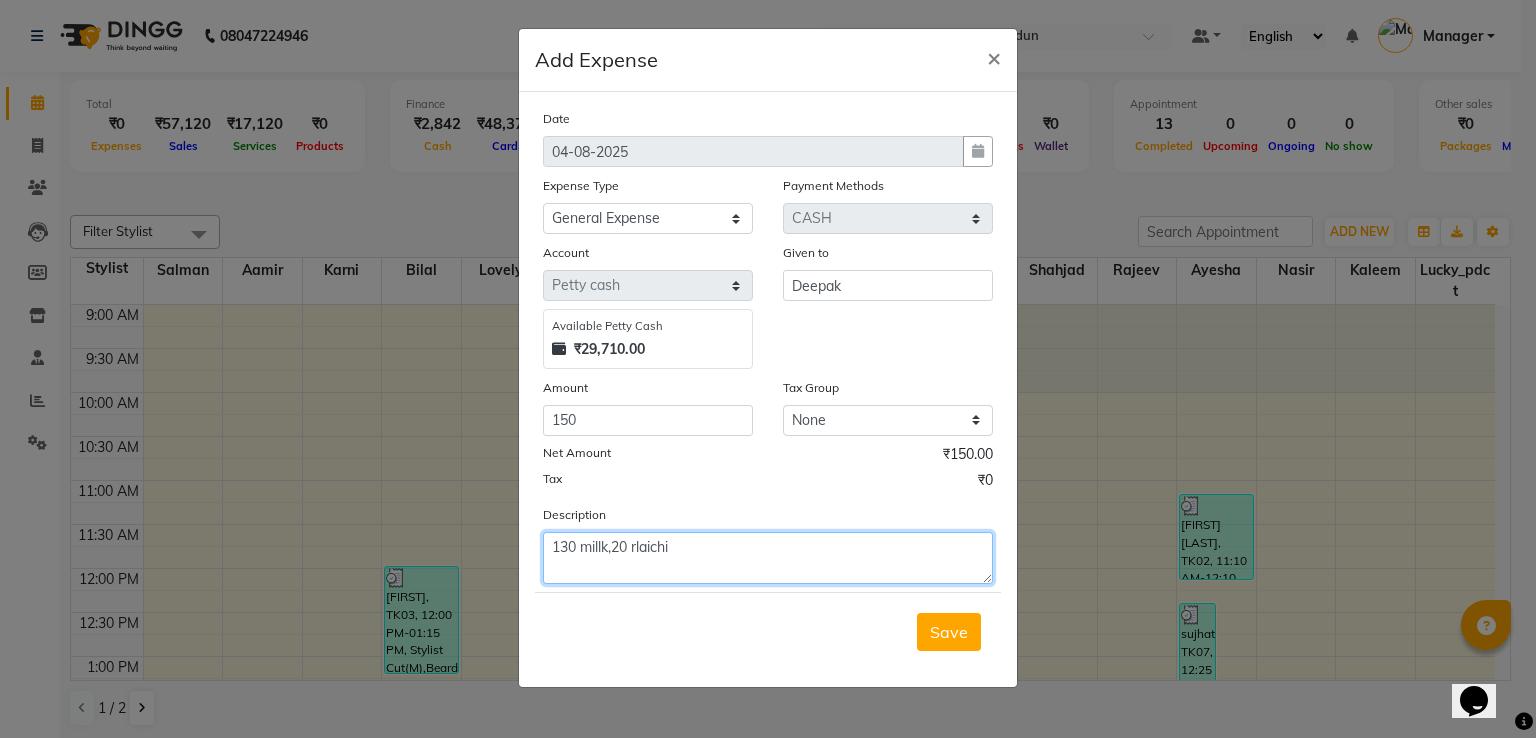 click on "130 millk,20 rlaichi" 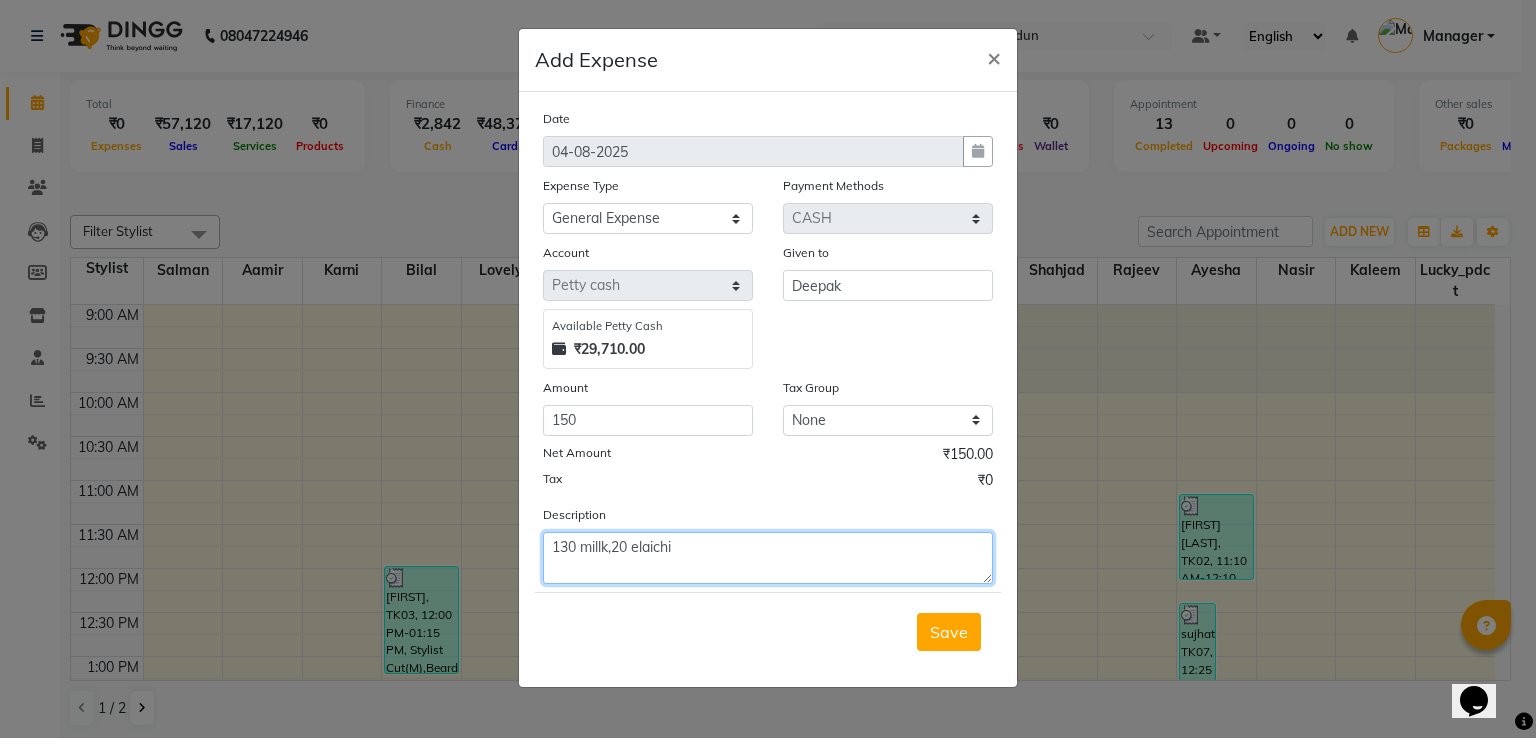 type on "130 millk,20 elaichi" 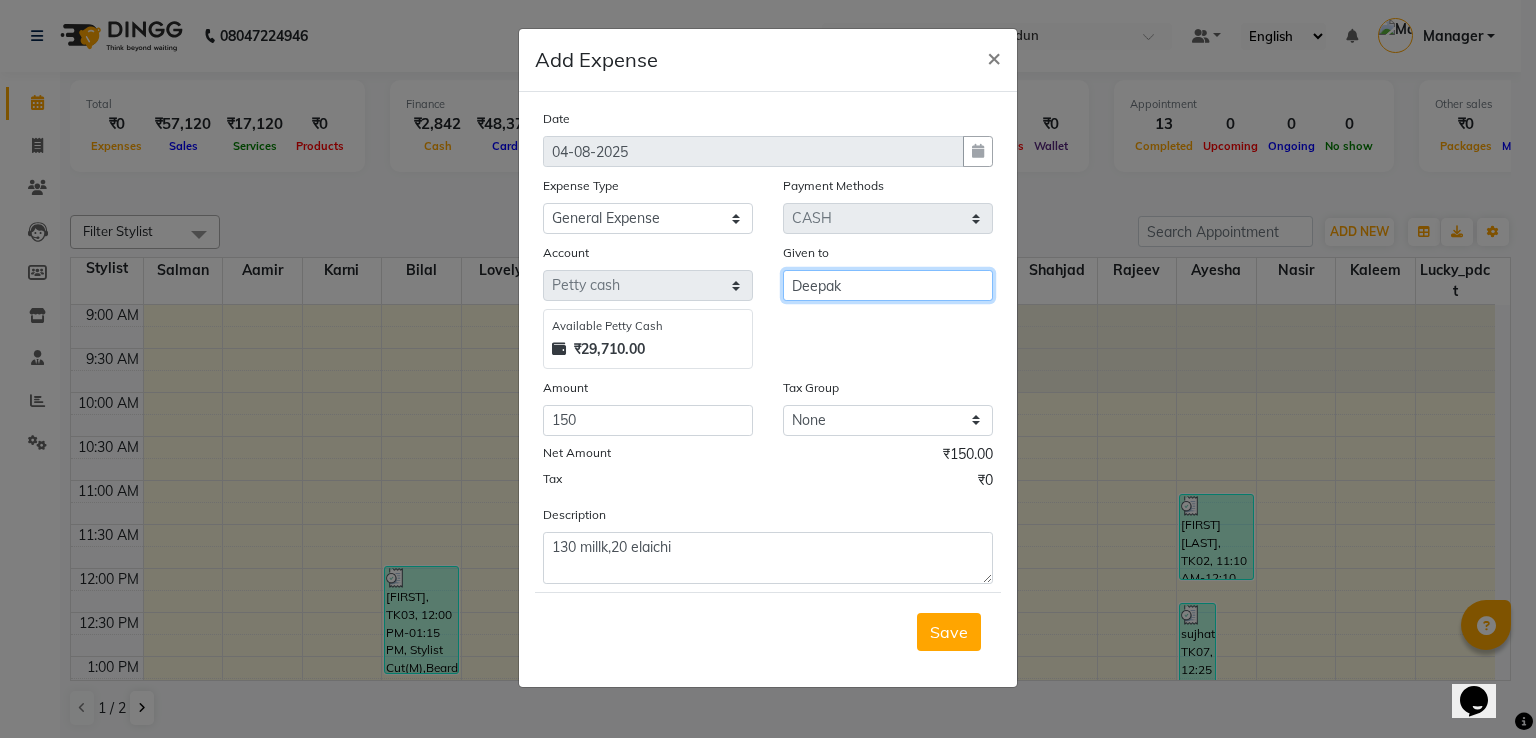 click on "Account Select Petty cash Available Petty Cash ₹29,710.00 Given to Deepak" 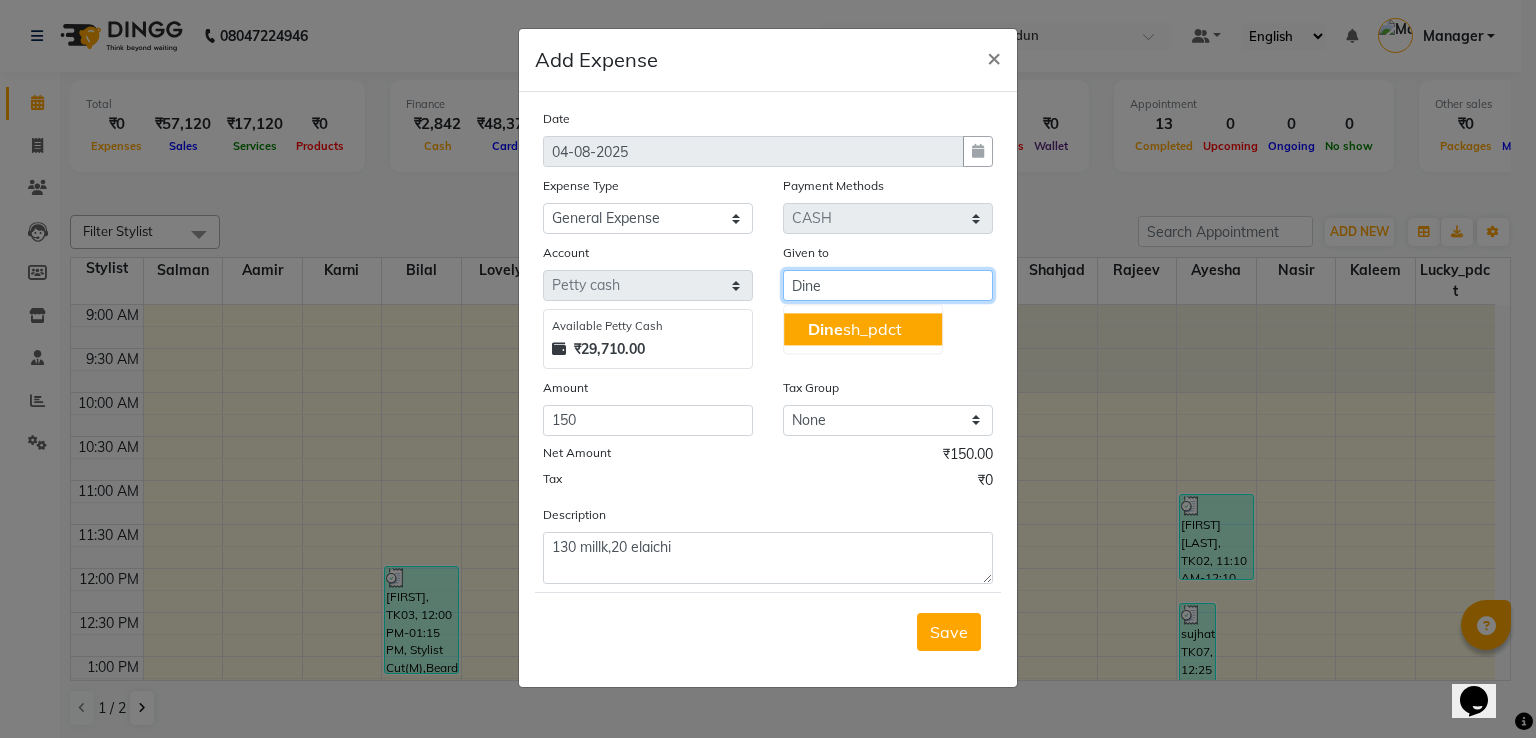click on "Dine" 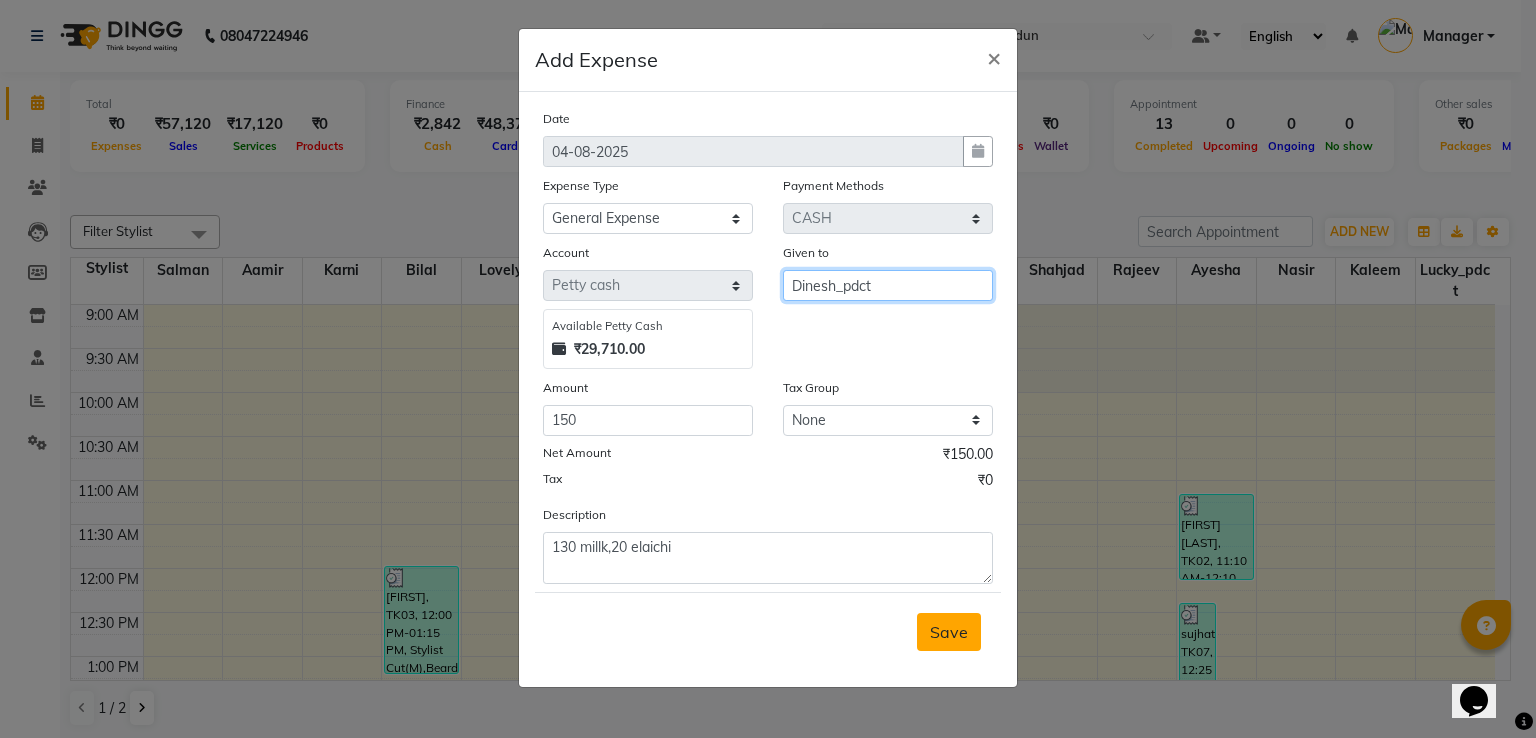 type on "Dinesh_pdct" 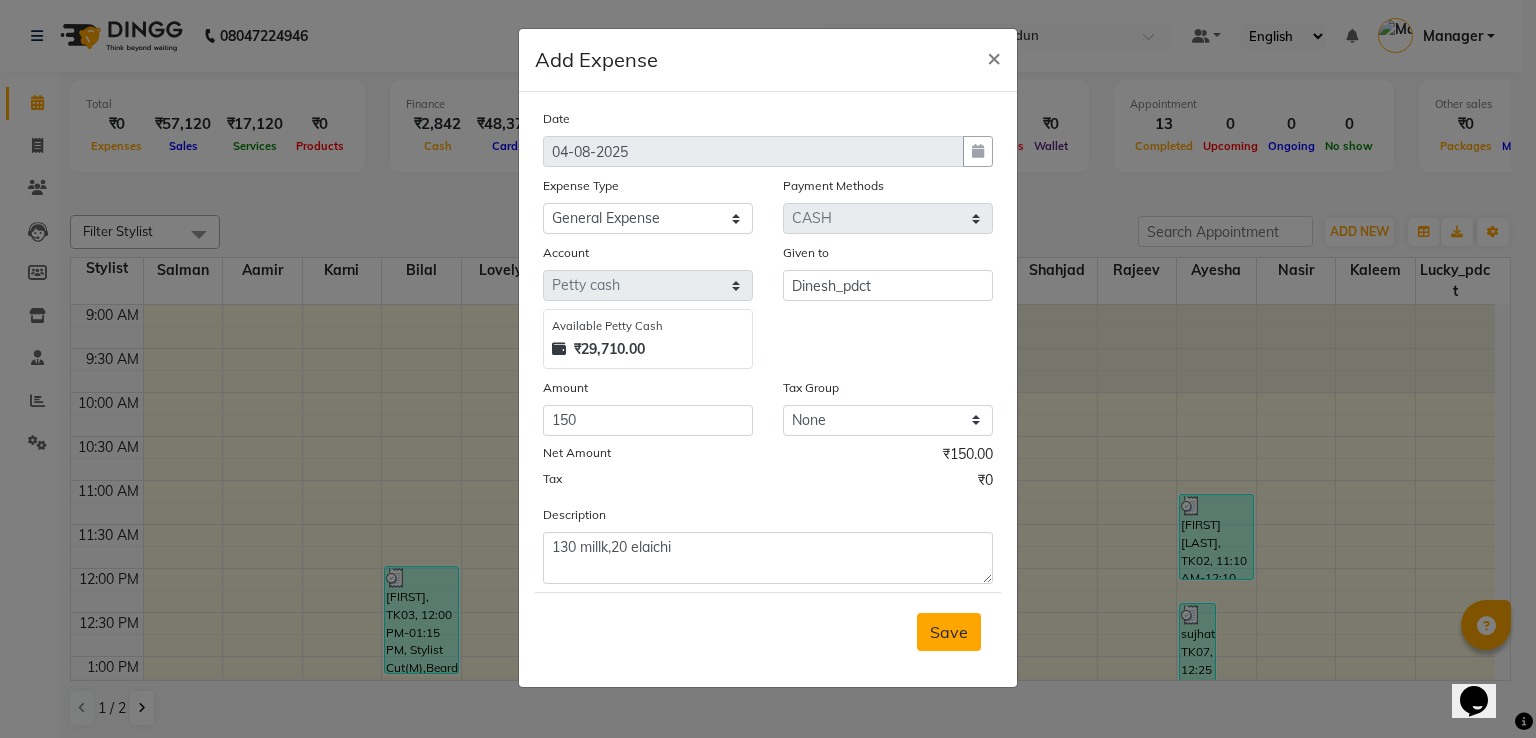click on "Save" at bounding box center [949, 632] 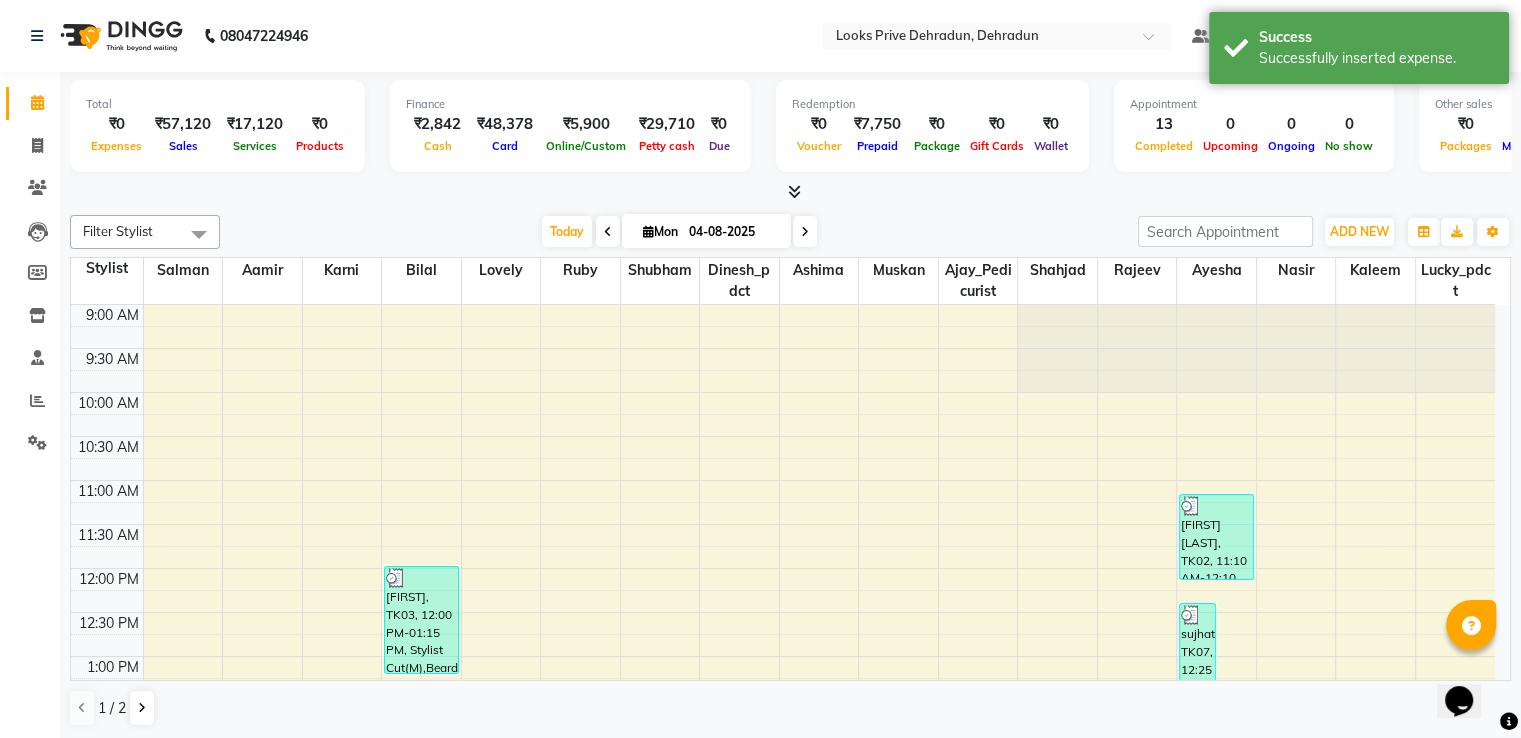 drag, startPoint x: 39, startPoint y: 65, endPoint x: 34, endPoint y: 117, distance: 52.23983 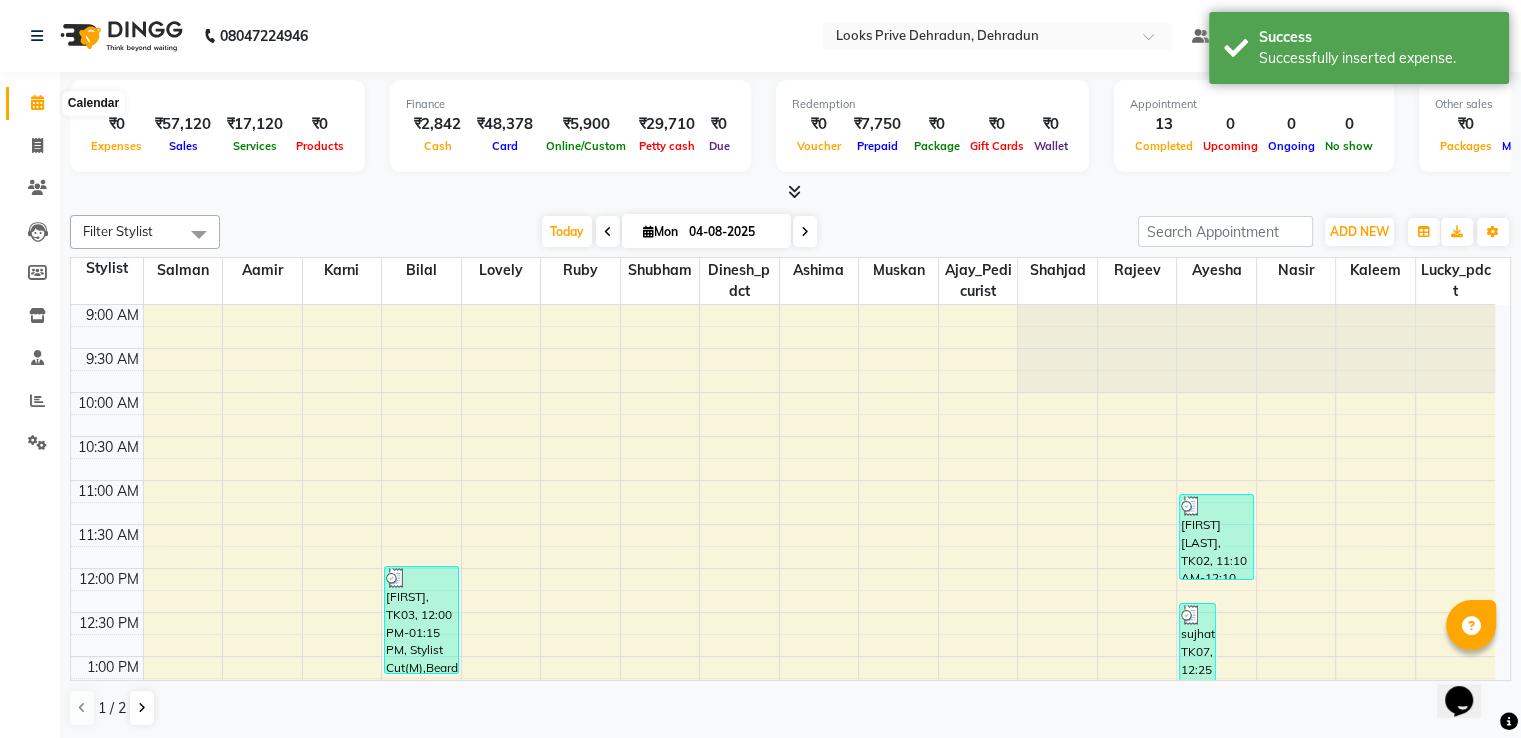 click 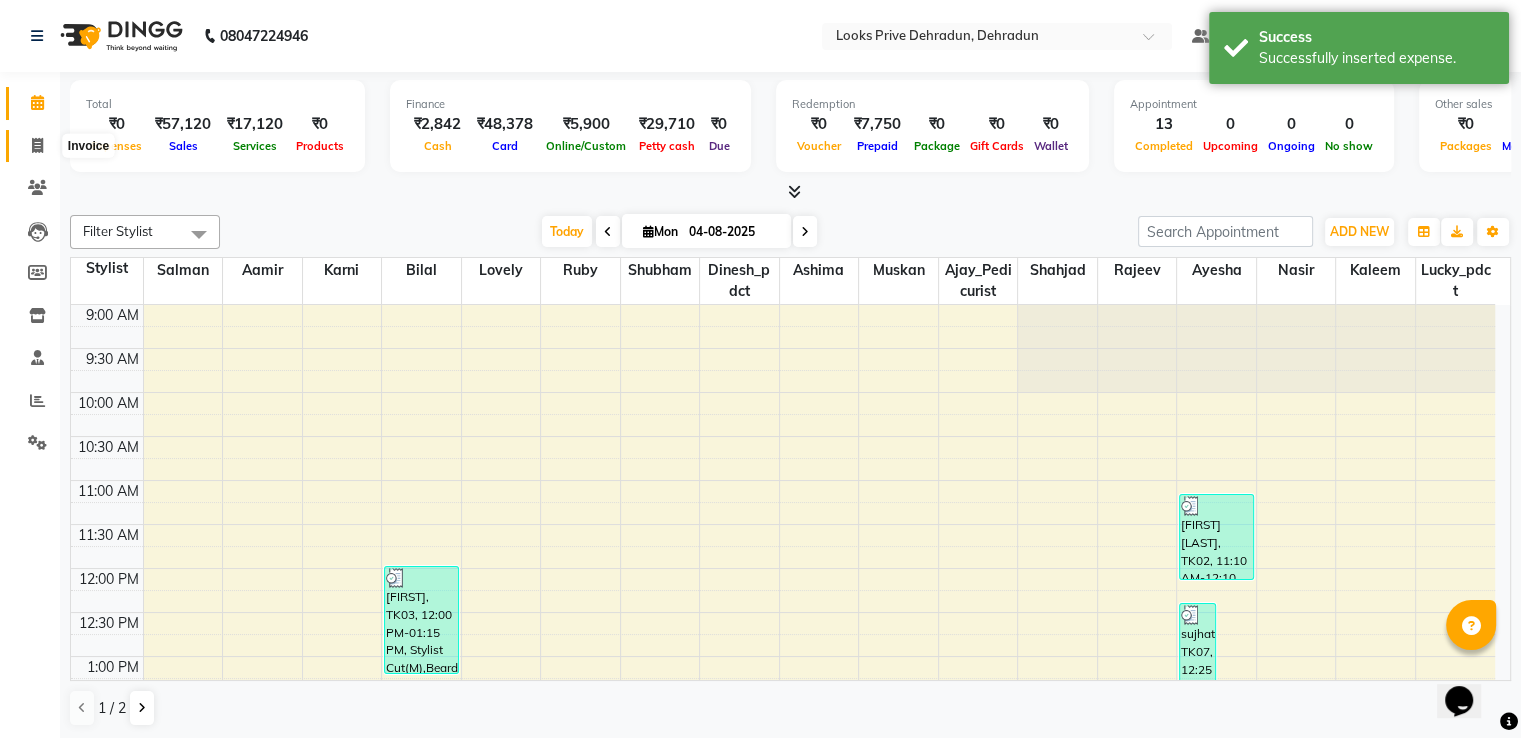 click 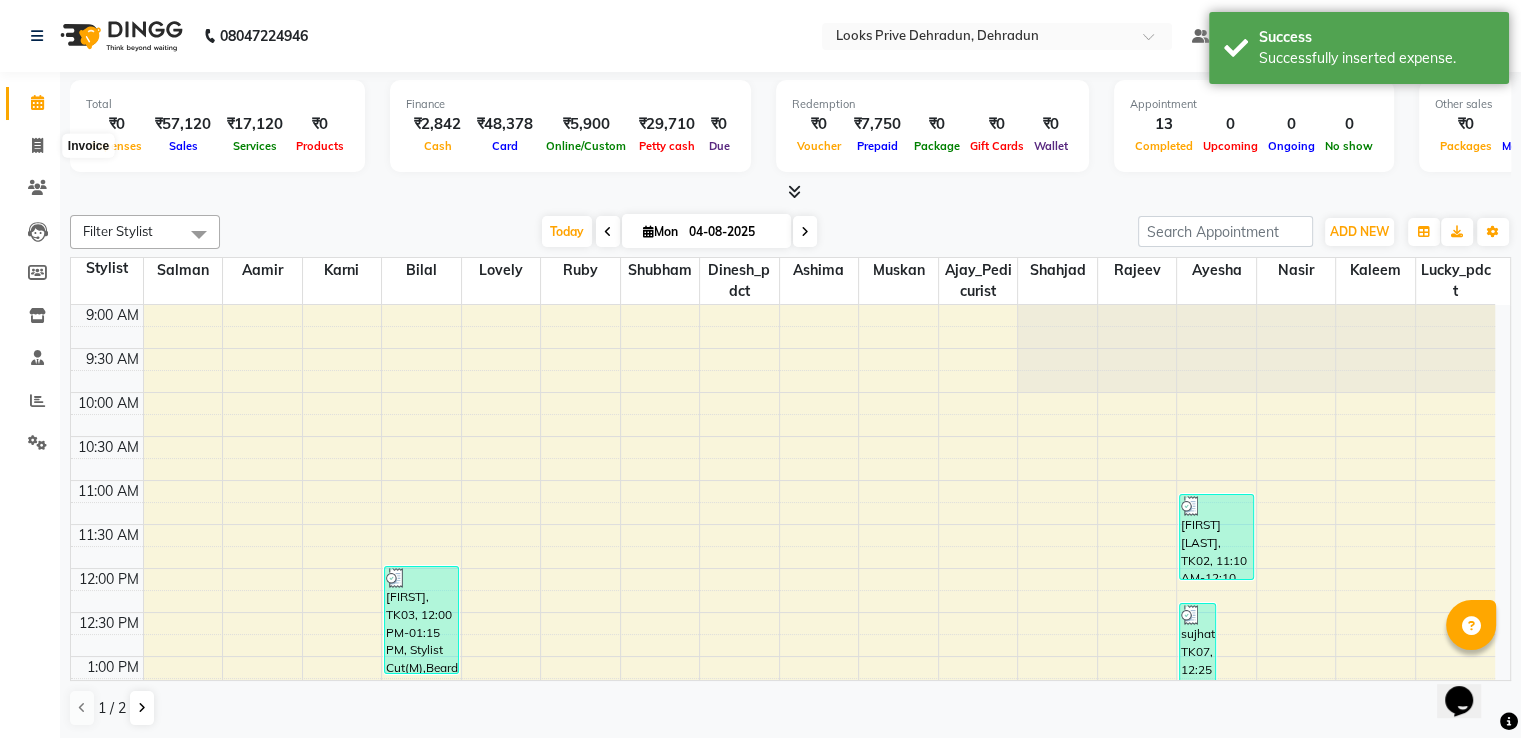select on "6205" 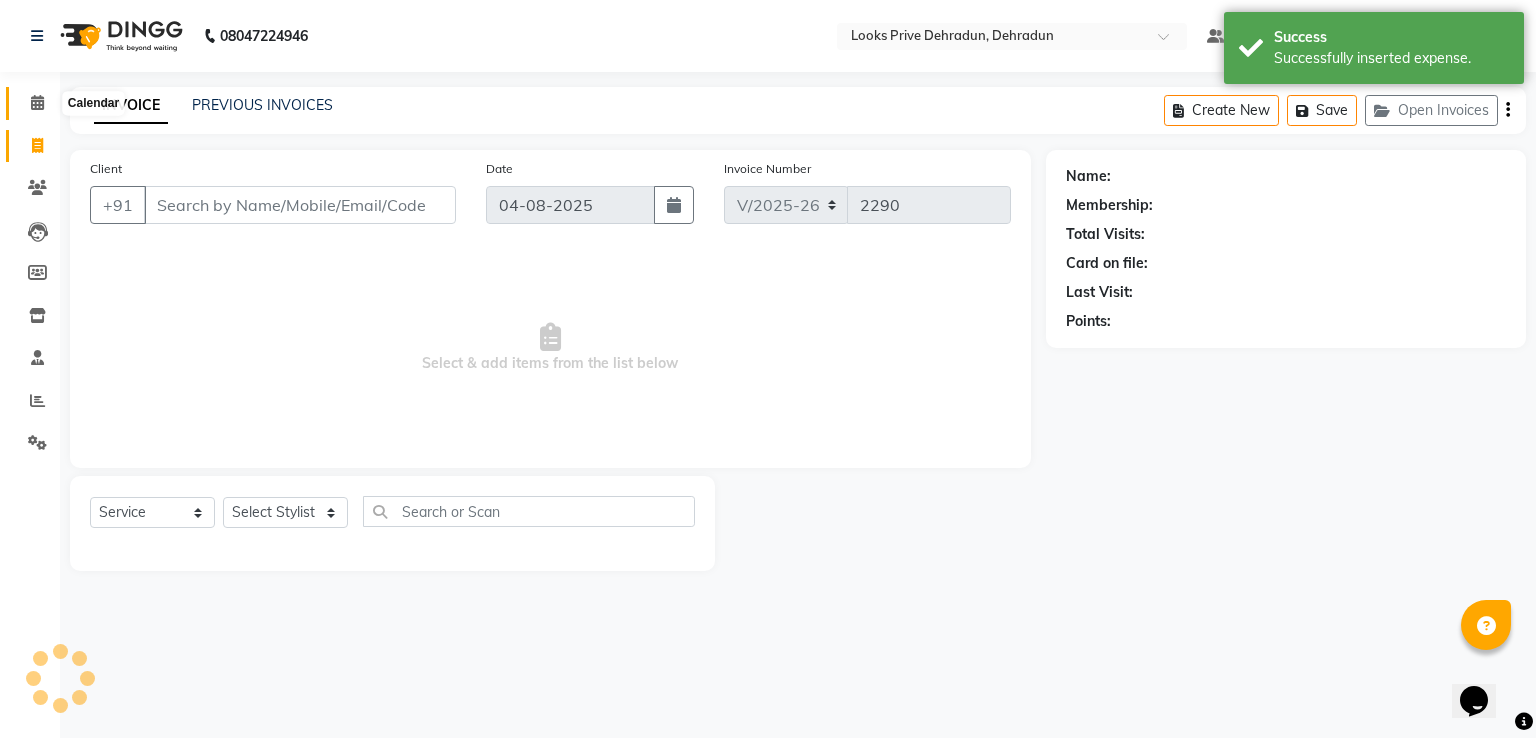 click 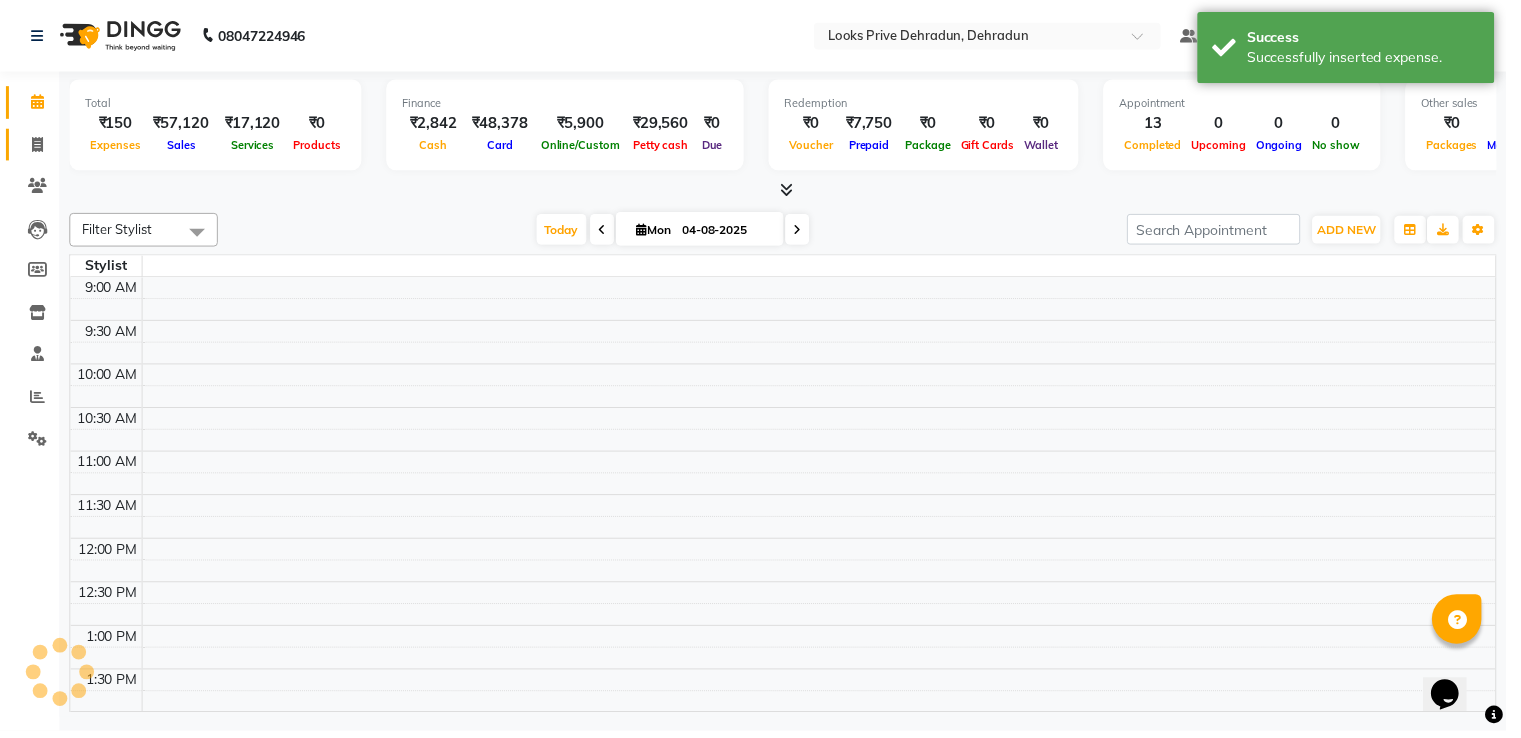 scroll, scrollTop: 632, scrollLeft: 0, axis: vertical 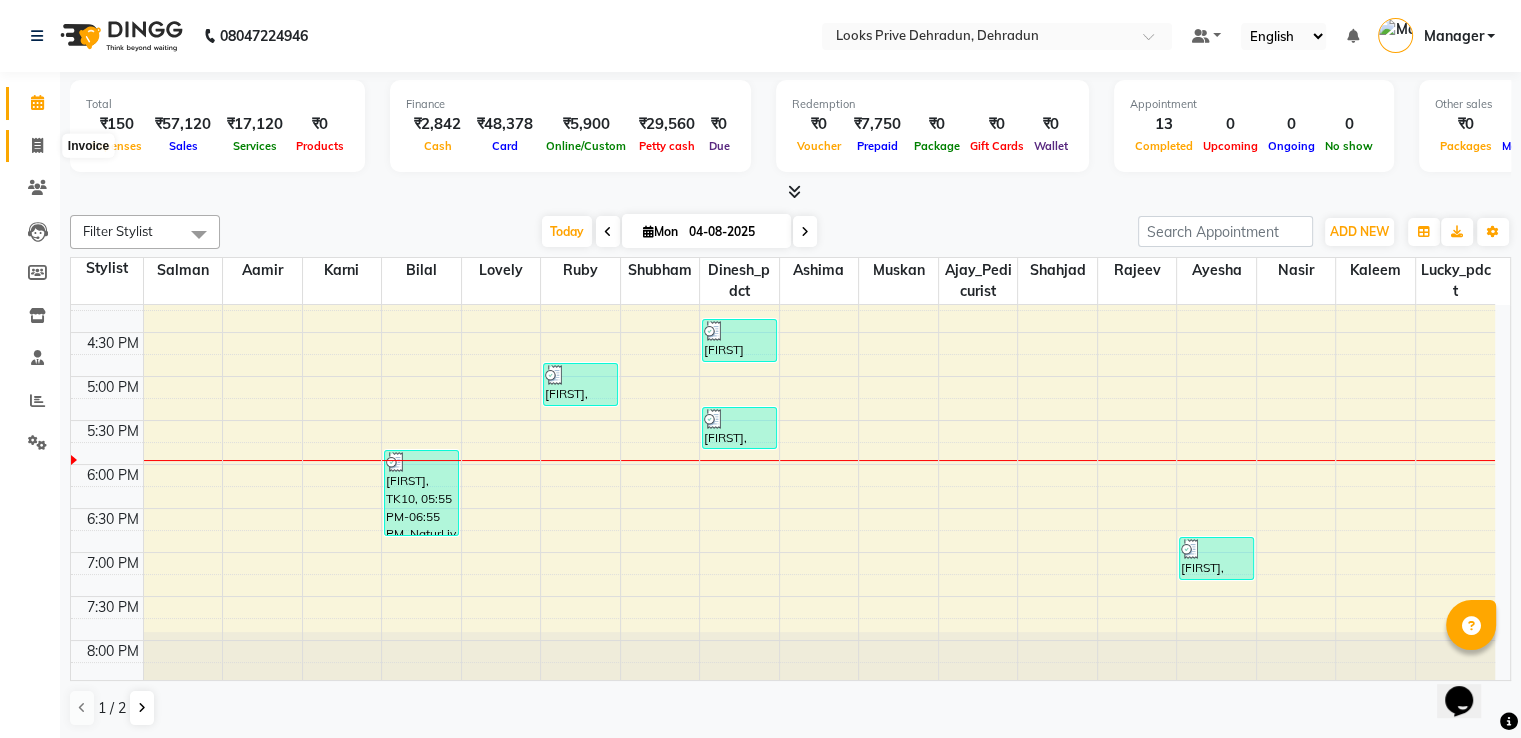 click 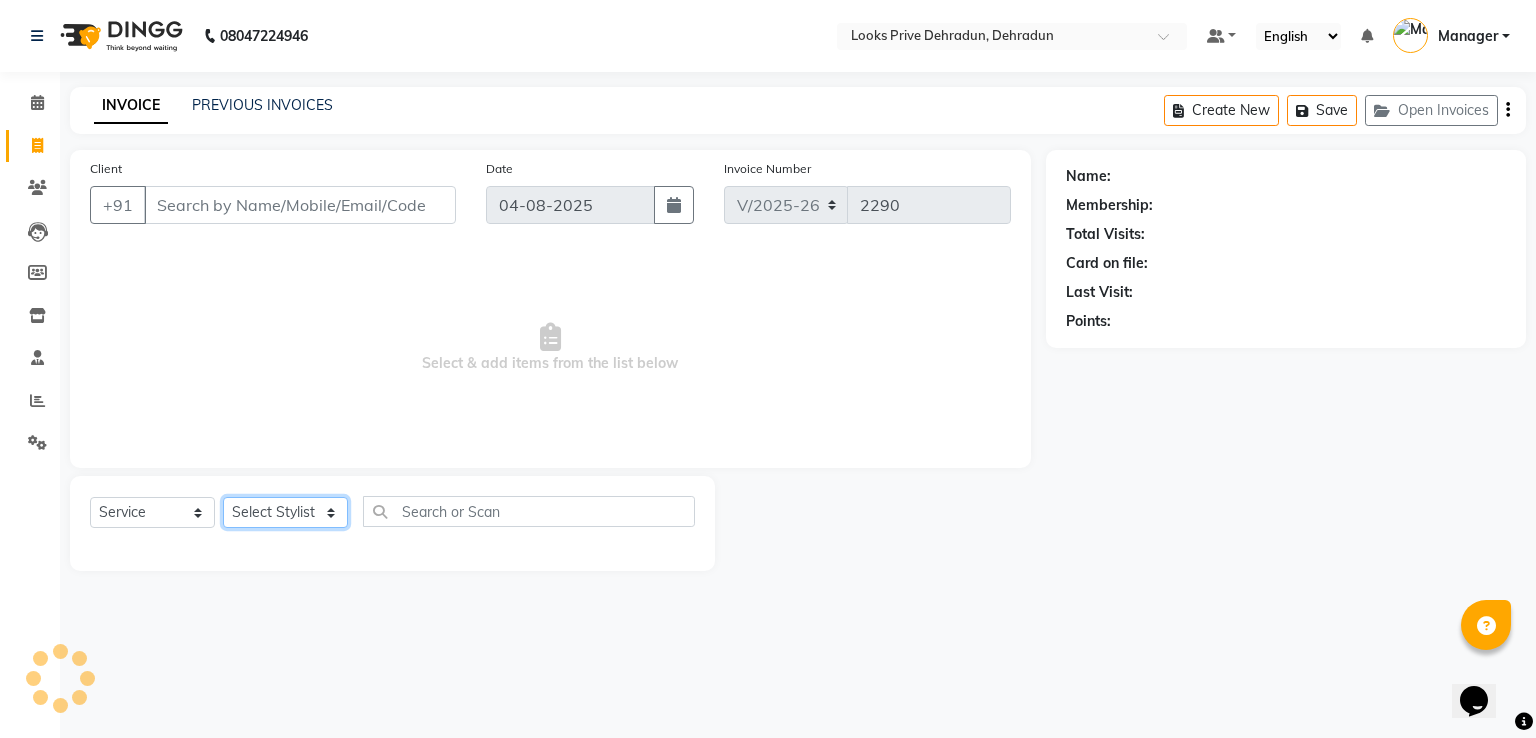click on "Select Stylist" 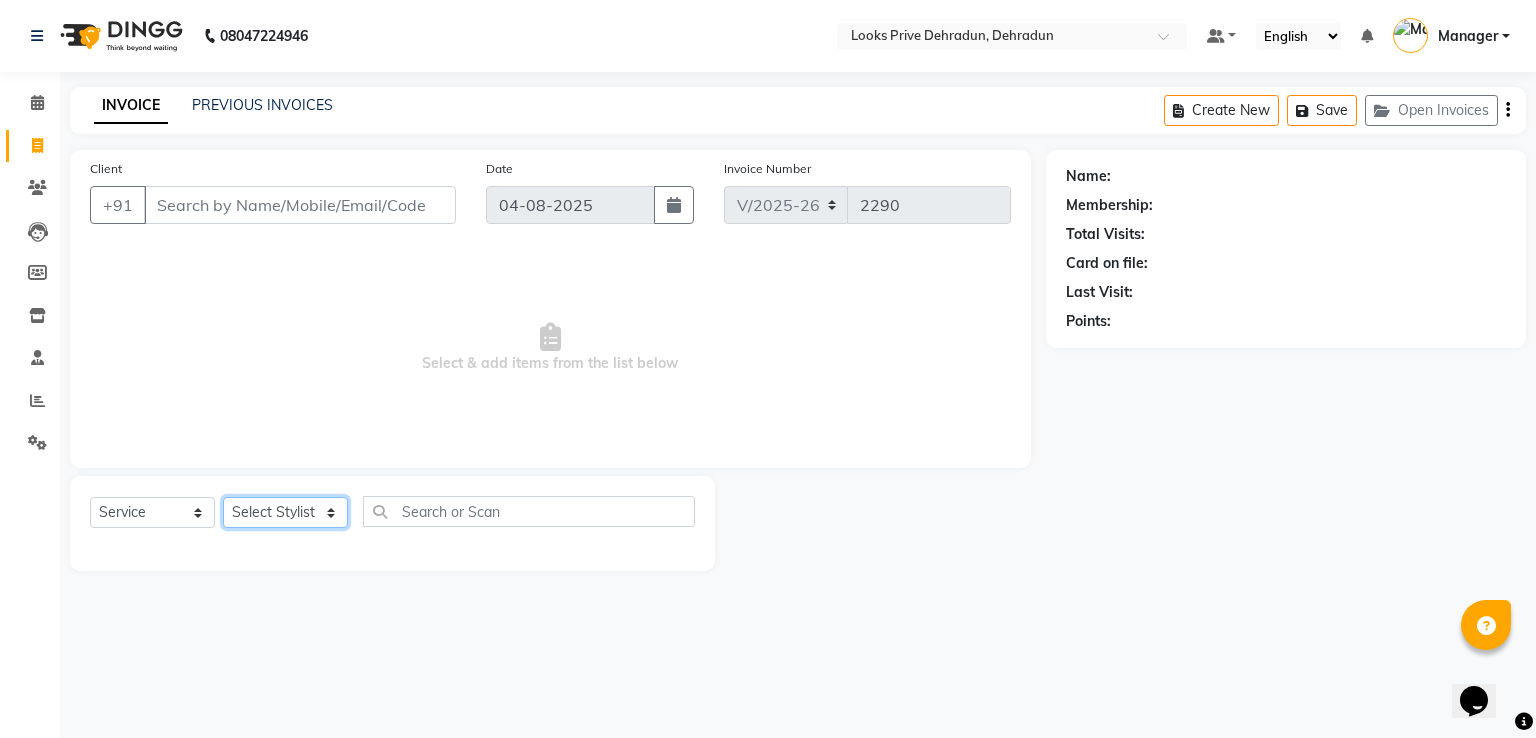 select on "76838" 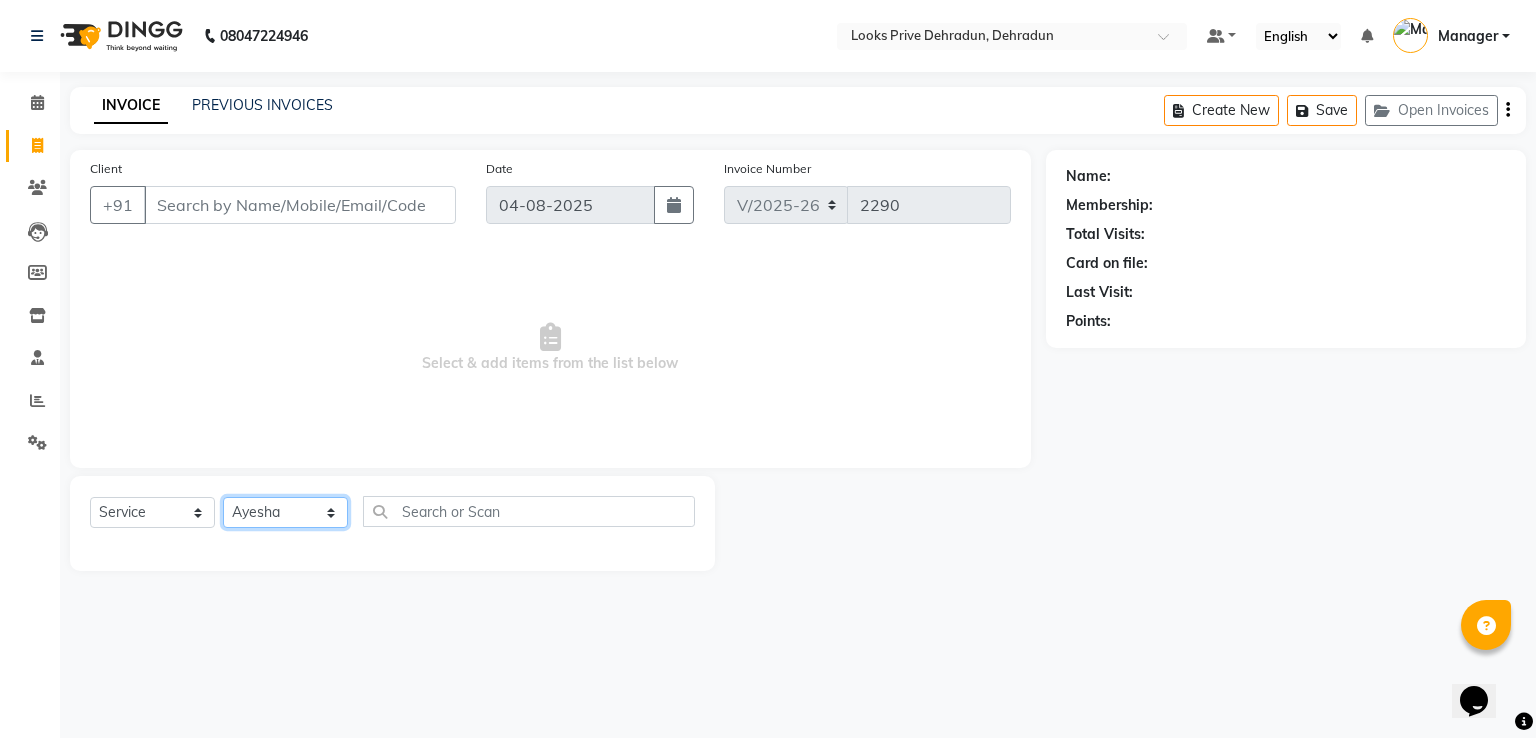 click on "Select Stylist A2R_Master Aamir Ajay_Pedicurist Ashima Ayesha Bilal Dinesh_pdct Kaleem Karni Lovely Lucky_pdct Manager Muskan Nasir Rajeev Ruby Salman Shahjad Shubham Suraj_pedi" 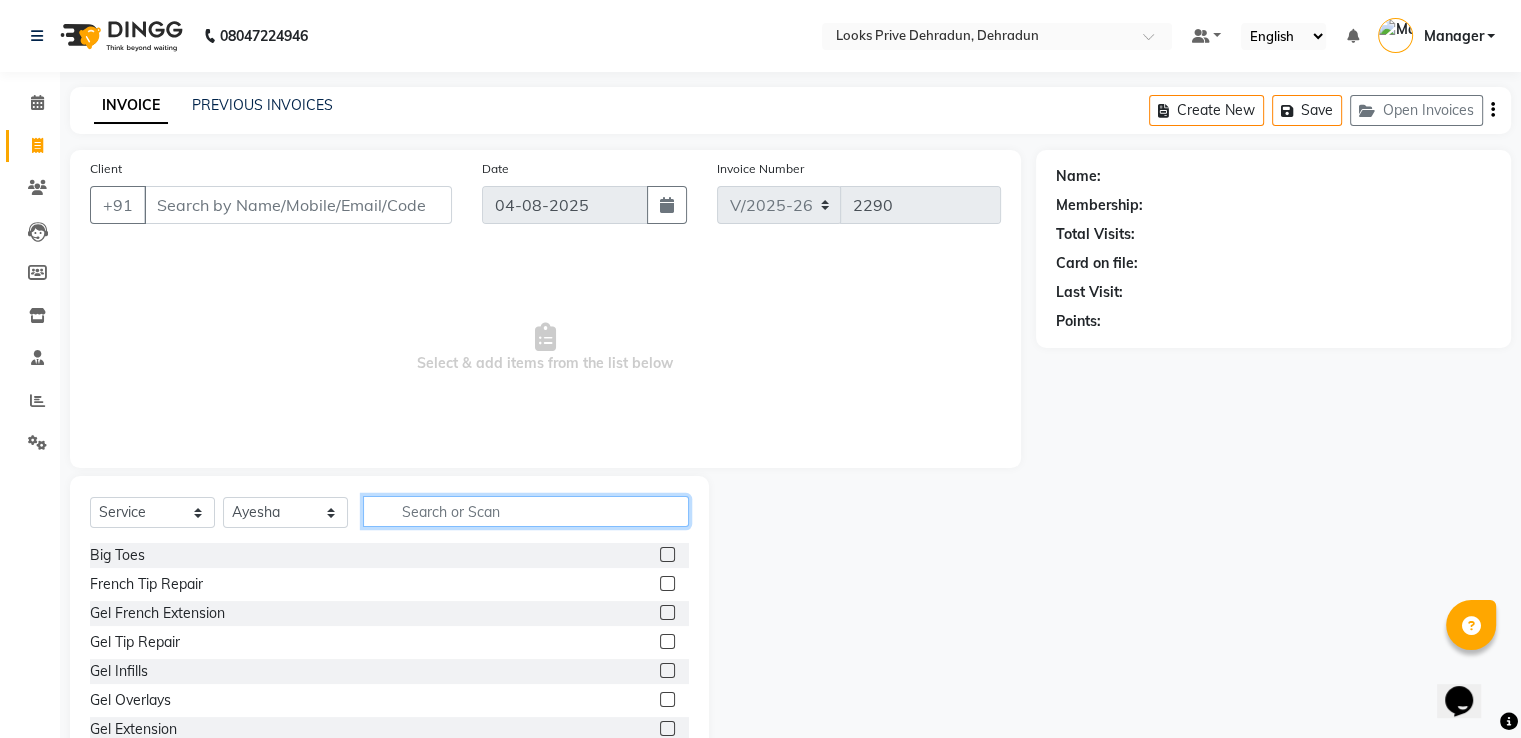 click 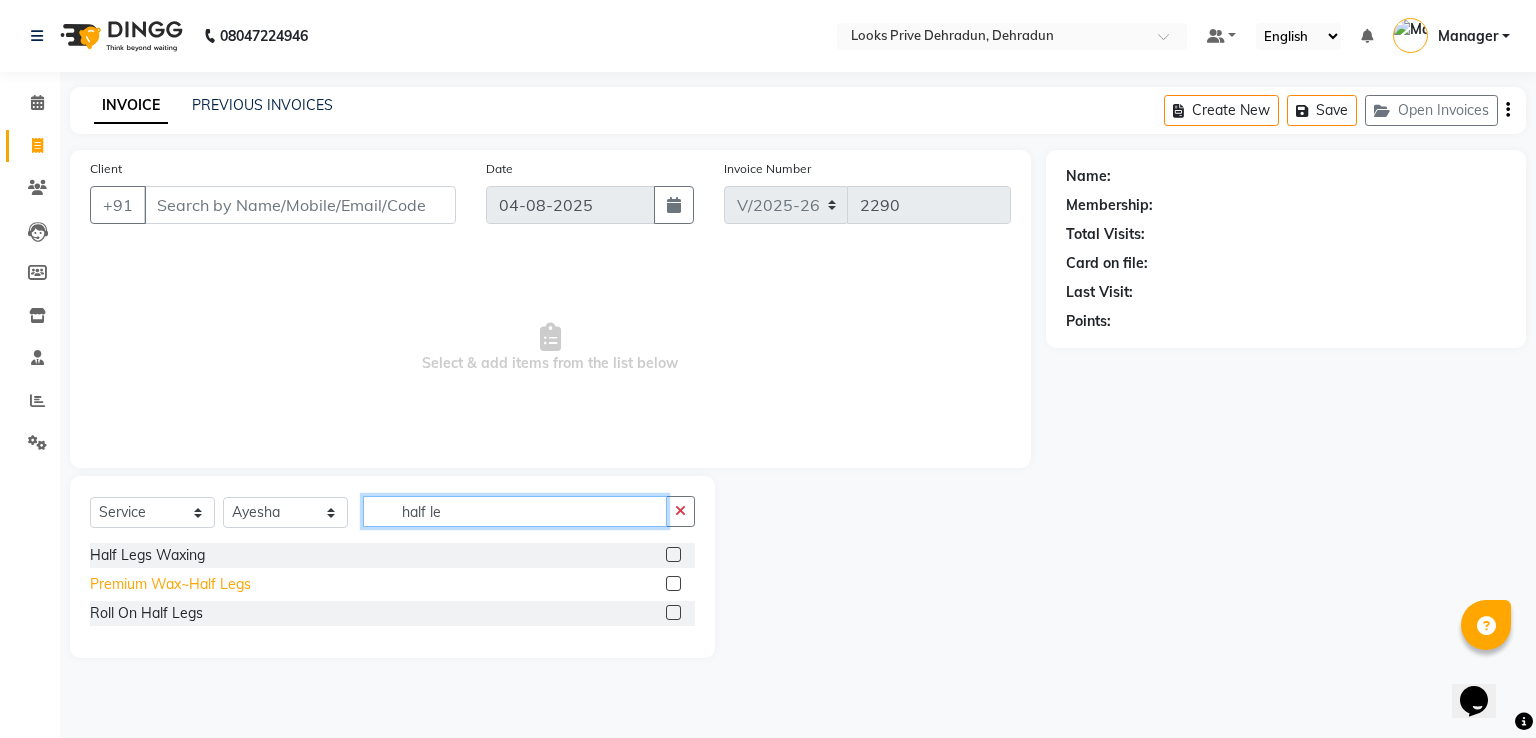 type on "half le" 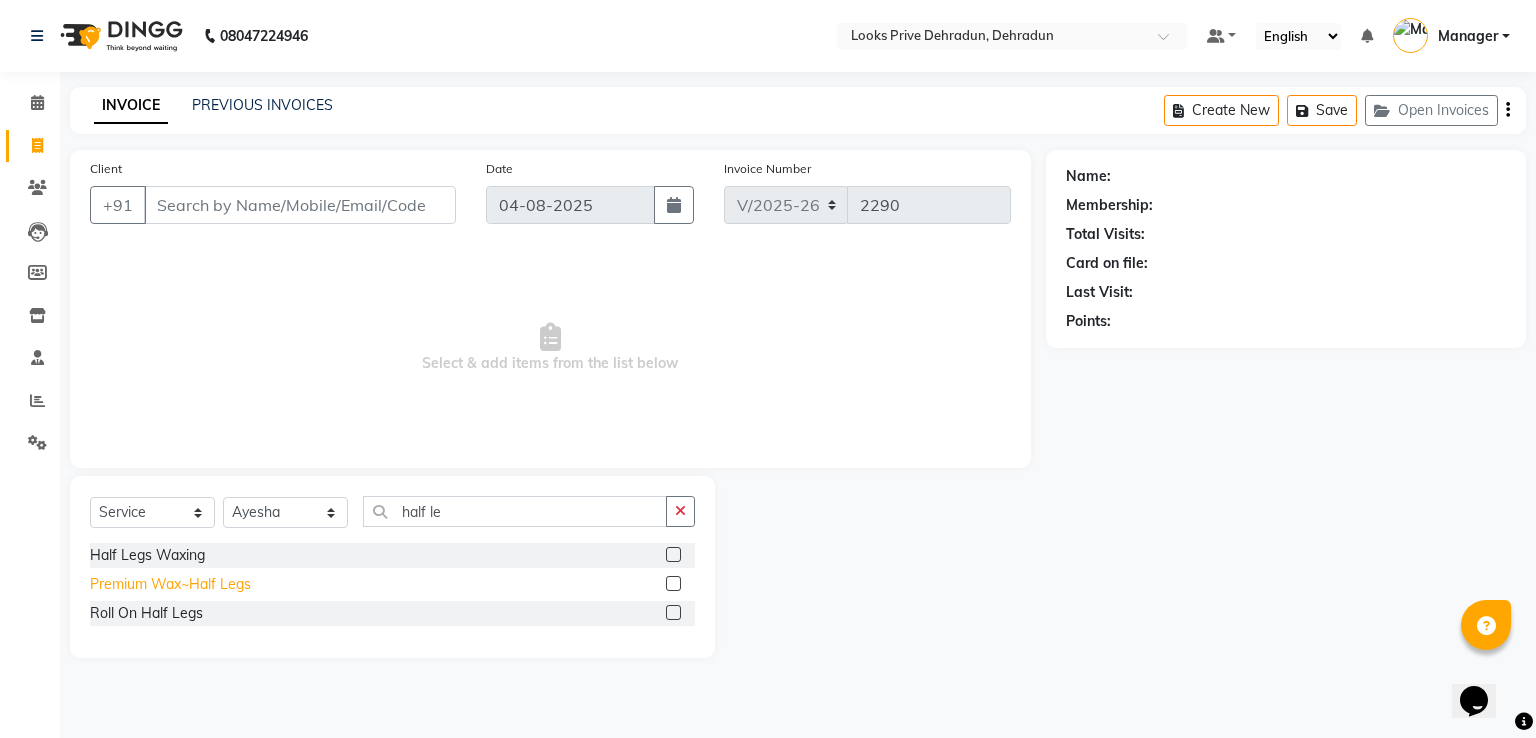 click on "Premium Wax~Half Legs" 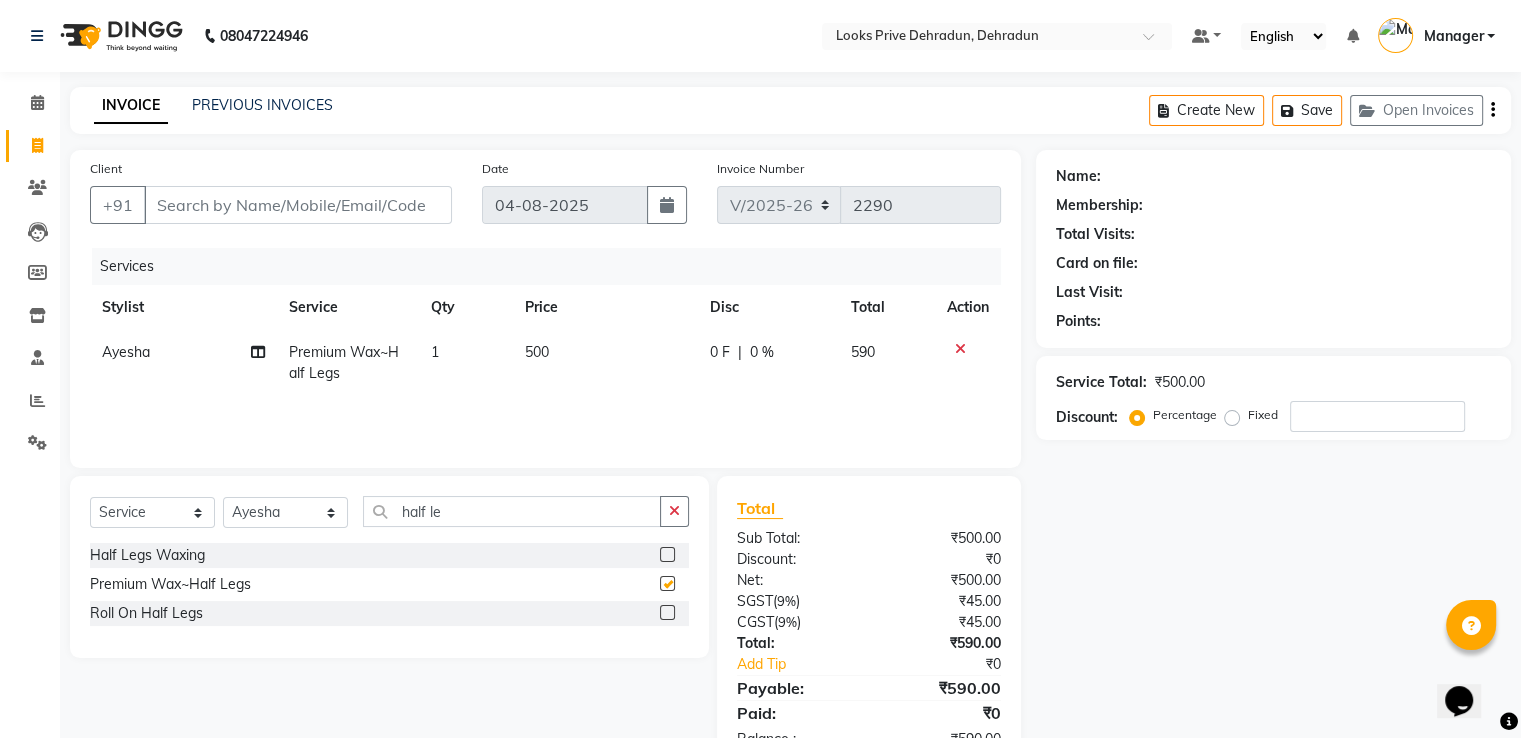 checkbox on "false" 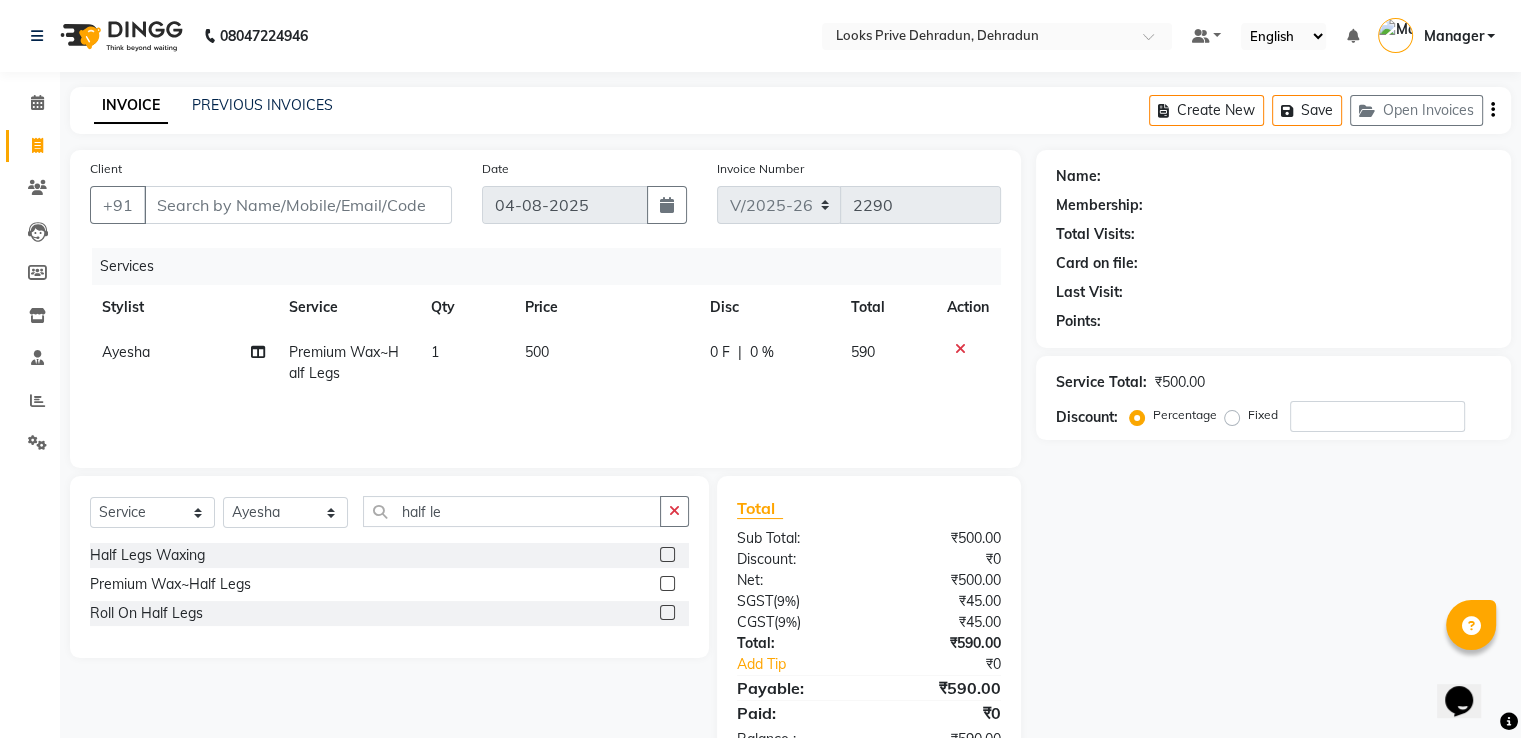 click on "500" 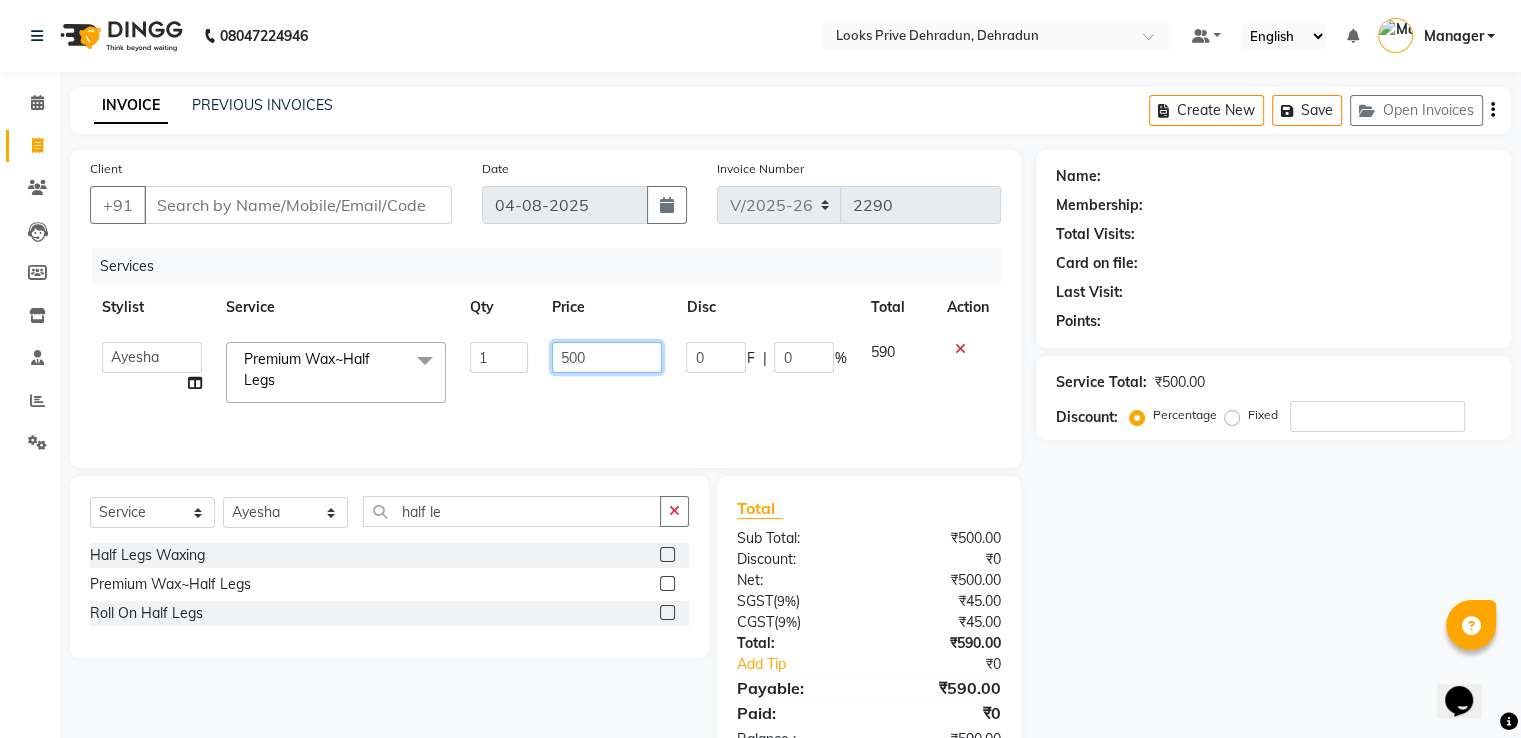 drag, startPoint x: 607, startPoint y: 344, endPoint x: 265, endPoint y: 384, distance: 344.33124 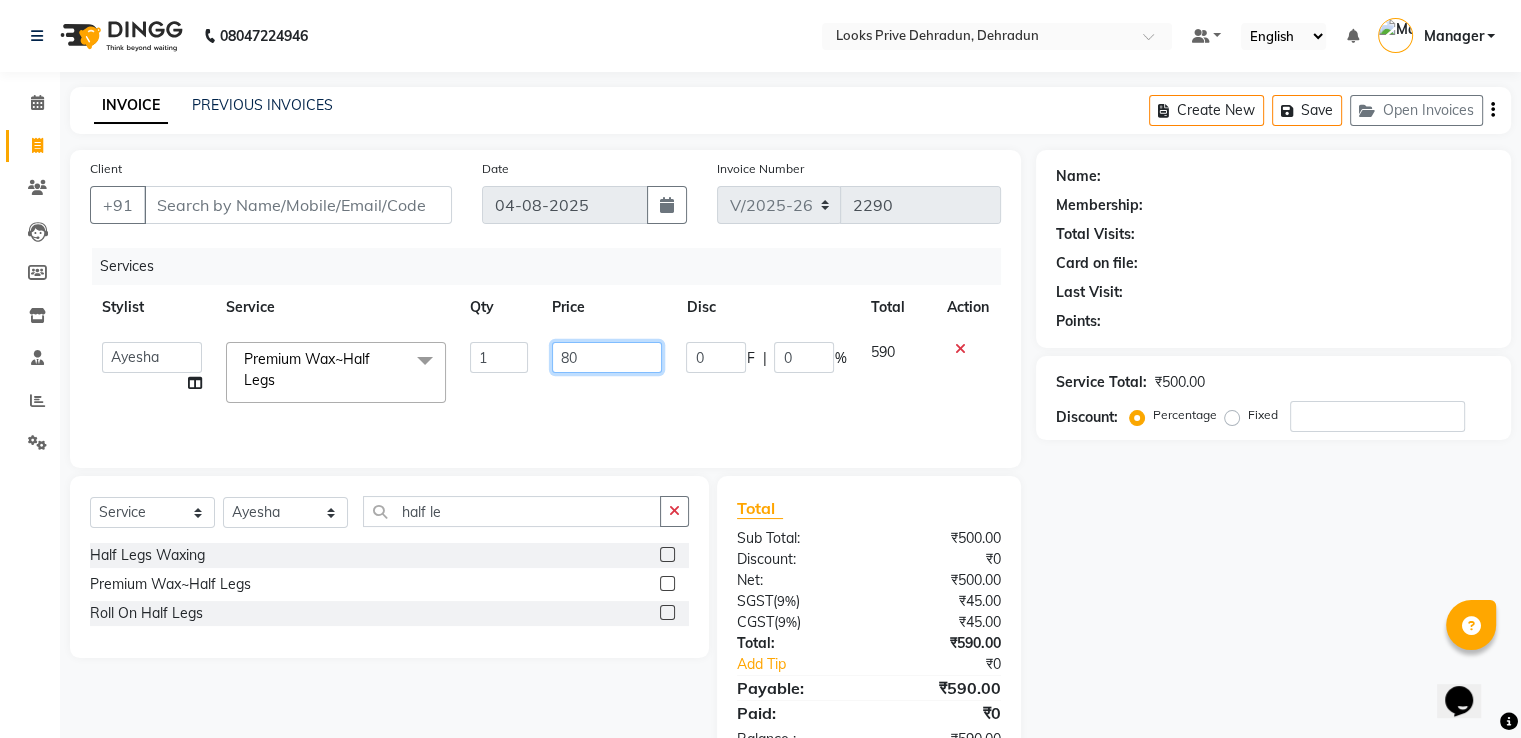 type on "800" 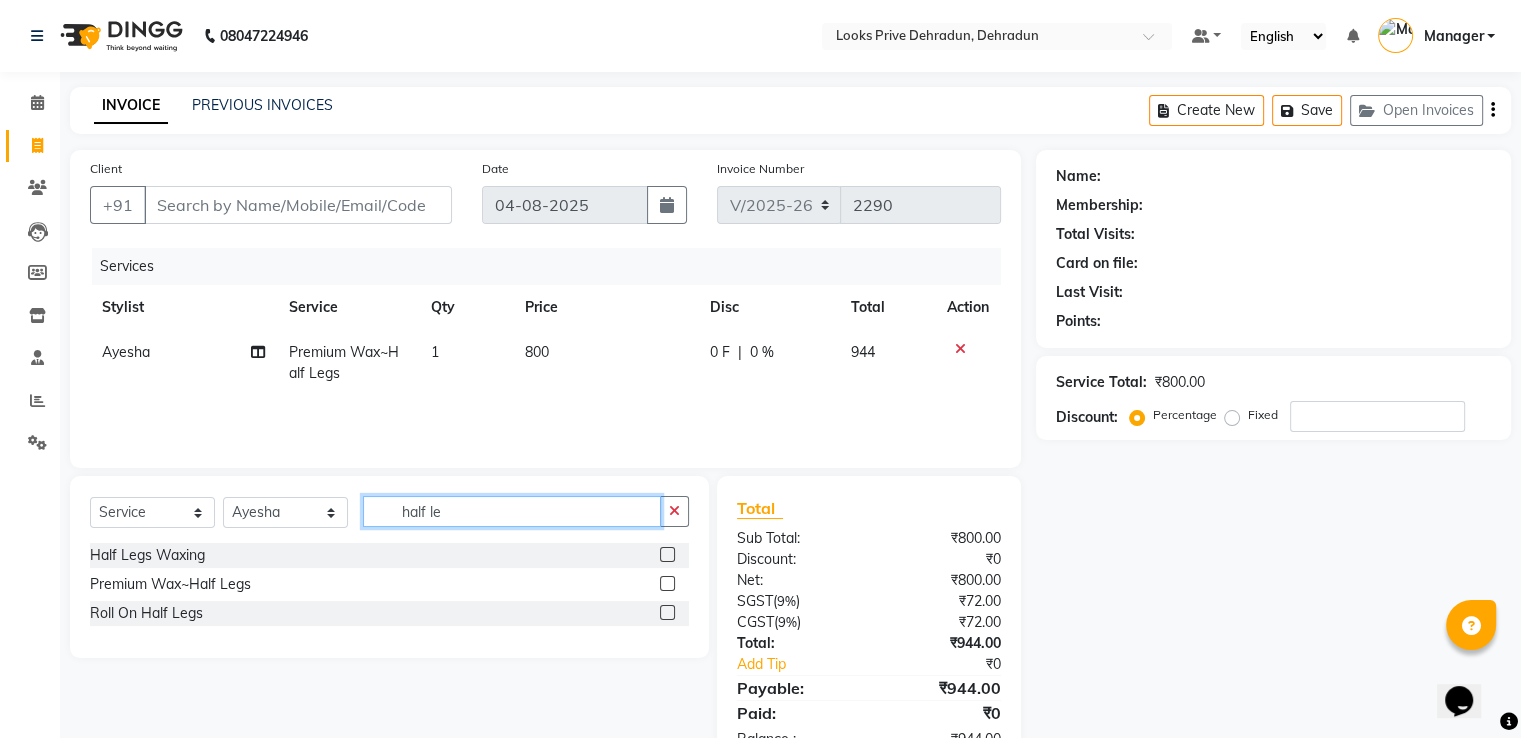 drag, startPoint x: 468, startPoint y: 506, endPoint x: 328, endPoint y: 516, distance: 140.35669 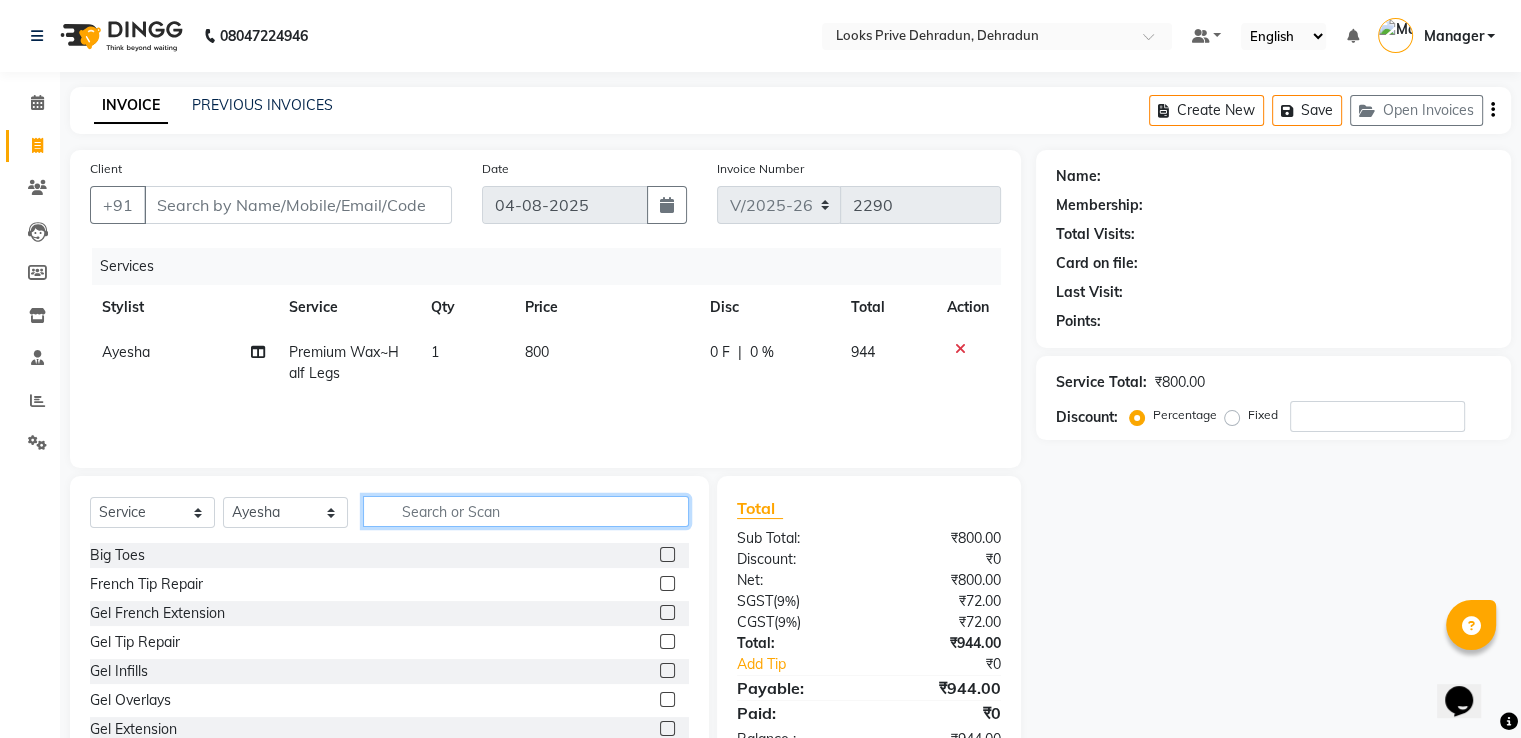 type 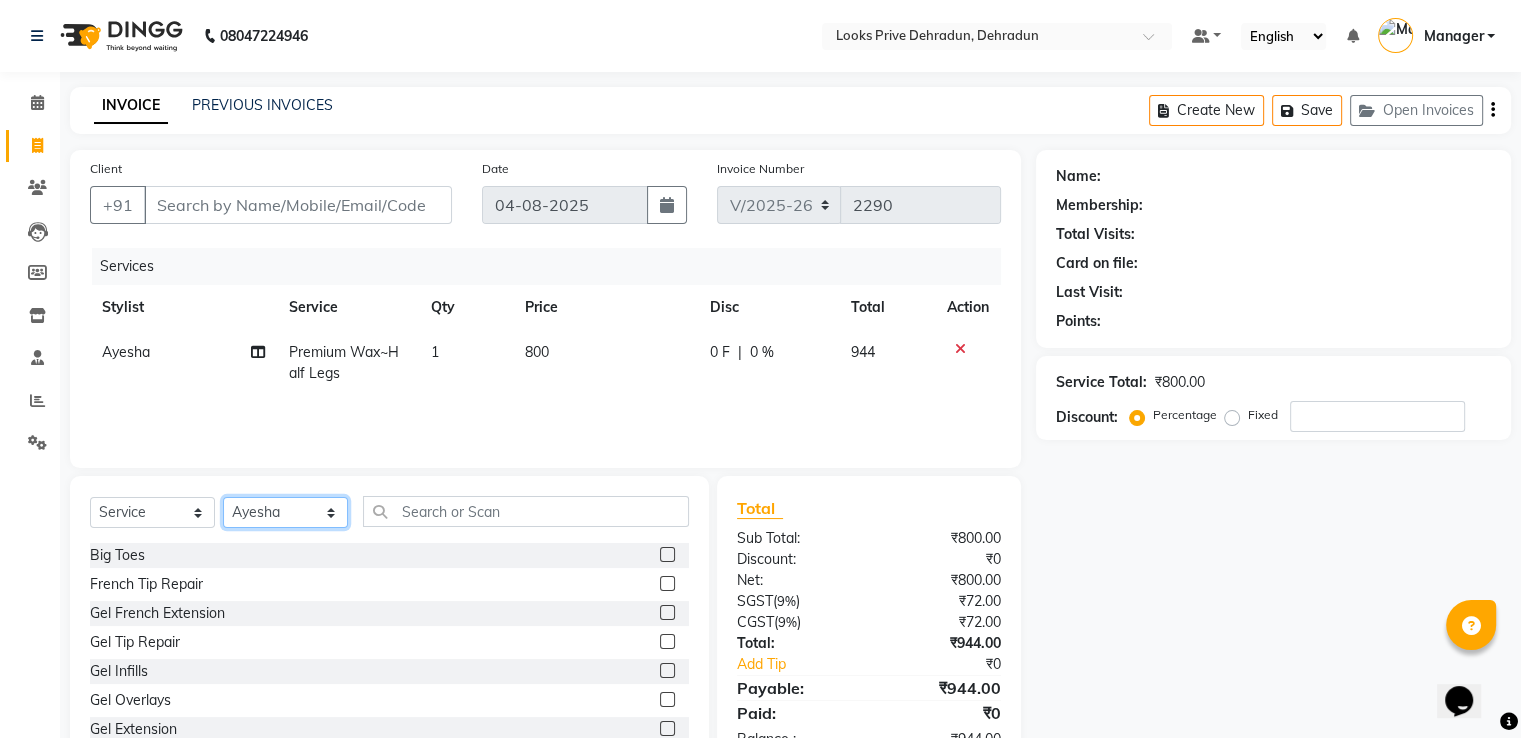 click on "Select Stylist A2R_Master Aamir Ajay_Pedicurist Ashima Ayesha Bilal Dinesh_pdct Kaleem Karni Lovely Lucky_pdct Manager Muskan Nasir Rajeev Ruby Salman Shahjad Shubham Suraj_pedi" 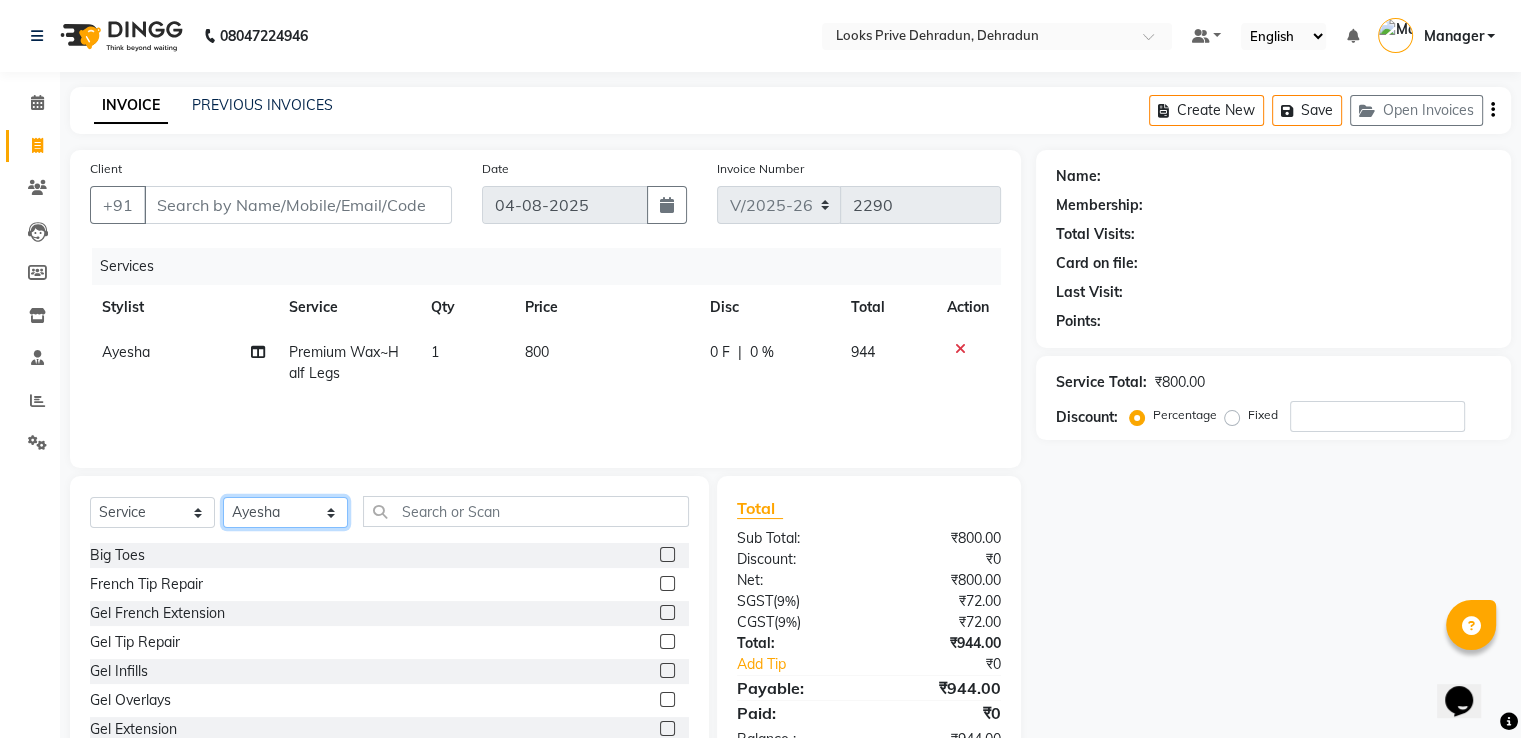 select on "74574" 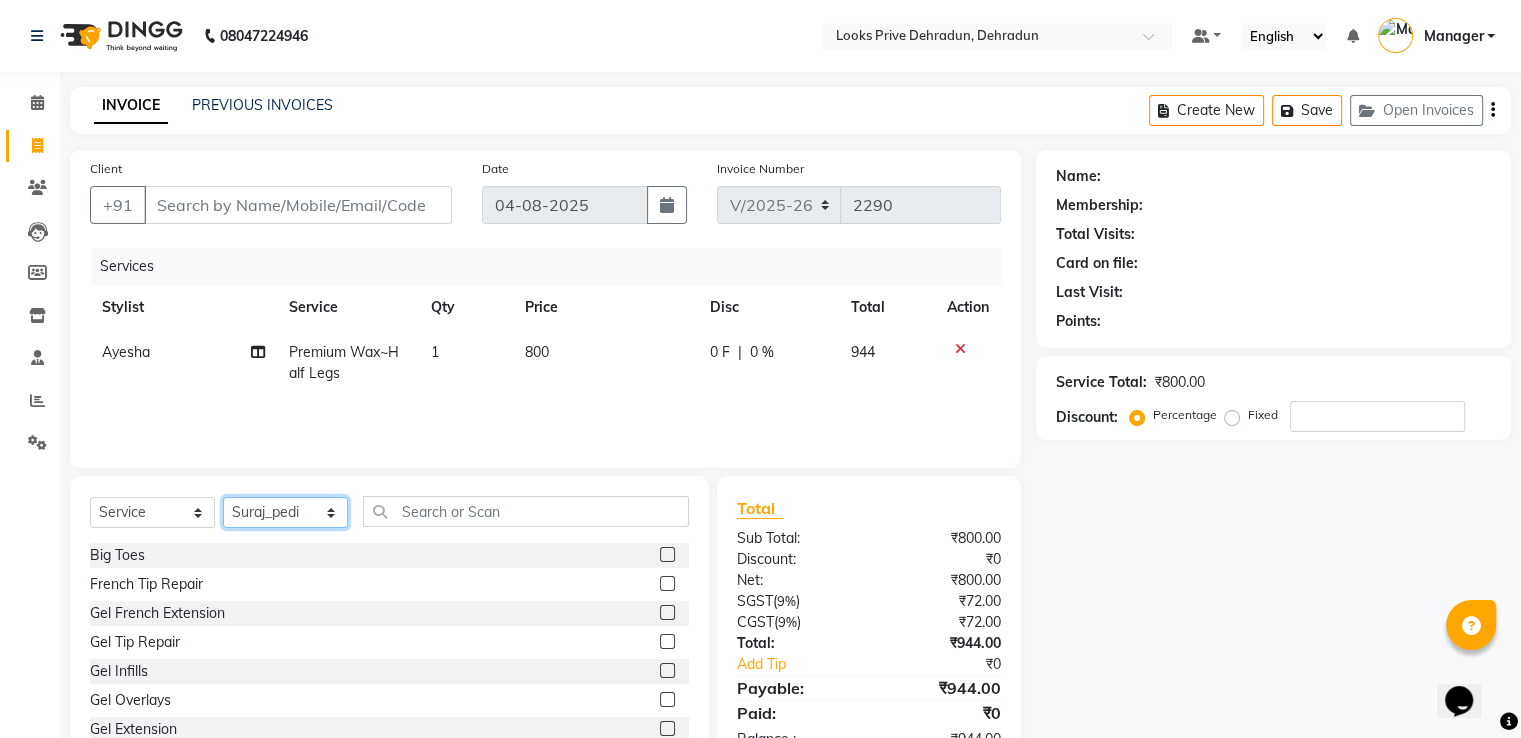 click on "Select Stylist A2R_Master Aamir Ajay_Pedicurist Ashima Ayesha Bilal Dinesh_pdct Kaleem Karni Lovely Lucky_pdct Manager Muskan Nasir Rajeev Ruby Salman Shahjad Shubham Suraj_pedi" 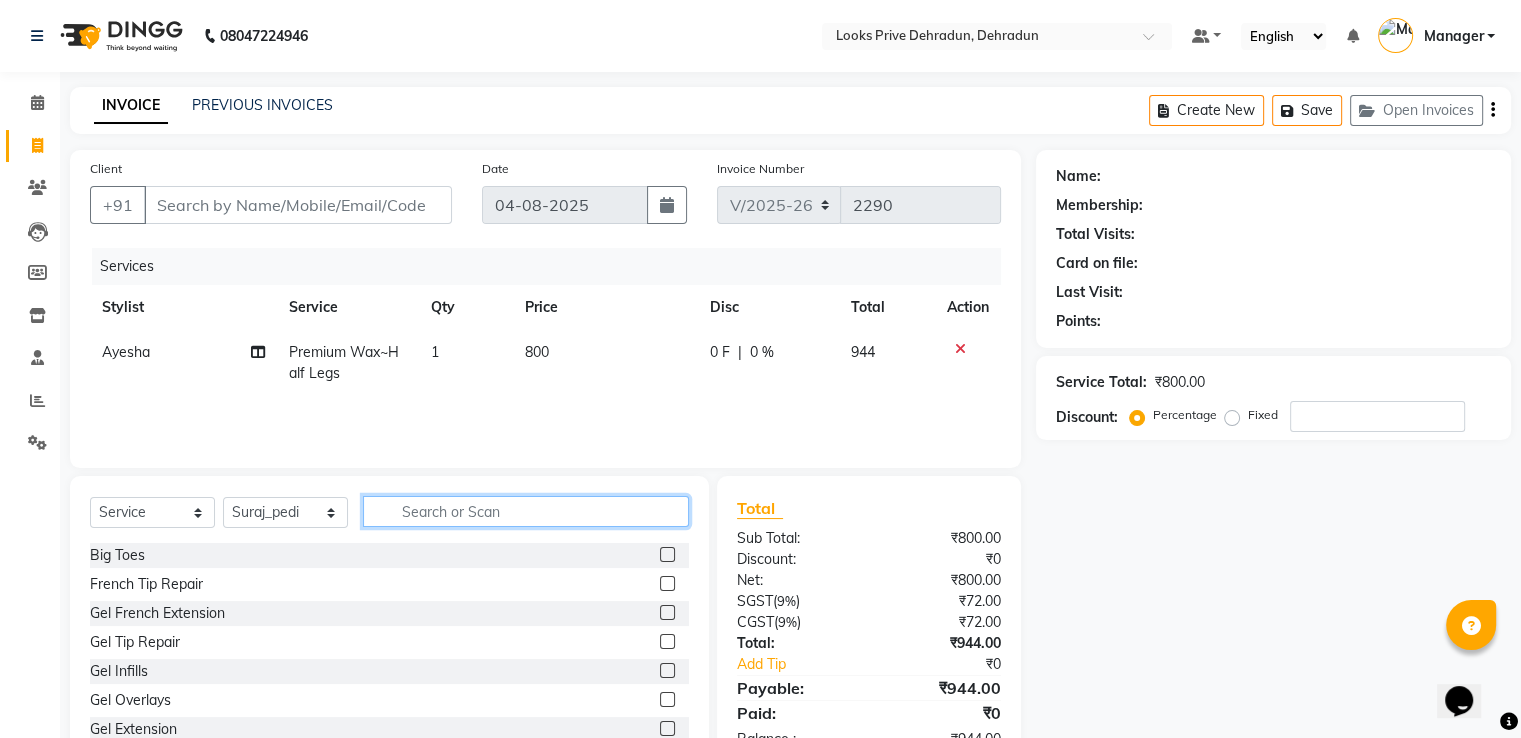 click 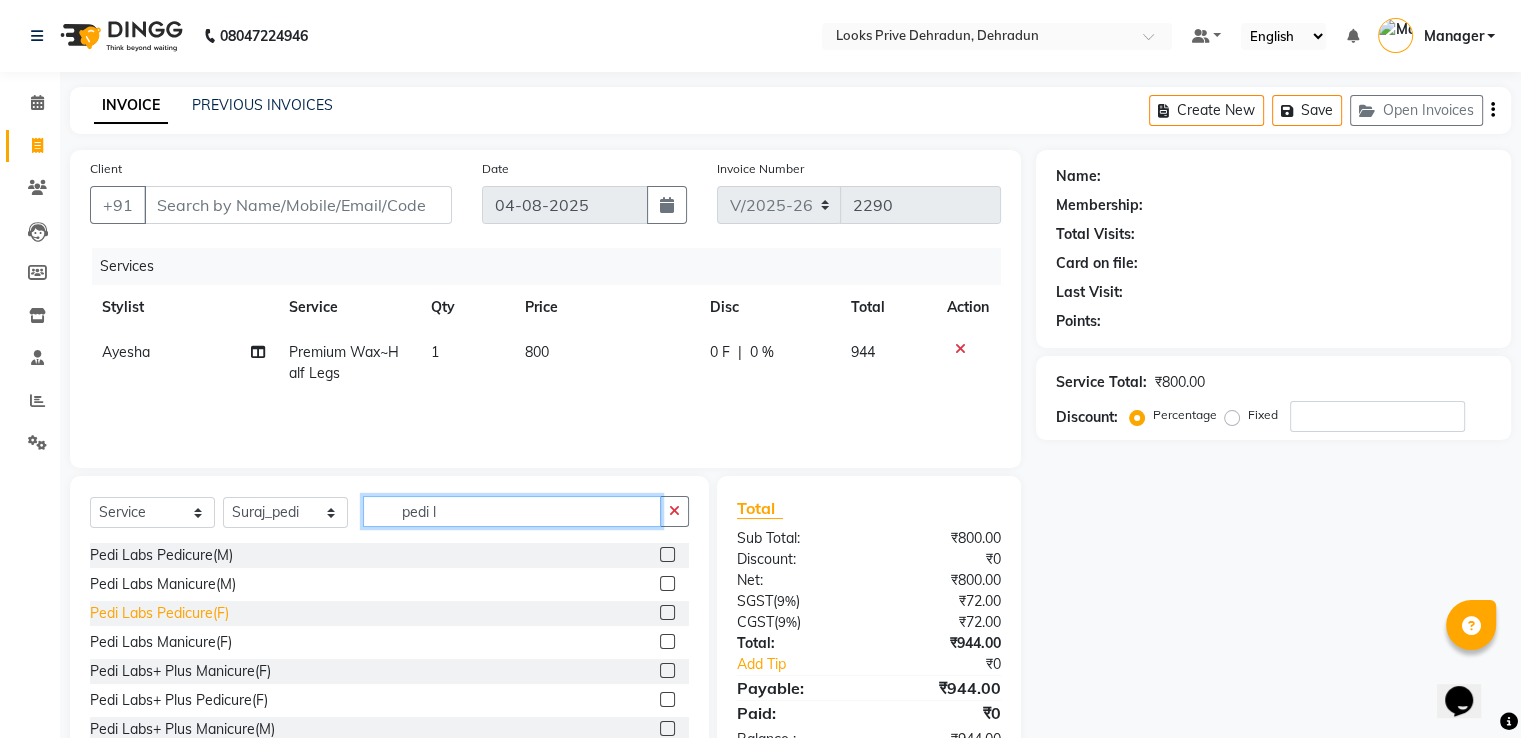 type on "pedi l" 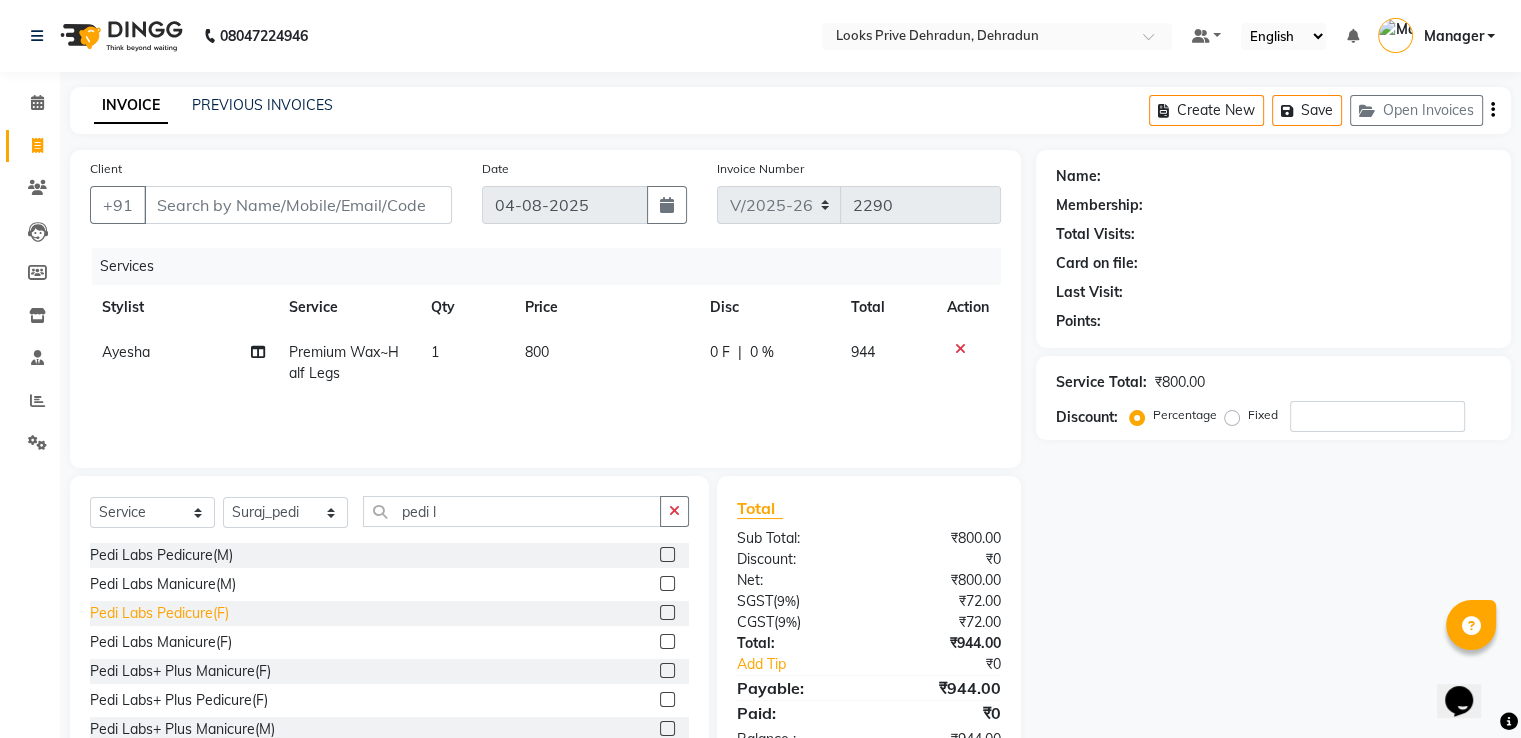 click on "Pedi Labs Pedicure(F)" 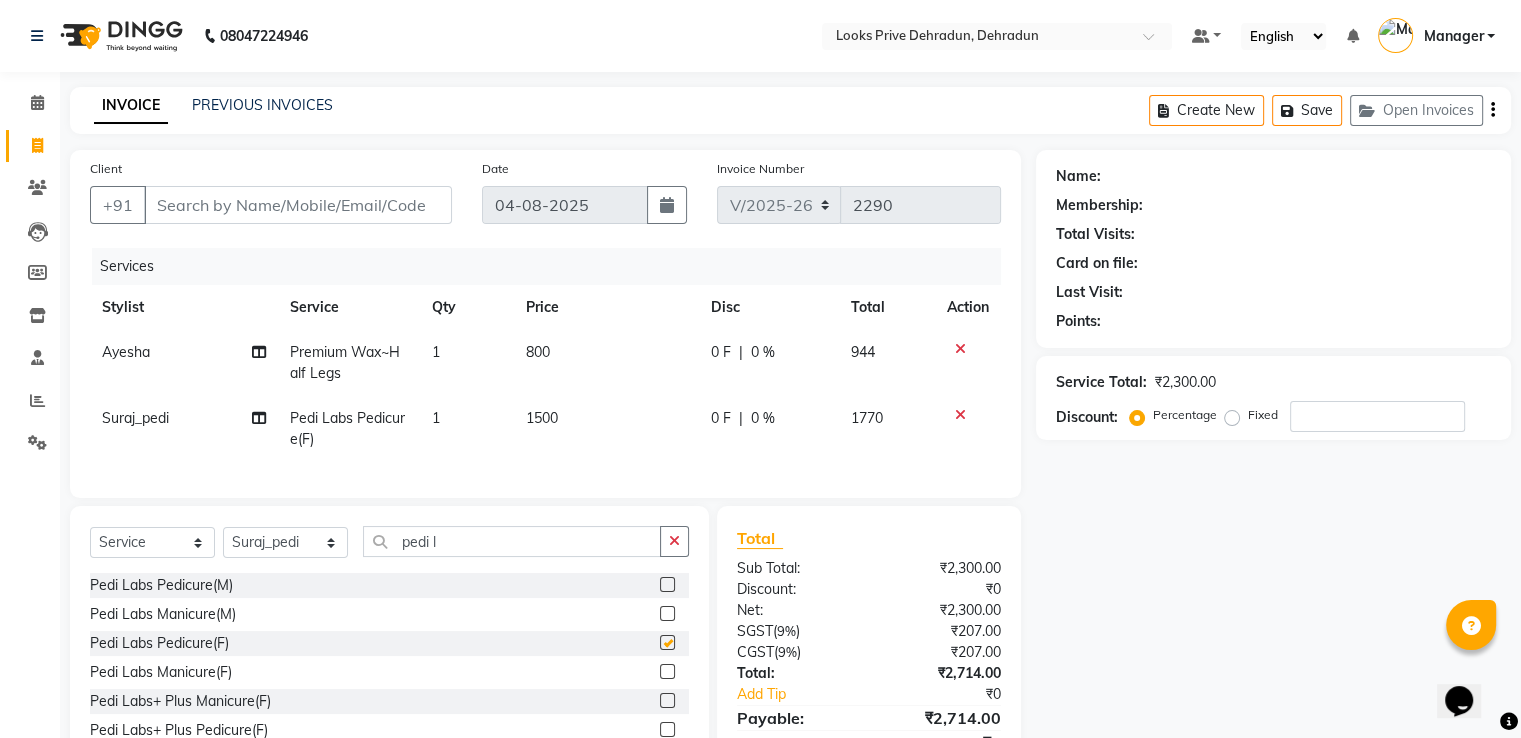 checkbox on "false" 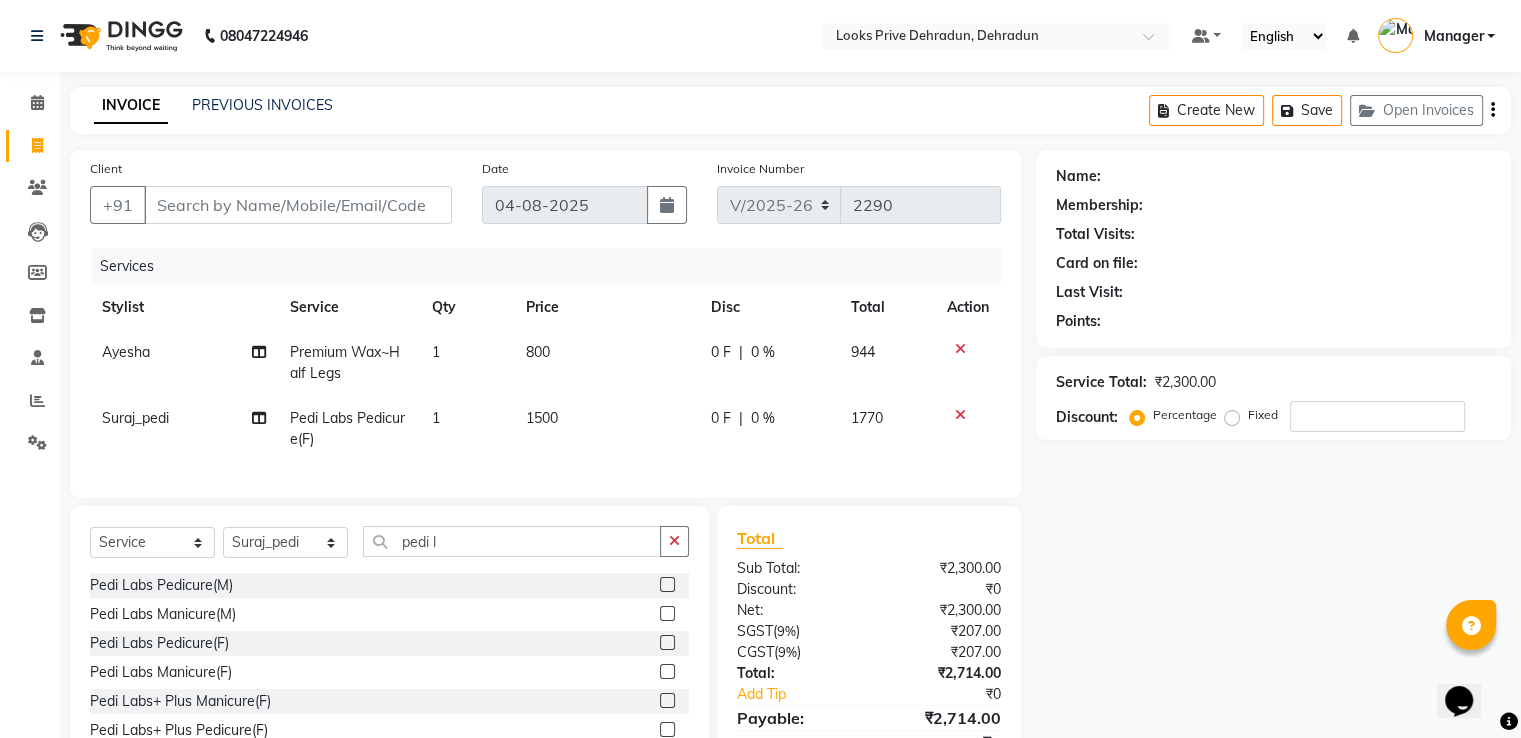 click on "1500" 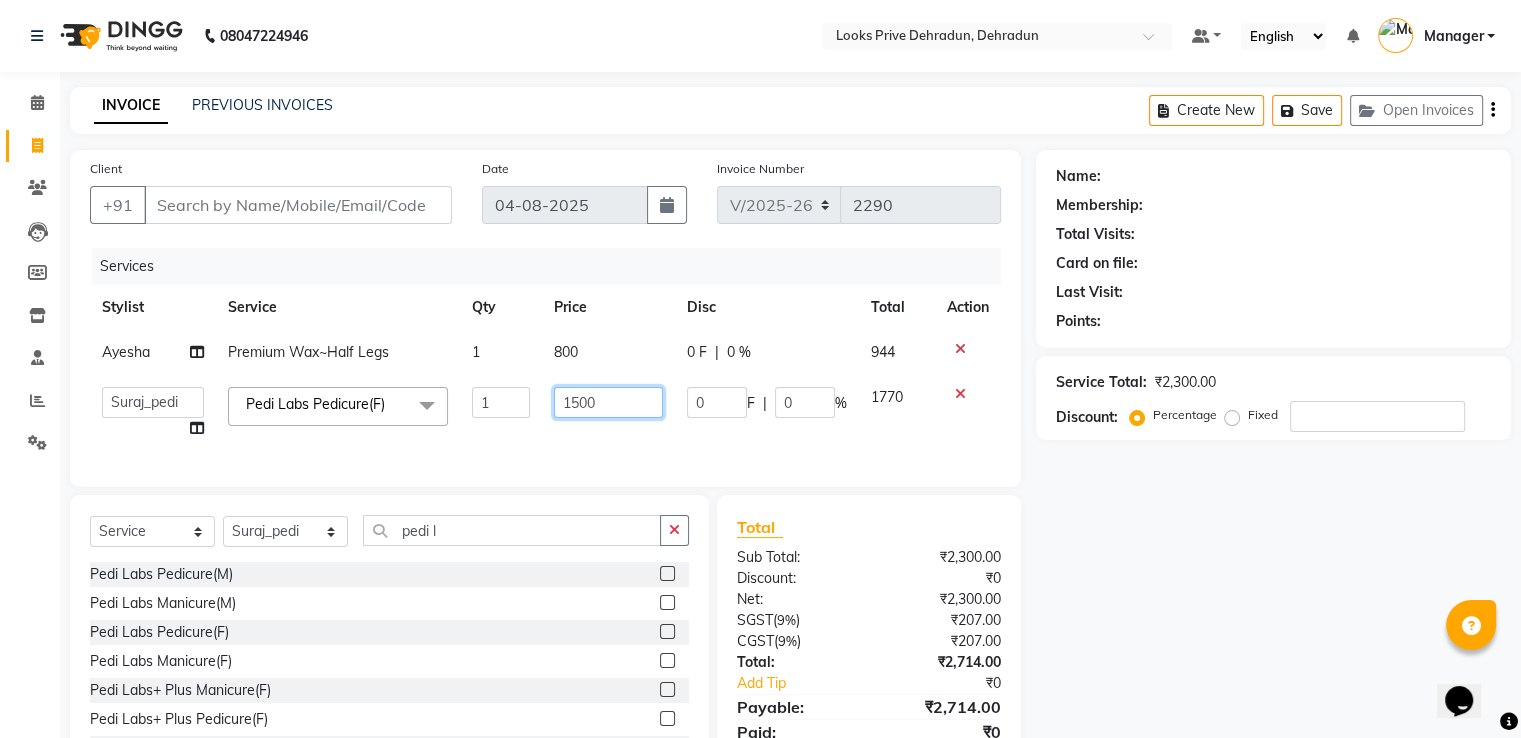 click on "1500" 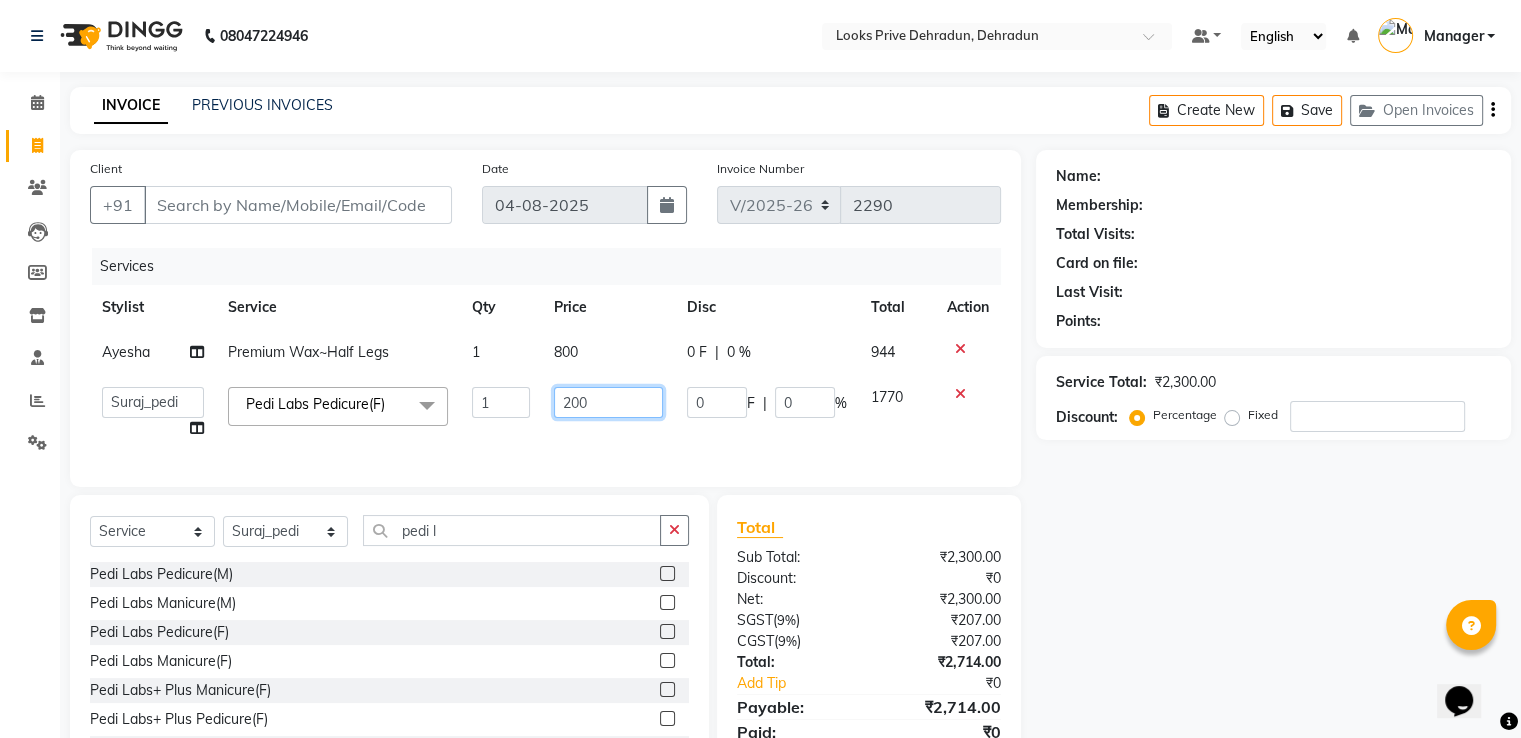 type on "2000" 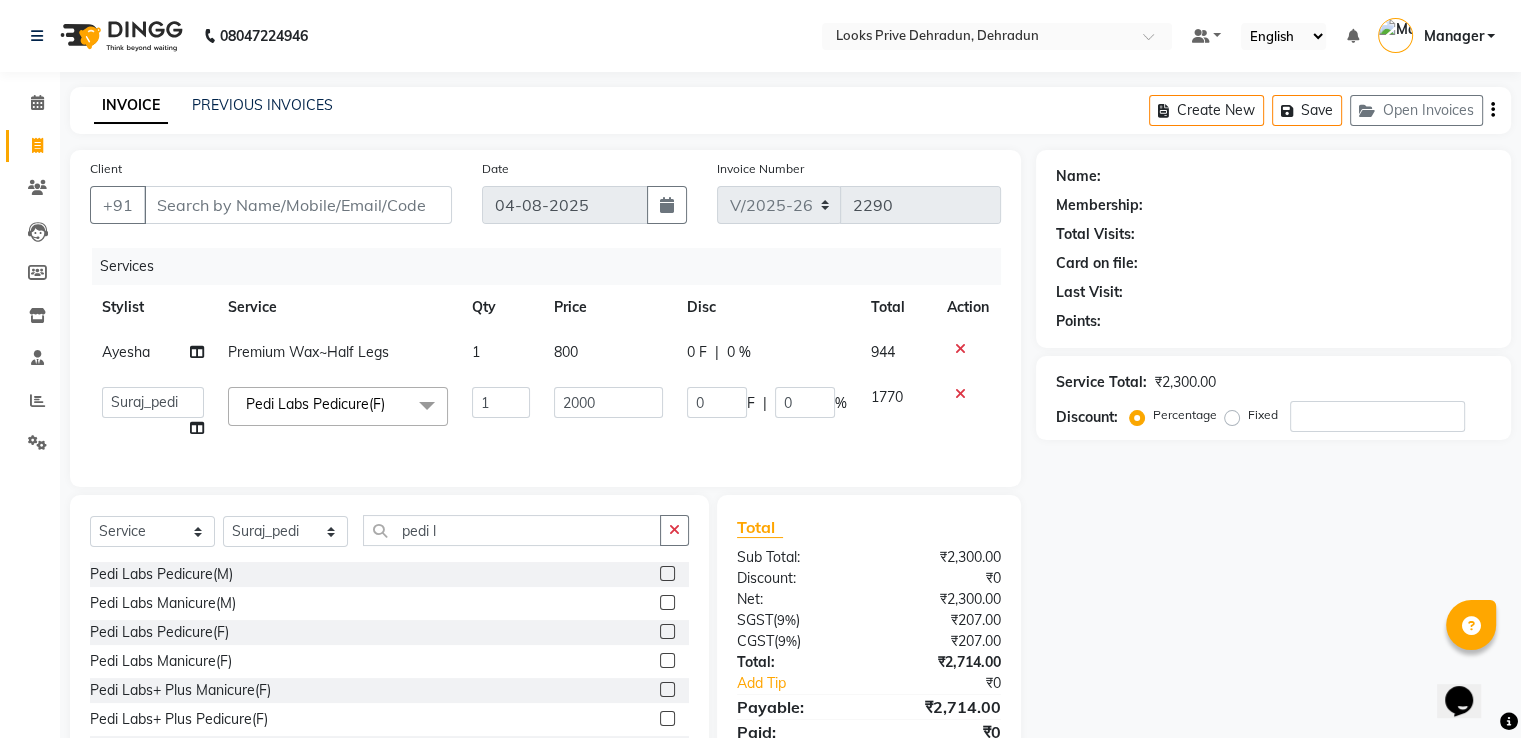 click on "2000" 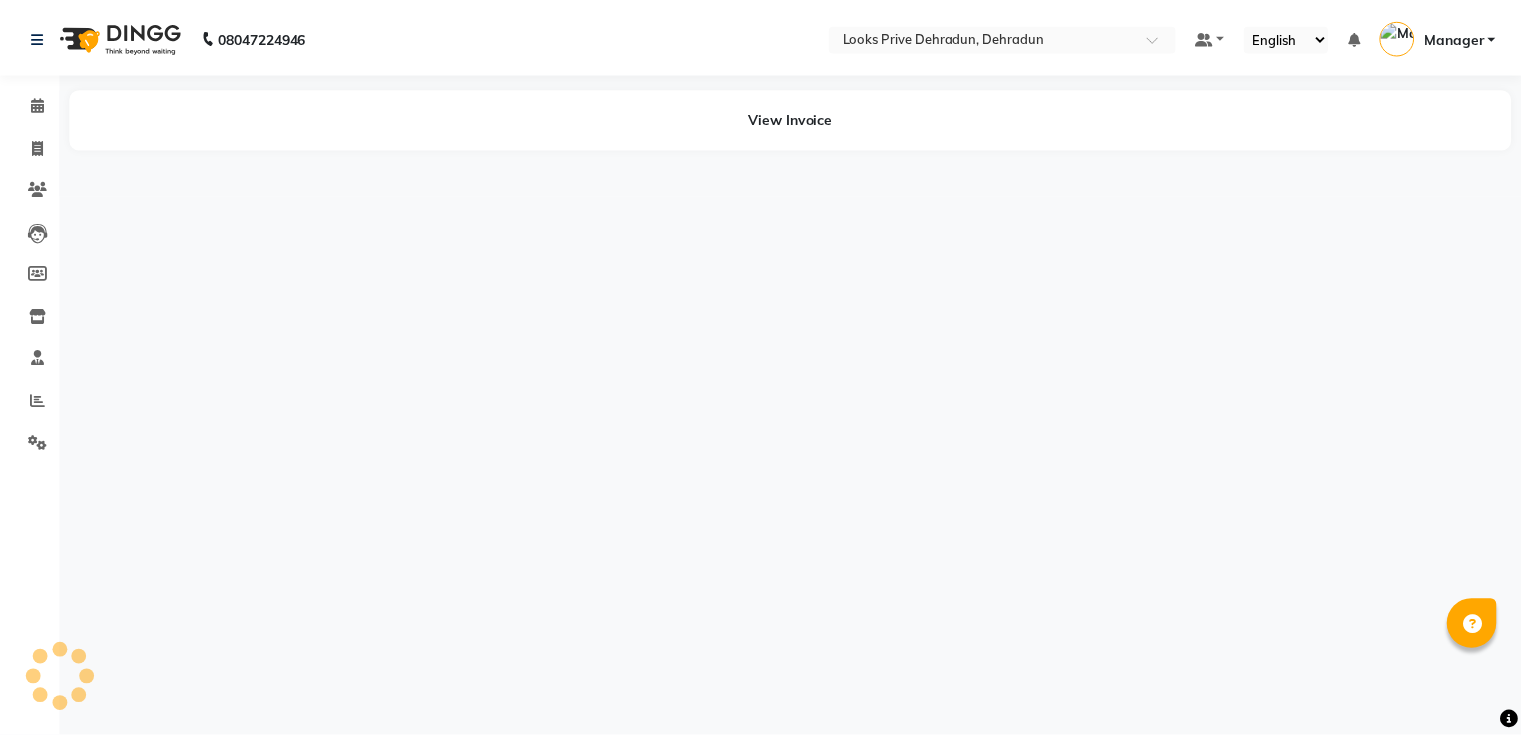 scroll, scrollTop: 0, scrollLeft: 0, axis: both 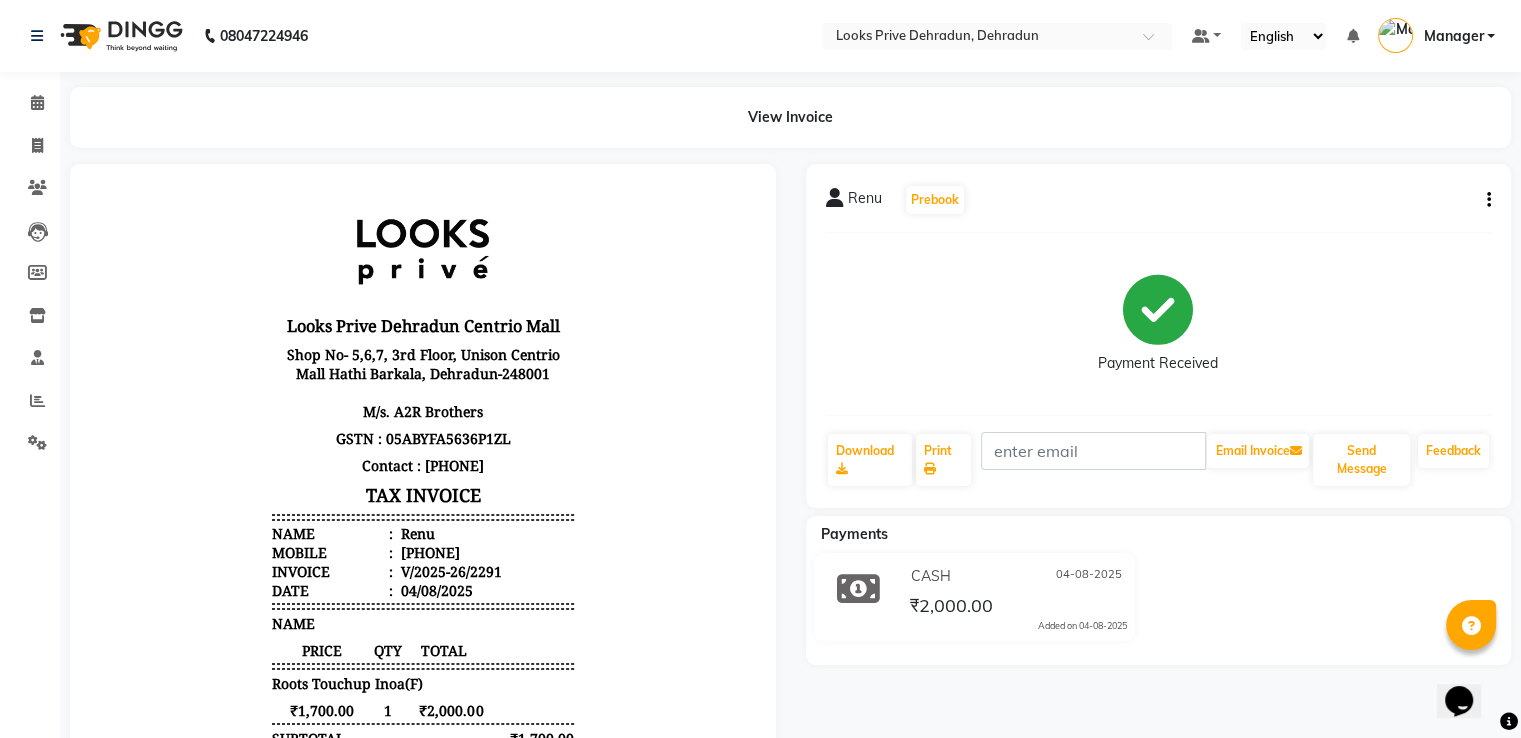 drag, startPoint x: 402, startPoint y: 554, endPoint x: 514, endPoint y: 545, distance: 112.36102 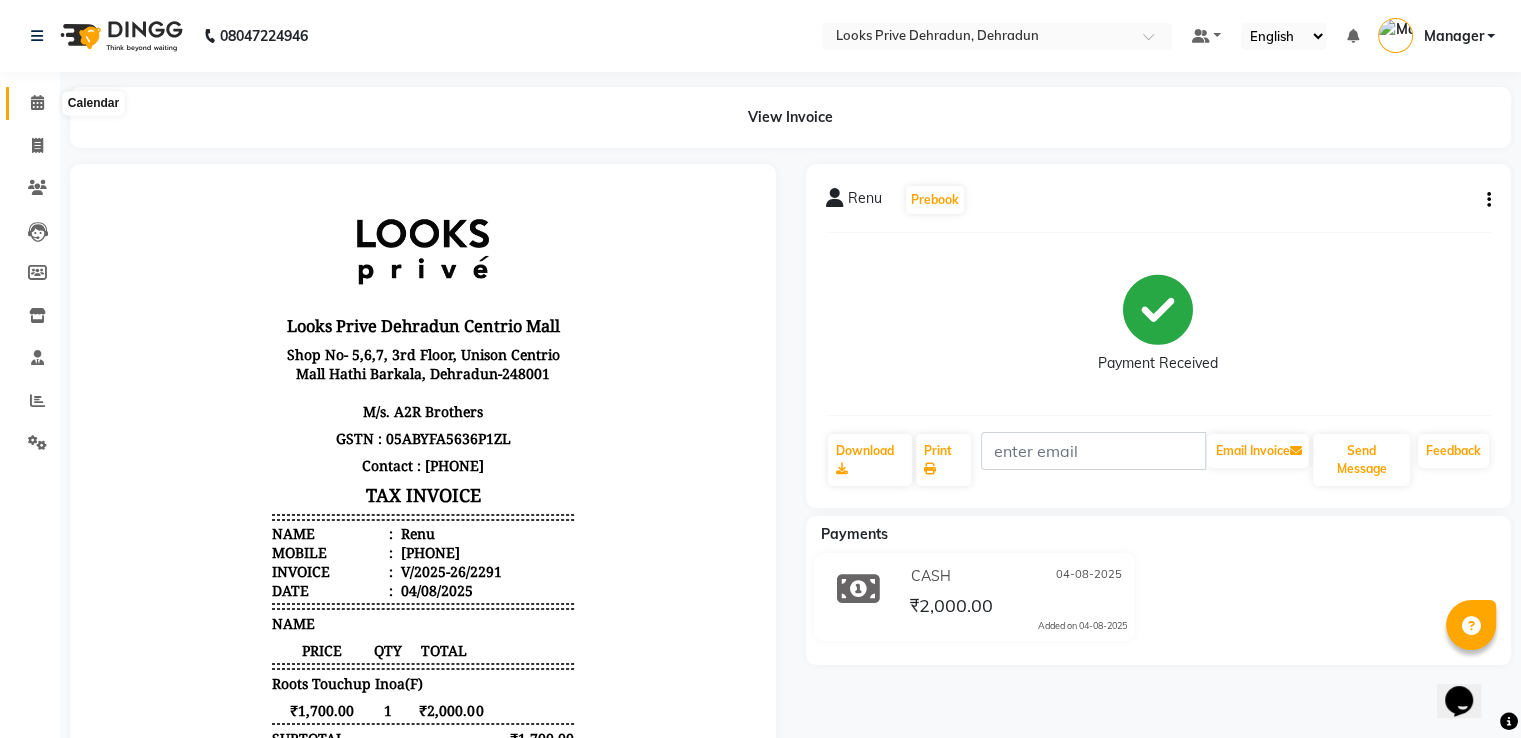 click 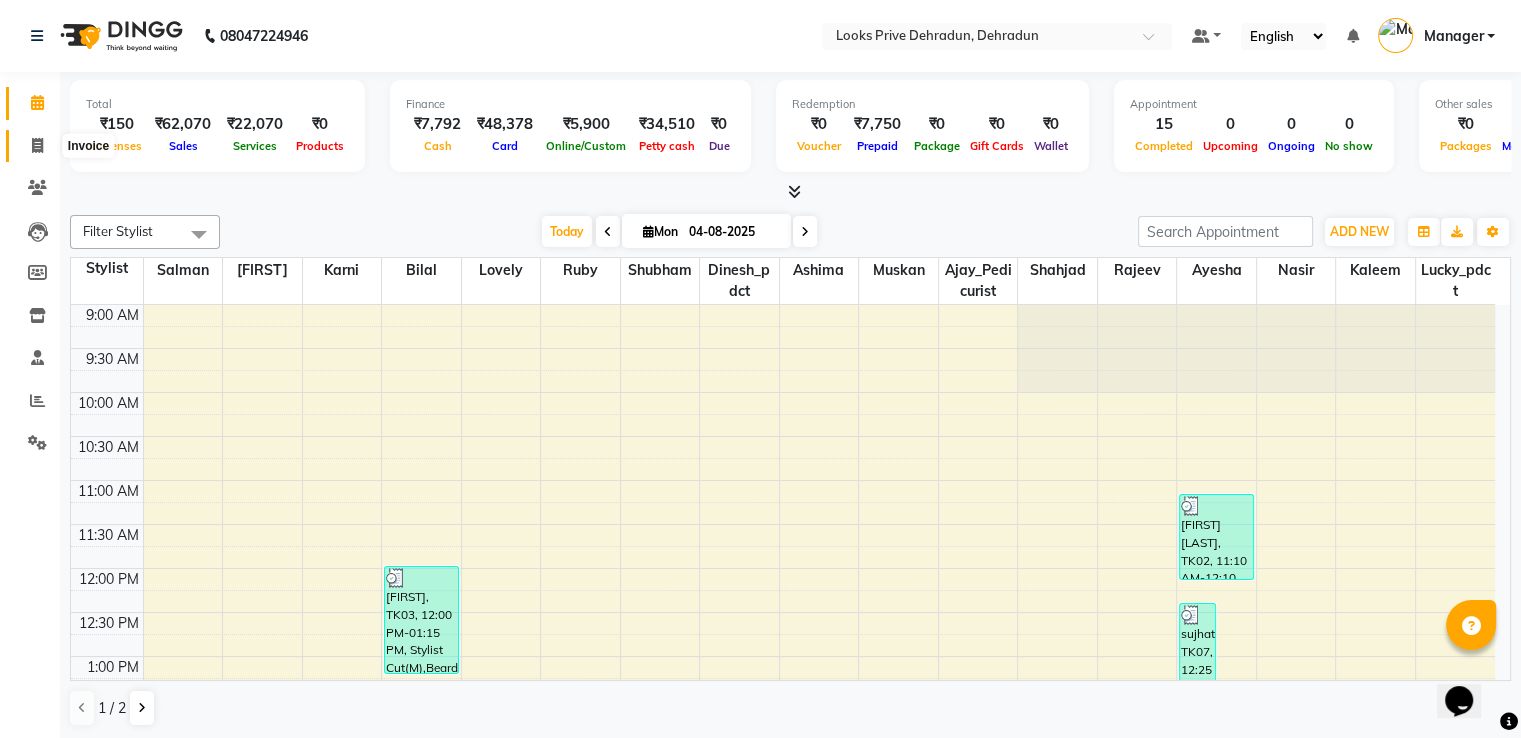 click 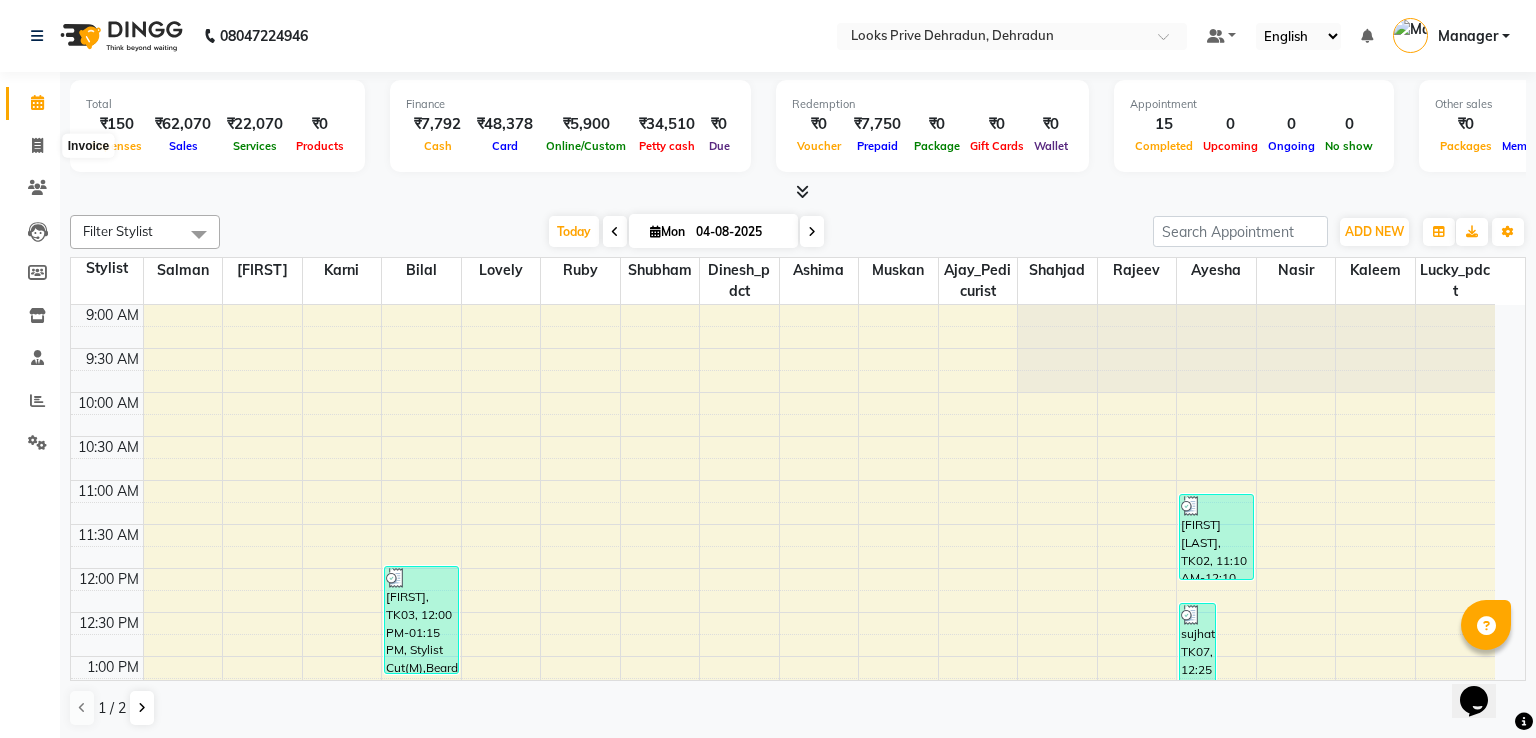 select on "6205" 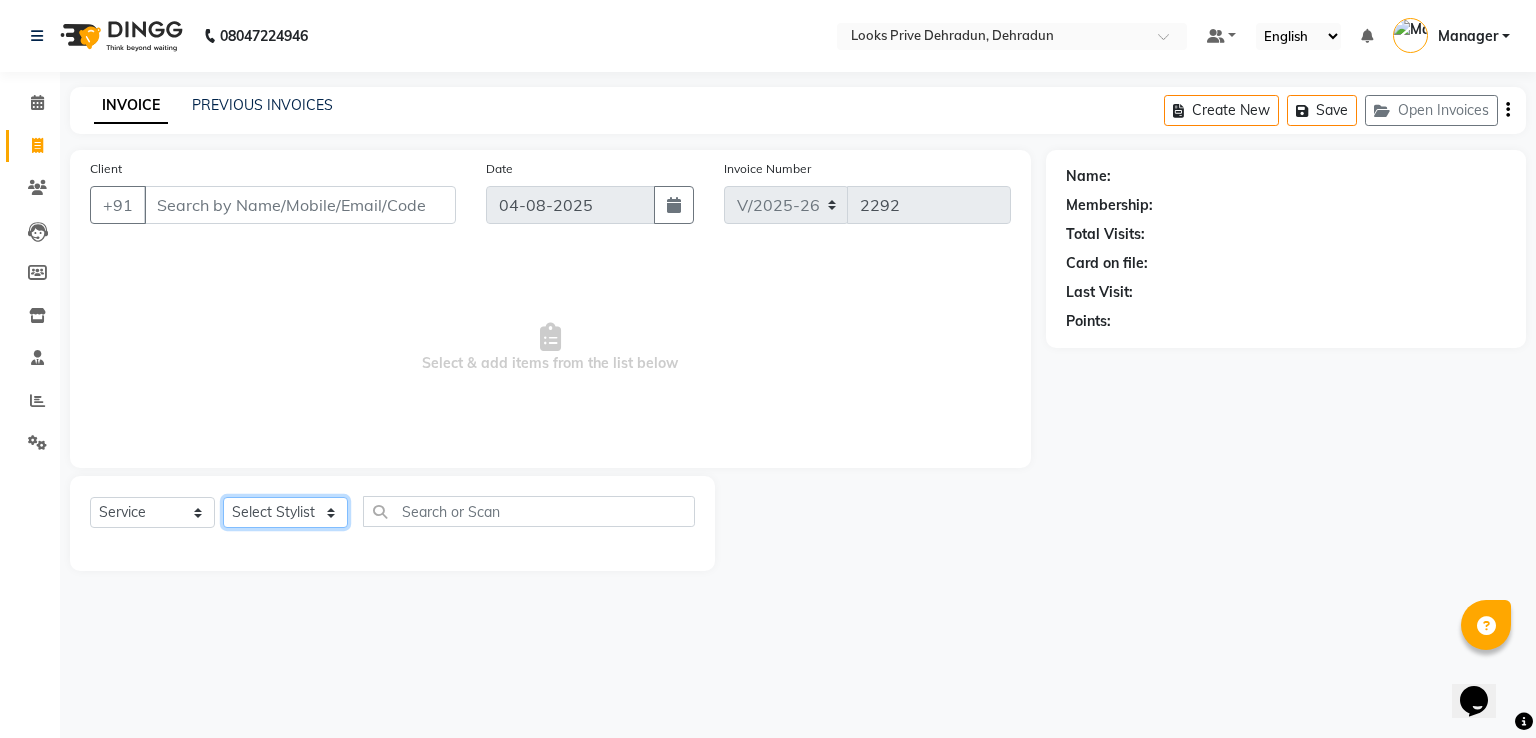 click on "Select Stylist" 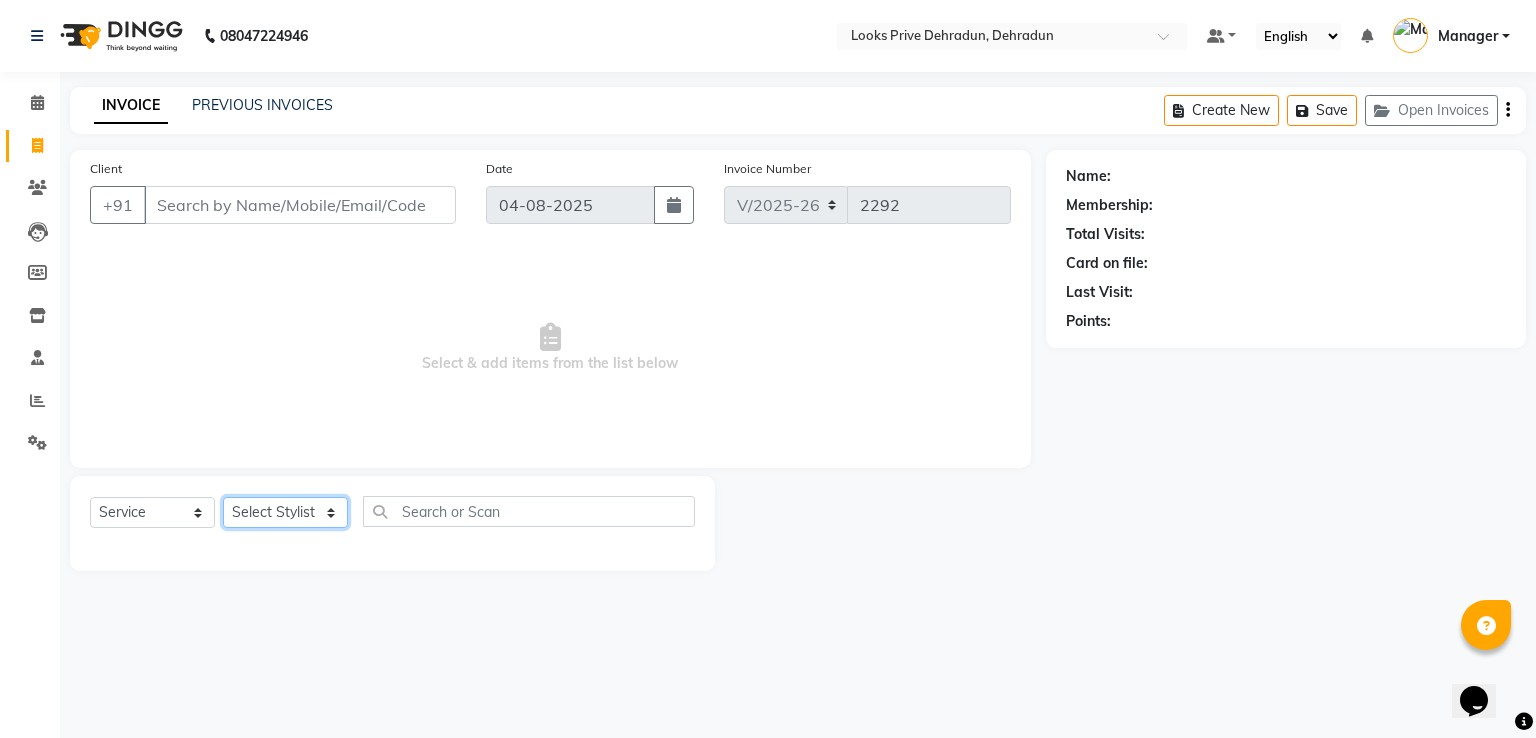 select on "45664" 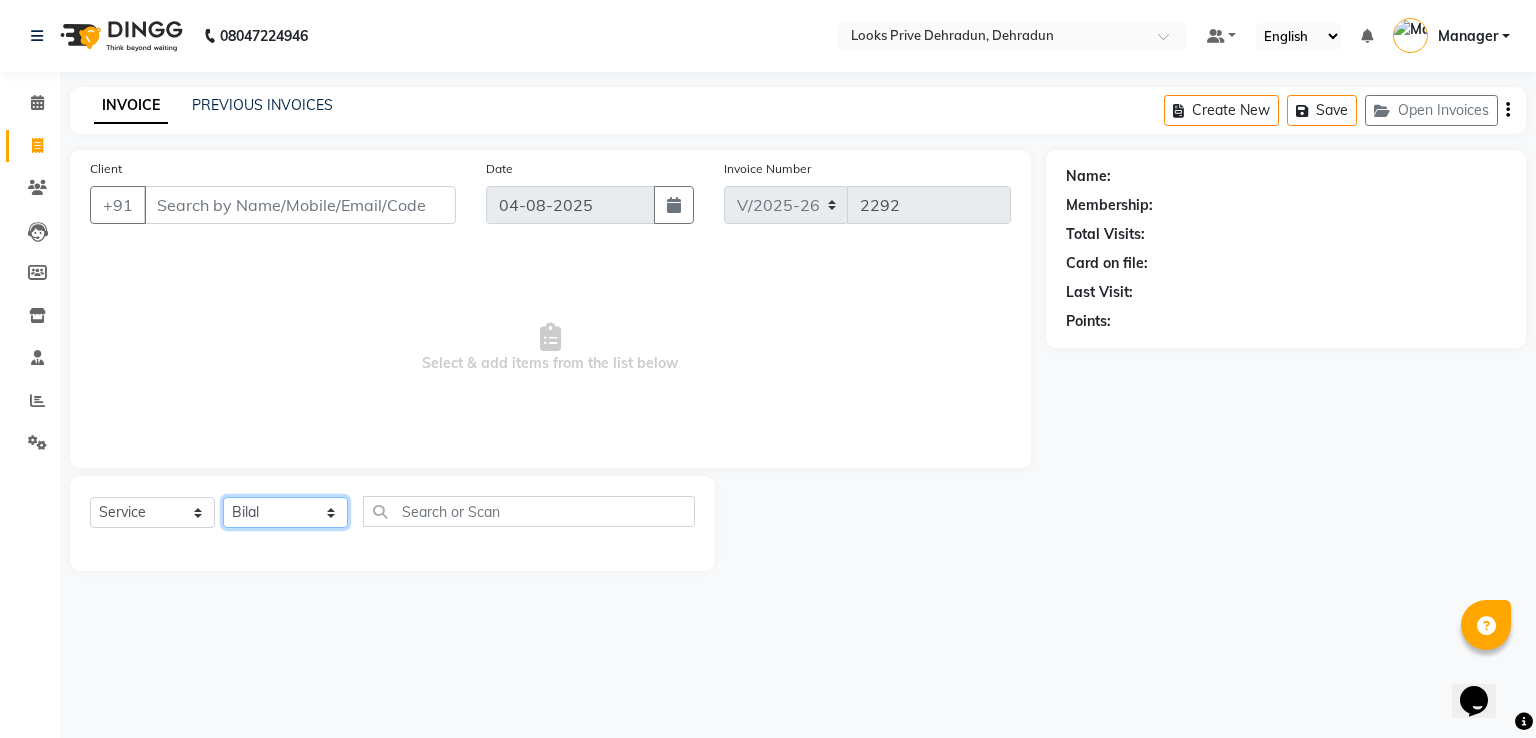 click on "Select Stylist A2R_Master Aamir Ajay_Pedicurist Ashima Ayesha Bilal Dinesh_pdct Kaleem Karni Lovely Lucky_pdct Manager Muskan Nasir Rajeev Ruby Salman Shahjad Shubham Suraj_pedi" 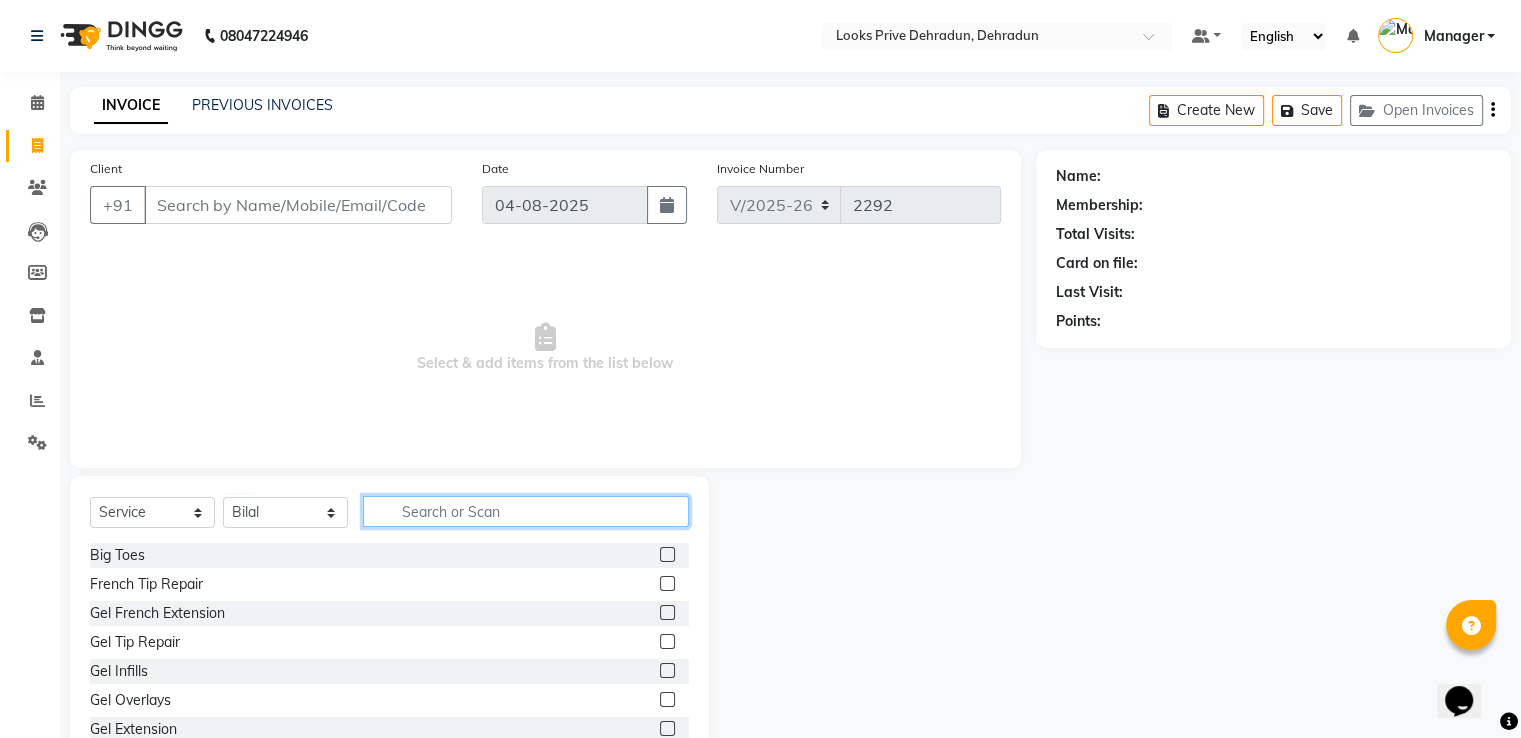 click 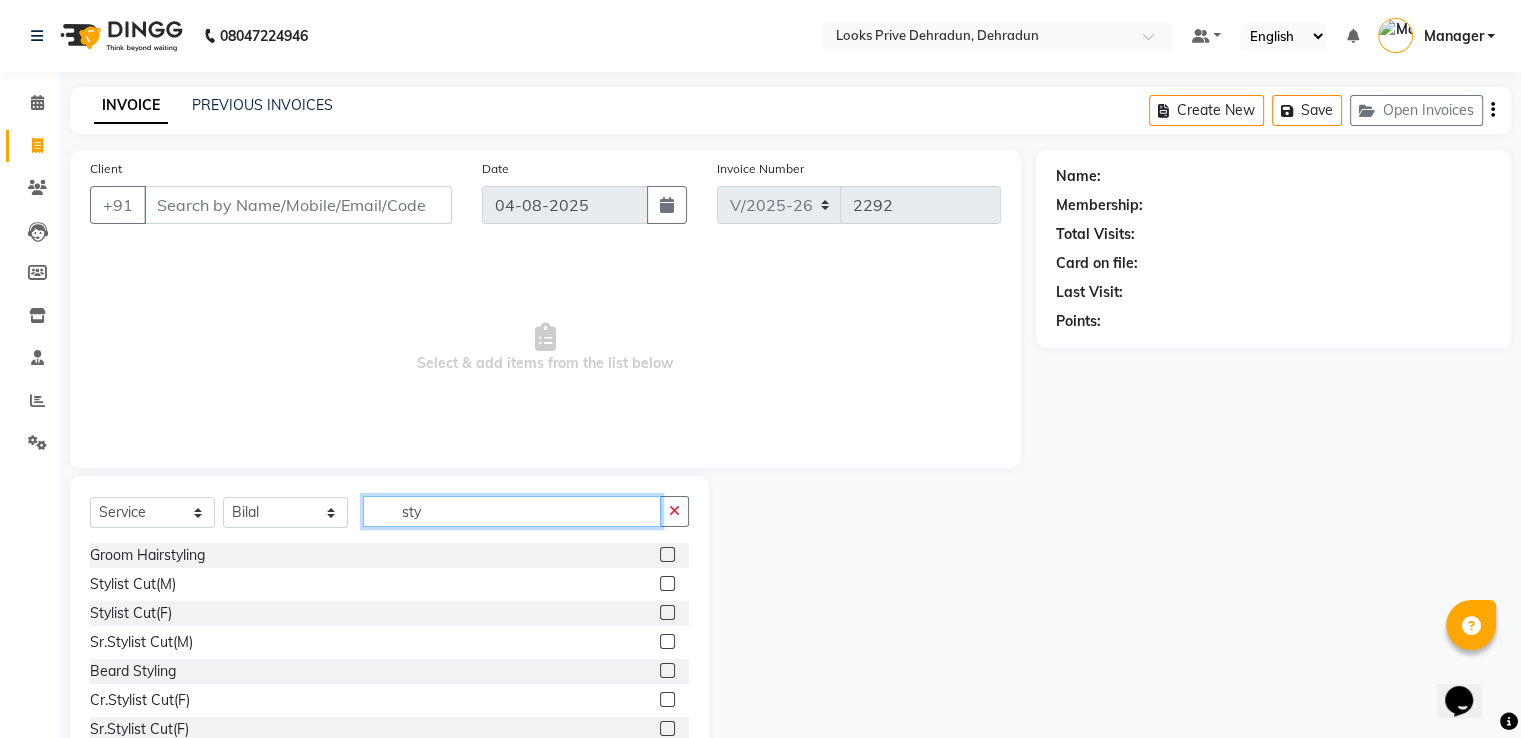 type on "sty" 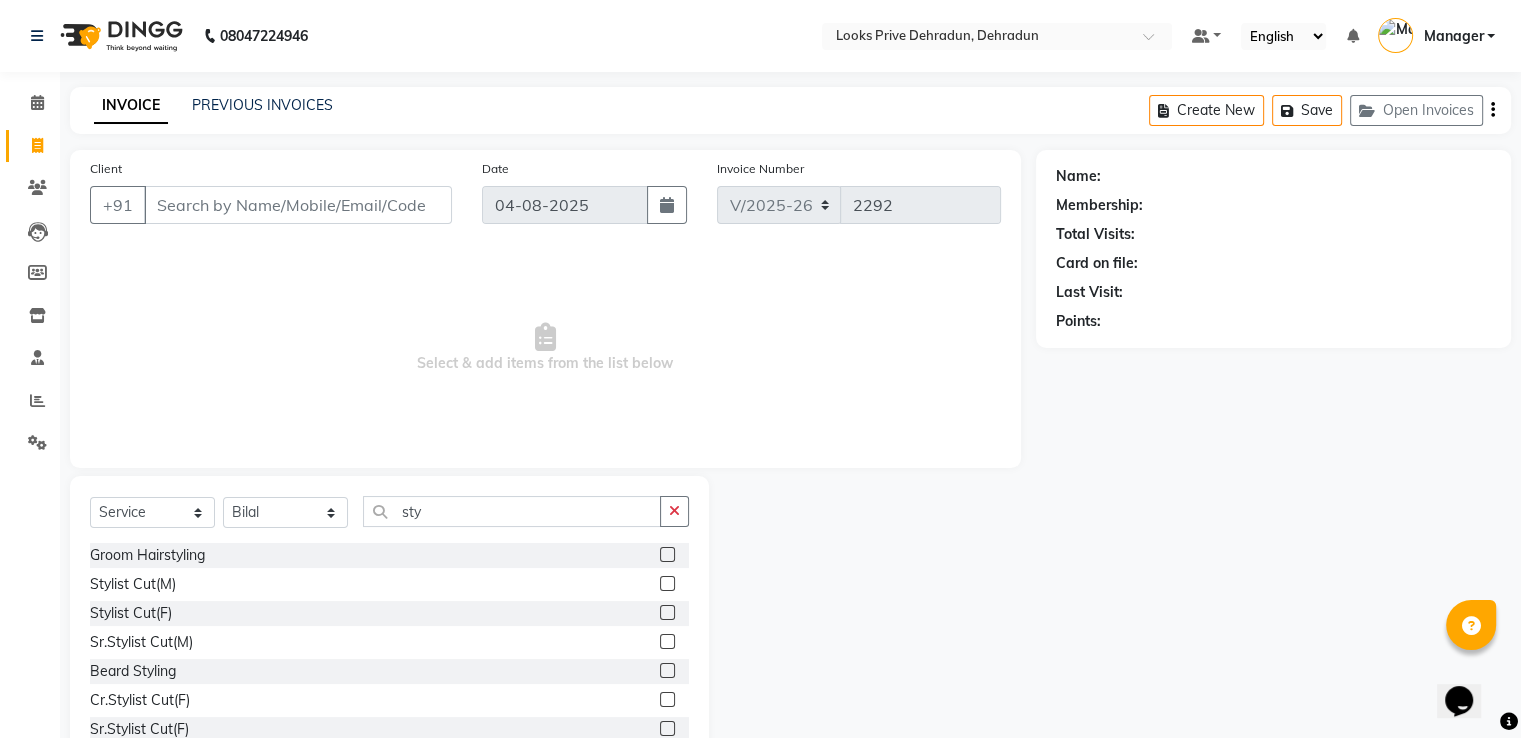 click on "Stylist Cut(F)" 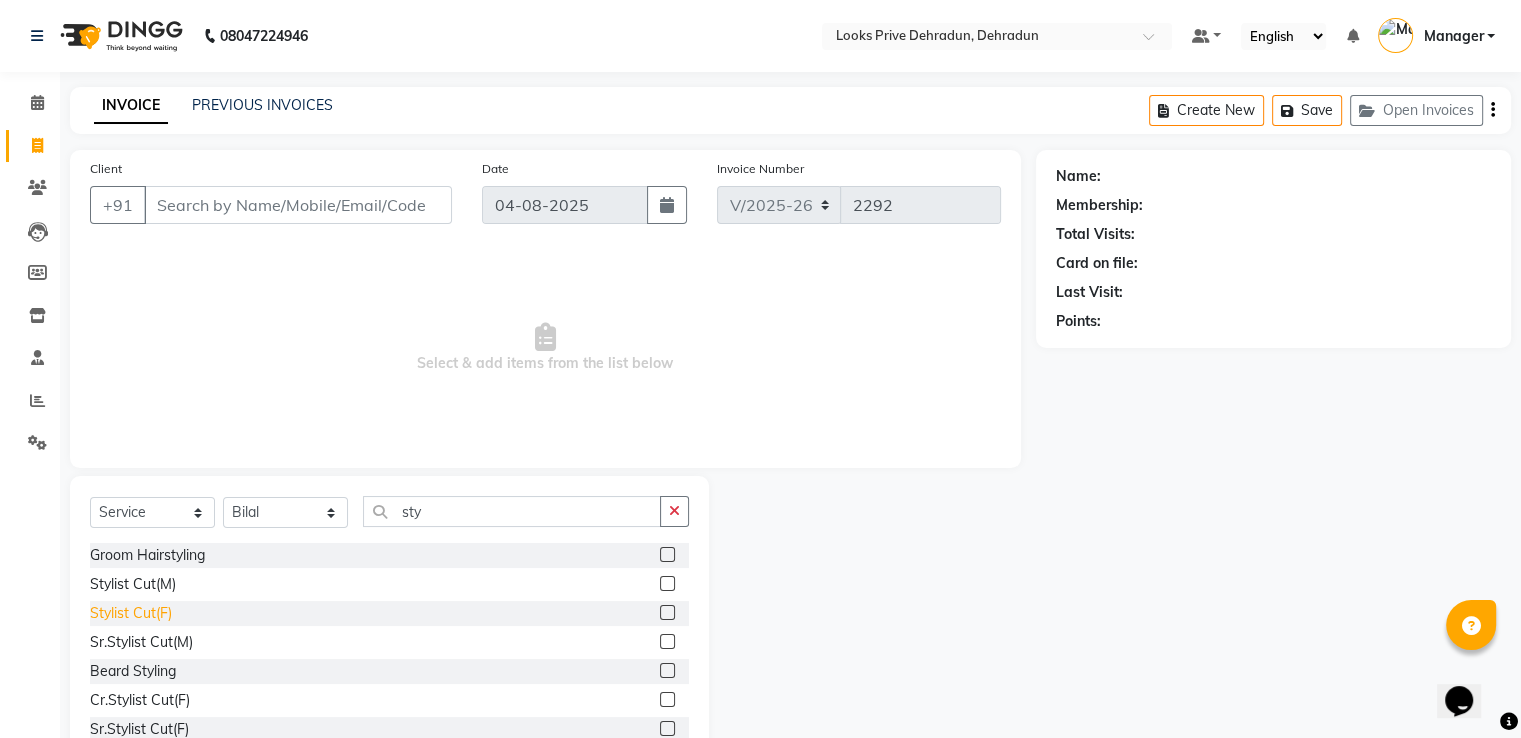 click on "Stylist Cut(F)" 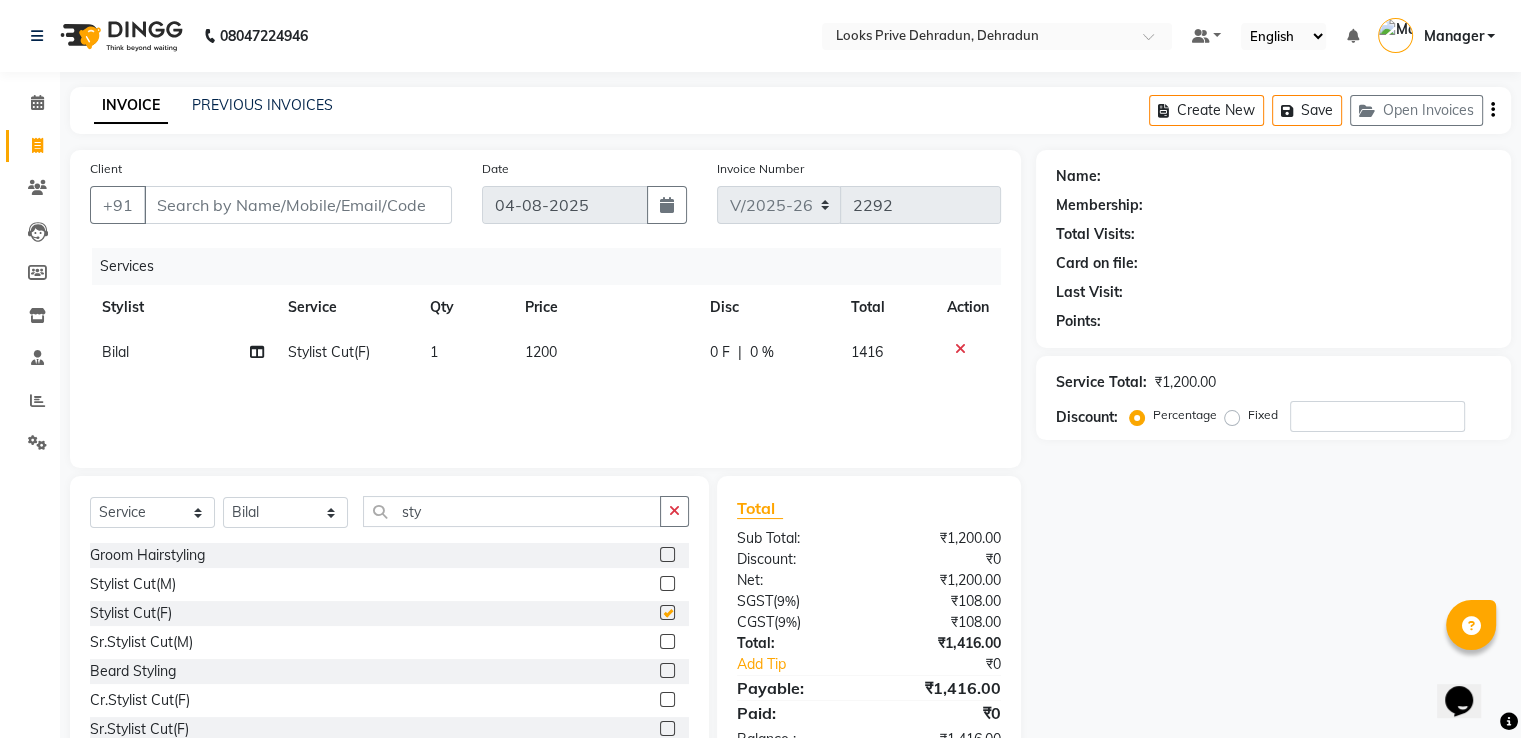 checkbox on "false" 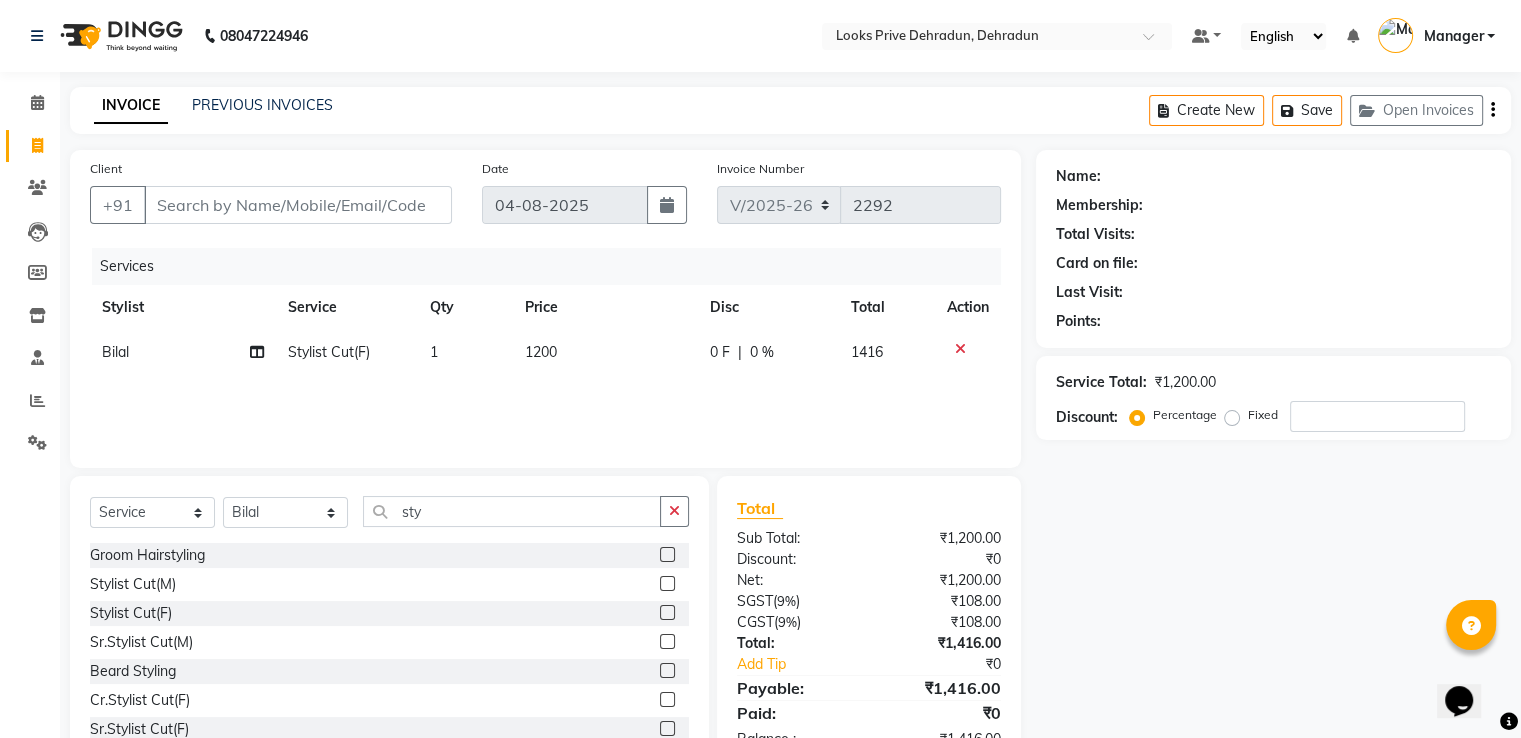 click on "1200" 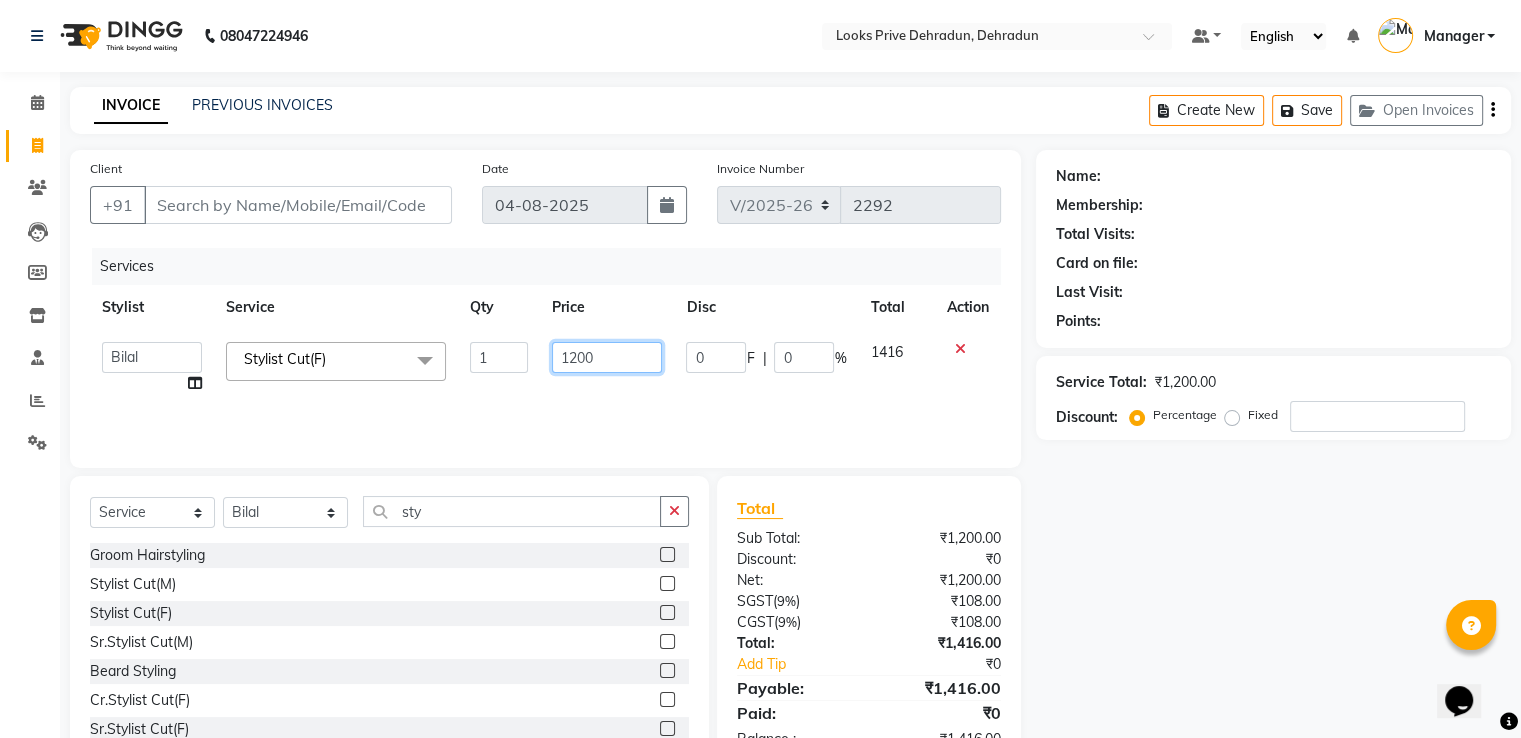 click on "A2R_Master   Aamir   Ajay_Pedicurist   Ashima   Ayesha   Bilal   Dinesh_pdct   Kaleem   Karni   Lovely   Lucky_pdct   Manager   Muskan   Nasir   Rajeev   Ruby   Salman   Shahjad   Shubham   Suraj_pedi  Stylist Cut(F)  x Big Toes French Tip Repair Gel French Extension Gel Tip Repair Gel Infills Gel Overlays Gel Extension Gel Nail Removal Natural Nail Extensions French Nail Extensions Gel Polish Removal Extension Removal Nail Art Recruiter French Ombre Gel Polish Nail Art Nedle Cutical Care Nail Art Brush French Gel Polish French Glitter Gel Polish Gel Polish Touchup                                   Nail Art Per Finger(F)* 3D Nail Art Recruiter Nail Art with Stones/Foil/Stickers per Finger Acrylic Overlays Nail Extension Refill Finger Tip Repair Acrylic Removal Gel Polish Application Gel Overlays Refills  Stick on Nails Full Arms Bleach Face Bleach(F) Bleach Full Back/Front Full Body Bleach Half Front/Back Full Legs Bleach Detan(F) Detan(M) Face Bleach(M) Detan Face & Neck Bleach Face and Neck Base Makeup 1" 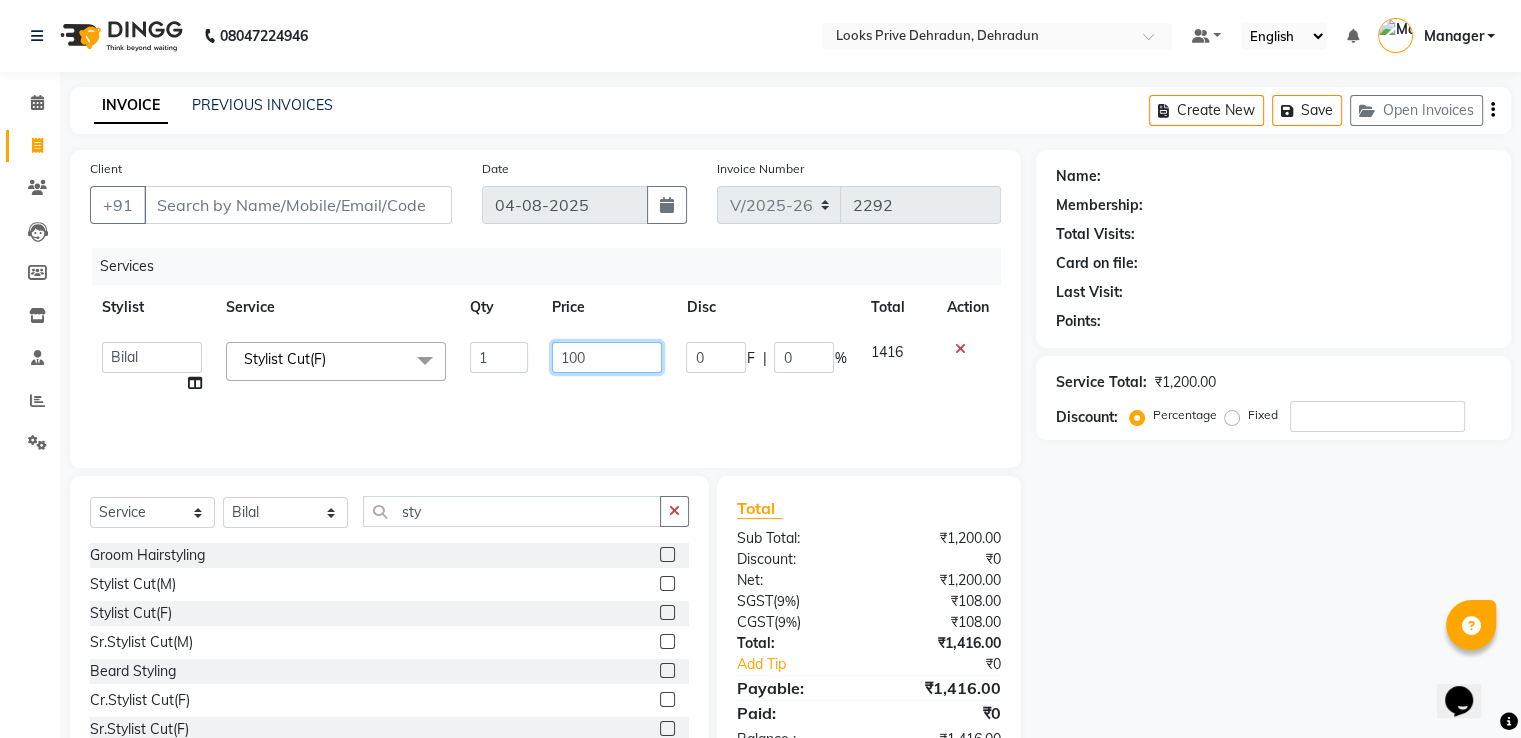 type on "1000" 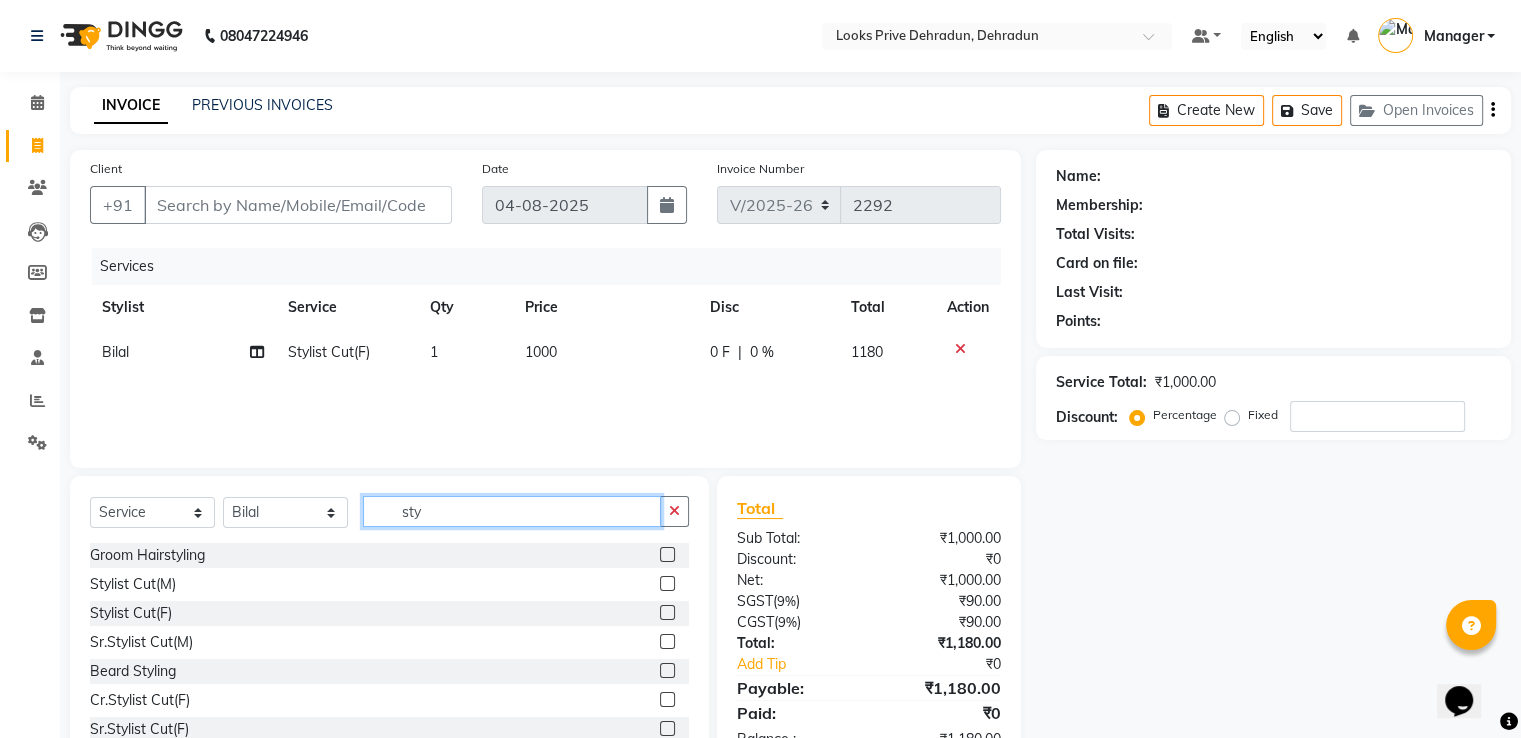 drag, startPoint x: 438, startPoint y: 501, endPoint x: 330, endPoint y: 485, distance: 109.17875 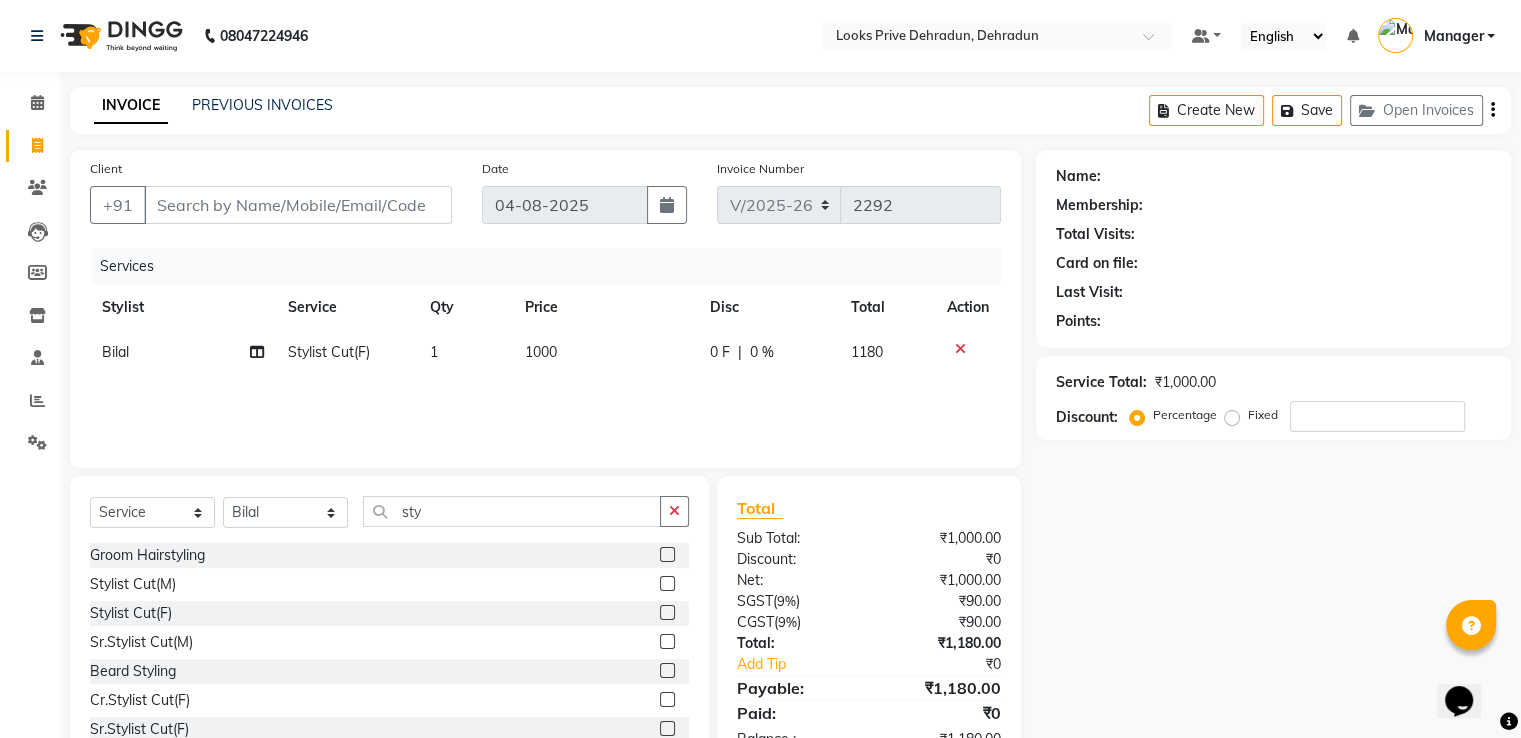 click on "1000" 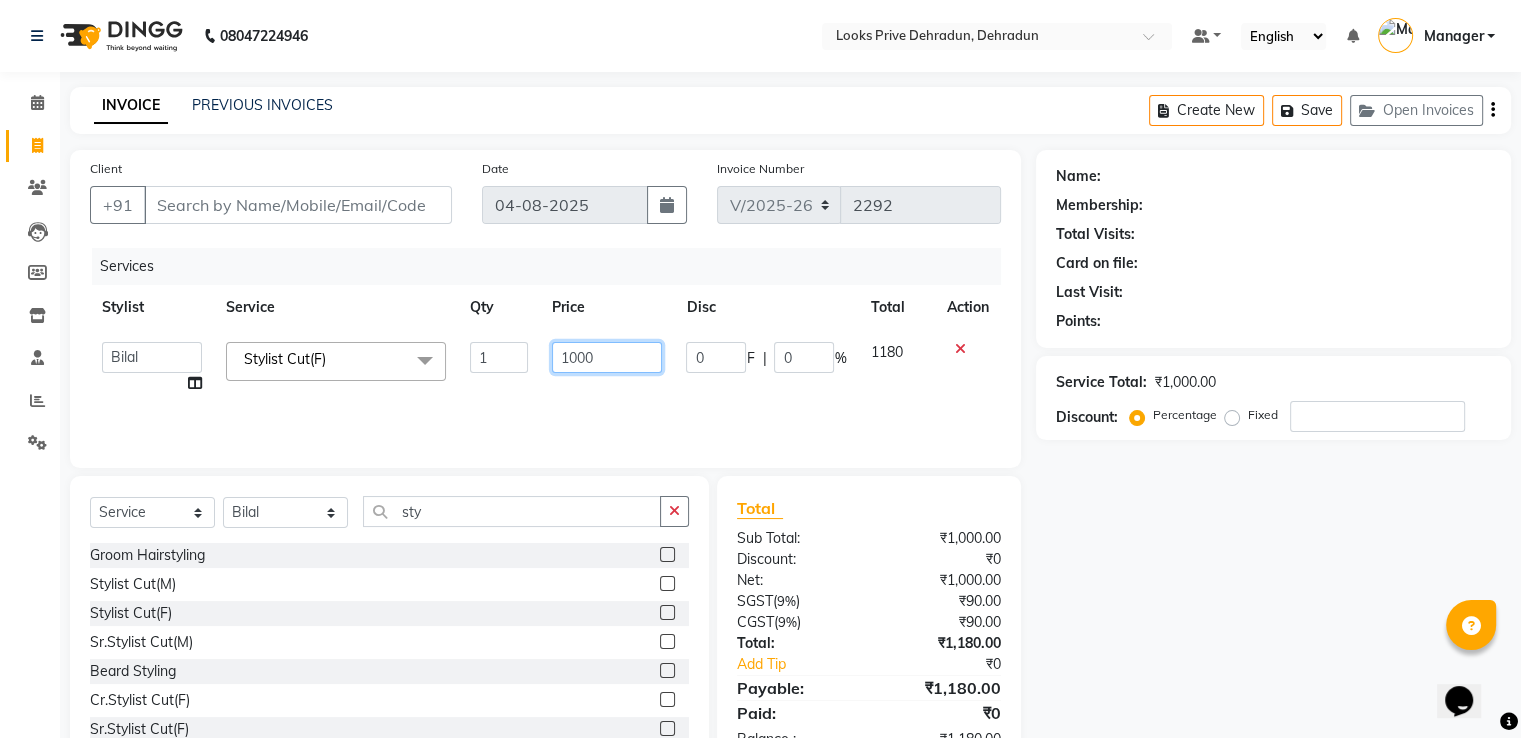 drag, startPoint x: 606, startPoint y: 356, endPoint x: 496, endPoint y: 361, distance: 110.11358 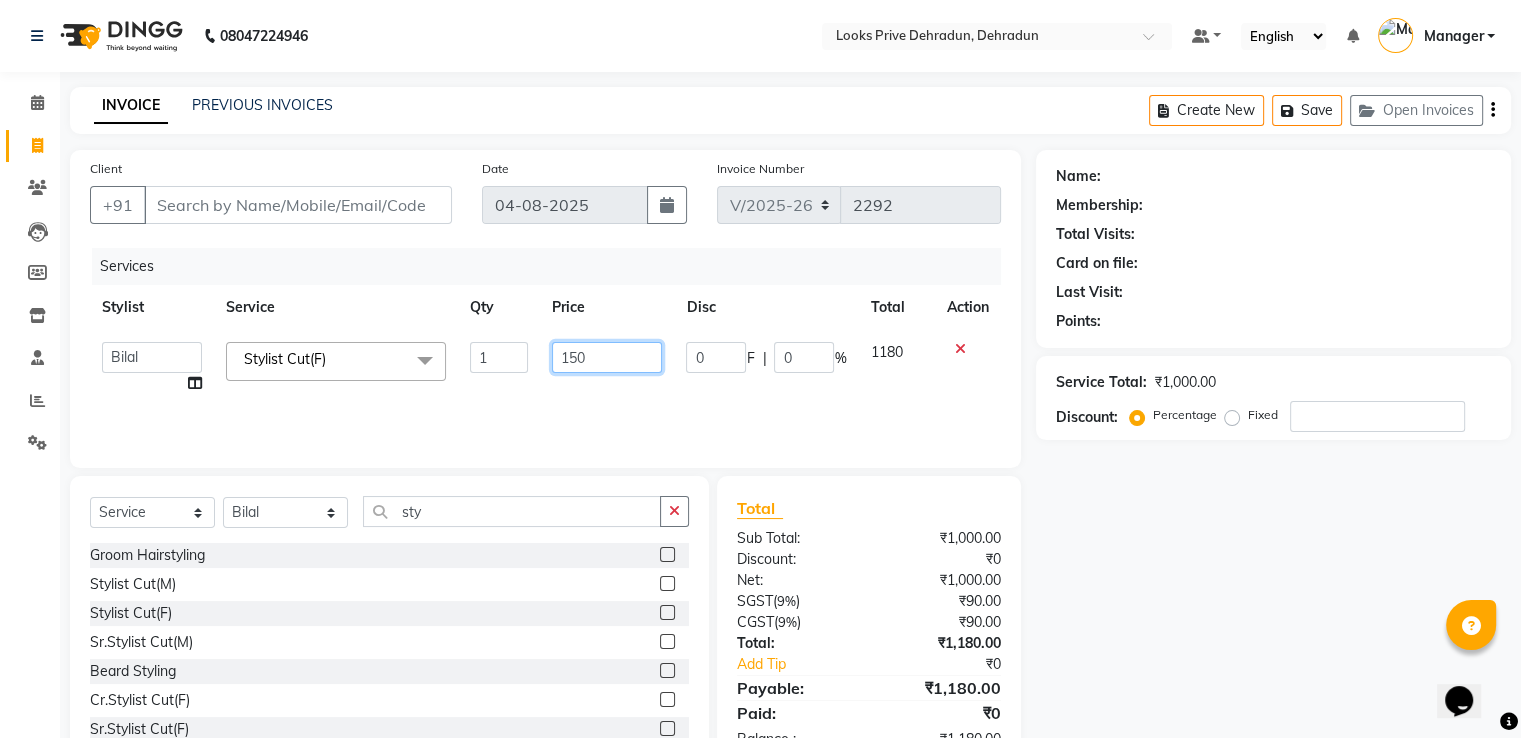type on "1500" 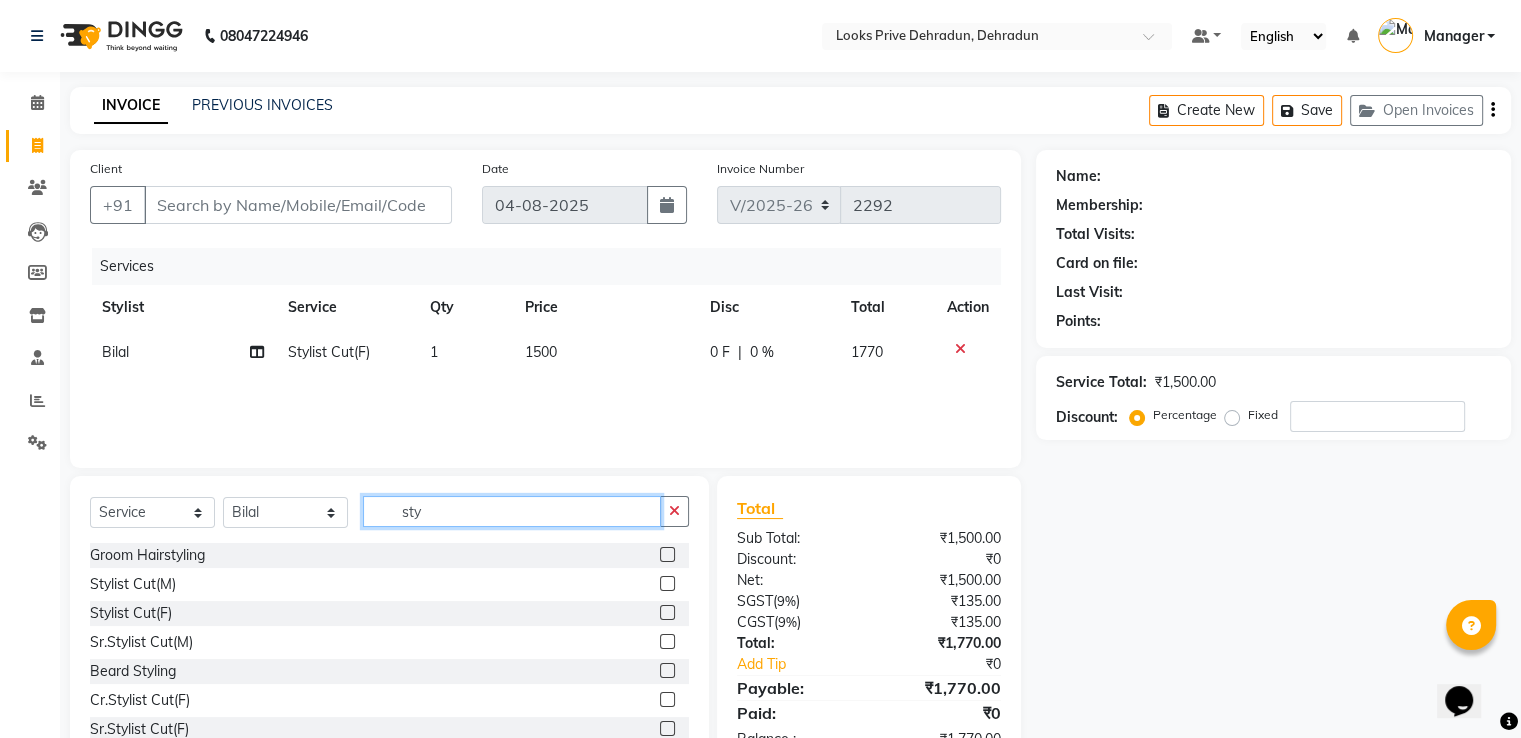 drag, startPoint x: 441, startPoint y: 514, endPoint x: 44, endPoint y: 537, distance: 397.66568 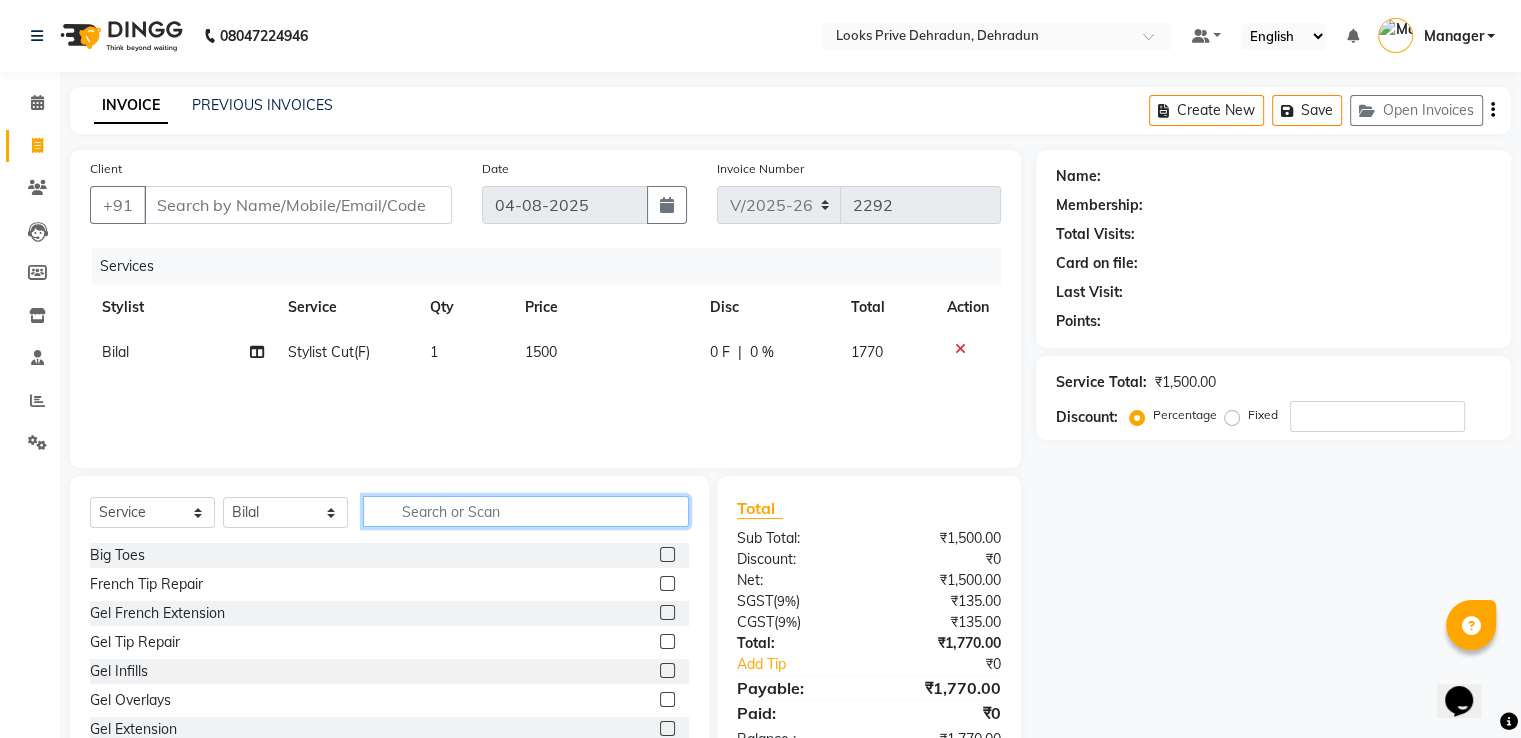 type on "t" 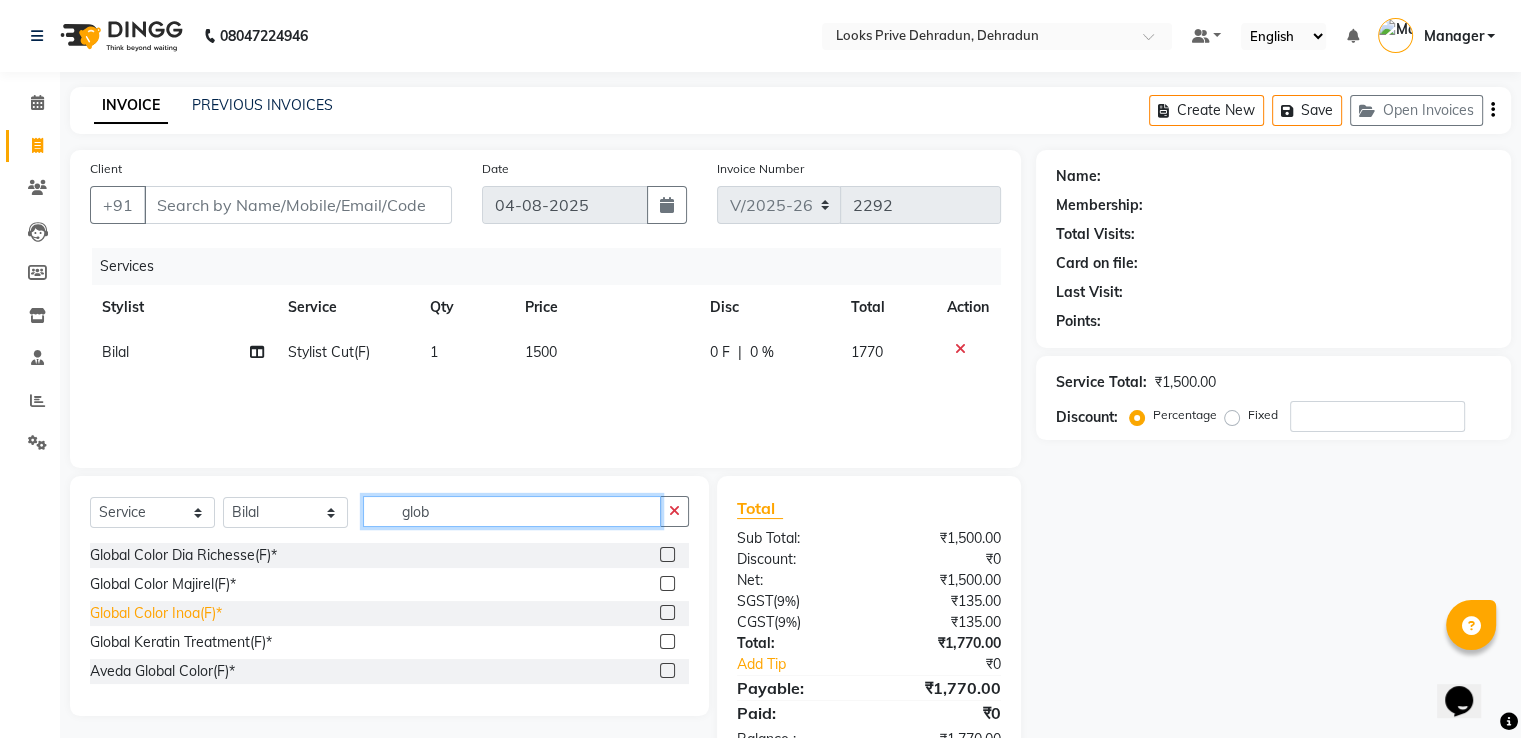 type on "glob" 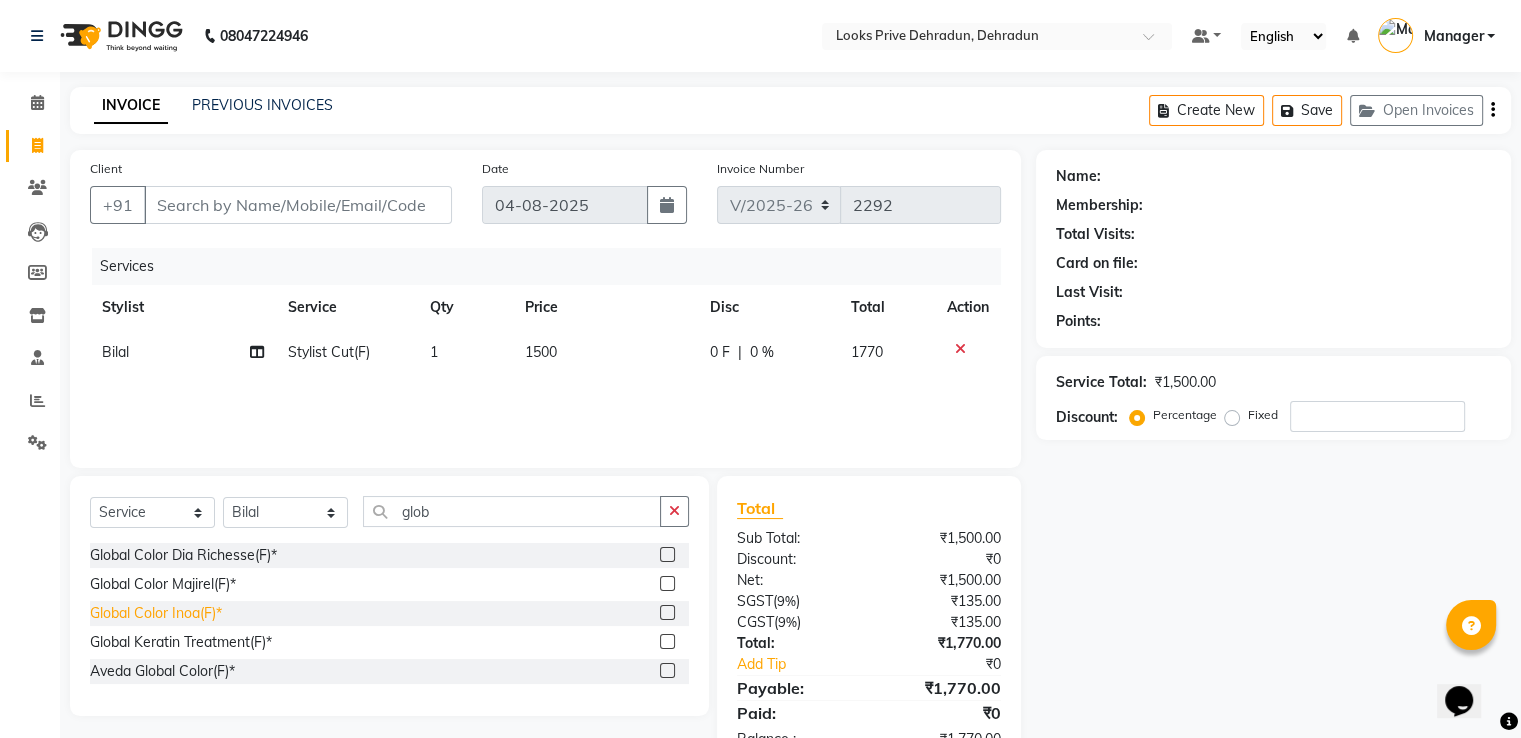 click on "Global Color Inoa(F)*" 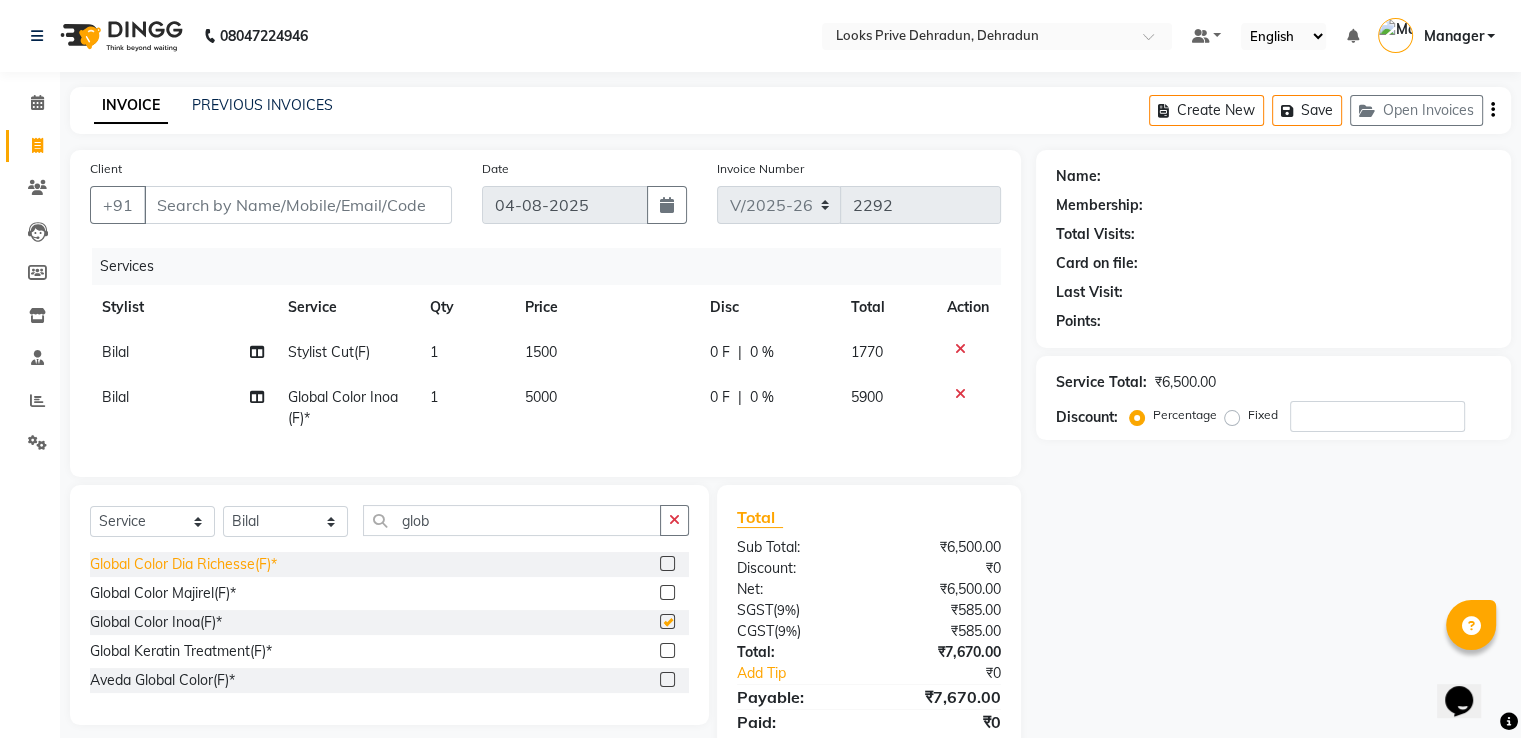 checkbox on "false" 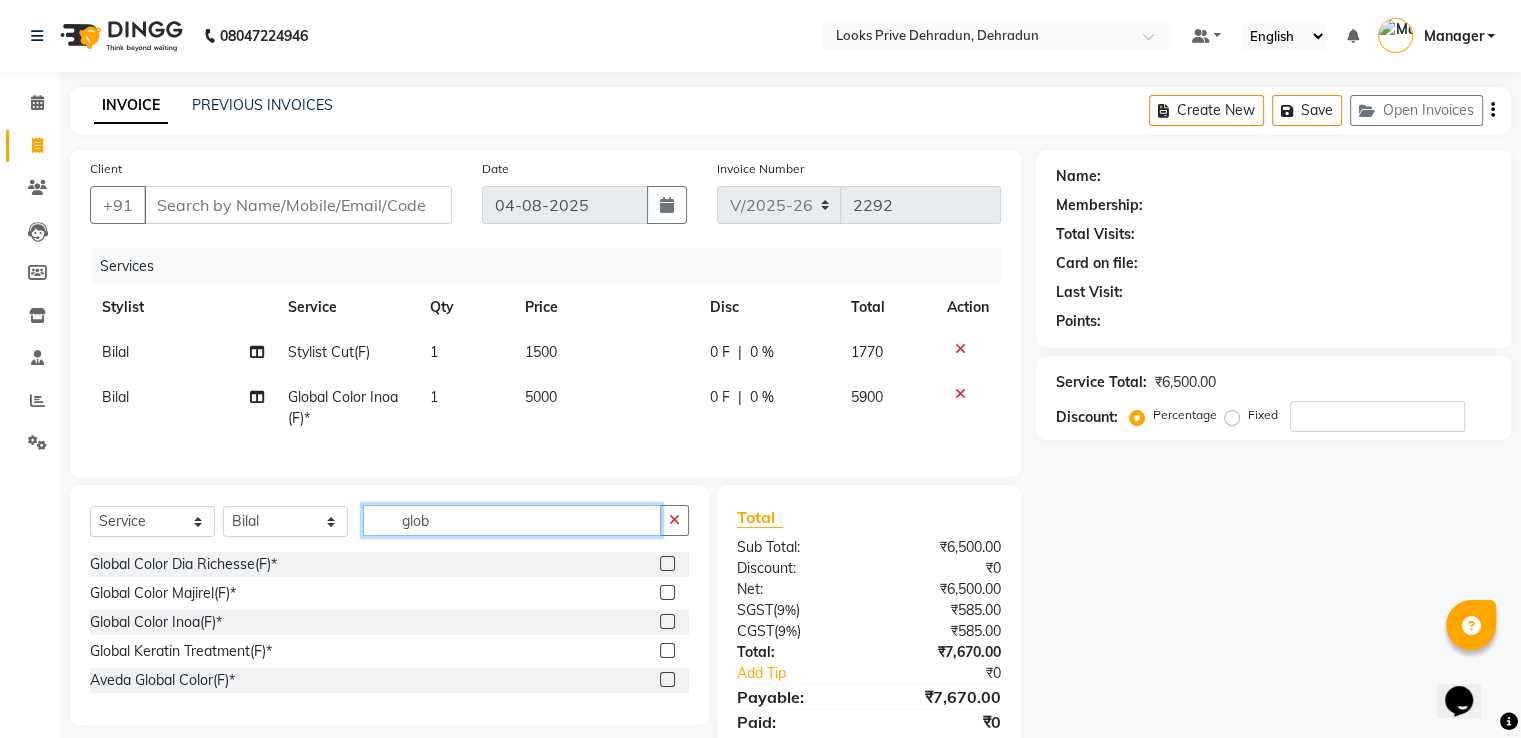 drag, startPoint x: 418, startPoint y: 535, endPoint x: 560, endPoint y: 559, distance: 144.01389 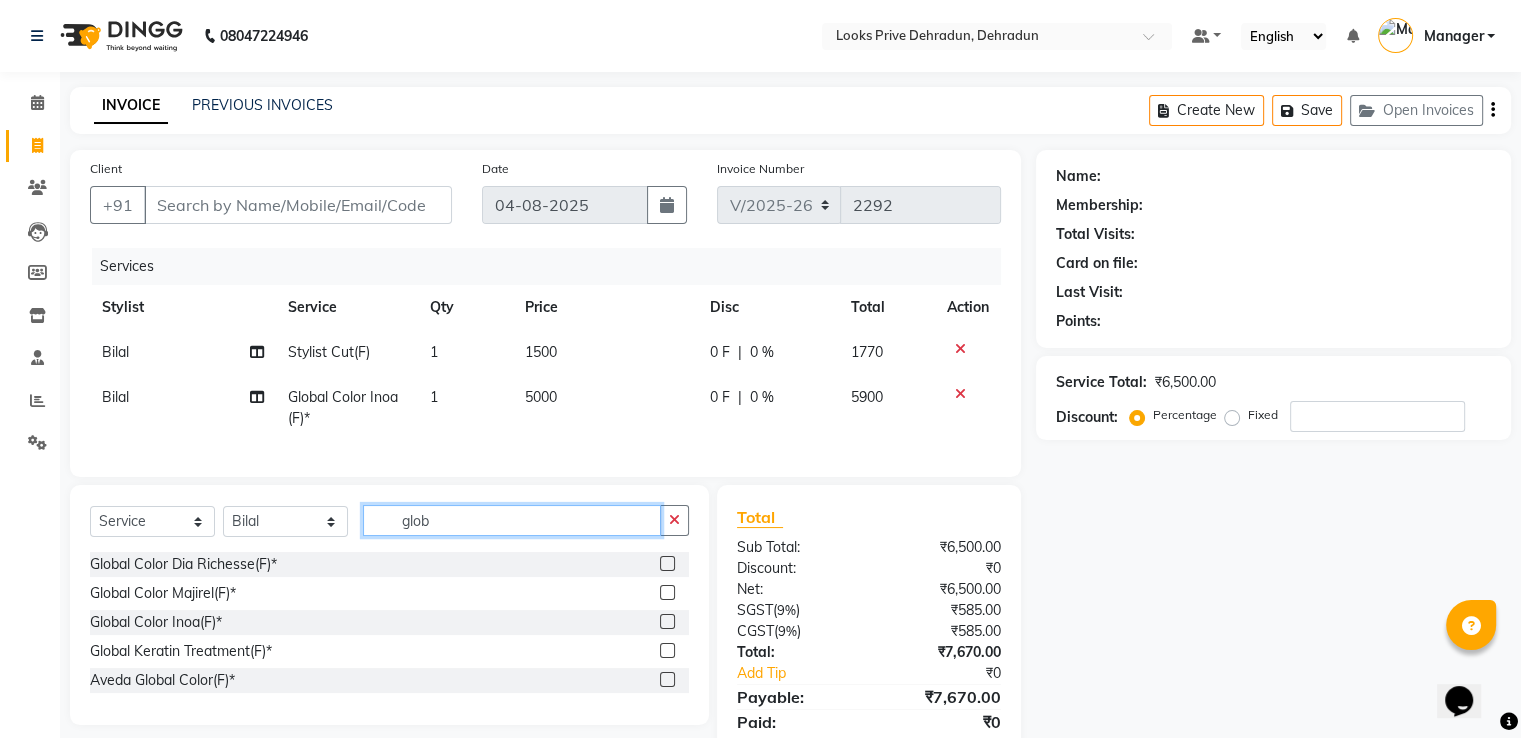 click on "08047224946 Select Location × Looks Prive Dehradun, Dehradun Default Panel My Panel English ENGLISH Español العربية मराठी हिंदी ગુજરાતી தமிழ் 中文 Notifications nothing to show Manager Manage Profile Change Password Sign out Version:3.16.0 ☀ Looks Prive Dehradun, Dehradun Calendar Invoice Clients Leads Members Inventory Staff Reports Settings Completed InProgress Upcoming Dropped Tentative Check-In Confirm Bookings Generate Report Segments Page Builder INVOICE PREVIOUS INVOICES Create New Save Open Invoices Client +91 Date 04-08-2025 Invoice Number V/2025 V/2025-26 2292 Services Stylist Service Qty Price Disc Total Action [FIRST] Stylist Cut(F) 1 1500 0 F | 0 % 1770 [FIRST] Global Color Inoa(F)* 1 5000 0 F | 0 % 5900 Select Service Product Membership Package Voucher Prepaid Gift Card Select Stylist A2R_Master Aamir Ajay_Pedicurist Ashima Ayesha Bilal Dinesh_pdct Kaleem Karni Lovely Lucky_pdct Manager Muskan Nasir Rajeev Ruby Salman (" 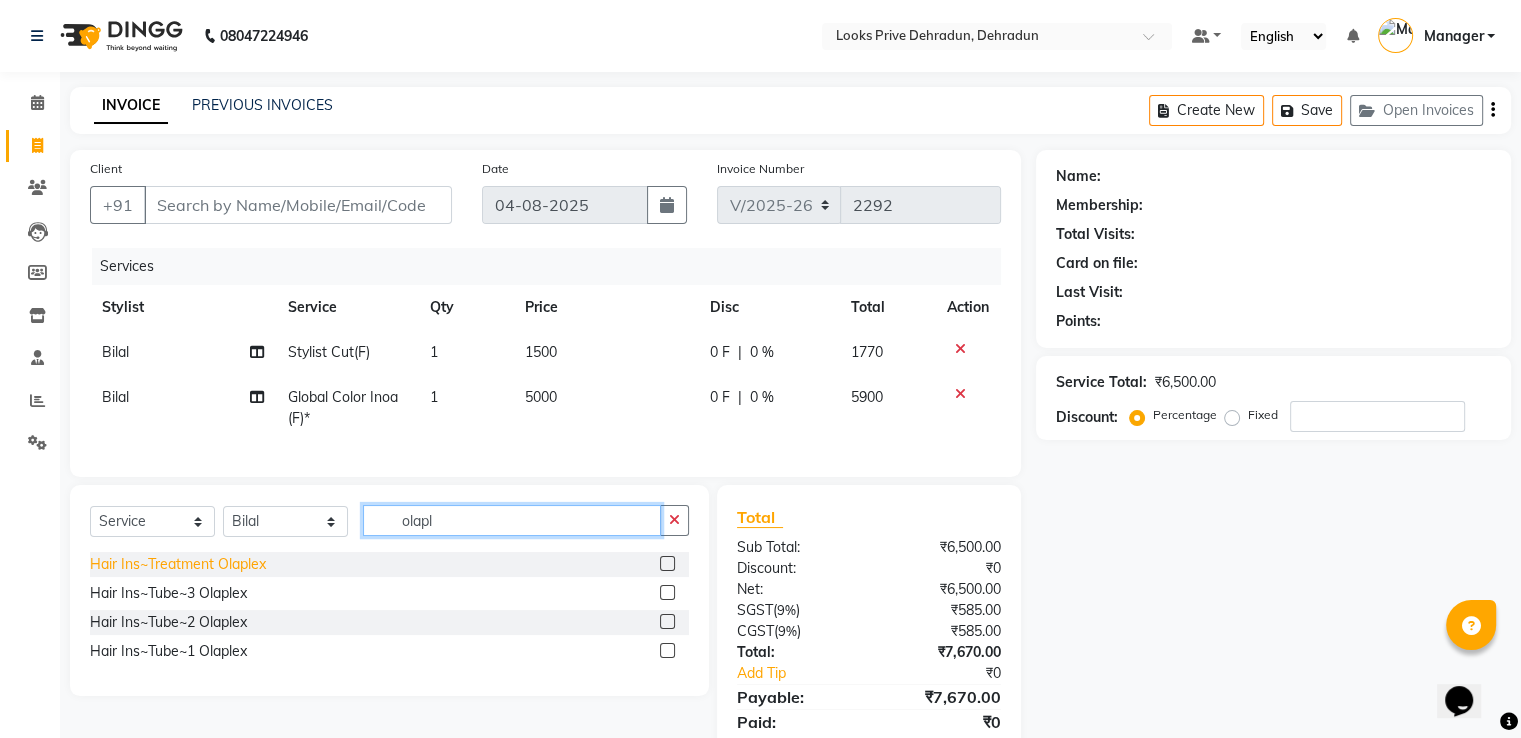 type on "olapl" 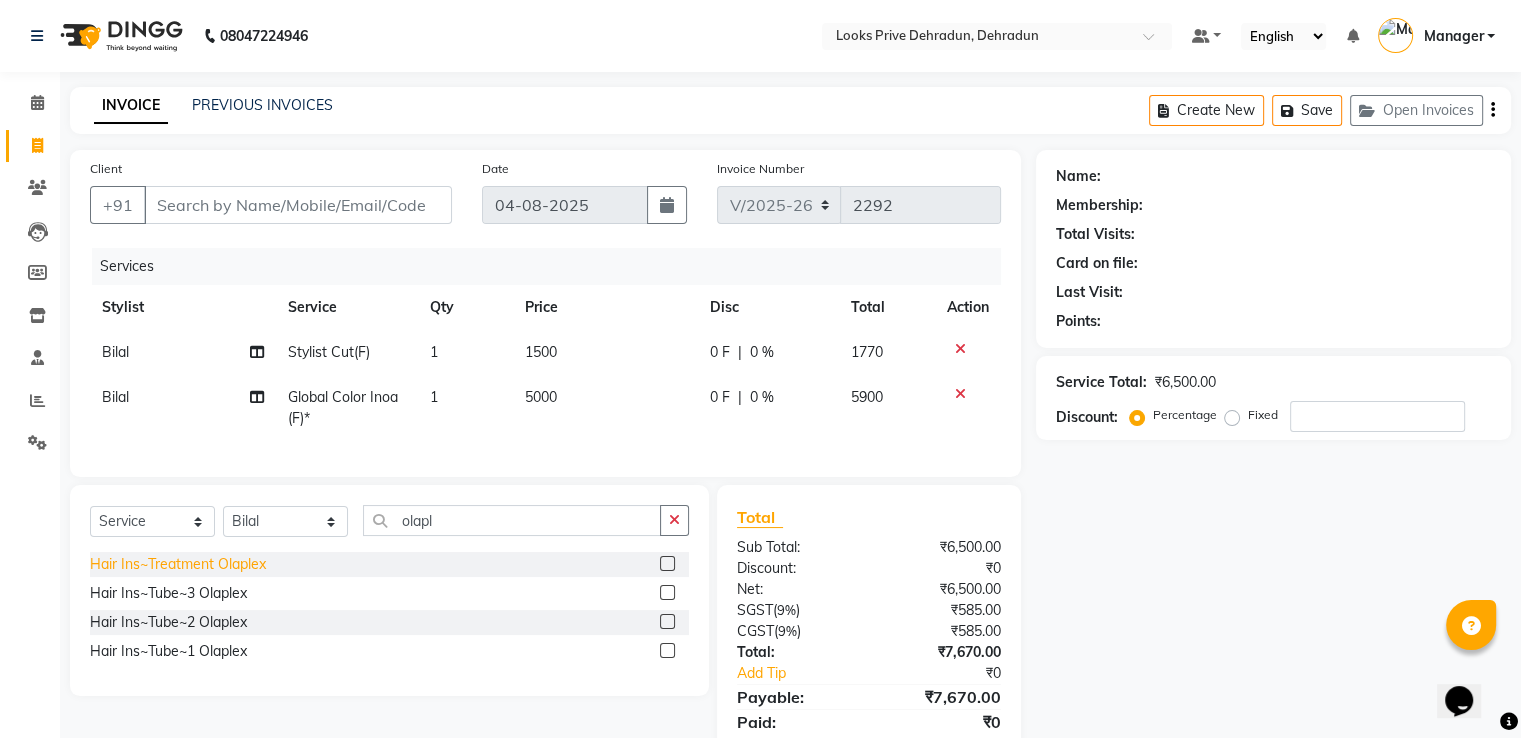 click on "Hair Ins~Treatment Olaplex" 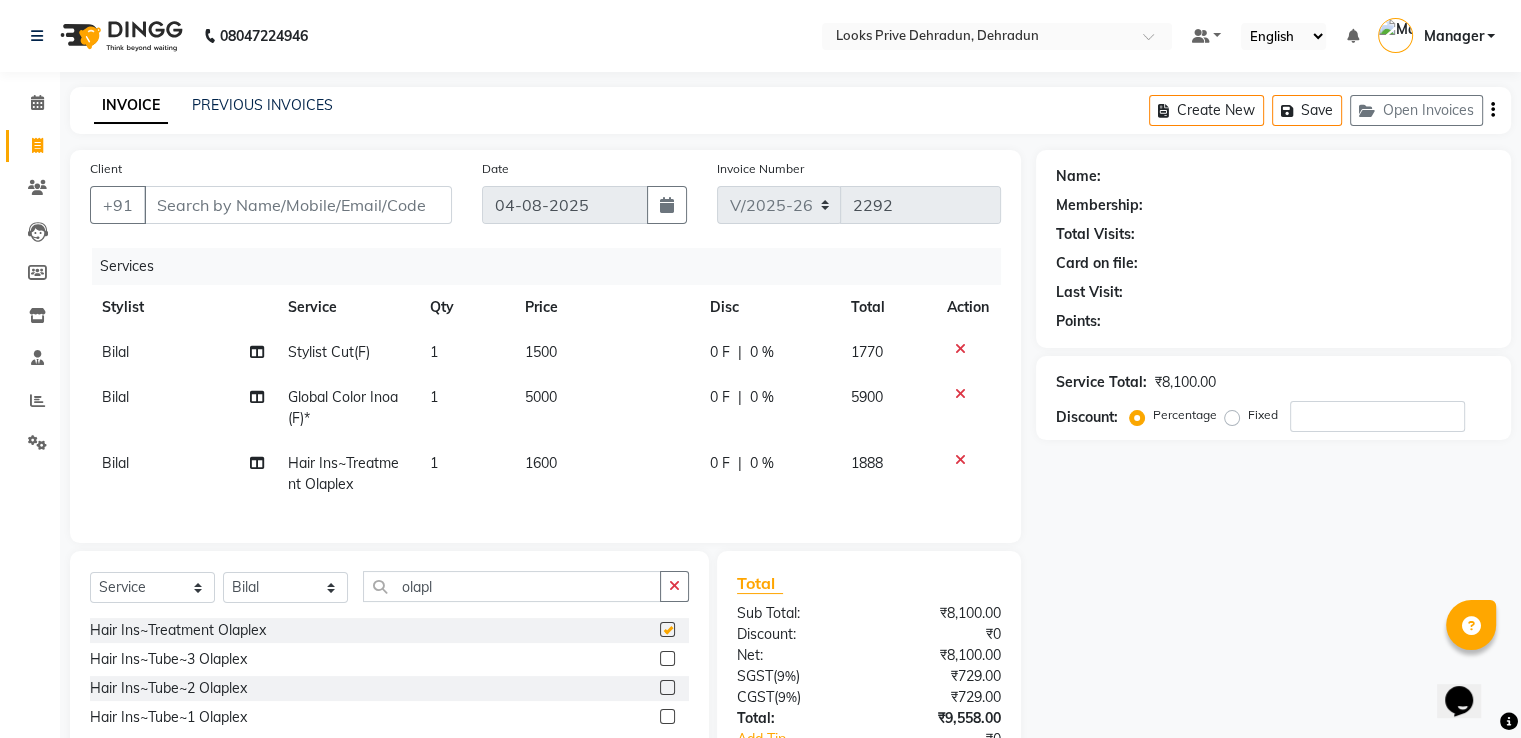 checkbox on "false" 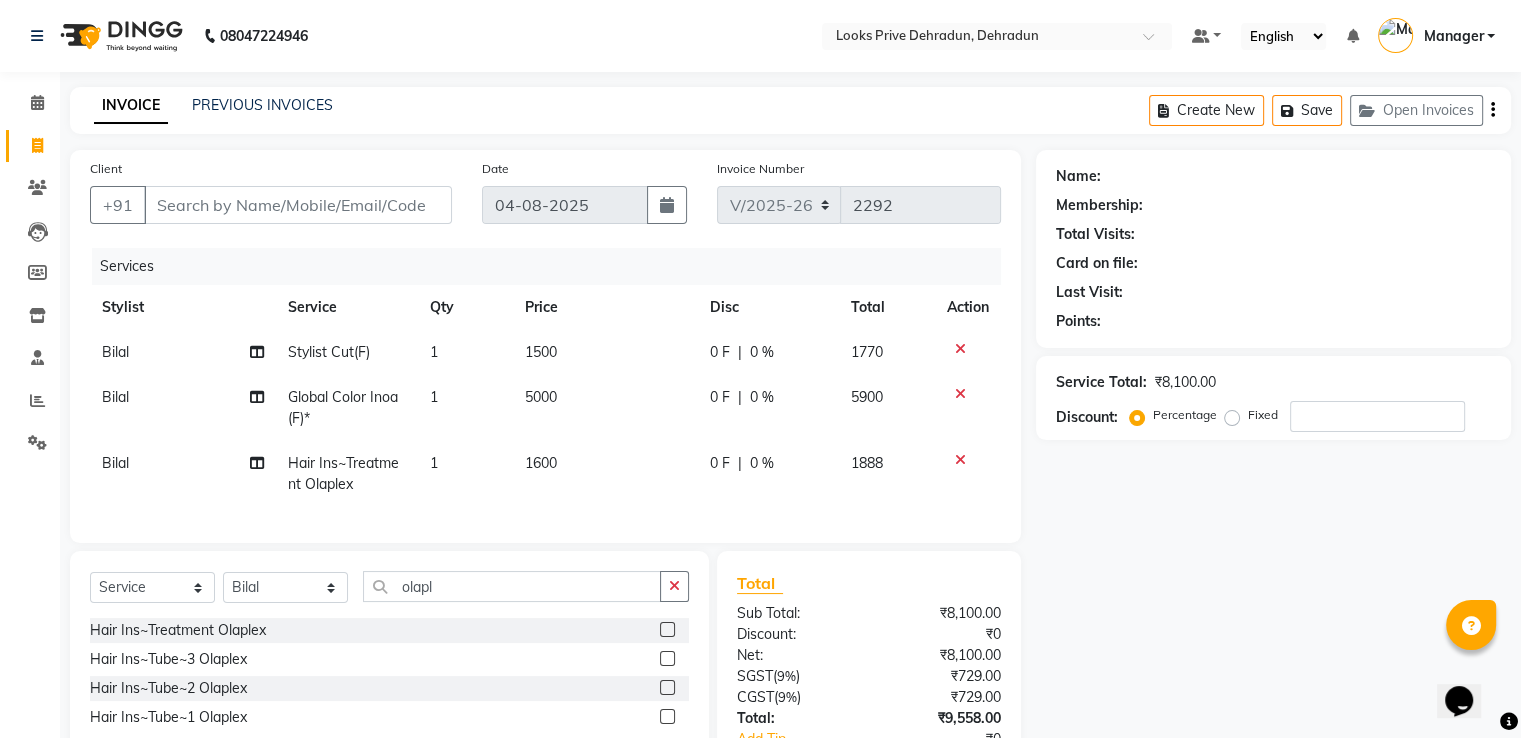 click on "1600" 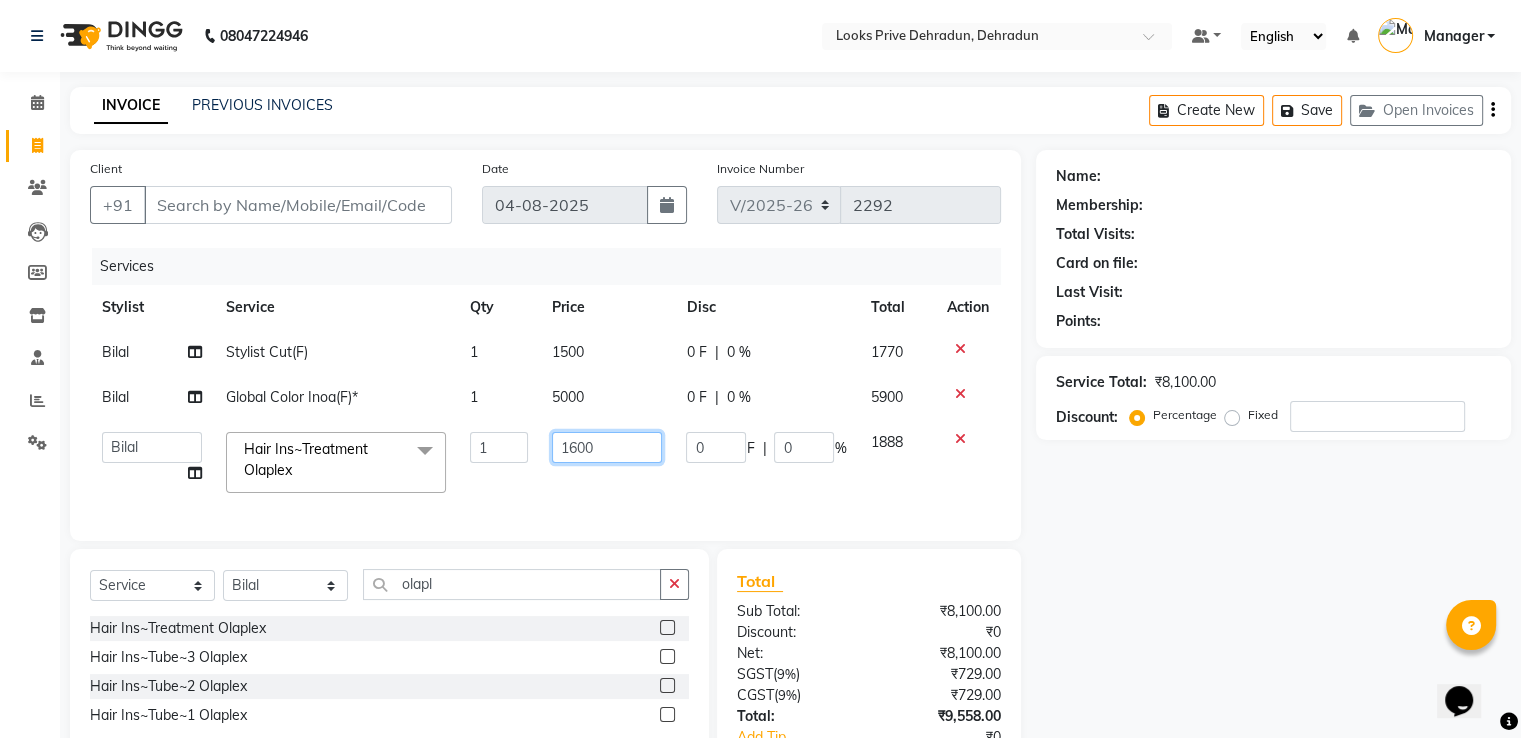 click on "A2R_Master Aamir Ajay_Pedicurist Ashima Ayesha Bilal Dinesh_pdct Kaleem Karni Lovely Lucky_pdct Manager Muskan Nasir Rajeev Ruby Salman Shahjad Shubham Suraj_pedi Hair Ins~Treatment Olaplex x Big Toes French Tip Repair Gel French Extension Gel Tip Repair Gel Infills Gel Overlays Gel Extension Gel Nail Removal Natural Nail Extensions French Nail Extensions Gel Polish Removal Extension Removal Nail Art Recruiter French Ombre Gel Polish Nail Art Nedle Cutical Care Nail Art Brush French Gel Polish French Glitter Gel Polish Gel Polish Touchup Nail Art Per Finger(F)* 3D Nail Art Recruiter Nail Art with Stones/Foil/Stickers per Finger Acrylic Overlays Nail Extension Refill Finger Tip Repair Acrylic Removal Gel Polish Application Gel Overlays Refills Stick on Nails Full Arms Bleach Face Bleach(F) Bleach Full Back/Front Full Body Bleach Half Front/Back Full Legs Bleach Detan(F) Detan(M) Face Bleach(M) Detan Face & Neck Bleach Face and Neck 1" 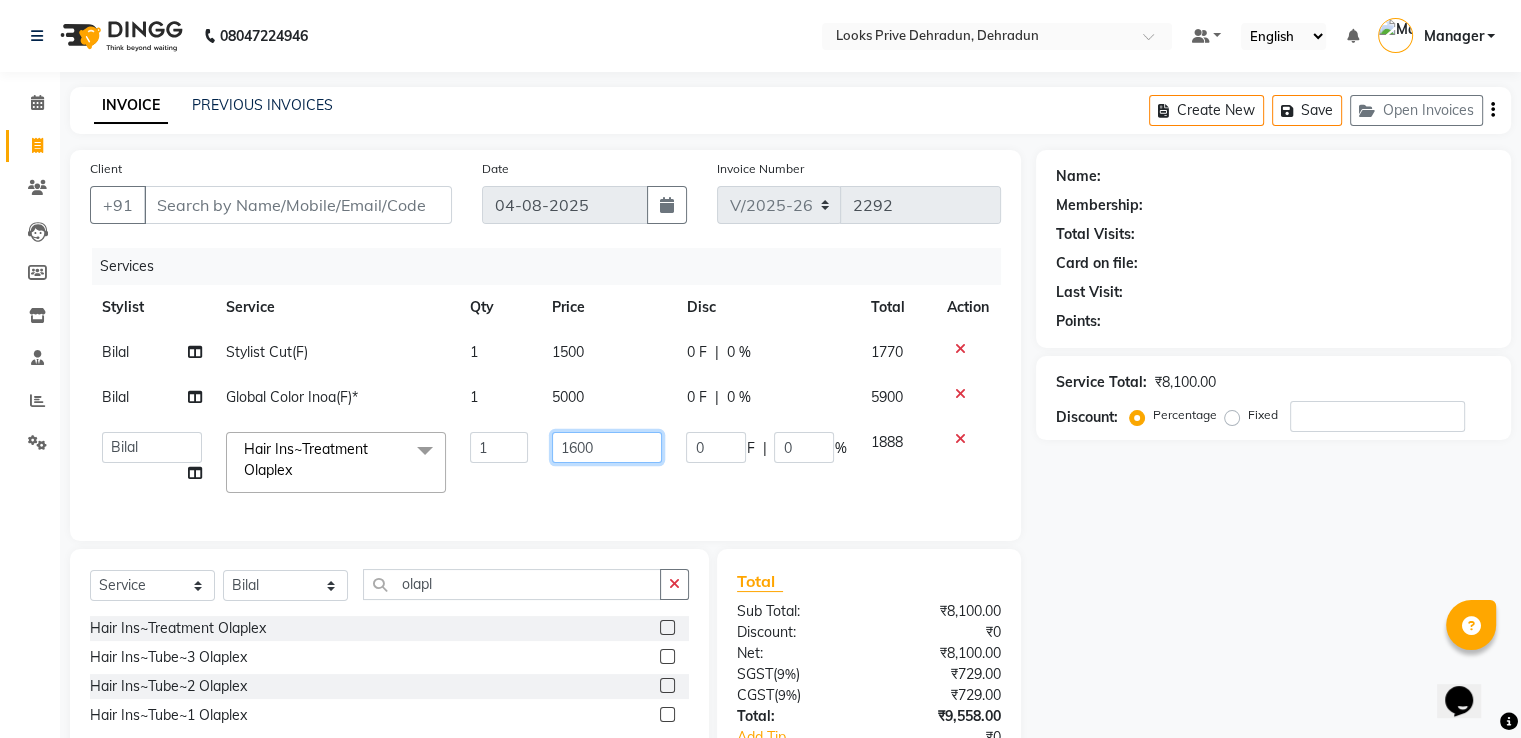 drag, startPoint x: 612, startPoint y: 445, endPoint x: 546, endPoint y: 457, distance: 67.08204 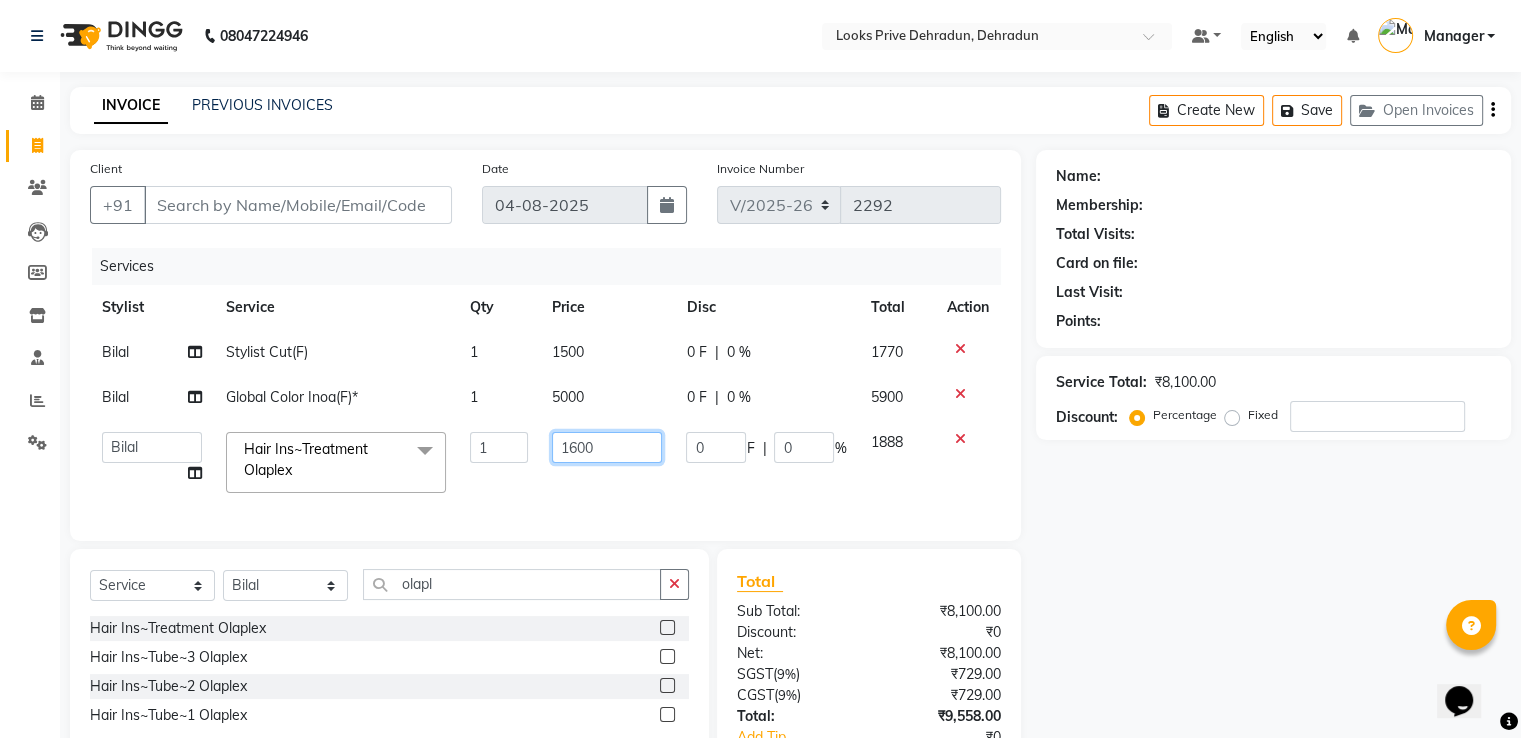 click on "1600" 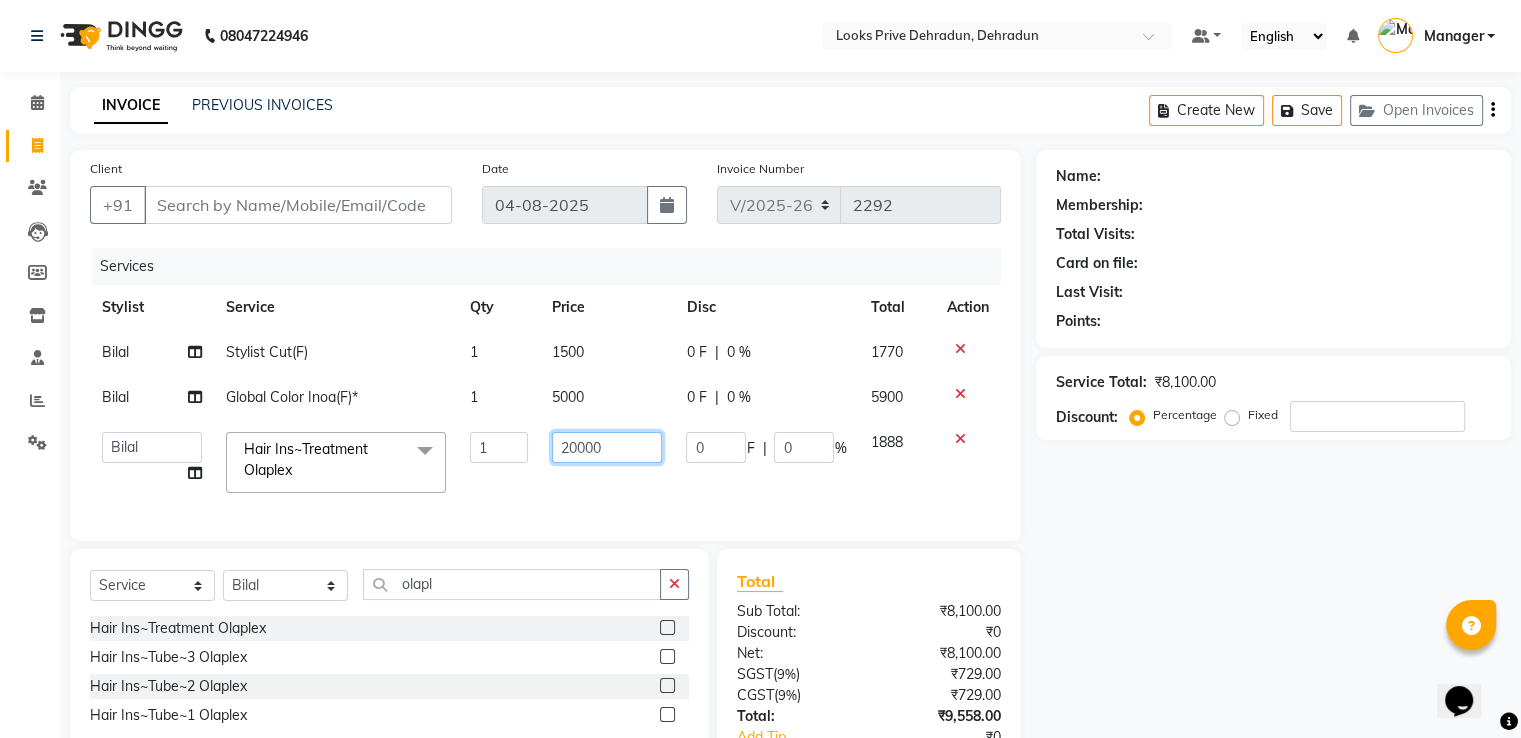 type on "2000" 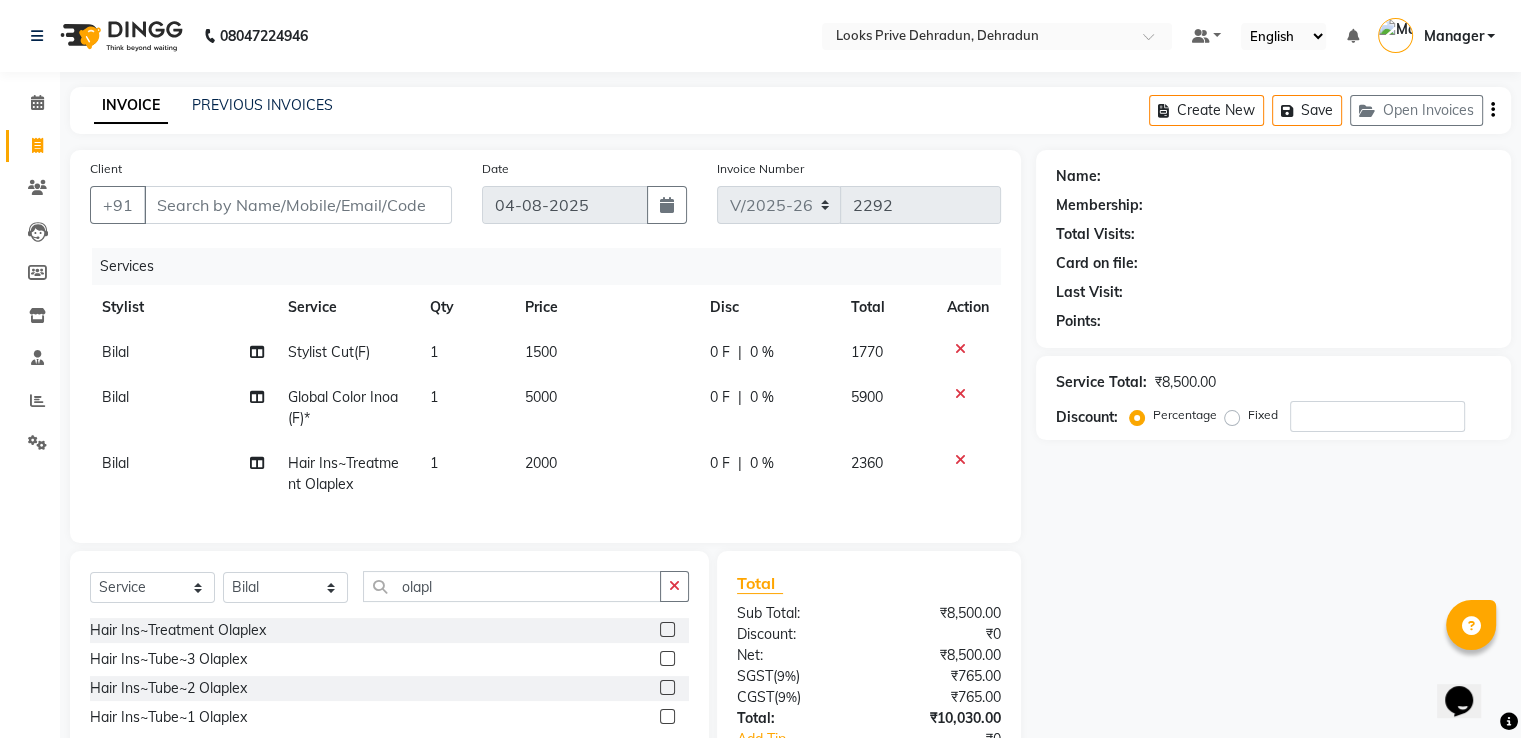 click on "5000" 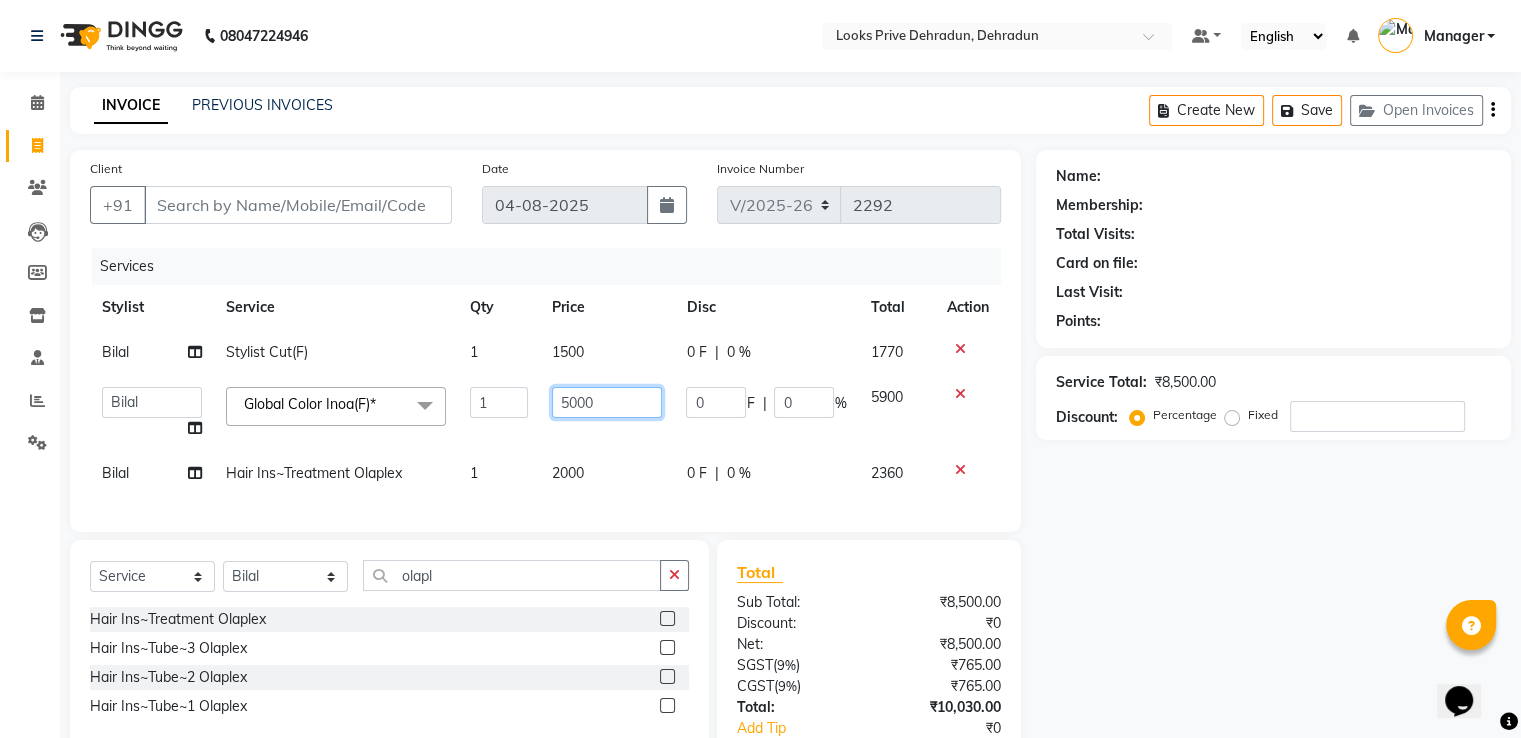 drag, startPoint x: 594, startPoint y: 399, endPoint x: 560, endPoint y: 383, distance: 37.576588 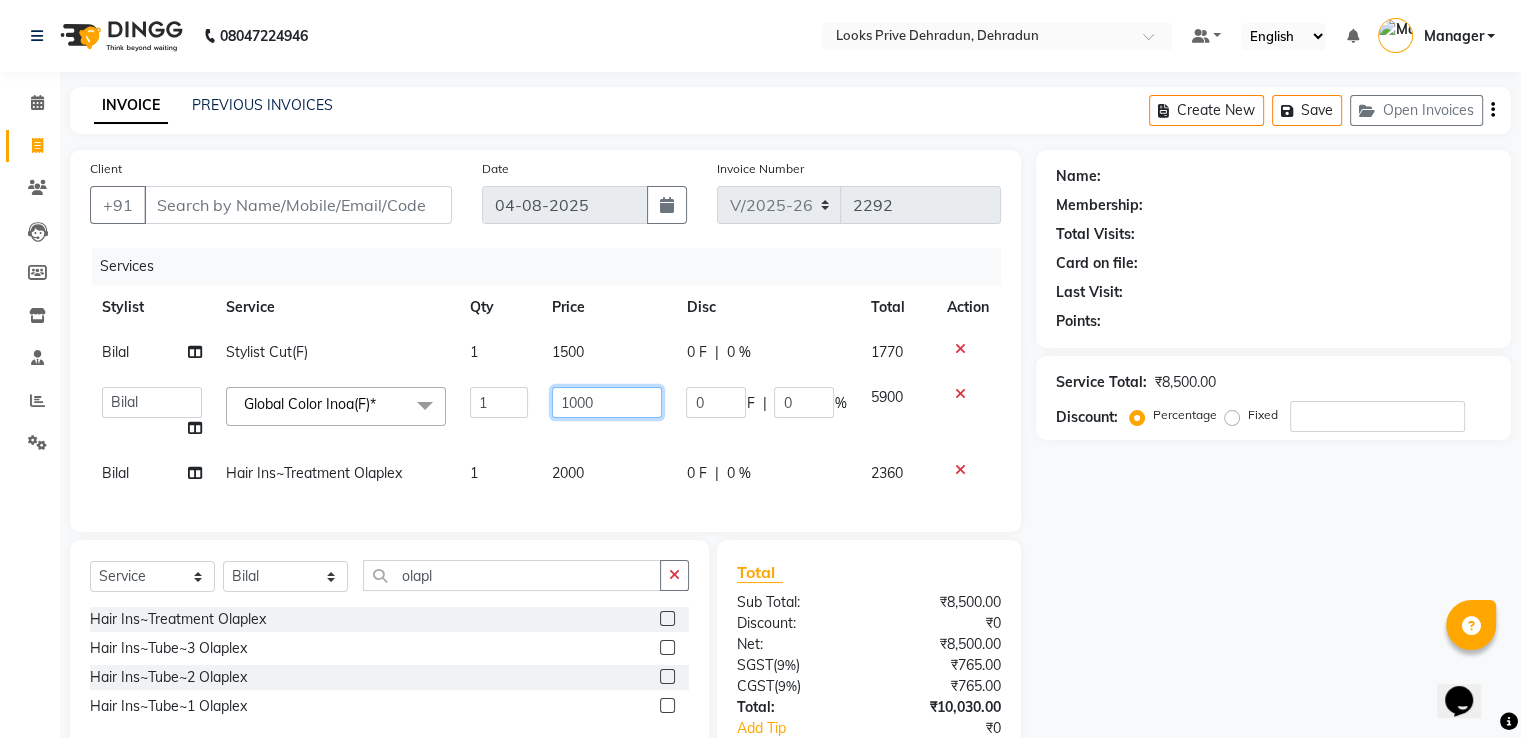 type on "10000" 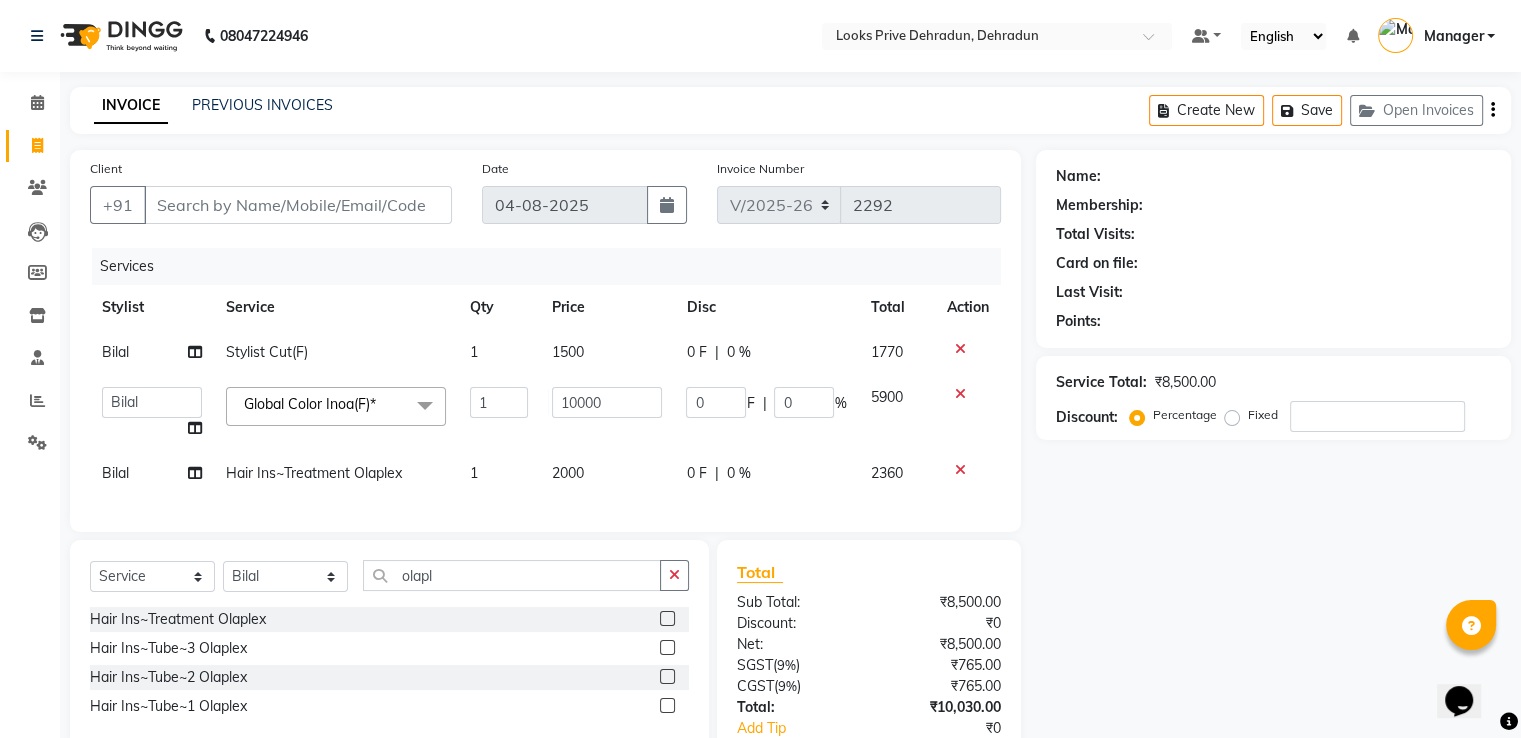 drag, startPoint x: 548, startPoint y: 36, endPoint x: 552, endPoint y: 23, distance: 13.601471 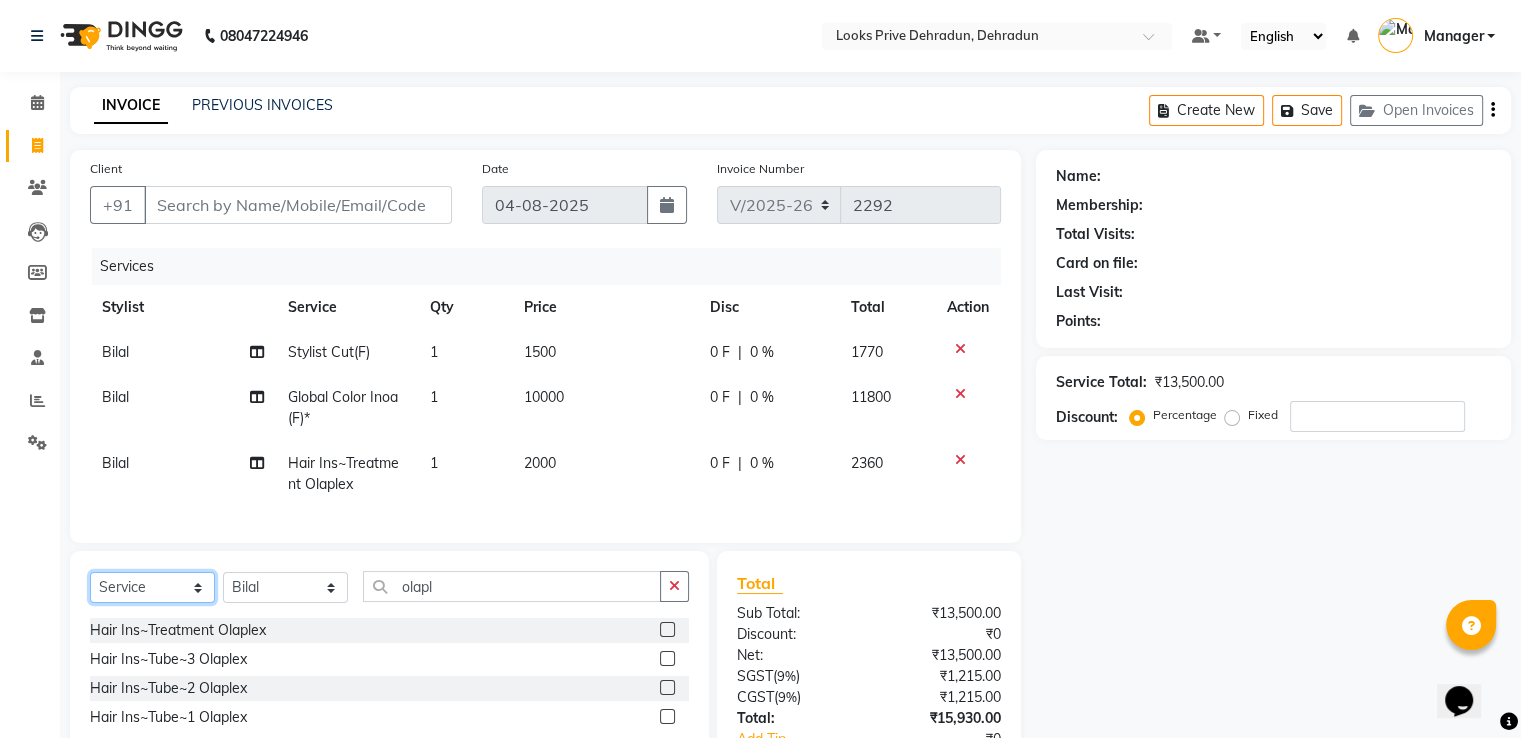 click on "Select  Service  Product  Membership  Package Voucher Prepaid Gift Card" 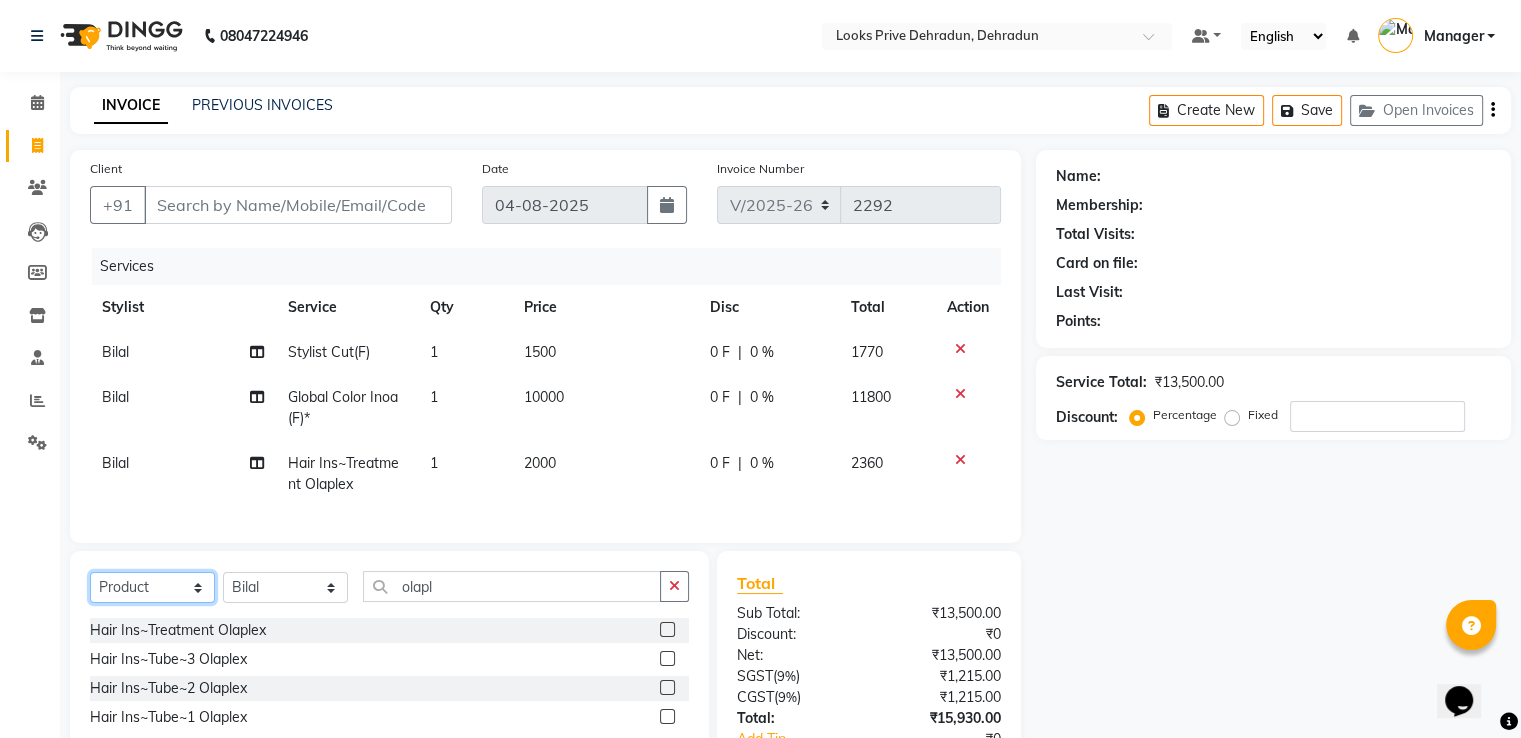 click on "Select  Service  Product  Membership  Package Voucher Prepaid Gift Card" 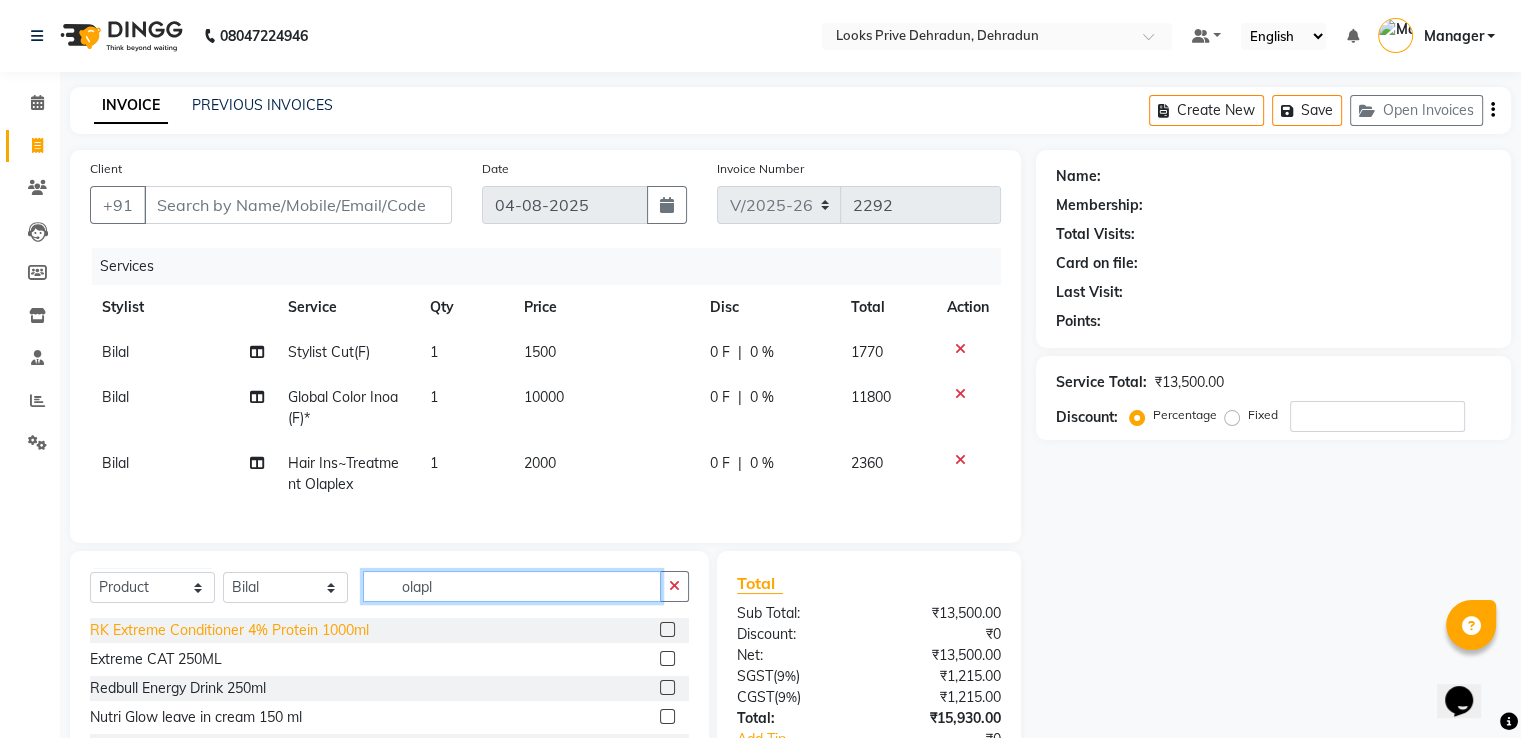 drag, startPoint x: 465, startPoint y: 607, endPoint x: 226, endPoint y: 635, distance: 240.63458 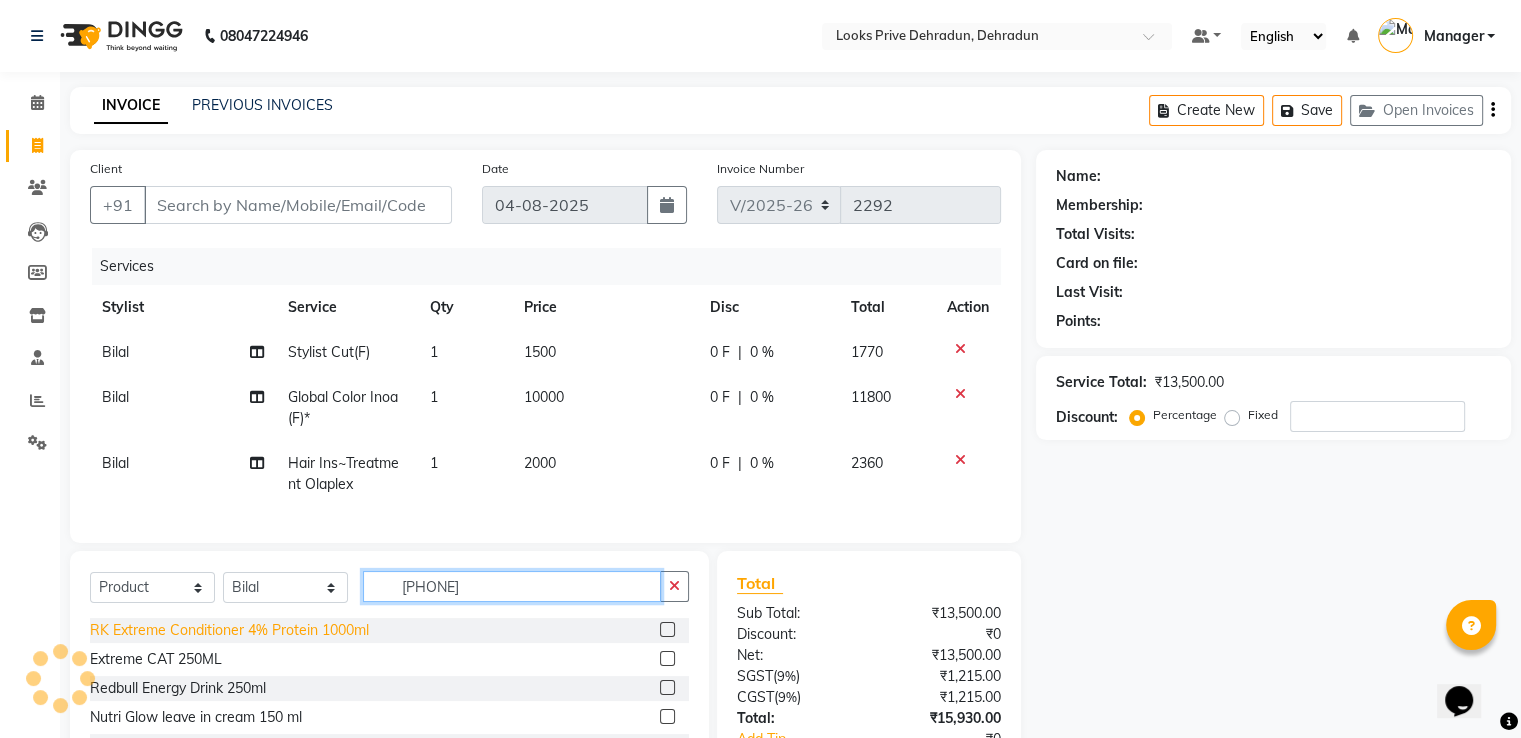 type on "896364002350" 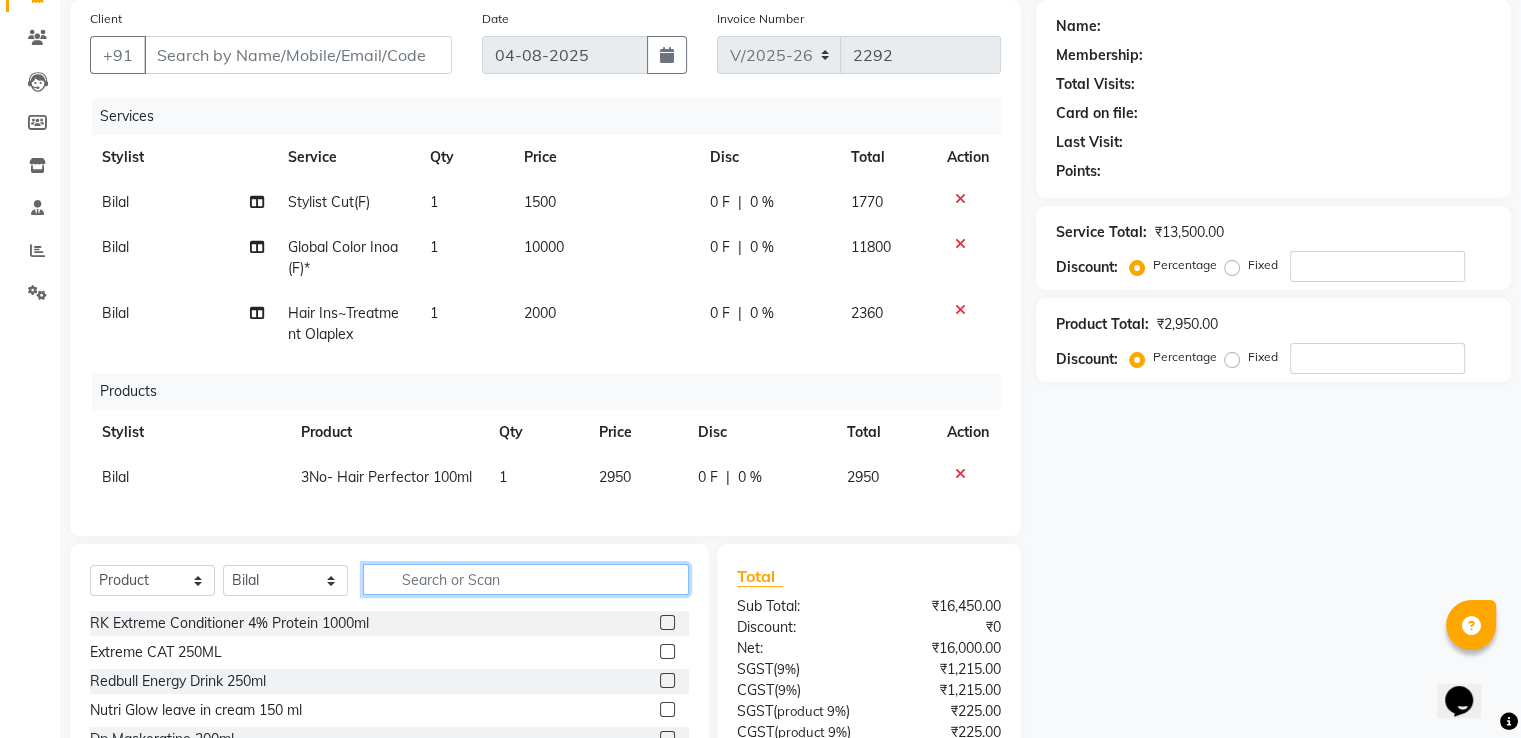 scroll, scrollTop: 300, scrollLeft: 0, axis: vertical 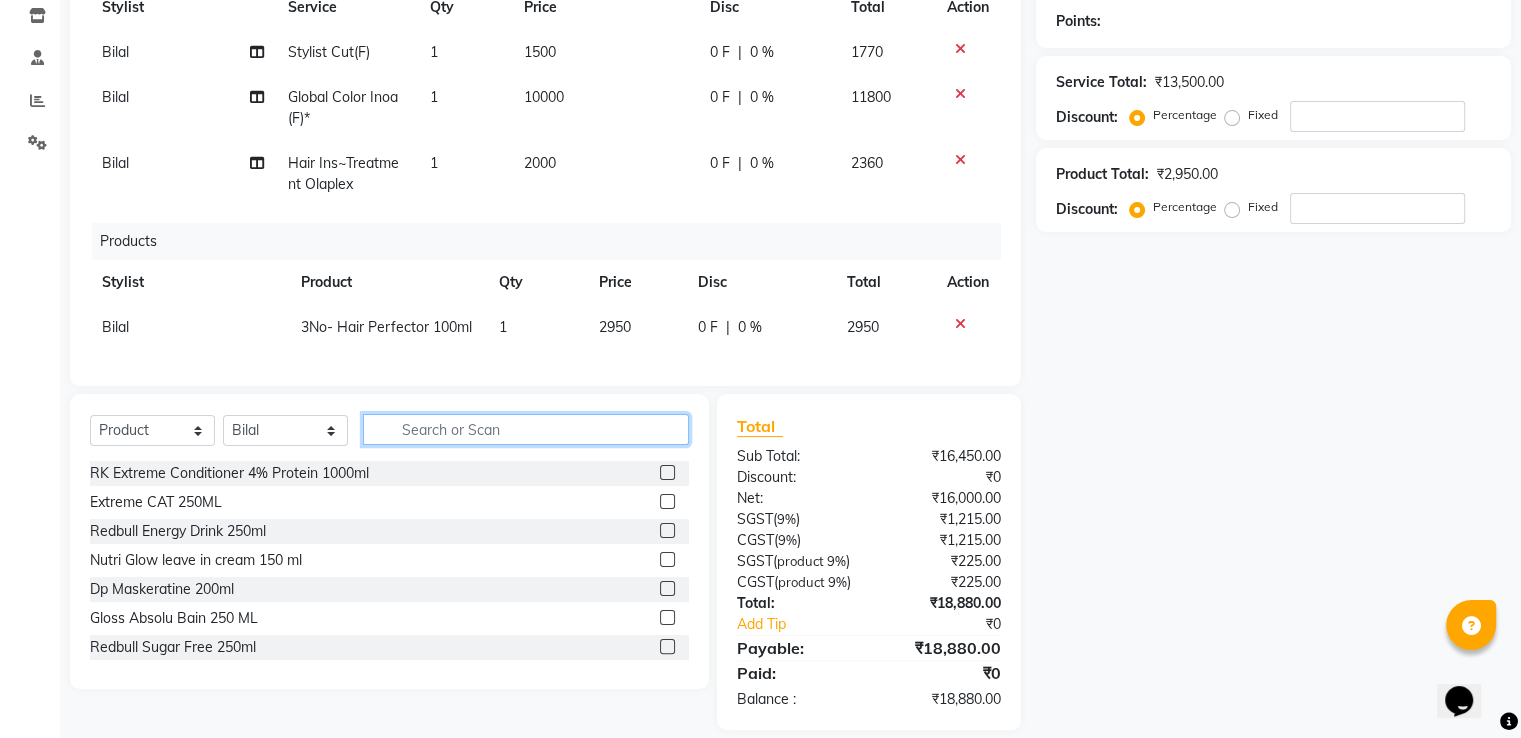 type 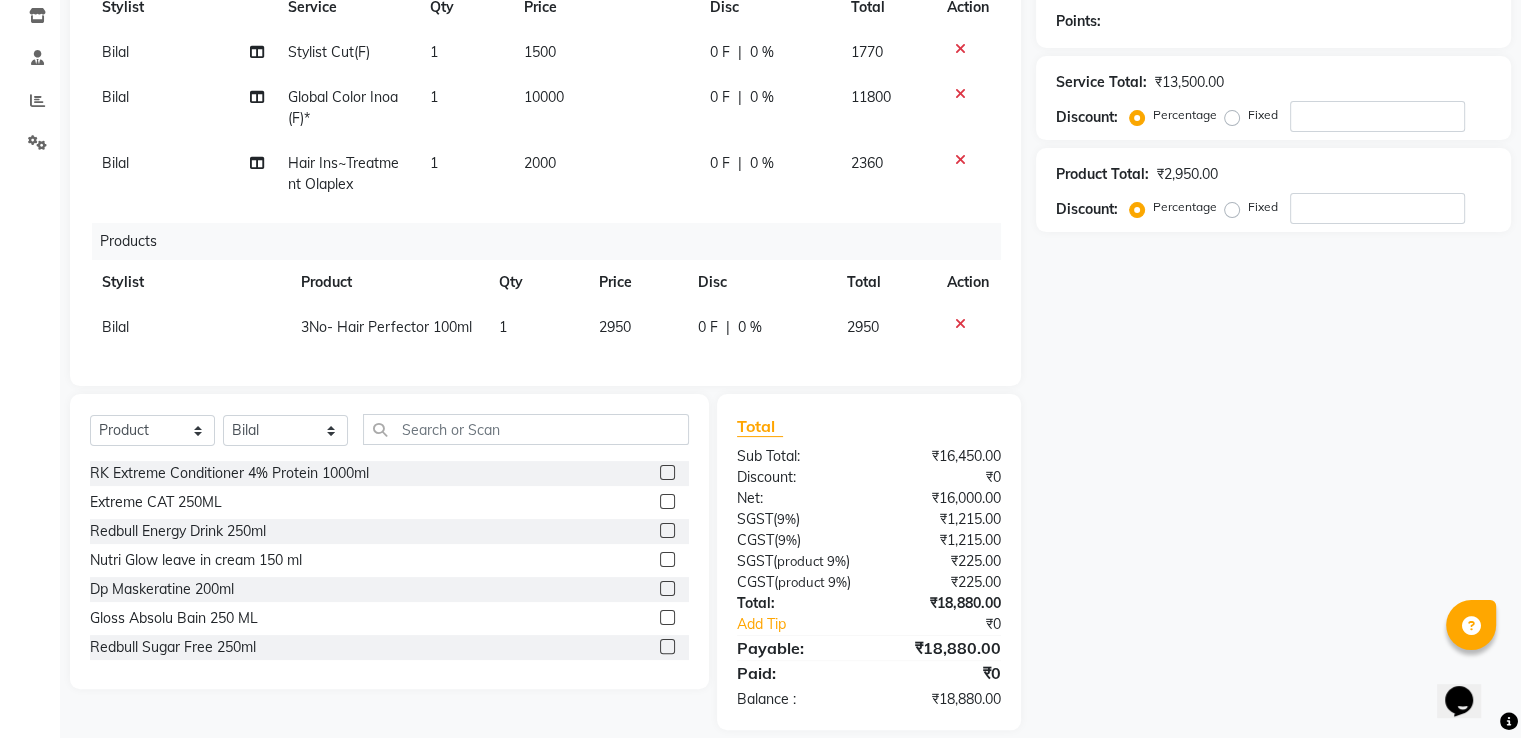 click on "2950" 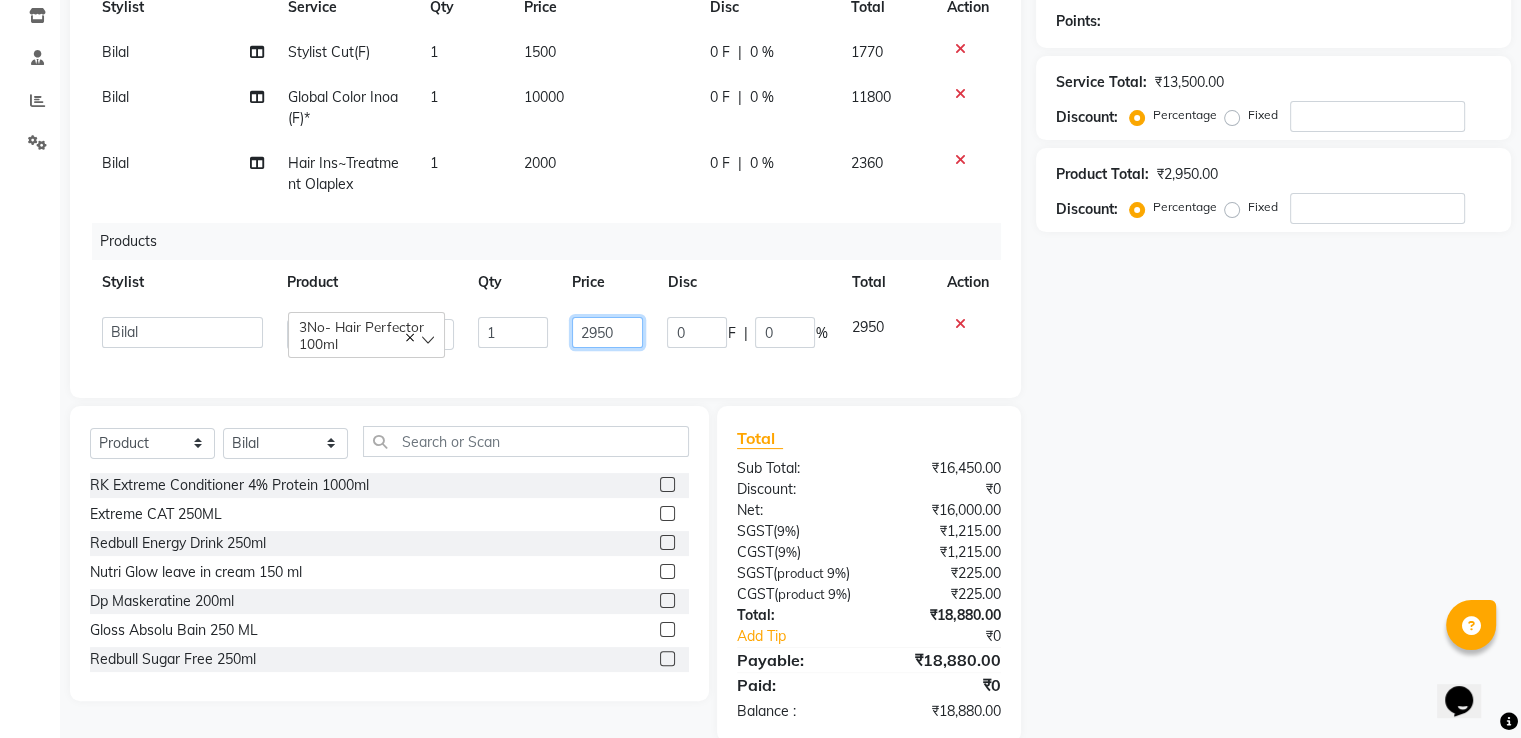 drag, startPoint x: 586, startPoint y: 329, endPoint x: 538, endPoint y: 330, distance: 48.010414 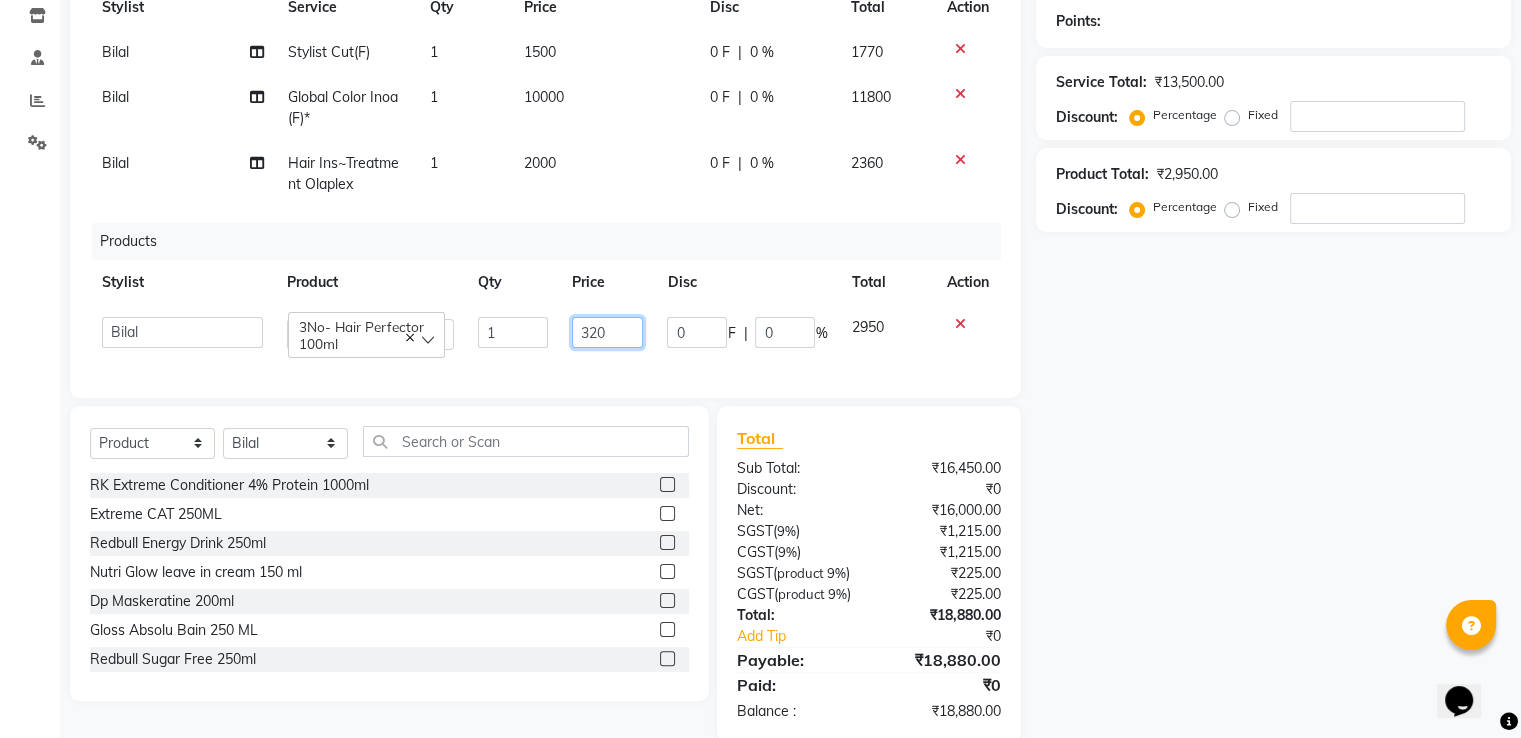 type on "3200" 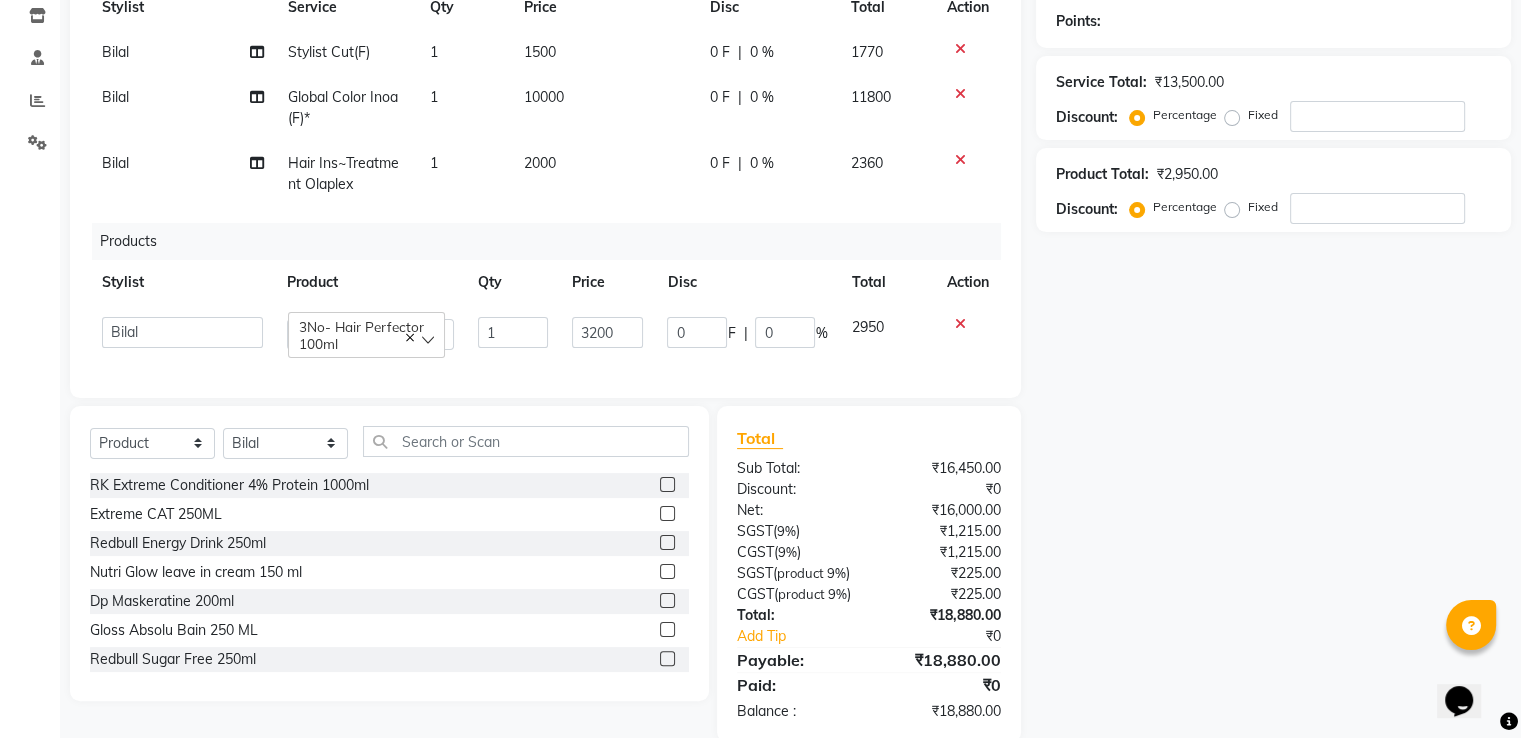 click on "Price" 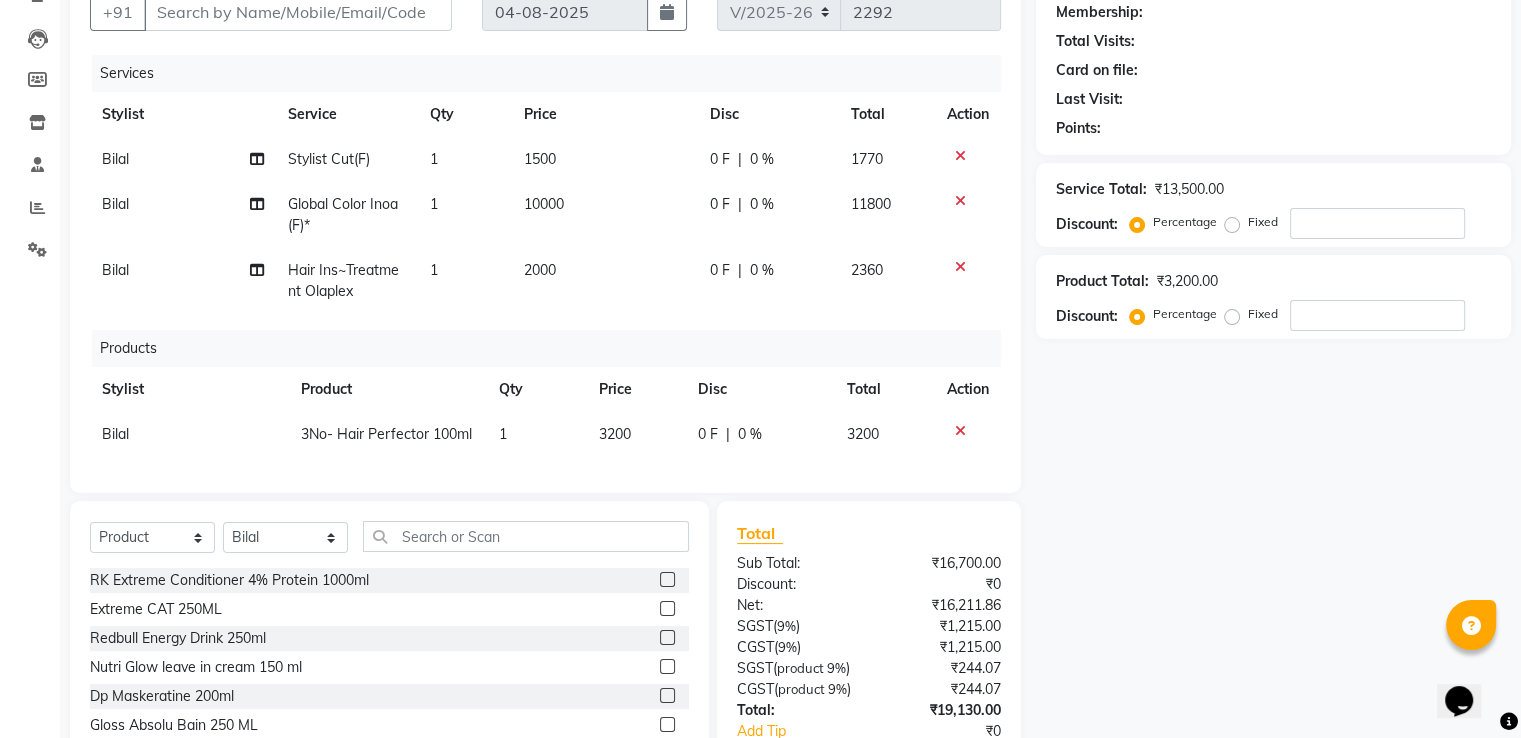 scroll, scrollTop: 100, scrollLeft: 0, axis: vertical 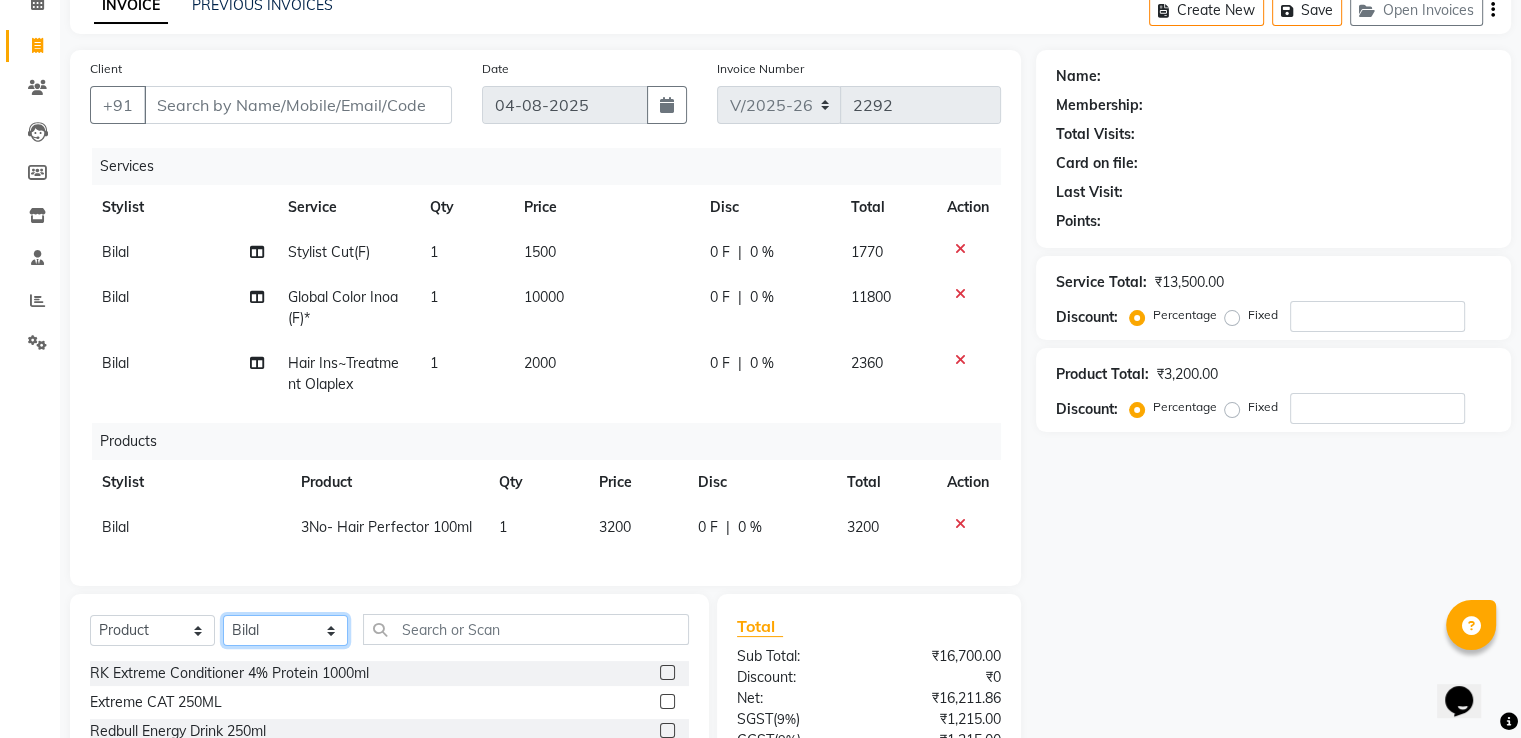 click on "Select Stylist A2R_Master Aamir Ajay_Pedicurist Ashima Ayesha Bilal Dinesh_pdct Kaleem Karni Lovely Lucky_pdct Manager Muskan Nasir Rajeev Ruby Salman Shahjad Shubham Suraj_pedi" 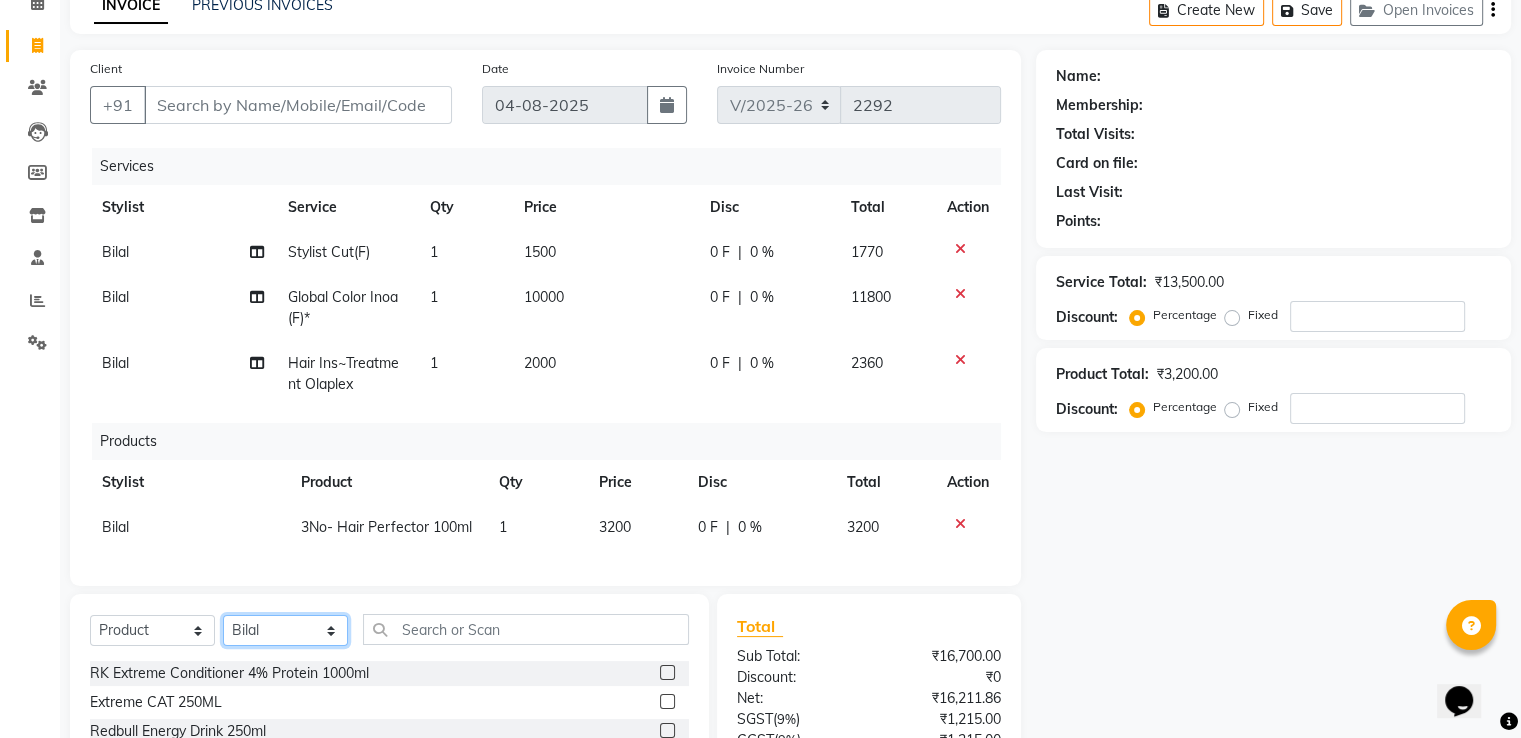 select on "74574" 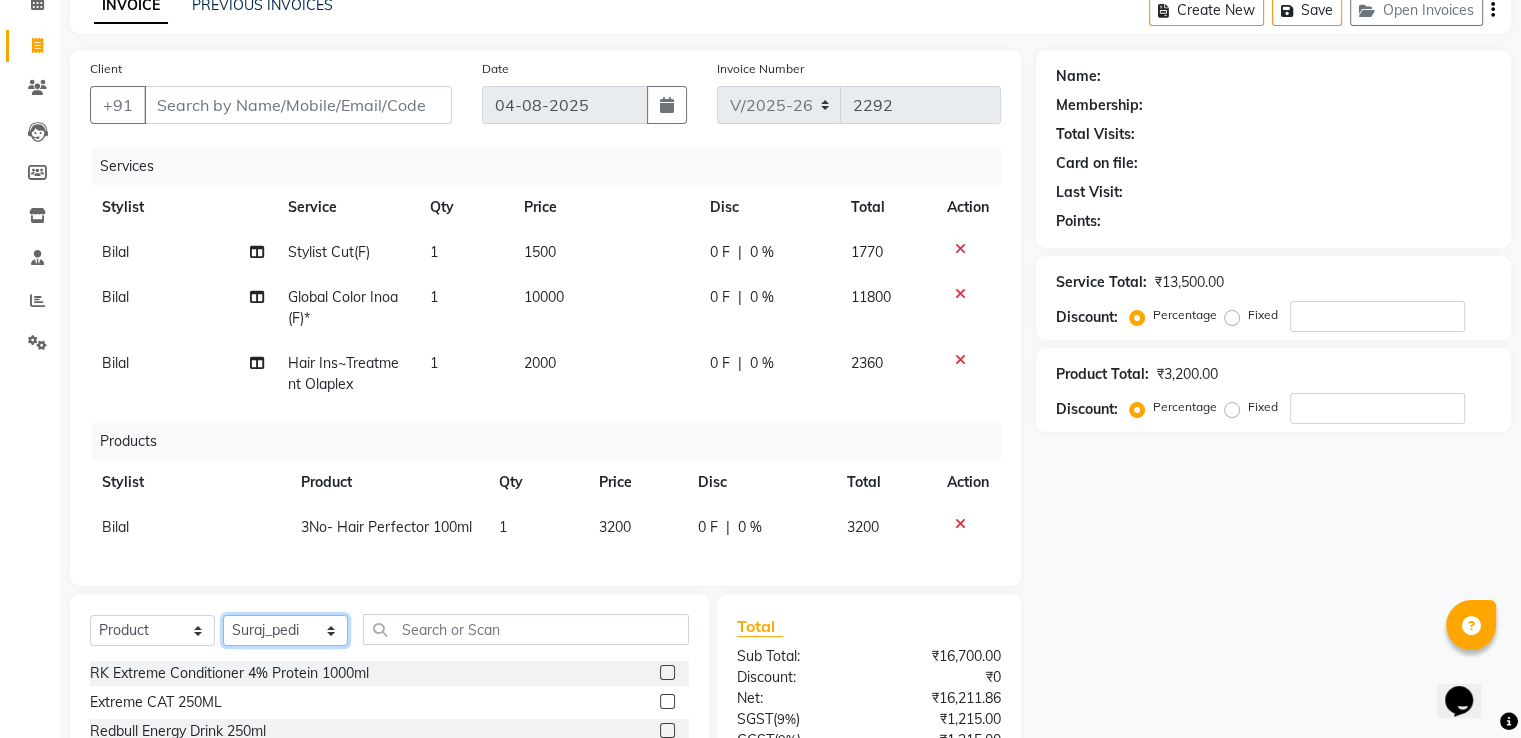 click on "Select Stylist A2R_Master Aamir Ajay_Pedicurist Ashima Ayesha Bilal Dinesh_pdct Kaleem Karni Lovely Lucky_pdct Manager Muskan Nasir Rajeev Ruby Salman Shahjad Shubham Suraj_pedi" 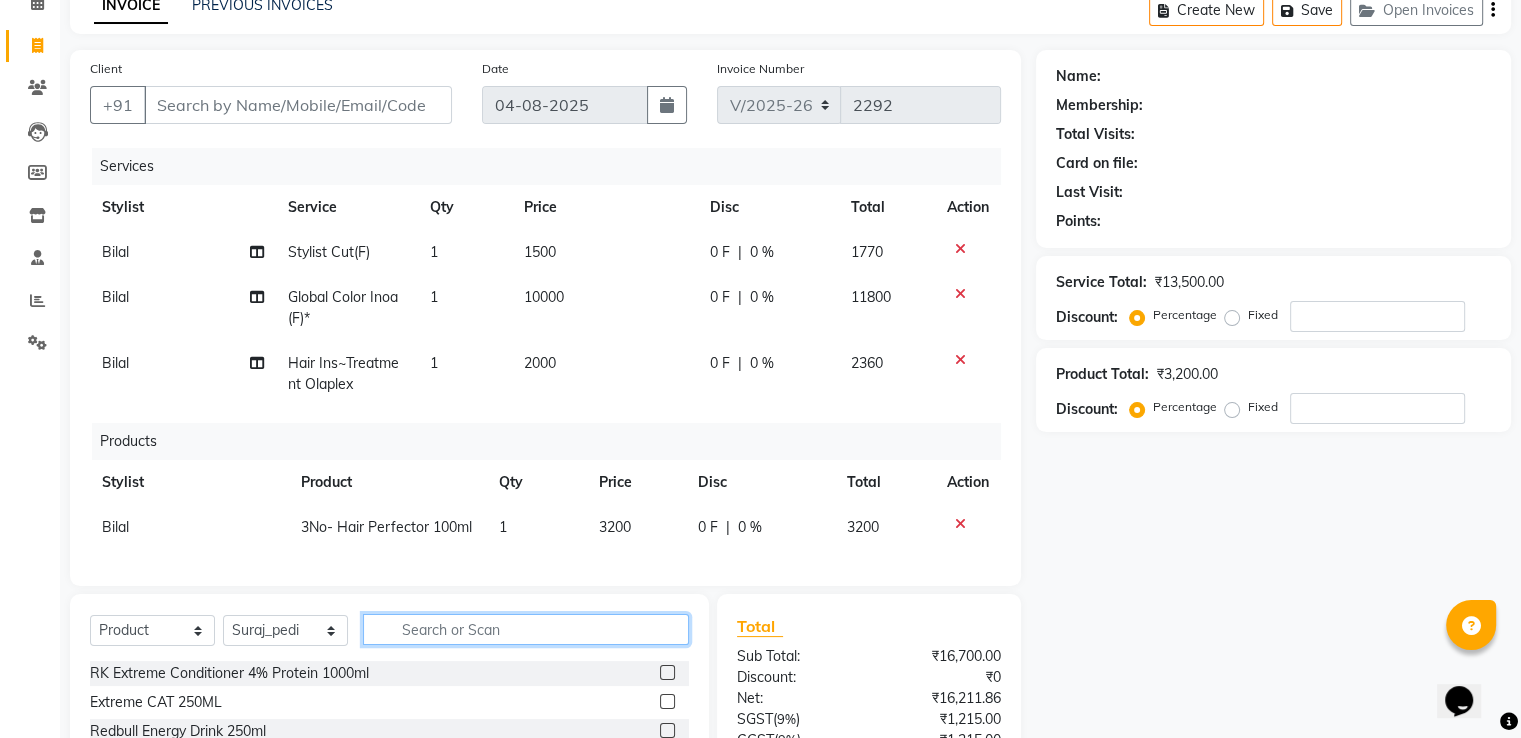 click 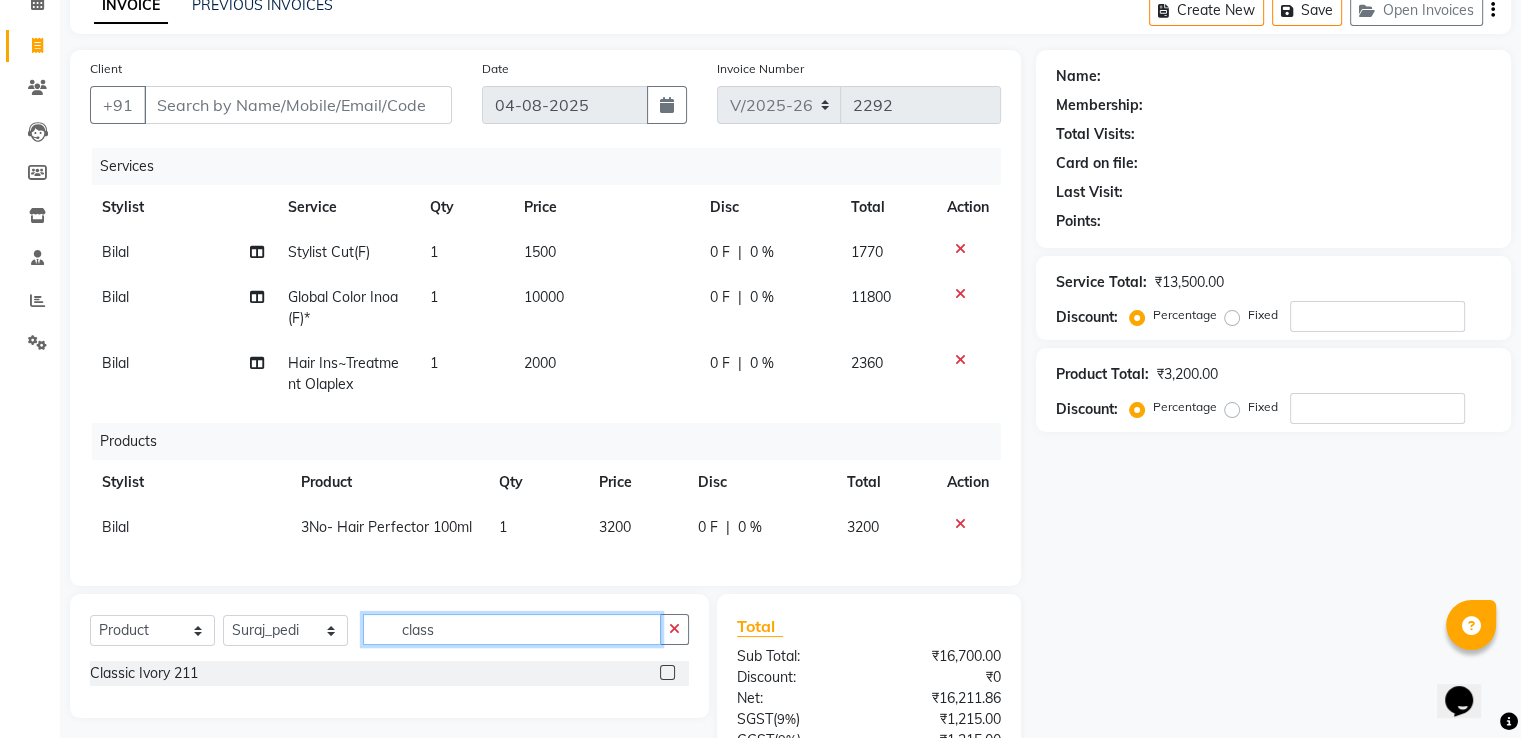 type on "class" 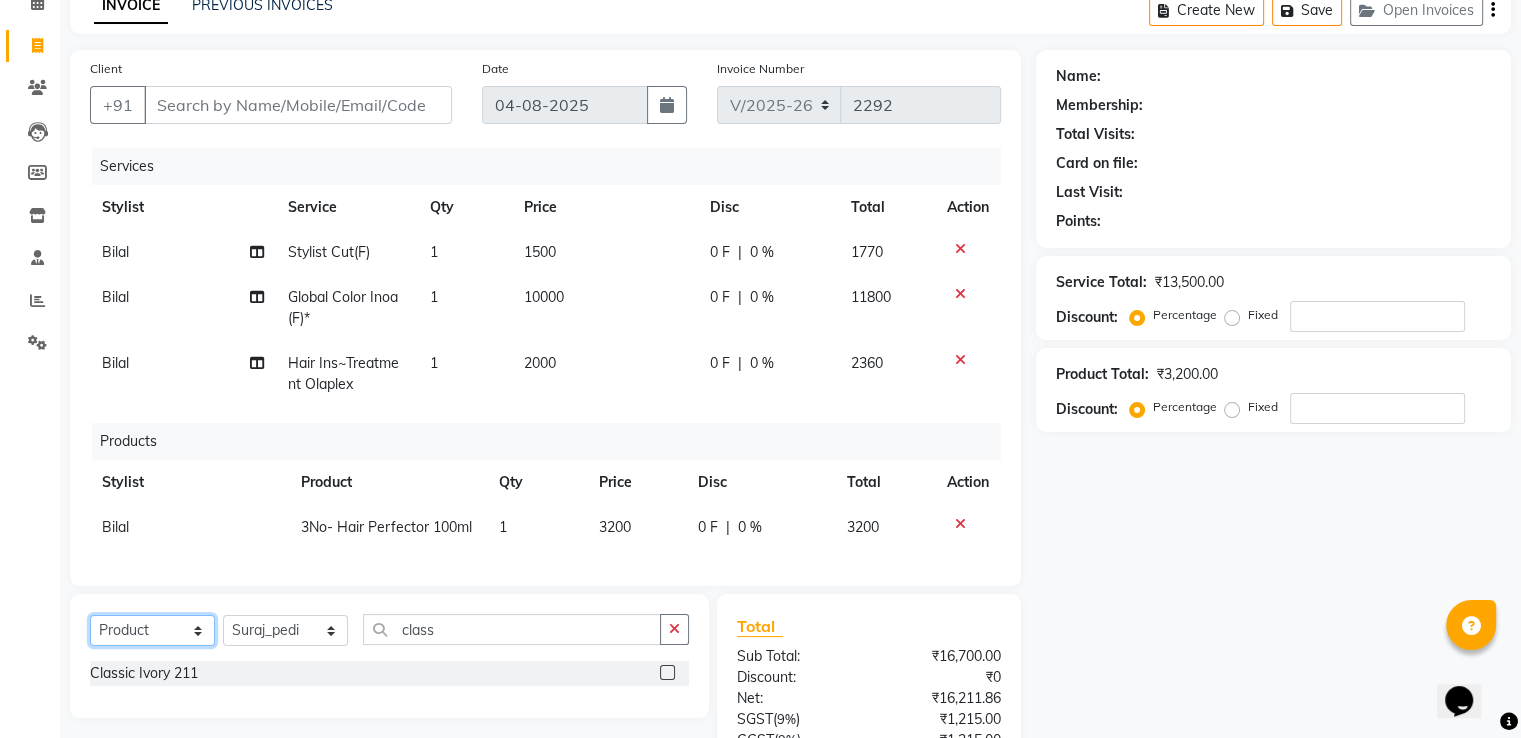 click on "Select  Service  Product  Membership  Package Voucher Prepaid Gift Card" 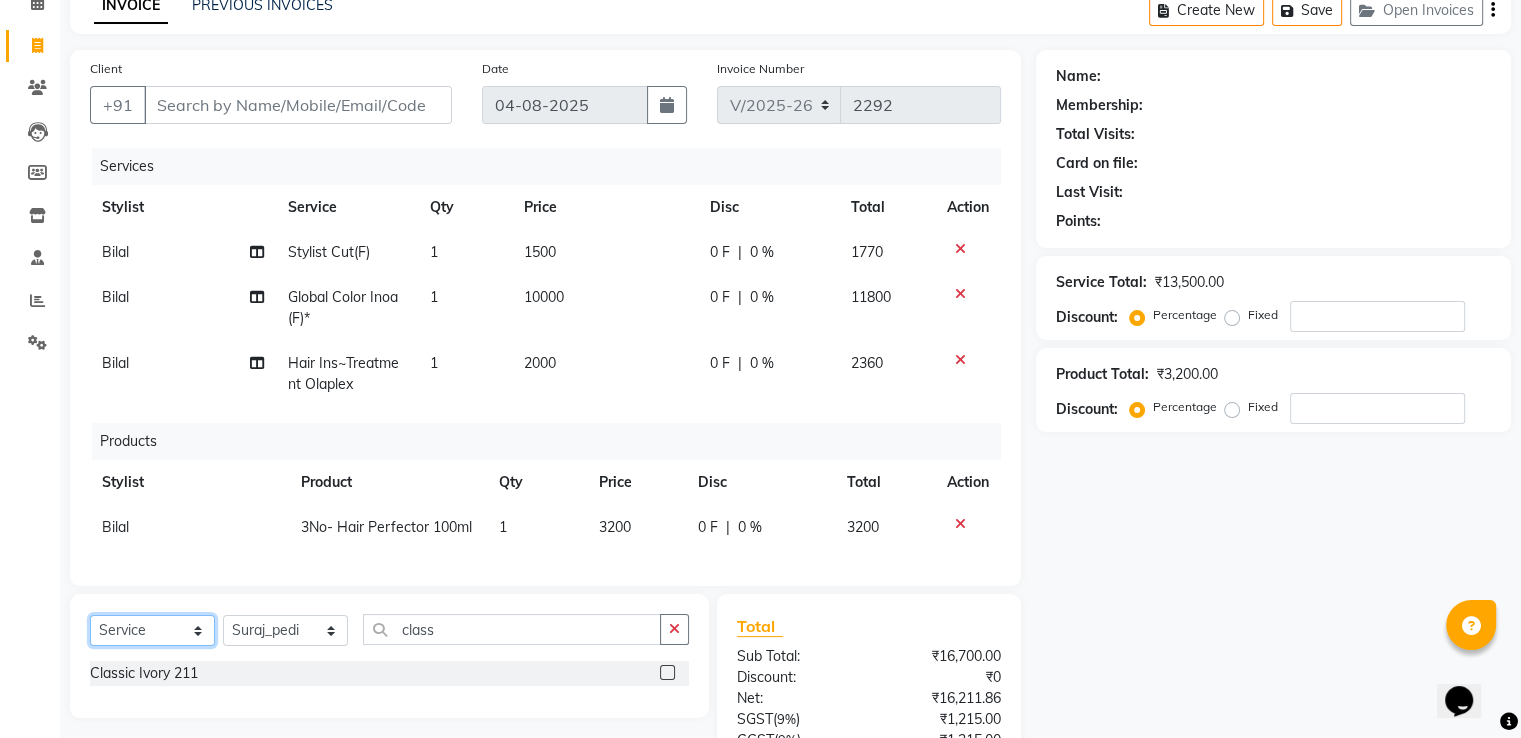 click on "Select  Service  Product  Membership  Package Voucher Prepaid Gift Card" 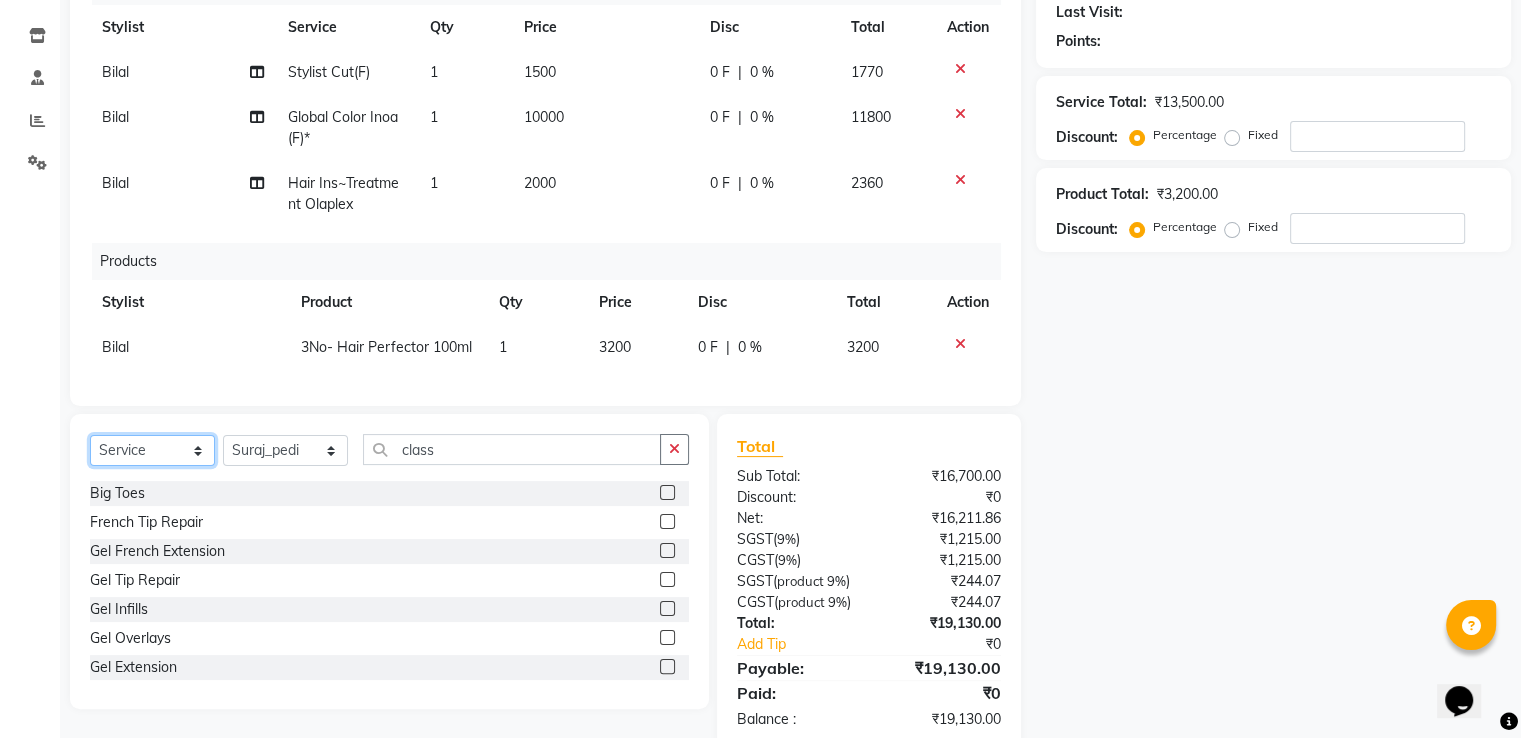 scroll, scrollTop: 300, scrollLeft: 0, axis: vertical 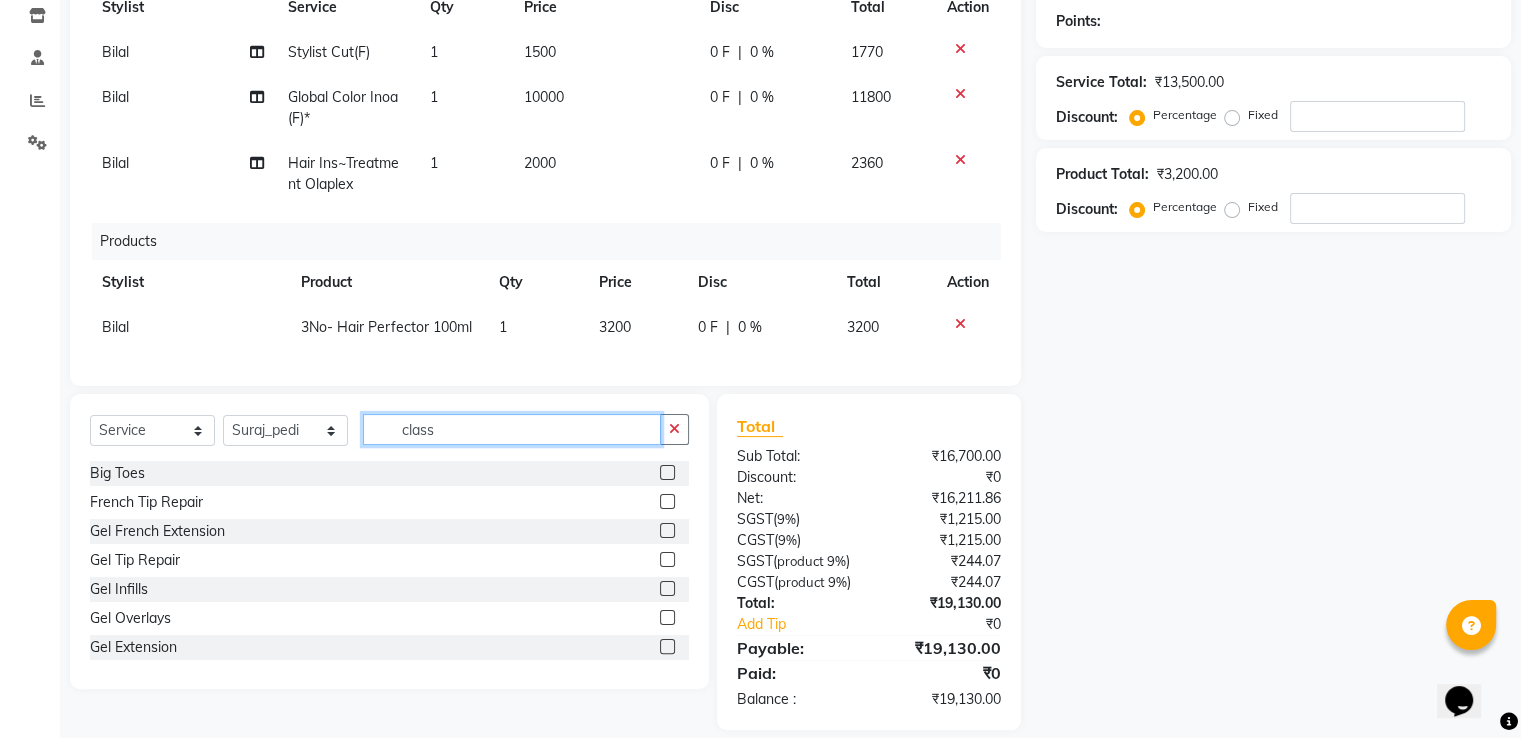 click on "08047224946 Select Location × Looks Prive Dehradun, Dehradun Default Panel My Panel English ENGLISH Español العربية मराठी हिंदी ગુજરાતી தமிழ் 中文 Notifications nothing to show Manager Manage Profile Change Password Sign out  Version:3.16.0  ☀ Looks Prive Dehradun, Dehradun  Calendar  Invoice  Clients  Leads   Members  Inventory  Staff  Reports  Settings Completed InProgress Upcoming Dropped Tentative Check-In Confirm Bookings Generate Report Segments Page Builder INVOICE PREVIOUS INVOICES Create New   Save   Open Invoices  Client +91 Date 04-08-2025 Invoice Number V/2025 V/2025-26 2292 Services Stylist Service Qty Price Disc Total Action Bilal Stylist Cut(F) 1 1500 0 F | 0 % 1770 Bilal Global Color Inoa(F)* 1 10000 0 F | 0 % 11800 Bilal Hair Ins~Treatment Olaplex 1 2000 0 F | 0 % 2360 Products Stylist Product Qty Price Disc Total Action Bilal 3No- Hair Perfector 100ml 1 3200 0 F | 0 % 3200 Select  Service  Product  Membership  Package Voucher Prepaid )" 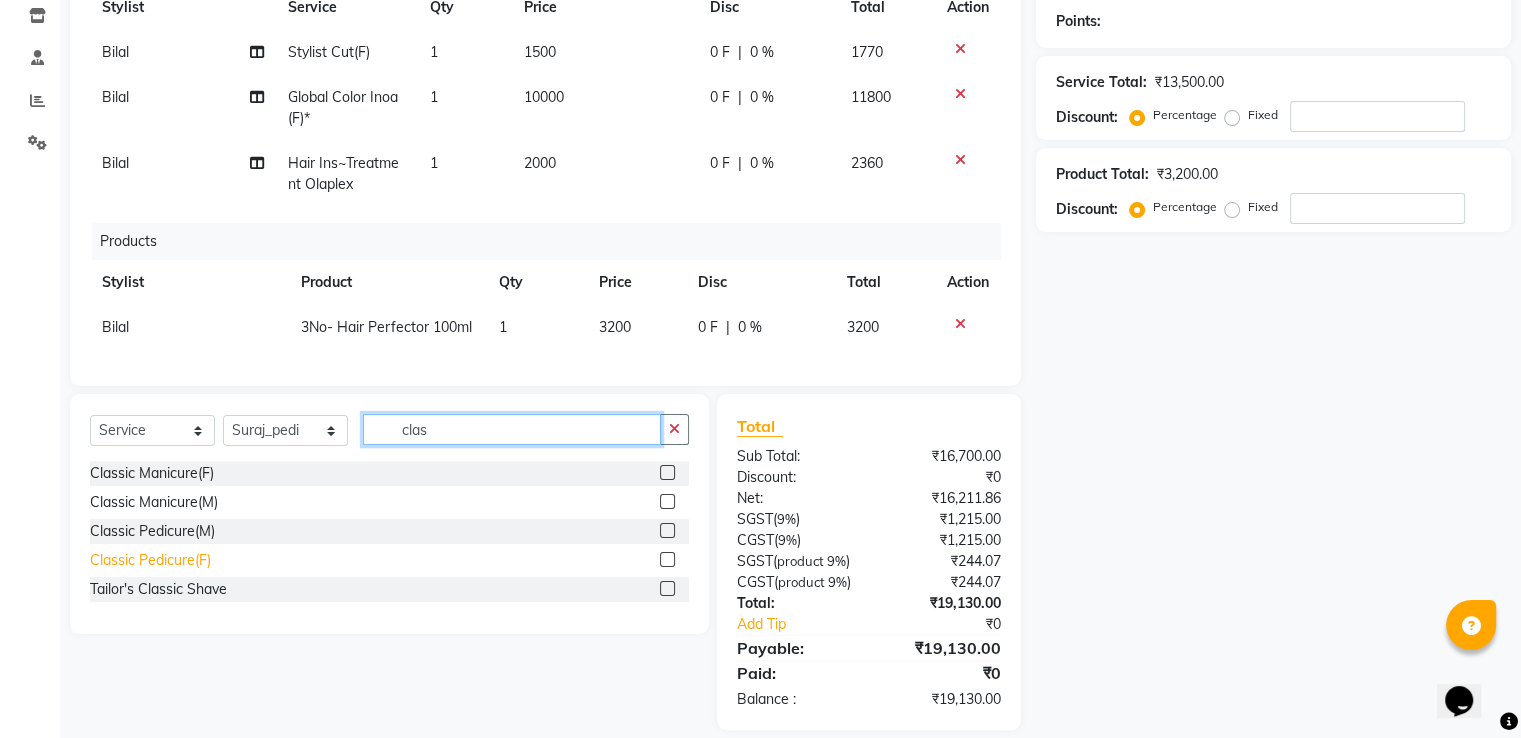 type on "clas" 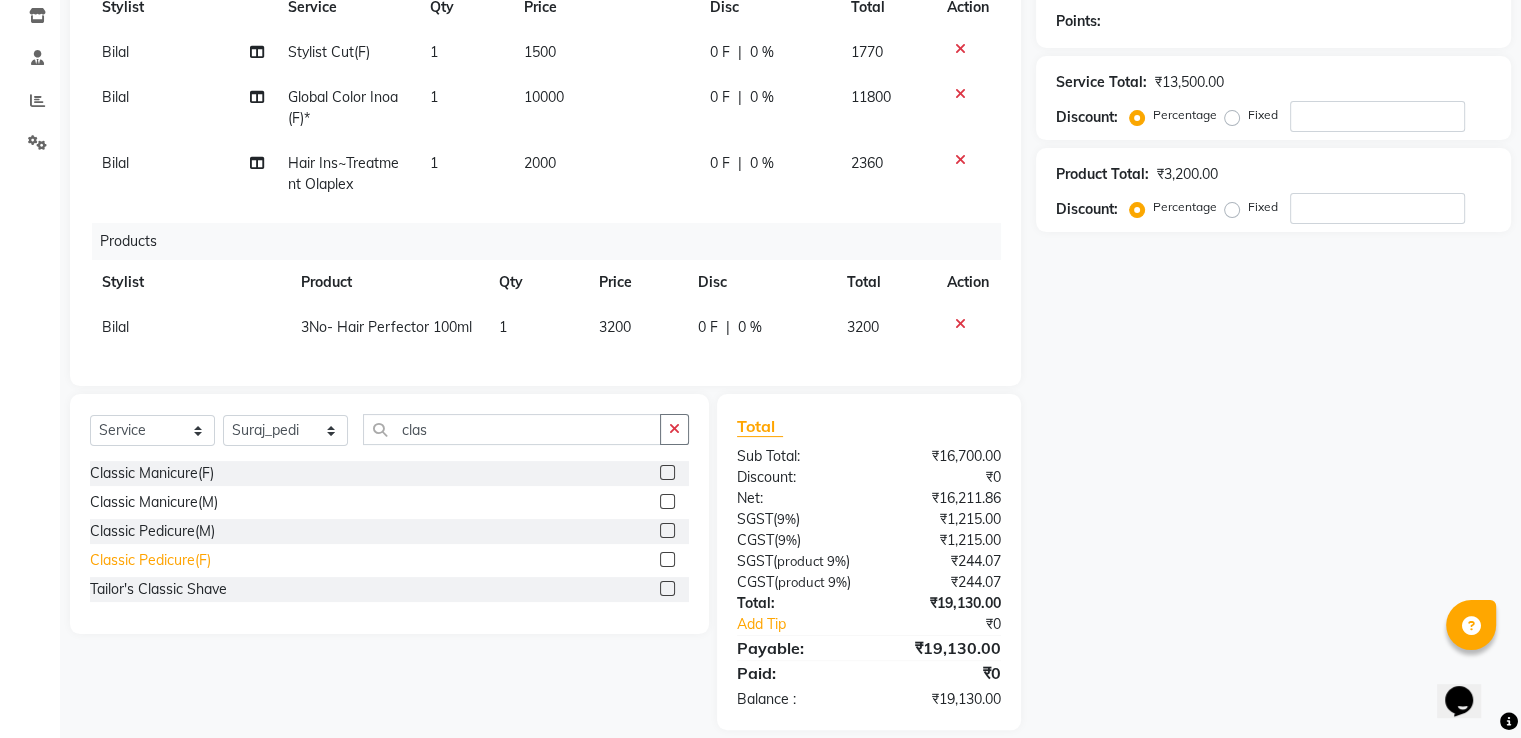 click on "Classic Pedicure(F)" 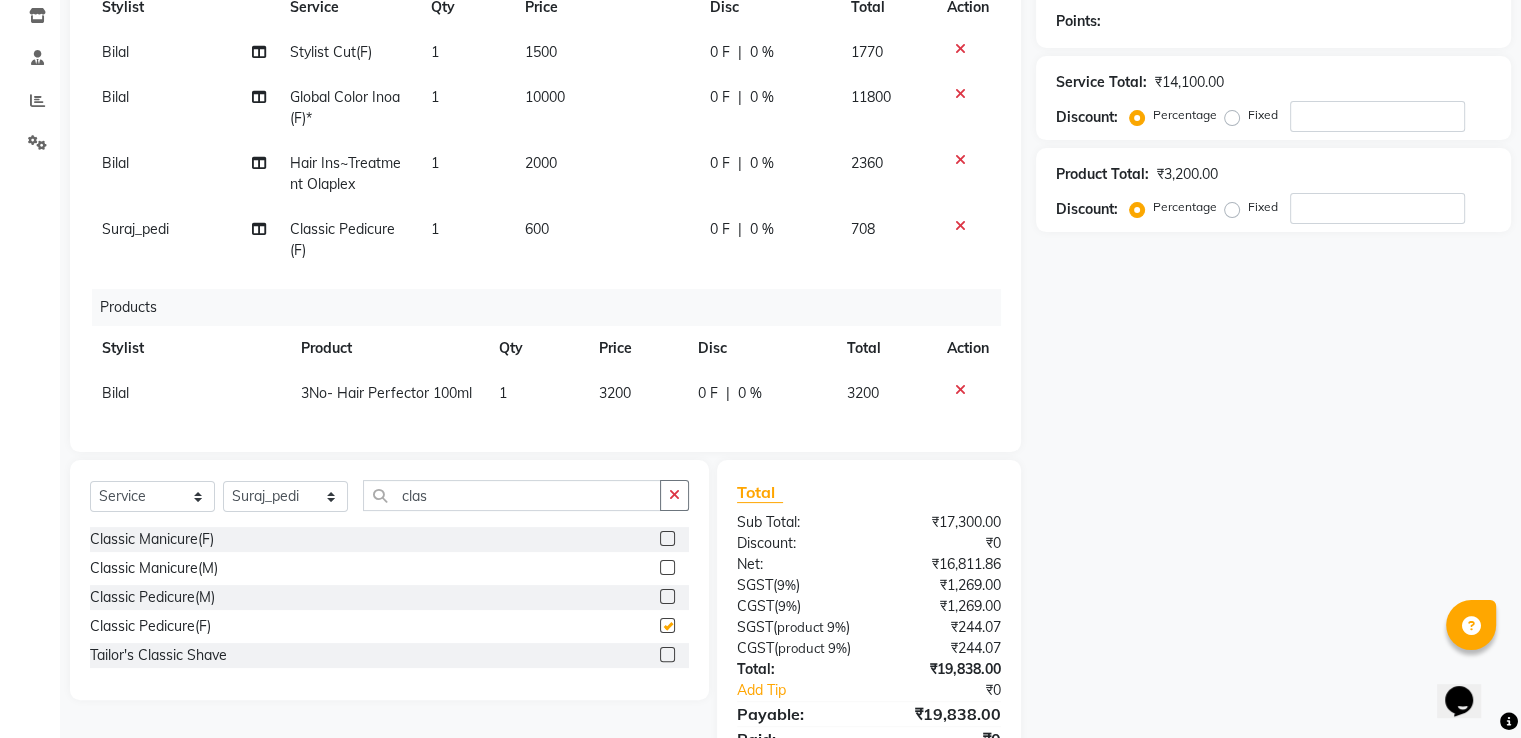 checkbox on "false" 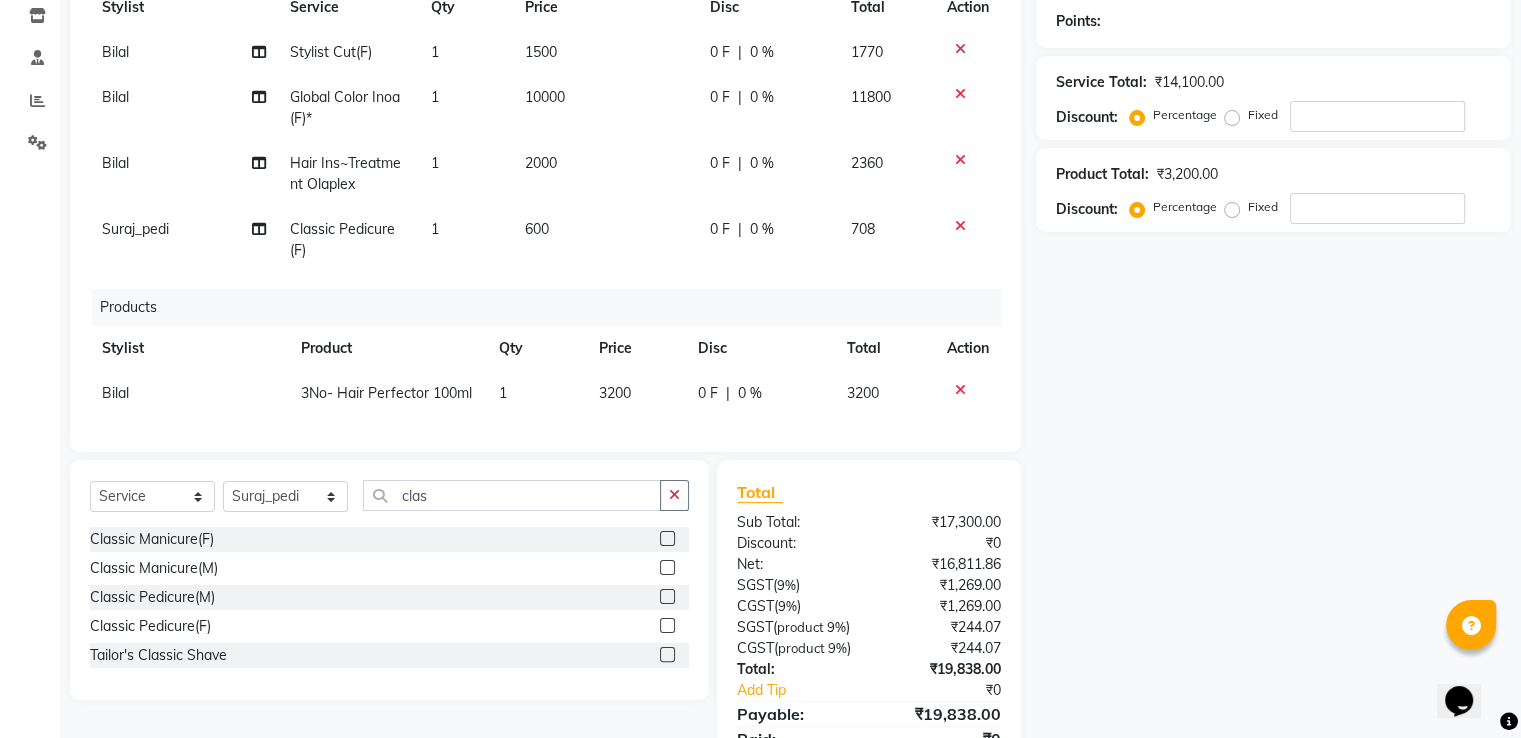 drag, startPoint x: 573, startPoint y: 235, endPoint x: 598, endPoint y: 247, distance: 27.730848 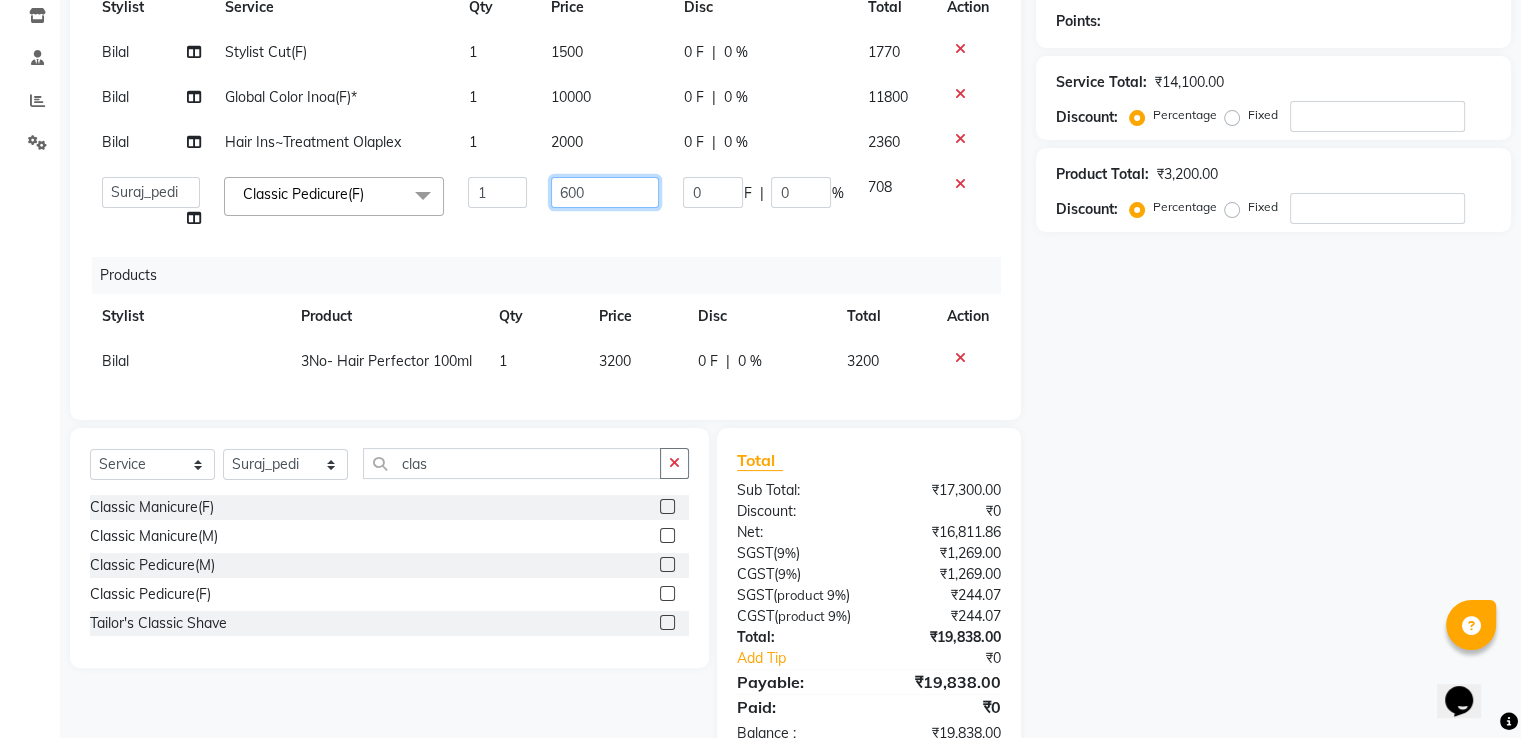 drag, startPoint x: 601, startPoint y: 193, endPoint x: 438, endPoint y: 148, distance: 169.09761 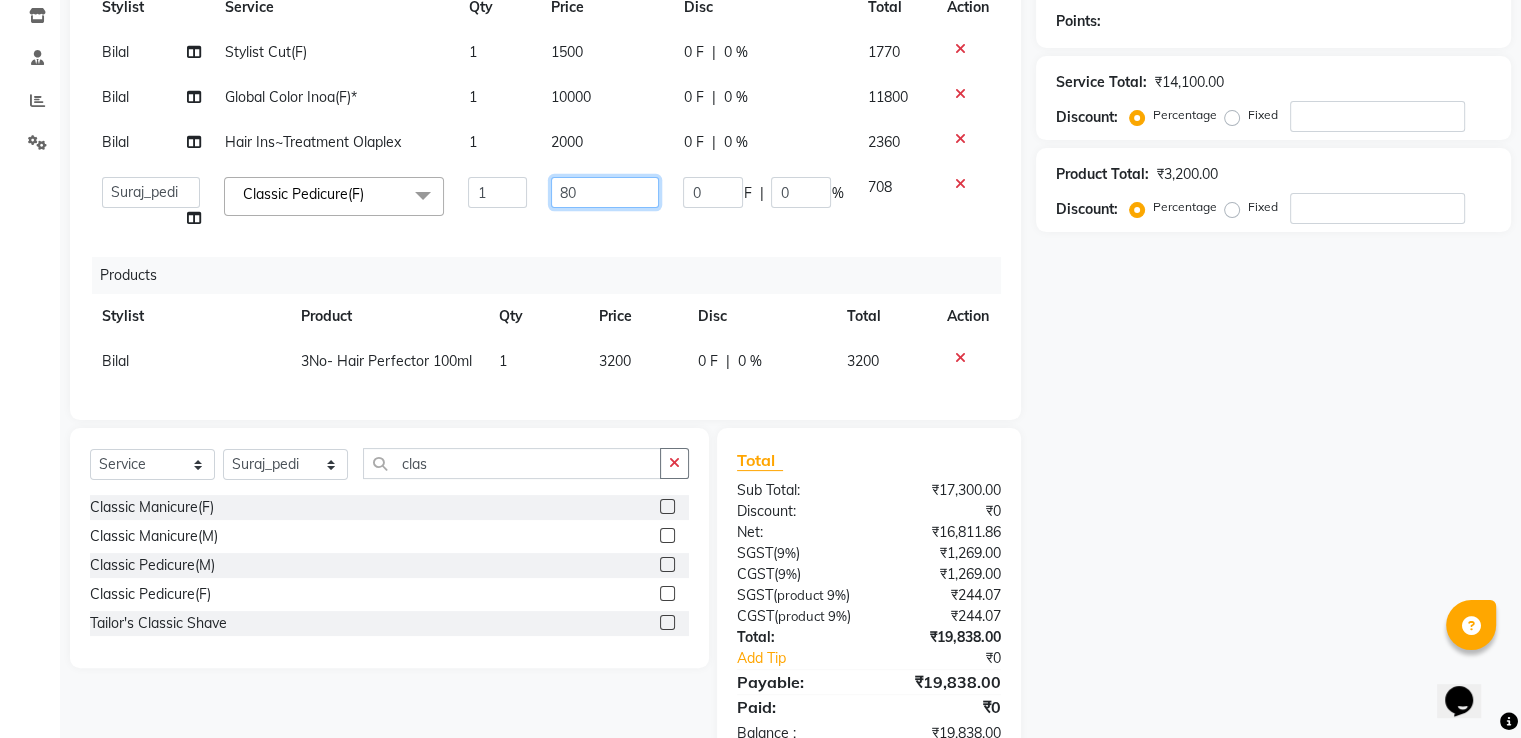 type on "800" 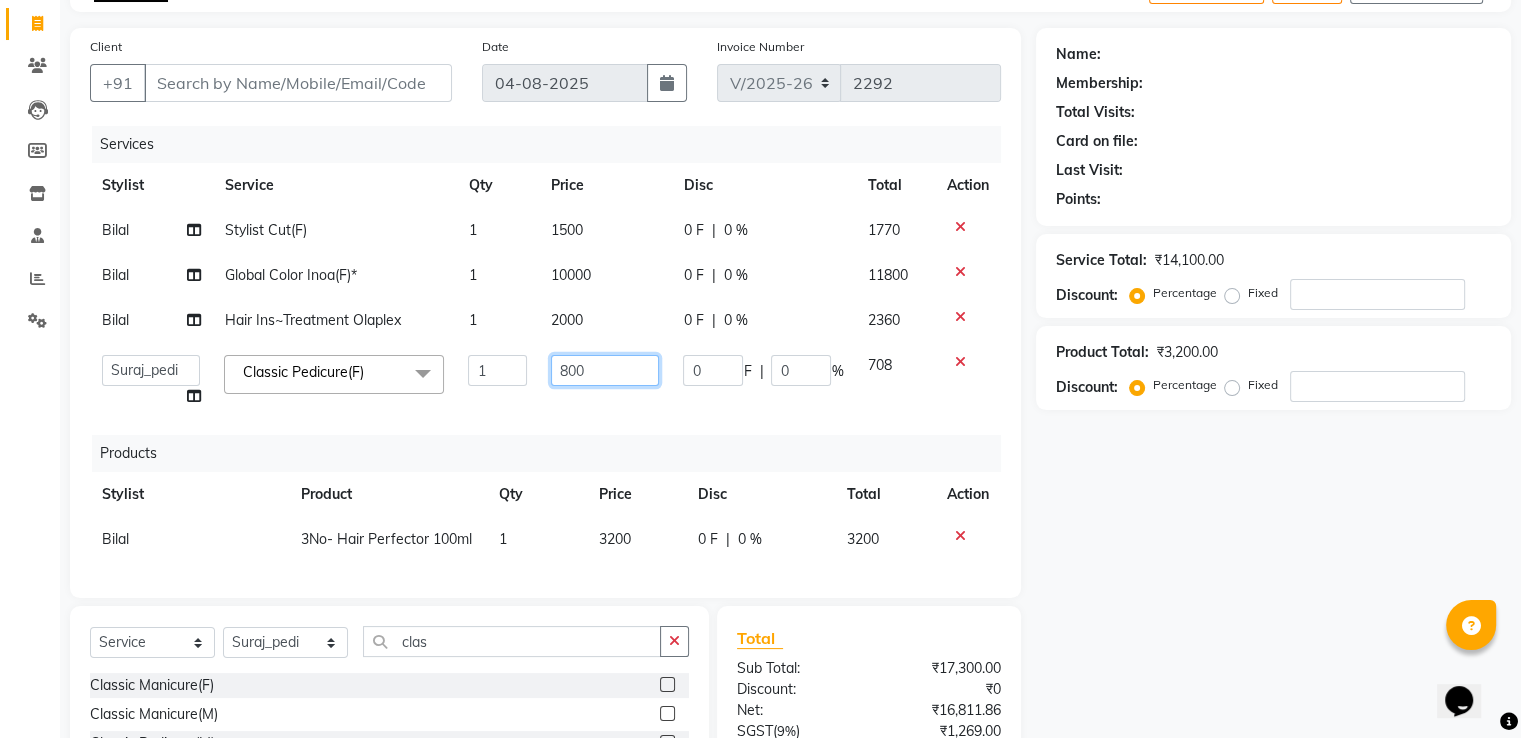 scroll, scrollTop: 100, scrollLeft: 0, axis: vertical 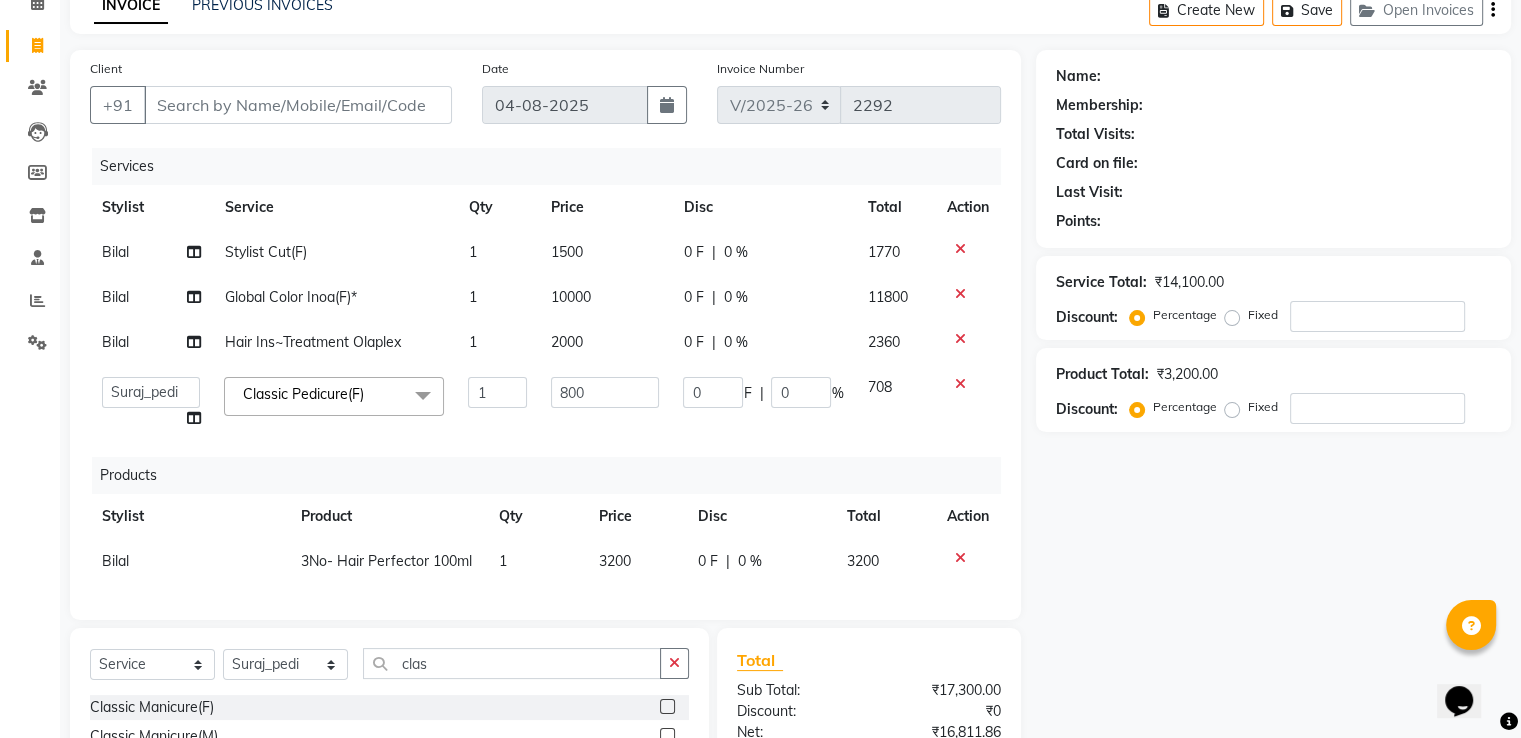 click on "Client +91 Date 04-08-2025 Invoice Number V/2025 V/2025-26 2292 Services Stylist Service Qty Price Disc Total Action Bilal Stylist Cut(F) 1 1500 0 F | 0 % 1770 Bilal Global Color Inoa(F)* 1 10000 0 F | 0 % 11800 Bilal Hair Ins~Treatment Olaplex 1 2000 0 F | 0 % 2360  A2R_Master   Aamir   Ajay_Pedicurist   Ashima   Ayesha   Bilal   Dinesh_pdct   Kaleem   Karni   Lovely   Lucky_pdct   Manager   Muskan   Nasir   Rajeev   Ruby   Salman   Shahjad   Shubham   Suraj_pedi  Classic Pedicure(F)  x Big Toes French Tip Repair Gel French Extension Gel Tip Repair Gel Infills Gel Overlays Gel Extension Gel Nail Removal Natural Nail Extensions French Nail Extensions Gel Polish Removal Extension Removal Nail Art Recruiter French Ombre Gel Polish Nail Art Nedle Cutical Care Nail Art Brush French Gel Polish French Glitter Gel Polish Gel Polish Touchup                                   Nail Art Per Finger(F)* 3D Nail Art Recruiter Nail Art with Stones/Foil/Stickers per Finger Acrylic Overlays Nail Extension Refill Gel Overlays" 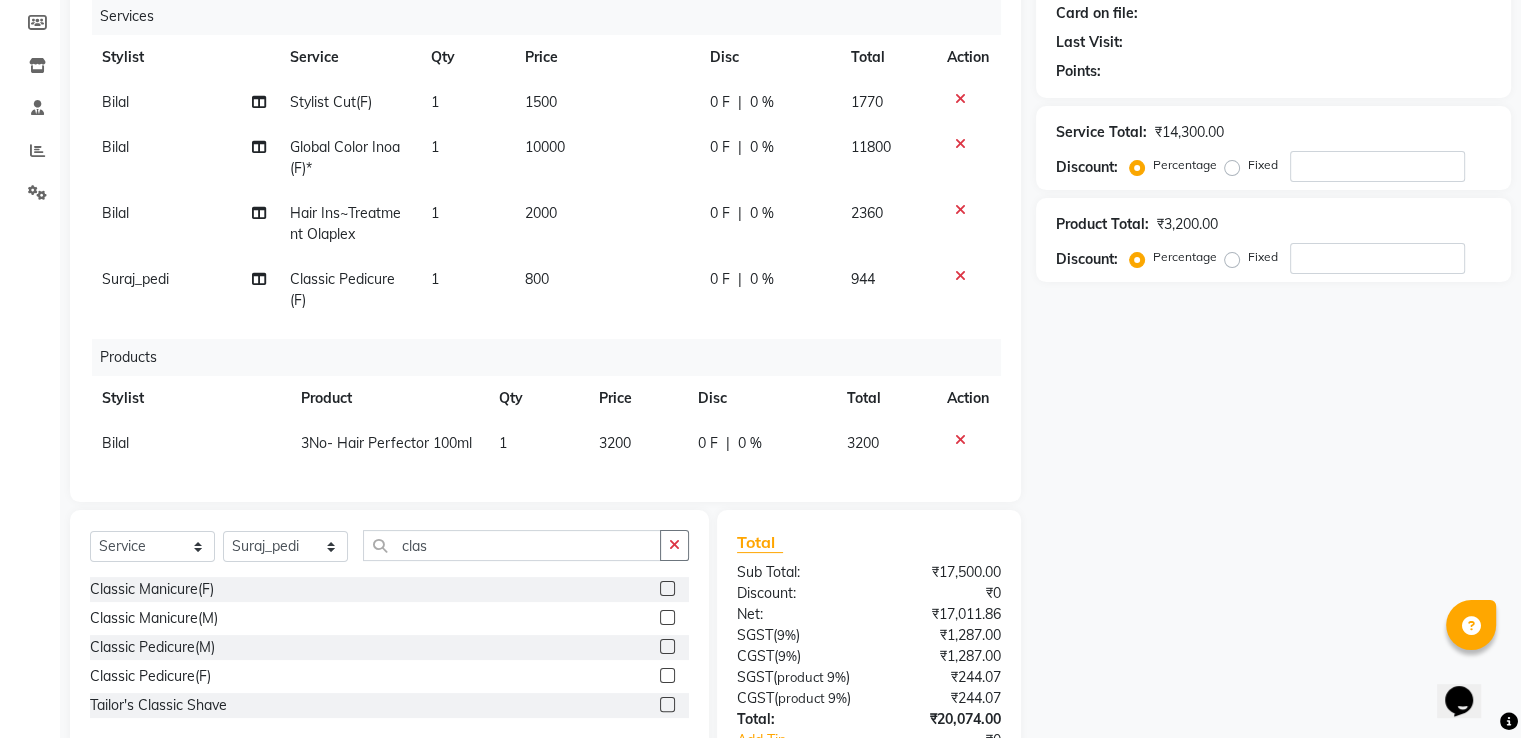 scroll, scrollTop: 125, scrollLeft: 0, axis: vertical 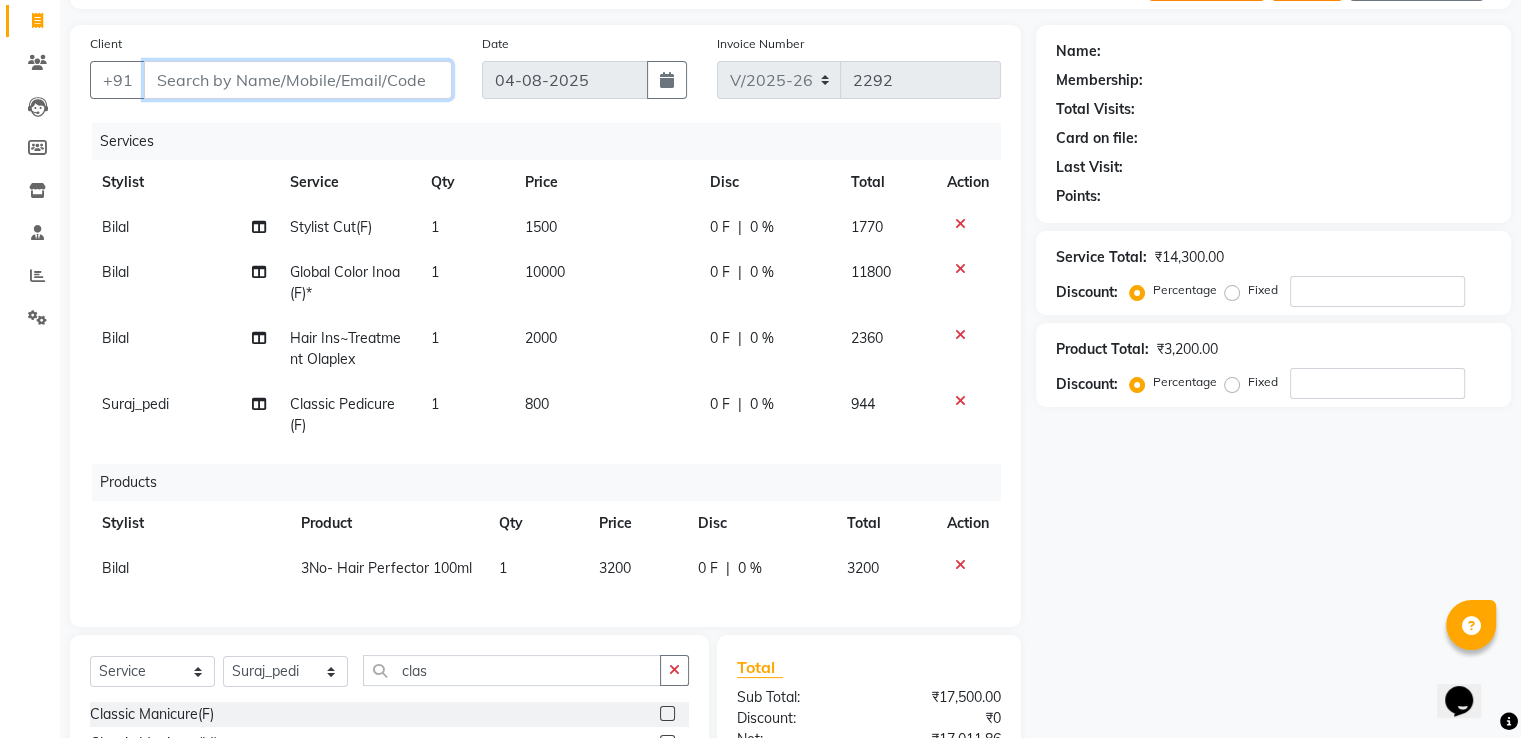 click on "Client" at bounding box center (298, 80) 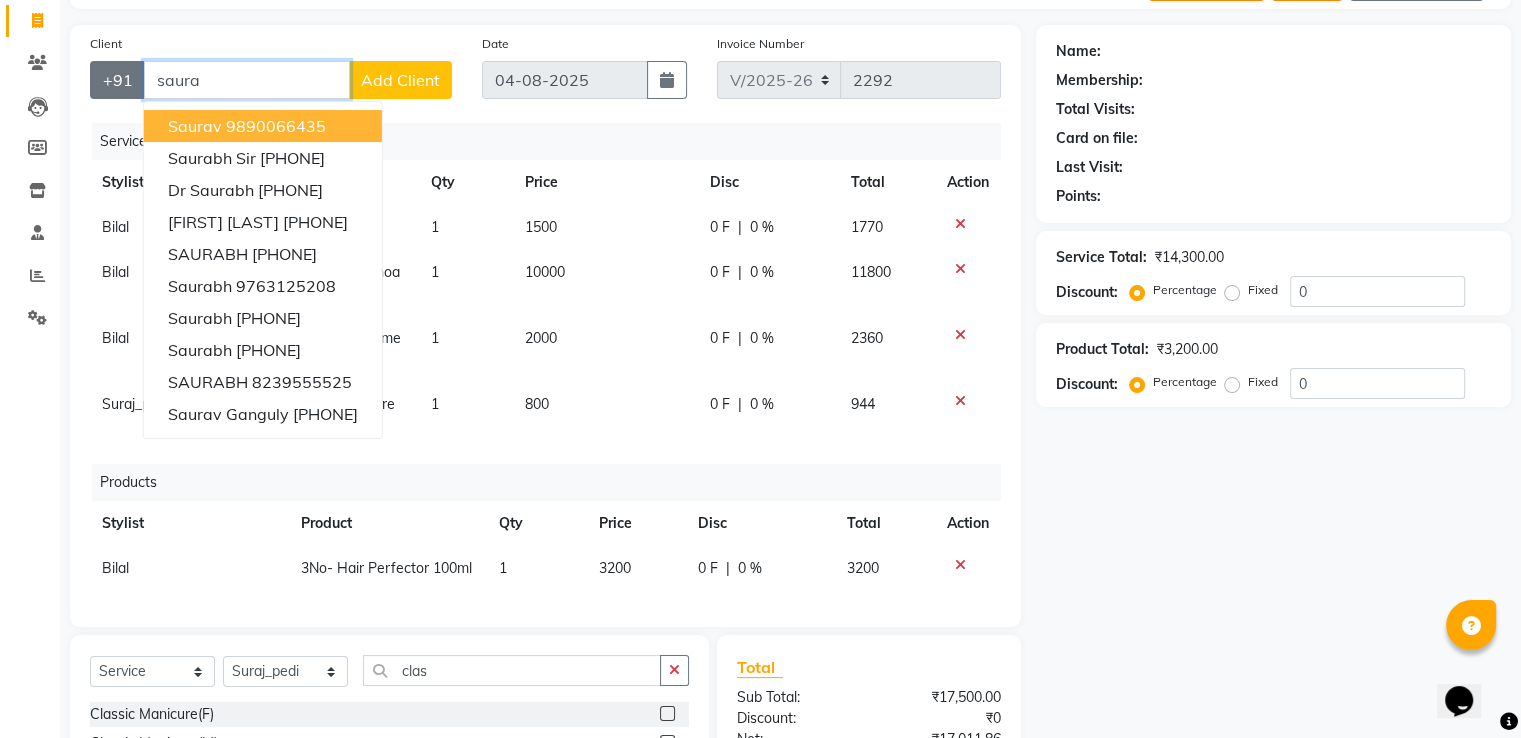 drag, startPoint x: 252, startPoint y: 82, endPoint x: 89, endPoint y: 85, distance: 163.0276 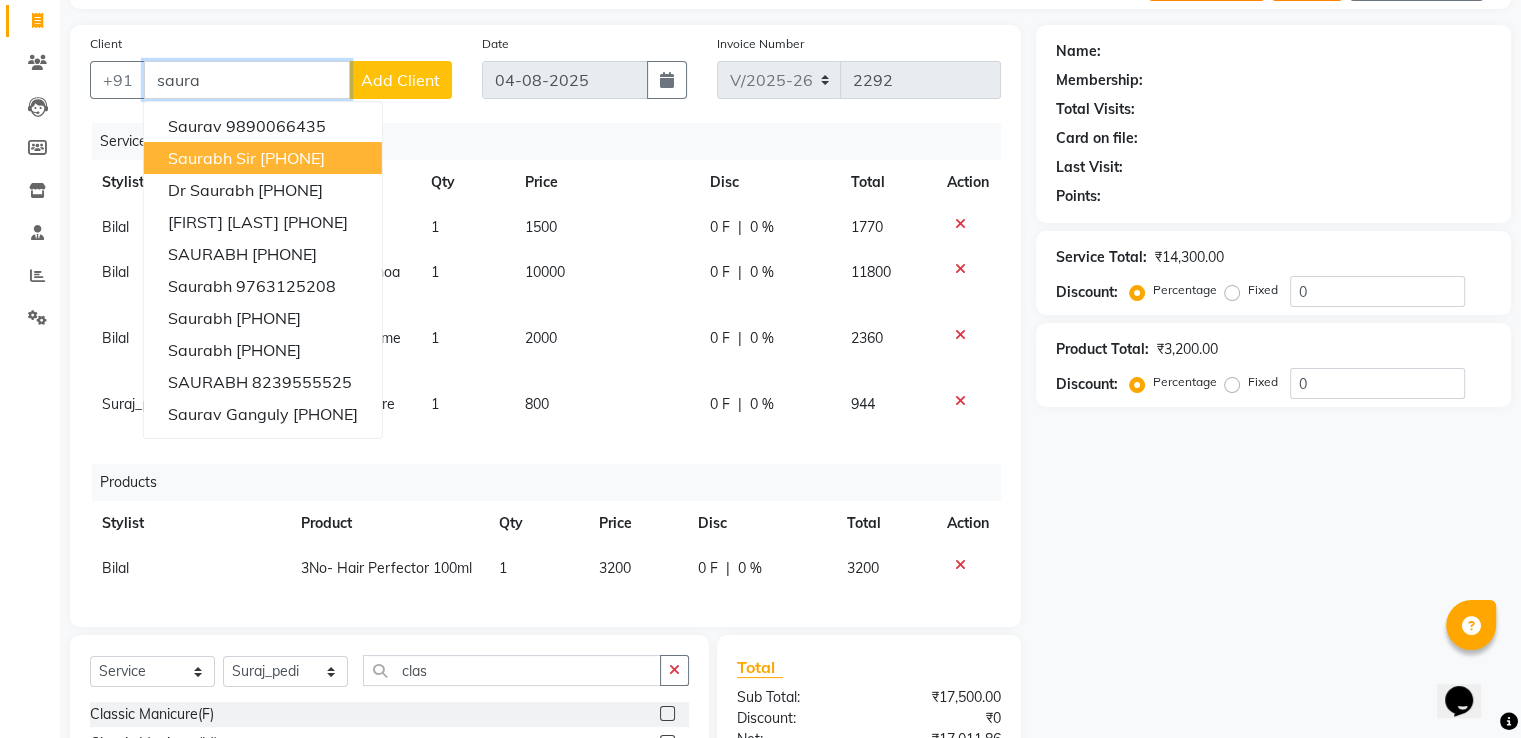 paste on "[PHONE]" 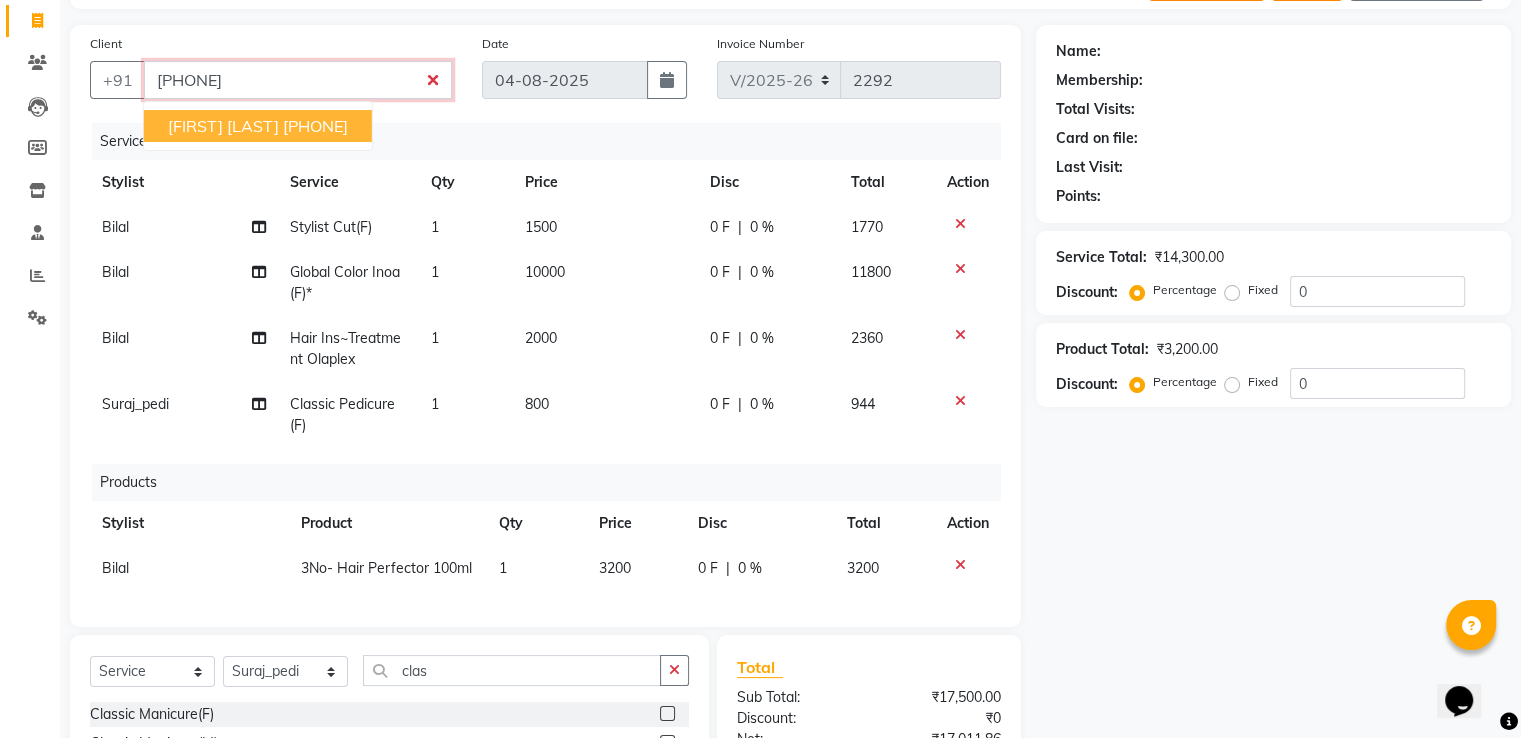 click on "[PHONE]" at bounding box center (315, 126) 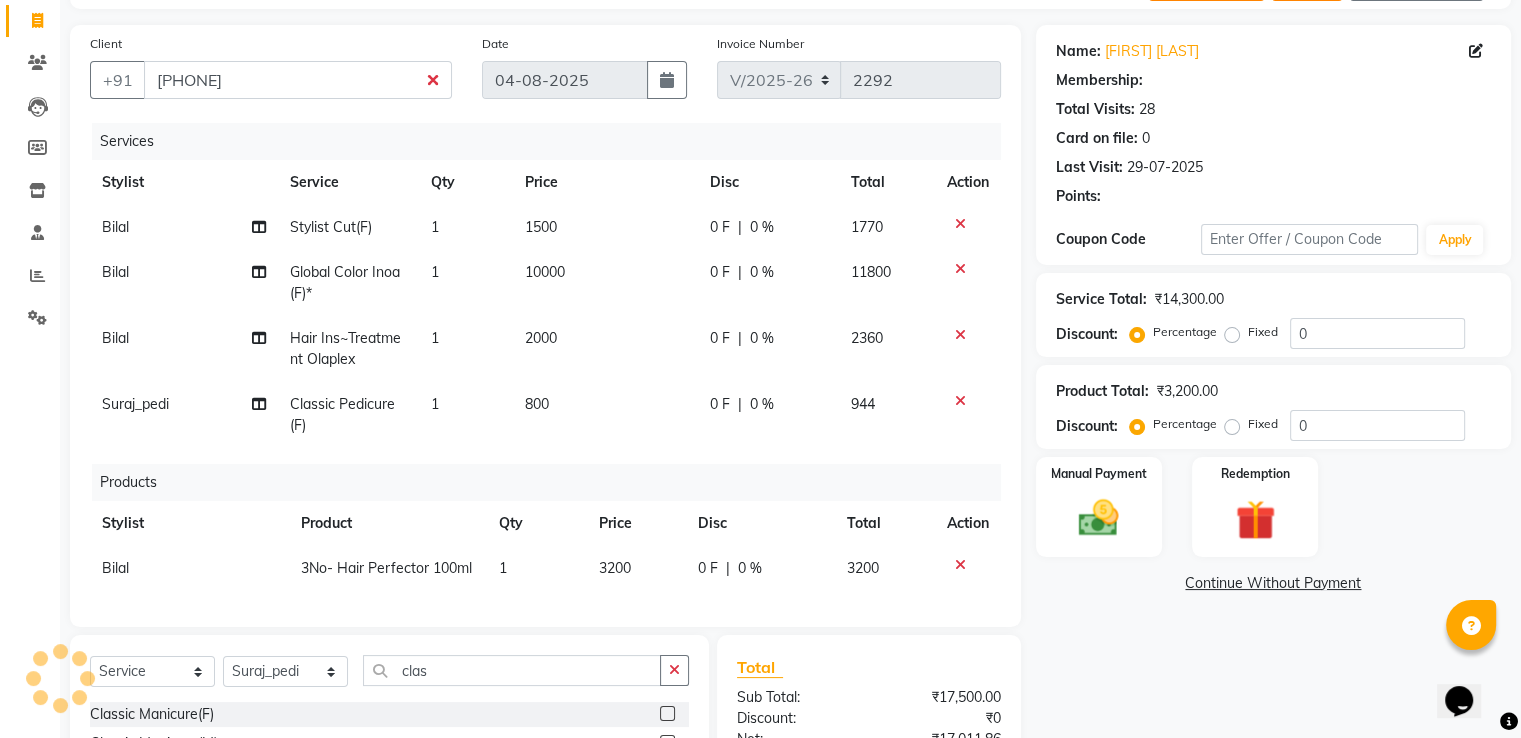 select on "1: Object" 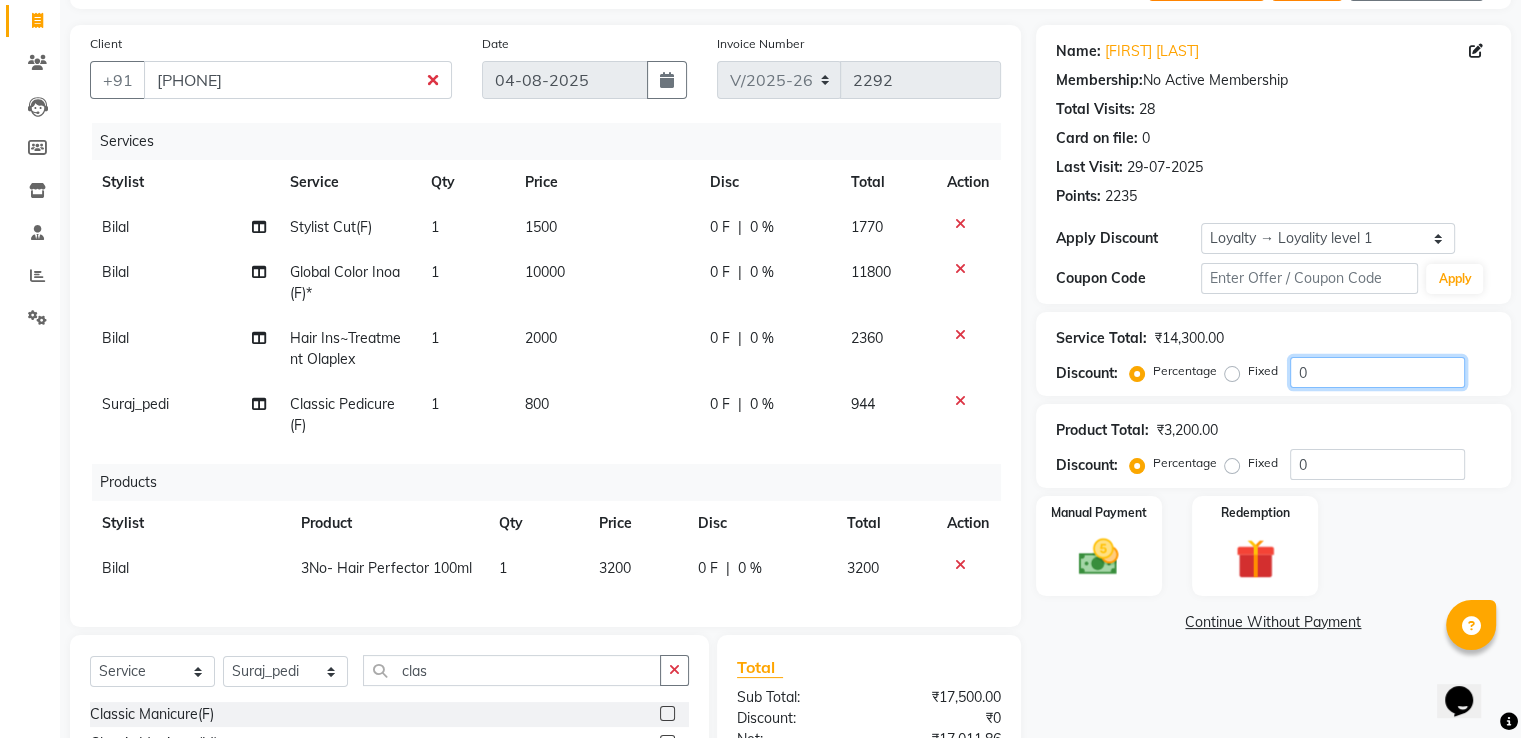 click on "0" 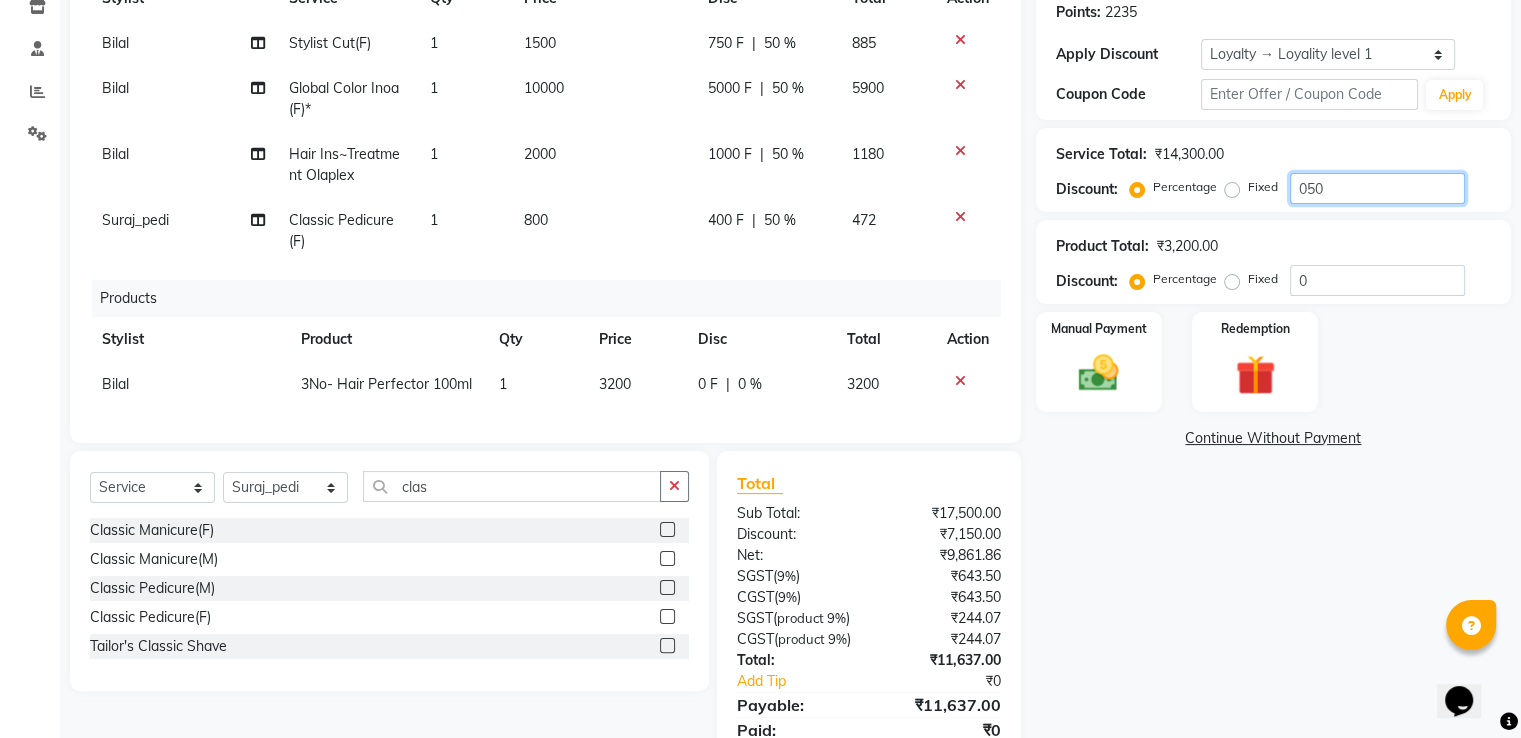 scroll, scrollTop: 425, scrollLeft: 0, axis: vertical 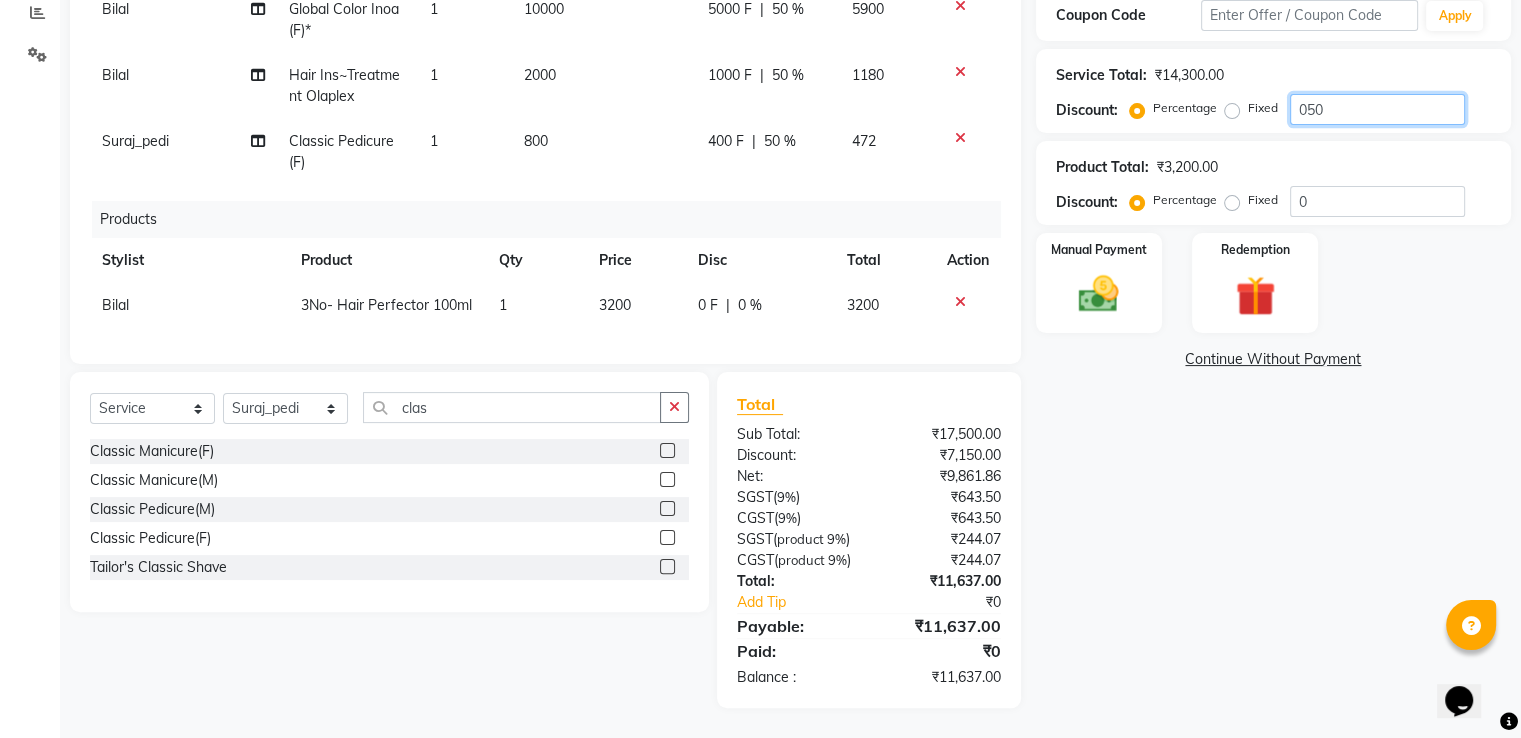 type on "050" 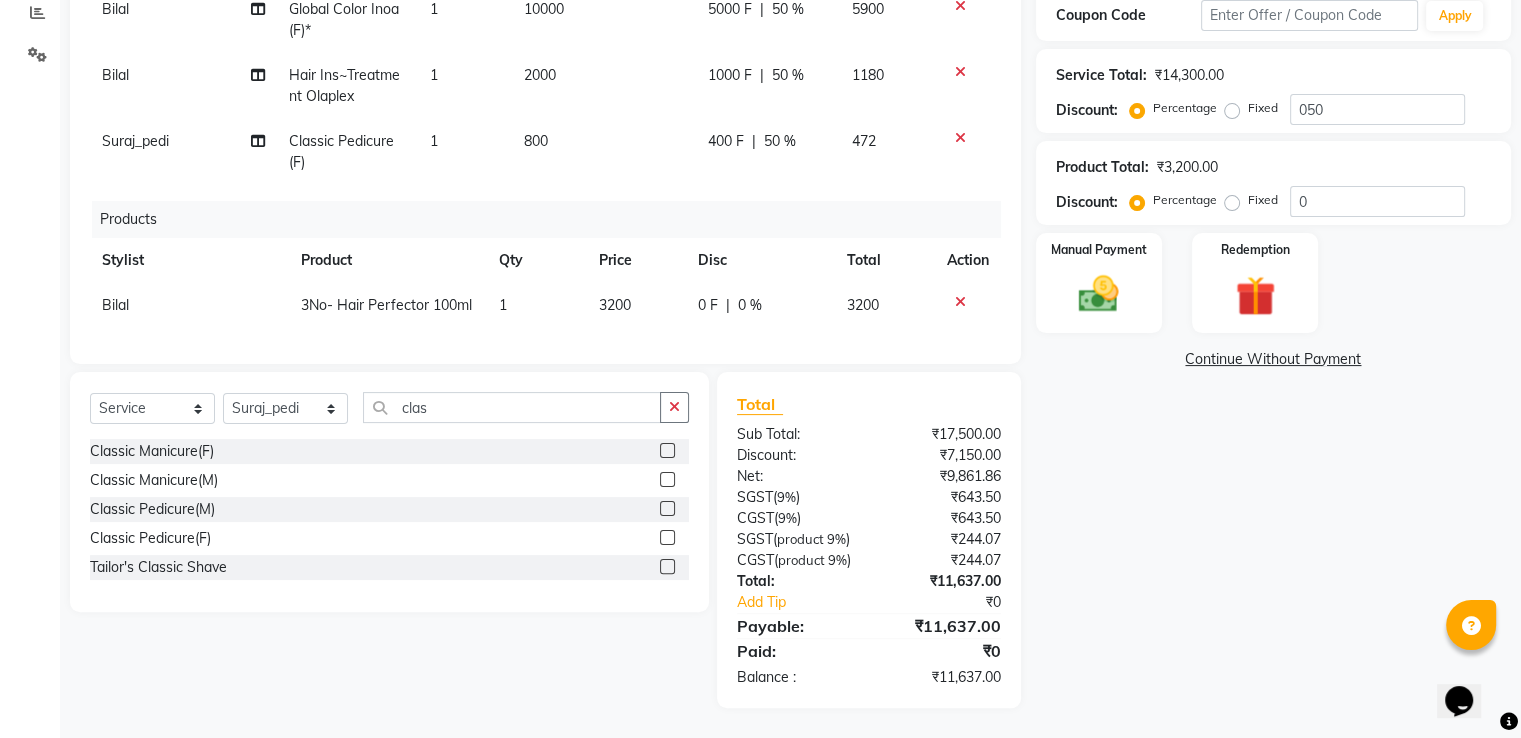 click on "Name: Saurabh Bahuguna Membership:  No Active Membership  Total Visits:  28 Card on file:  0 Last Visit:   29-07-2025 Points:   2235  Apply Discount Select  Loyalty → Loyality level 1  Coupon Code Apply Service Total:  ₹14,300.00  Discount:  Percentage   Fixed  050 Product Total:  ₹3,200.00  Discount:  Percentage   Fixed  0 Manual Payment Redemption  Continue Without Payment" 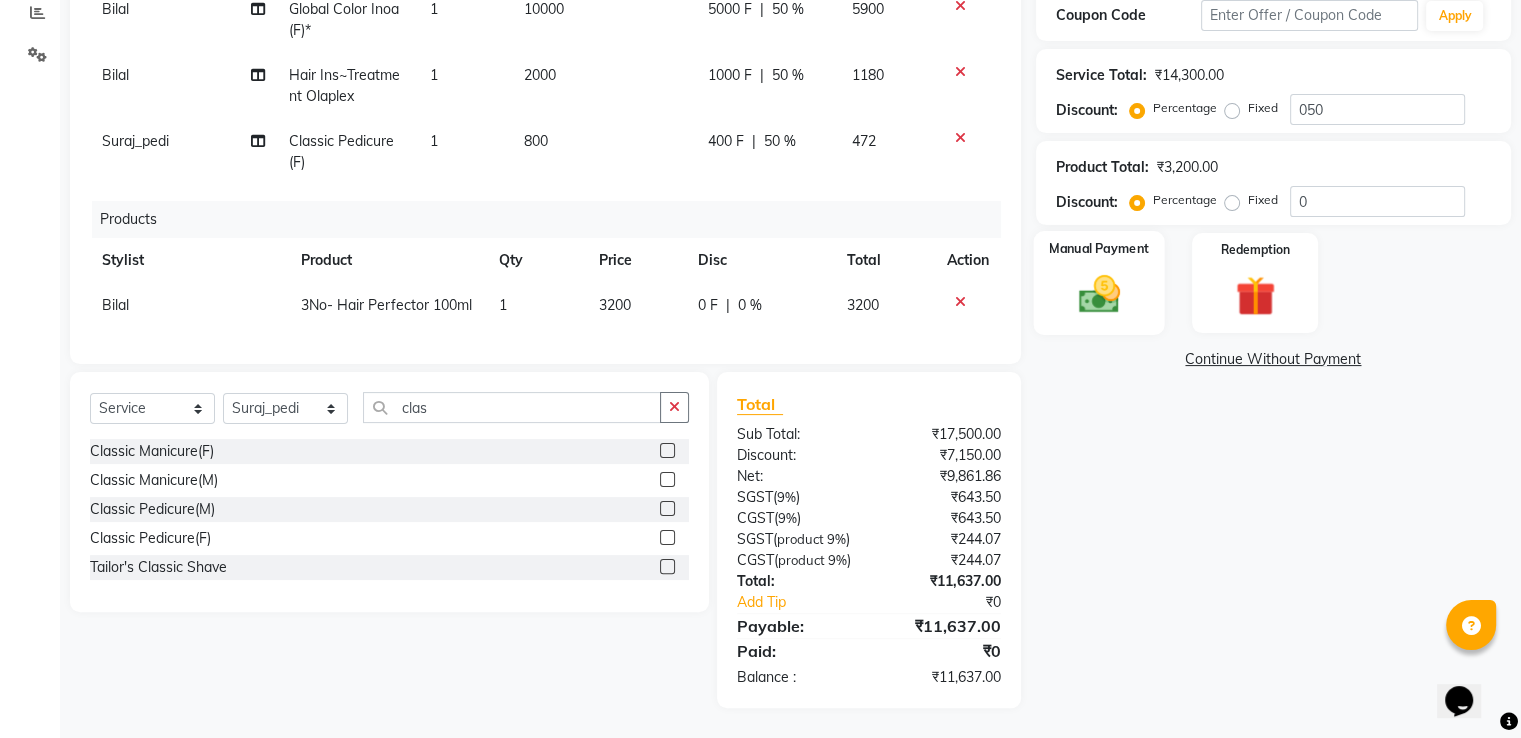 click on "Manual Payment" 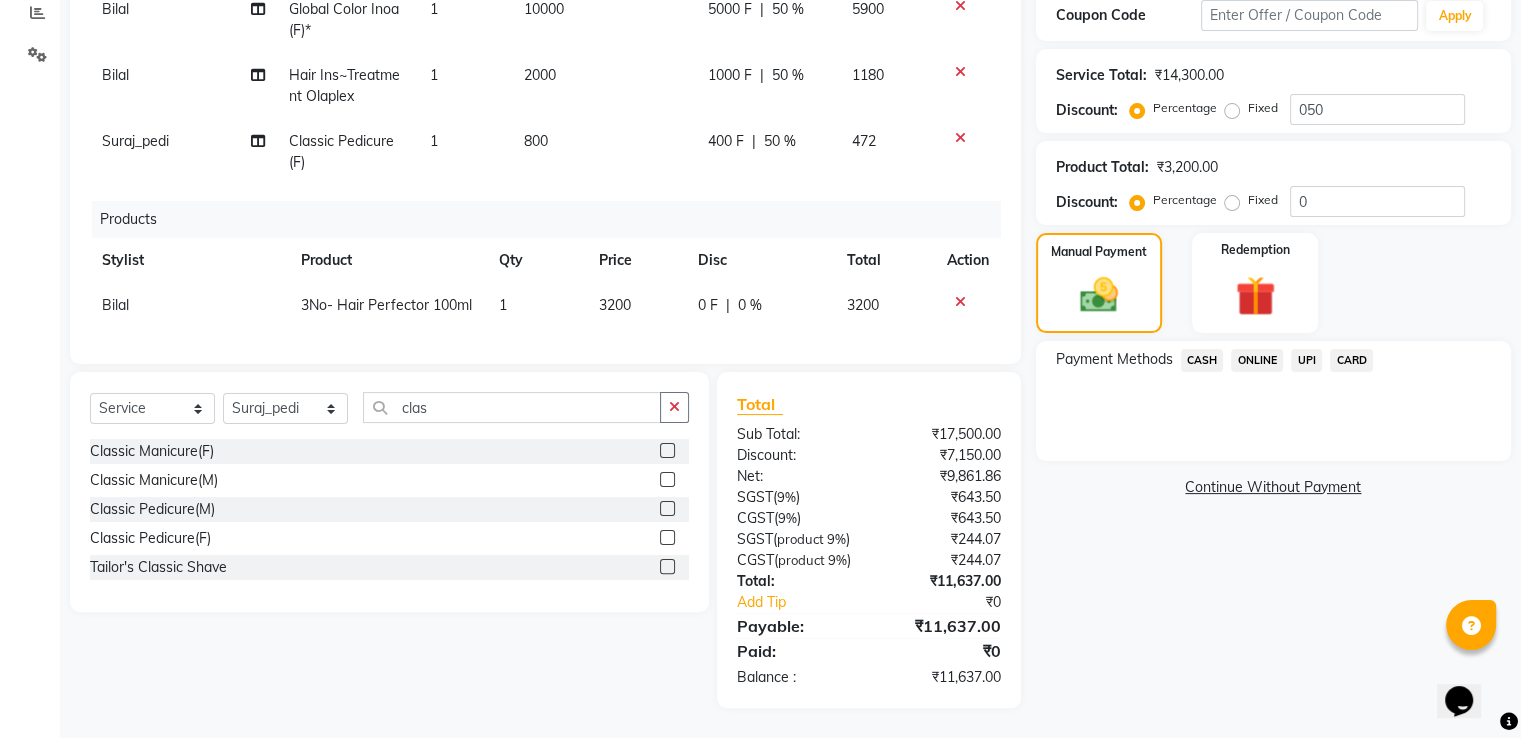click on "CASH" 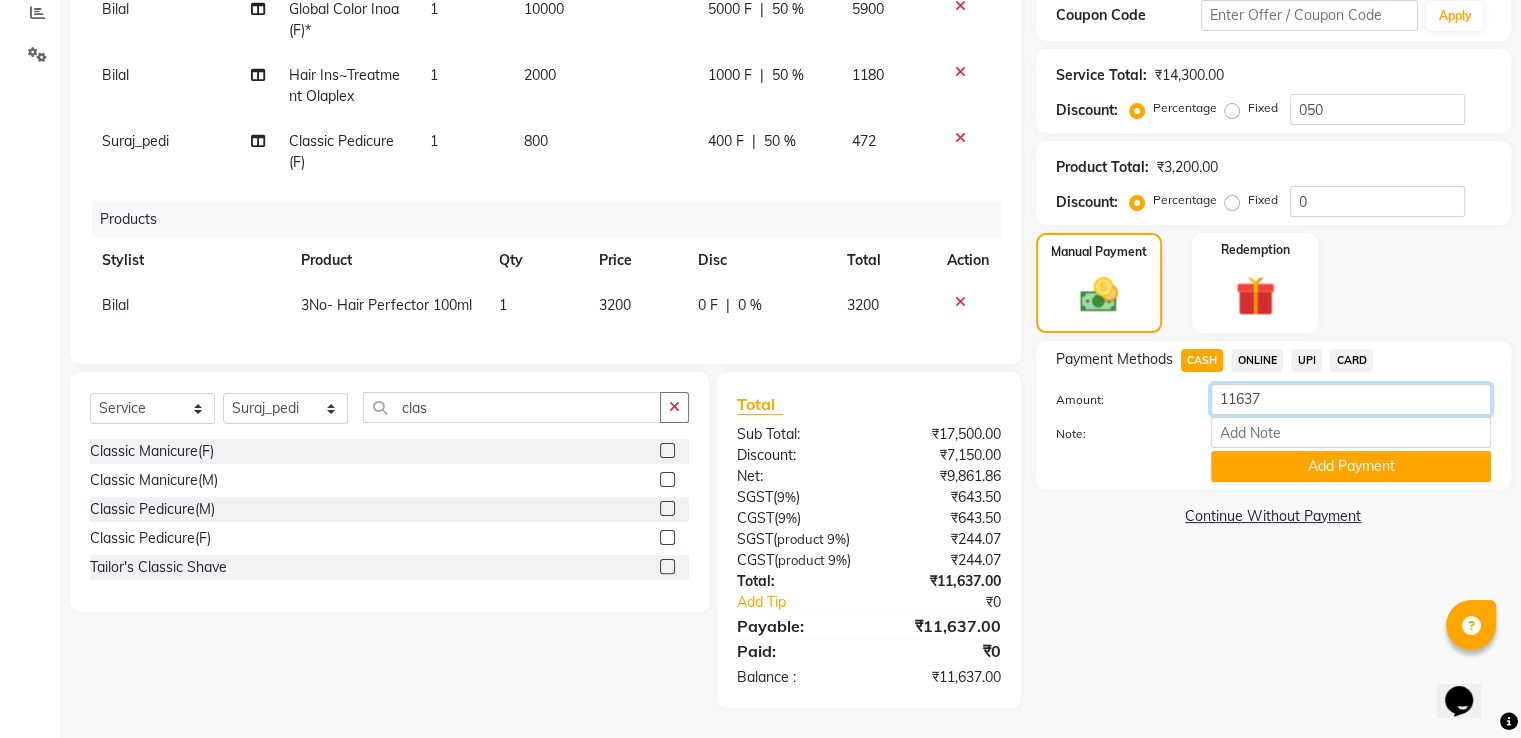 drag, startPoint x: 1268, startPoint y: 366, endPoint x: 1117, endPoint y: 364, distance: 151.01324 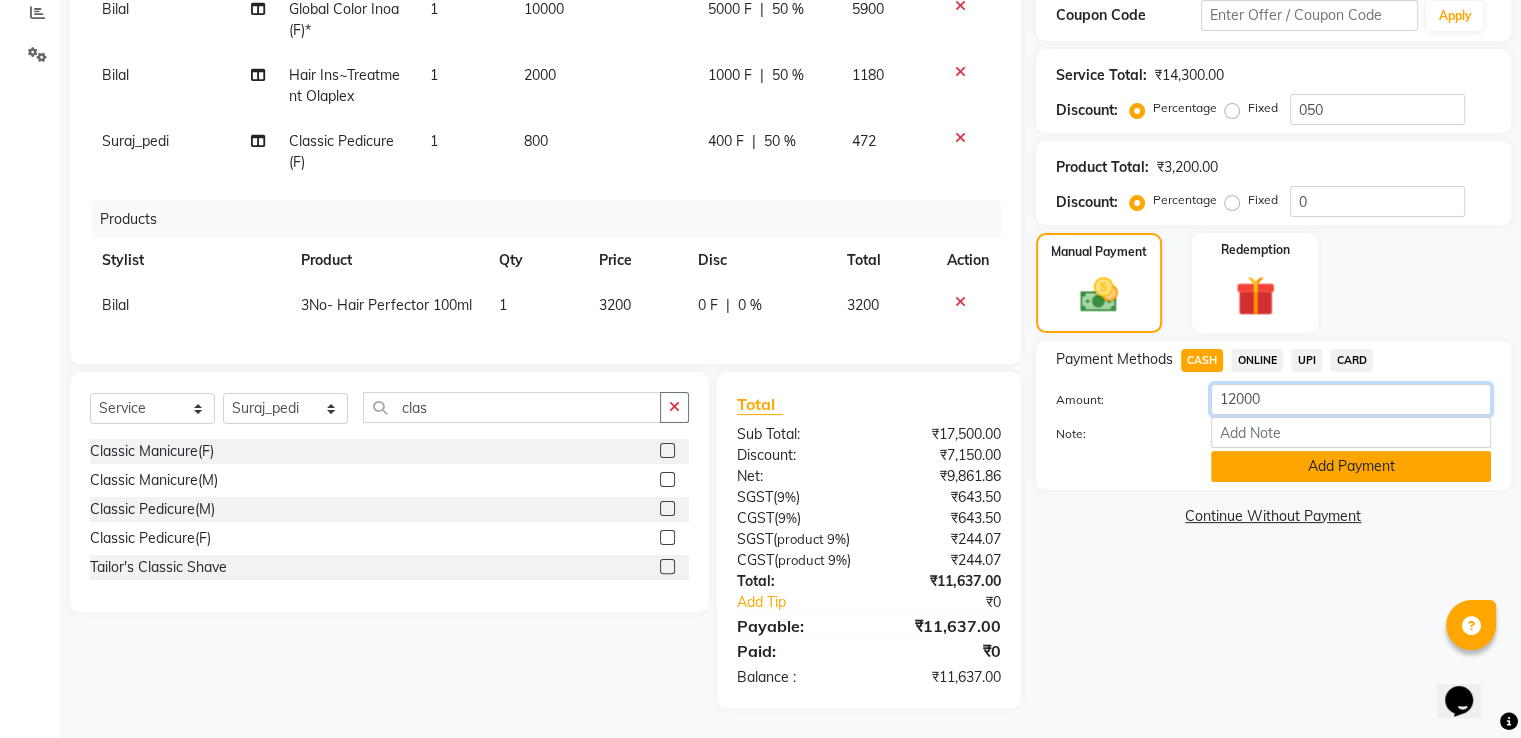 type on "12000" 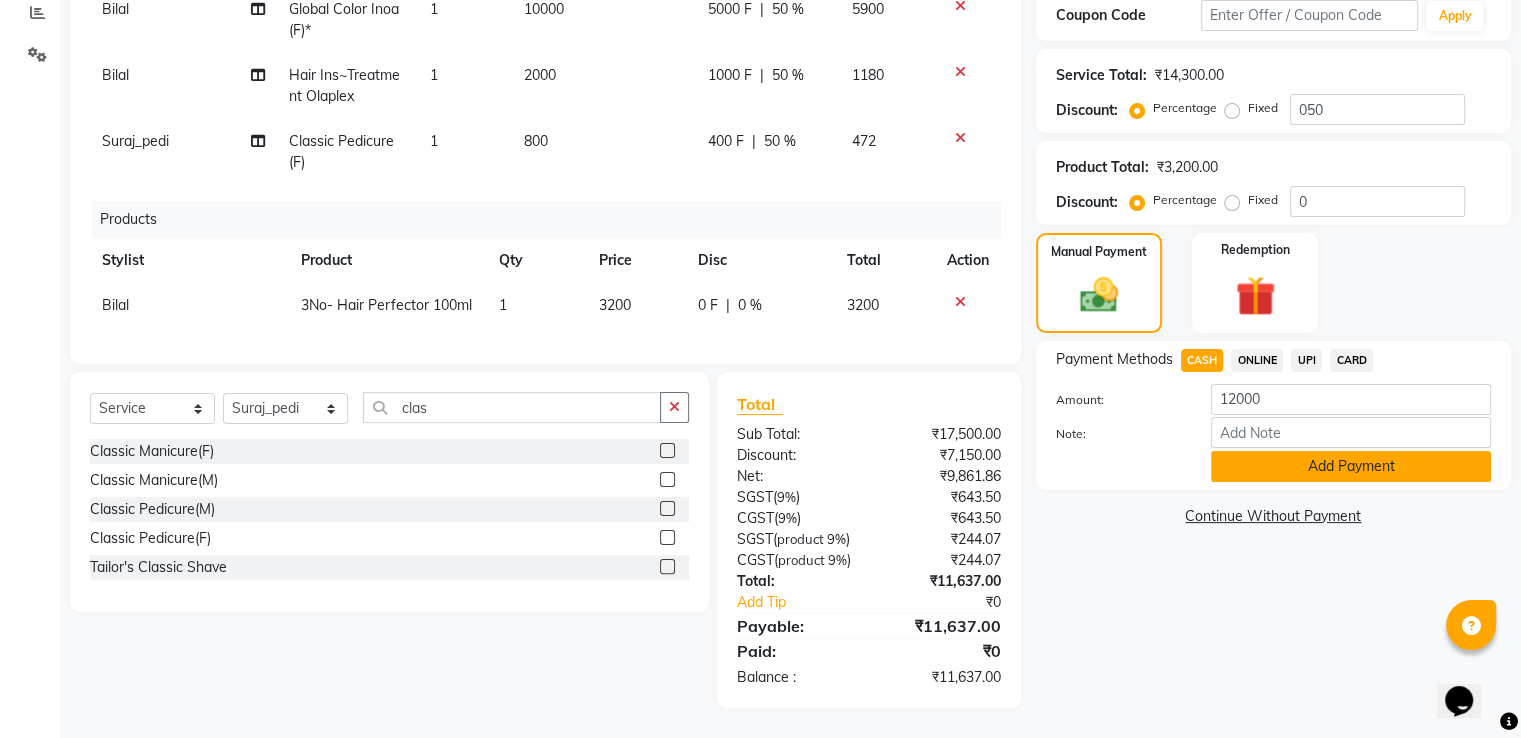 click on "Add Payment" 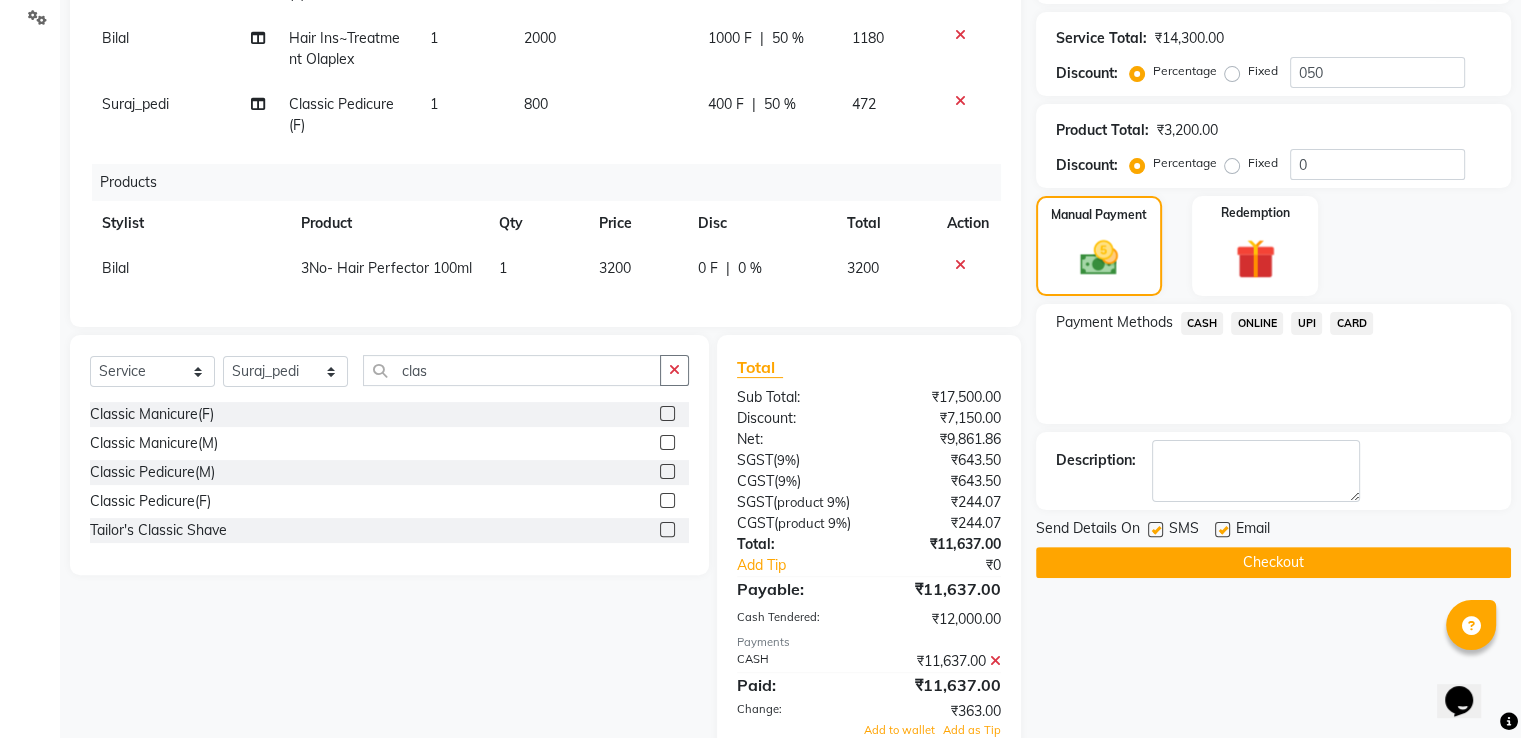 scroll, scrollTop: 638, scrollLeft: 0, axis: vertical 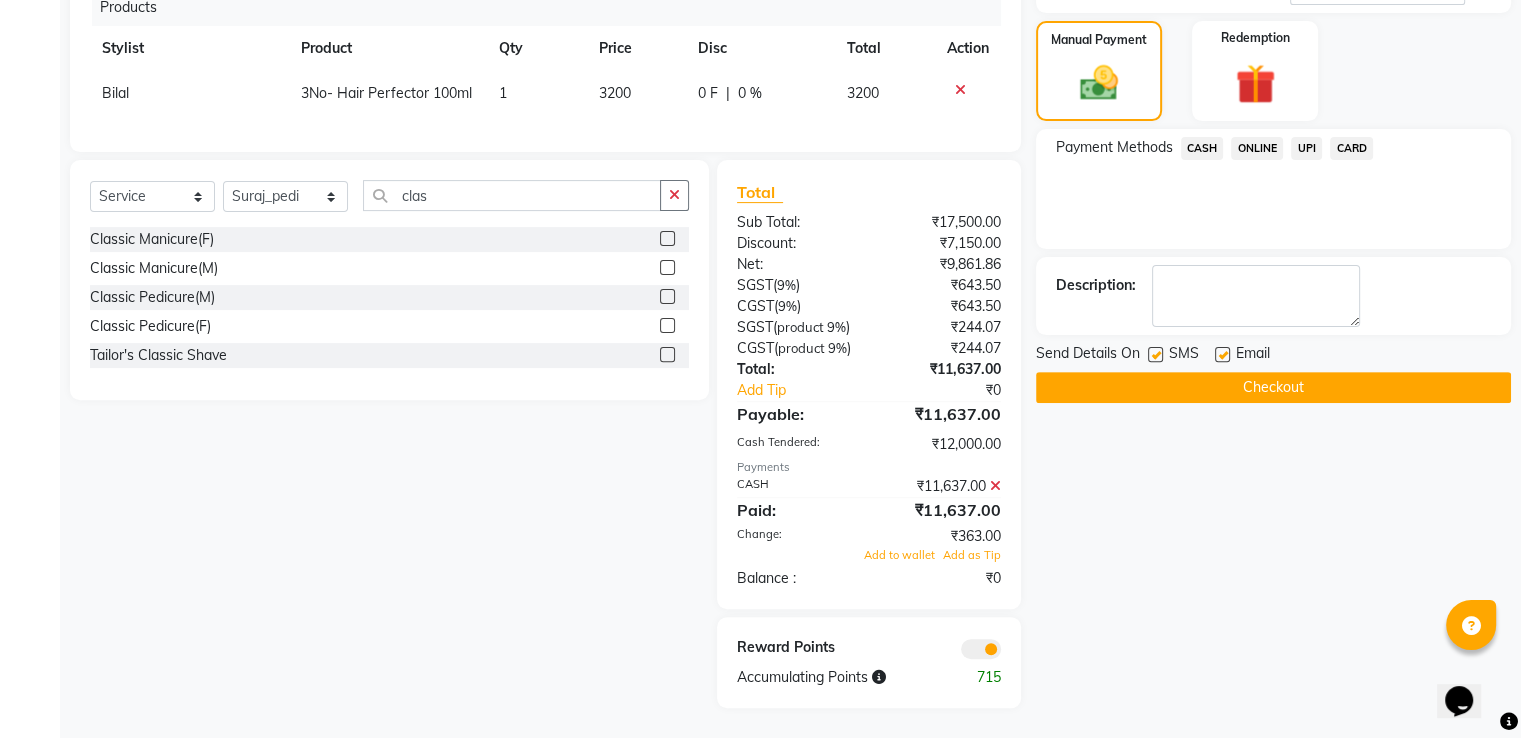 click 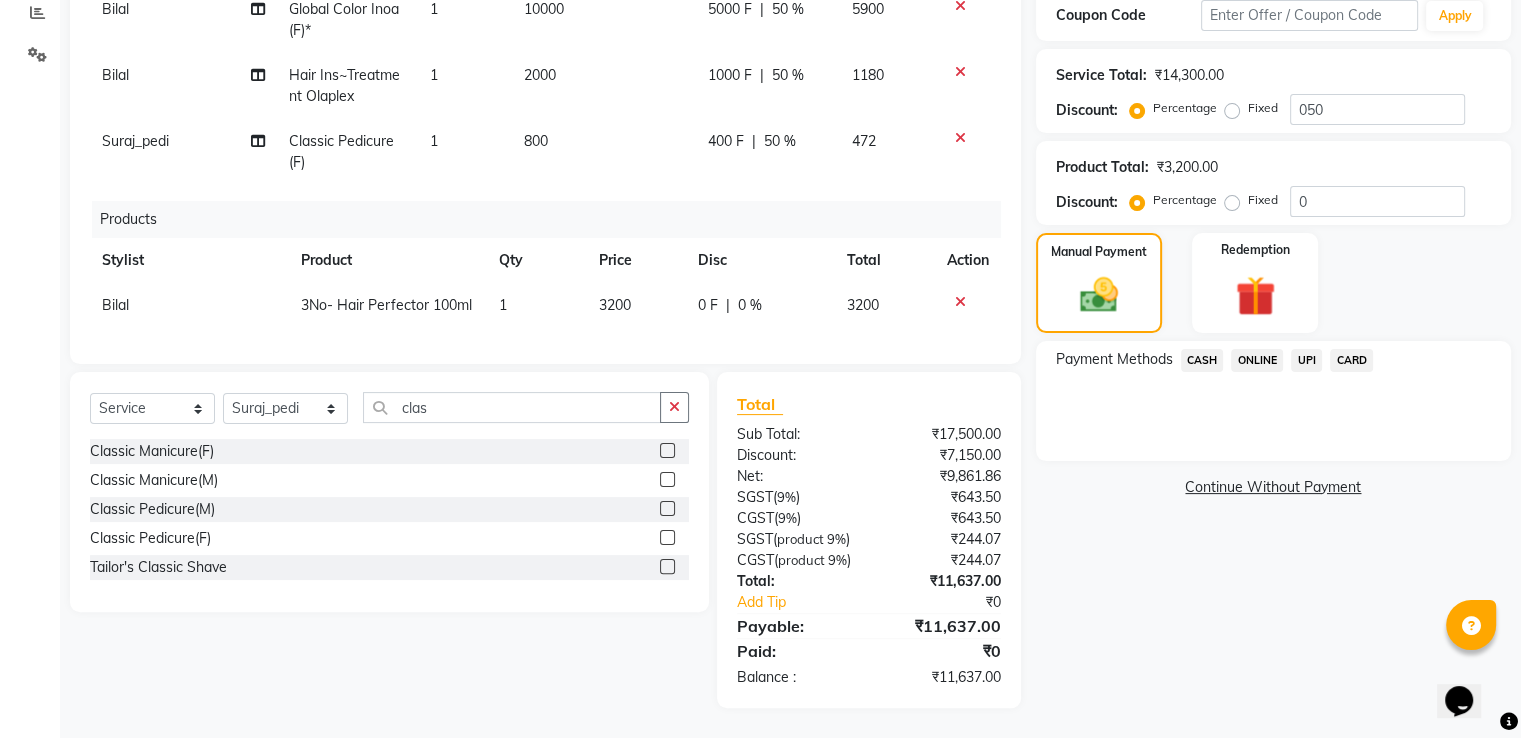 scroll, scrollTop: 425, scrollLeft: 0, axis: vertical 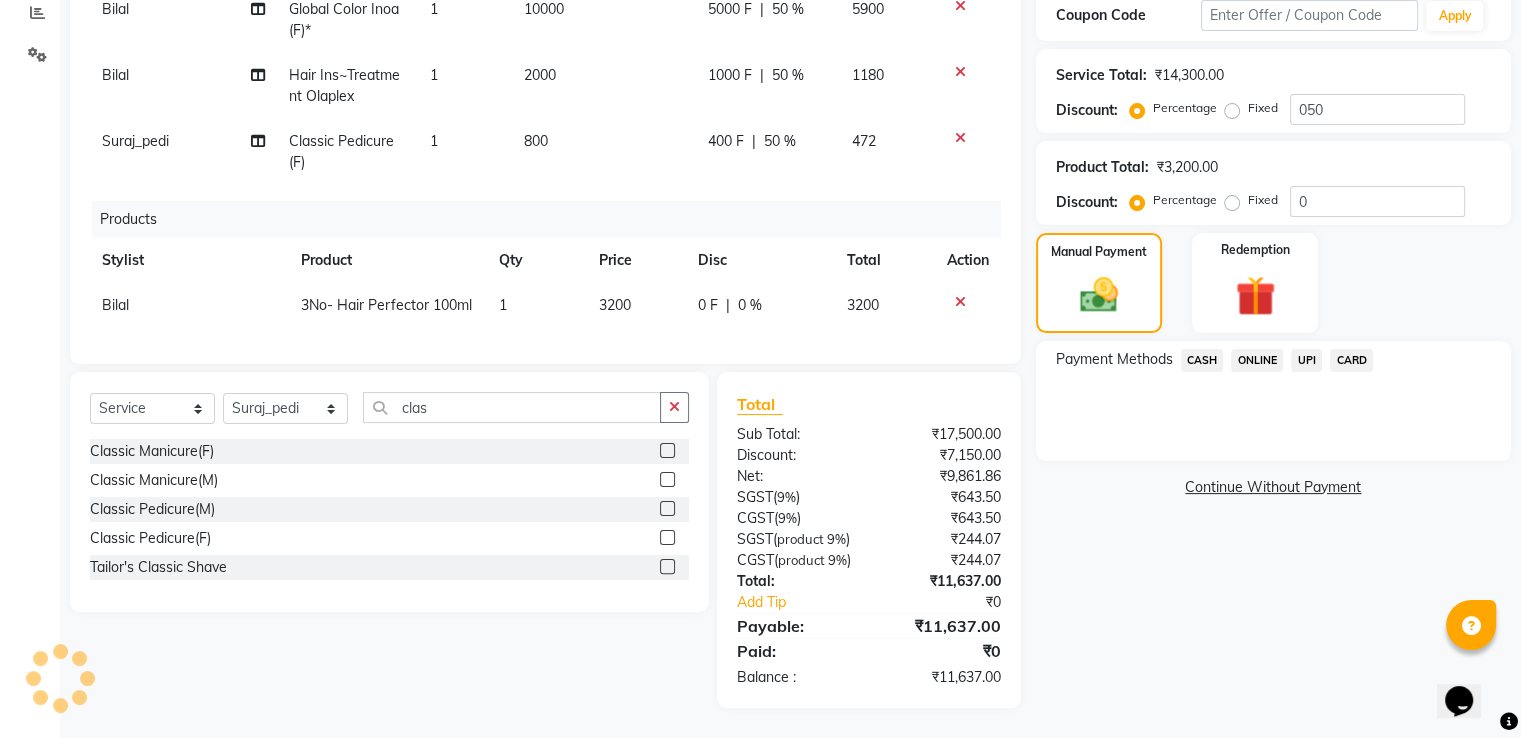 click on "CASH" 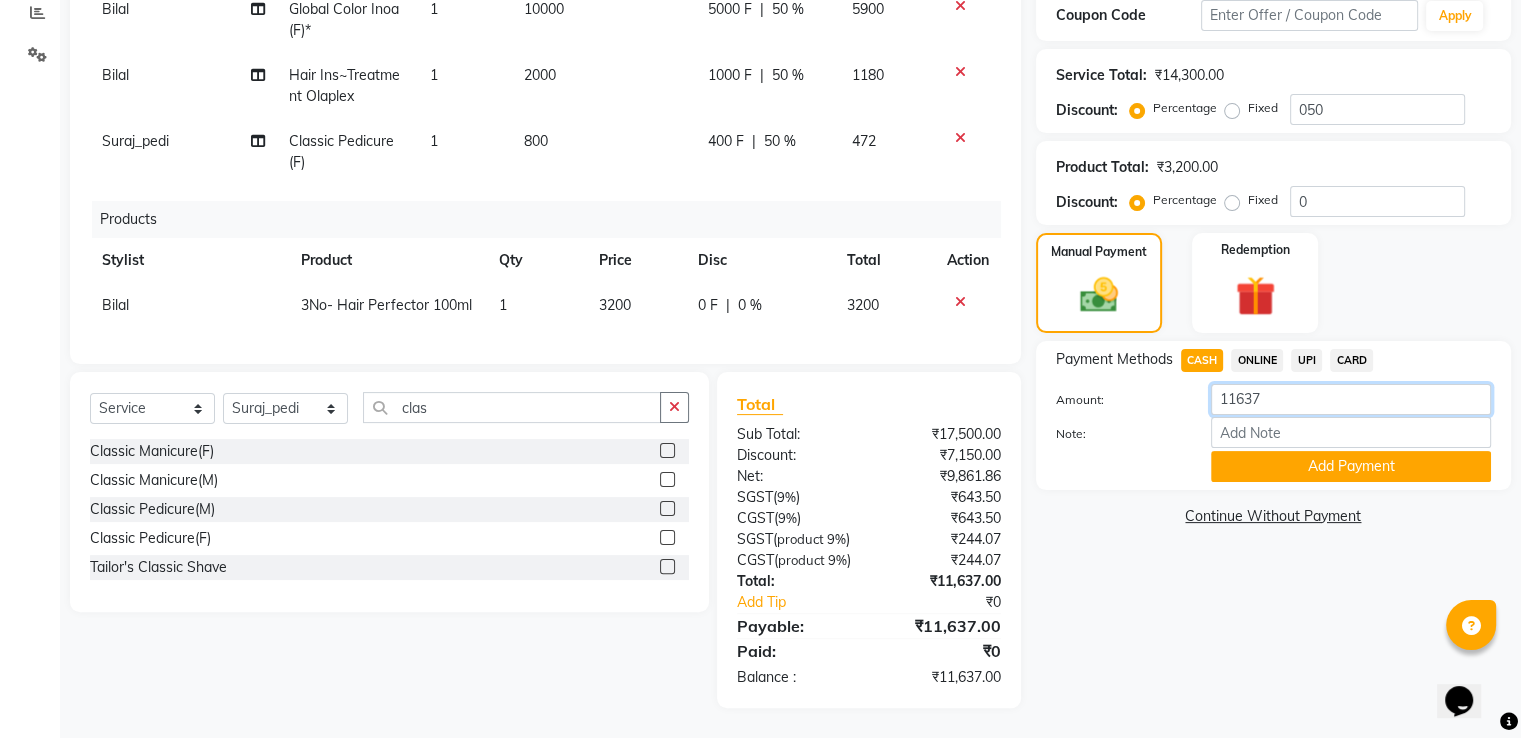 drag, startPoint x: 1267, startPoint y: 363, endPoint x: 1238, endPoint y: 357, distance: 29.614185 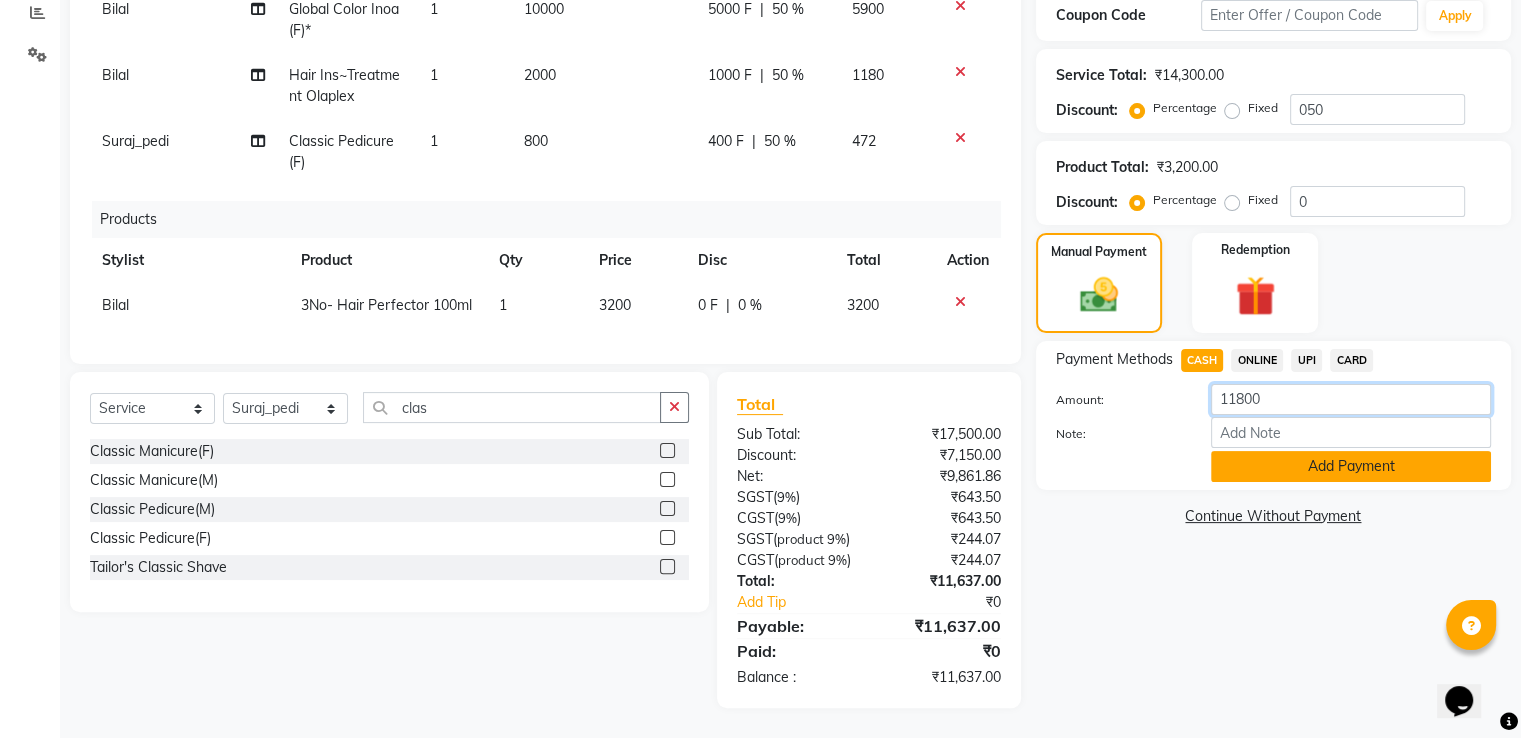 type on "11800" 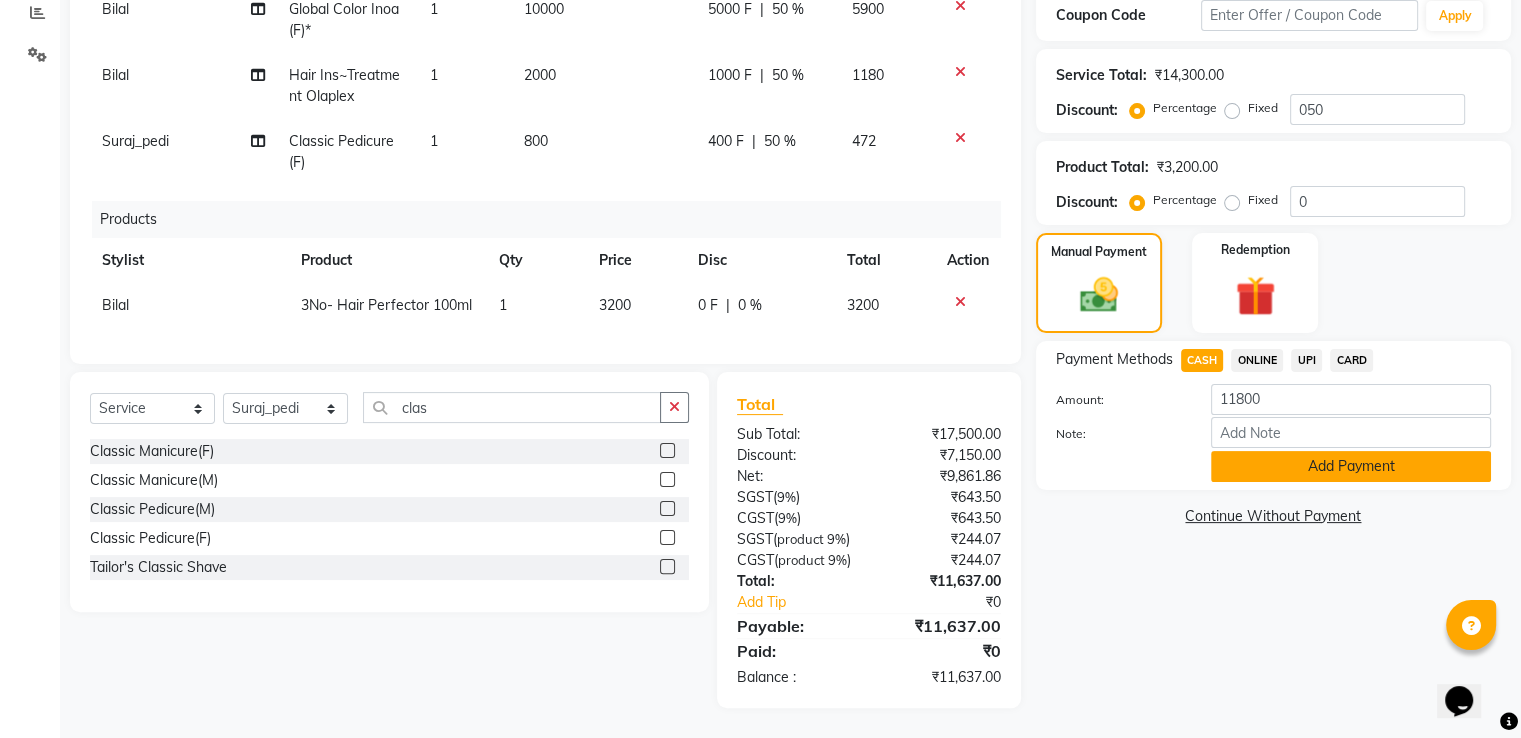 click on "Add Payment" 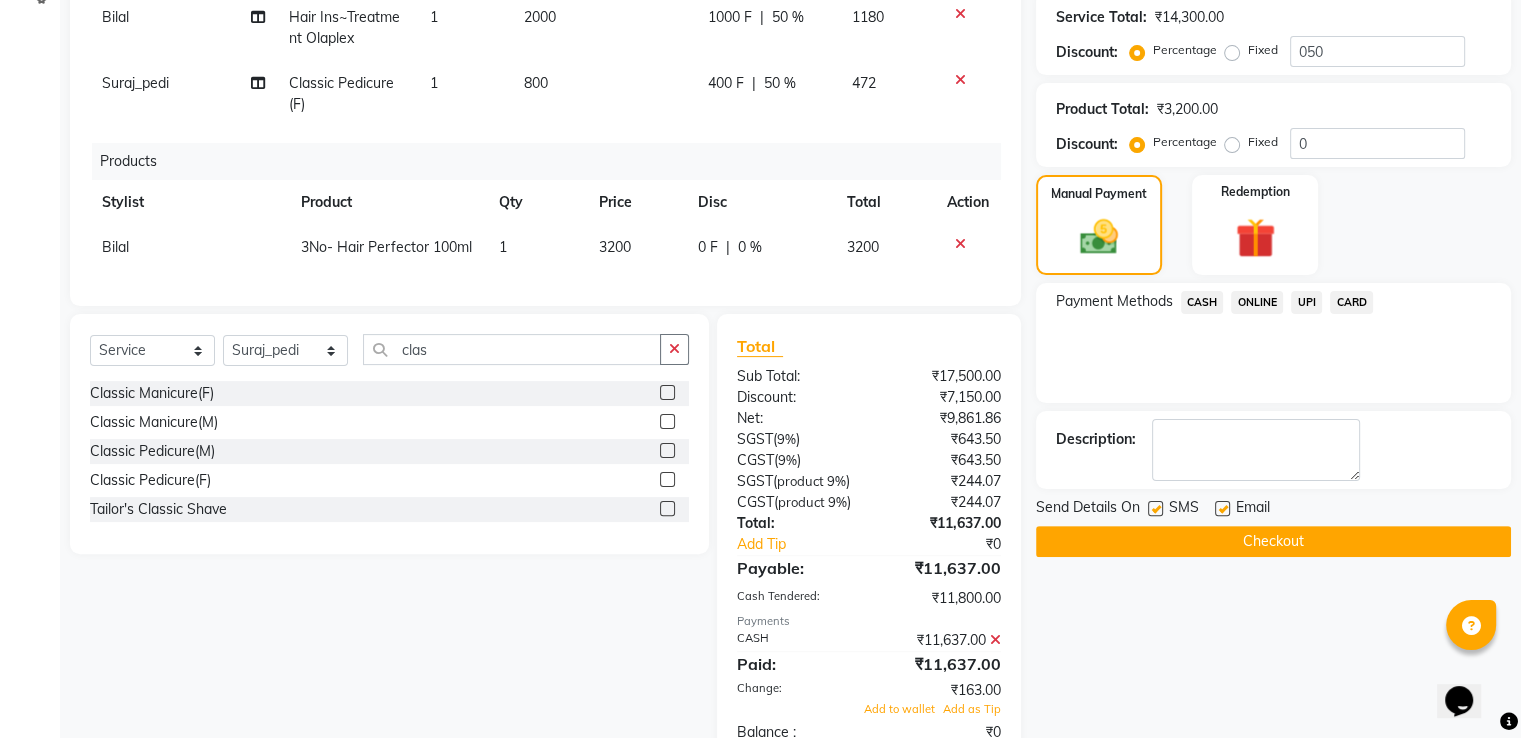 scroll, scrollTop: 538, scrollLeft: 0, axis: vertical 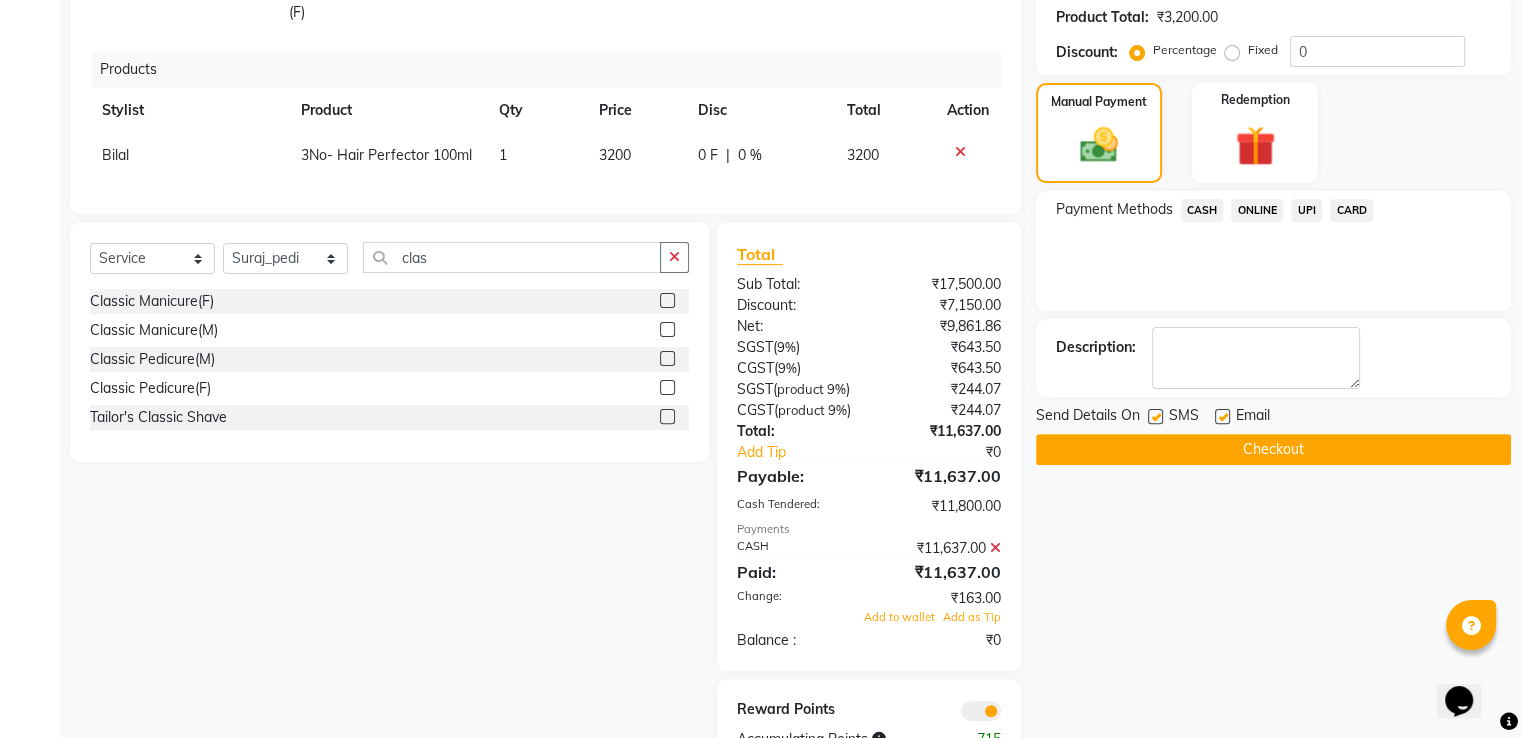 click on "Checkout" 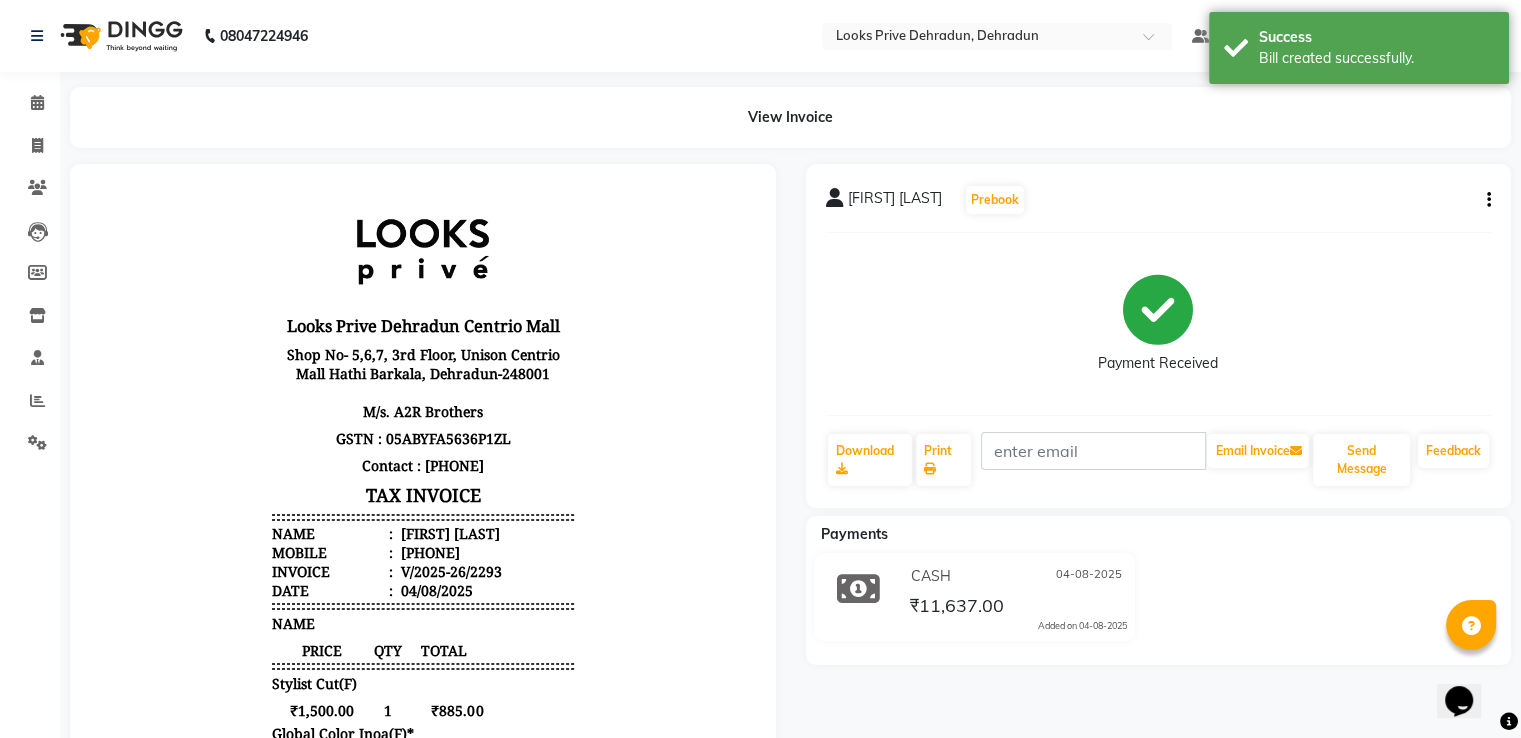 scroll, scrollTop: 0, scrollLeft: 0, axis: both 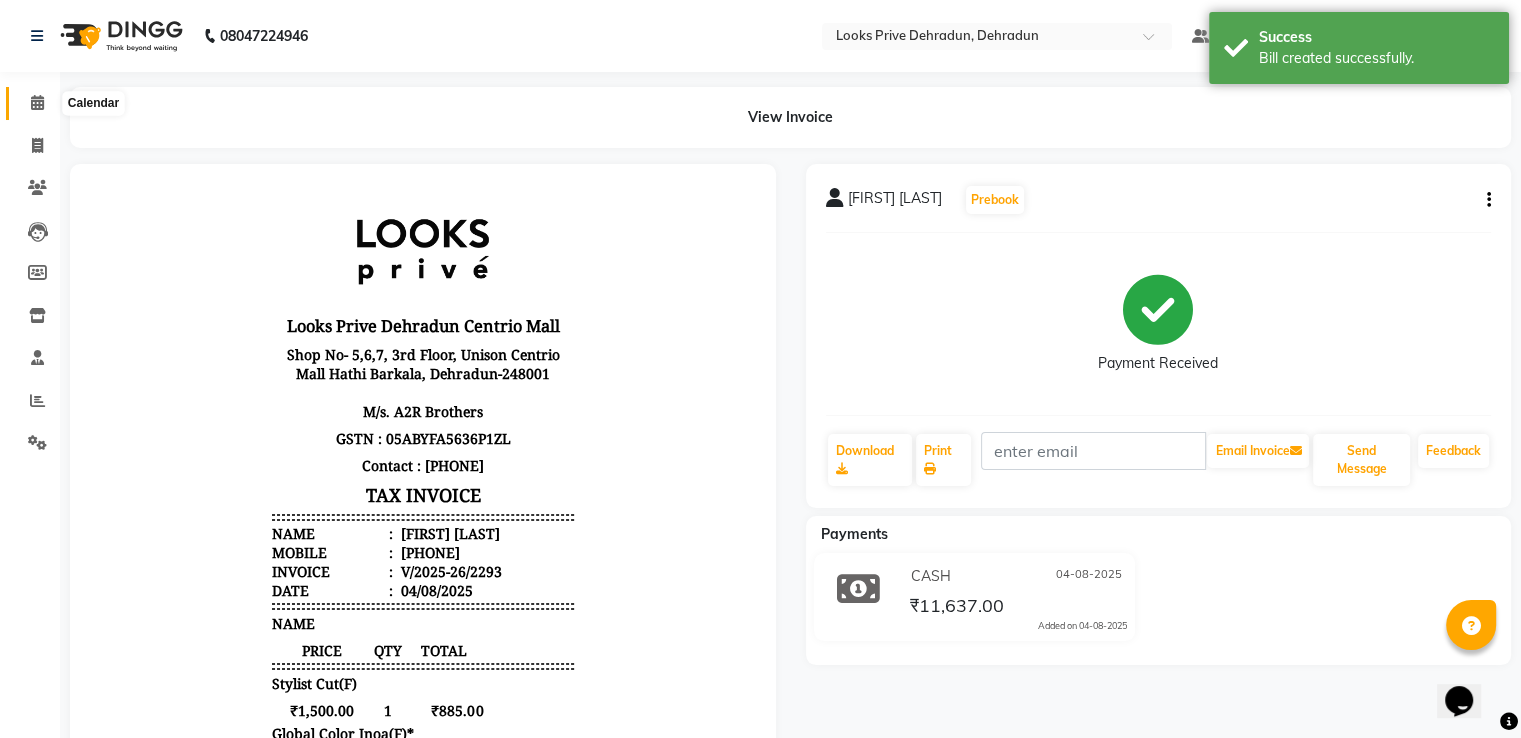 click 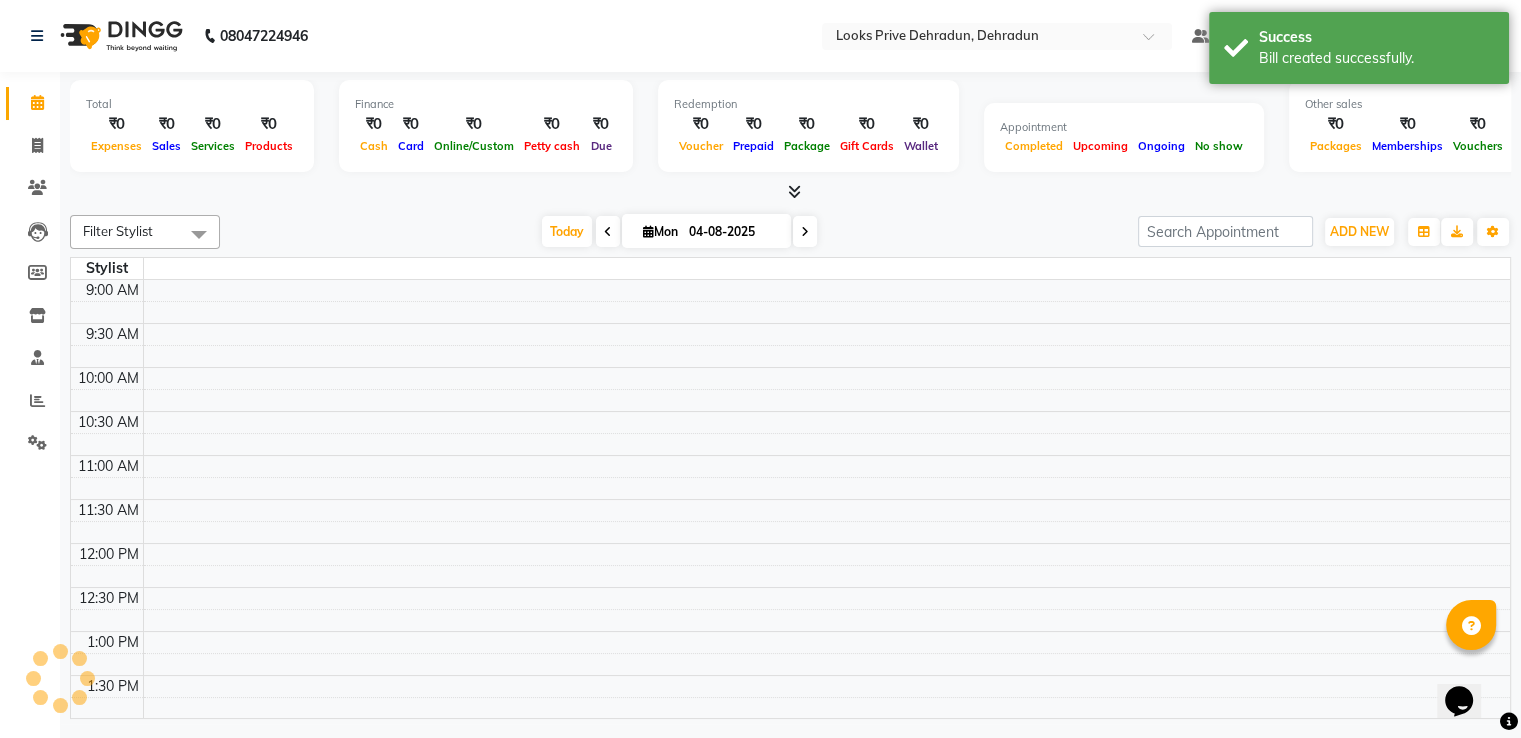 scroll, scrollTop: 0, scrollLeft: 0, axis: both 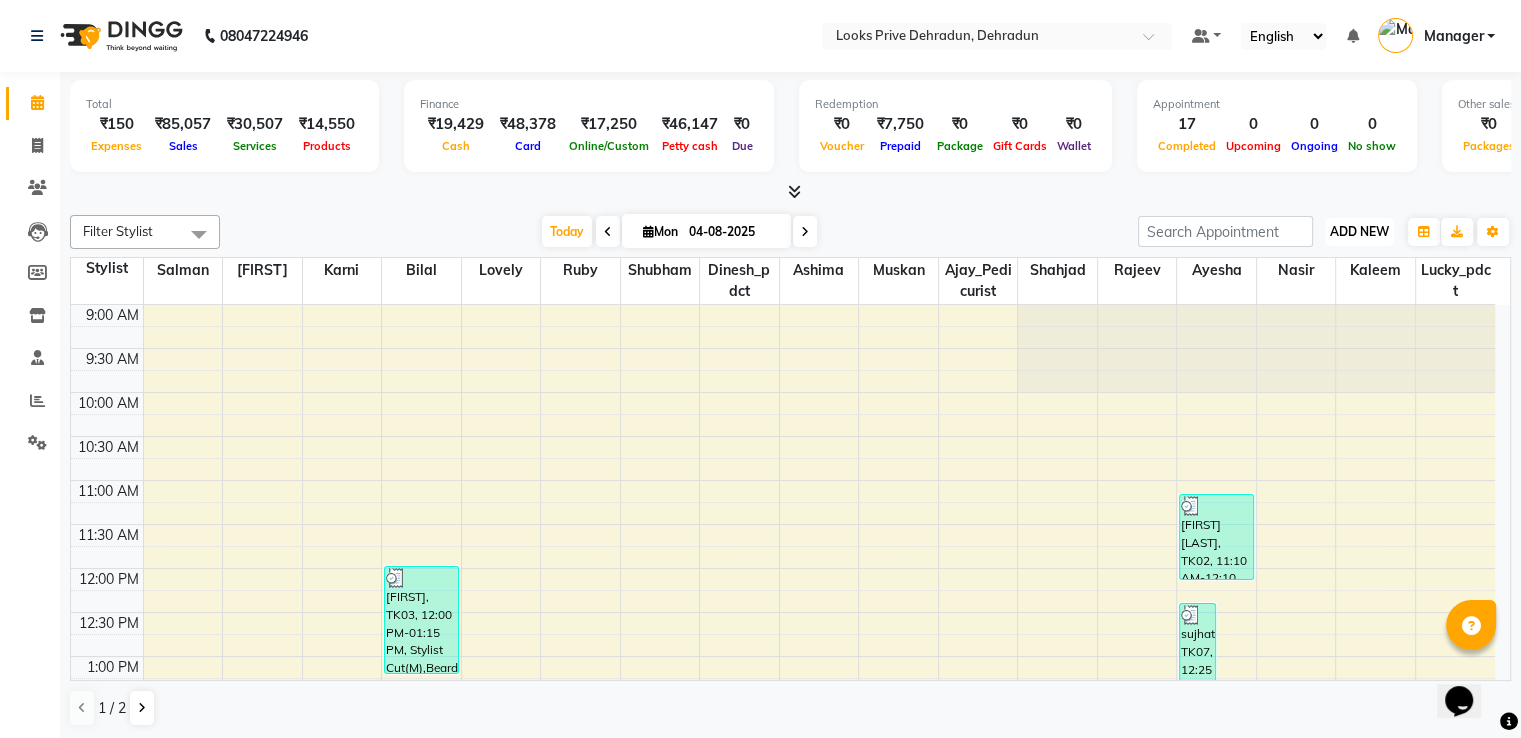 click on "ADD NEW" at bounding box center (1359, 231) 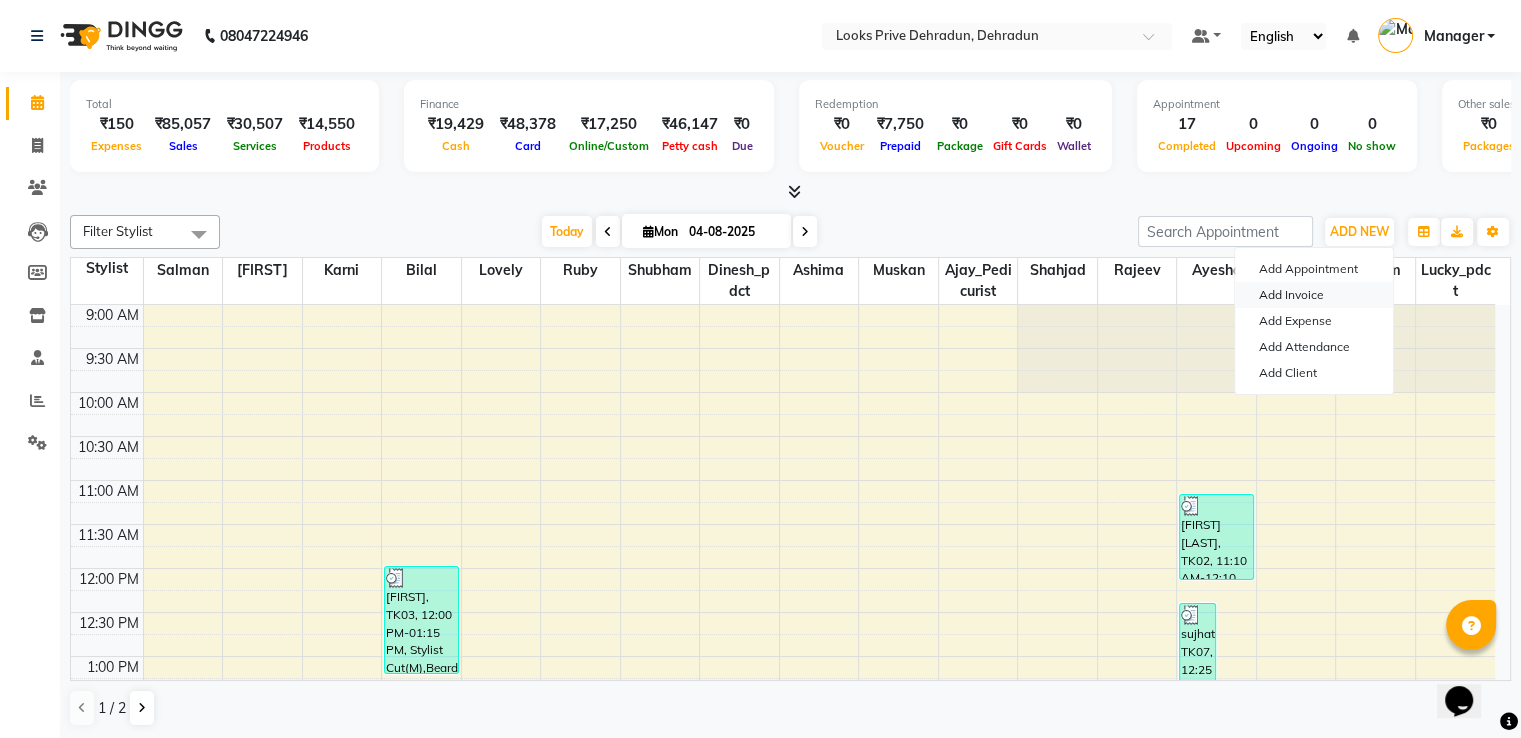 click on "Add Invoice" at bounding box center (1314, 295) 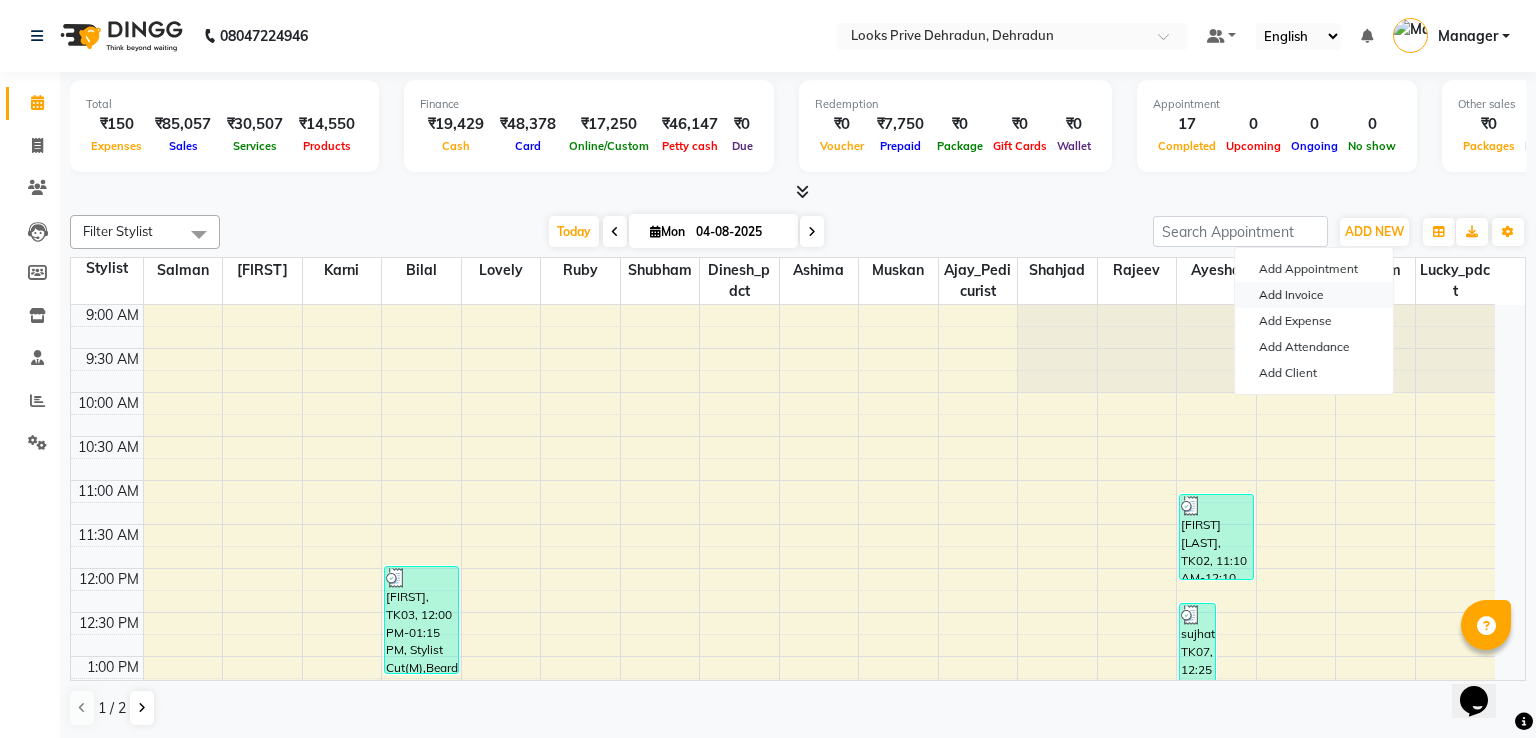 select on "service" 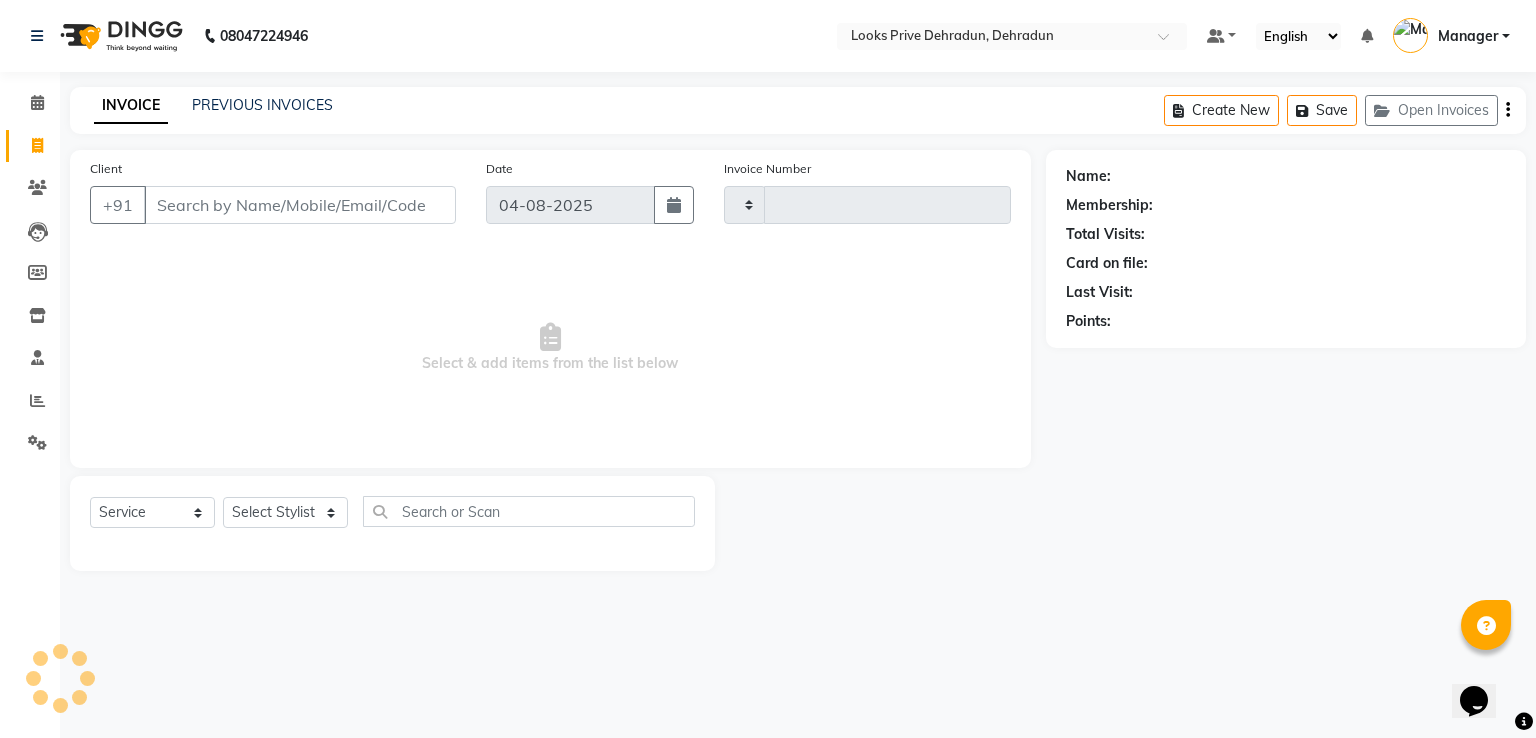 type on "2294" 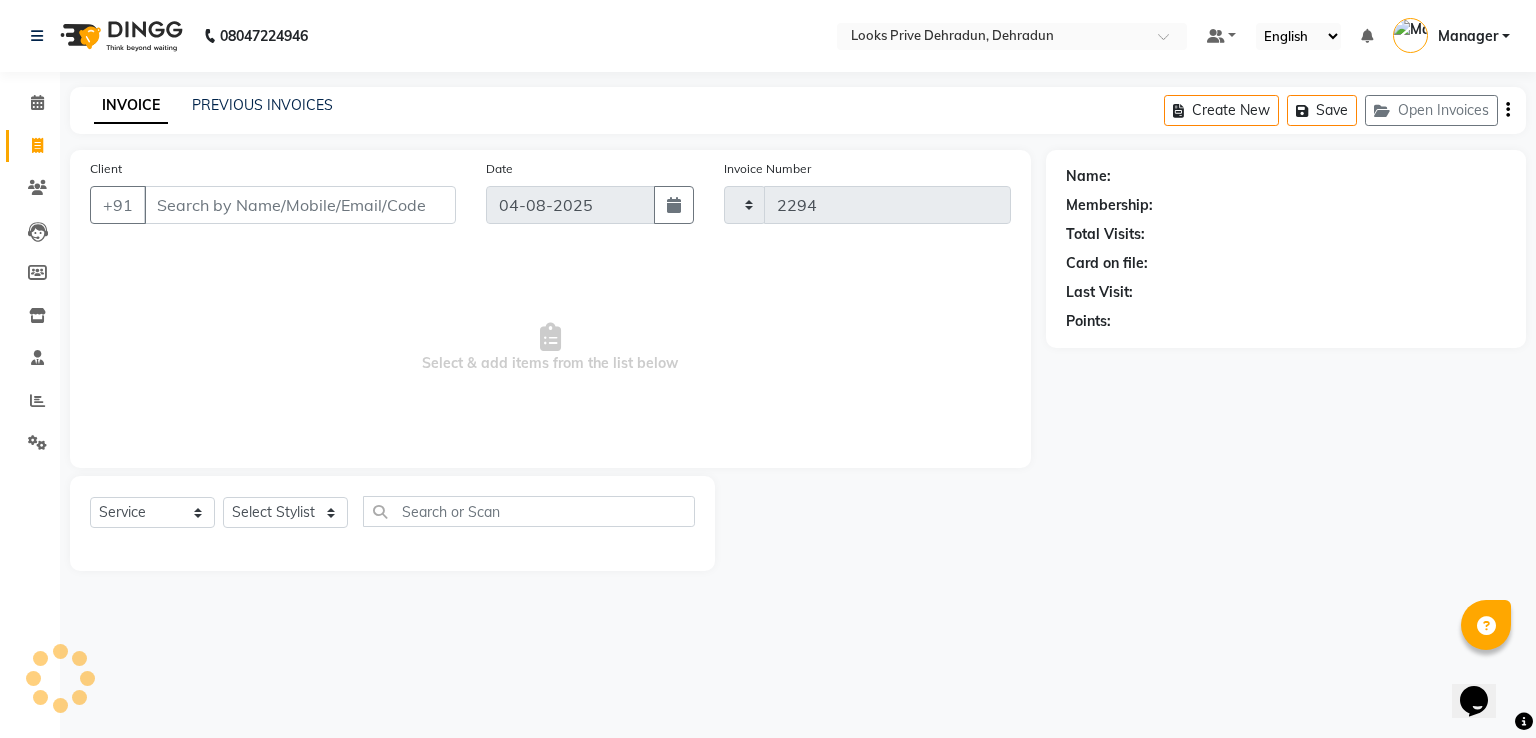 select on "6205" 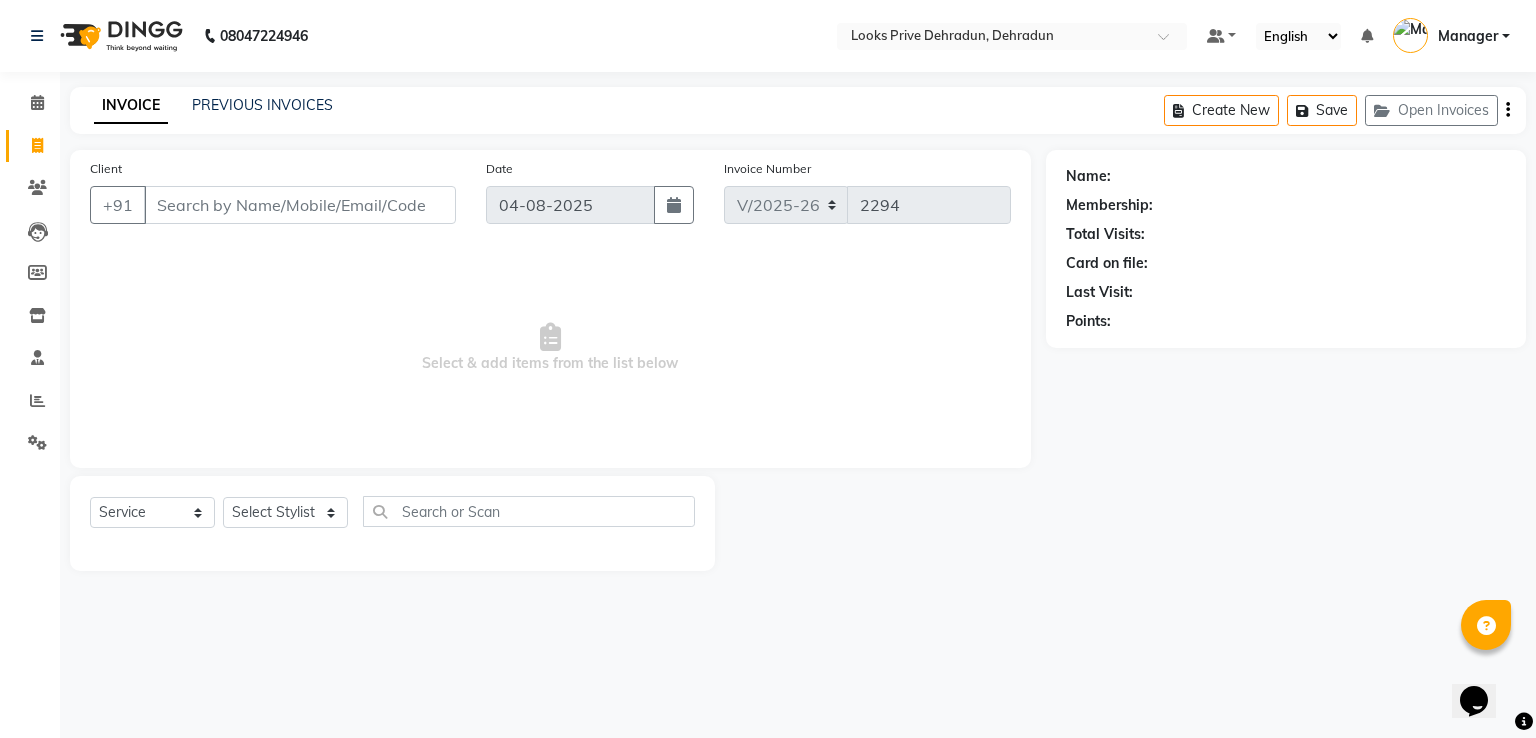 click on "Client" at bounding box center (300, 205) 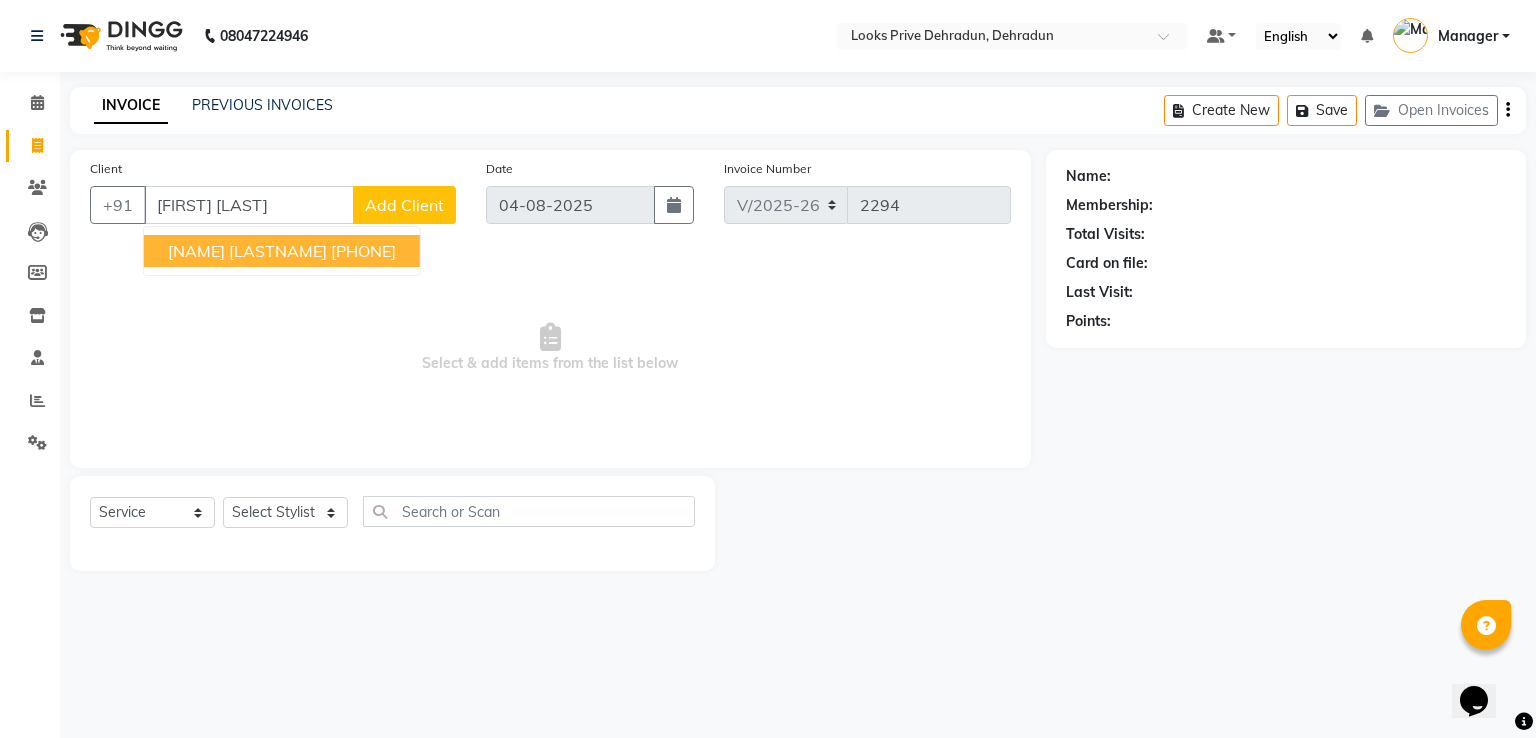 drag, startPoint x: 303, startPoint y: 241, endPoint x: 306, endPoint y: 313, distance: 72.06247 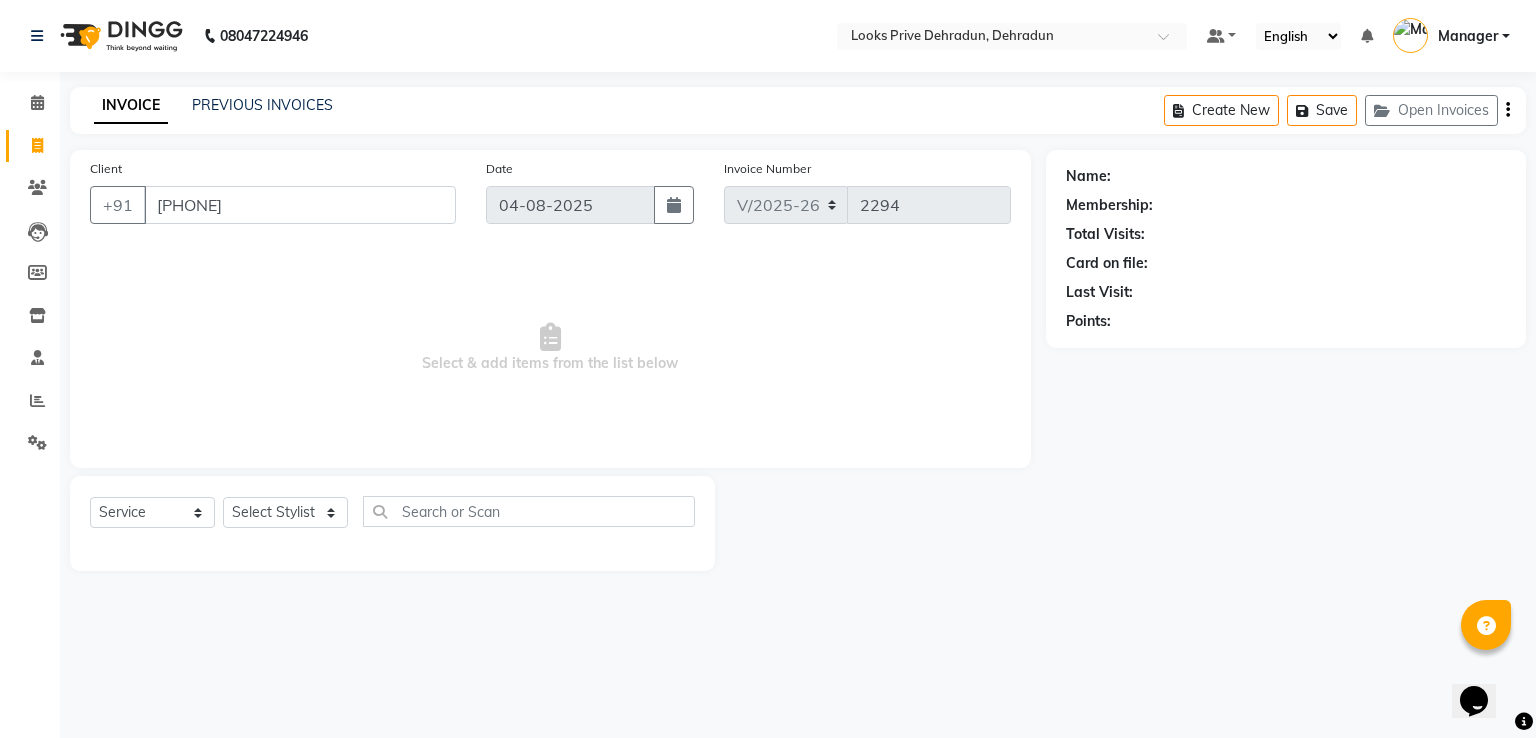 type on "9012345457" 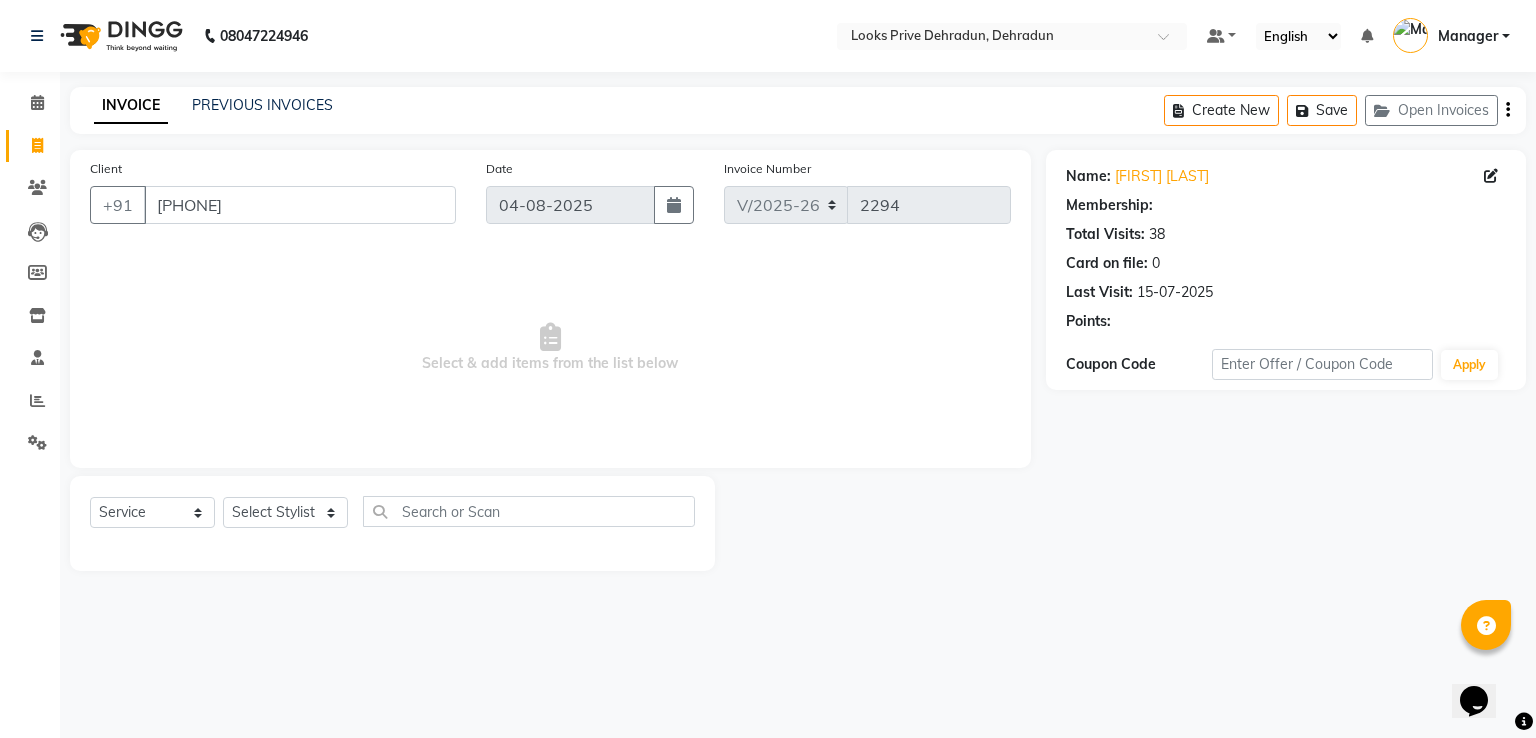 select on "1: Object" 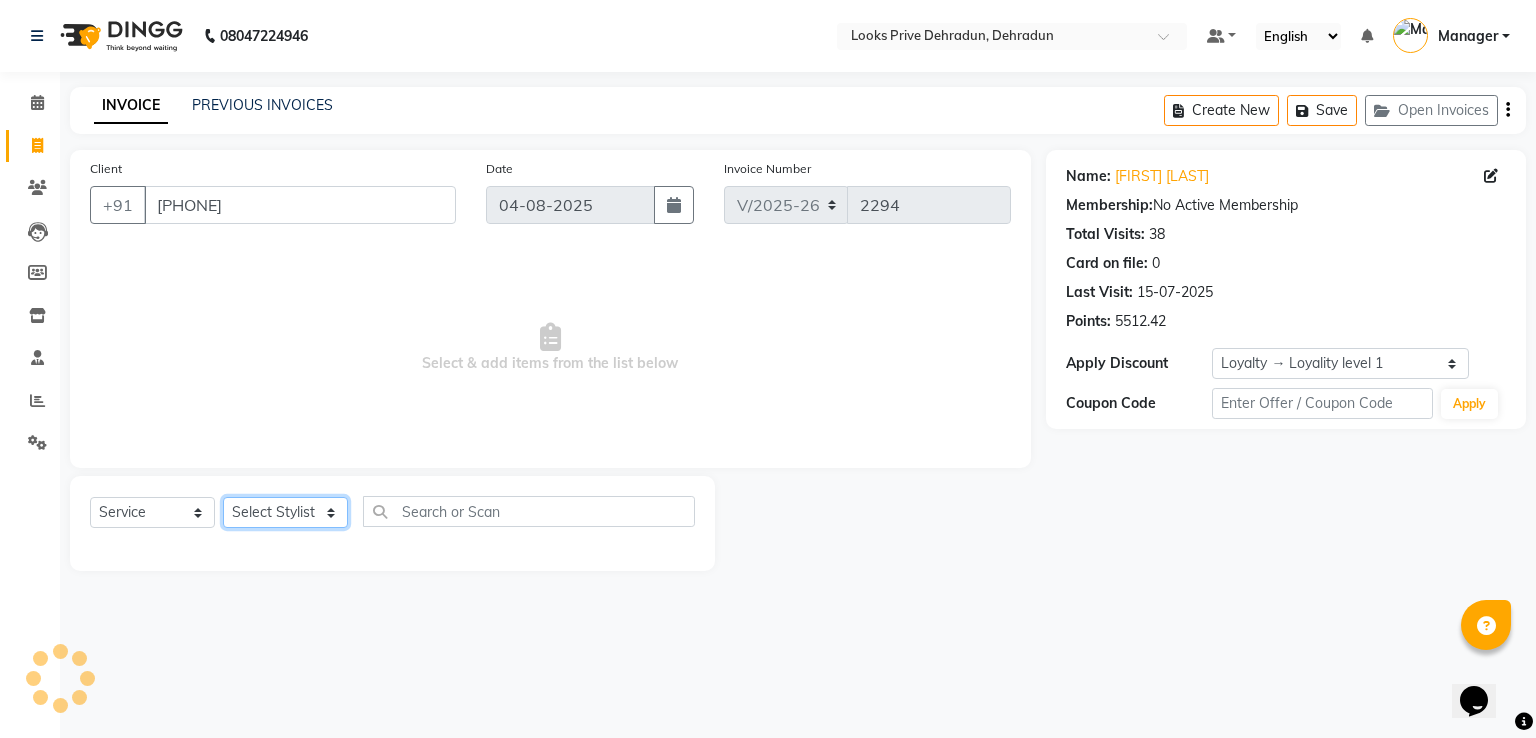 click on "Select Stylist A2R_Master Aamir Ajay_Pedicurist Ashima Ayesha Bilal Dinesh_pdct Kaleem Karni Lovely Lucky_pdct Manager Muskan Nasir Rajeev Ruby Salman Shahjad Shubham Suraj_pedi" 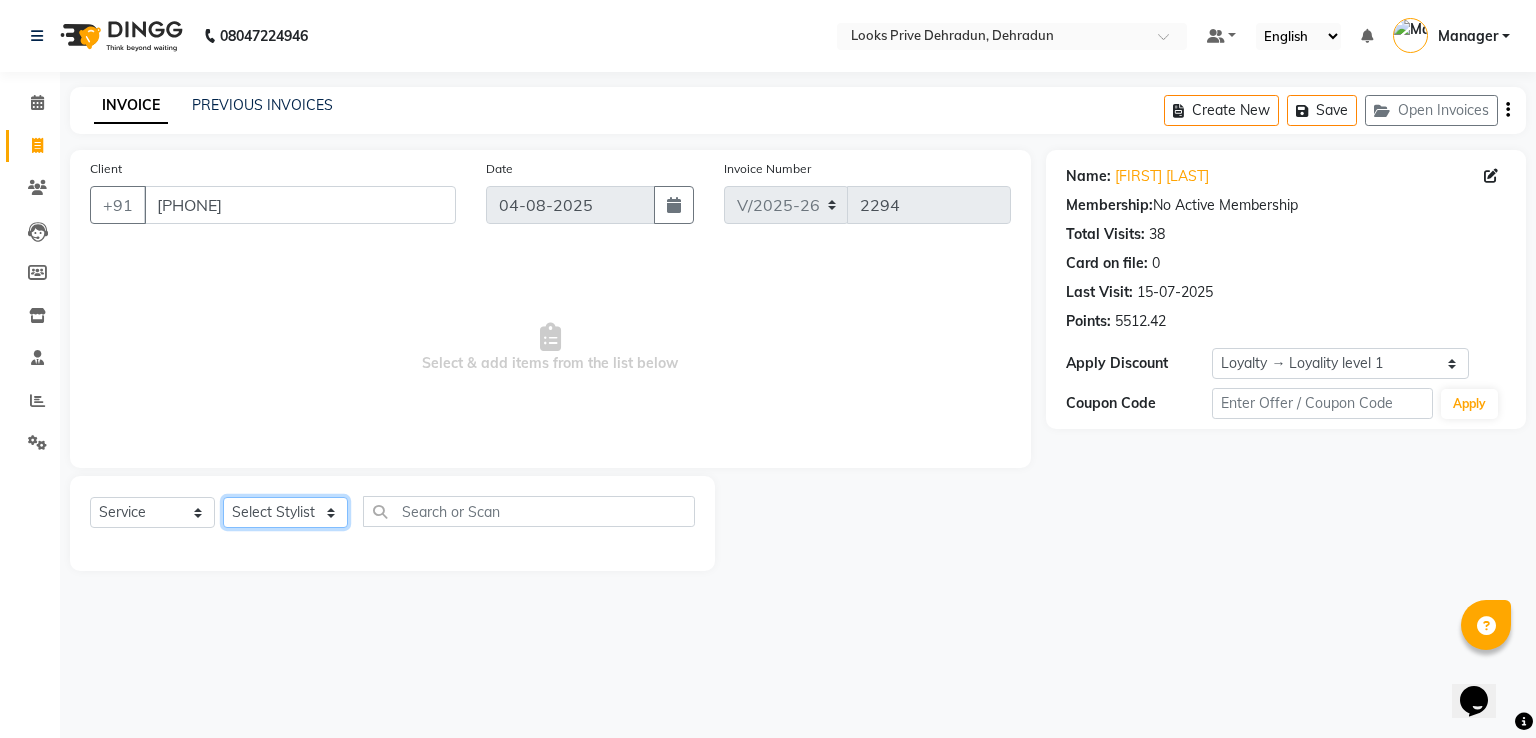 select on "45664" 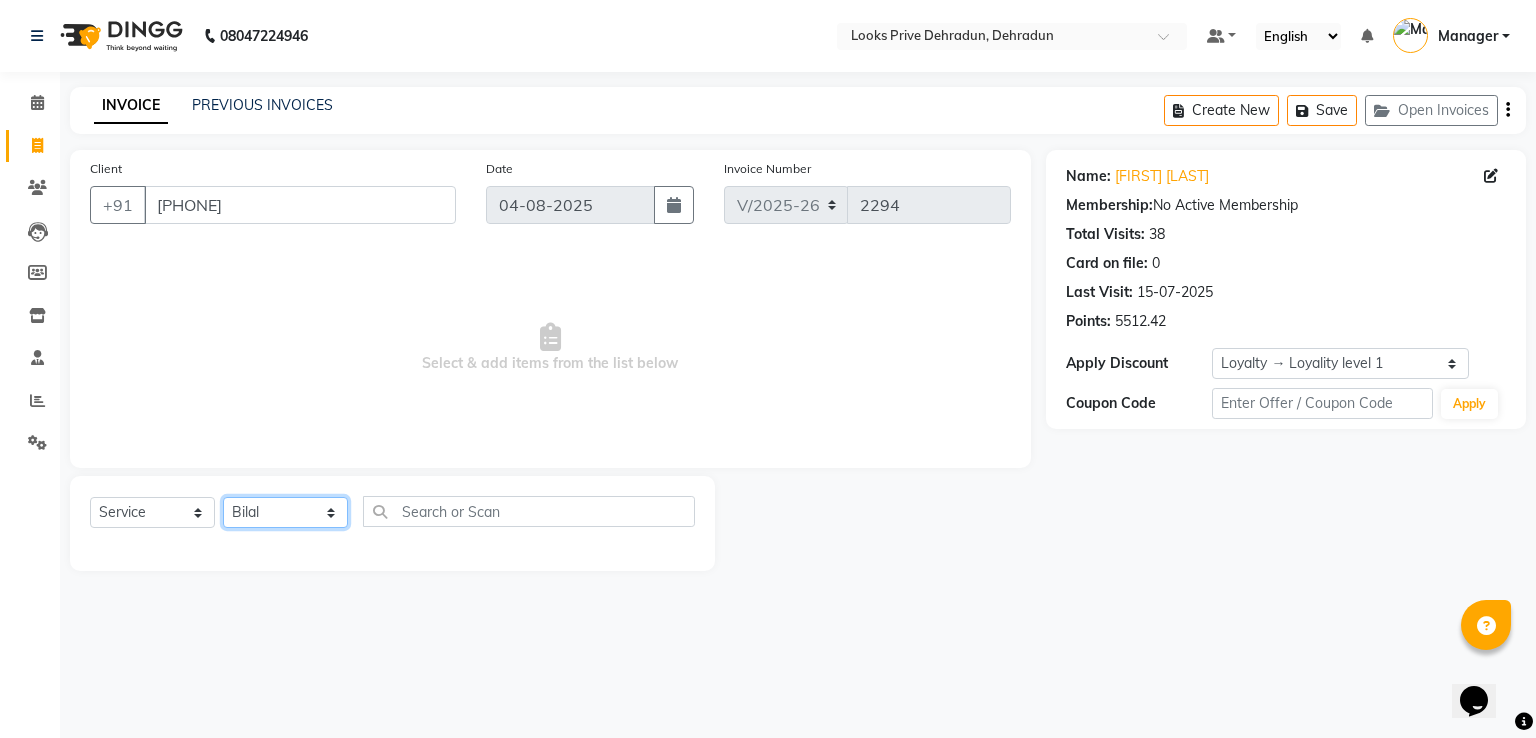 click on "Select Stylist A2R_Master Aamir Ajay_Pedicurist Ashima Ayesha Bilal Dinesh_pdct Kaleem Karni Lovely Lucky_pdct Manager Muskan Nasir Rajeev Ruby Salman Shahjad Shubham Suraj_pedi" 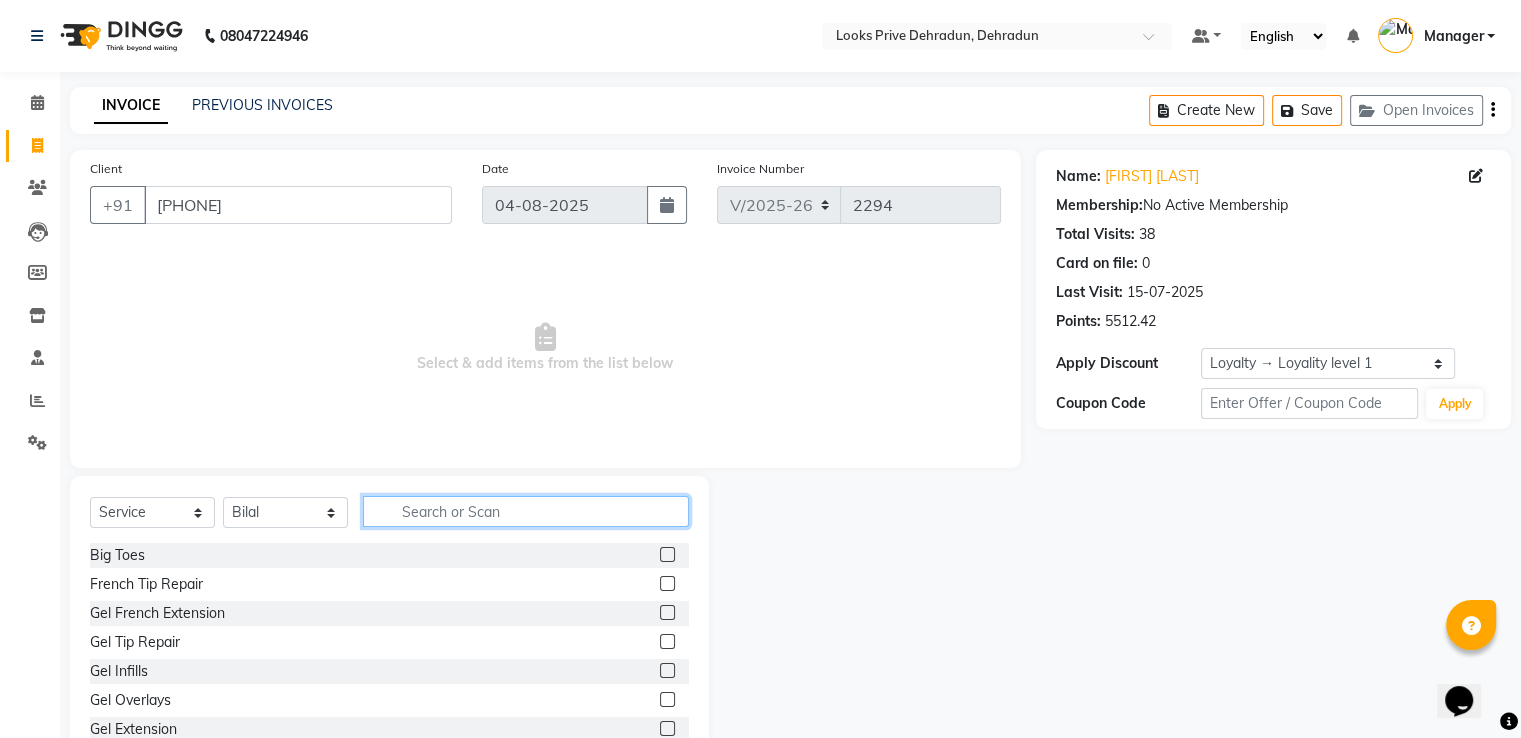 click 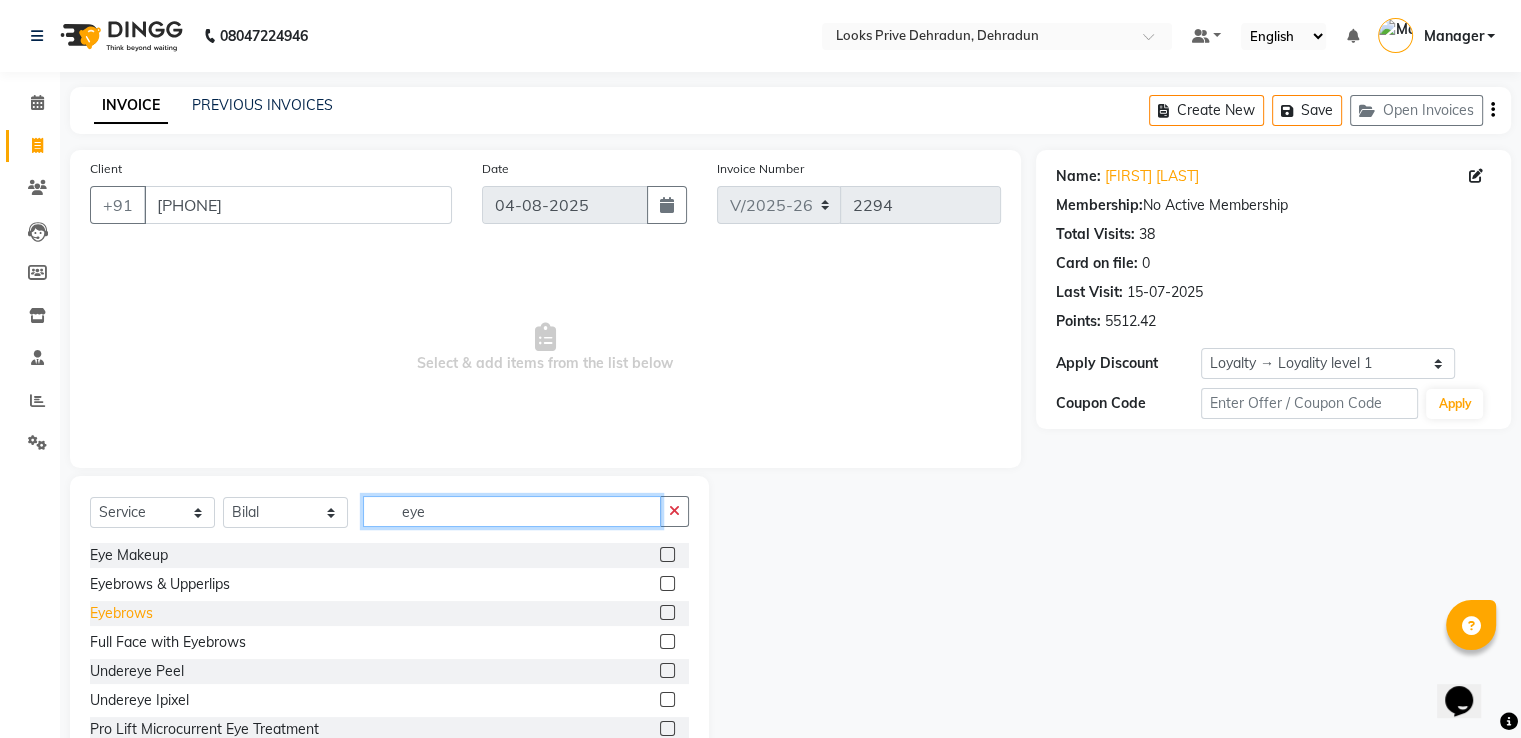 type on "eye" 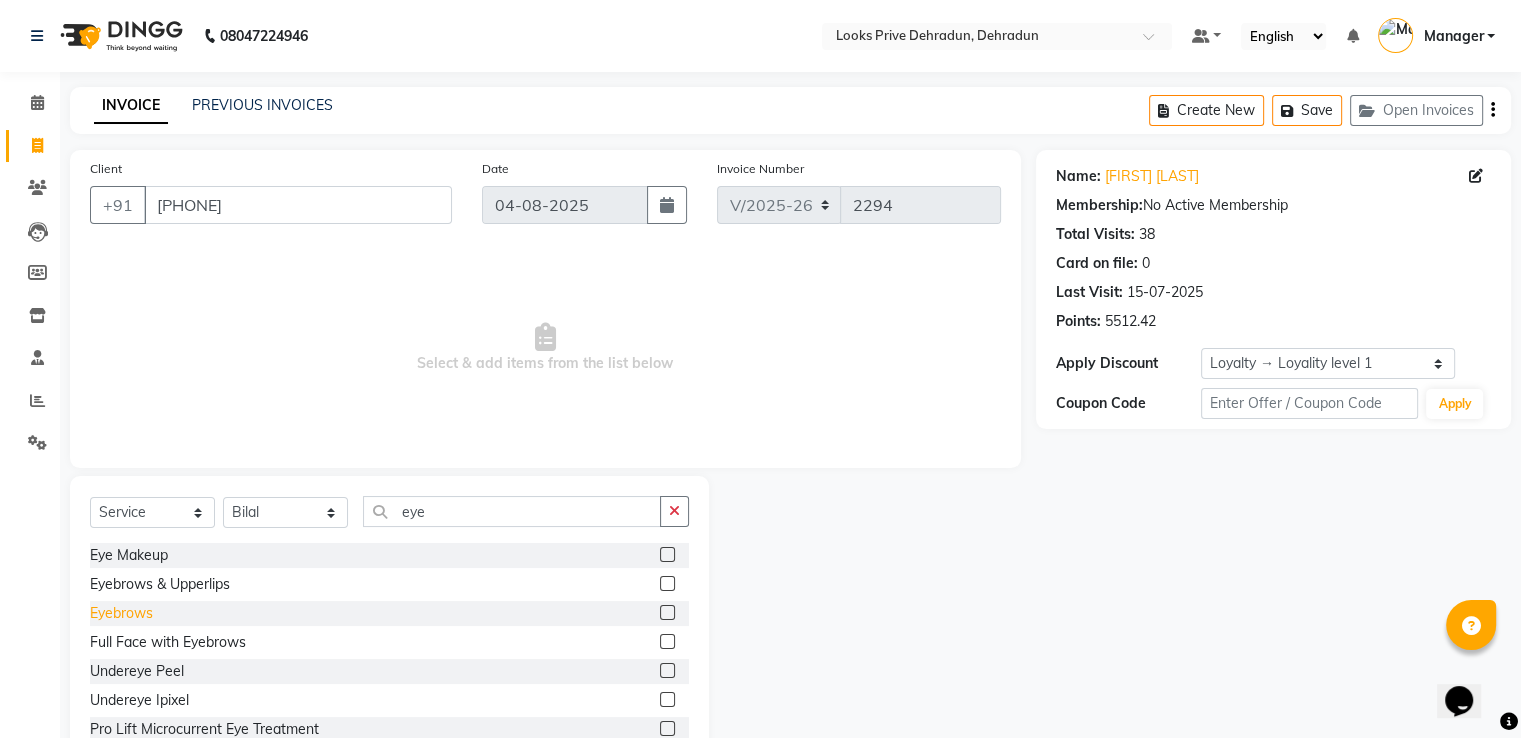 click on "Eyebrows" 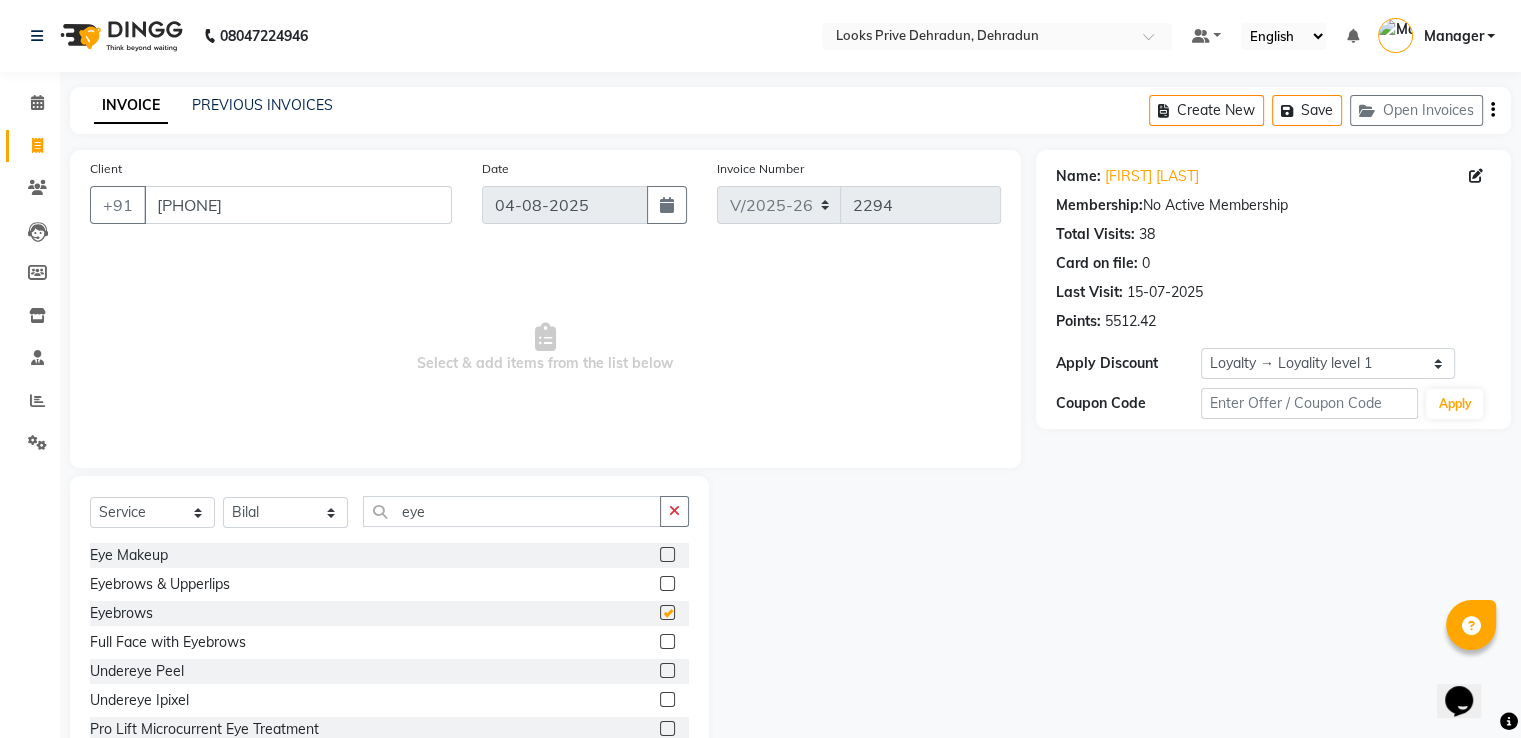 checkbox on "false" 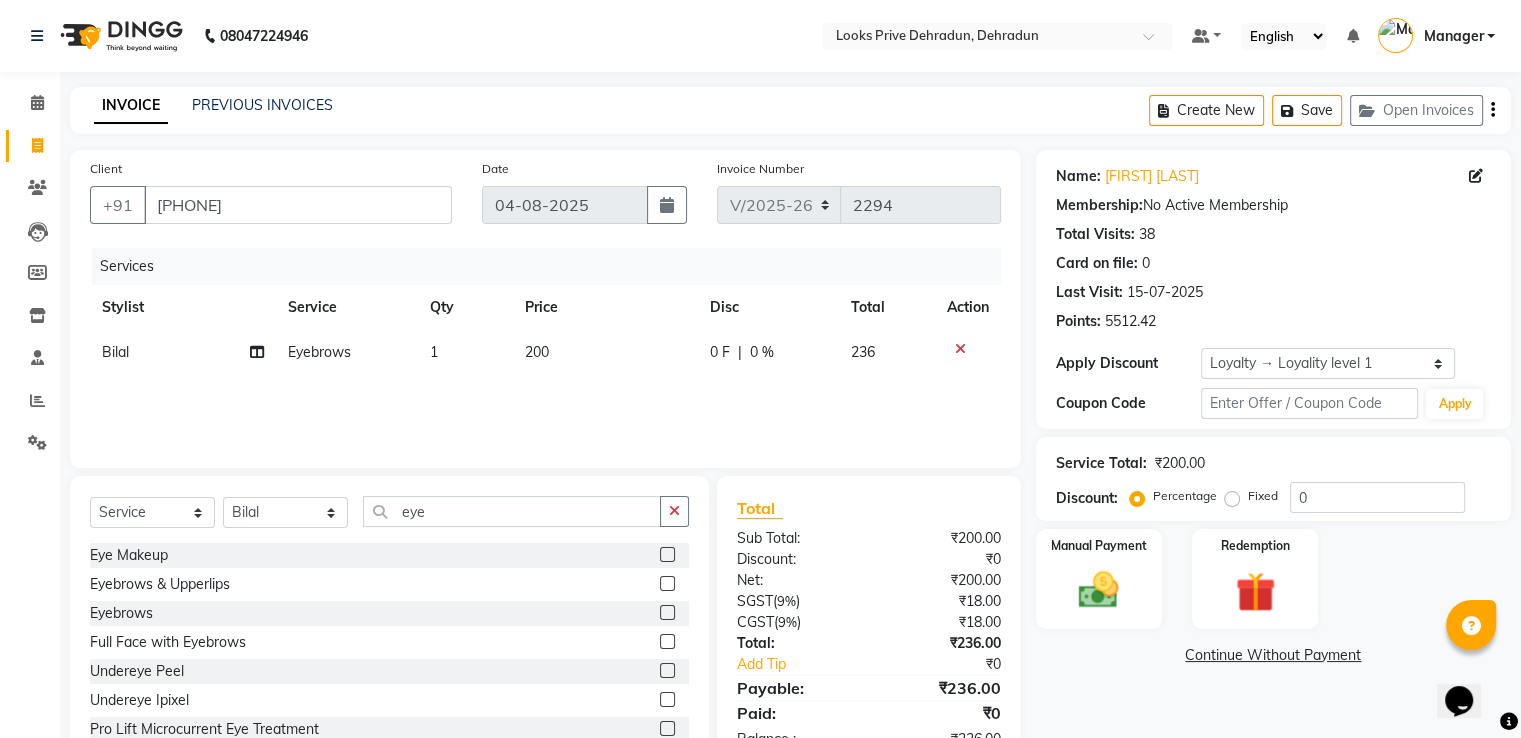 click on "200" 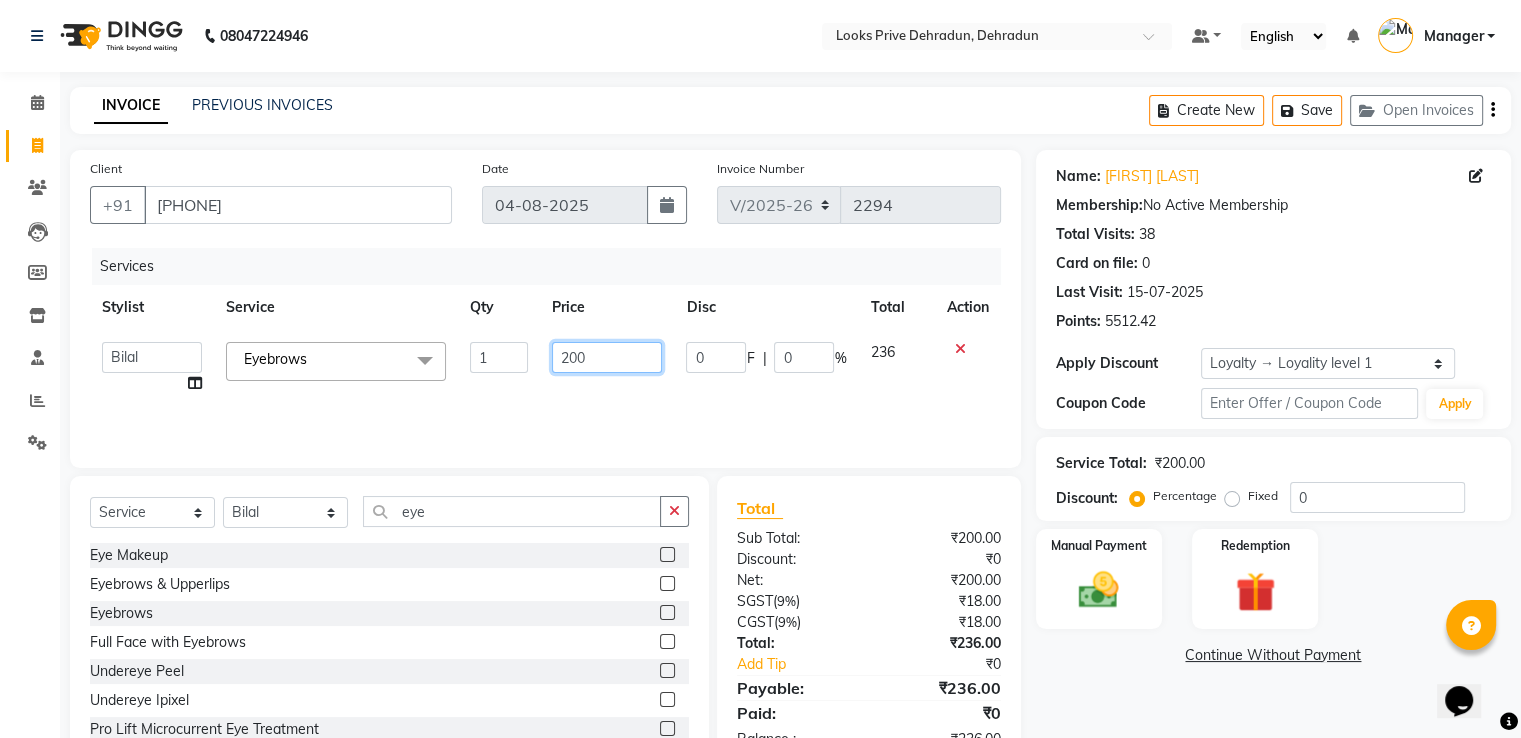 drag, startPoint x: 548, startPoint y: 360, endPoint x: 480, endPoint y: 351, distance: 68.593 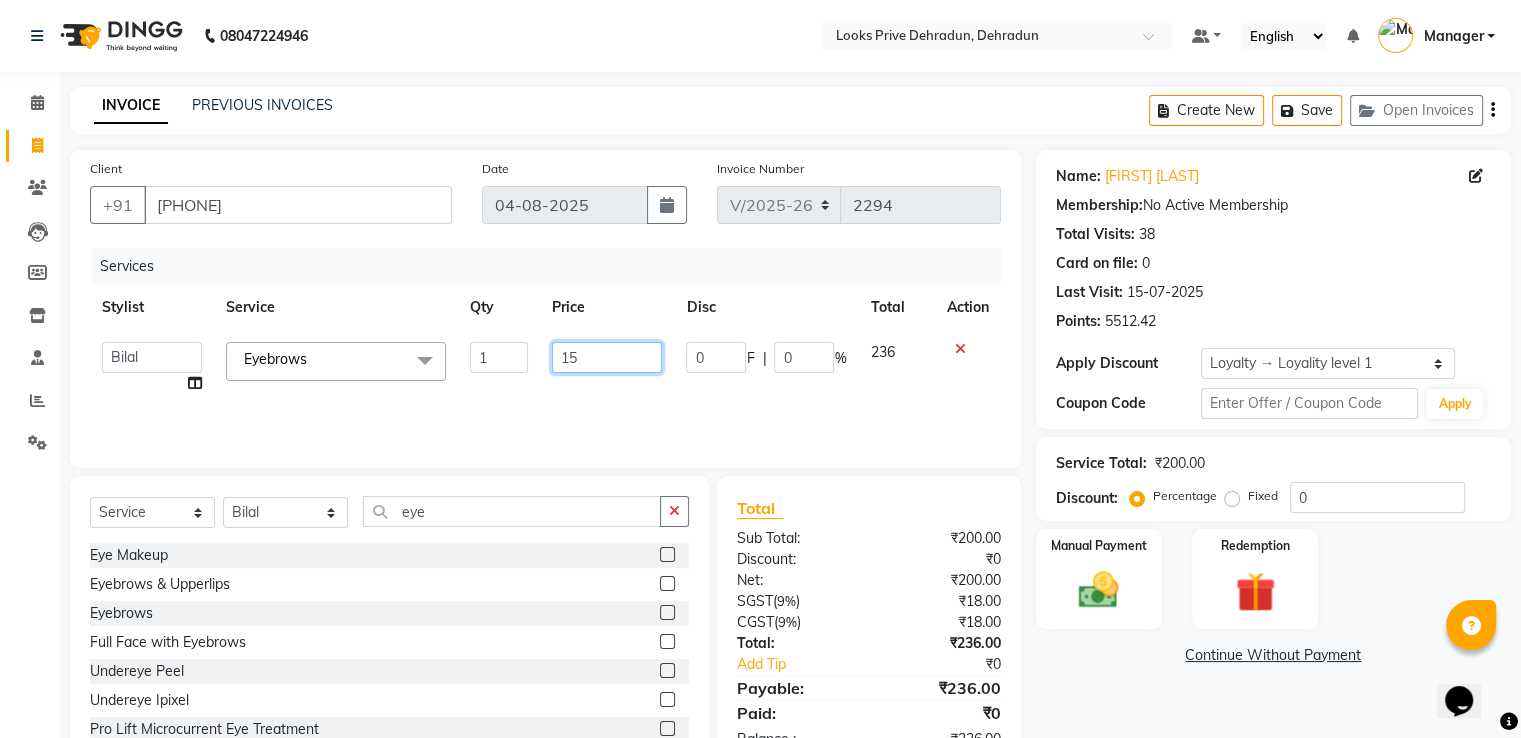type on "150" 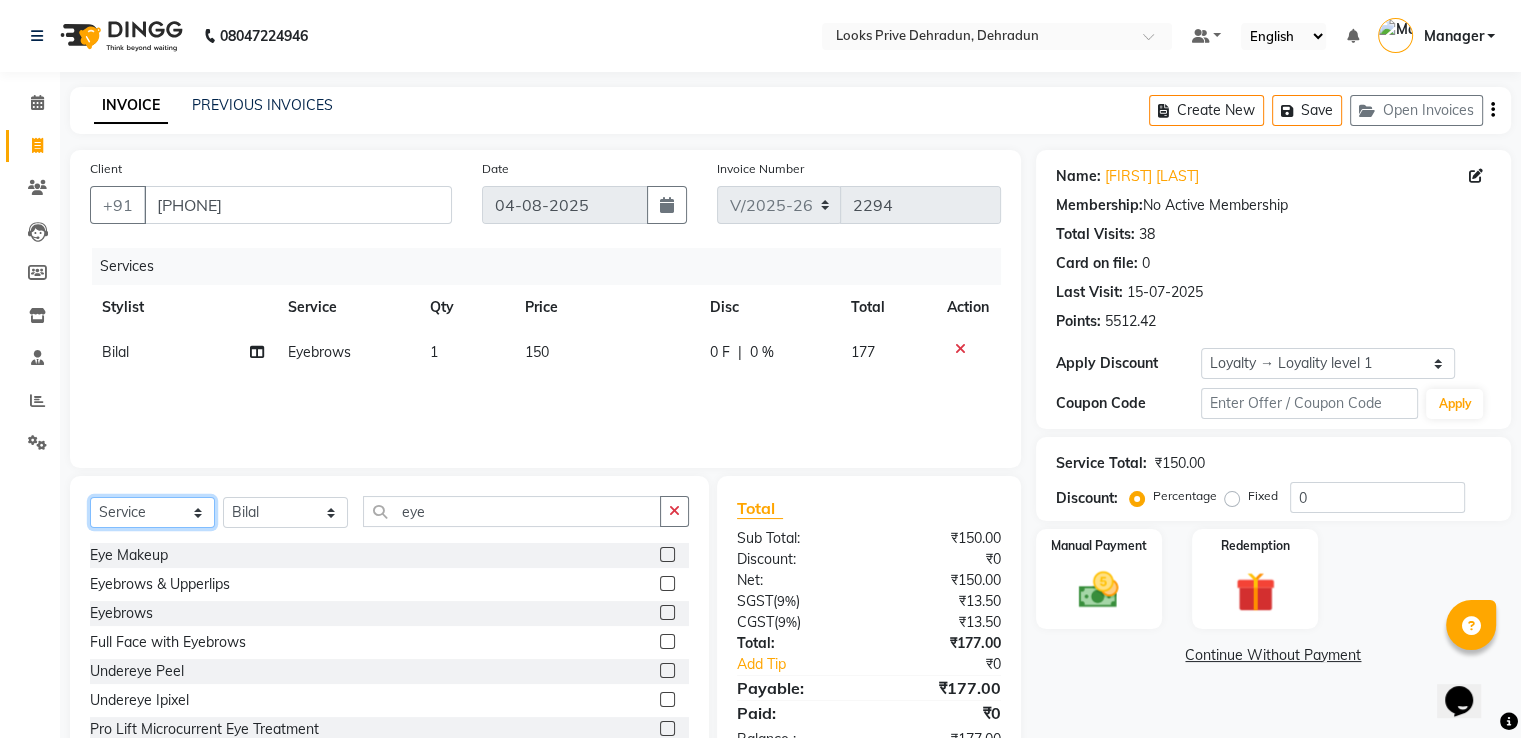 click on "Select  Service  Product  Membership  Package Voucher Prepaid Gift Card" 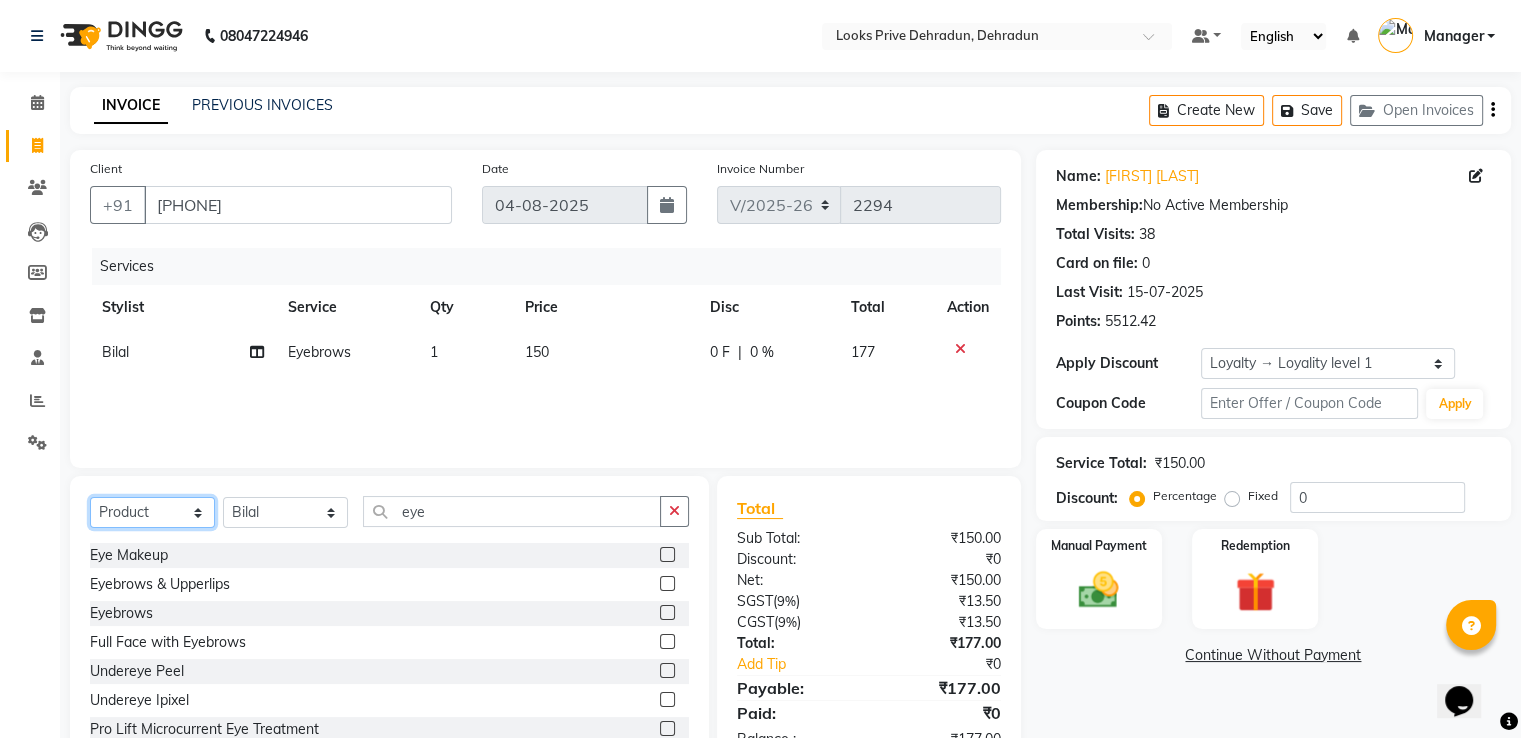click on "Select  Service  Product  Membership  Package Voucher Prepaid Gift Card" 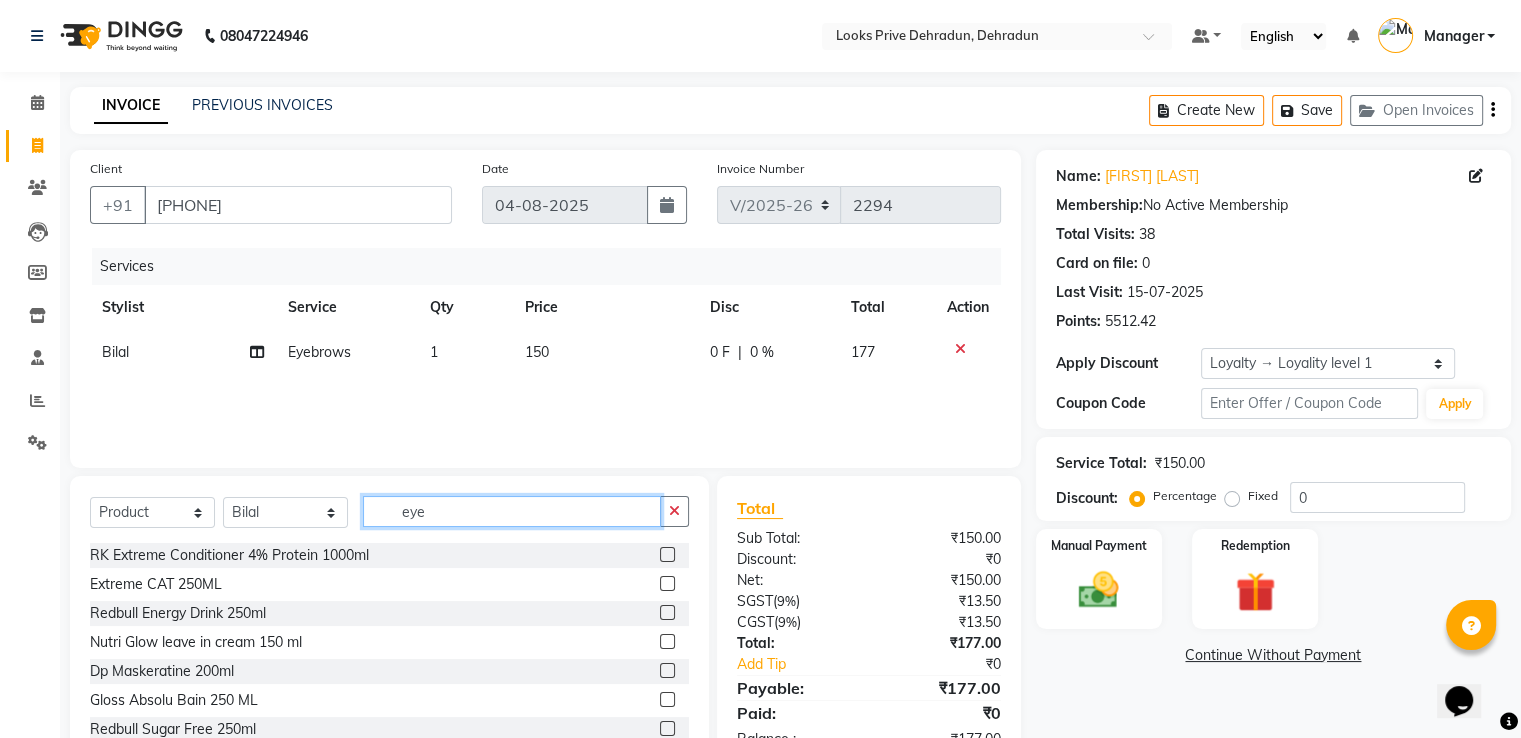 click on "Client +91 9012345457 Date 04-08-2025 Invoice Number V/2025 V/2025-26 2294 Services Stylist Service Qty Price Disc Total Action Bilal Eyebrows 1 150 0 F | 0 % 177 Select  Service  Product  Membership  Package Voucher Prepaid Gift Card  Select Stylist A2R_Master Aamir Ajay_Pedicurist Ashima Ayesha Bilal Dinesh_pdct Kaleem Karni Lovely Lucky_pdct Manager Muskan Nasir Rajeev Ruby Salman Shahjad Shubham Suraj_pedi eye RK Extreme Conditioner 4% Protein 1000ml  Extreme CAT 250ML  Redbull Energy Drink 250ml  Nutri Glow leave in cream 150 ml  Dp Maskeratine 200ml  Gloss Absolu Bain 250 ML  Redbull Sugar Free 250ml  RK Color Extend Blondage Masque 250ml  RK Acidic Bonding Conditioner 300ml  RK Acidic Bonding Shampoo 300ml  RK Acidic Bonding 150ml  Oil Moroccan 200ml  Gloss Absolu Leave In Spray 190ml  Gloss Absolu Fondant Conditioner  250 ML  Aveda Balancing Shampoo 50 Ml  Aveda Exfoliating Scalp Treatment 25Ml  Aveda Replenishing Conditioner 40Ml  D Bain Densite Homme 250ml  Sy Bain Creme Anti-Pelliculaire 250ml   (" 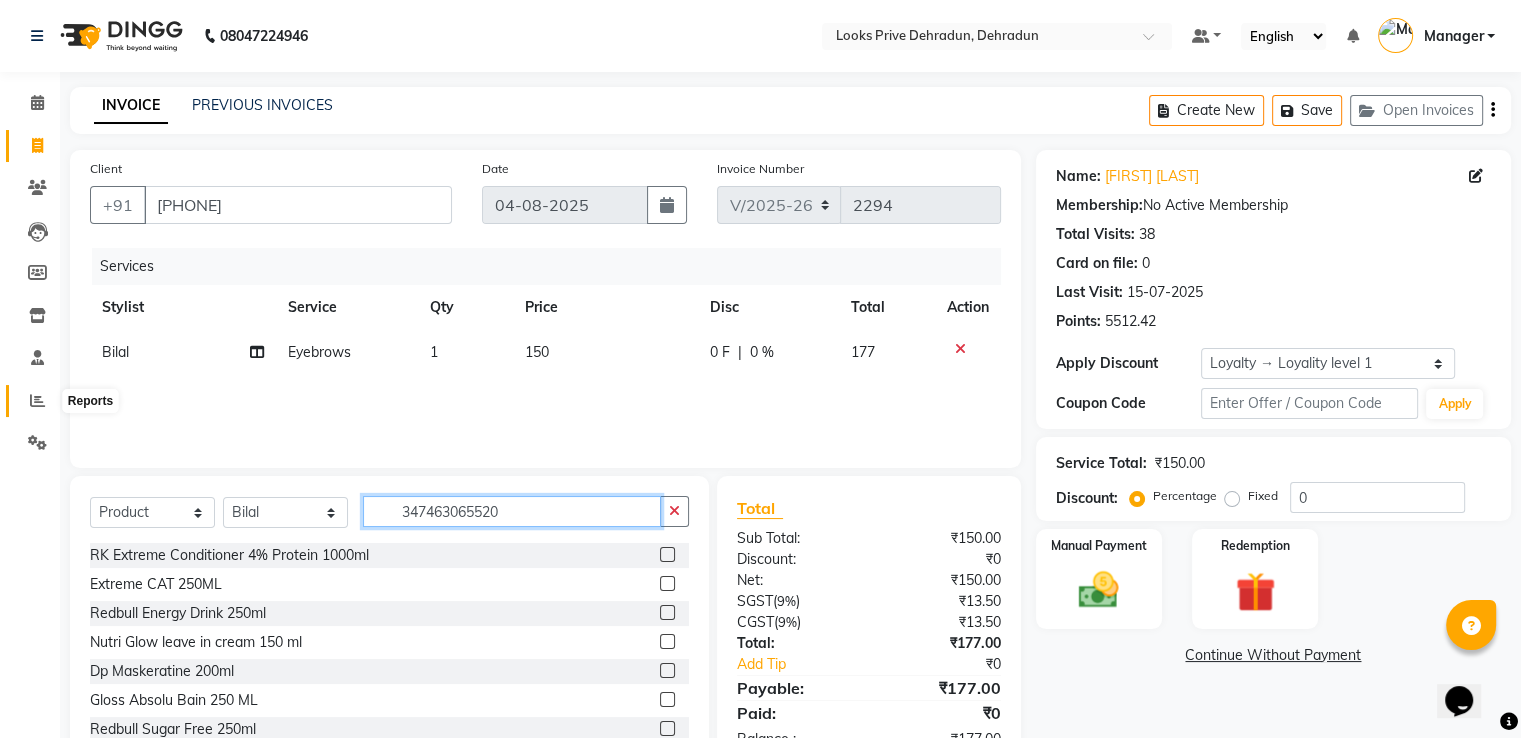 type on "3474630655201" 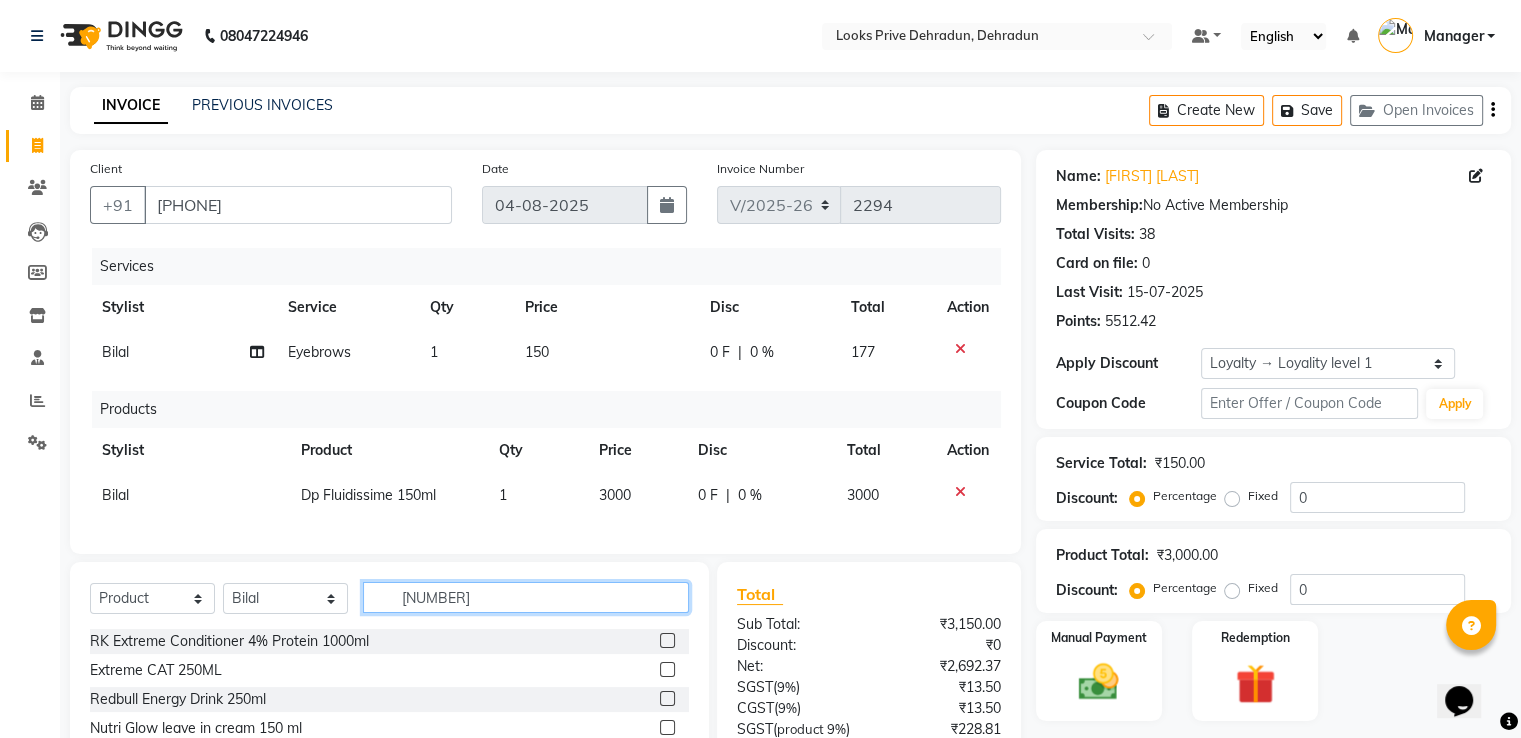 type on "3474637219567" 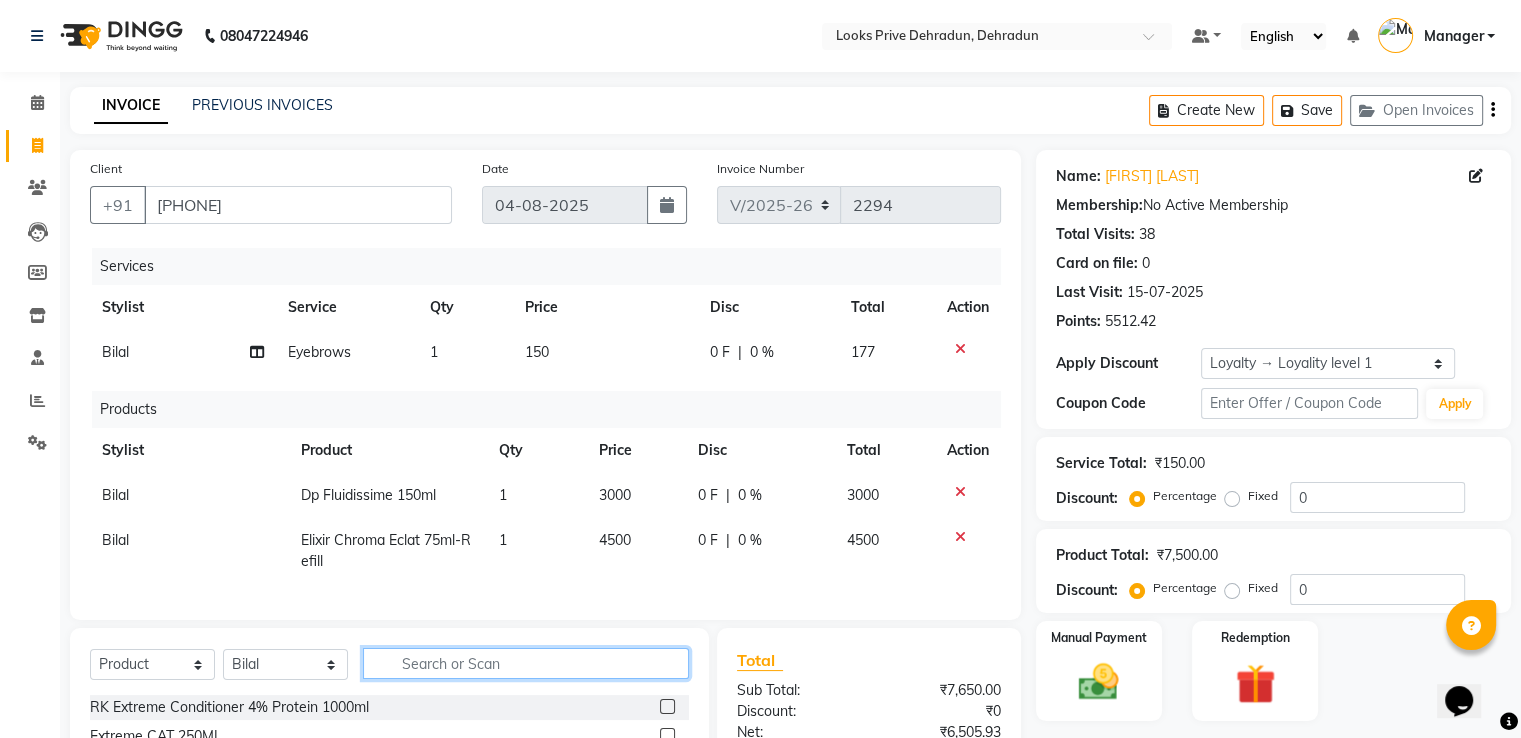 scroll, scrollTop: 293, scrollLeft: 0, axis: vertical 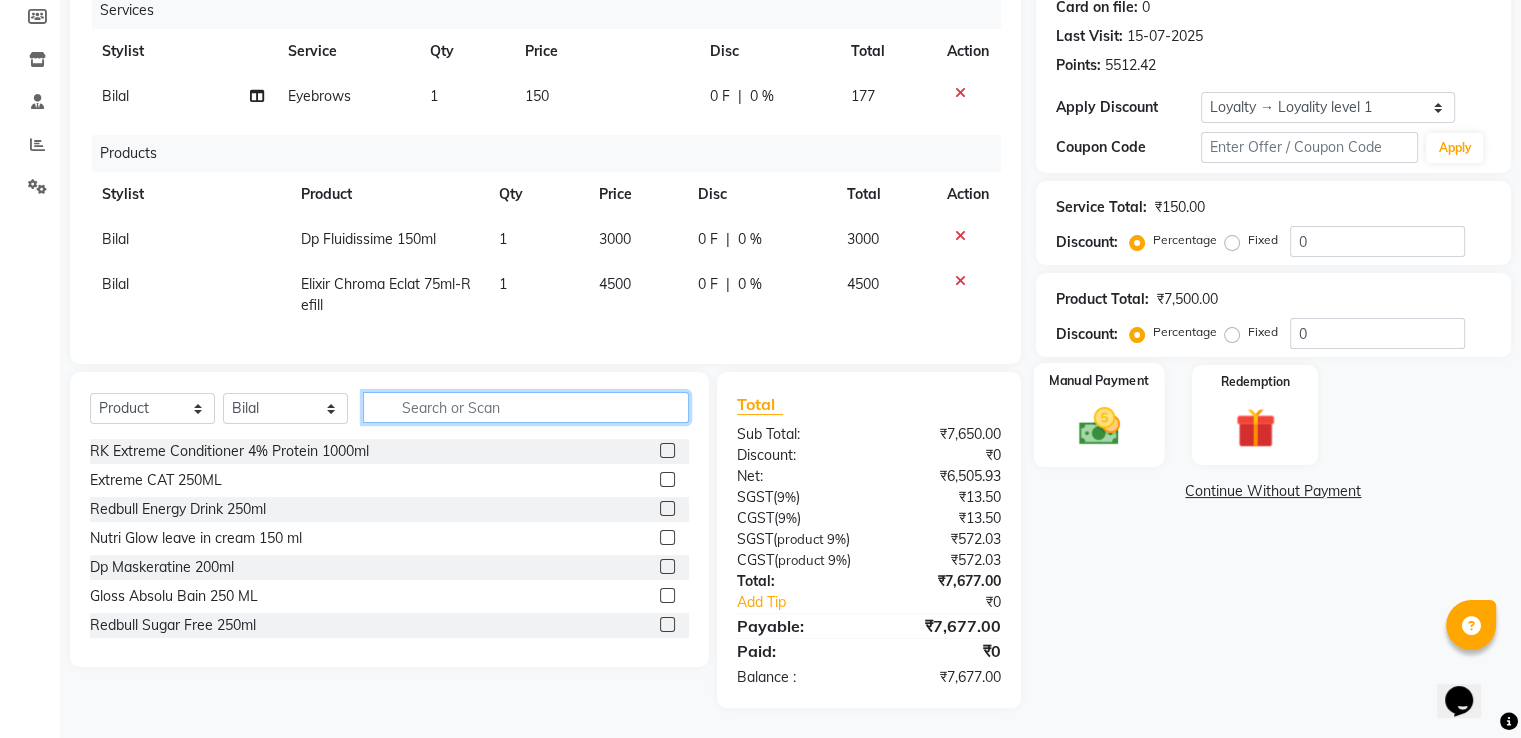 type 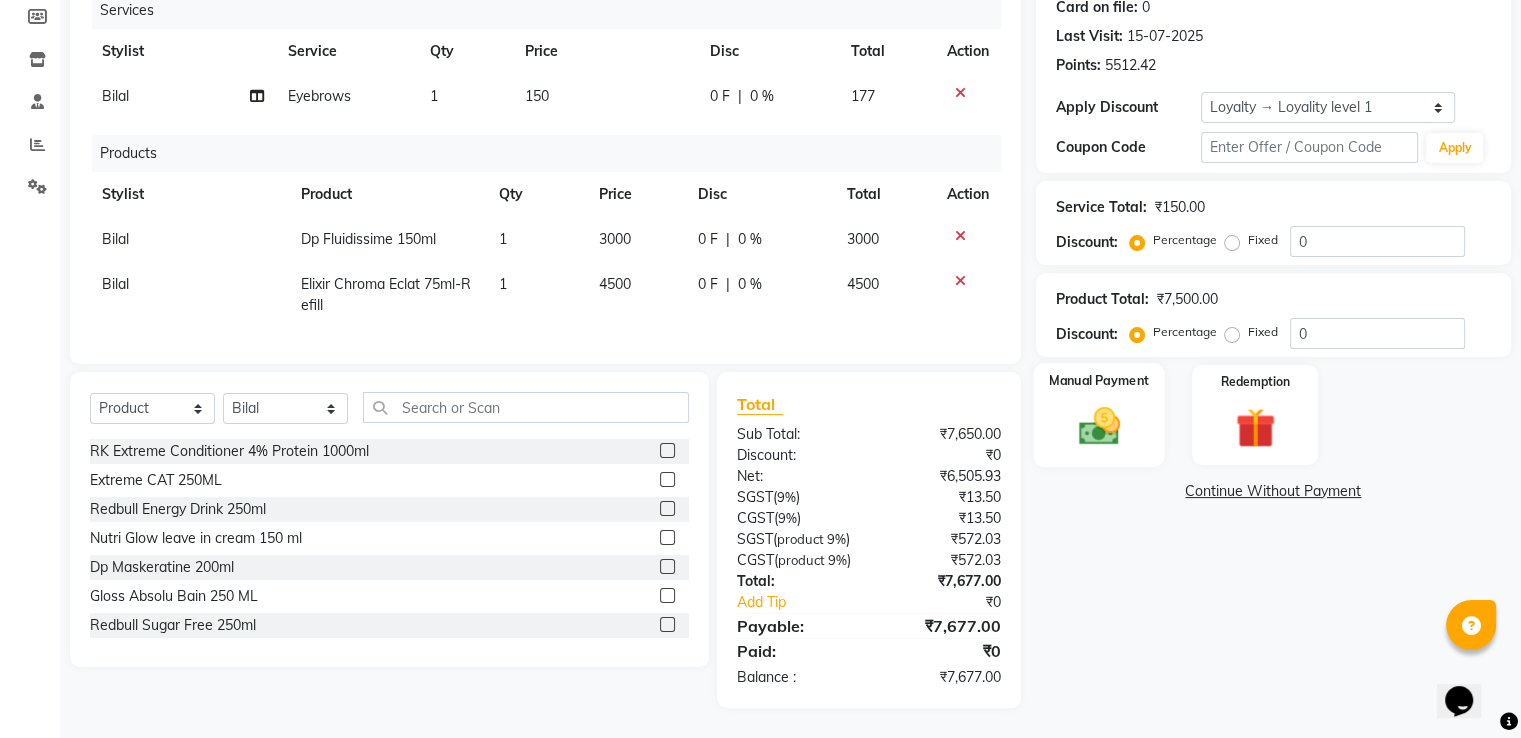 click 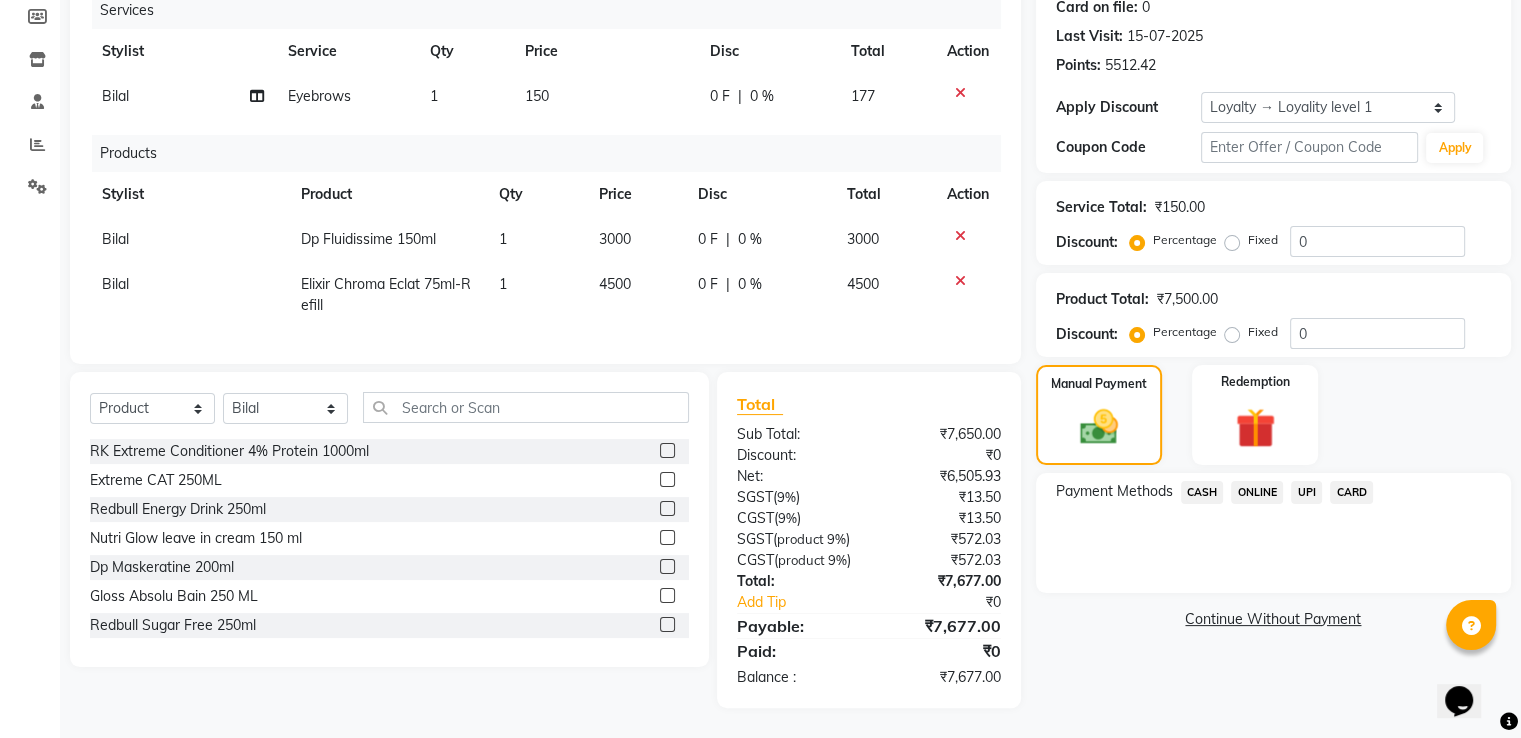 click on "Payment Methods  CASH   ONLINE   UPI   CARD" 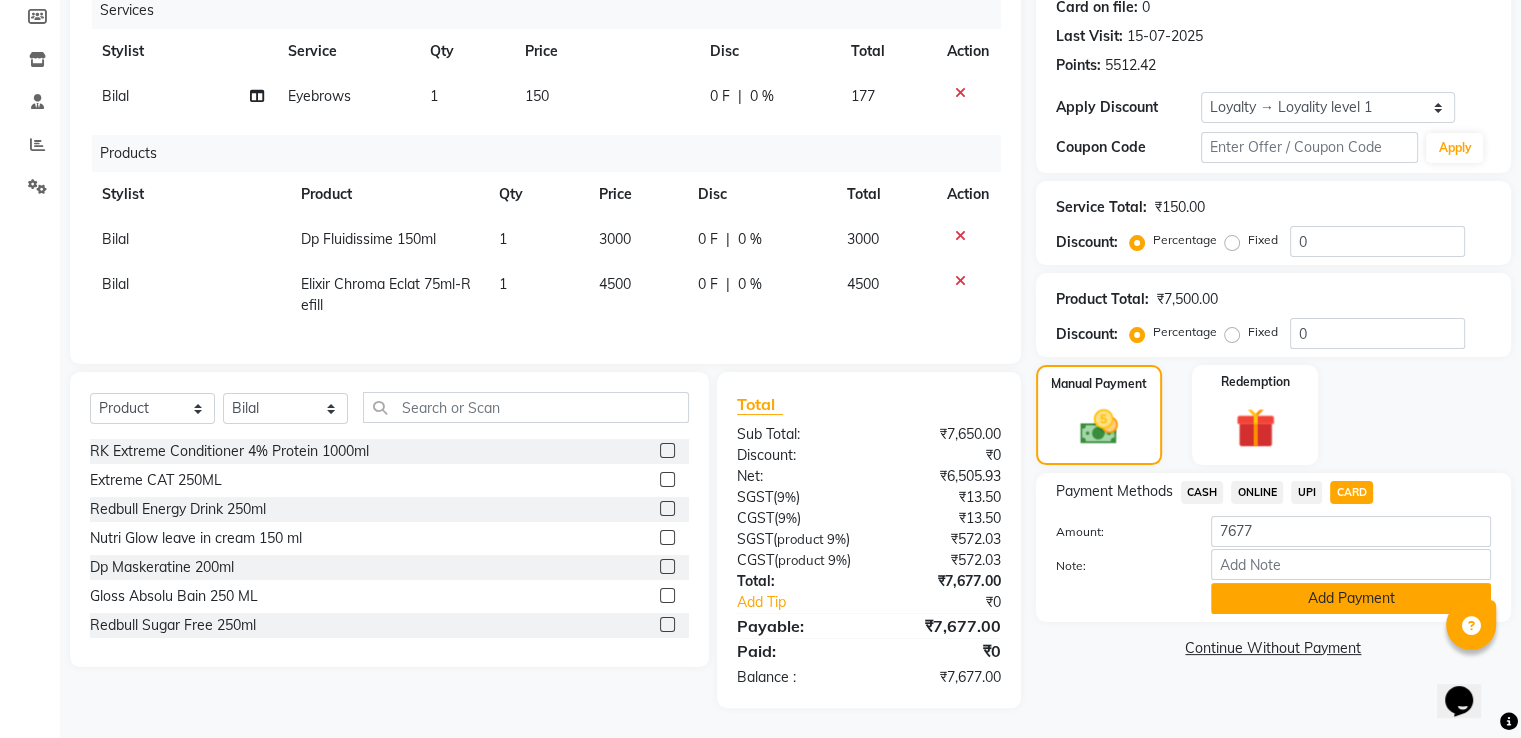 click on "Add Payment" 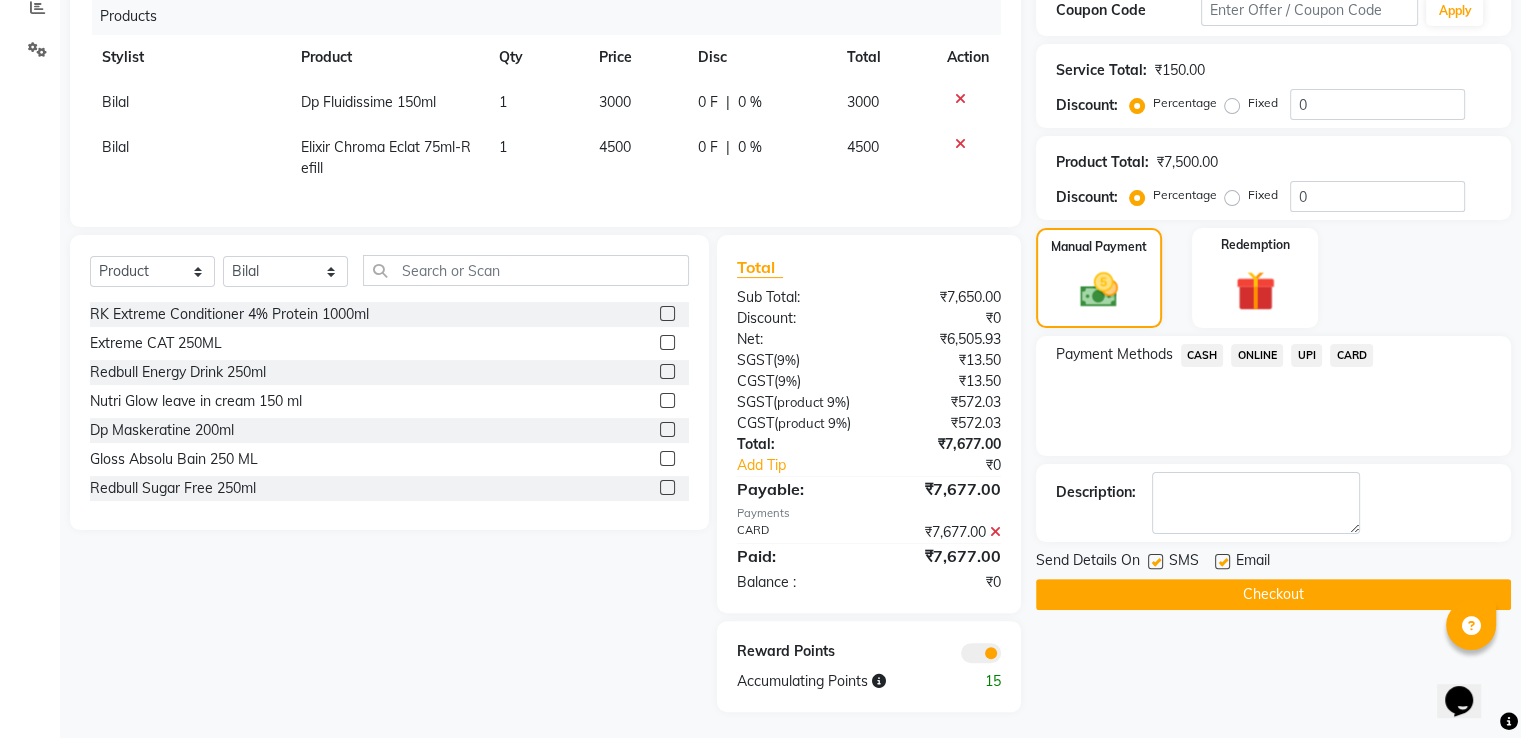 scroll, scrollTop: 435, scrollLeft: 0, axis: vertical 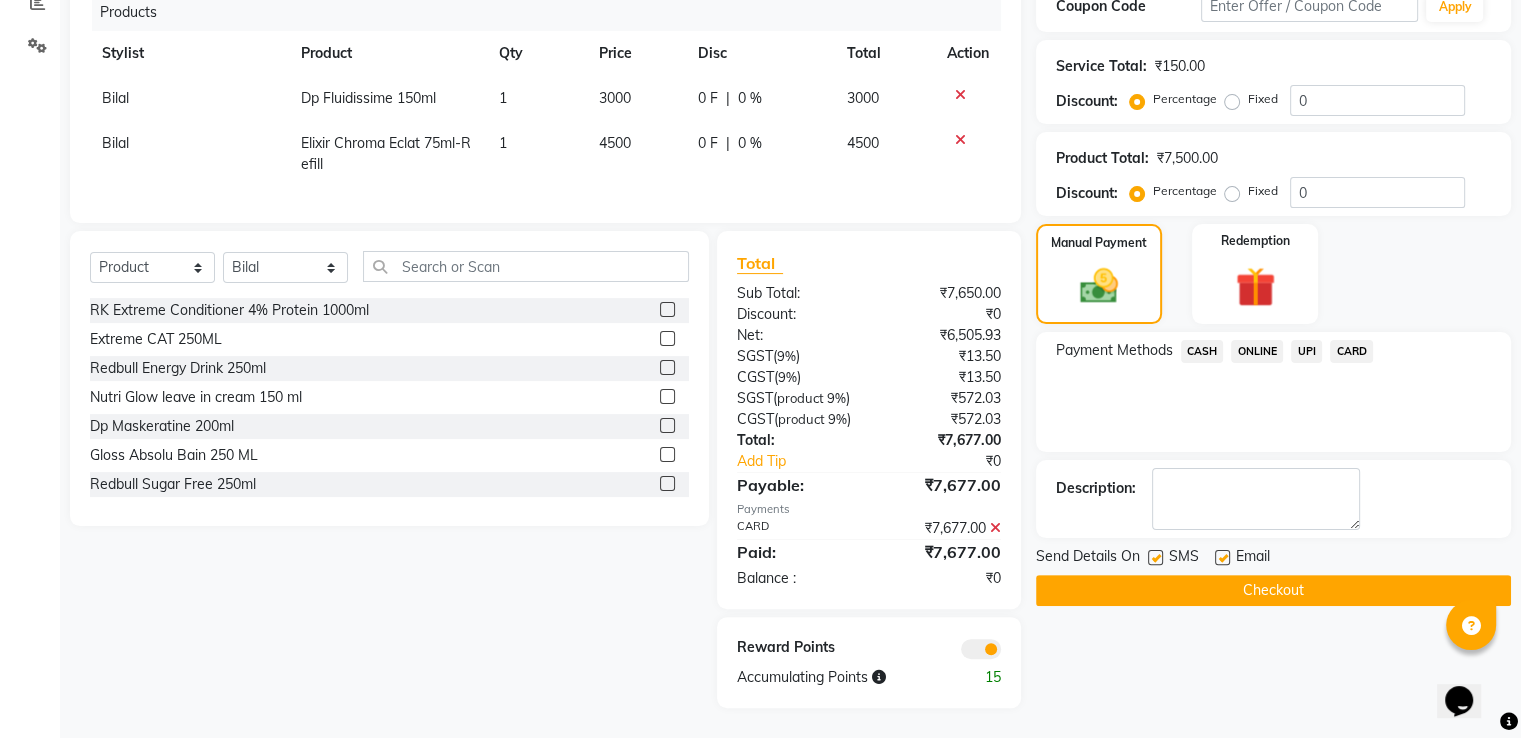 click on "Checkout" 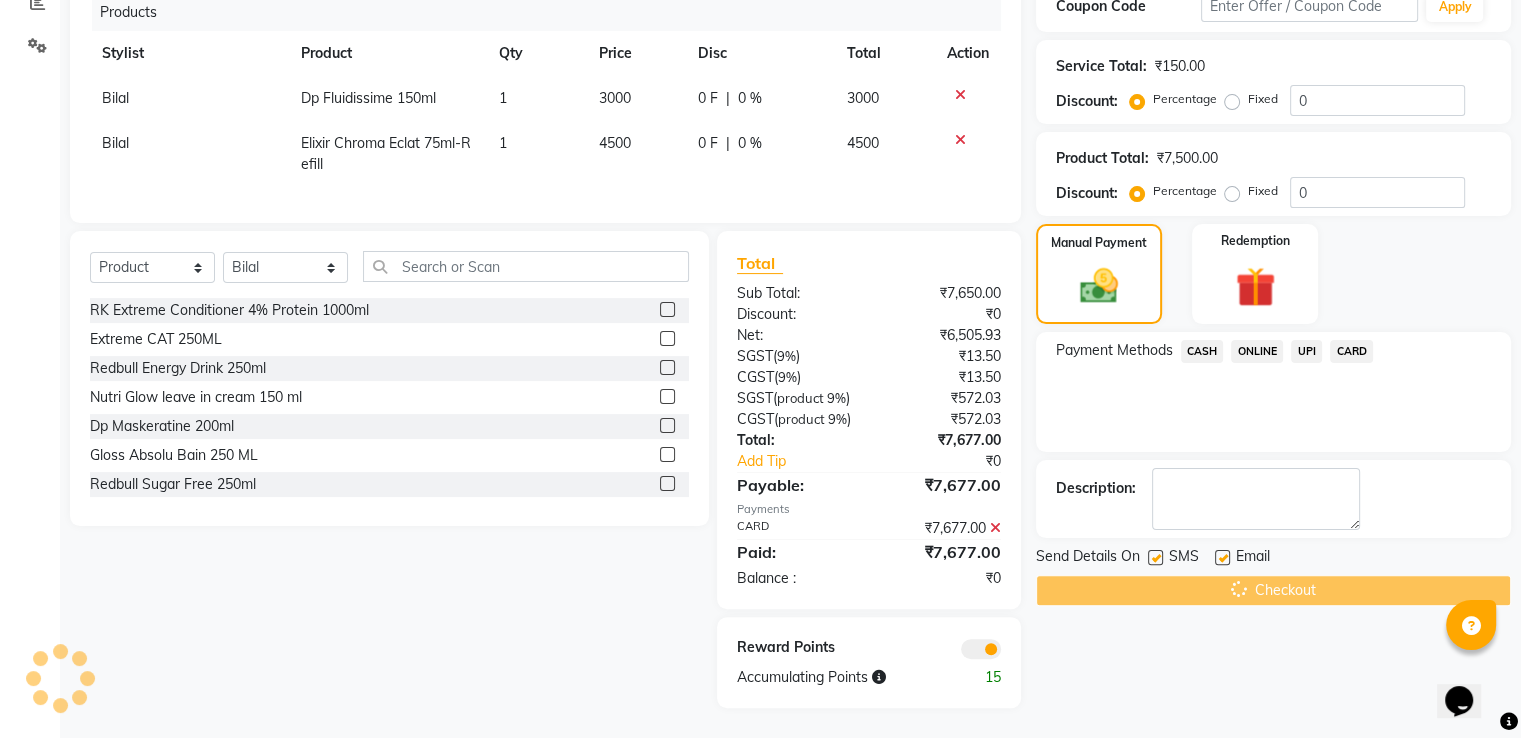 scroll, scrollTop: 35, scrollLeft: 0, axis: vertical 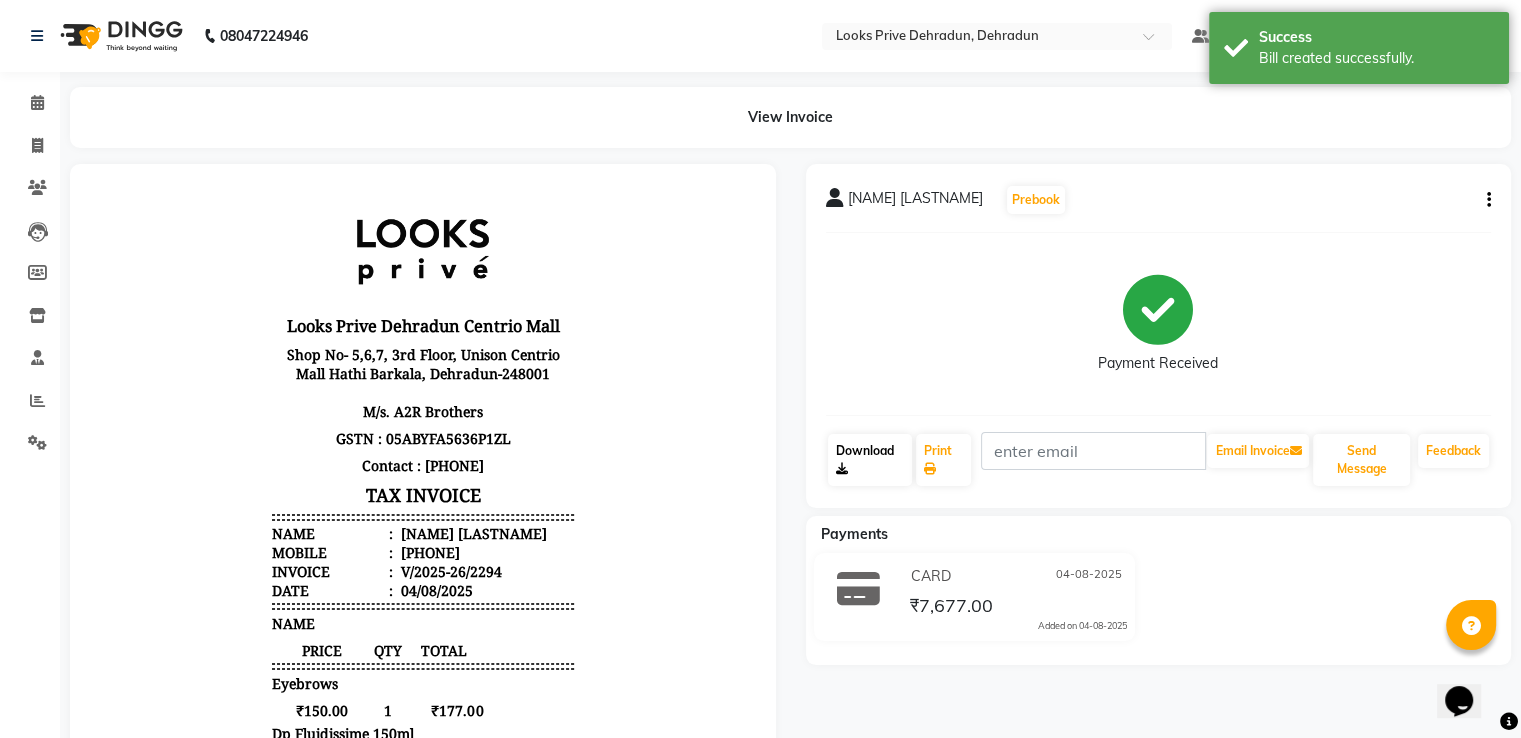 click on "Download" 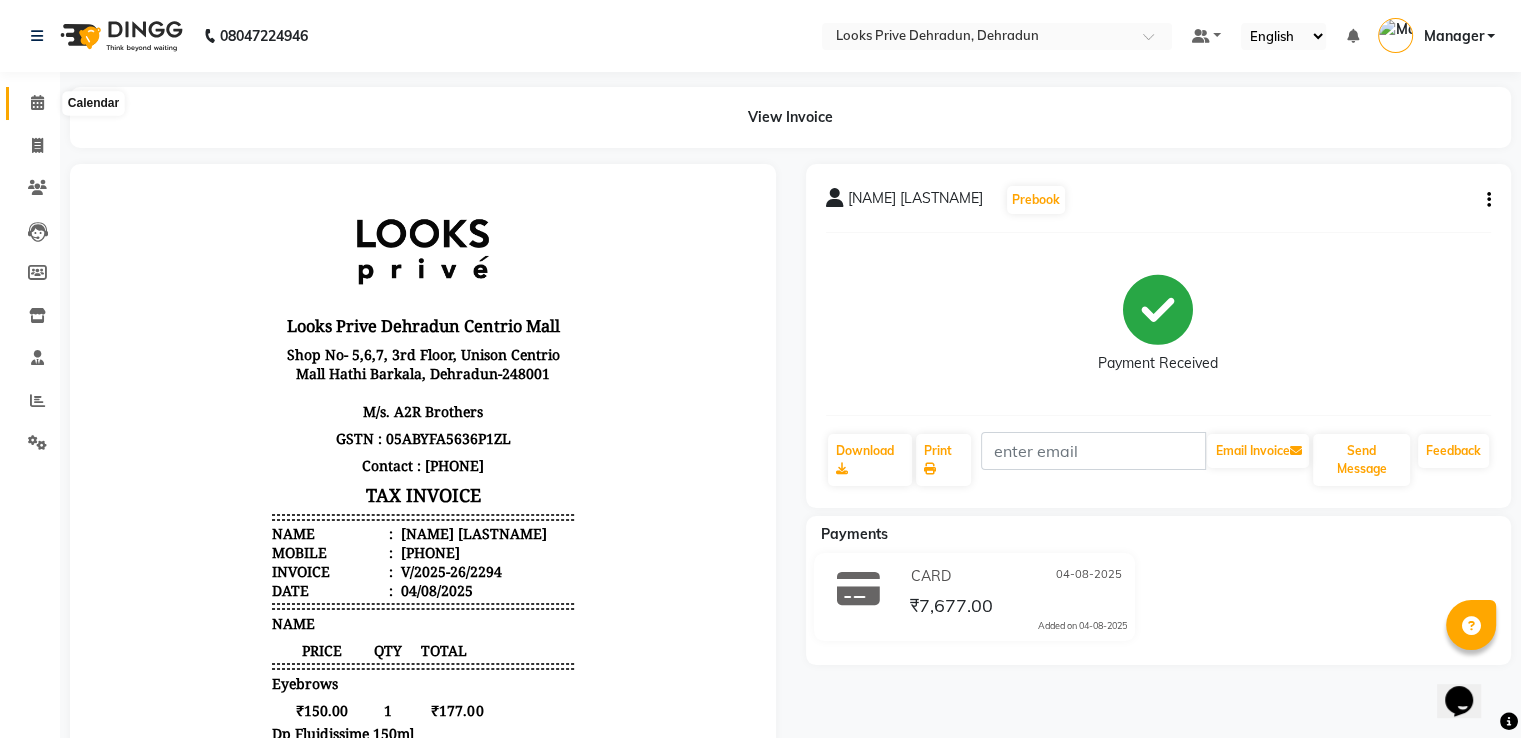 click 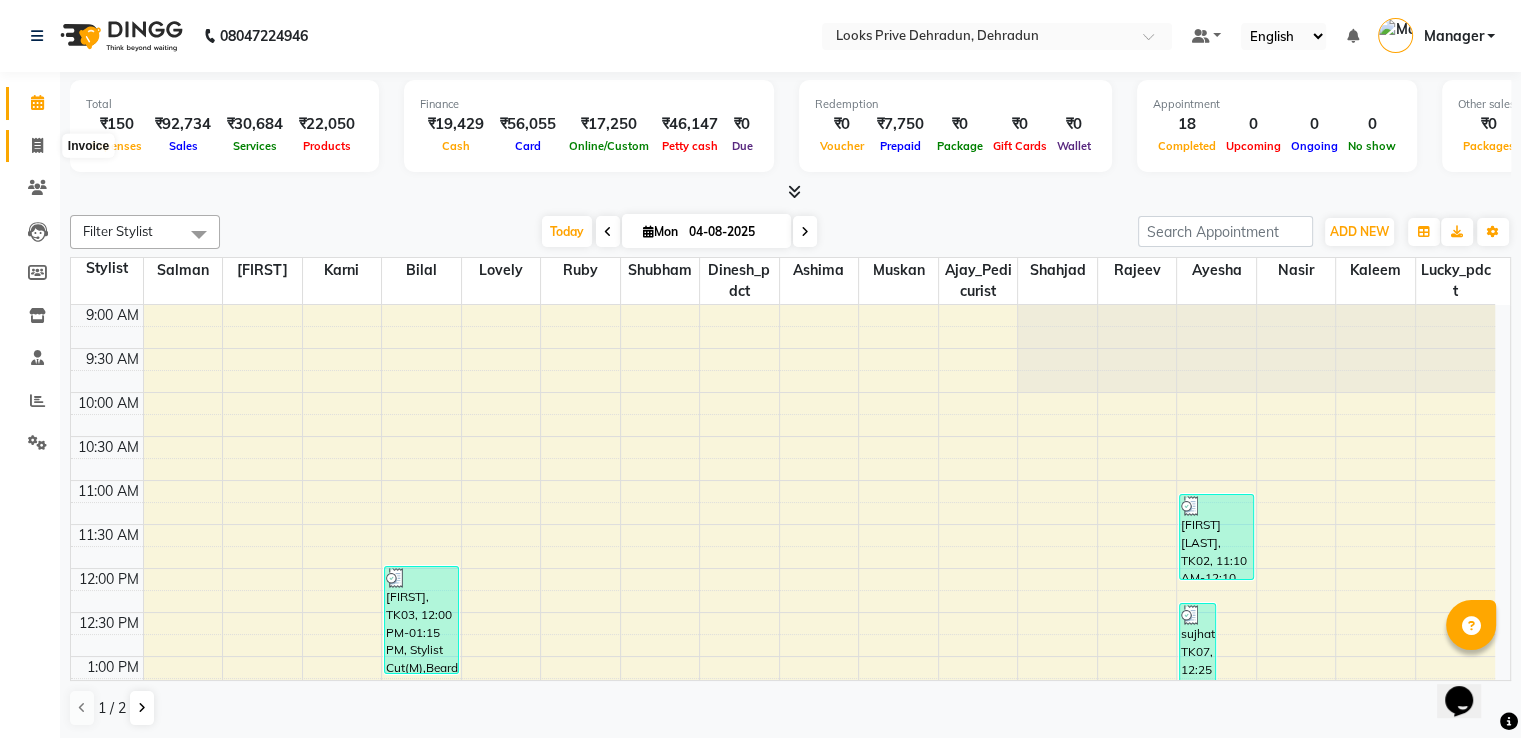 click 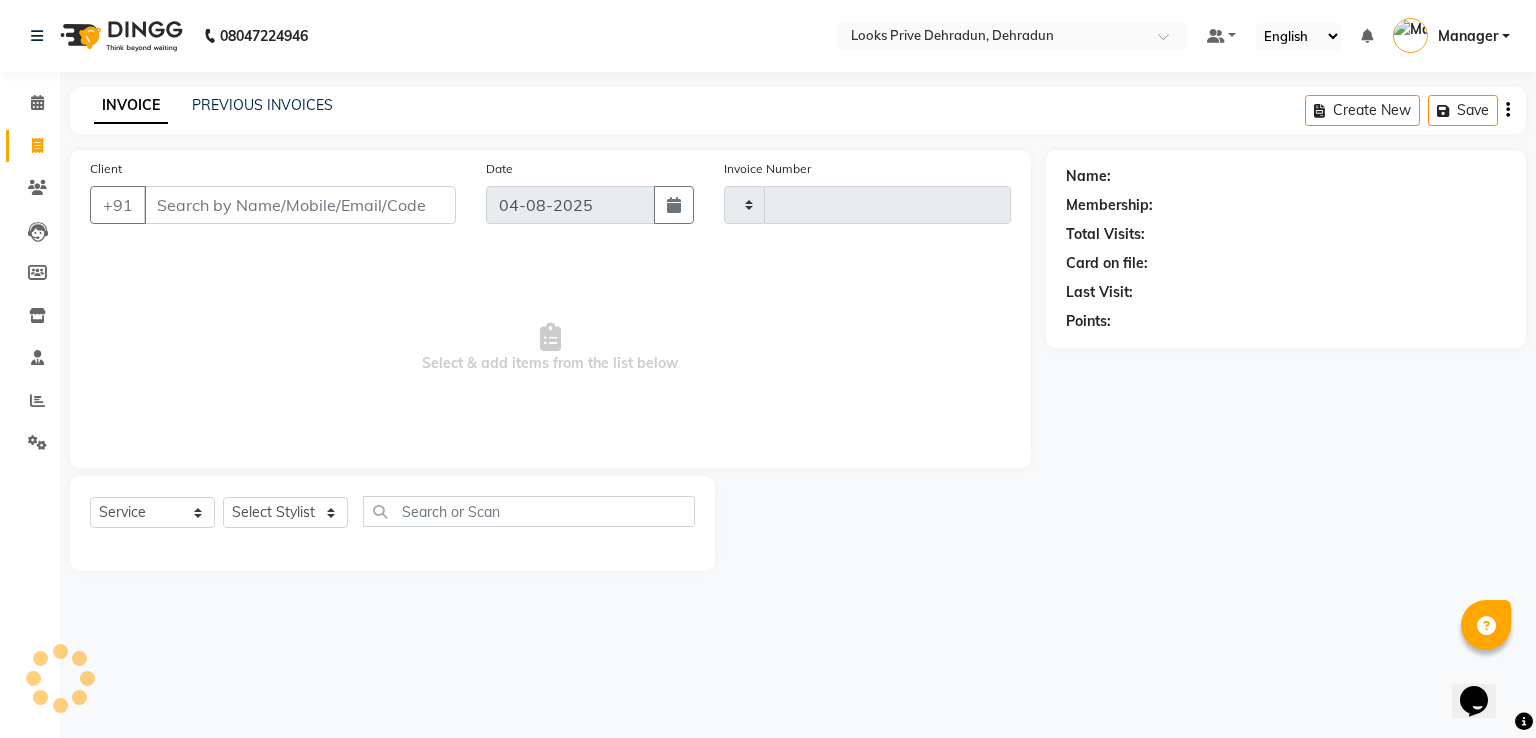 type on "2295" 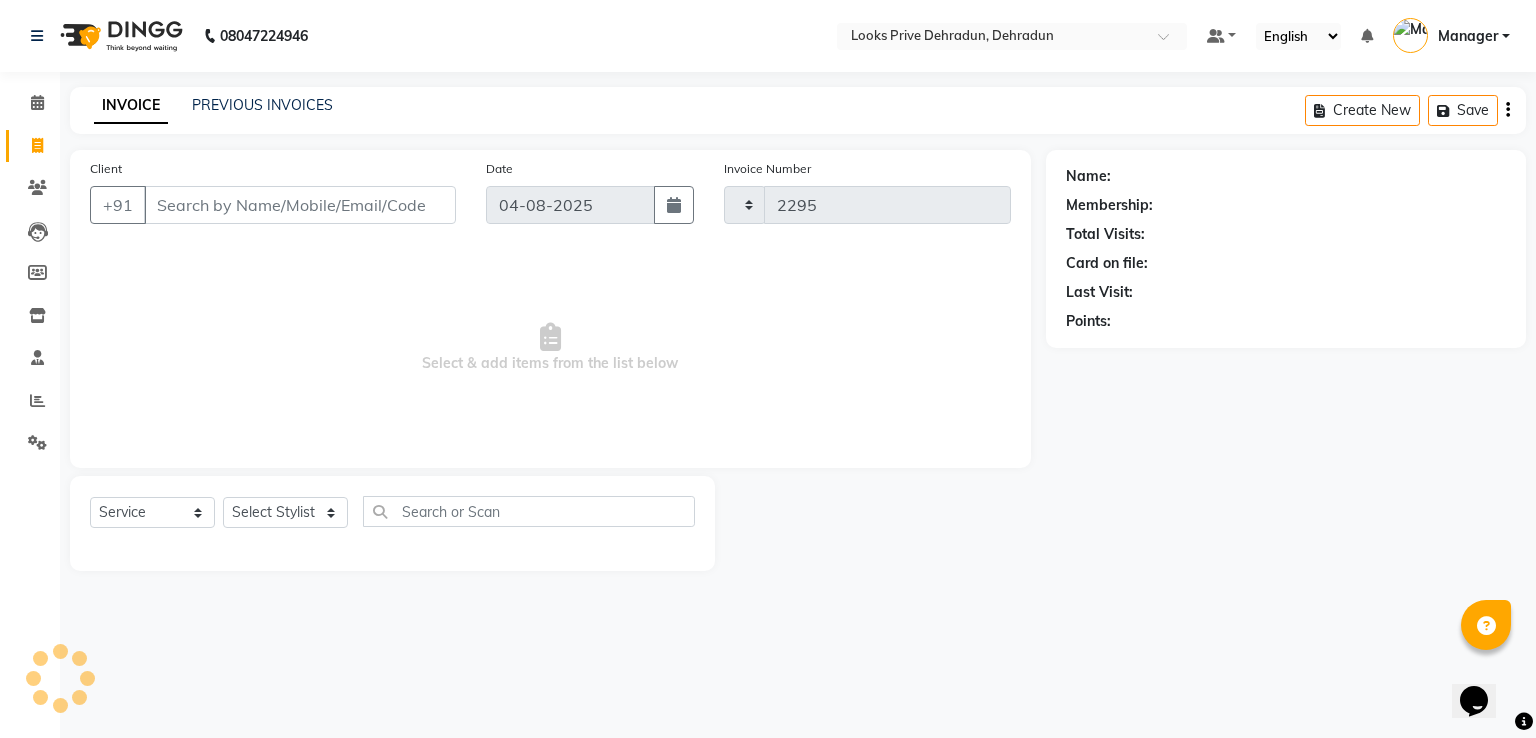 select on "6205" 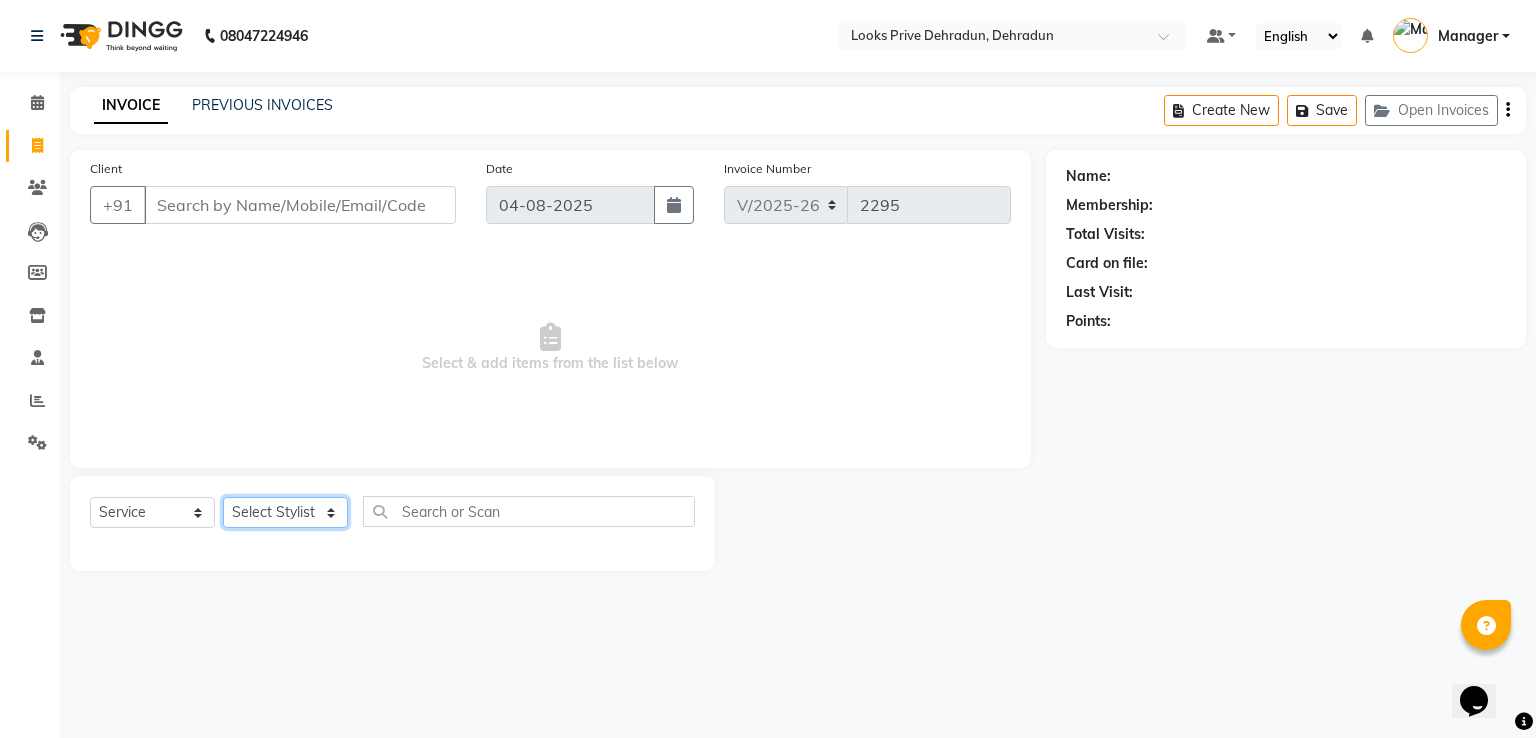 click on "Select Stylist" 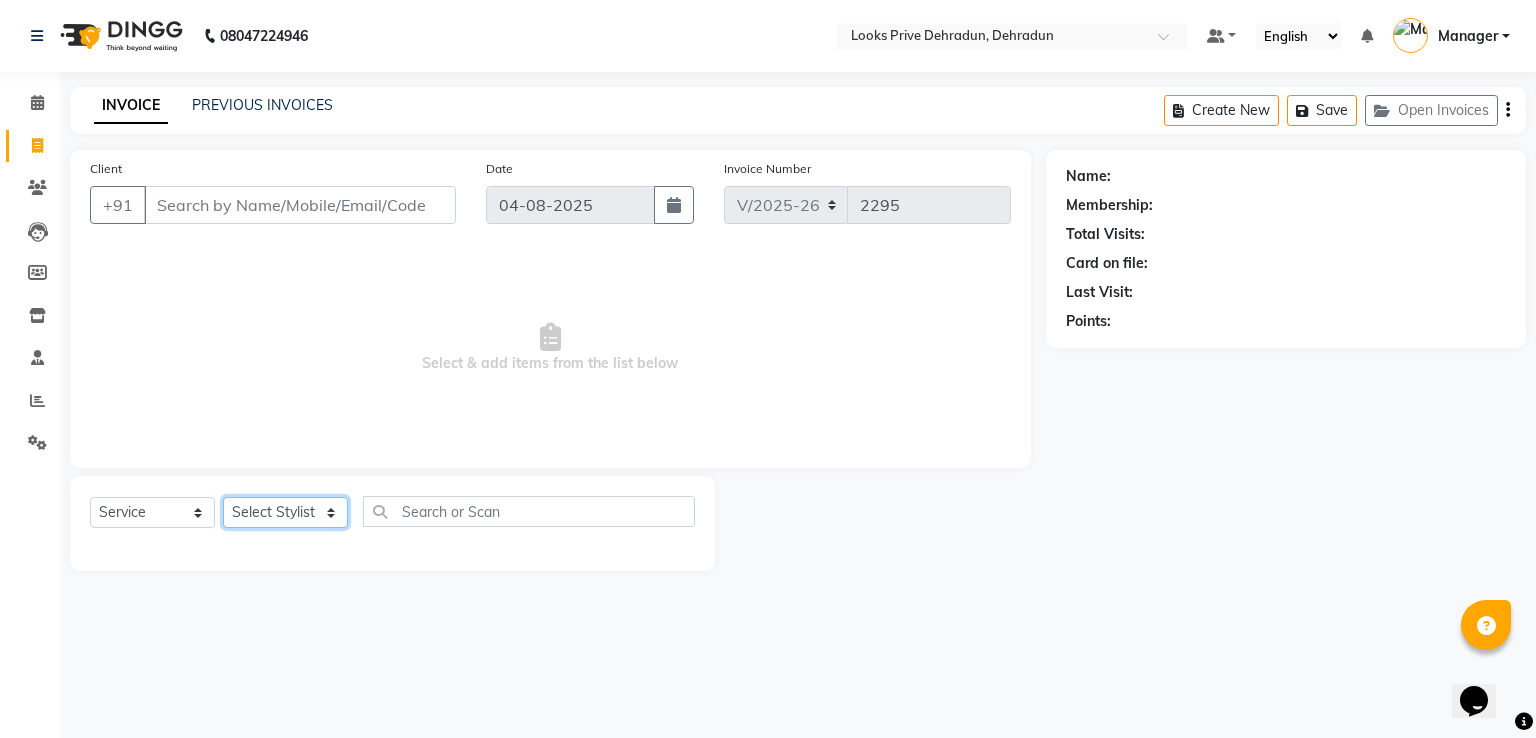 select on "86408" 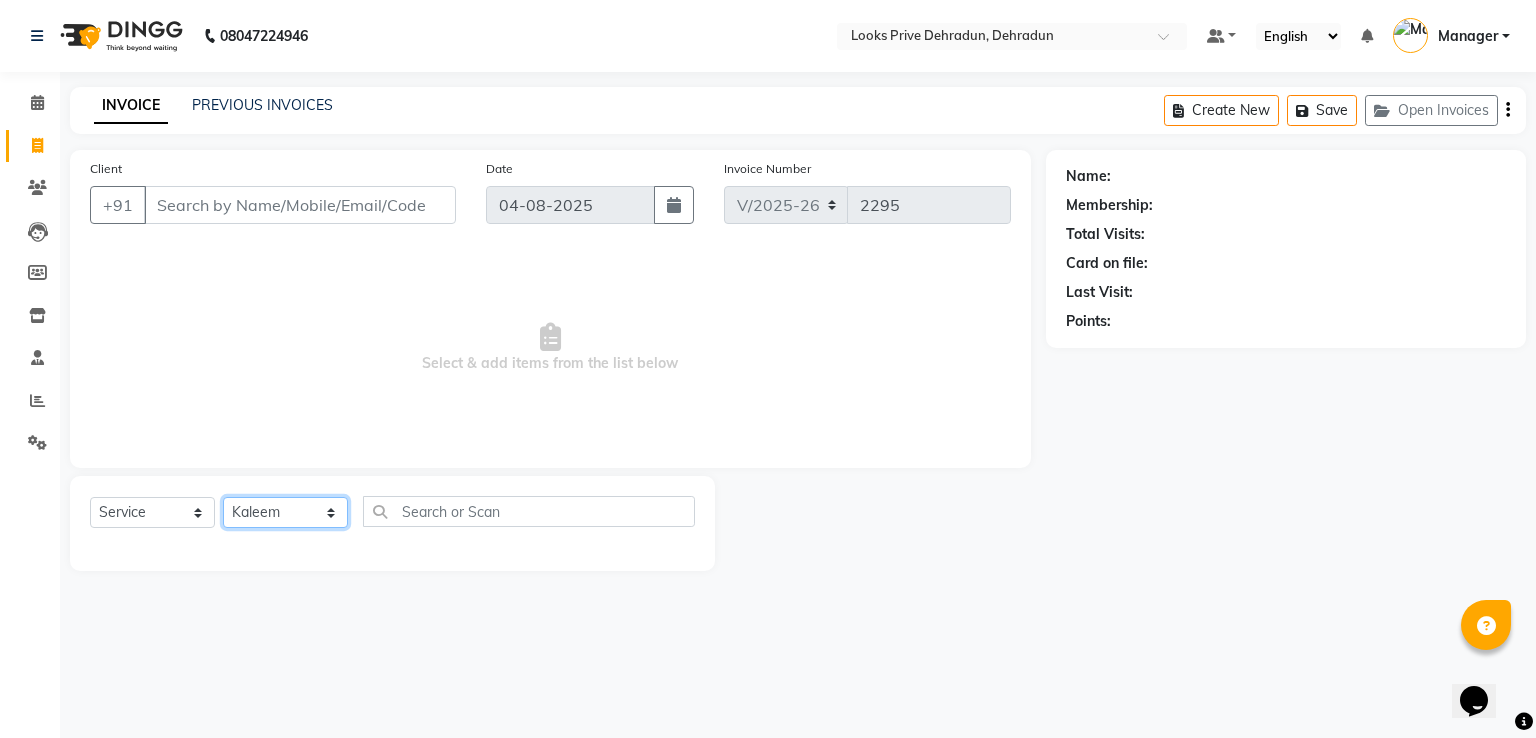 click on "Select Stylist A2R_Master Aamir Ajay_Pedicurist Ashima Ayesha Bilal Dinesh_pdct Kaleem Karni Lovely Lucky_pdct Manager Muskan Nasir Rajeev Ruby Salman Shahjad Shubham Suraj_pedi" 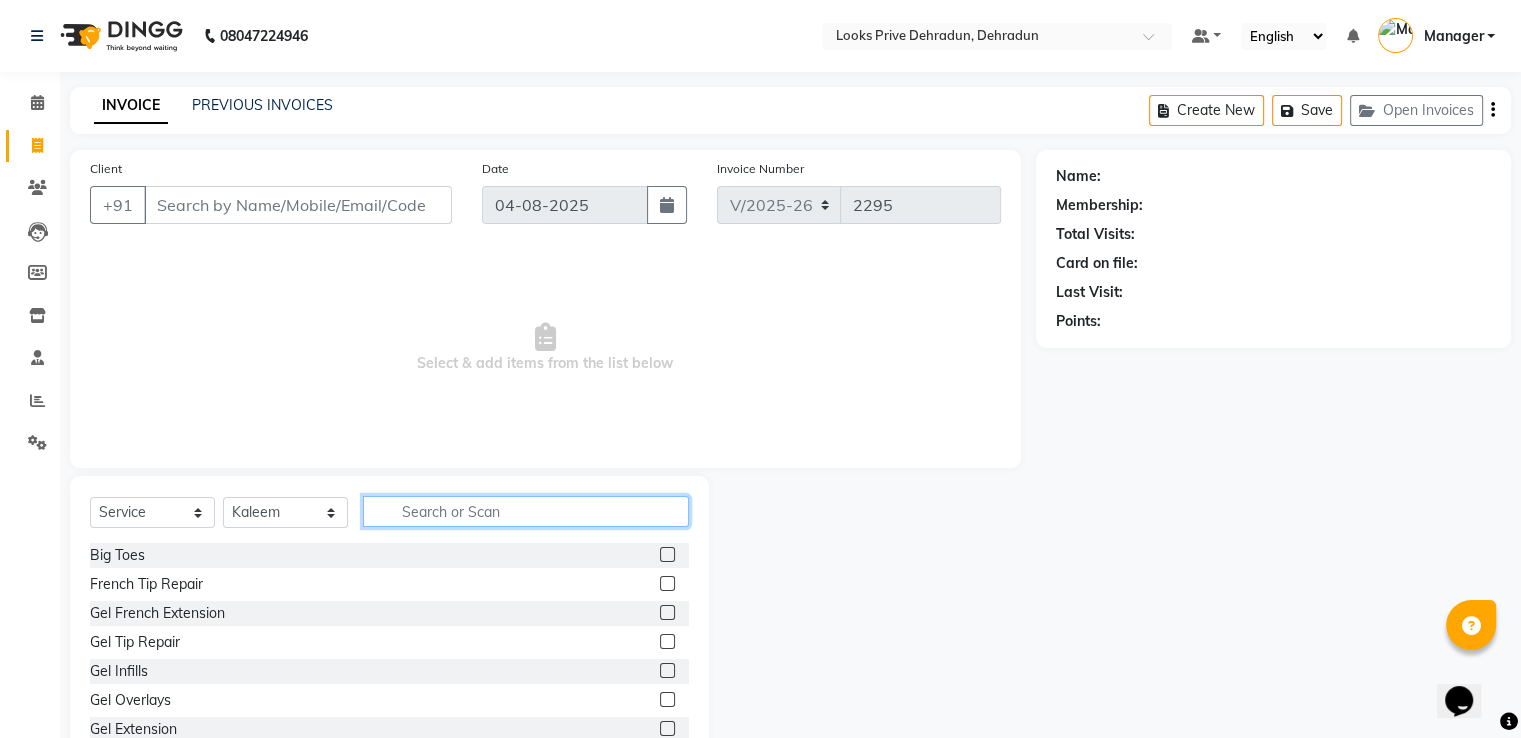 click 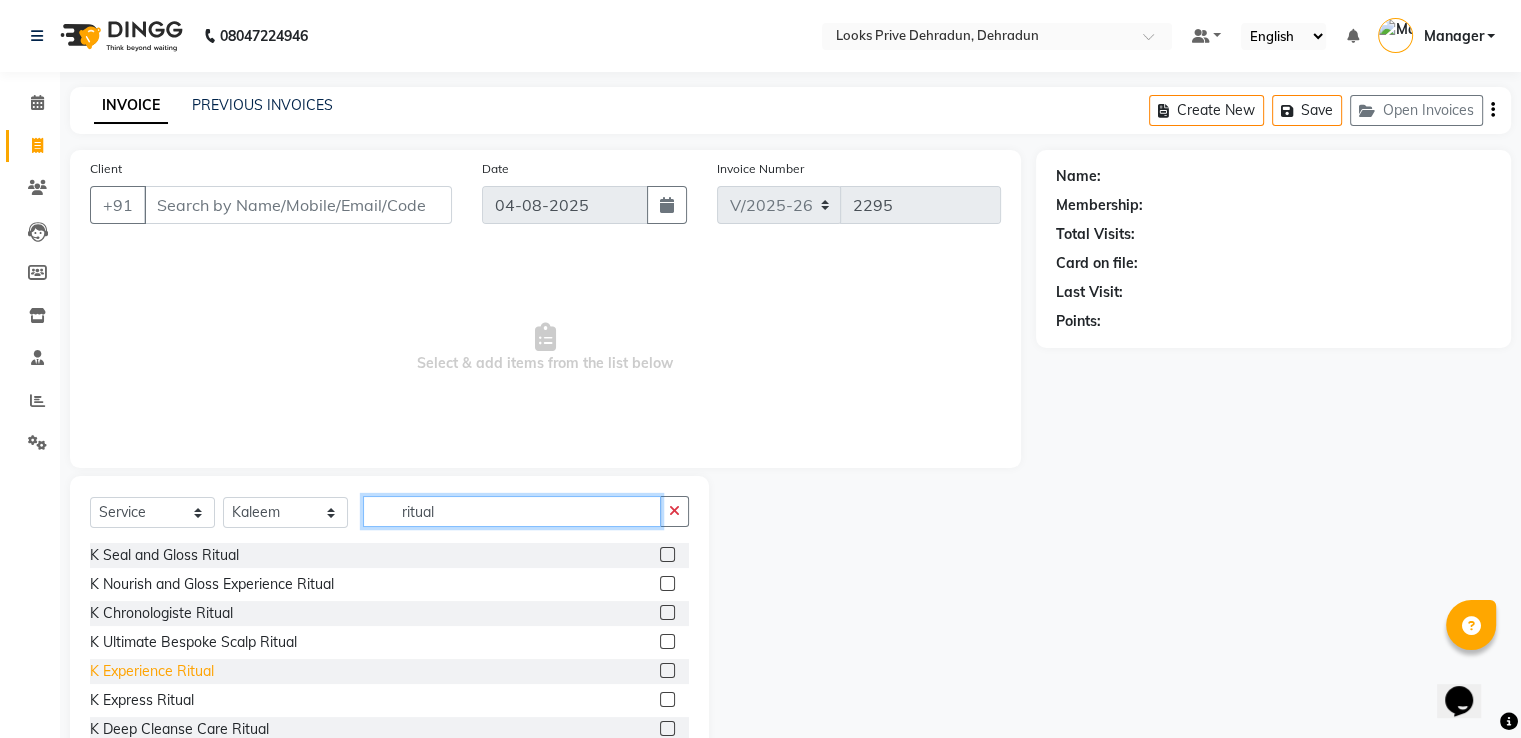 type on "ritual" 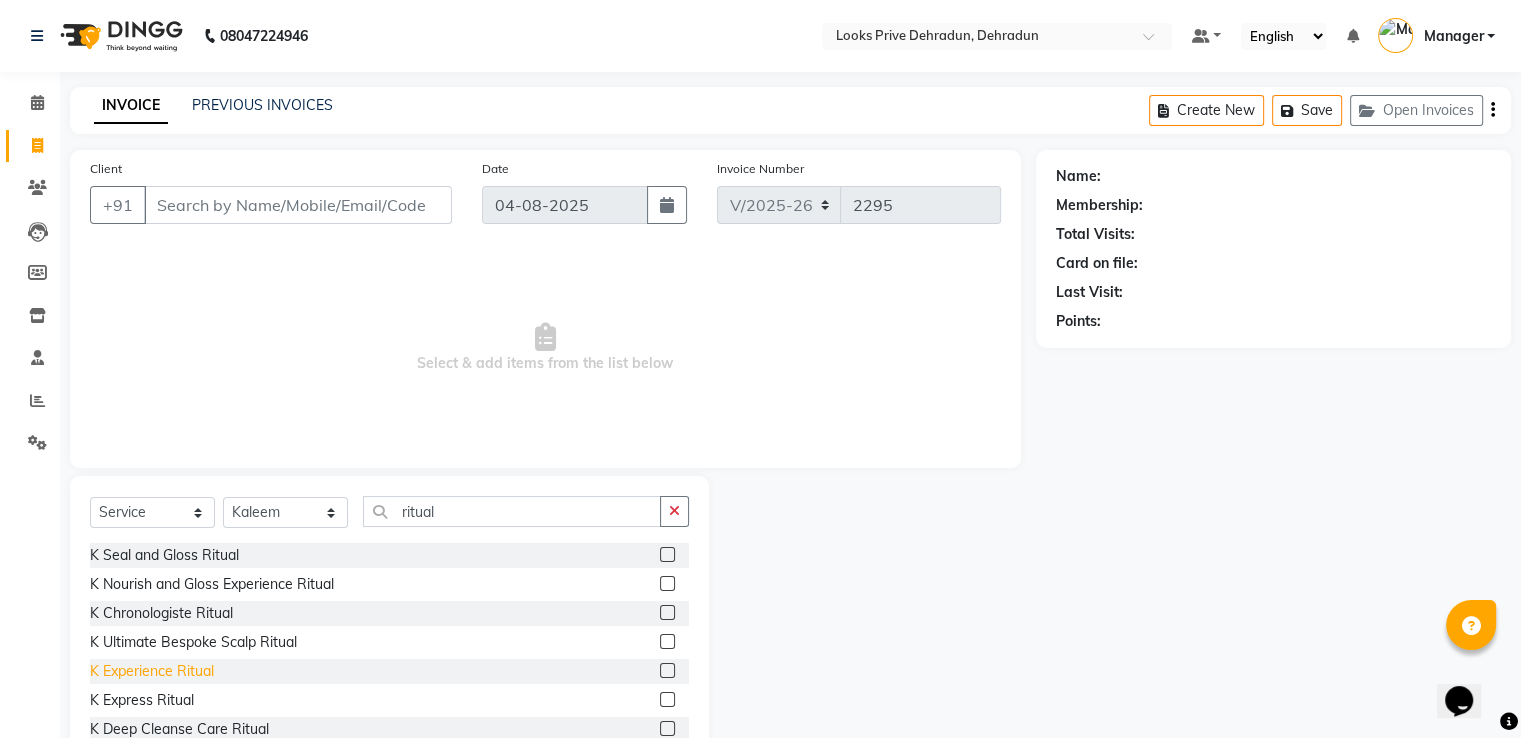 click on "K Experience Ritual" 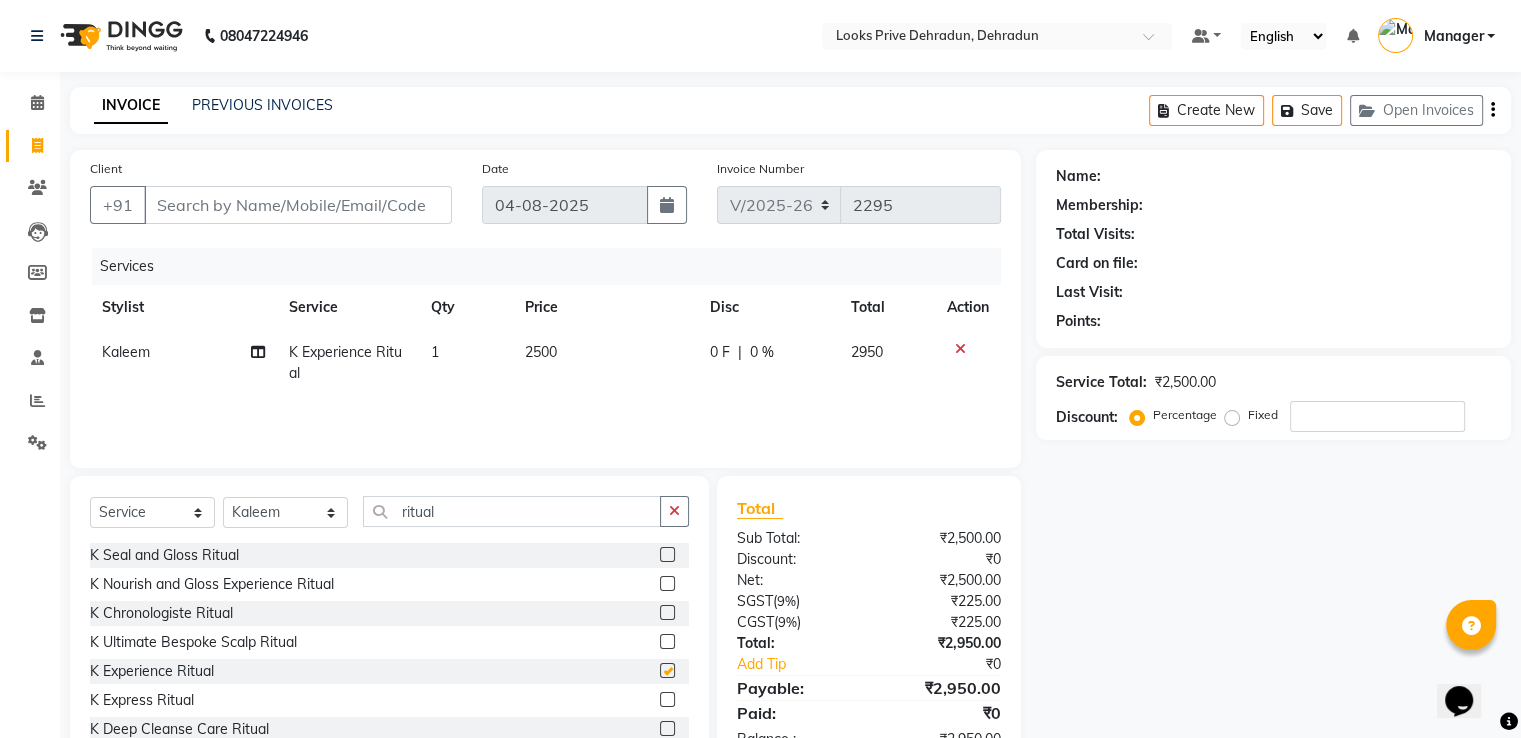 checkbox on "false" 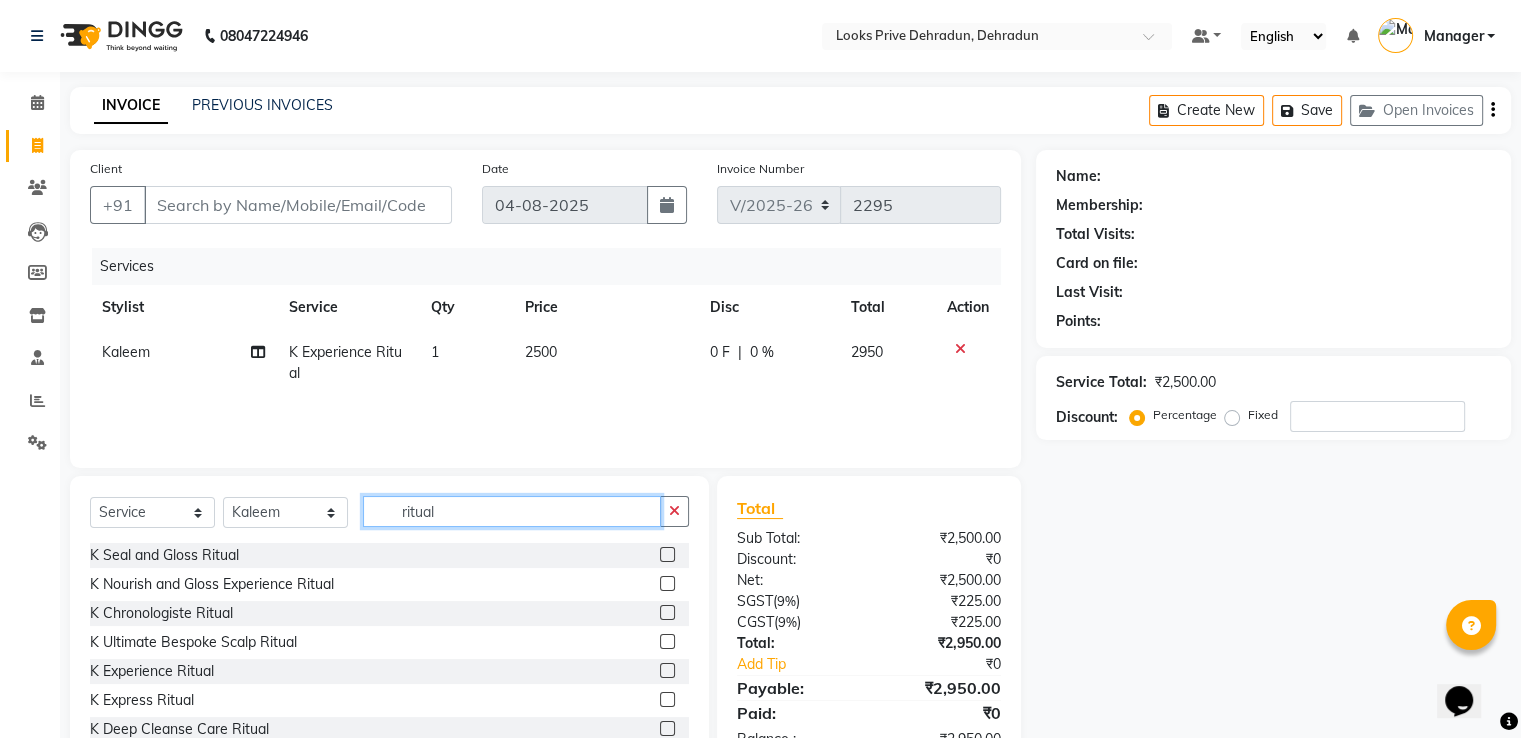 click on "ritual" 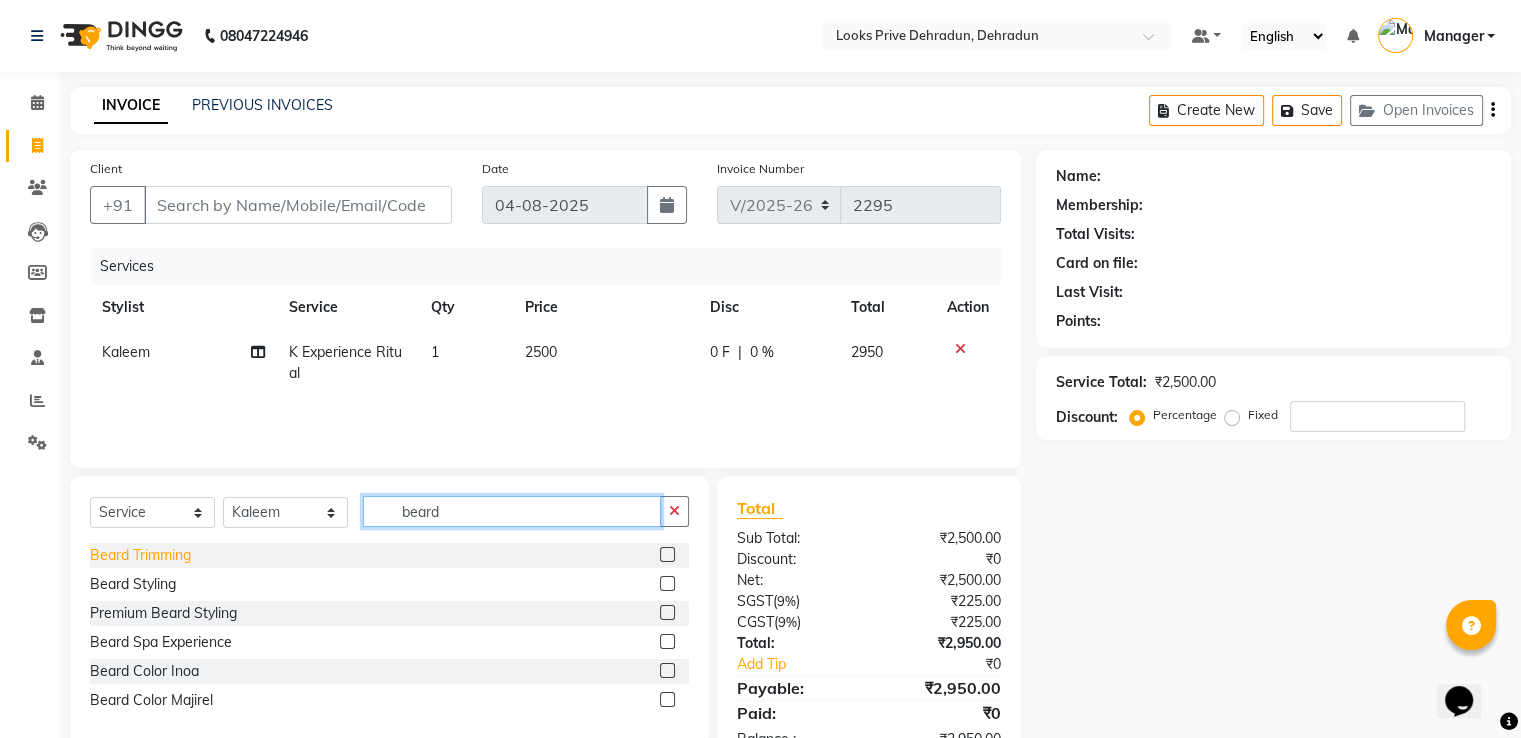 type on "beard" 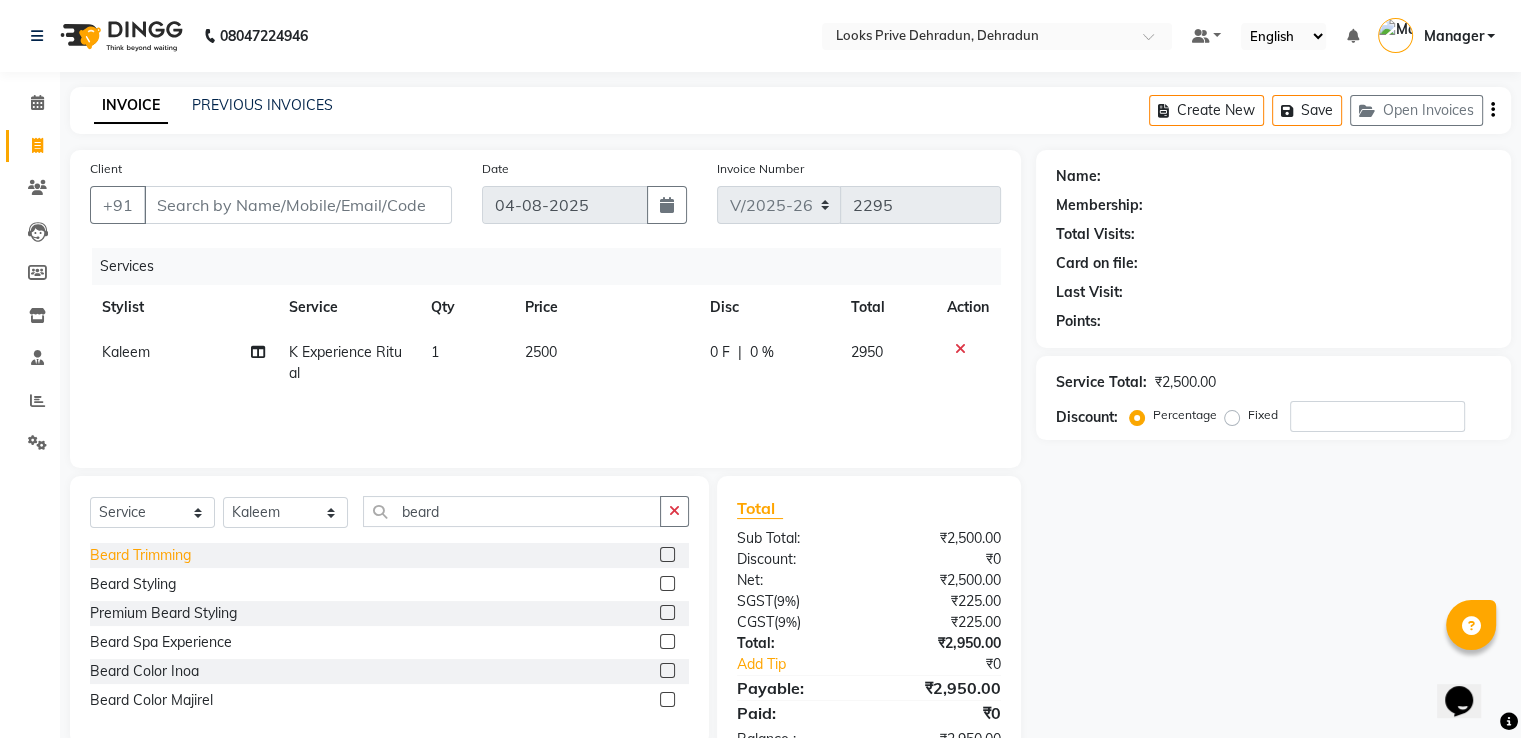 click on "Beard Trimming" 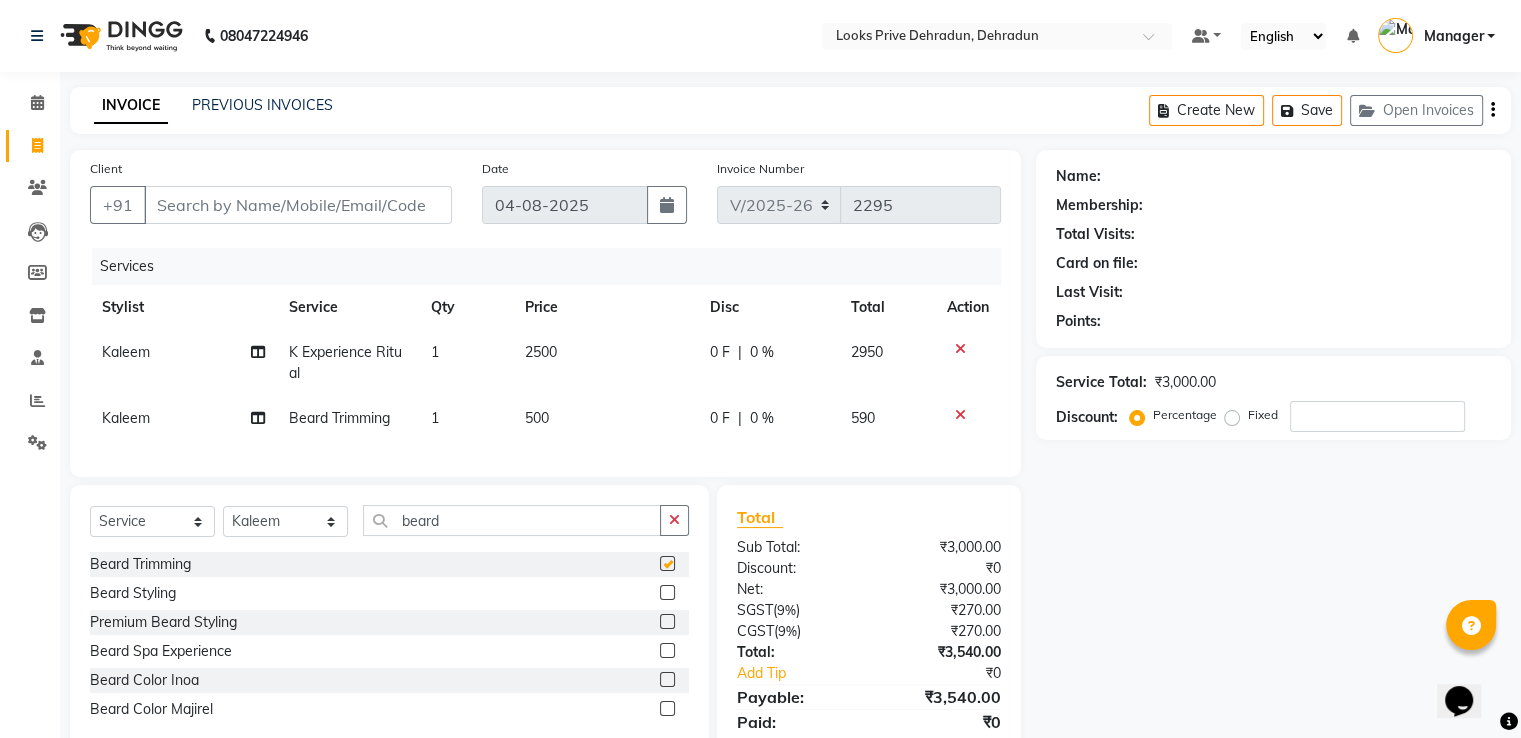 checkbox on "false" 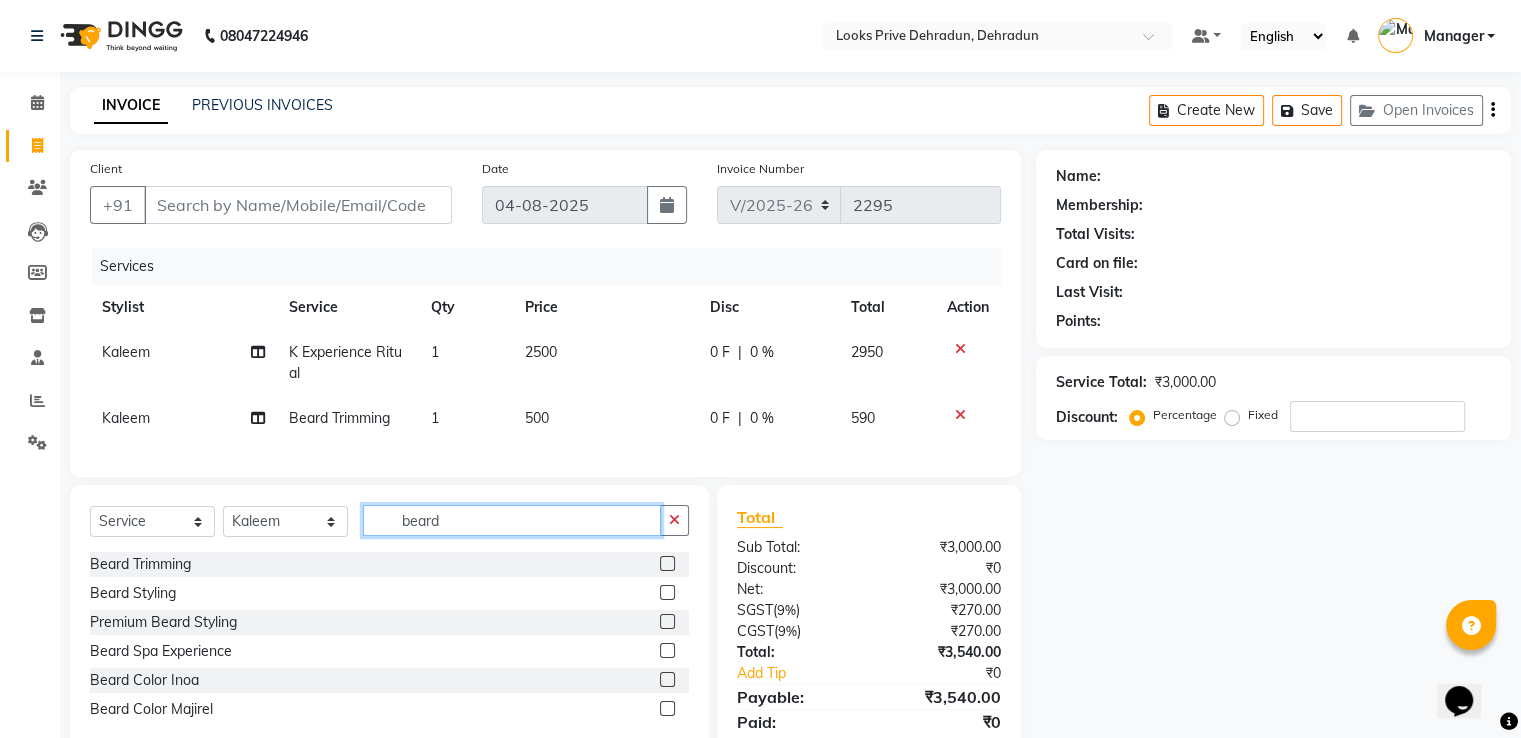 click on "beard" 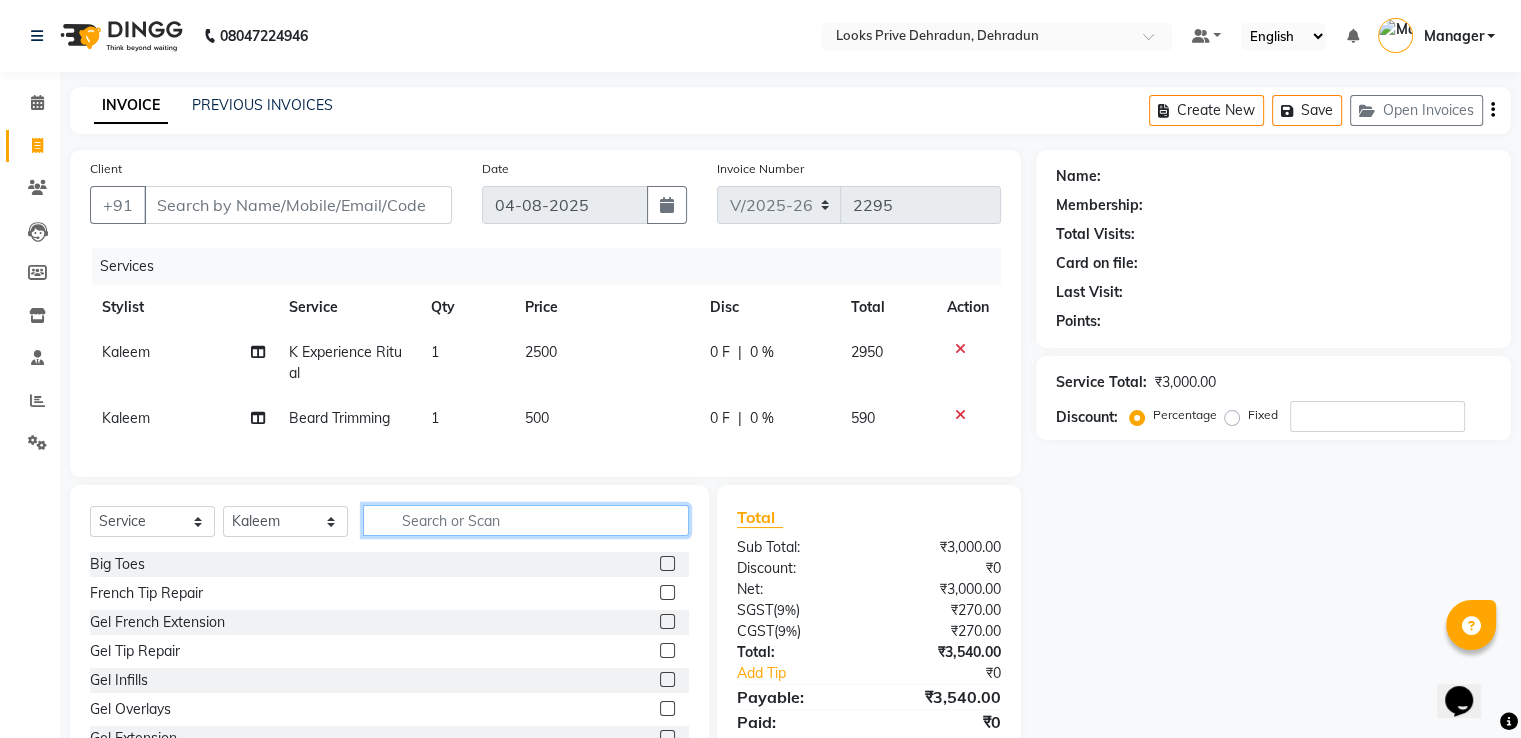 type 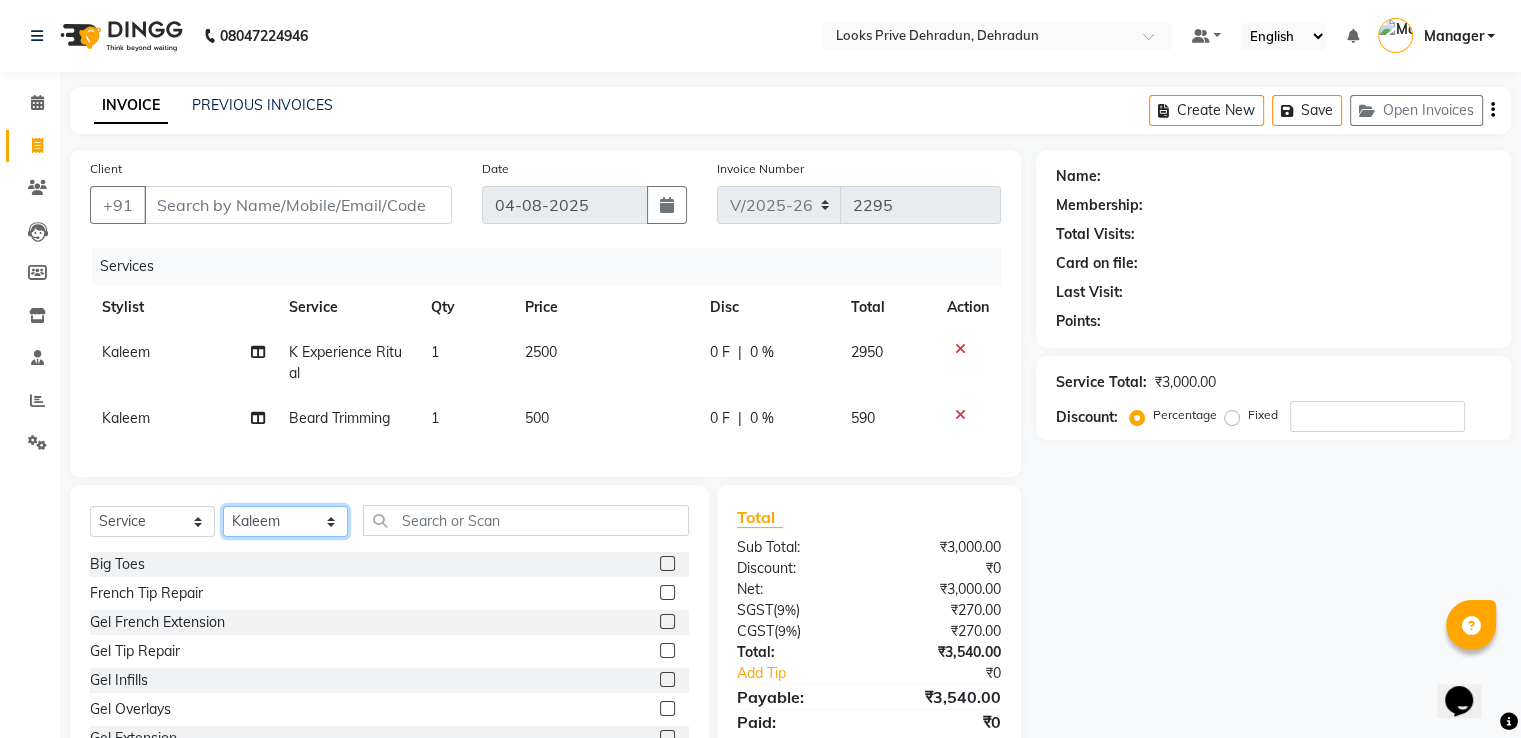 drag, startPoint x: 296, startPoint y: 537, endPoint x: 298, endPoint y: 526, distance: 11.18034 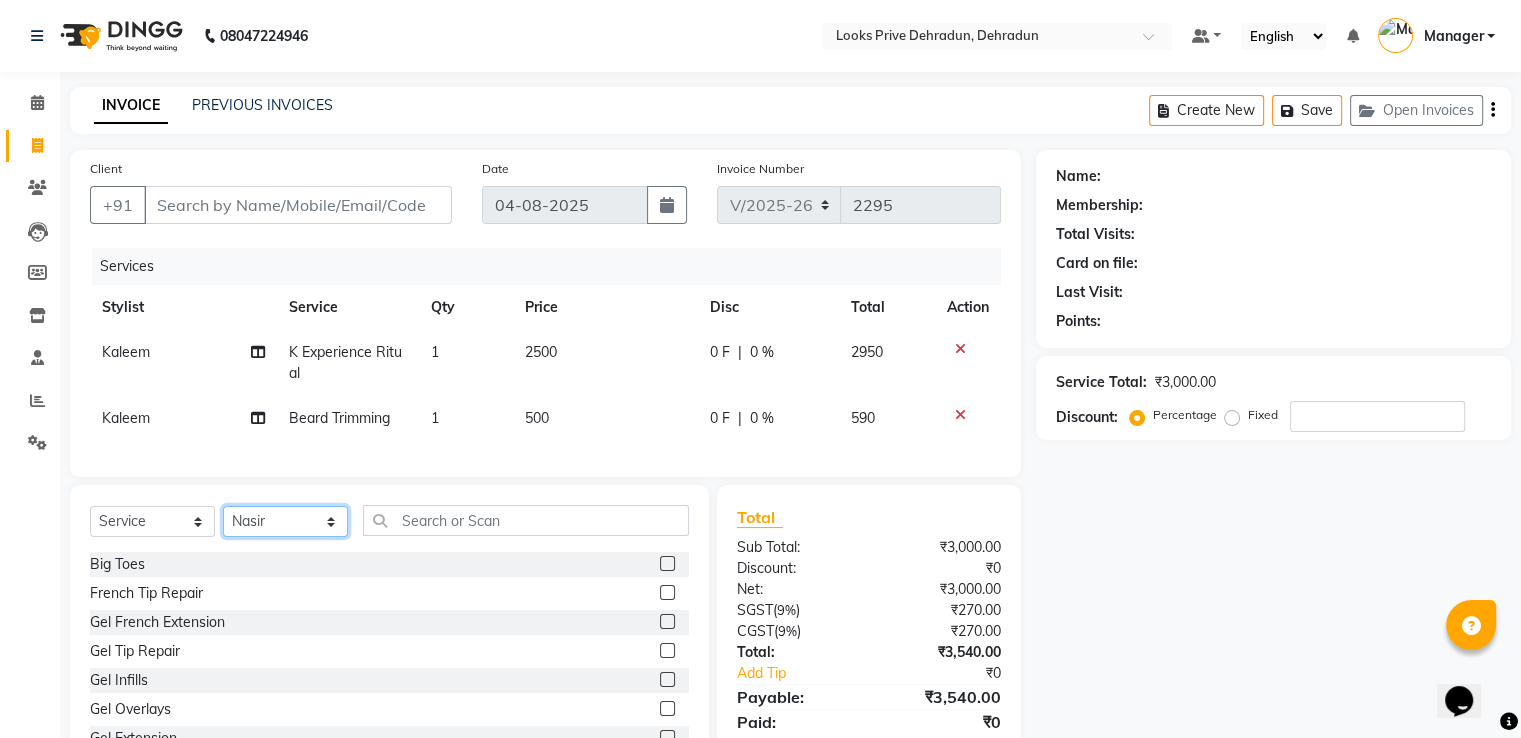 click on "Select Stylist A2R_Master Aamir Ajay_Pedicurist Ashima Ayesha Bilal Dinesh_pdct Kaleem Karni Lovely Lucky_pdct Manager Muskan Nasir Rajeev Ruby Salman Shahjad Shubham Suraj_pedi" 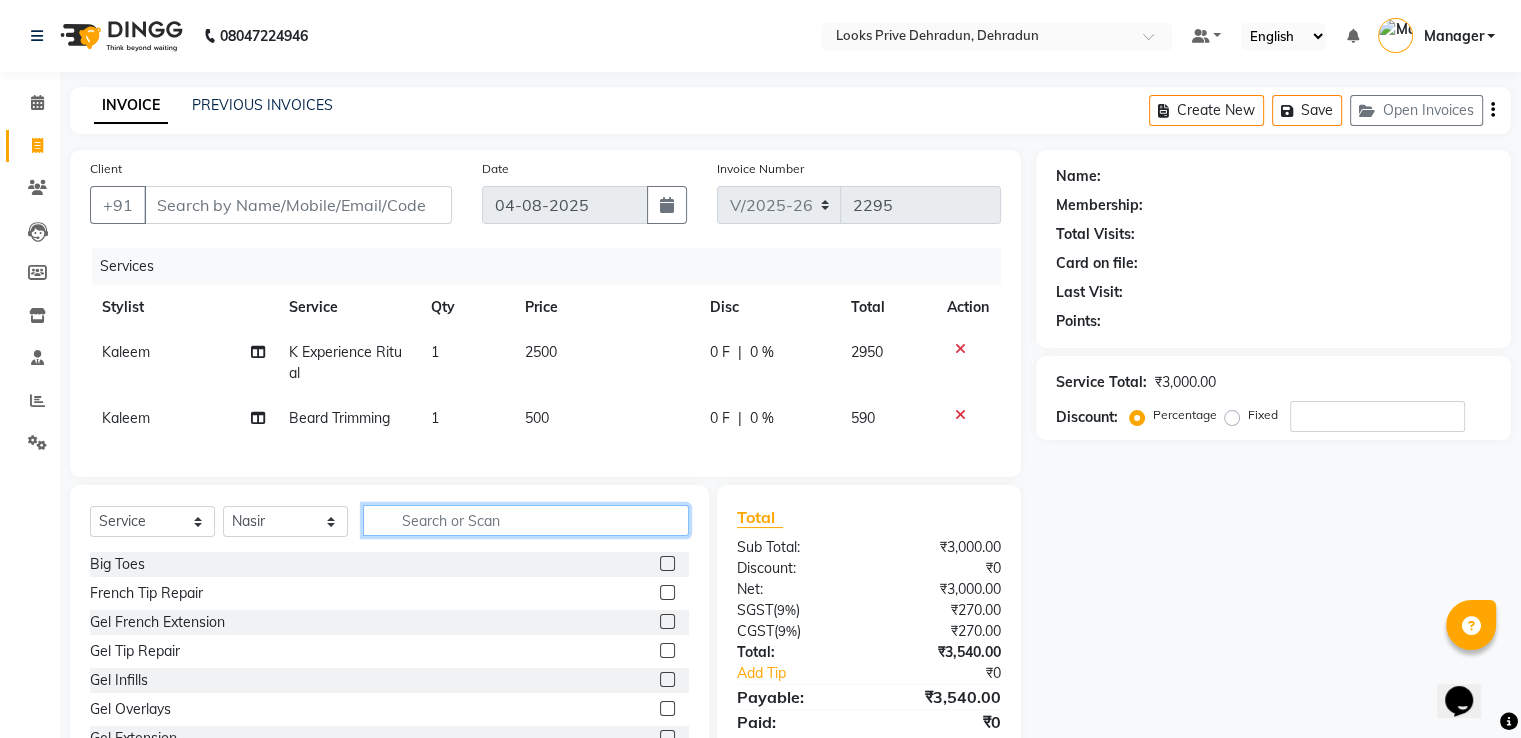 click 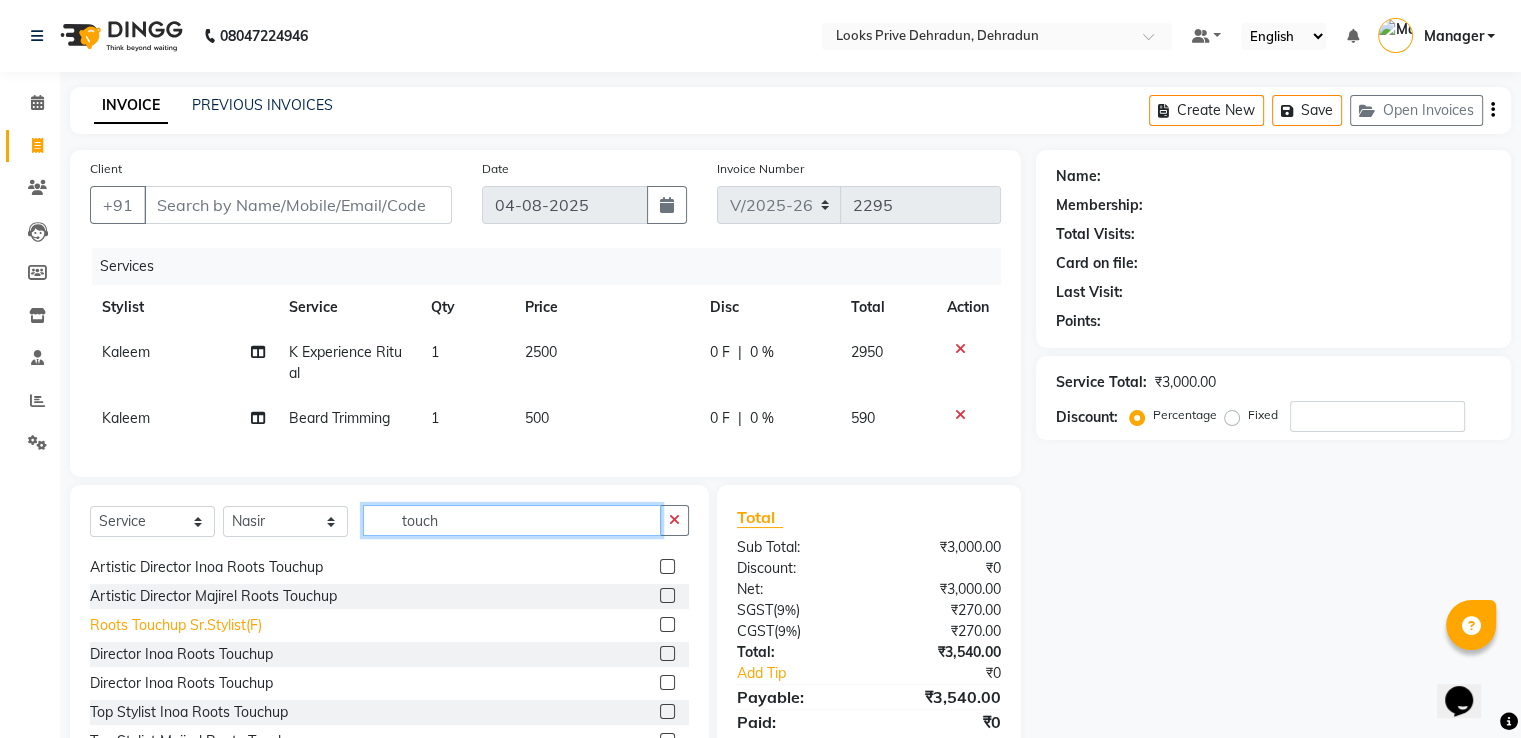 scroll, scrollTop: 100, scrollLeft: 0, axis: vertical 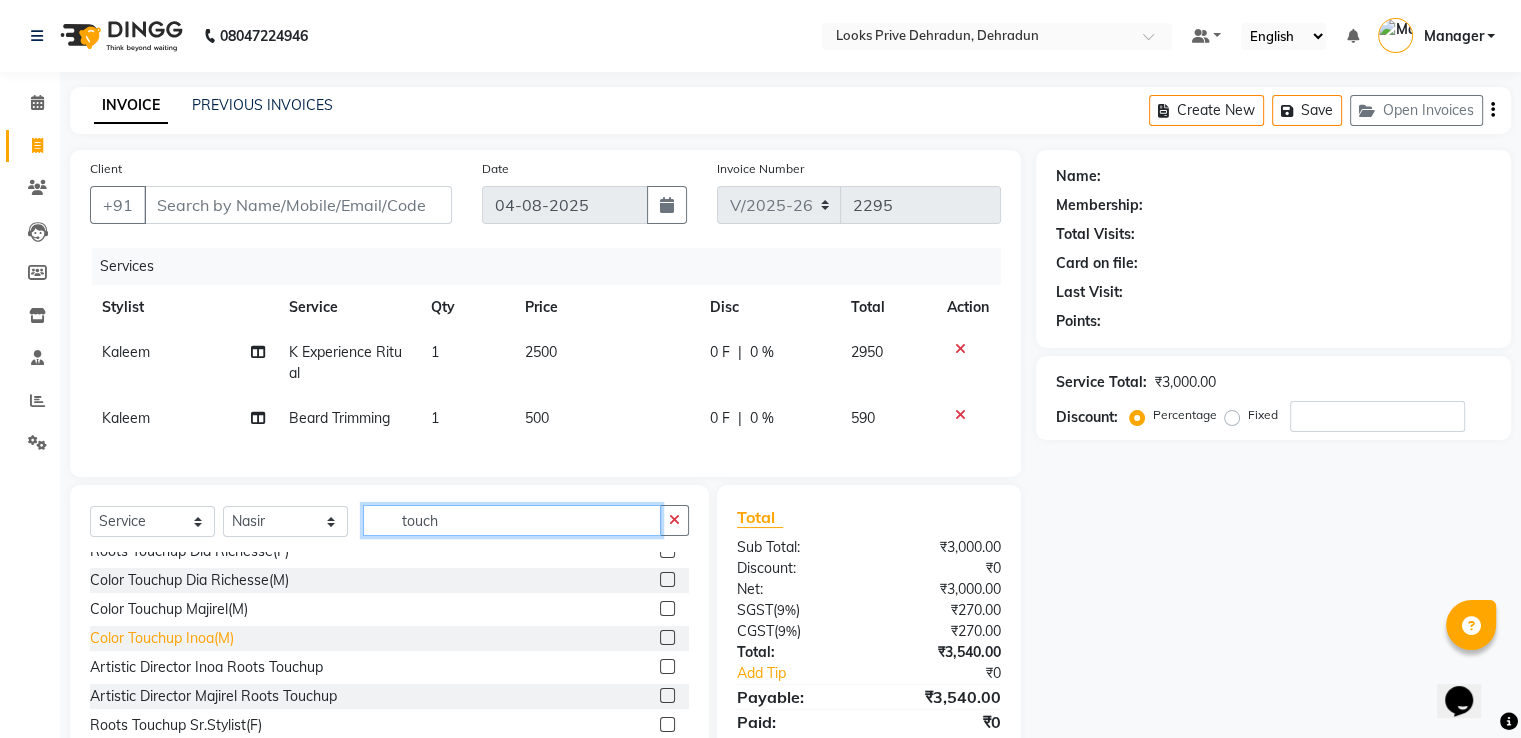 type on "touch" 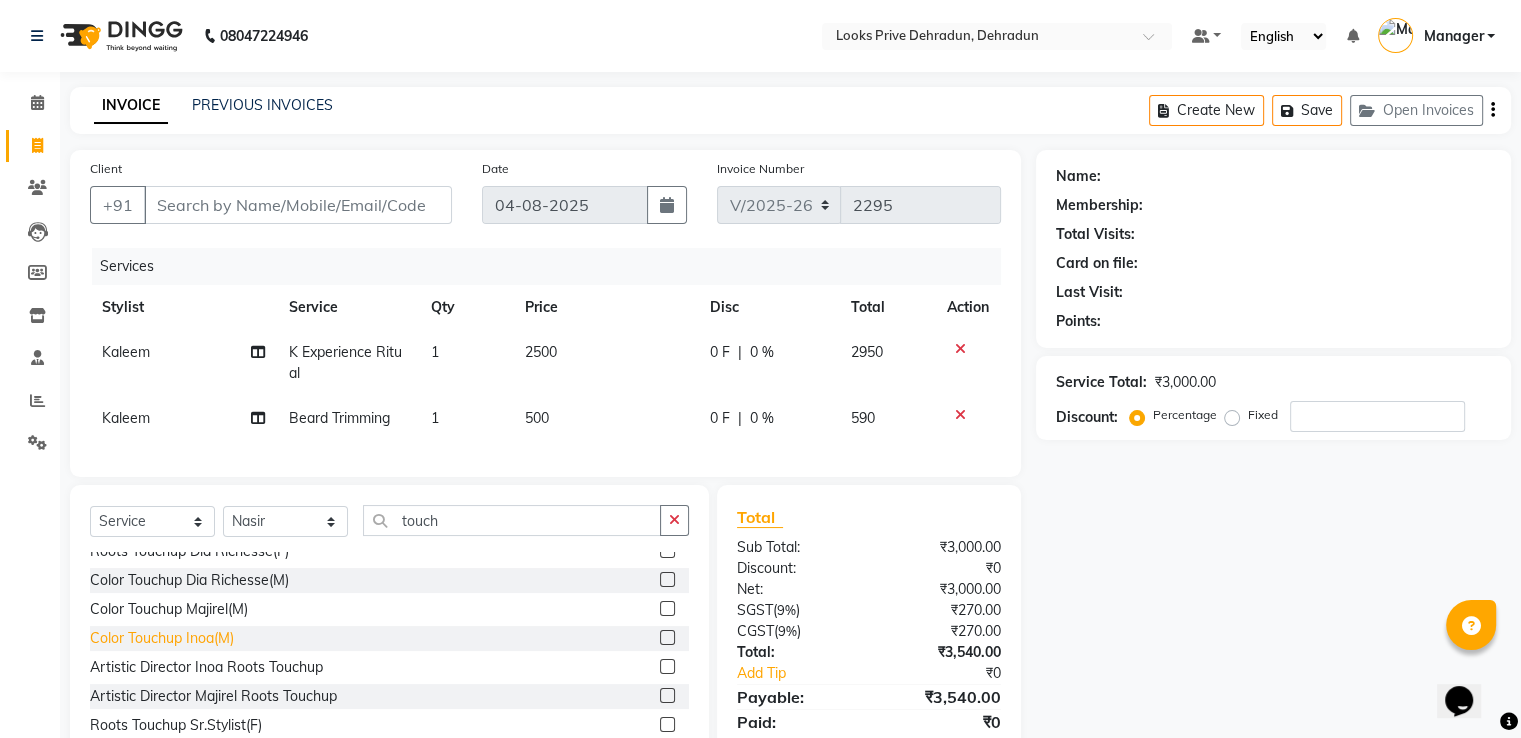 click on "Color Touchup Inoa(M)" 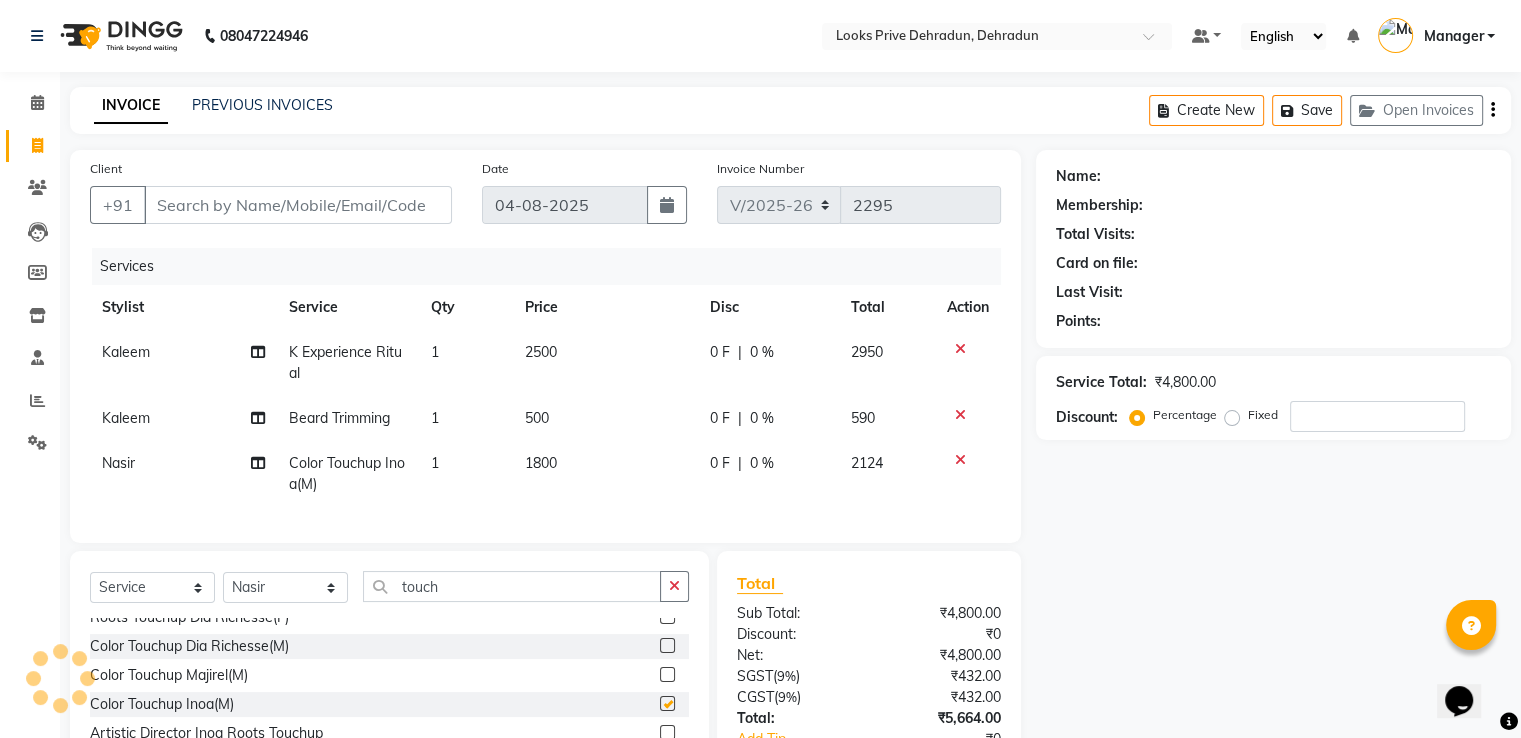 checkbox on "false" 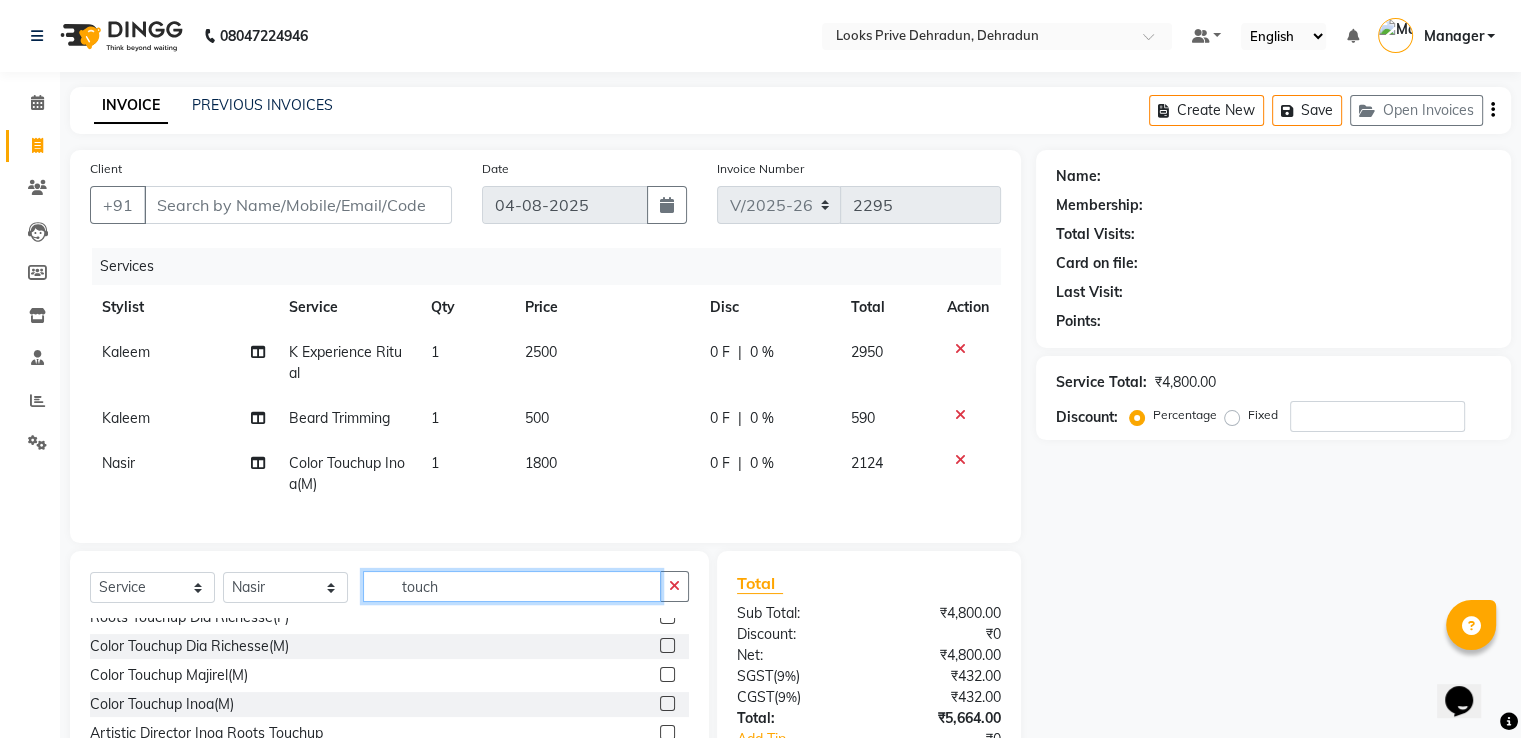 click on "touch" 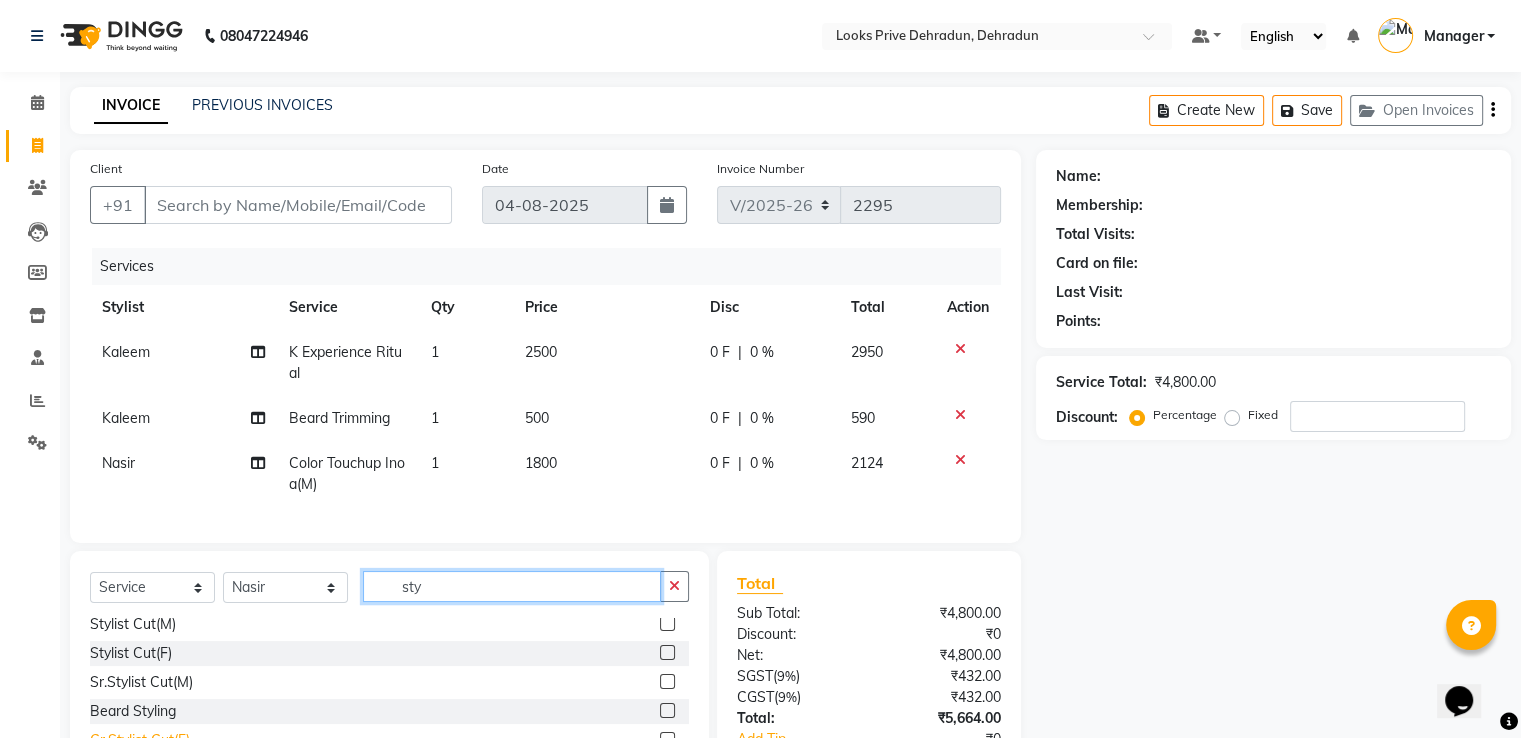 scroll, scrollTop: 0, scrollLeft: 0, axis: both 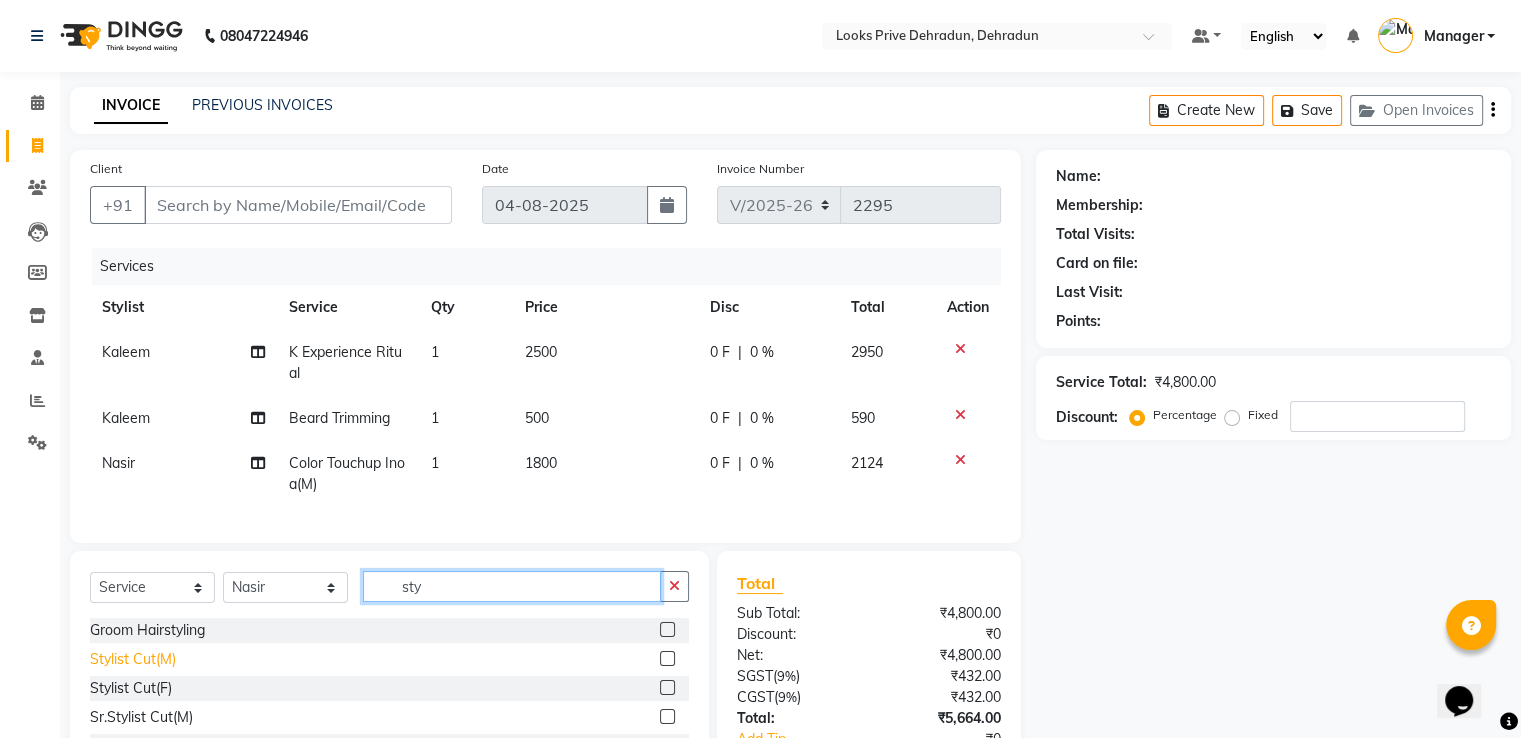 type on "sty" 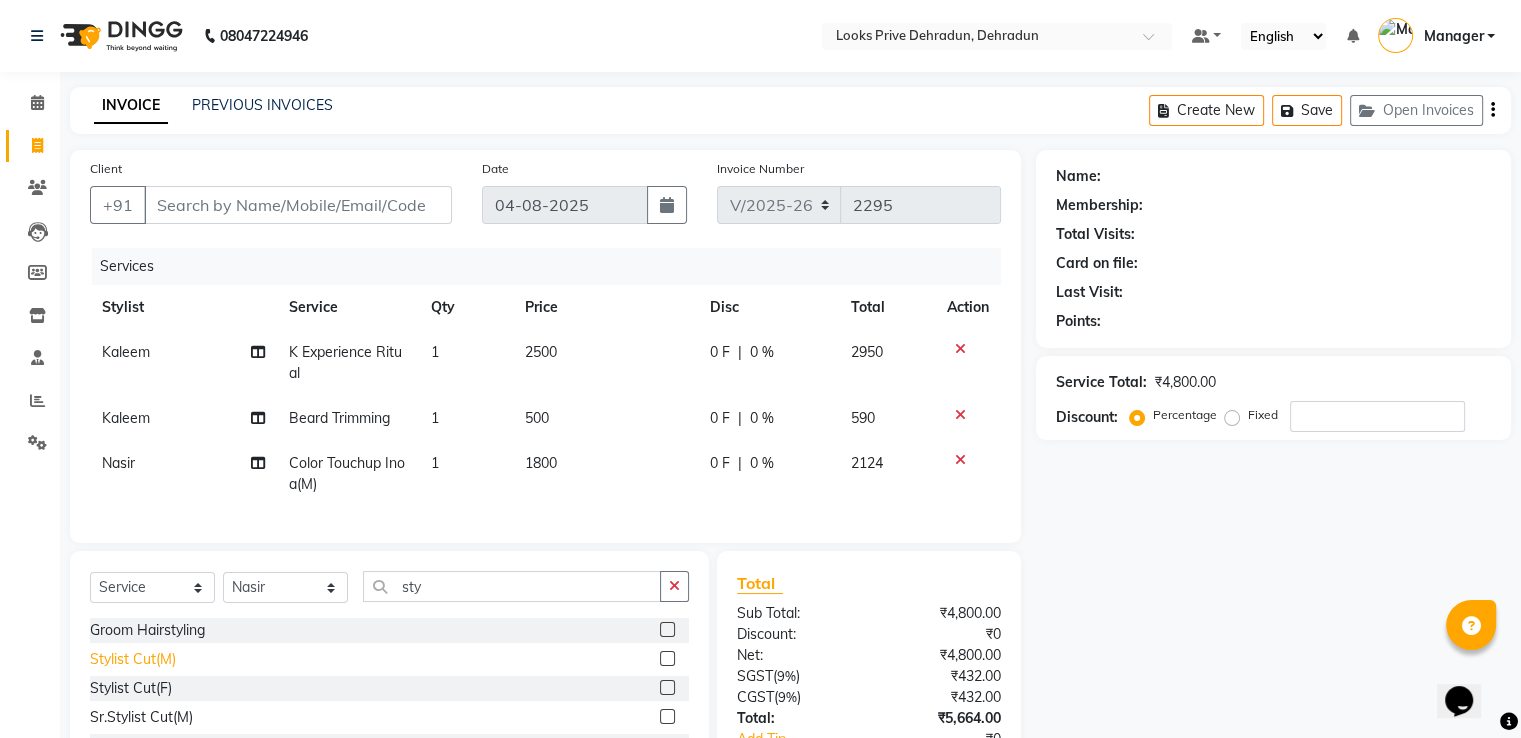 click on "Stylist Cut(M)" 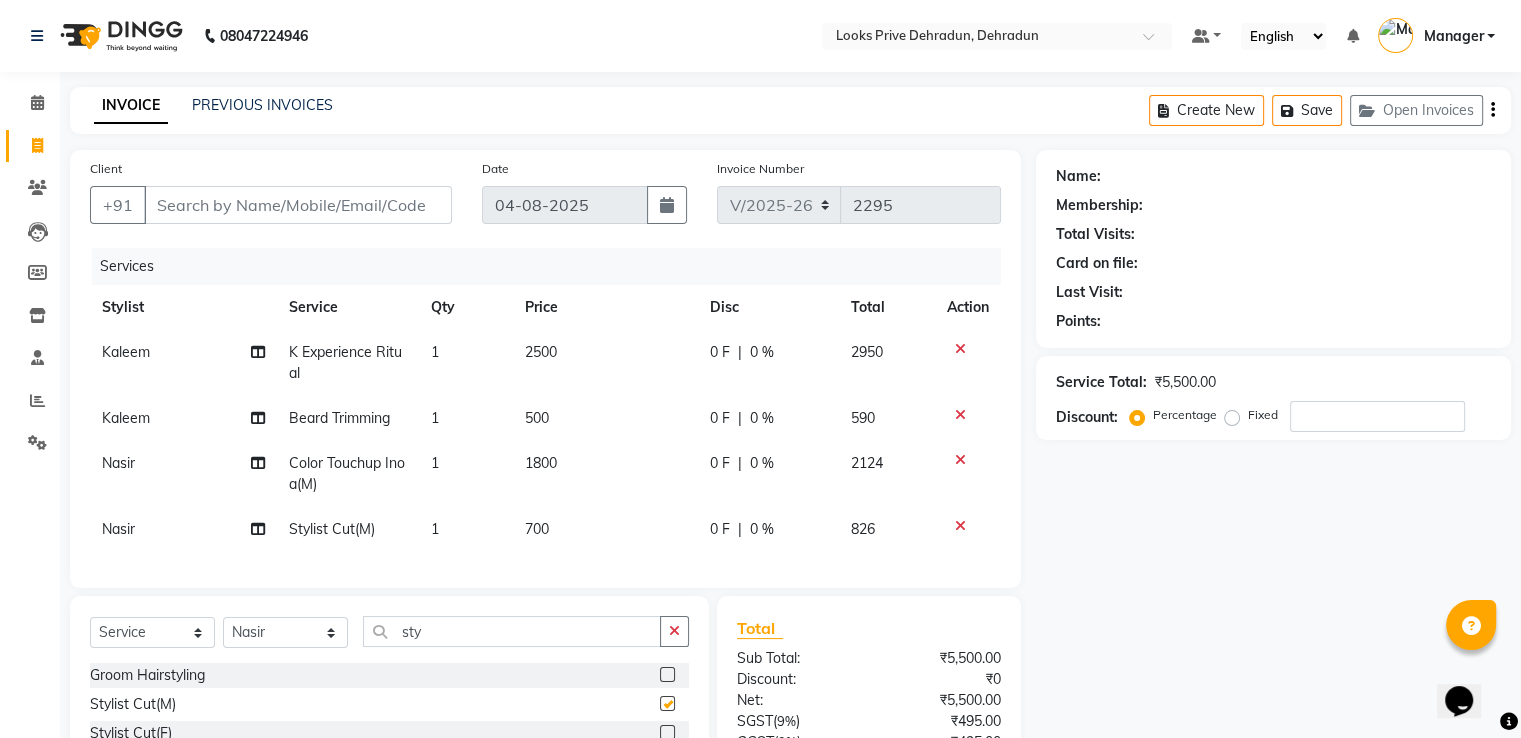 checkbox on "false" 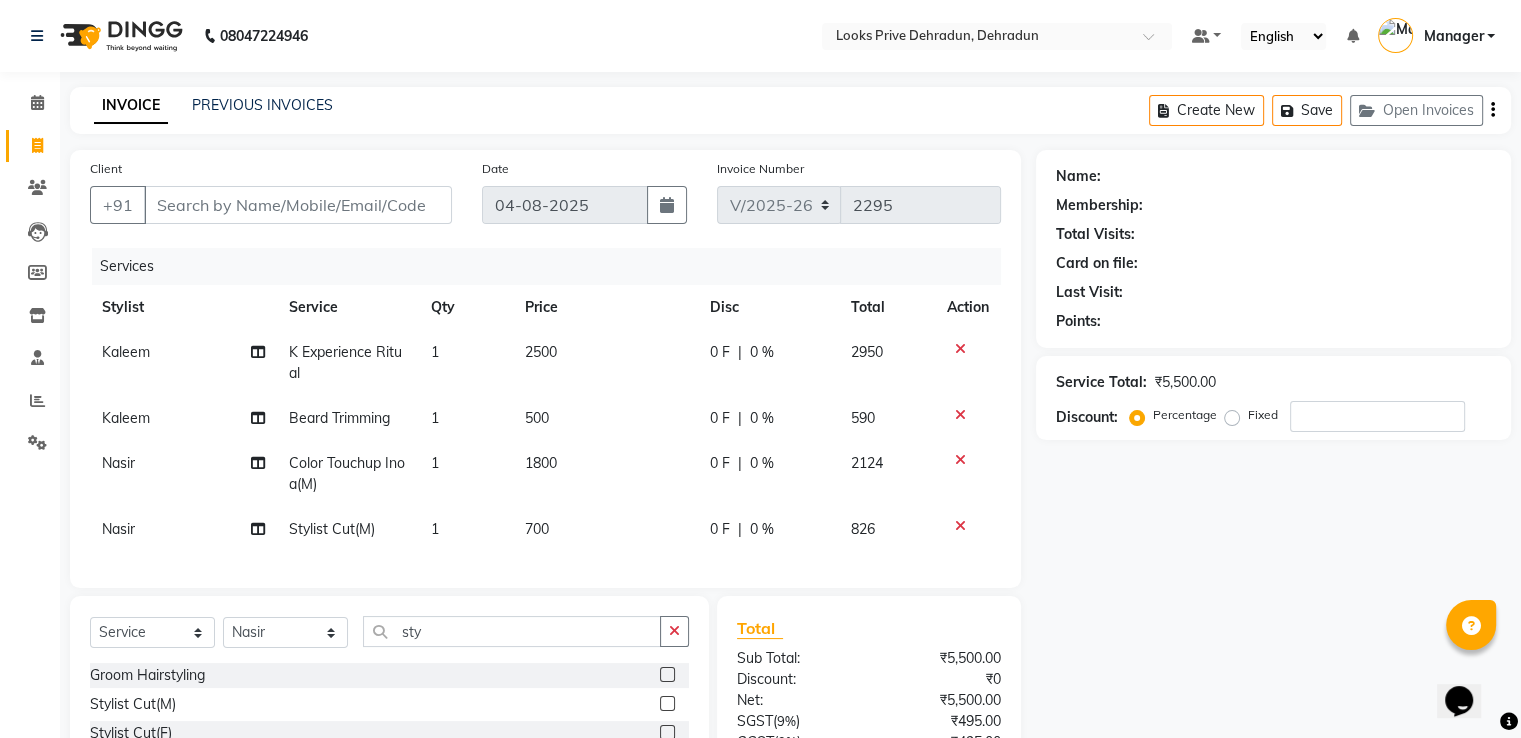 click on "700" 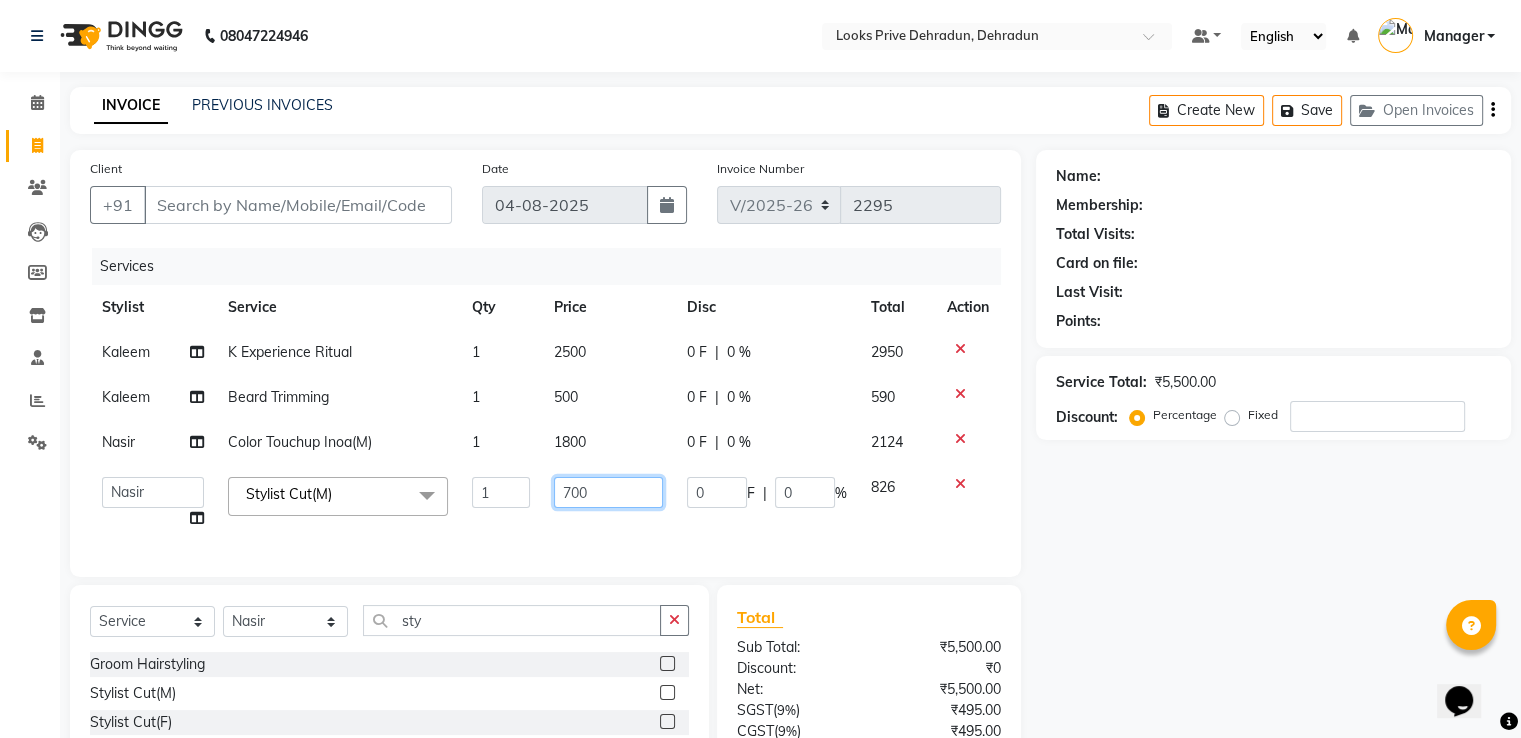 click on "700" 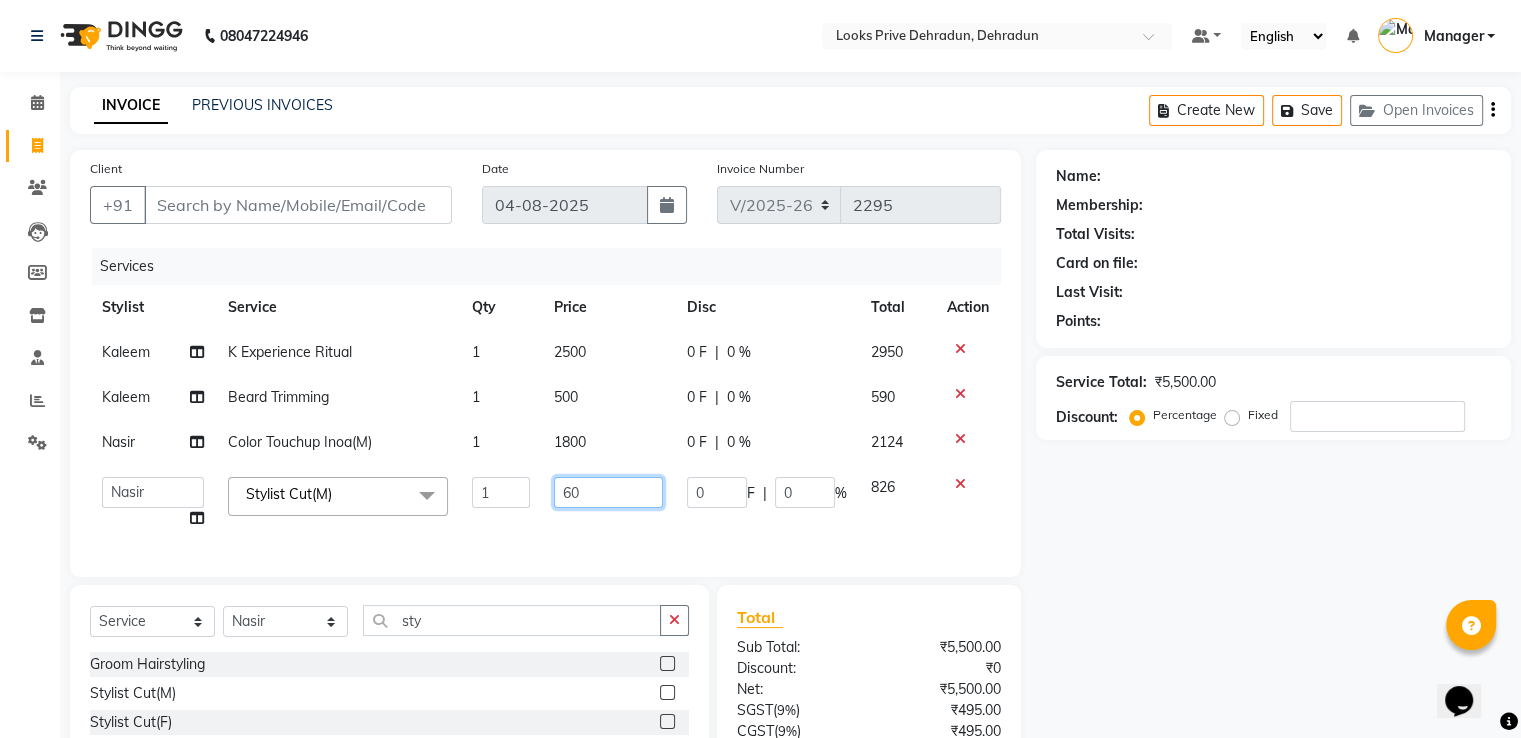 type on "600" 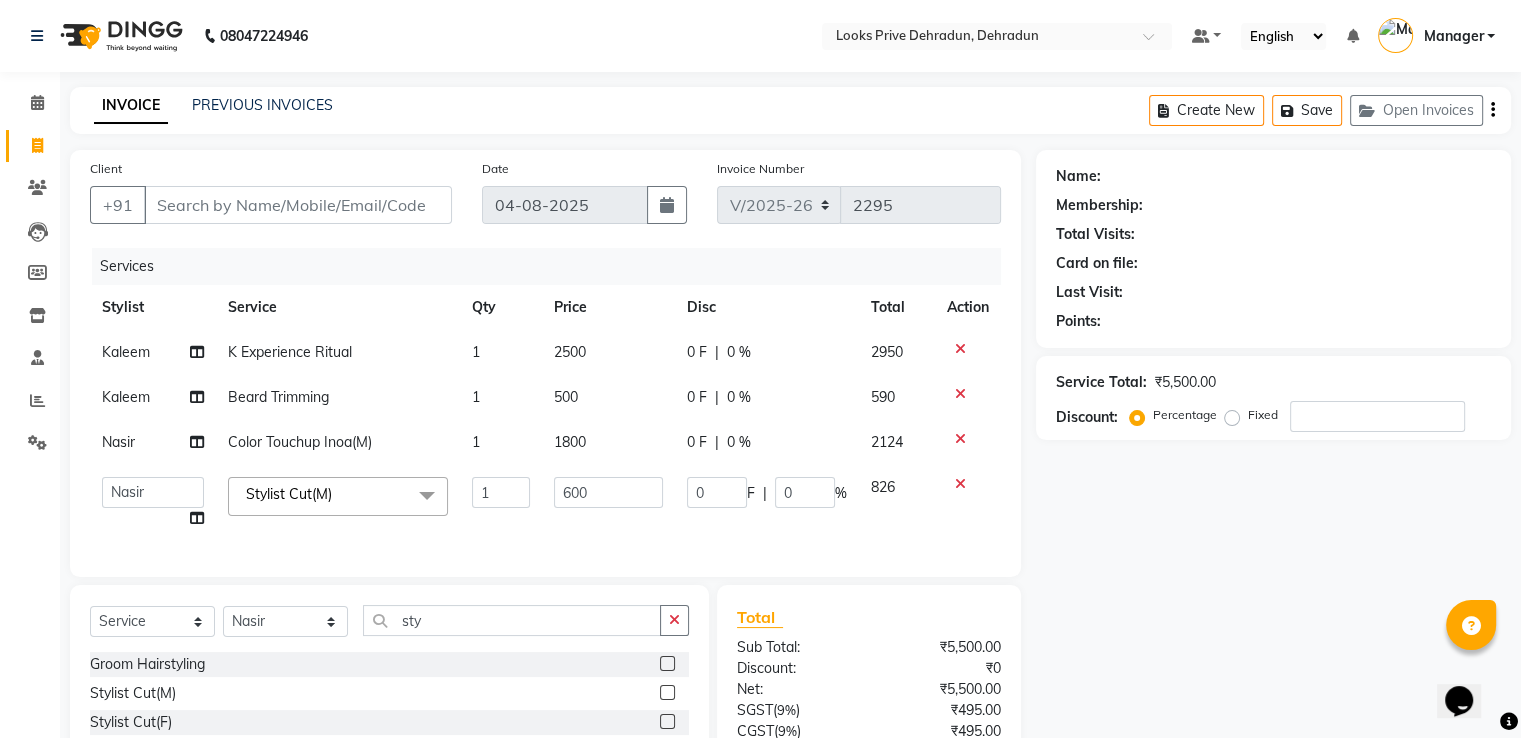 click on "500" 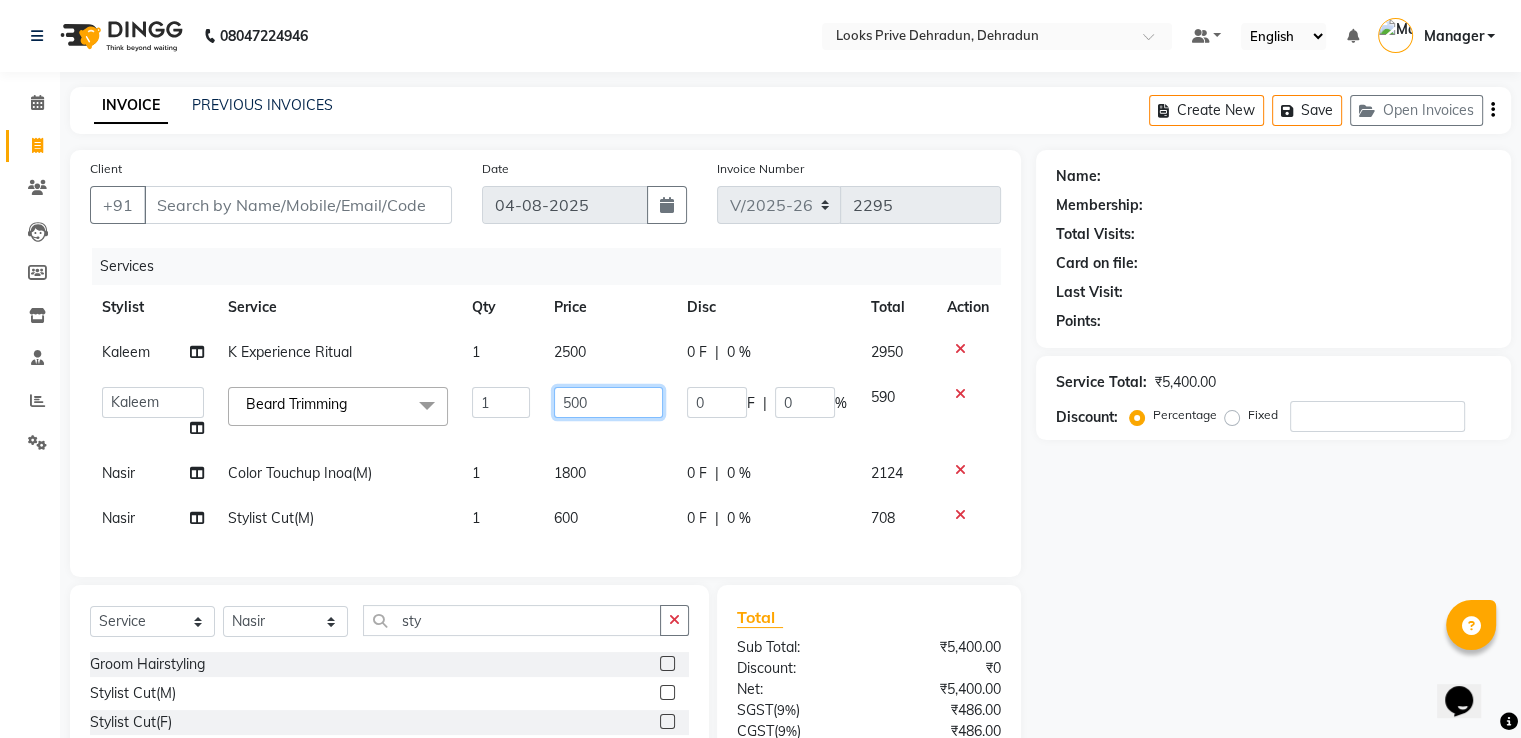 click on "500" 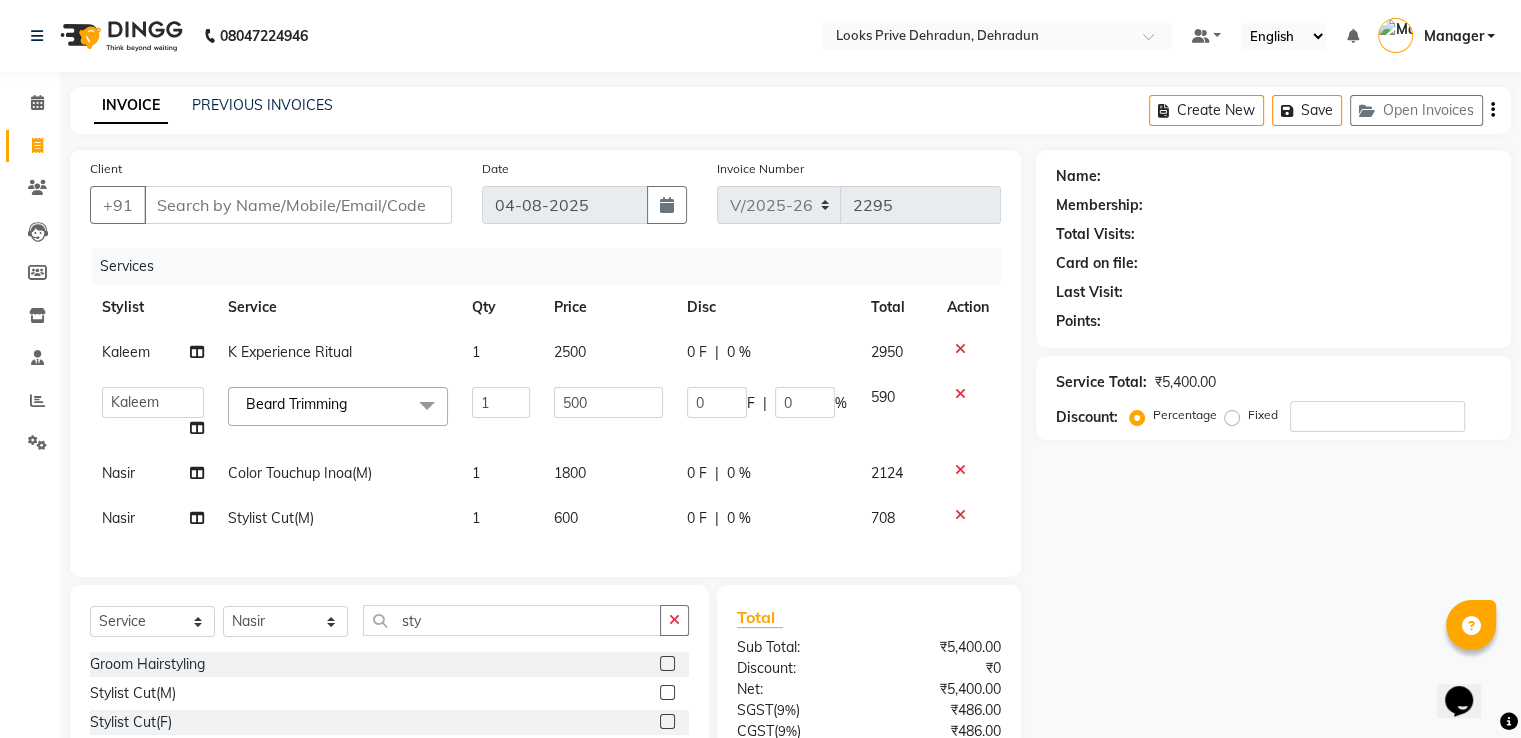 click on "600" 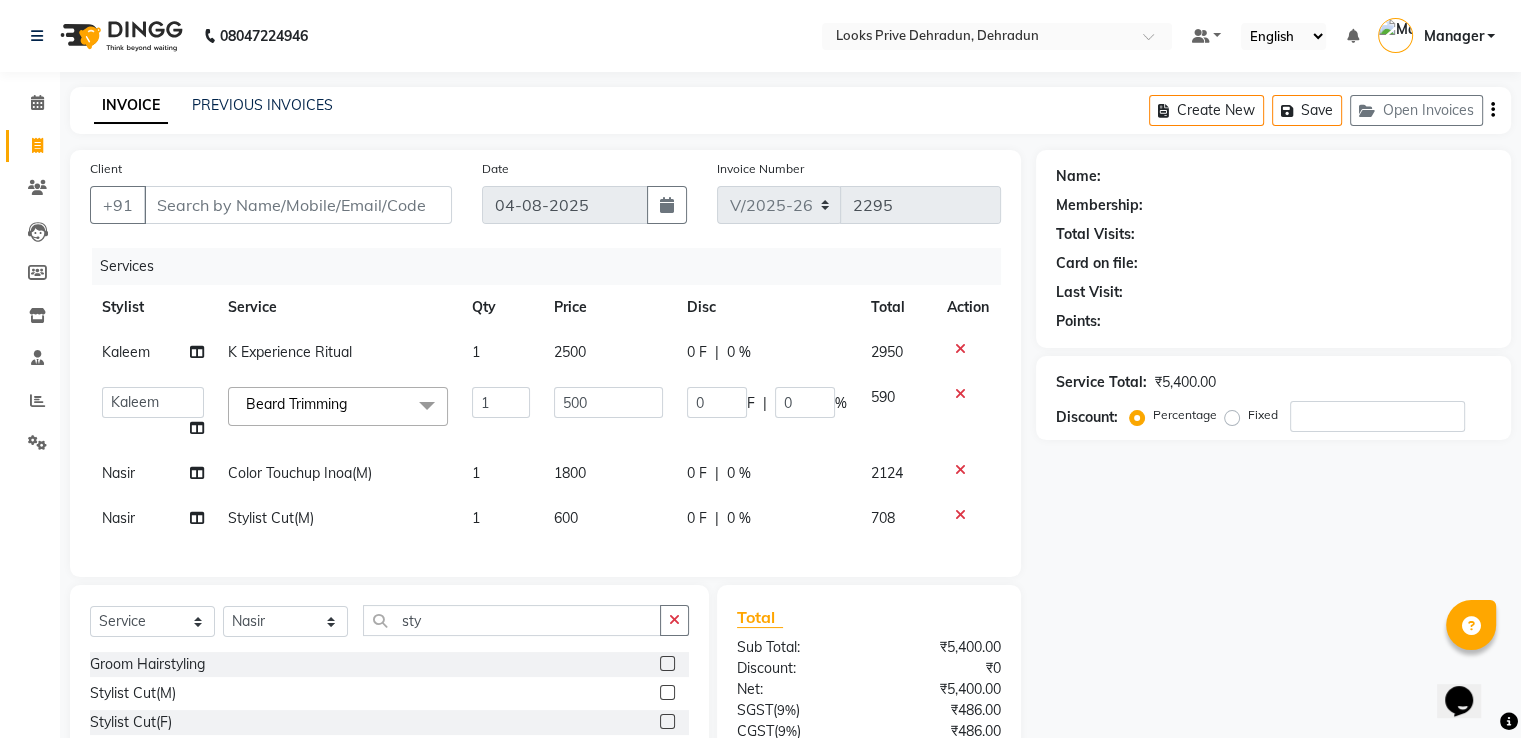 select on "86407" 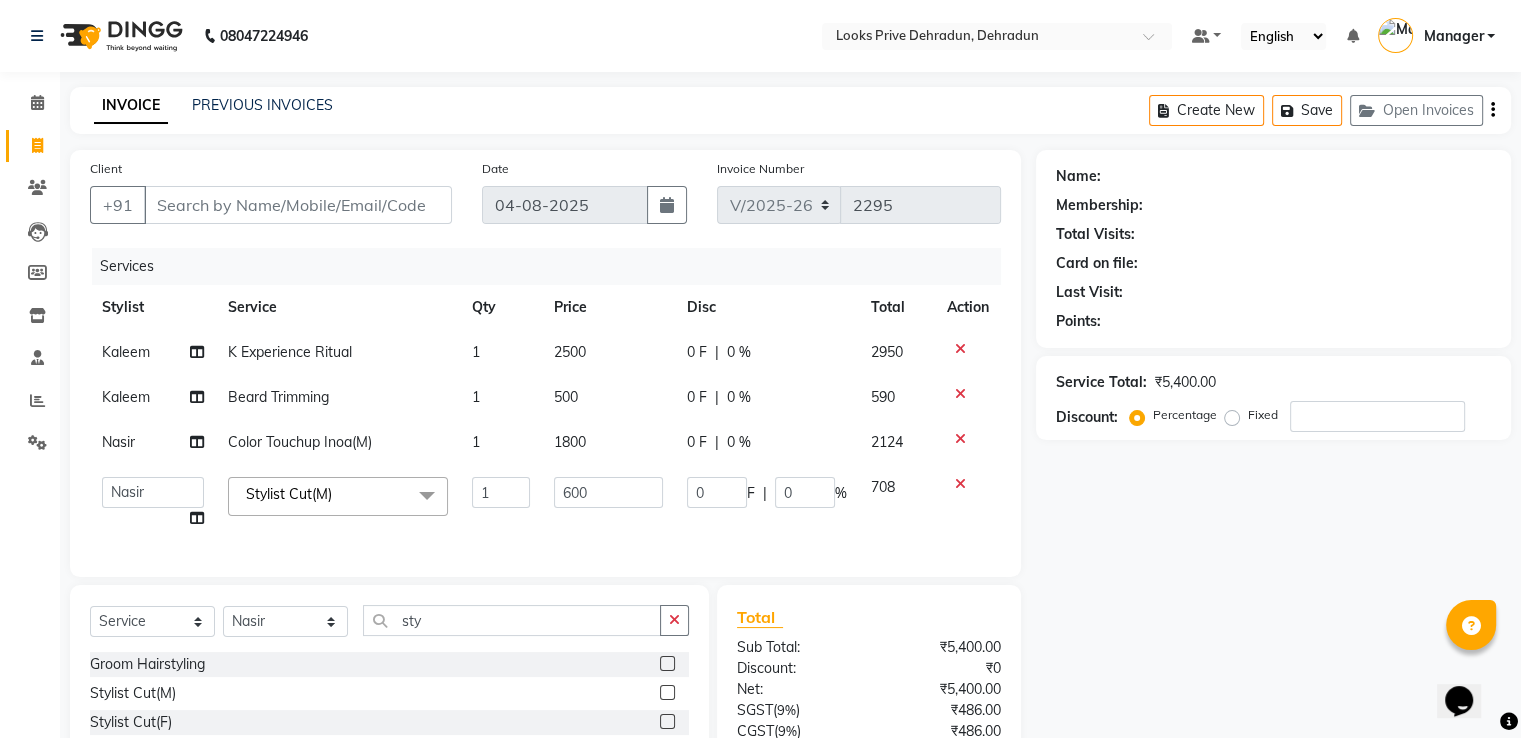 click on "1800" 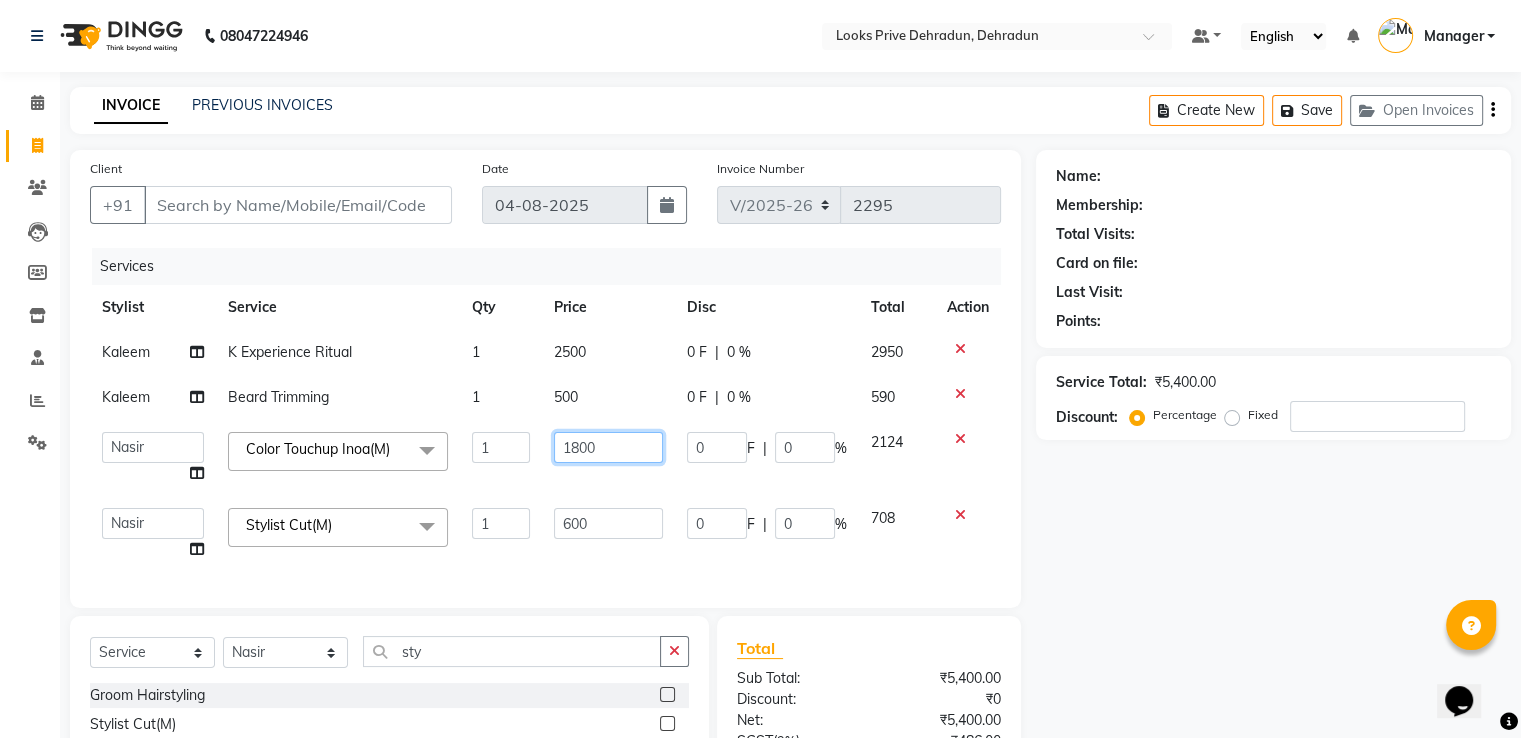 drag, startPoint x: 608, startPoint y: 442, endPoint x: 285, endPoint y: 464, distance: 323.74835 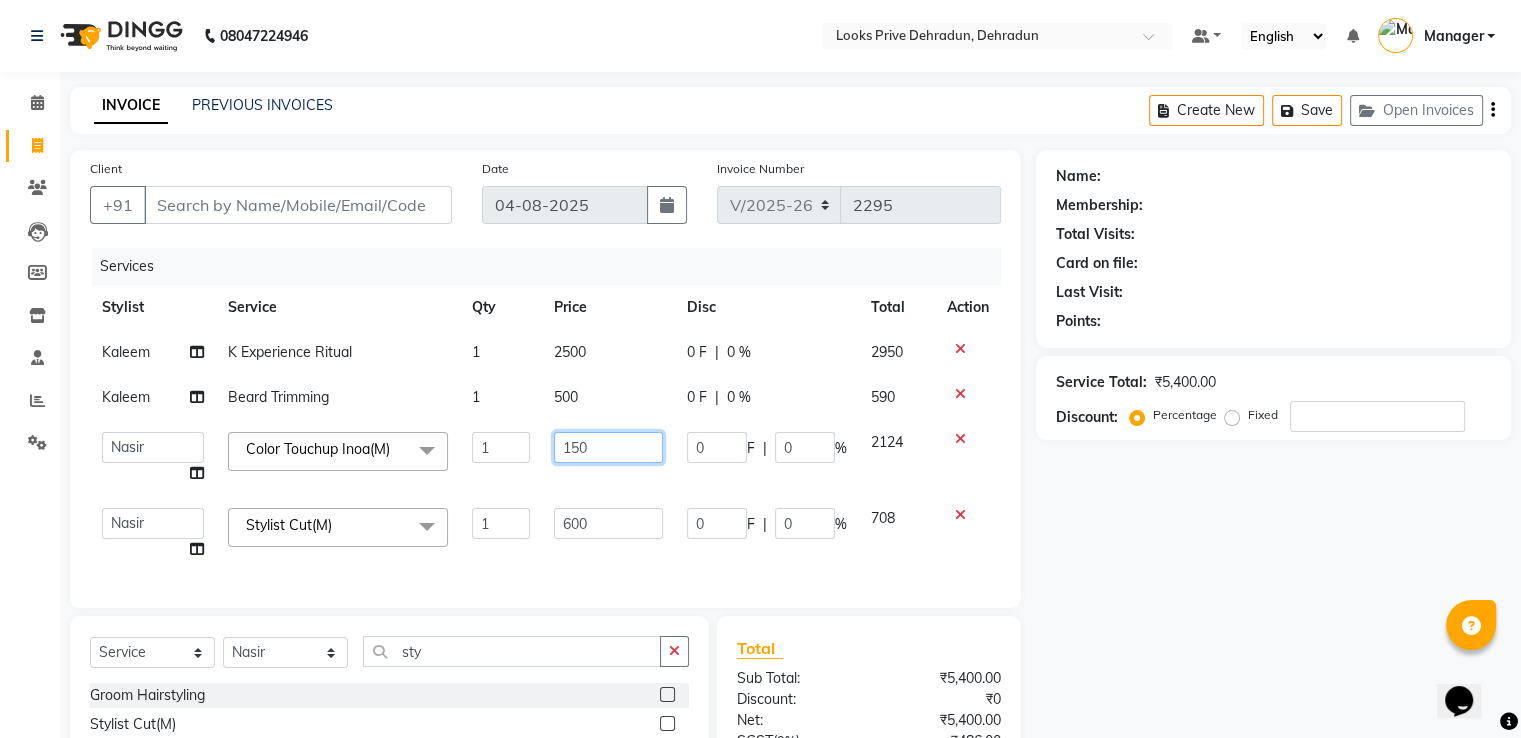 type on "1500" 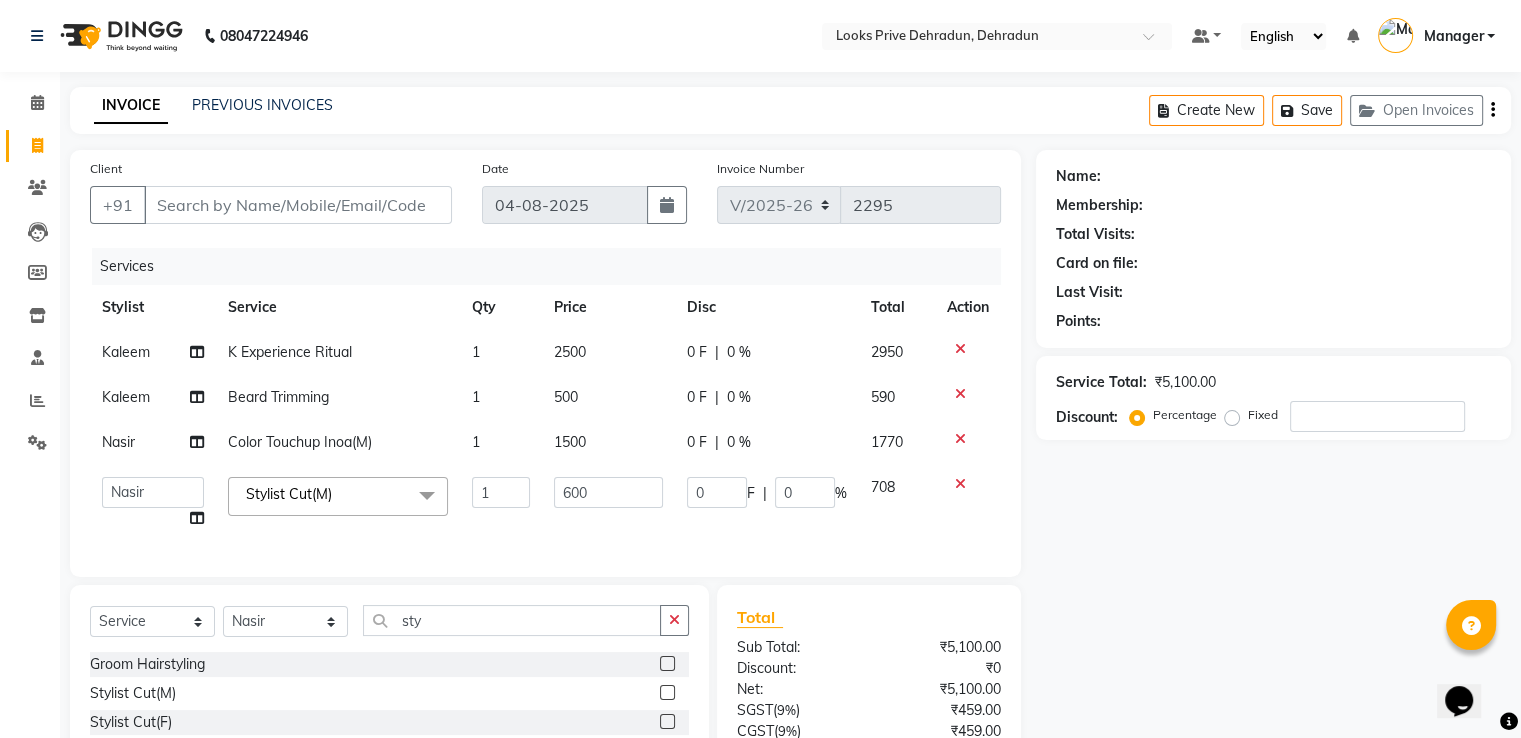 click on "500" 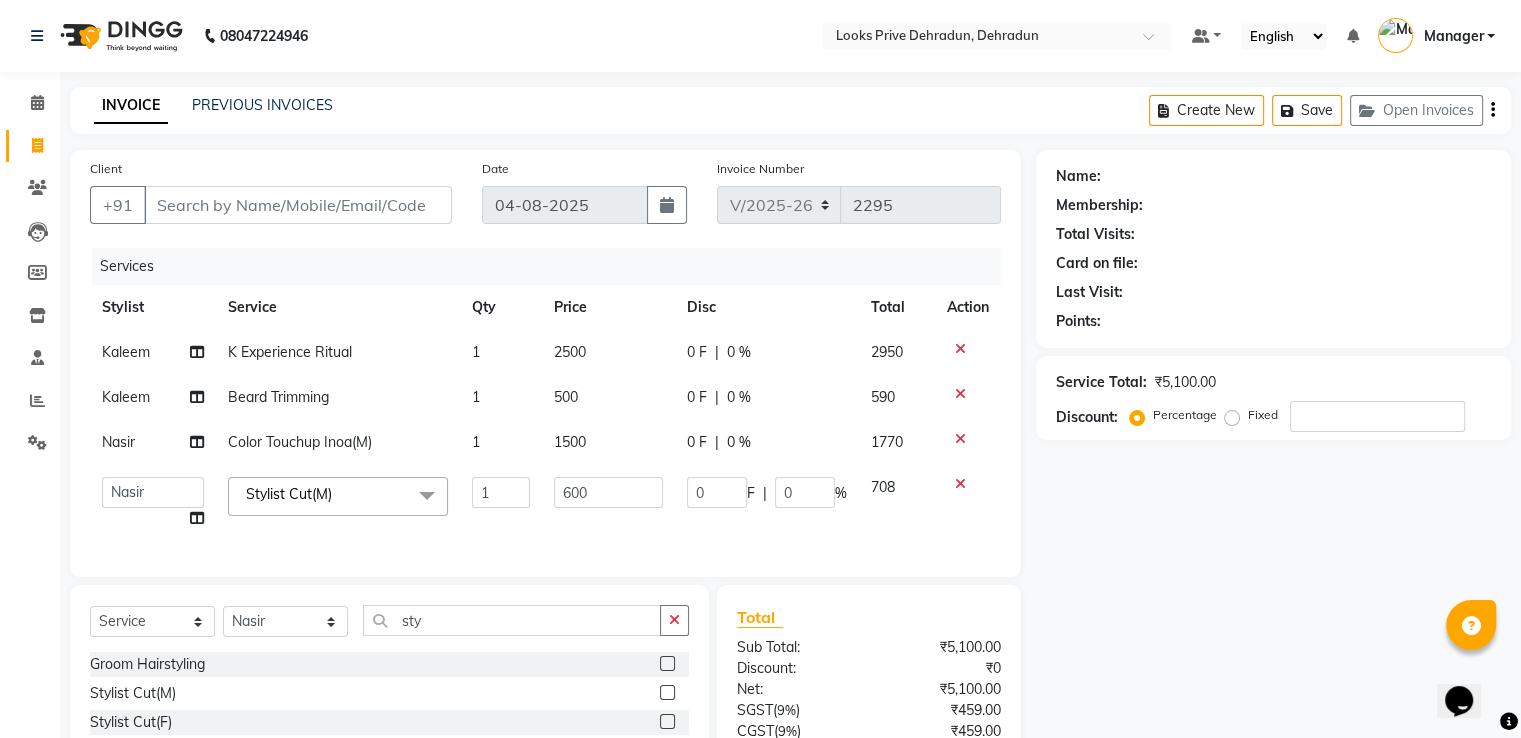 select on "86408" 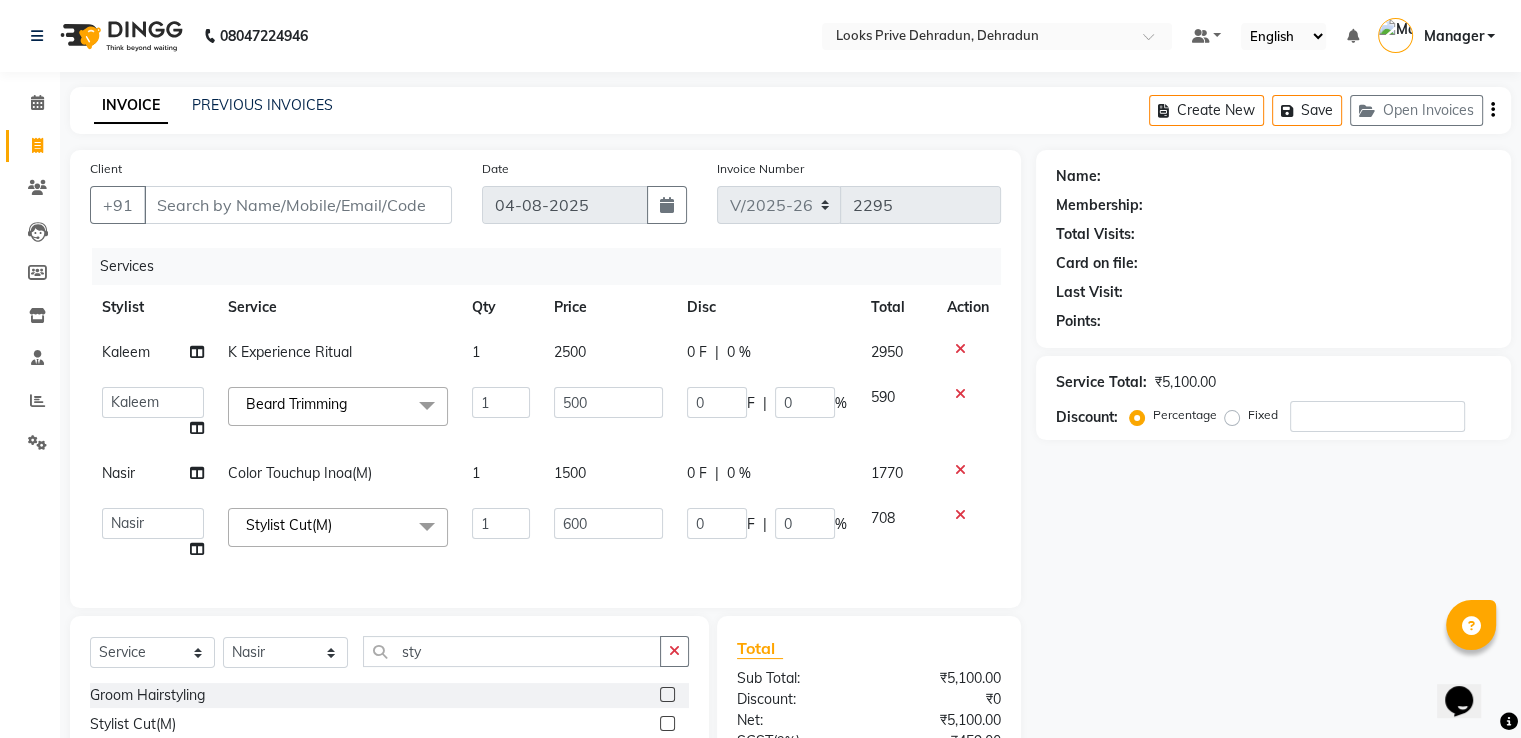 click on "2500" 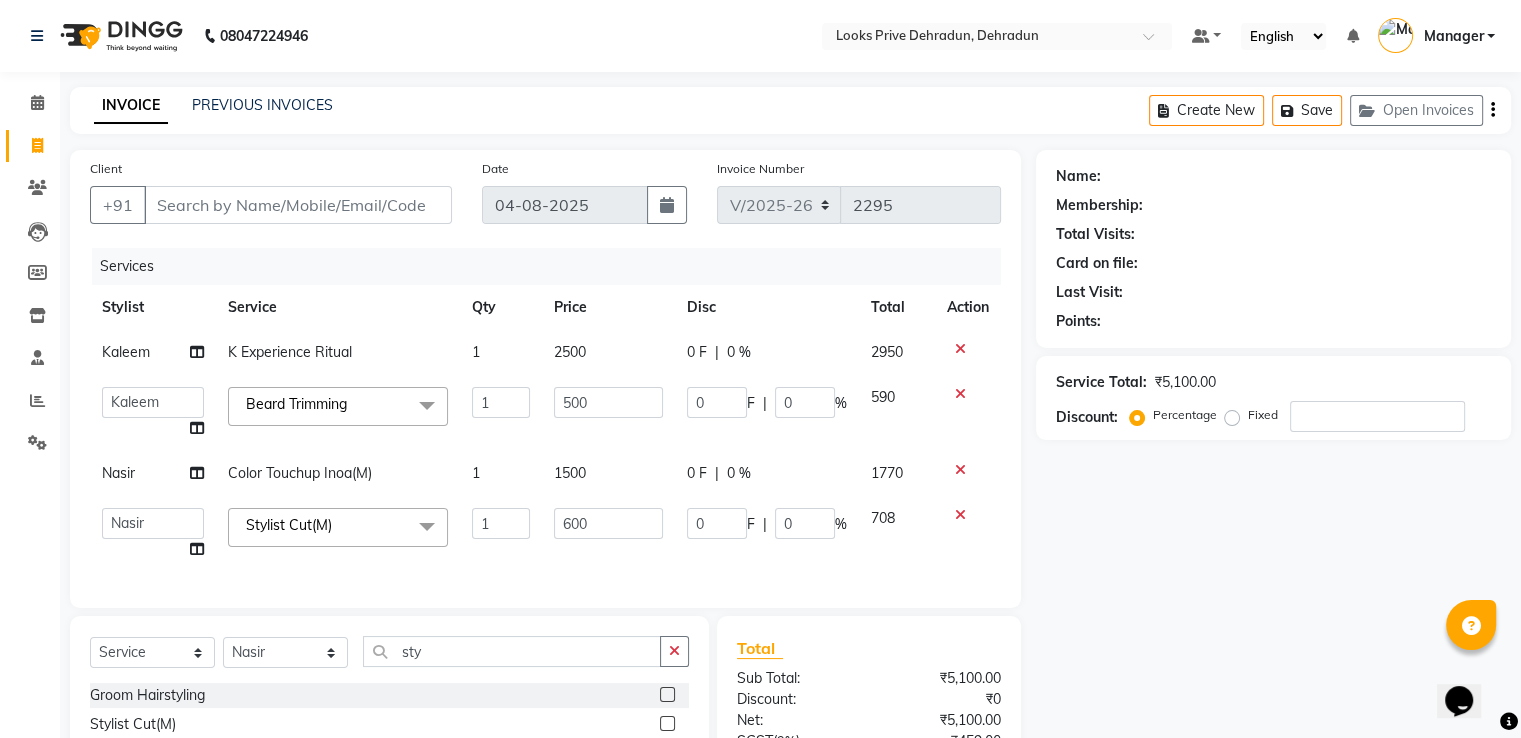 select on "86408" 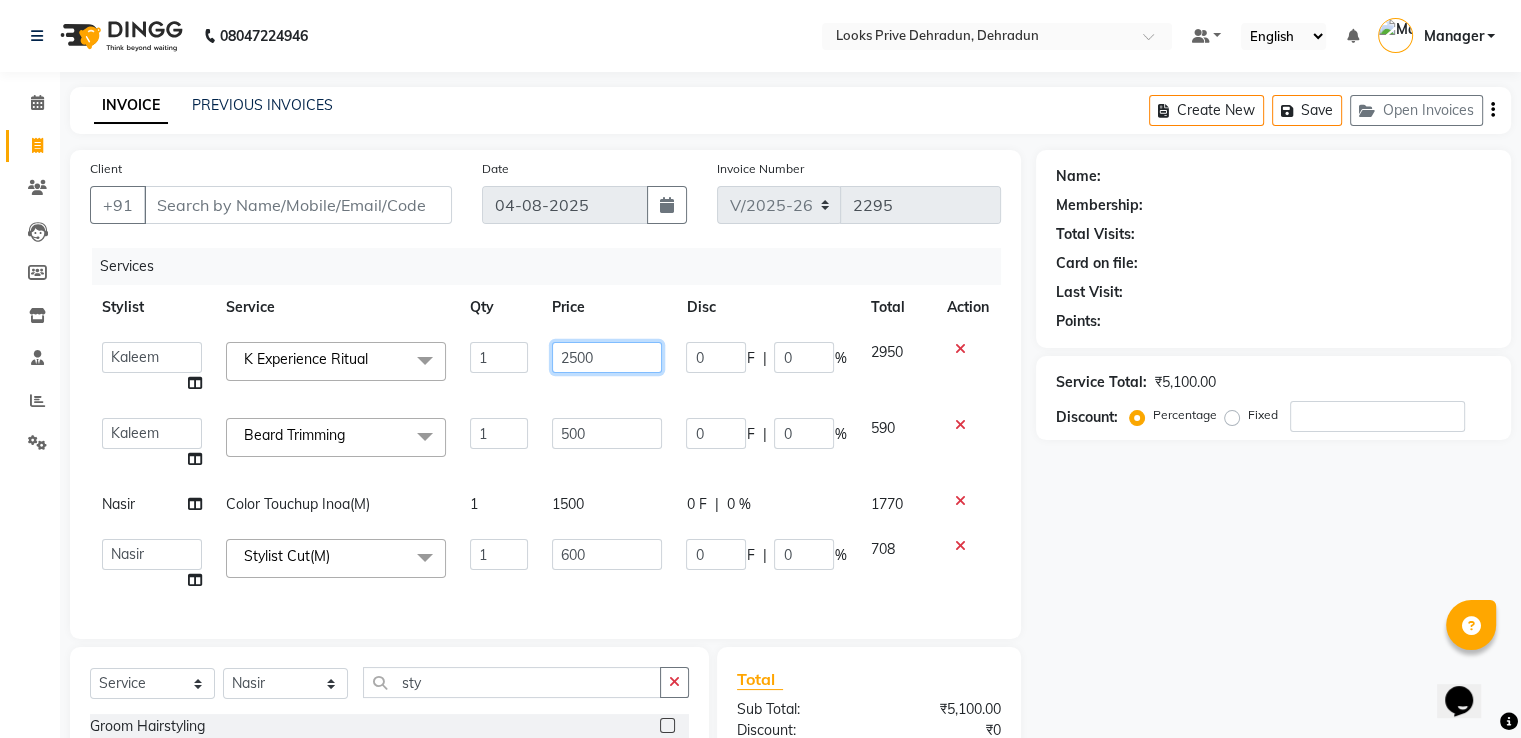 drag, startPoint x: 548, startPoint y: 351, endPoint x: 458, endPoint y: 331, distance: 92.19544 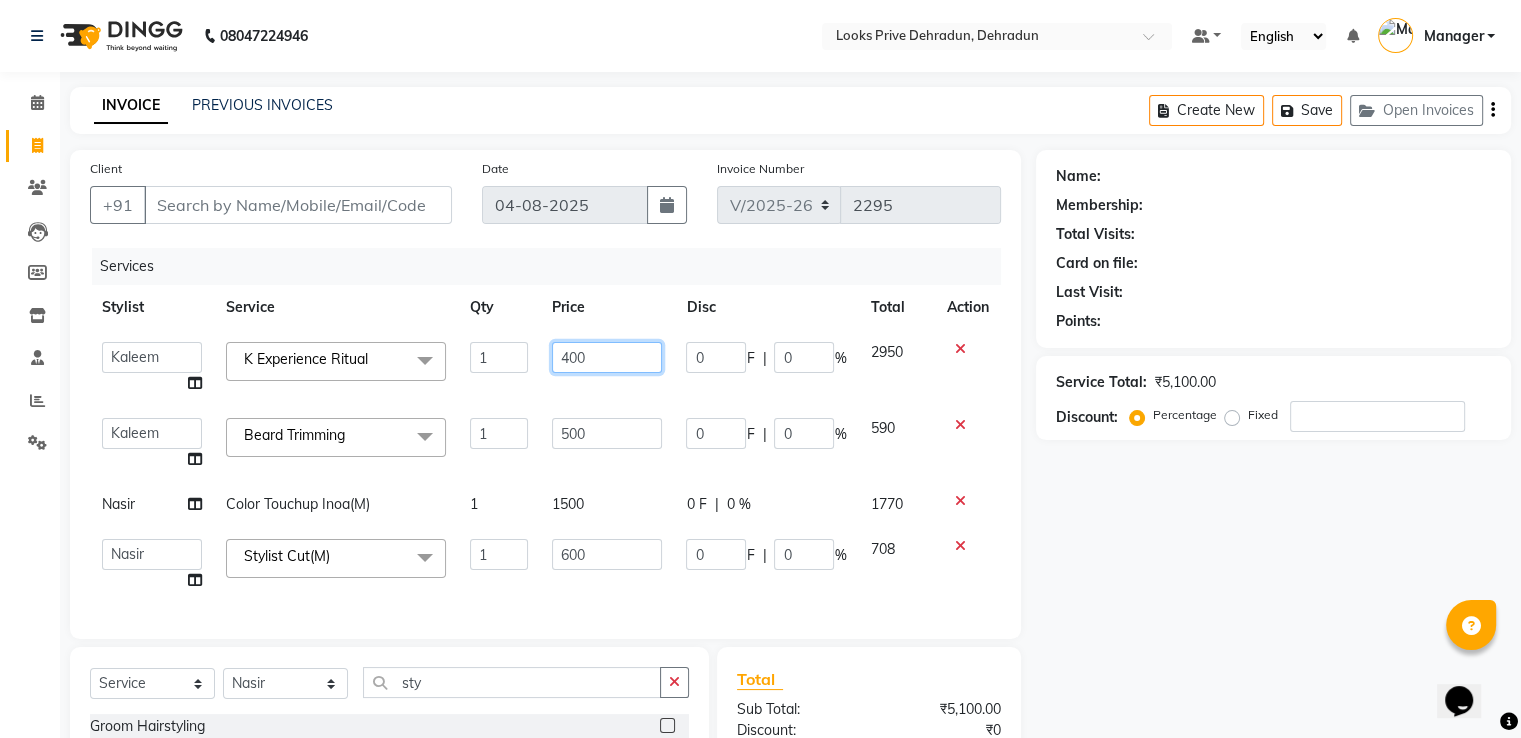type on "4000" 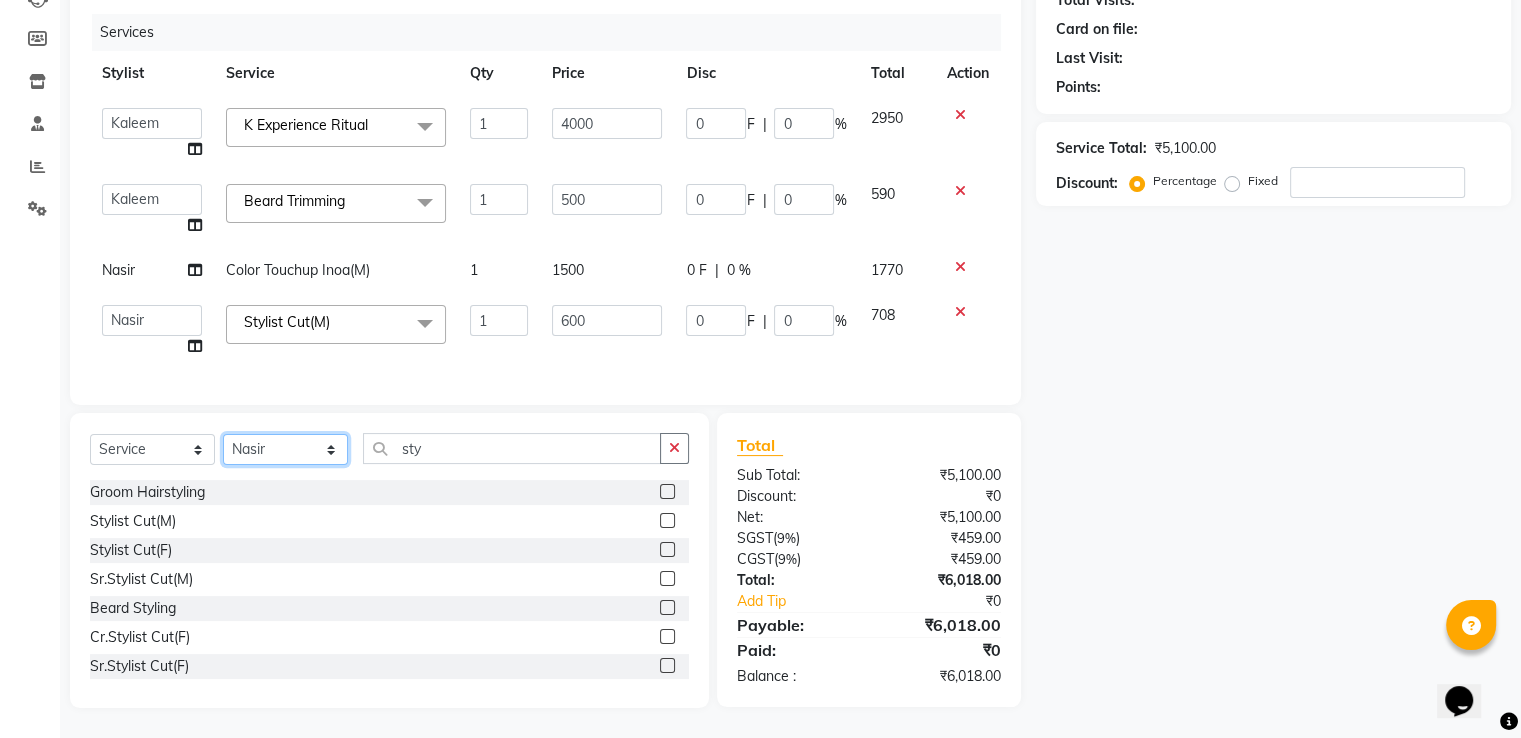 click on "Select Stylist A2R_Master Aamir Ajay_Pedicurist Ashima Ayesha Bilal Dinesh_pdct Kaleem Karni Lovely Lucky_pdct Manager Muskan Nasir Rajeev Ruby Salman Shahjad Shubham Suraj_pedi" 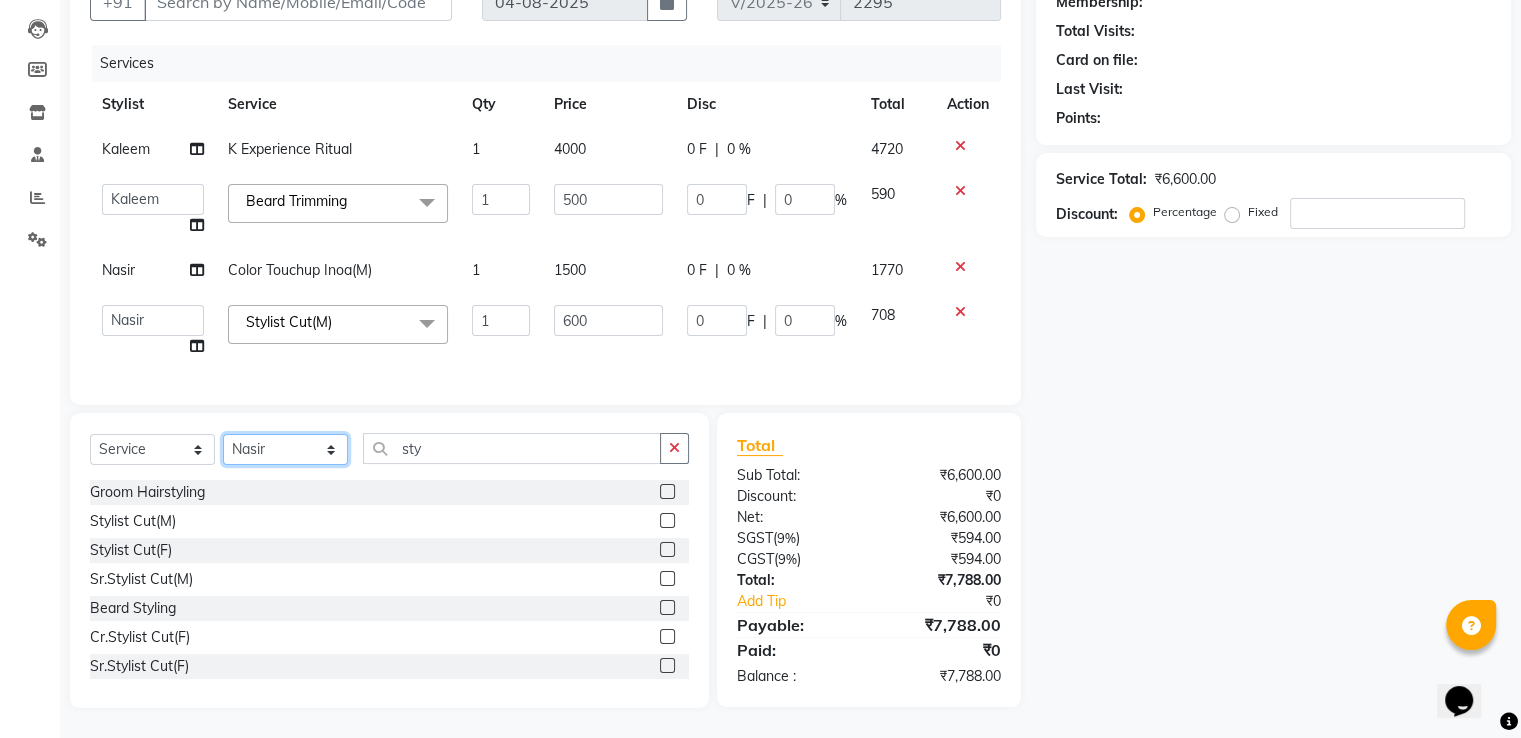 scroll, scrollTop: 219, scrollLeft: 0, axis: vertical 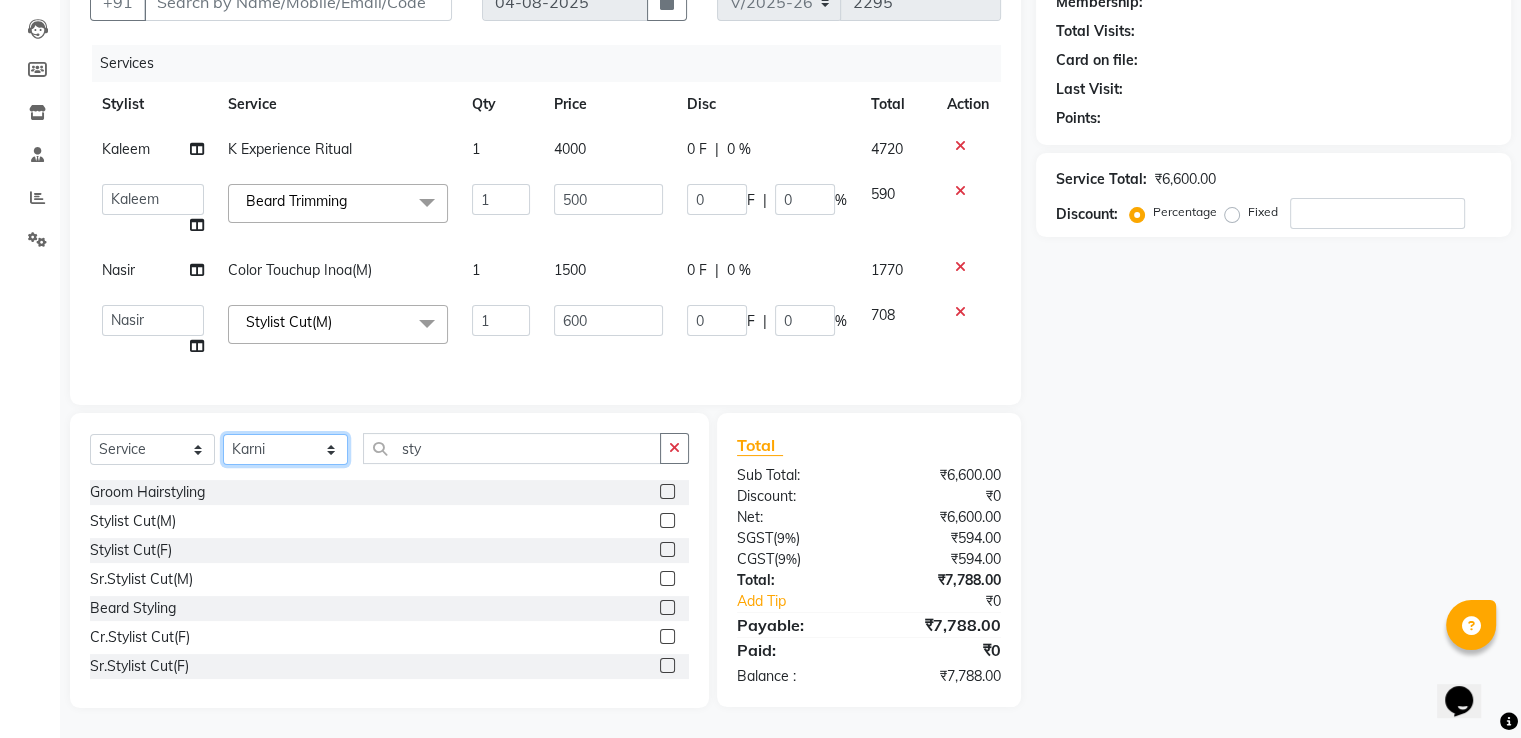 click on "Select Stylist A2R_Master Aamir Ajay_Pedicurist Ashima Ayesha Bilal Dinesh_pdct Kaleem Karni Lovely Lucky_pdct Manager Muskan Nasir Rajeev Ruby Salman Shahjad Shubham Suraj_pedi" 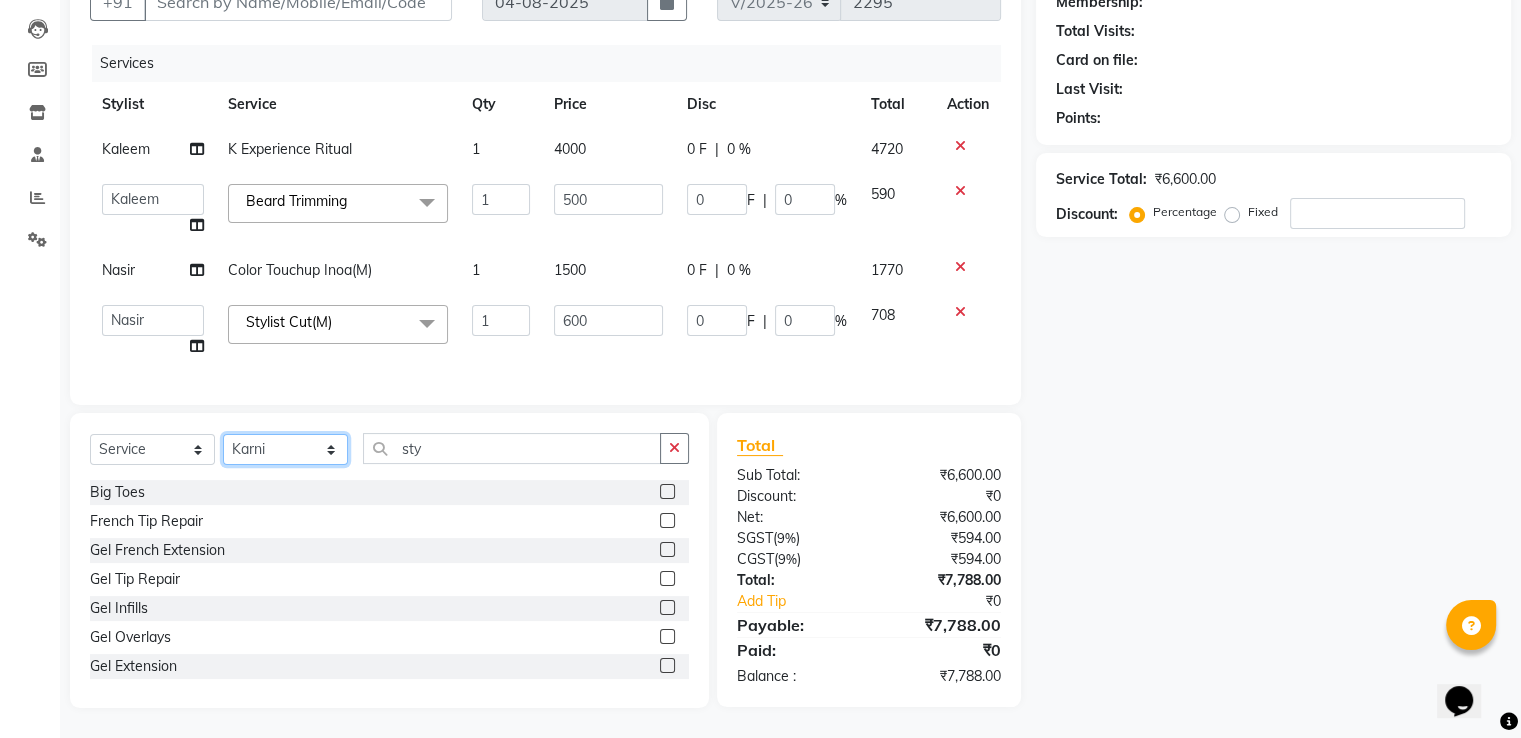 select on "86408" 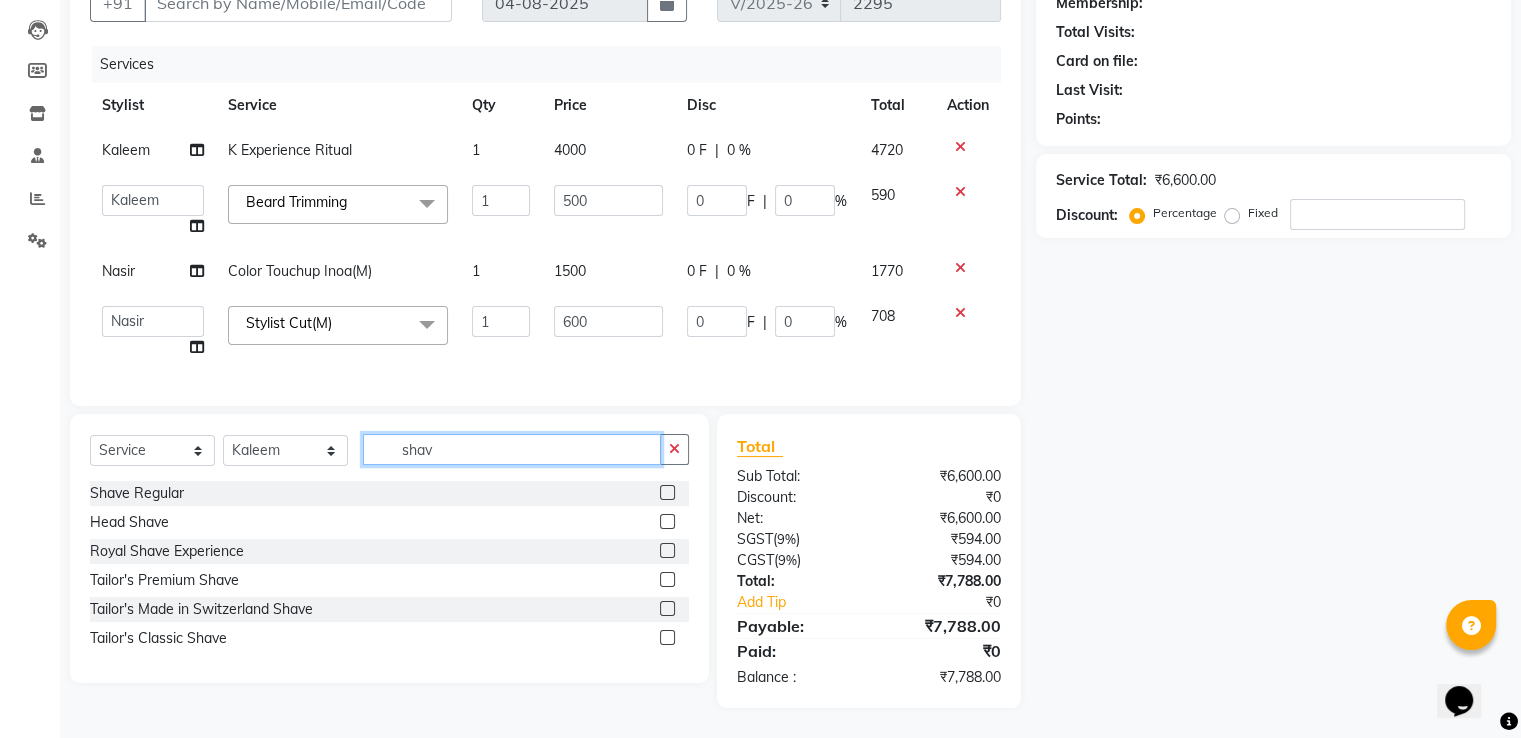 scroll, scrollTop: 218, scrollLeft: 0, axis: vertical 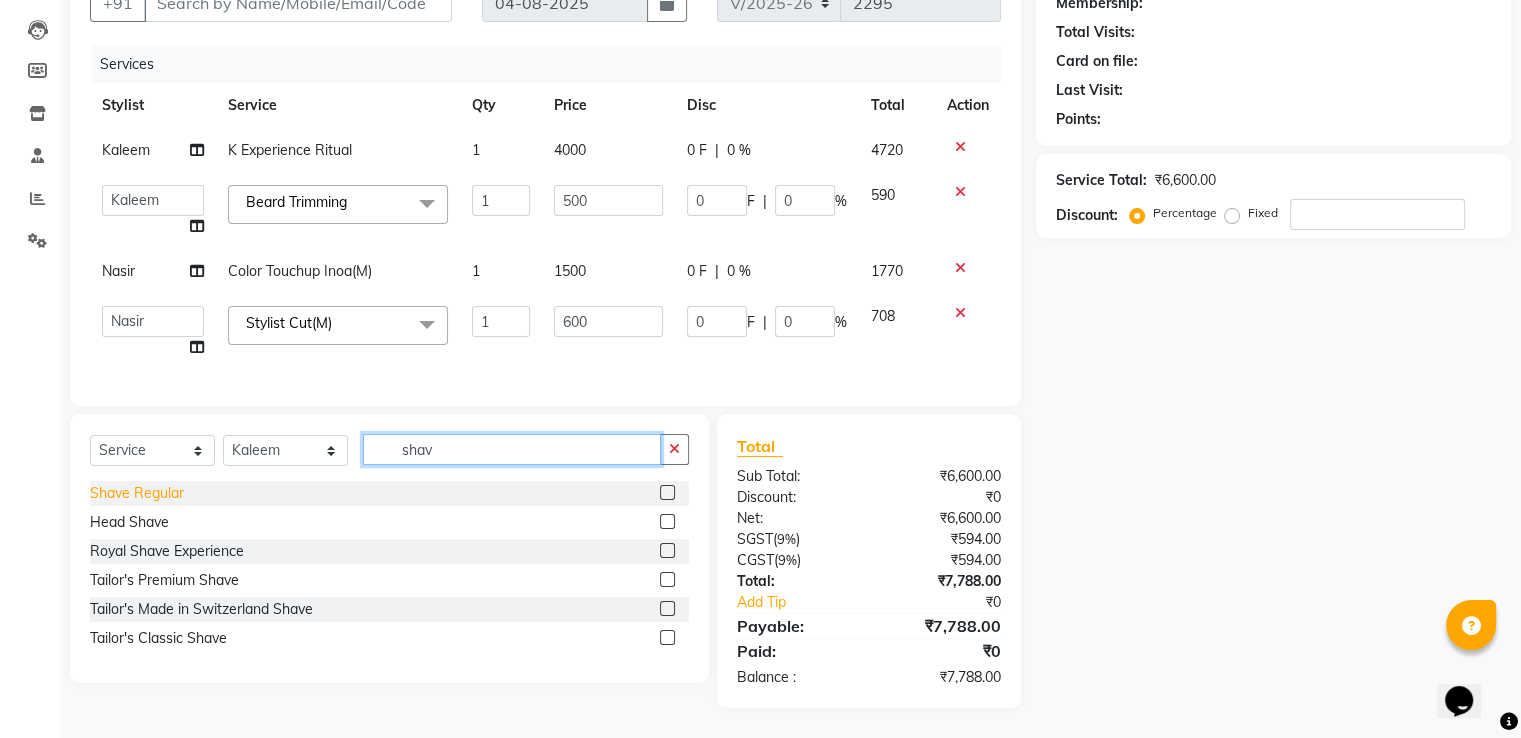 type on "shav" 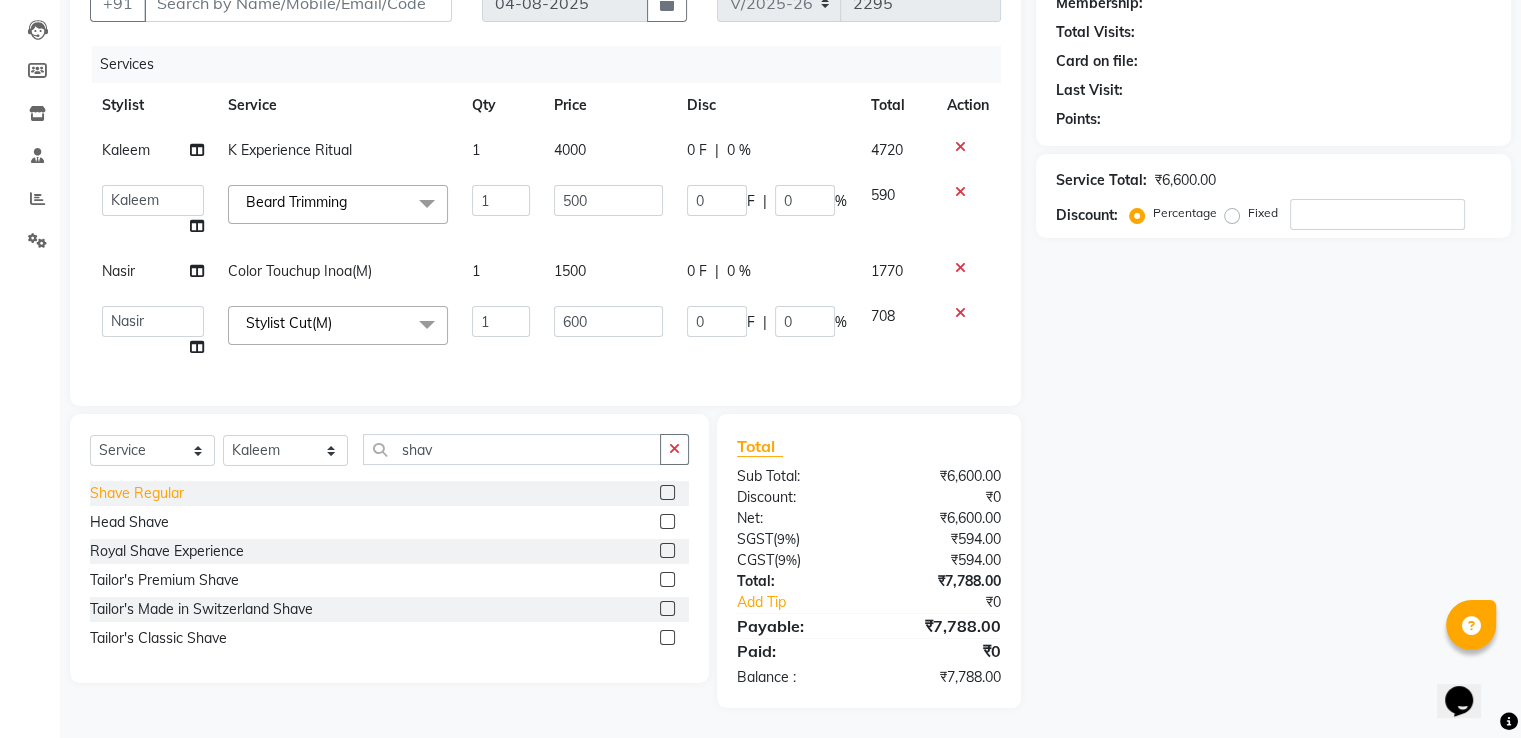 click on "Shave Regular" 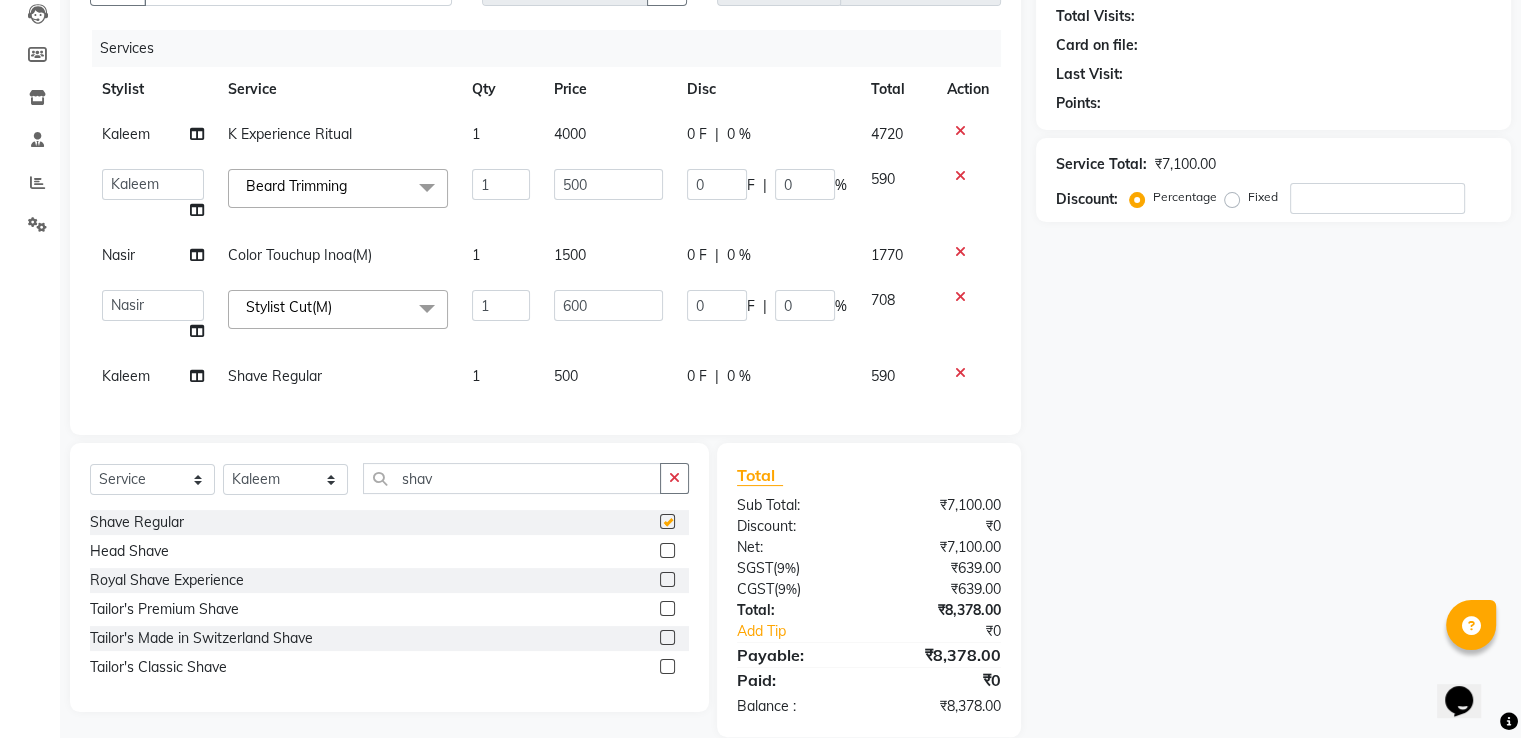 checkbox on "false" 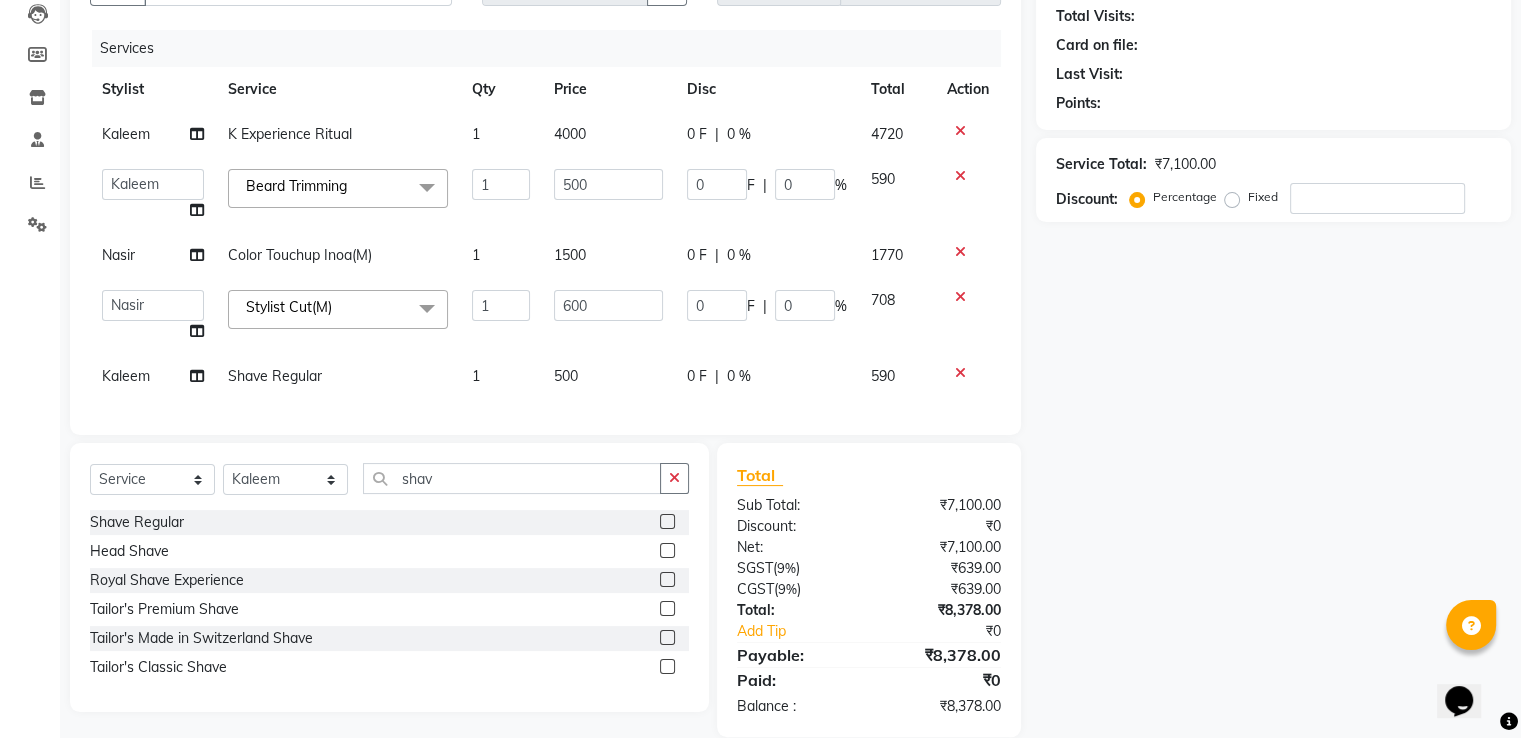click on "500" 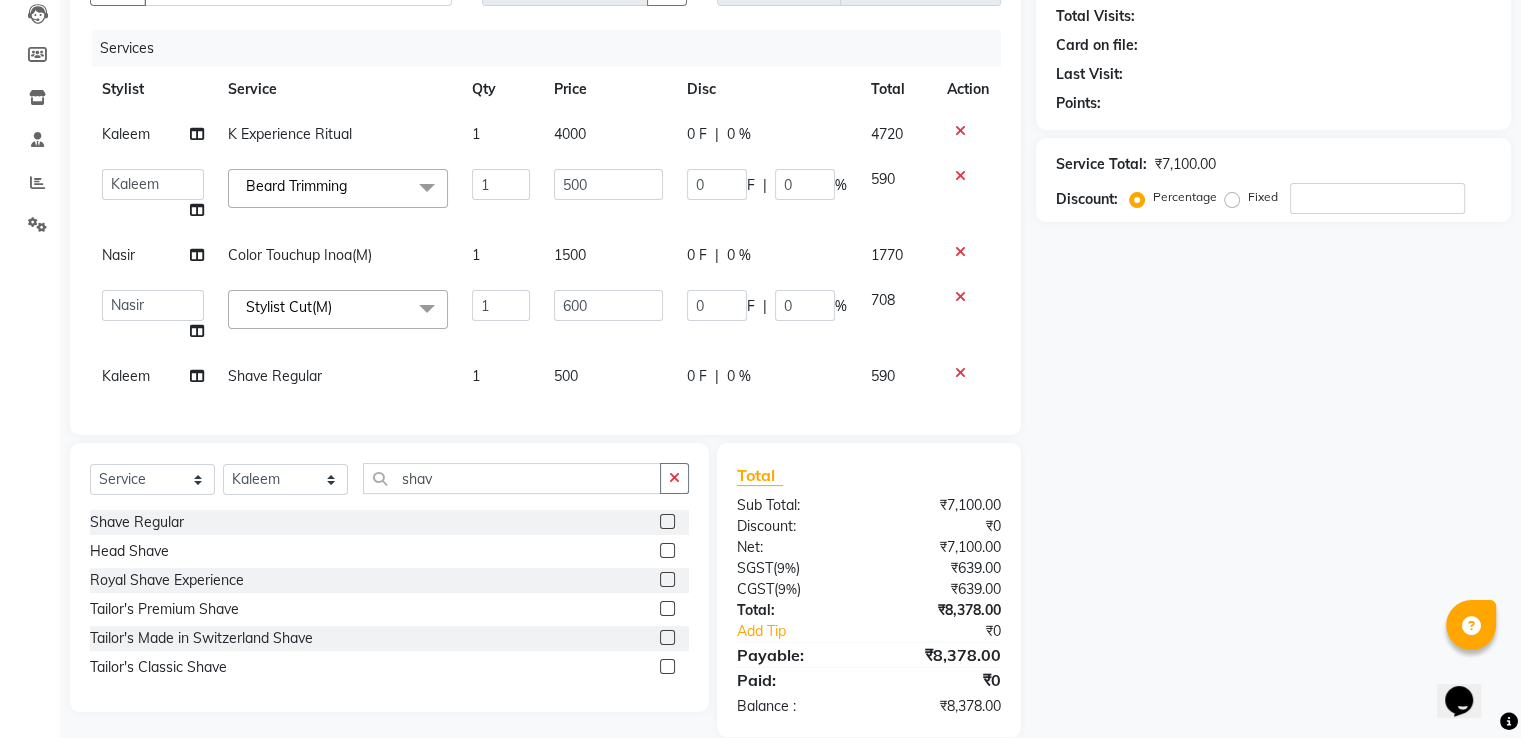 select on "86408" 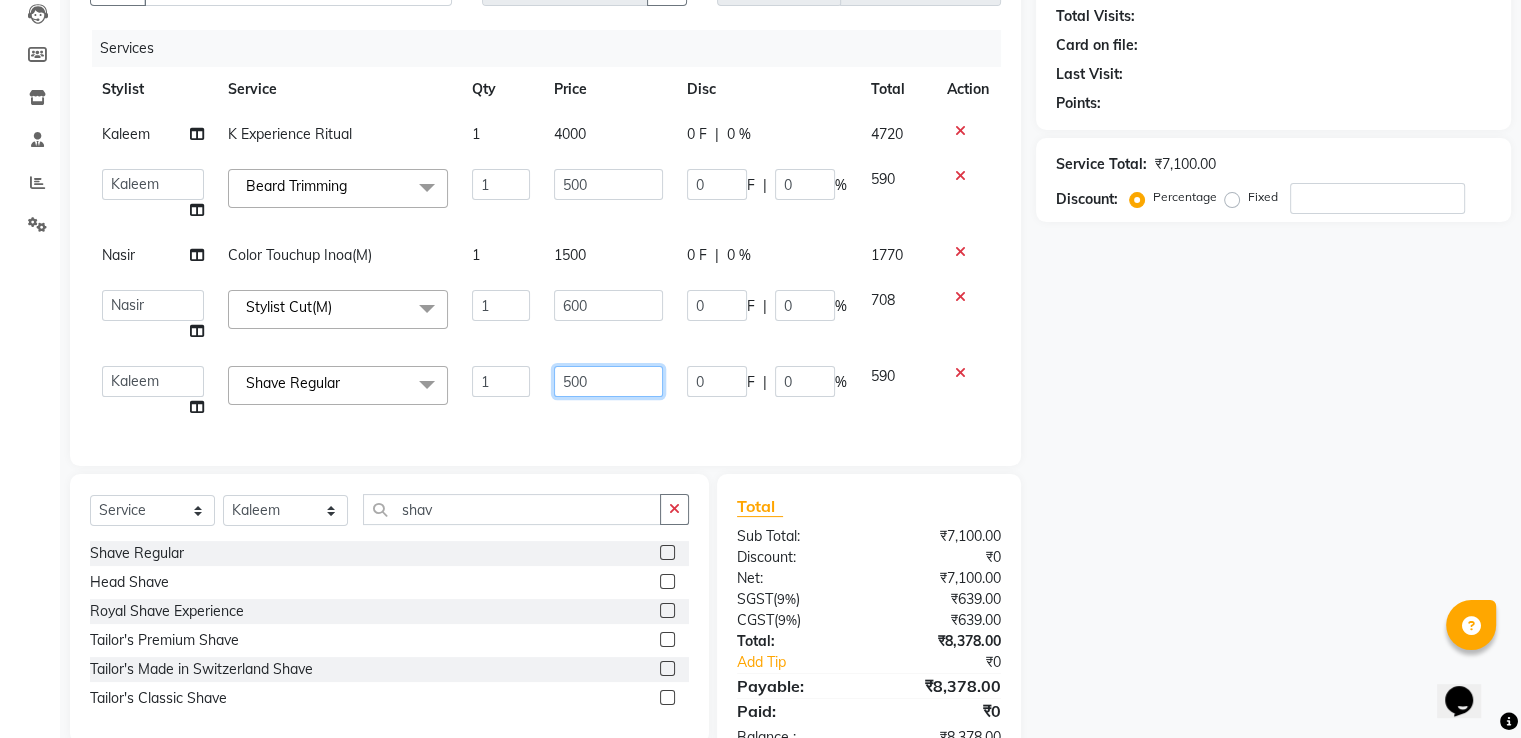 drag, startPoint x: 596, startPoint y: 377, endPoint x: 467, endPoint y: 392, distance: 129.86917 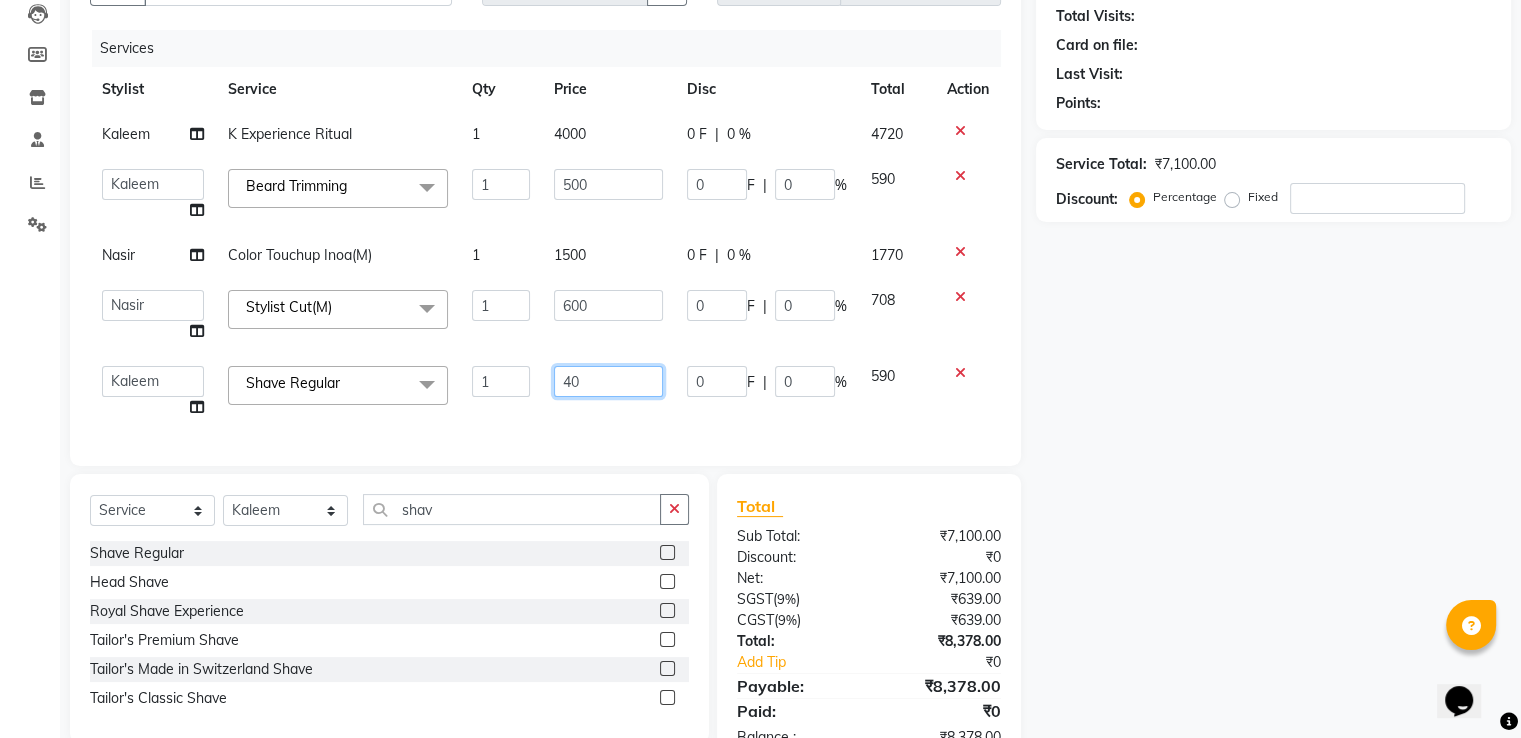type on "400" 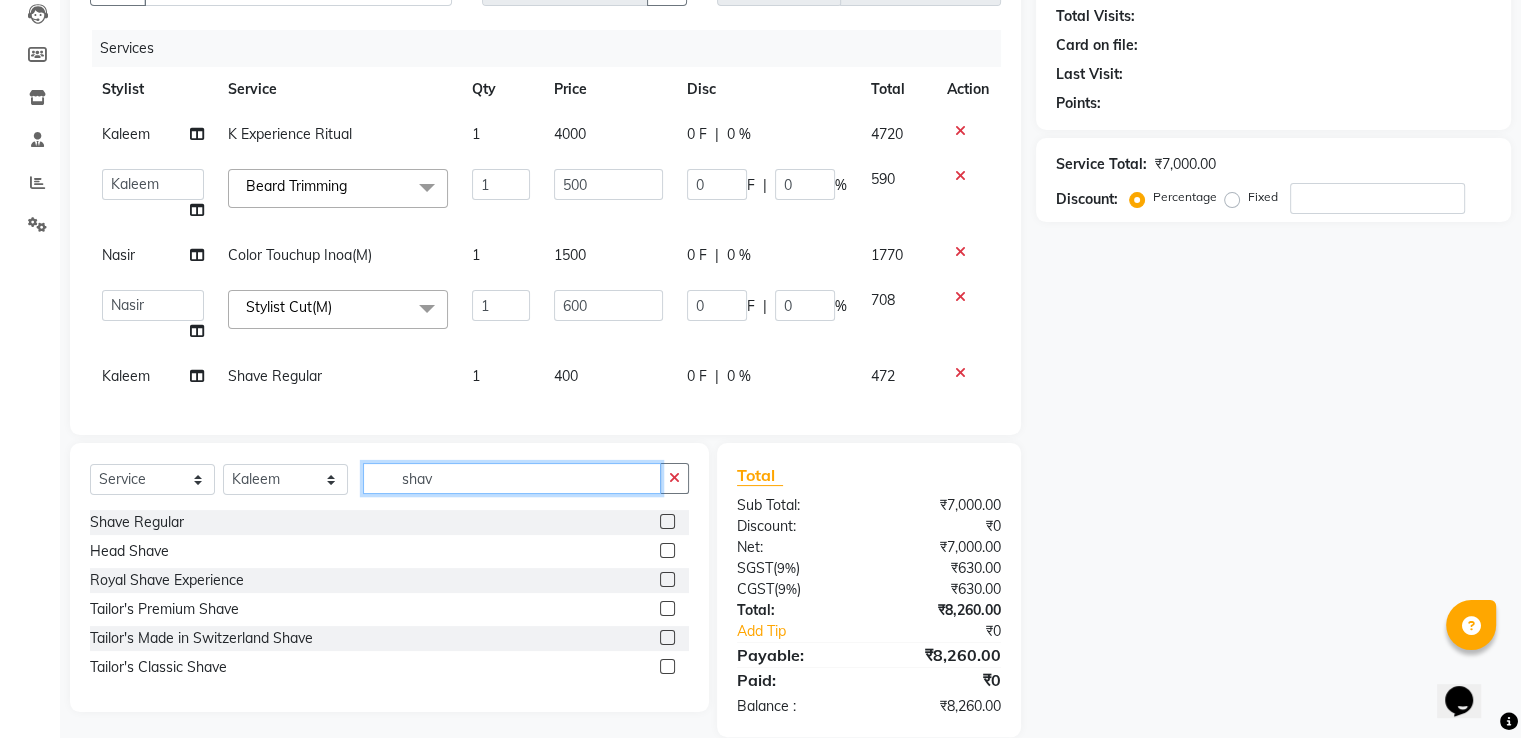 drag, startPoint x: 464, startPoint y: 522, endPoint x: 78, endPoint y: 551, distance: 387.08786 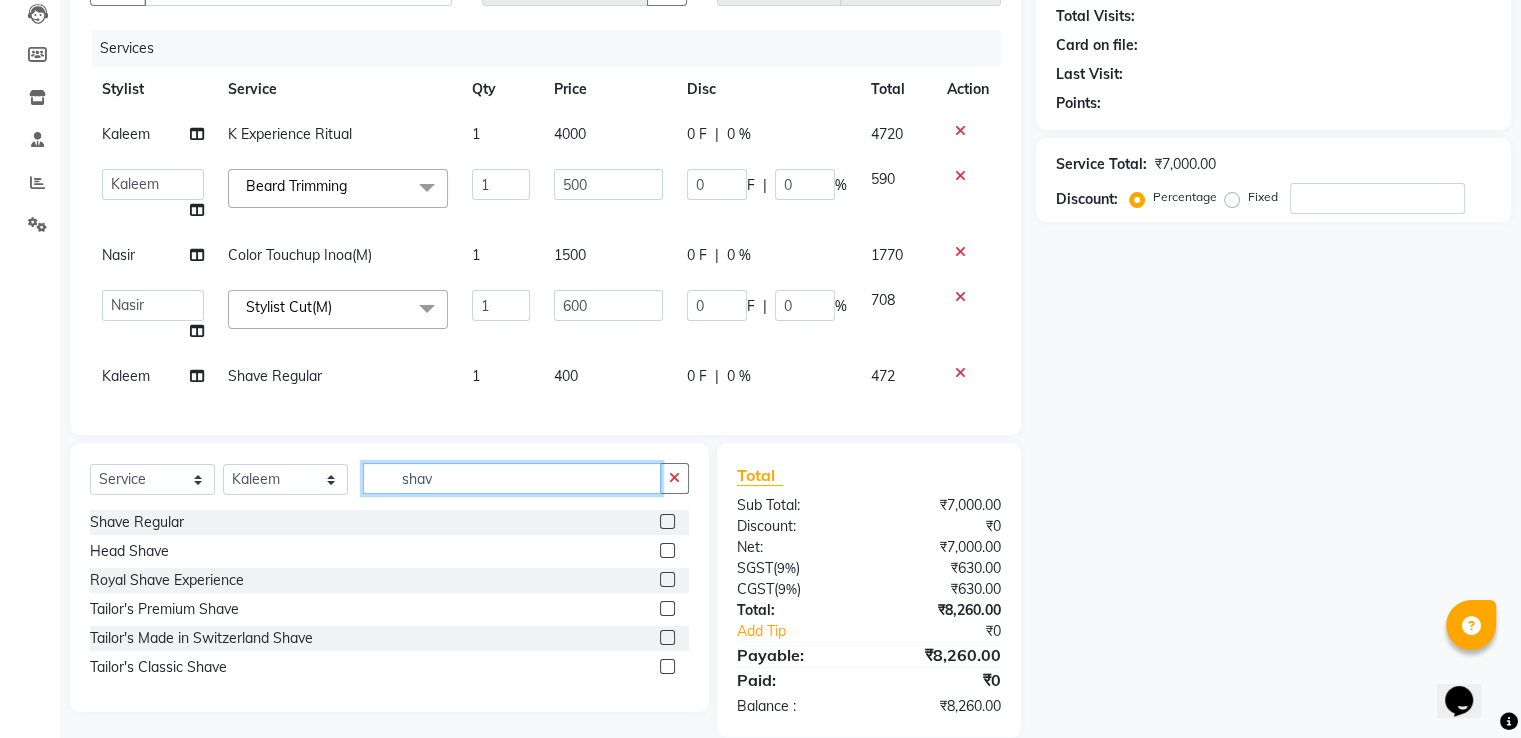 click on "Select  Service  Product  Membership  Package Voucher Prepaid Gift Card  Select Stylist A2R_Master Aamir Ajay_Pedicurist Ashima Ayesha Bilal Dinesh_pdct Kaleem Karni Lovely Lucky_pdct Manager Muskan Nasir Rajeev Ruby Salman Shahjad Shubham Suraj_pedi shav Shave Regular  Head Shave  Royal Shave Experience  Tailor's Premium Shave  Tailor's Made in Switzerland Shave  Tailor's Classic Shave" 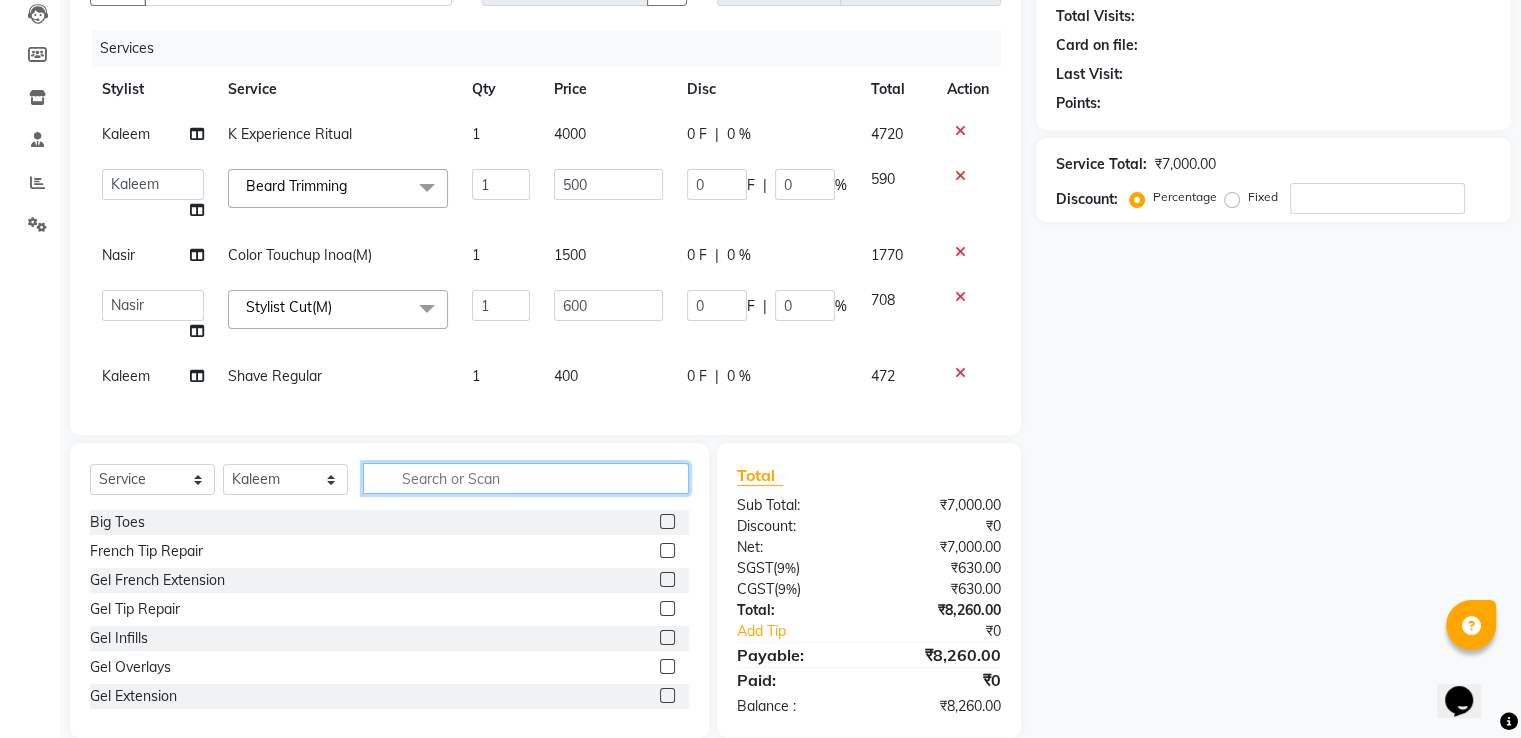 type 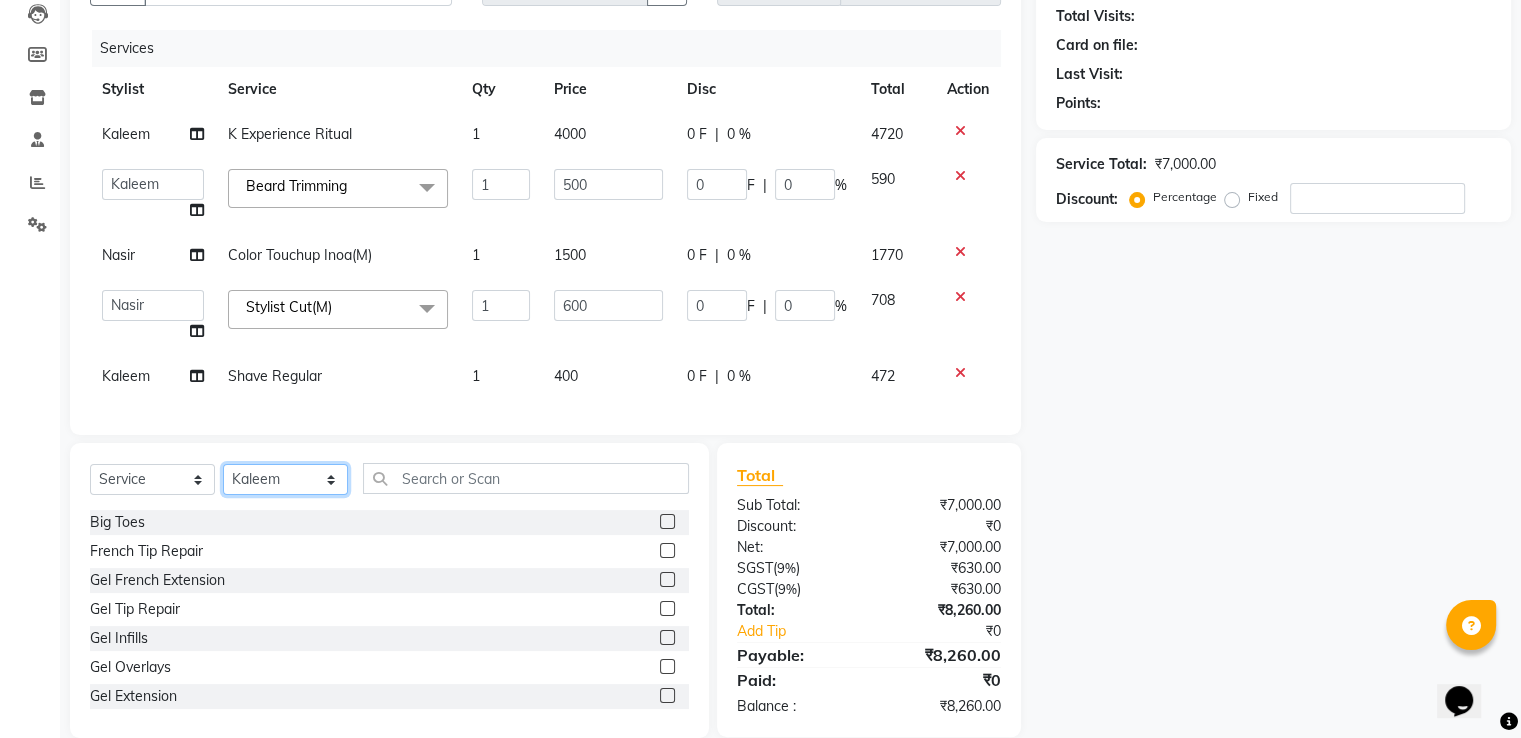 click on "Select Stylist A2R_Master Aamir Ajay_Pedicurist Ashima Ayesha Bilal Dinesh_pdct Kaleem Karni Lovely Lucky_pdct Manager Muskan Nasir Rajeev Ruby Salman Shahjad Shubham Suraj_pedi" 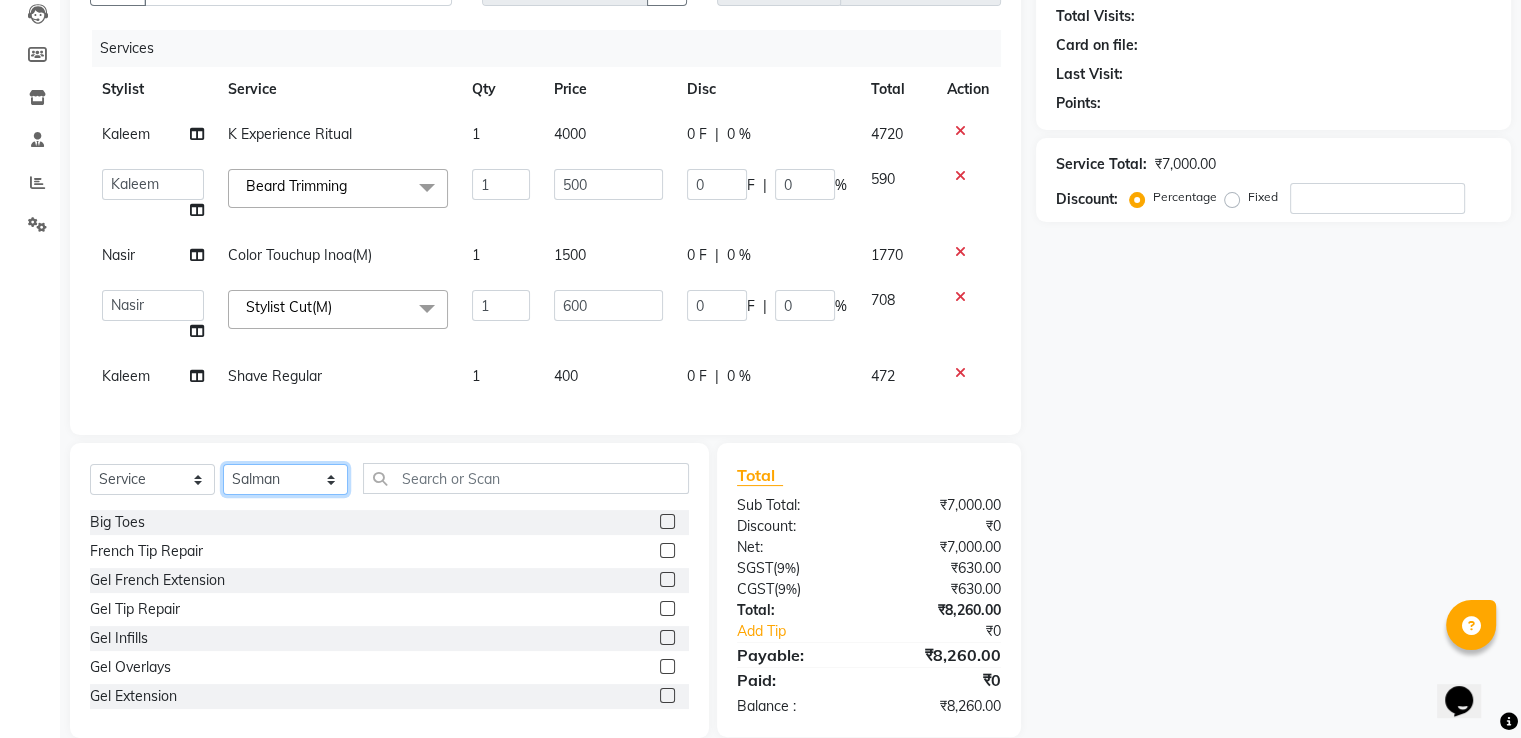 click on "Select Stylist A2R_Master Aamir Ajay_Pedicurist Ashima Ayesha Bilal Dinesh_pdct Kaleem Karni Lovely Lucky_pdct Manager Muskan Nasir Rajeev Ruby Salman Shahjad Shubham Suraj_pedi" 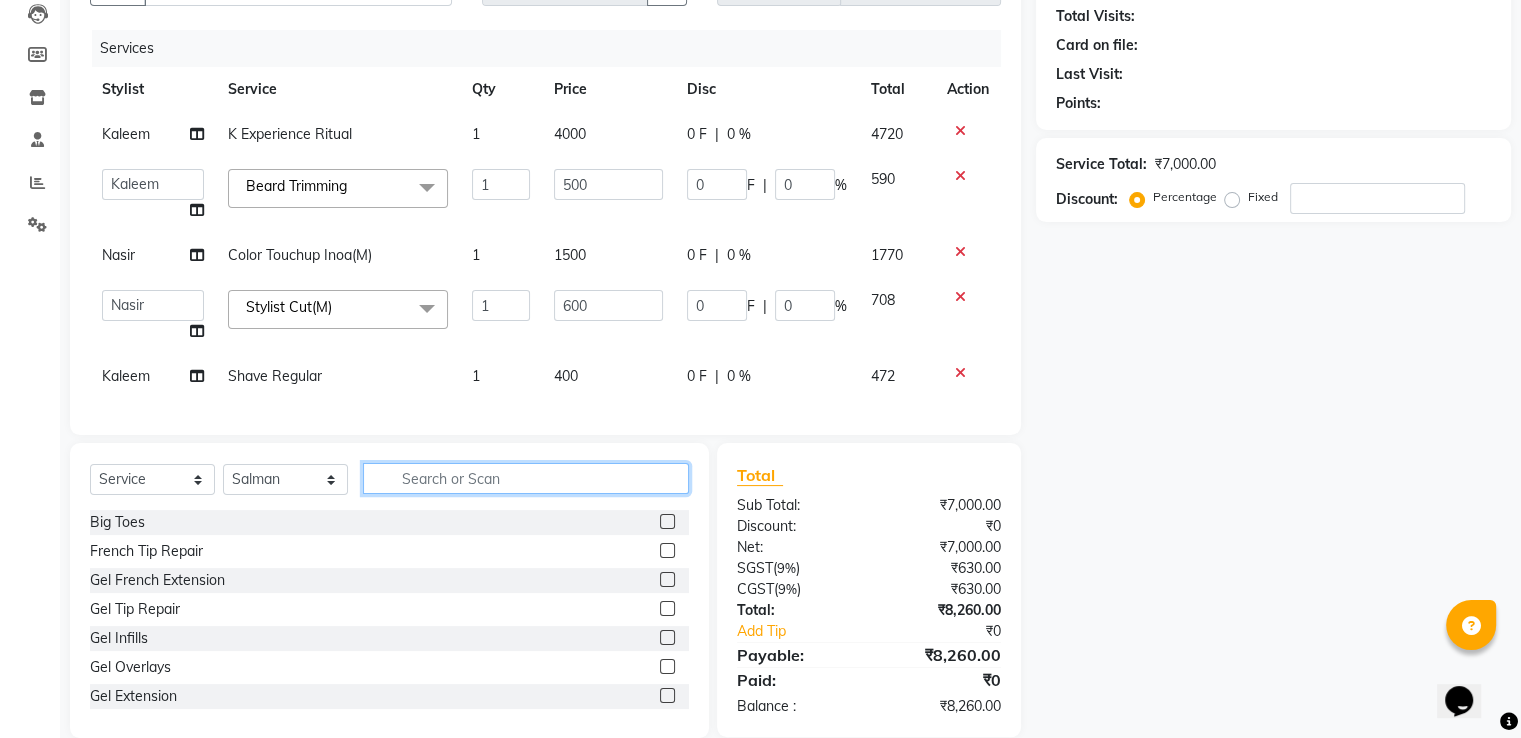 click 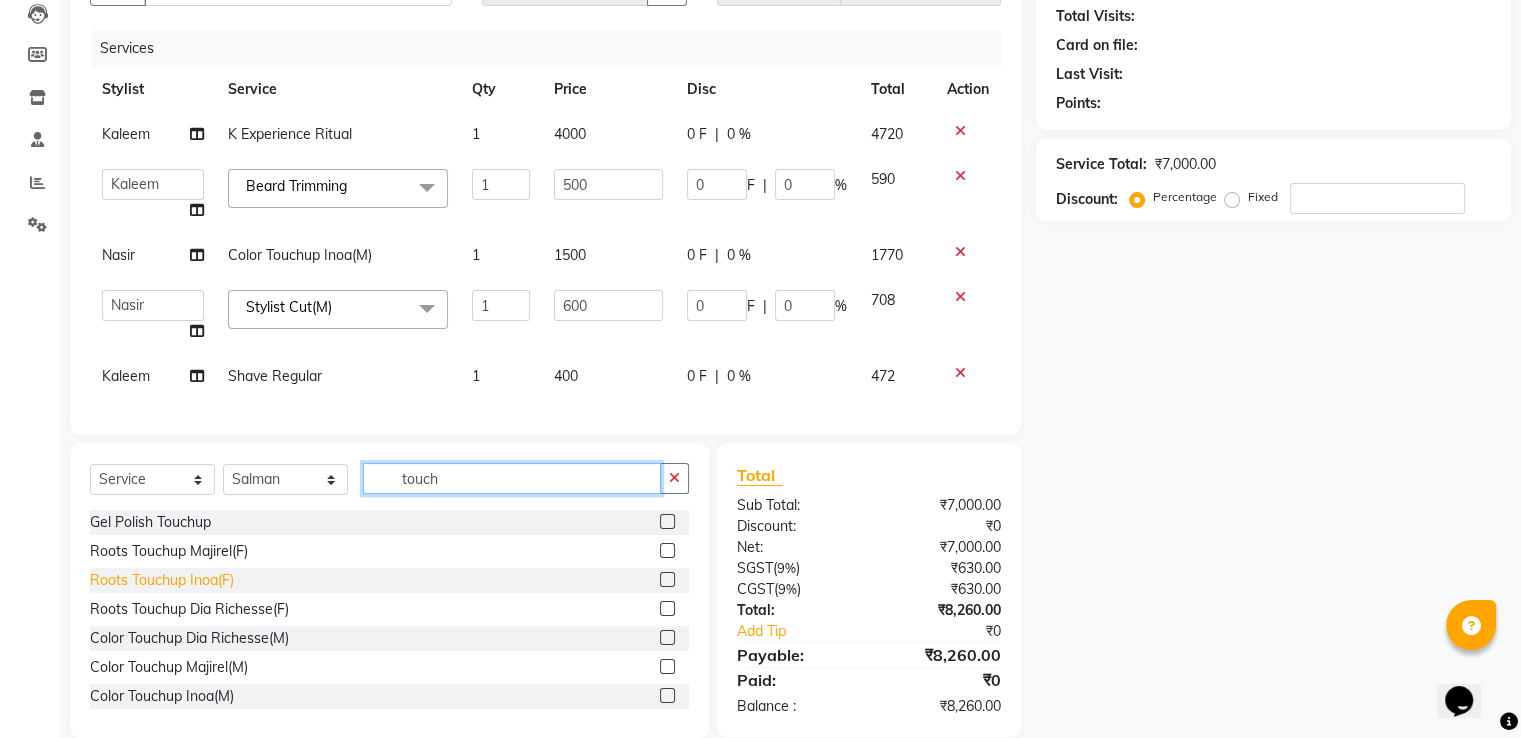 type on "touch" 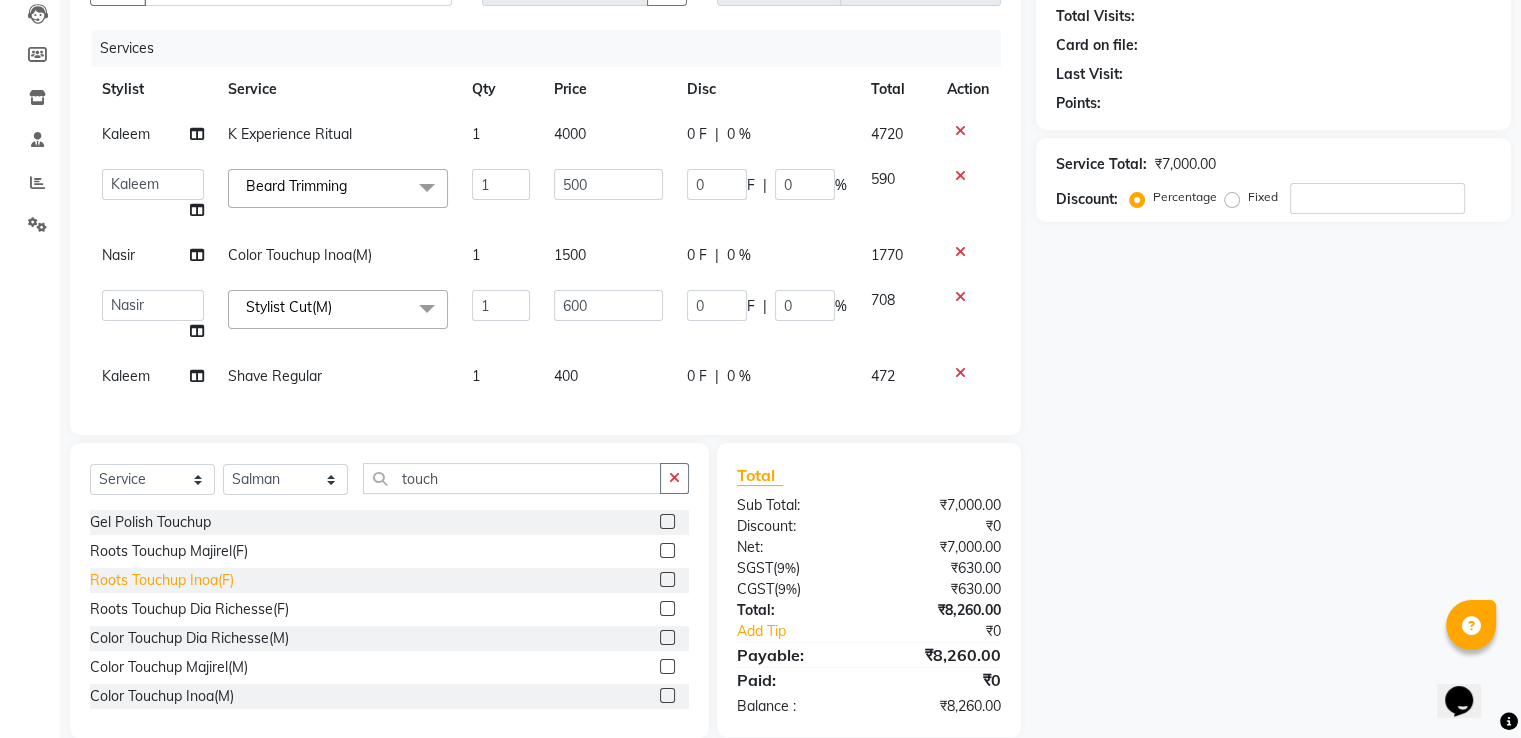 click on "Roots Touchup Inoa(F)" 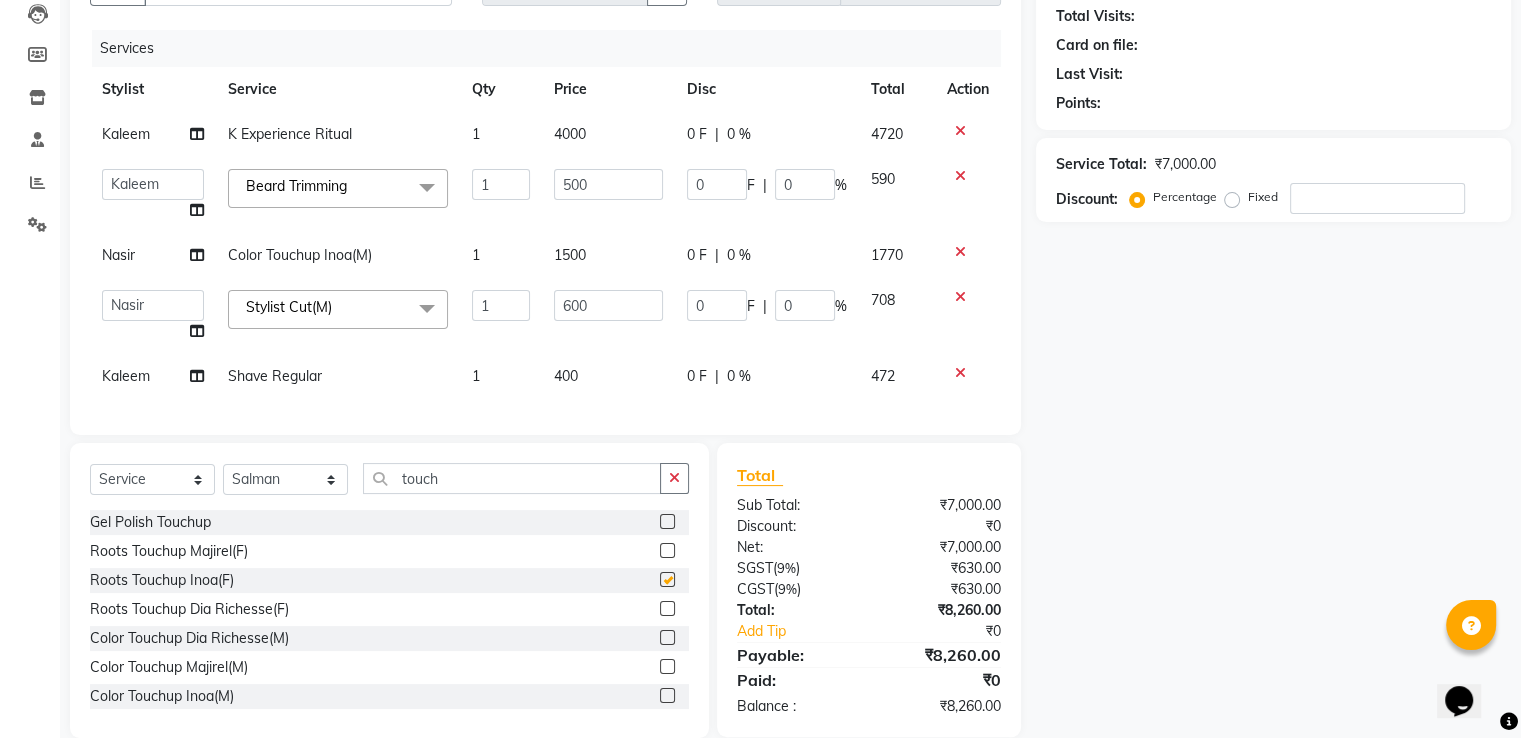 checkbox on "false" 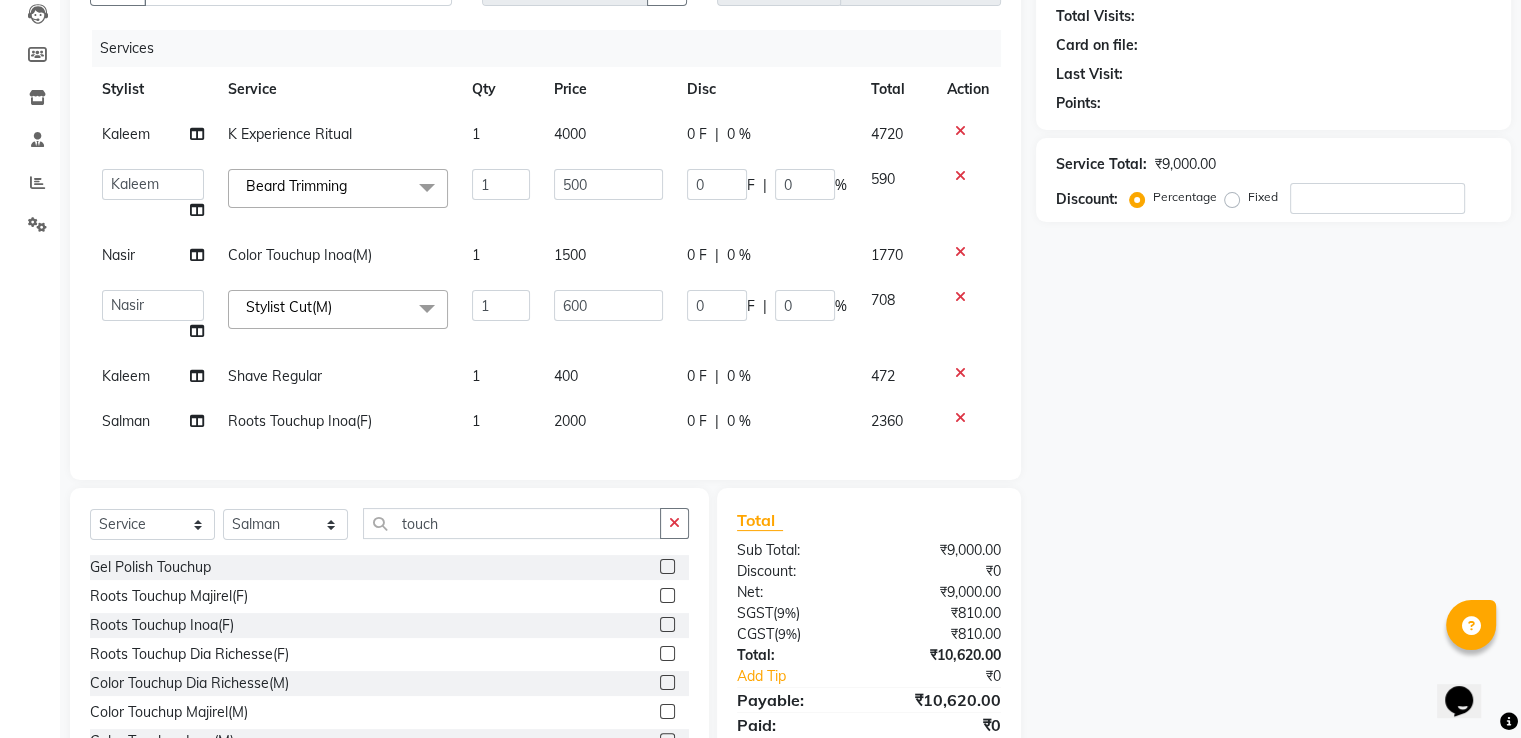 click on "2000" 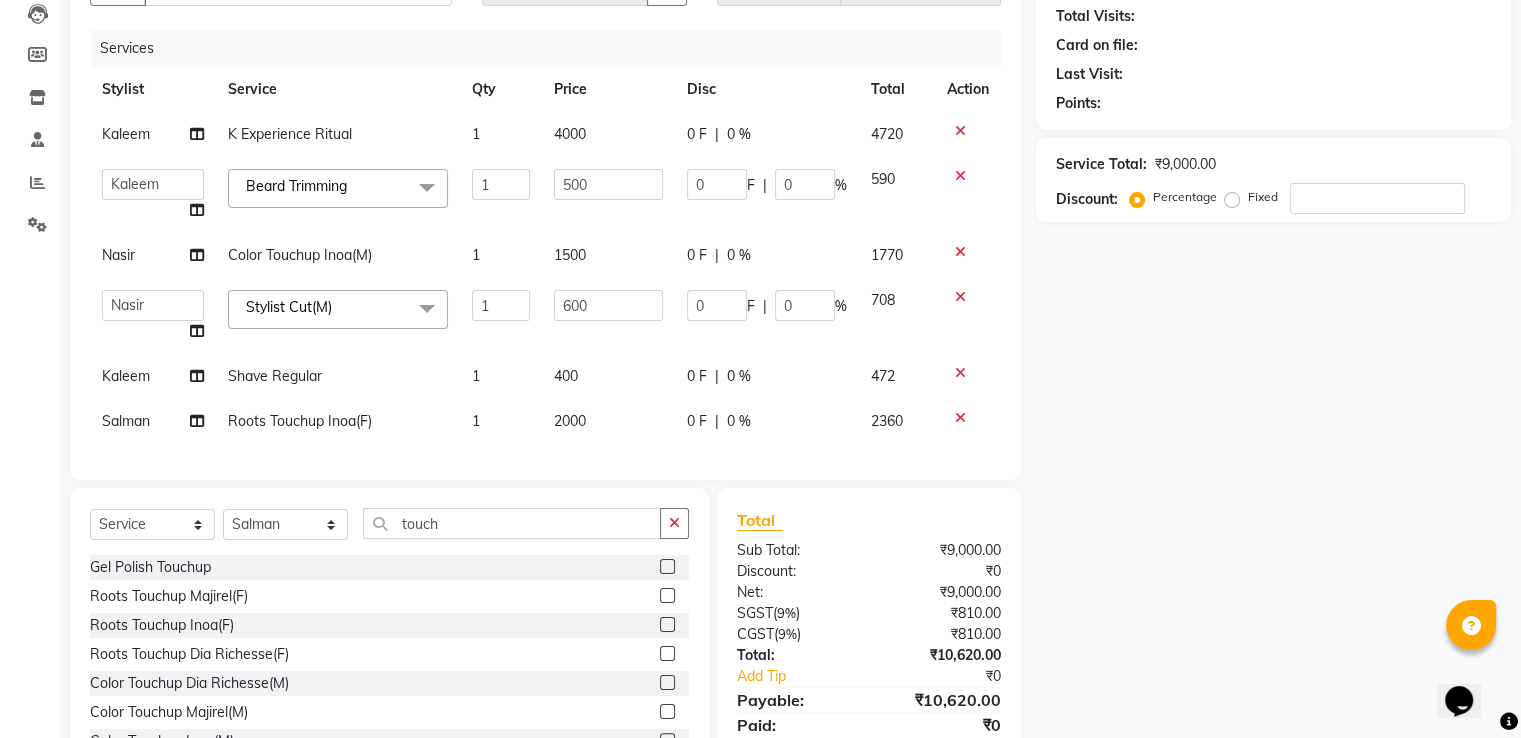 select on "45658" 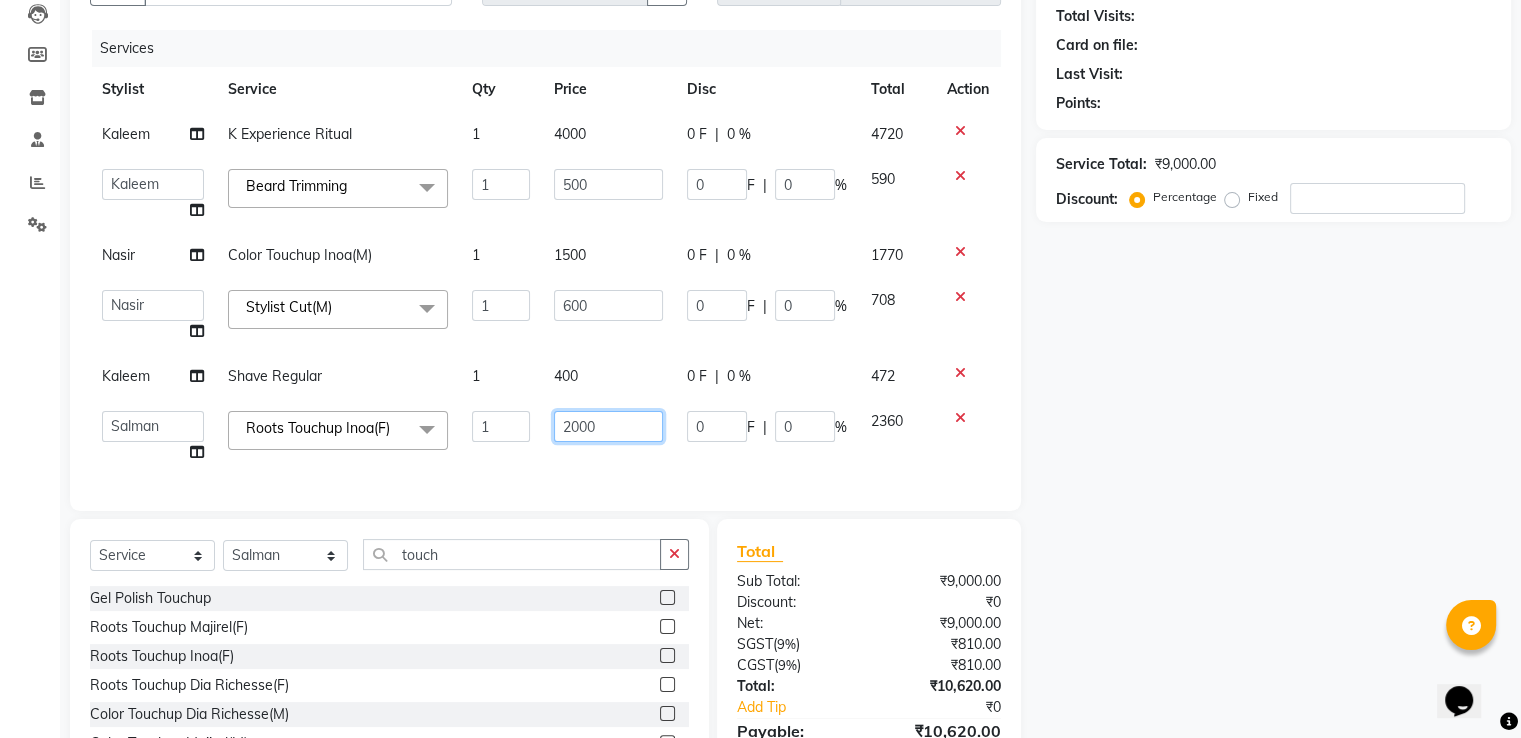 click on "2000" 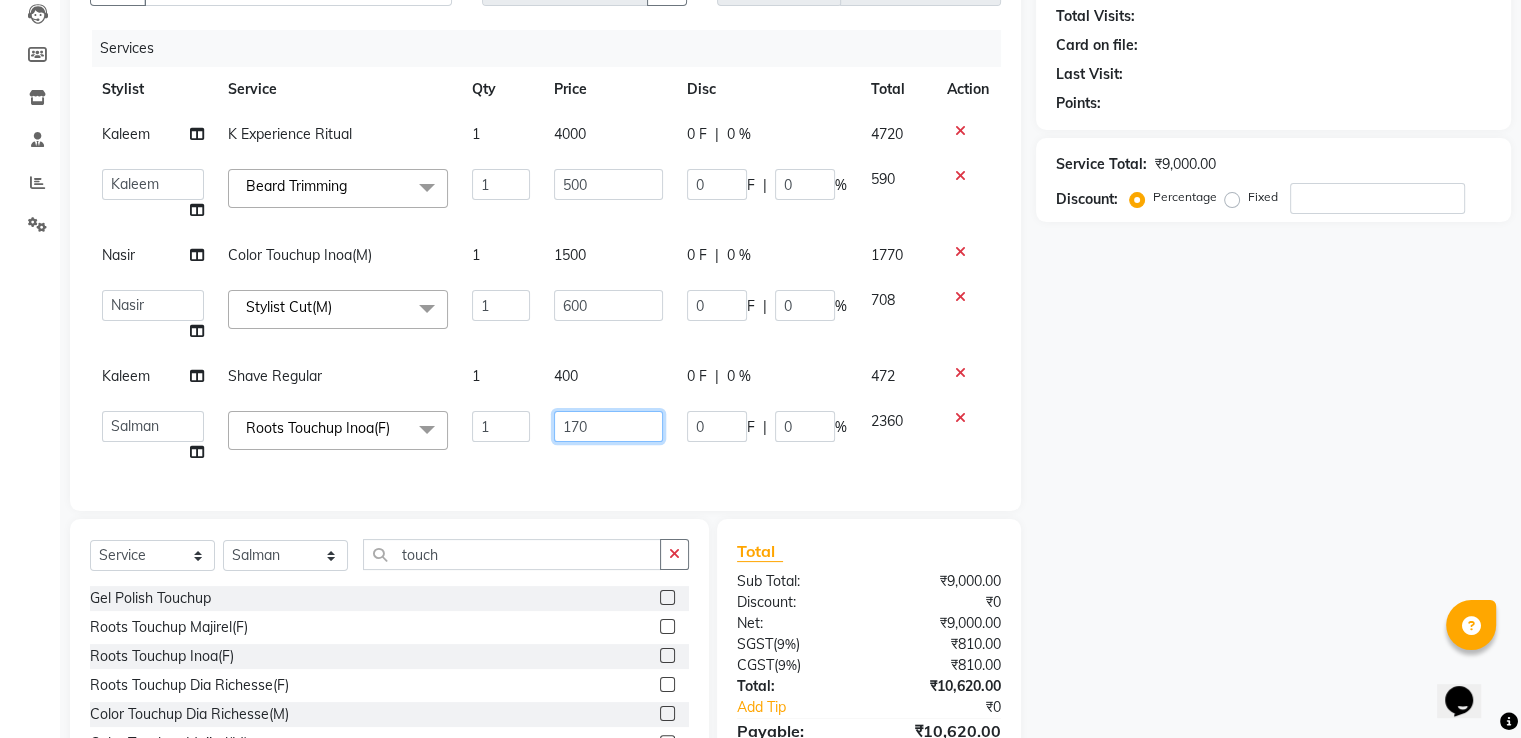 type on "1700" 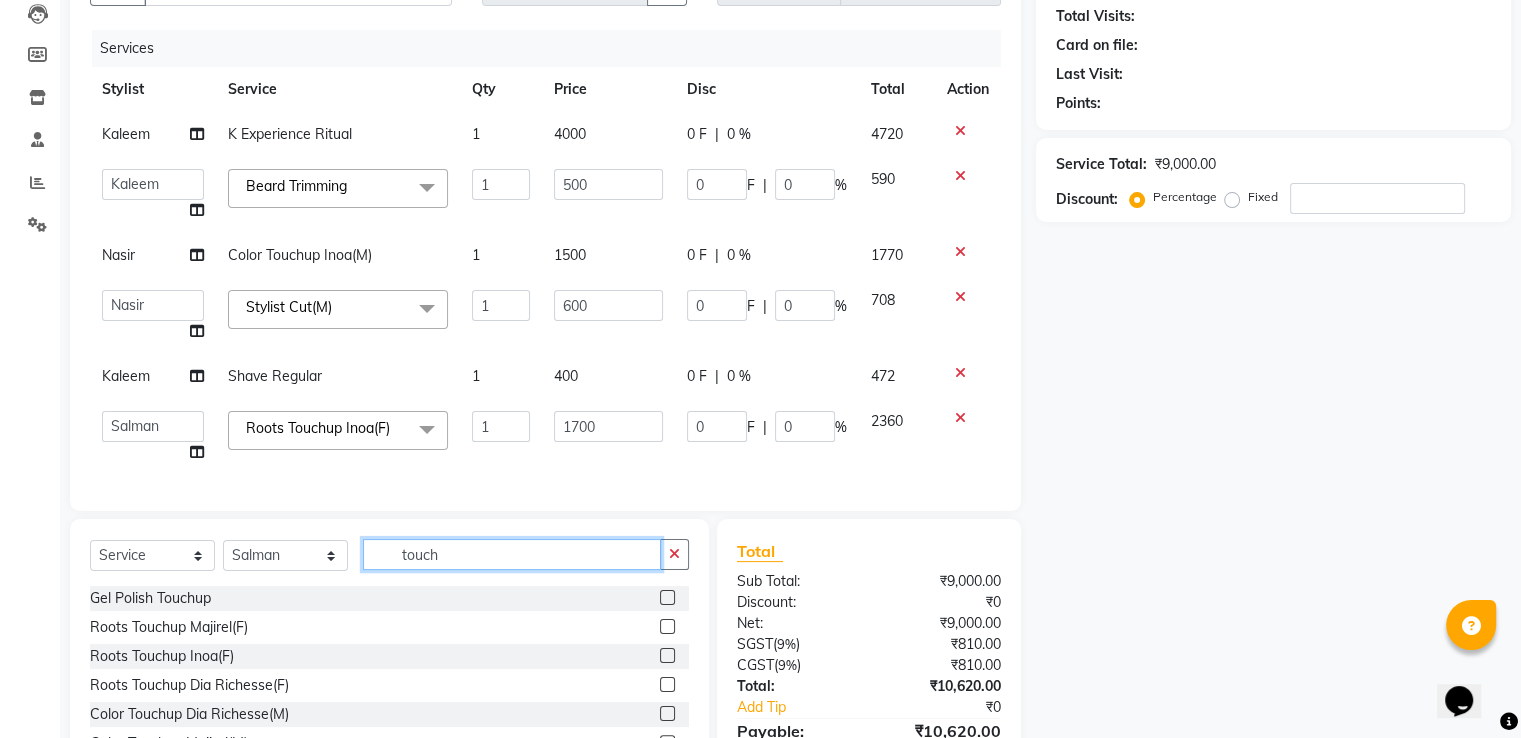 click on "Select  Service  Product  Membership  Package Voucher Prepaid Gift Card  Select Stylist A2R_Master Aamir Ajay_Pedicurist Ashima Ayesha Bilal Dinesh_pdct Kaleem Karni Lovely Lucky_pdct Manager Muskan Nasir Rajeev Ruby Salman Shahjad Shubham Suraj_pedi touch Gel Polish Touchup                                    Roots Touchup Majirel(F)  Roots Touchup Inoa(F)  Roots Touchup Dia Richesse(F)  Color Touchup Dia Richesse(M)  Color Touchup Majirel(M)  Color Touchup Inoa(M)  Artistic Director Inoa Roots Touchup  Artistic Director Majirel Roots Touchup  Roots Touchup Sr.Stylist(F)  Director Inoa Roots Touchup  Director Inoa Roots Touchup  Top Stylist Inoa Roots Touchup  Top Stylist Majirel Roots Touchup  Aveda Roots Touchup(F)  Aveda Roots Touchup(M)" 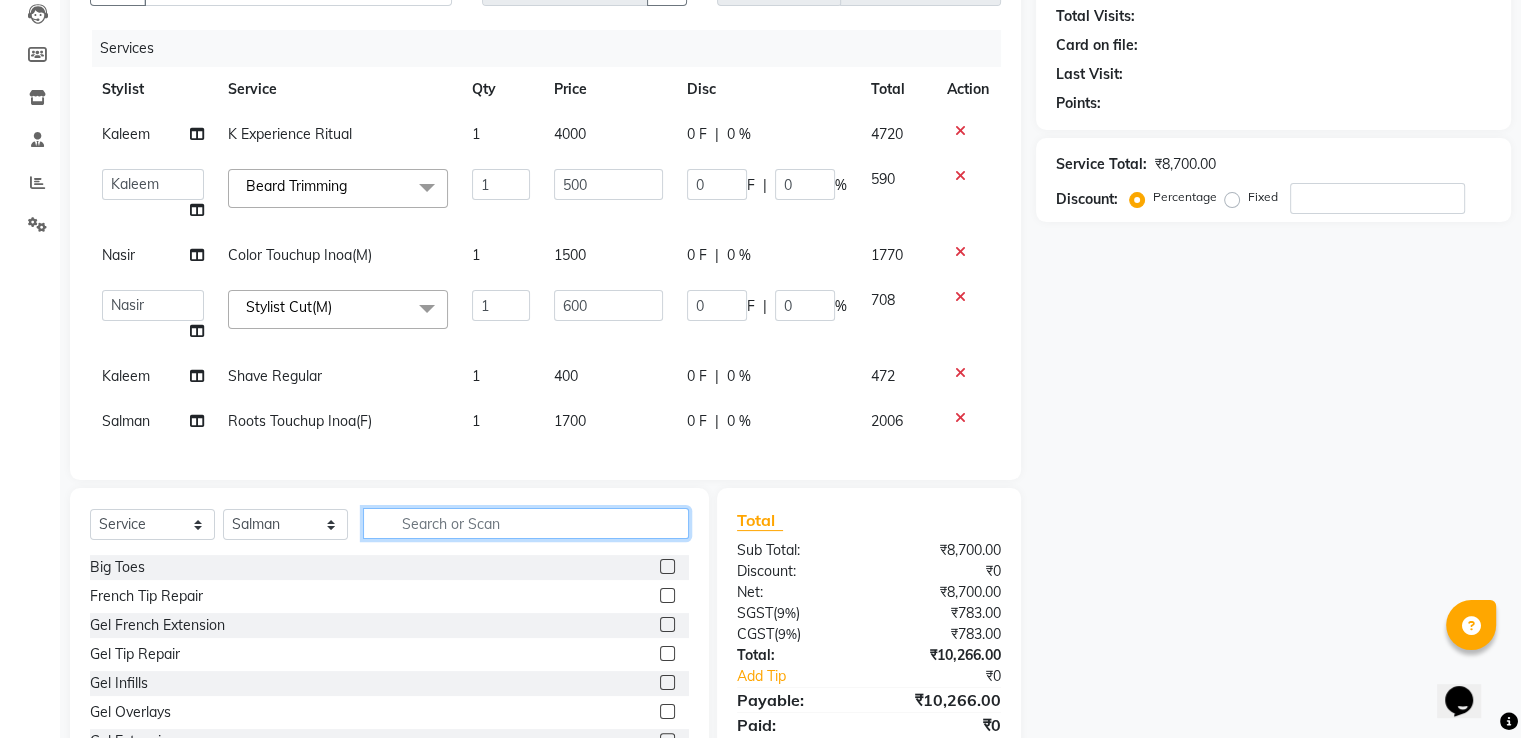 type 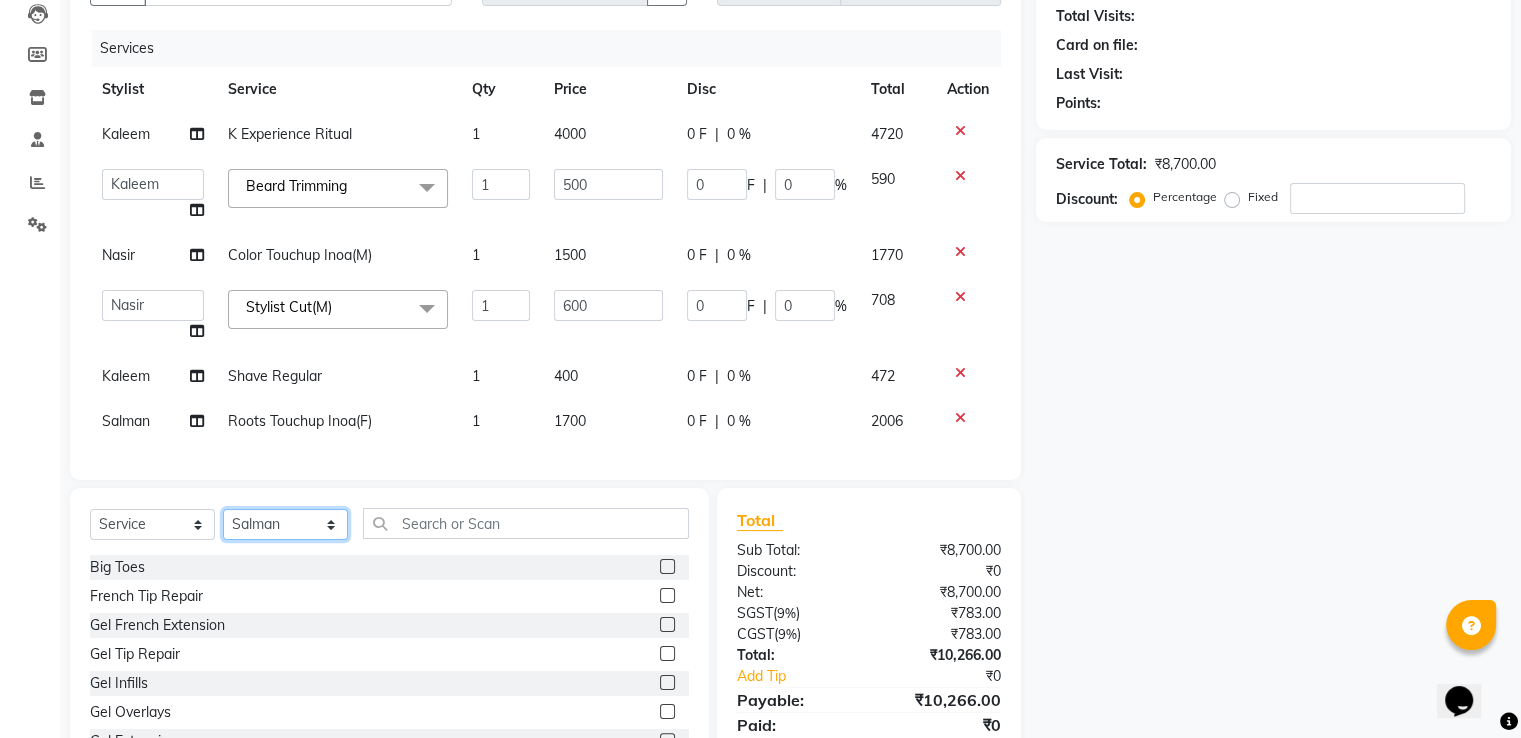 click on "Select Stylist A2R_Master Aamir Ajay_Pedicurist Ashima Ayesha Bilal Dinesh_pdct Kaleem Karni Lovely Lucky_pdct Manager Muskan Nasir Rajeev Ruby Salman Shahjad Shubham Suraj_pedi" 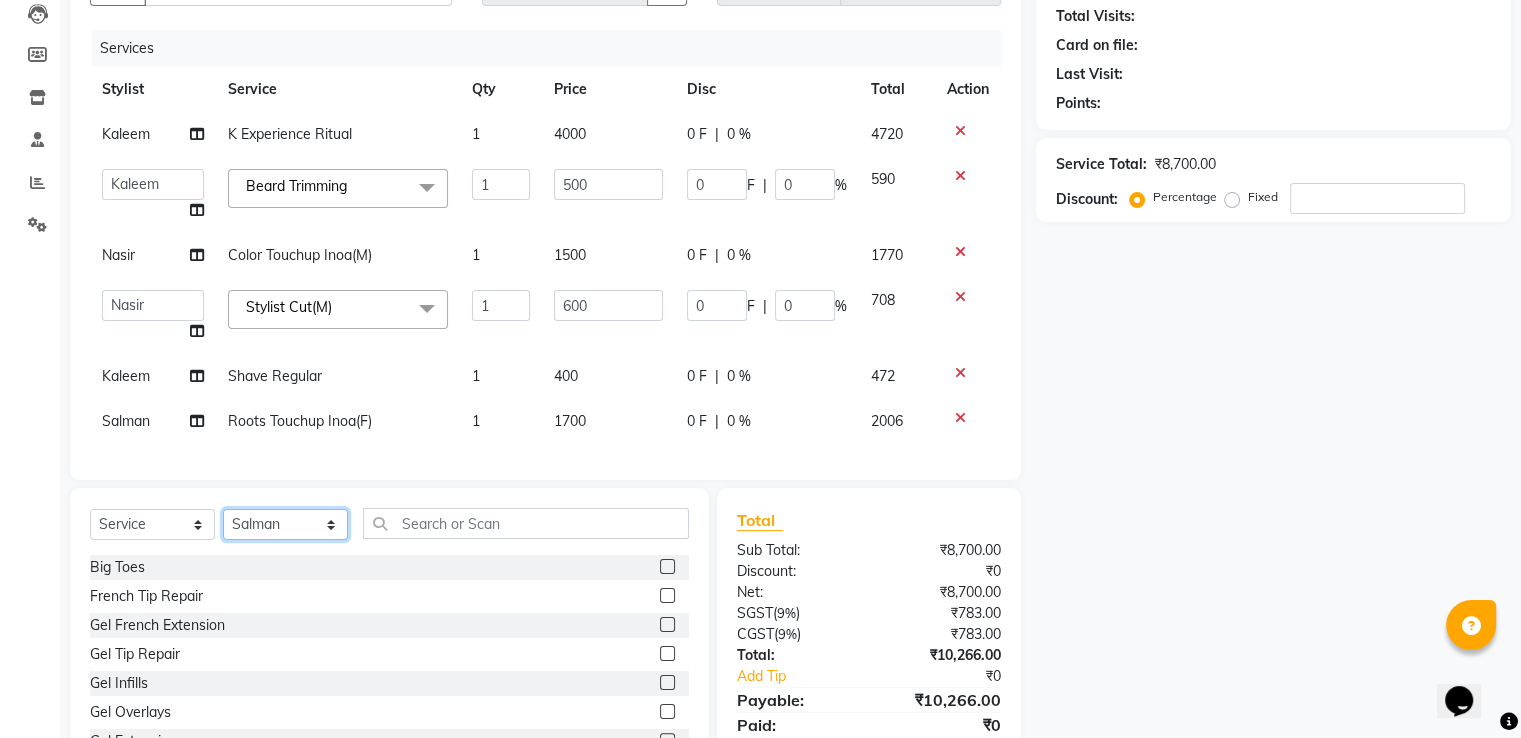 select on "47803" 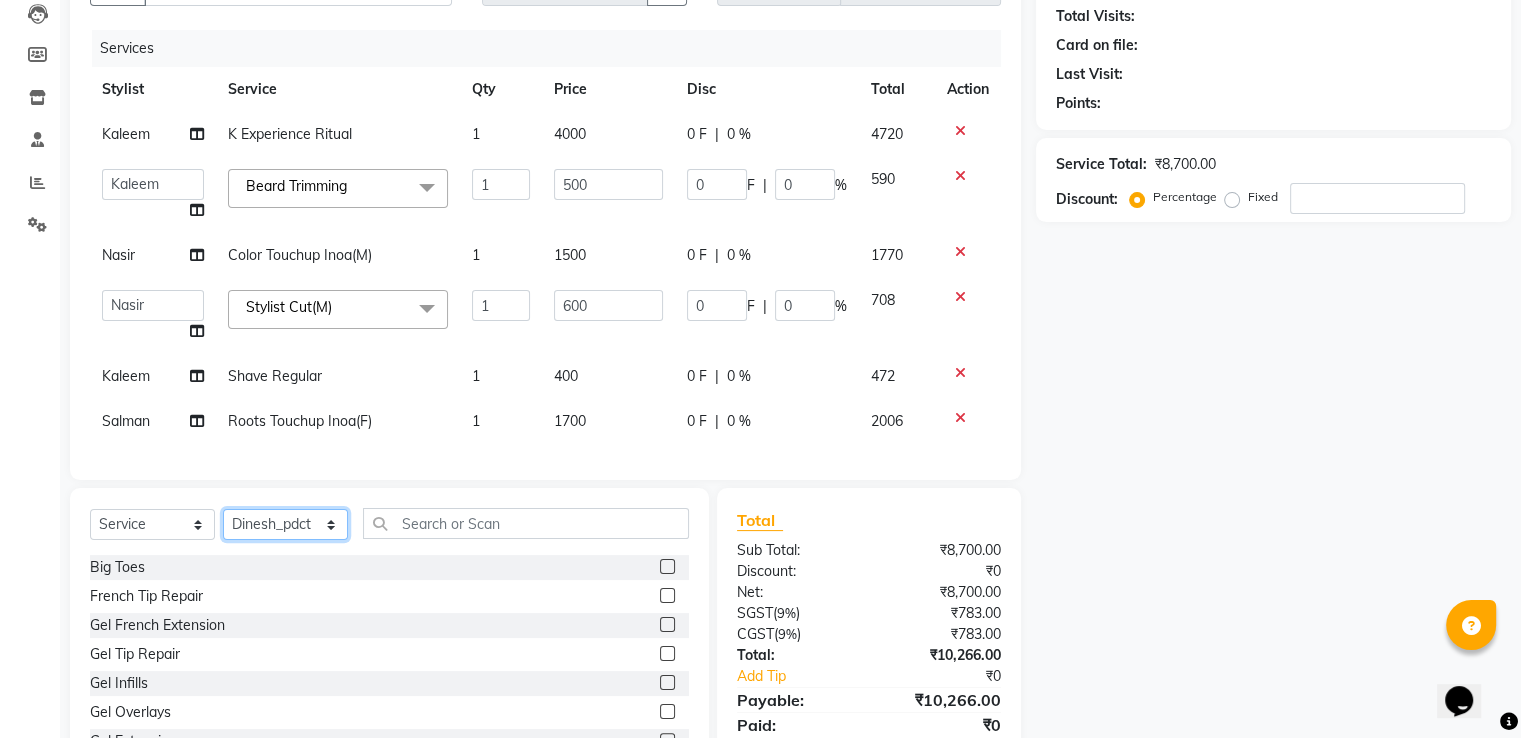 click on "Select Stylist A2R_Master Aamir Ajay_Pedicurist Ashima Ayesha Bilal Dinesh_pdct Kaleem Karni Lovely Lucky_pdct Manager Muskan Nasir Rajeev Ruby Salman Shahjad Shubham Suraj_pedi" 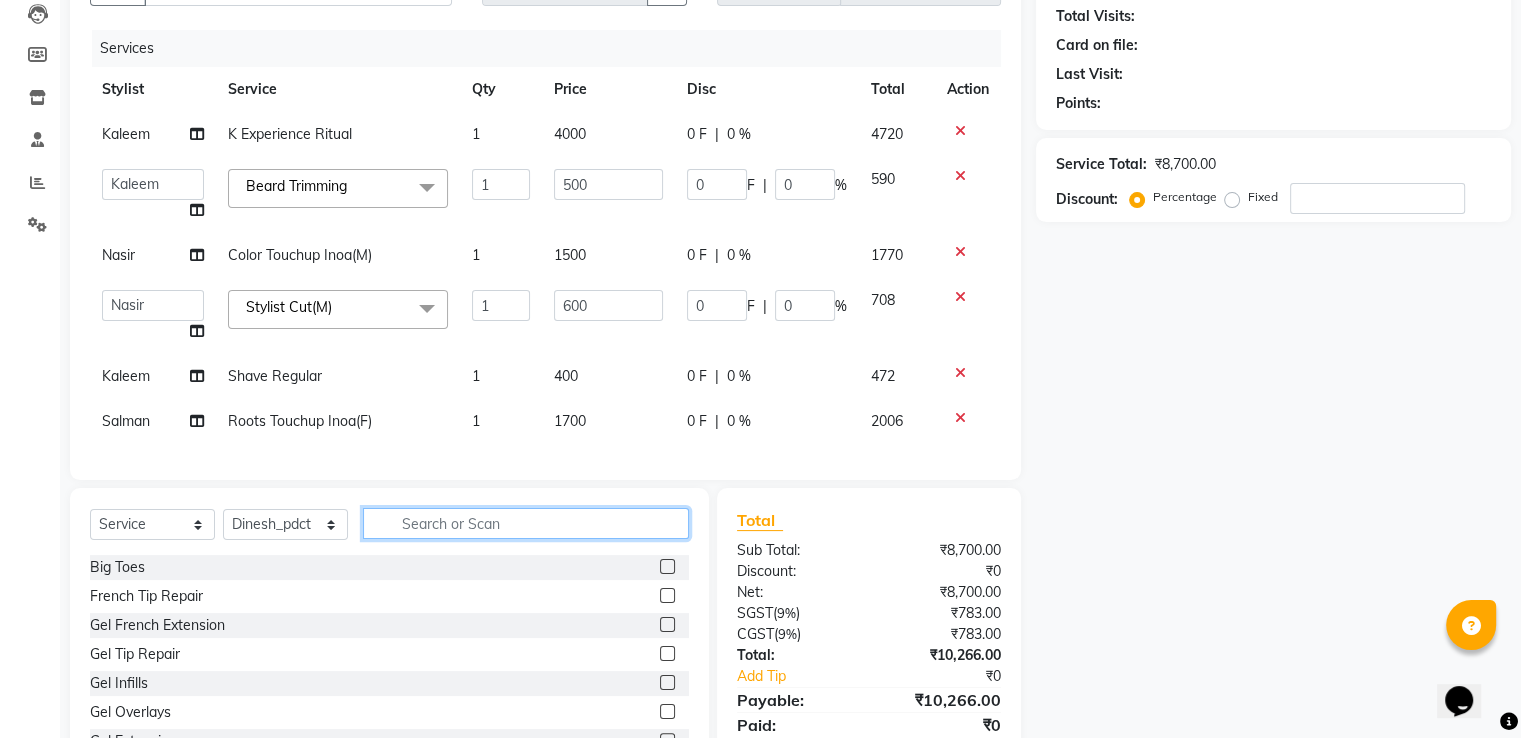 click 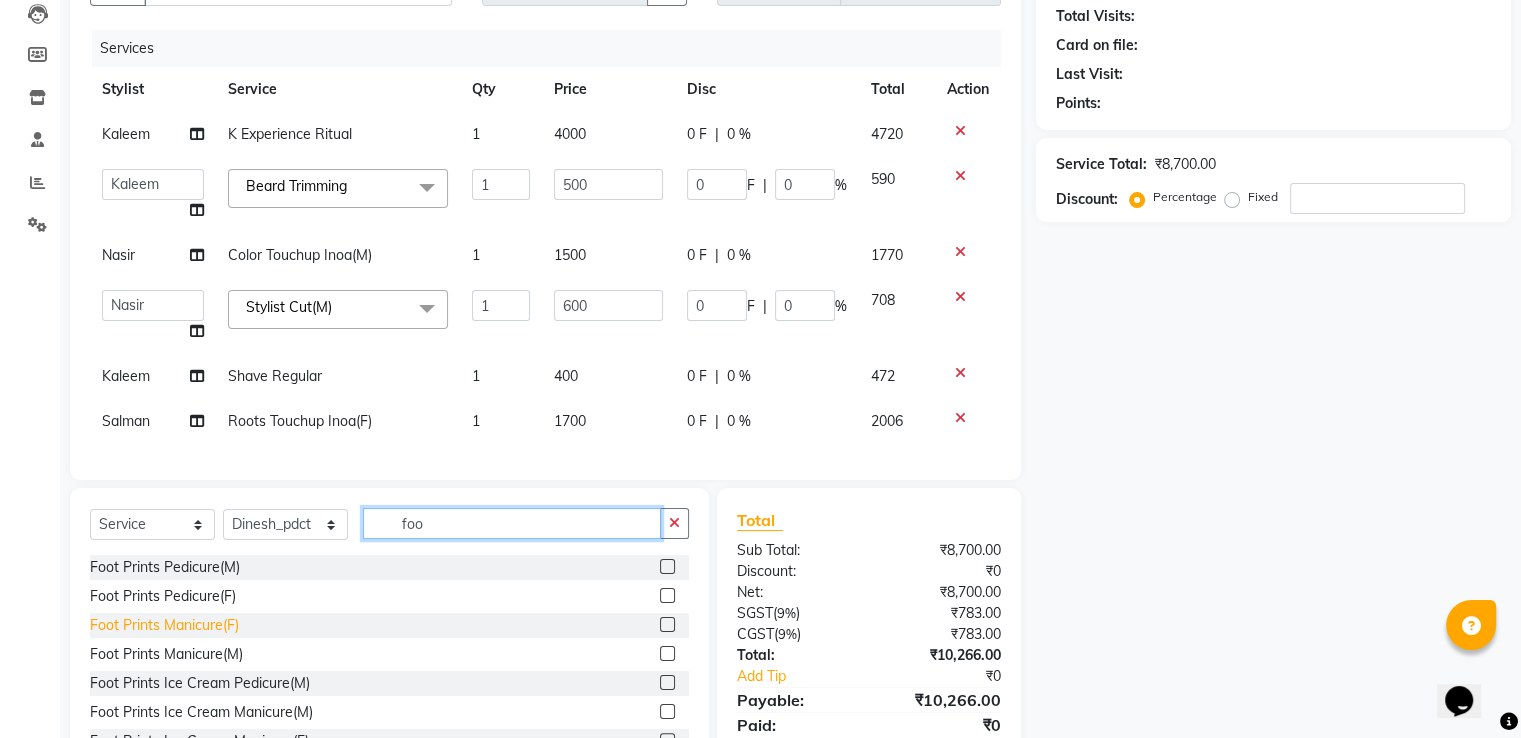 type on "foo" 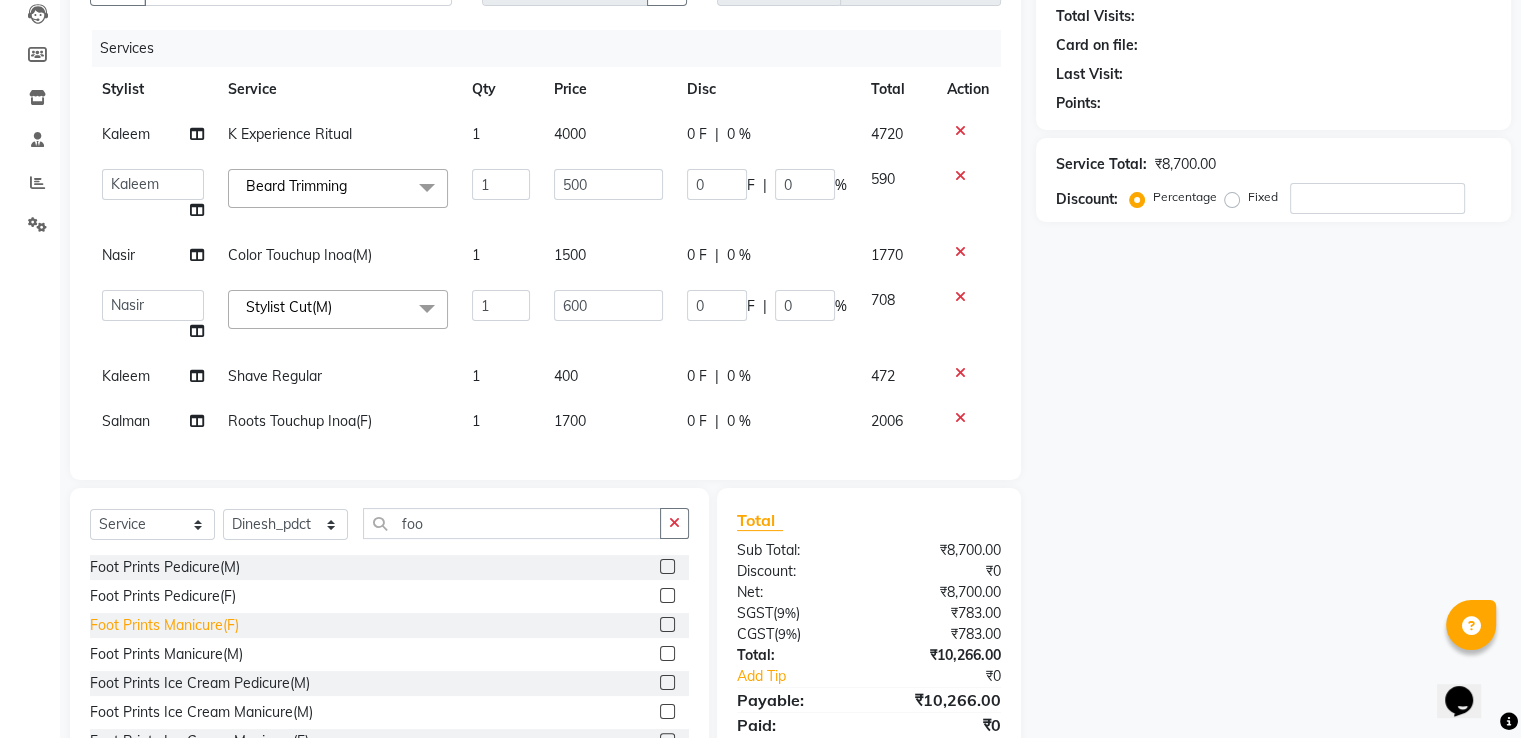 click on "Foot Prints Manicure(F)" 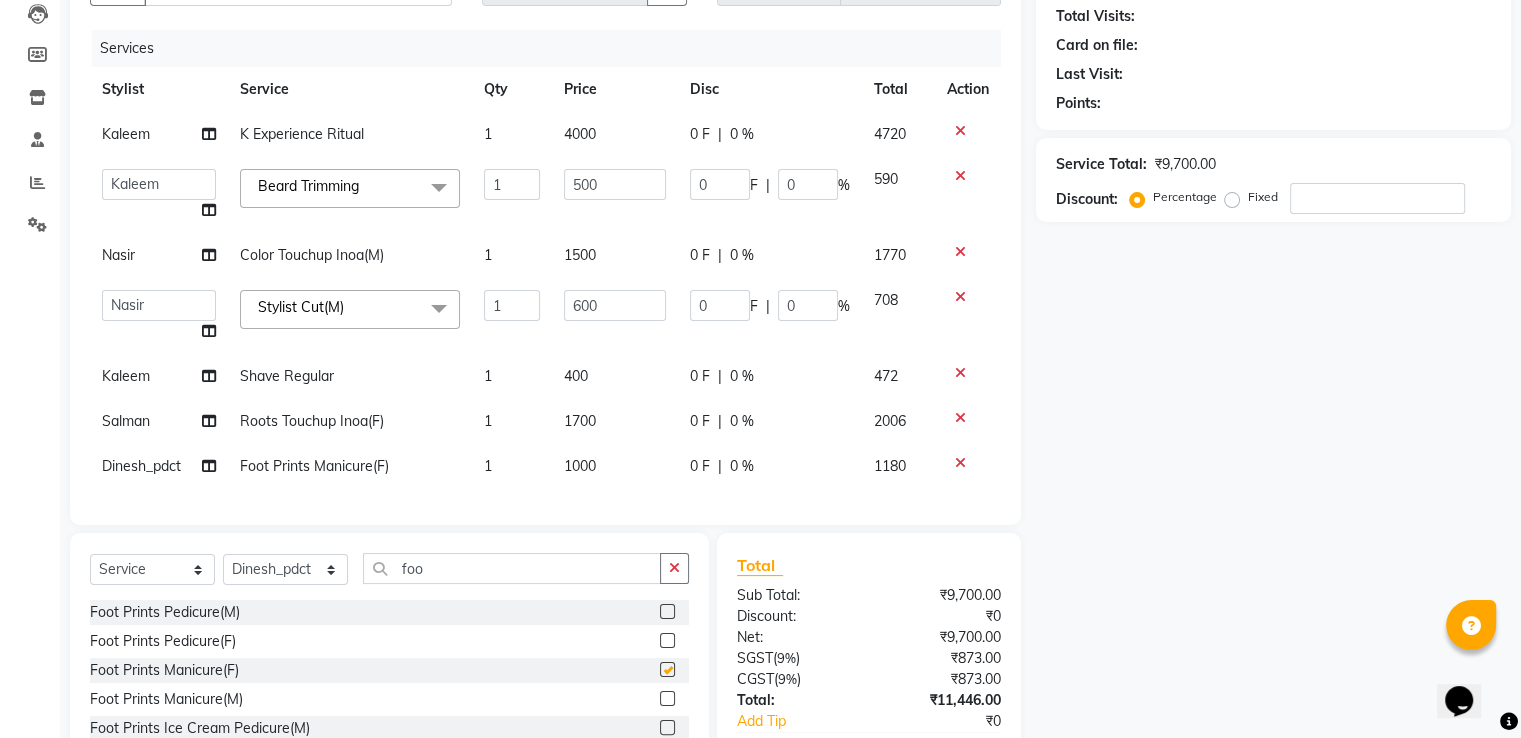 checkbox on "false" 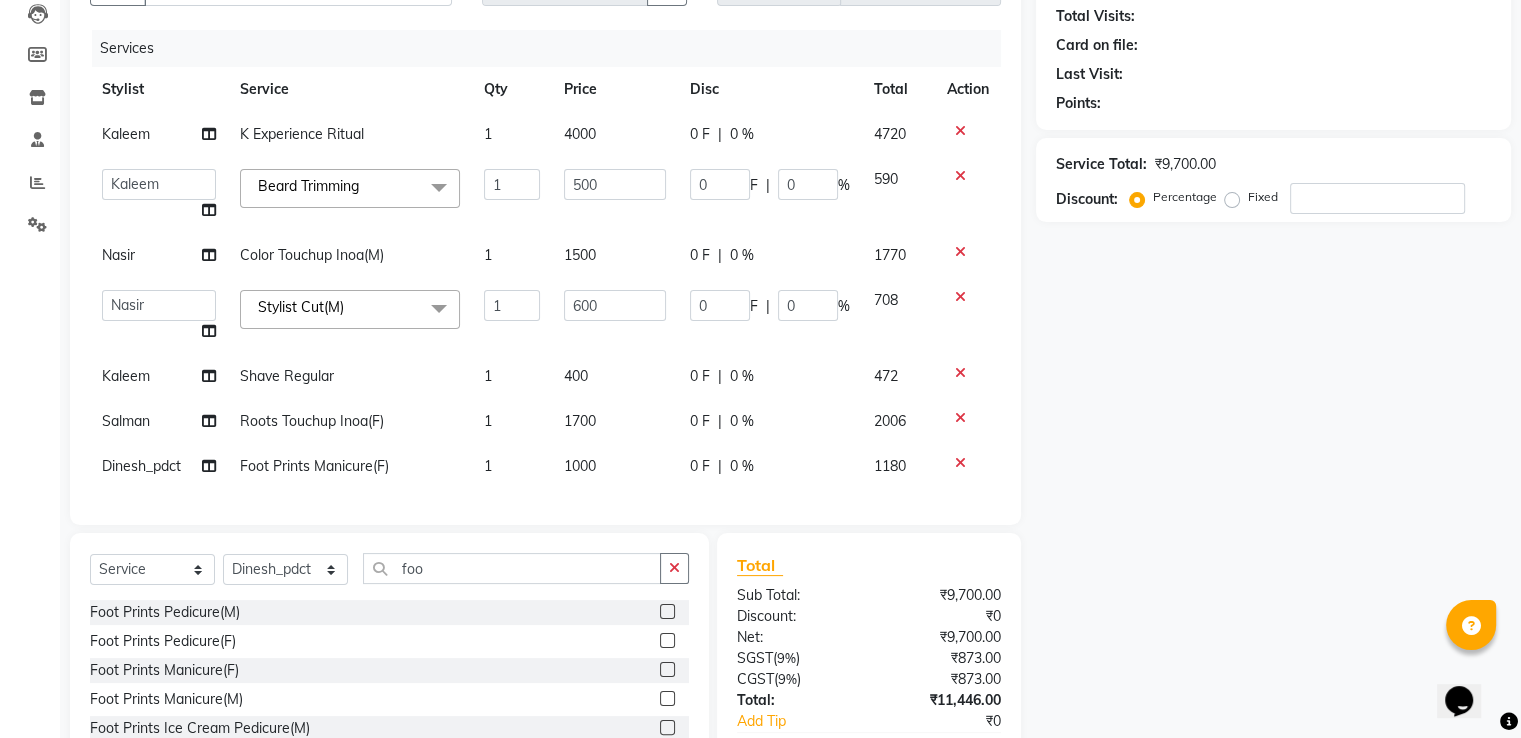 click on "1000" 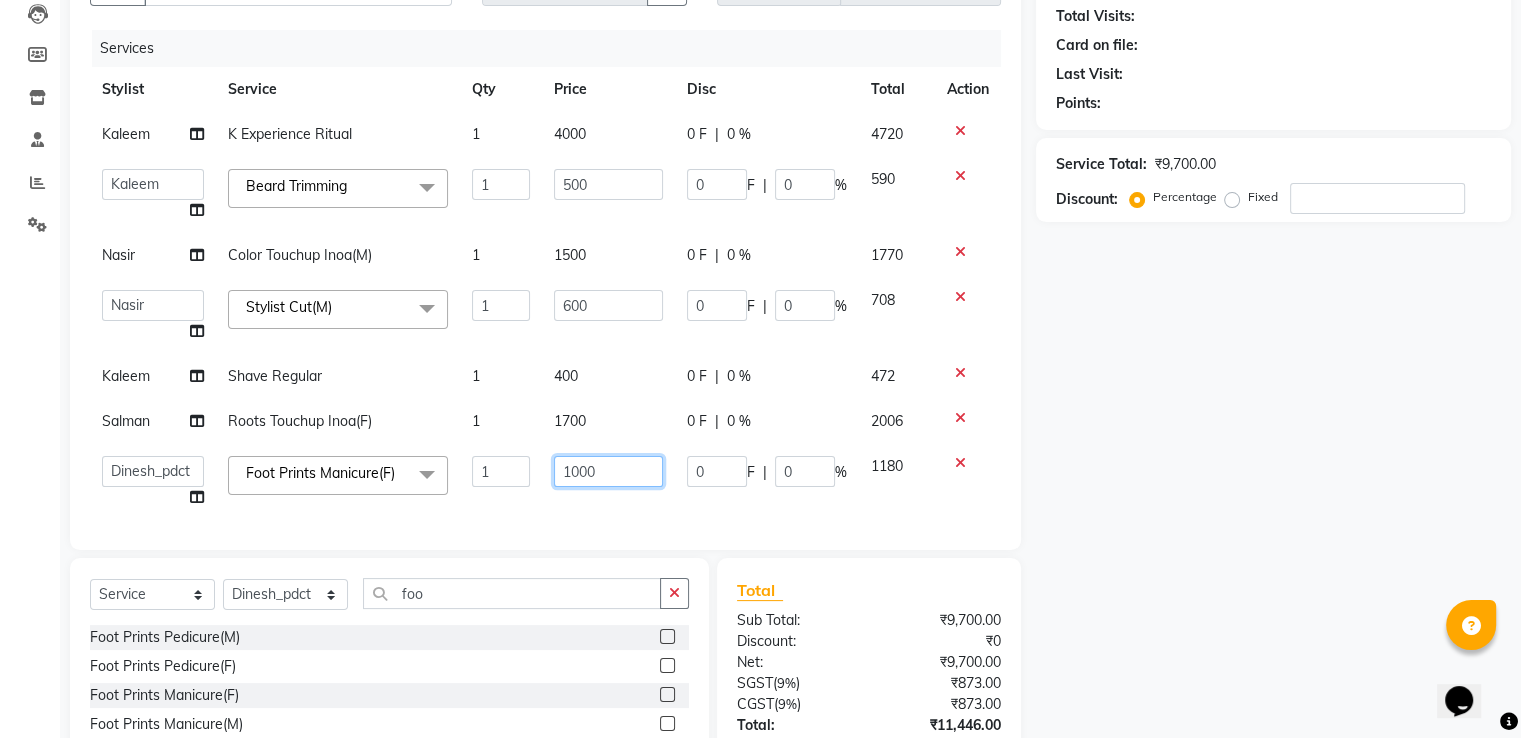drag, startPoint x: 617, startPoint y: 465, endPoint x: 168, endPoint y: 344, distance: 465.01828 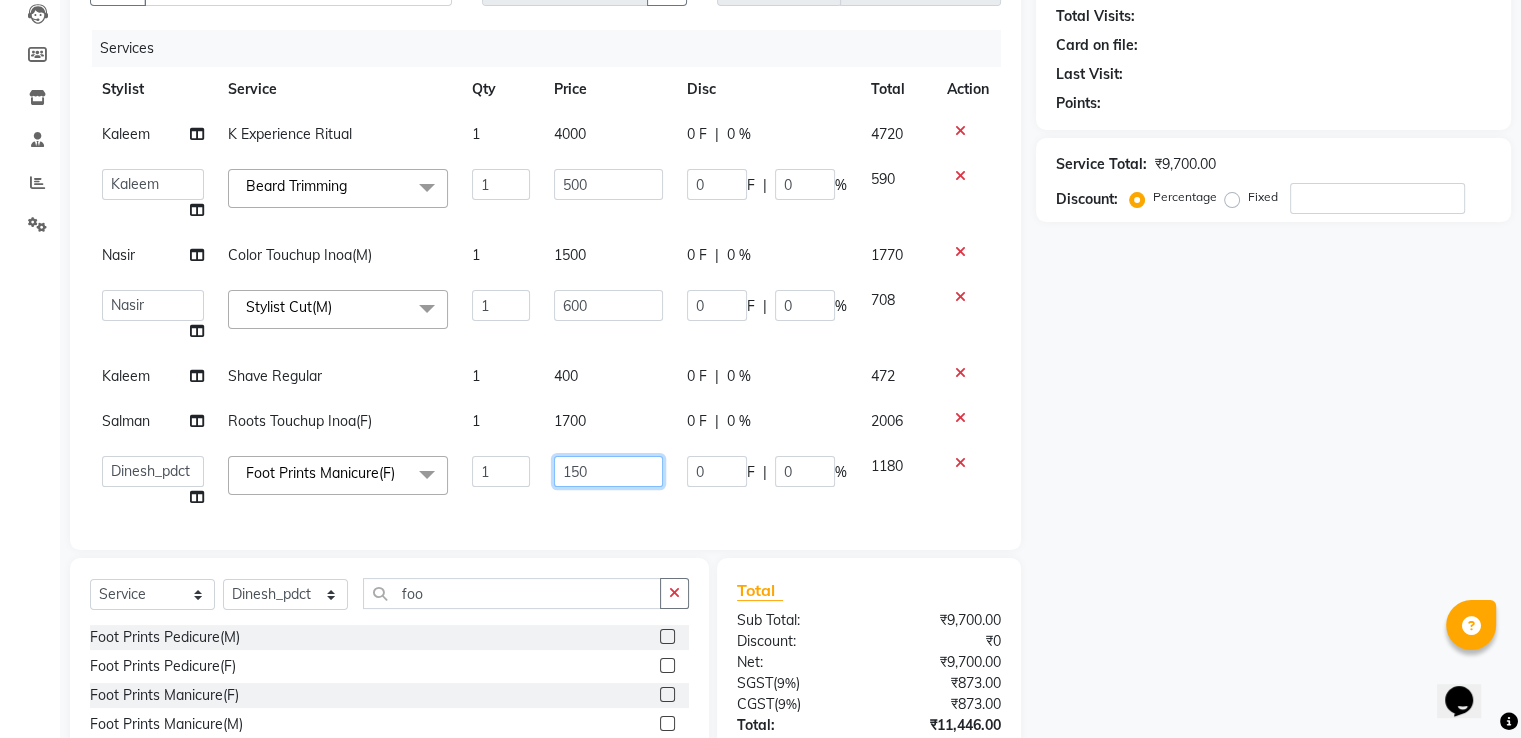 type on "1500" 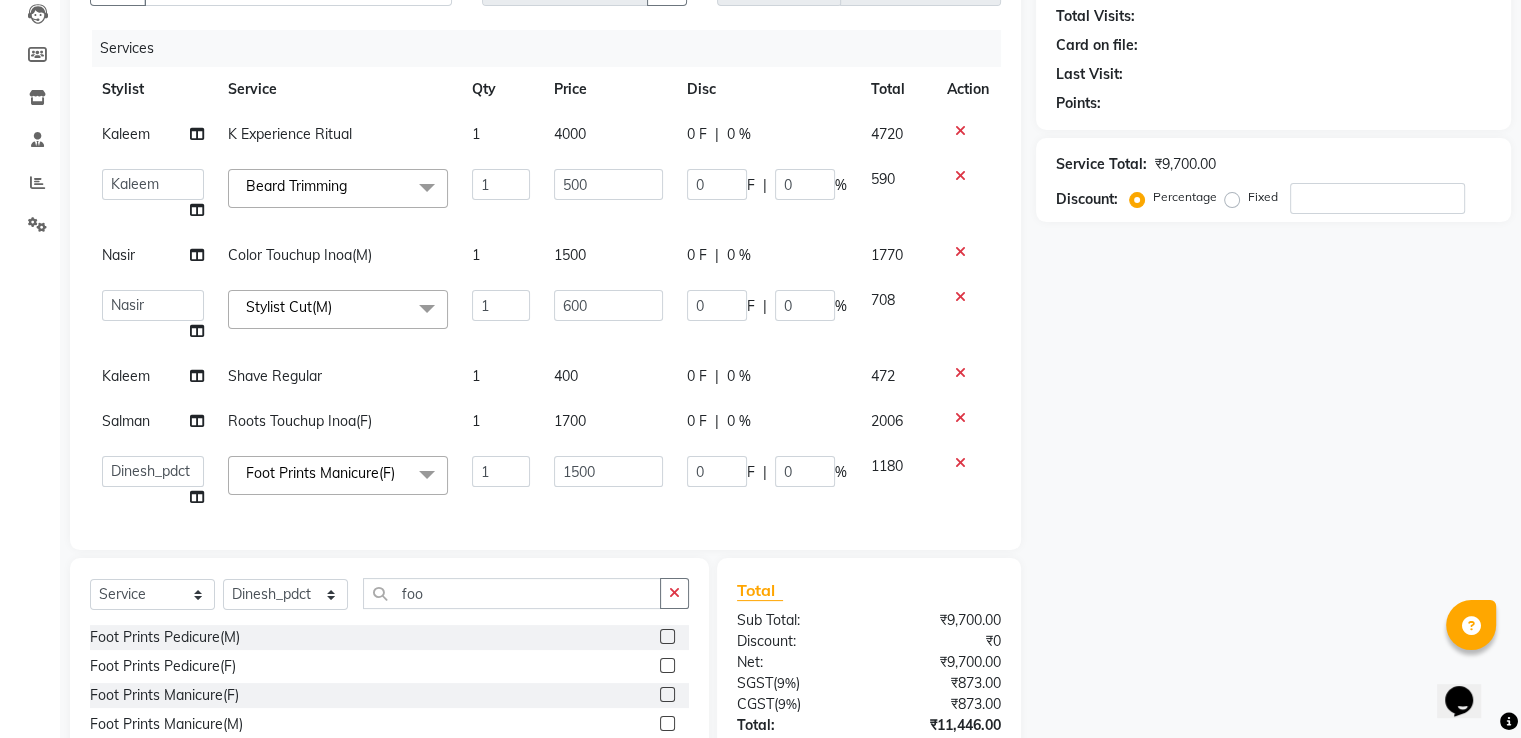 click on "Name: Membership: Total Visits: Card on file: Last Visit:  Points:  Service Total:  ₹9,700.00  Discount:  Percentage   Fixed" 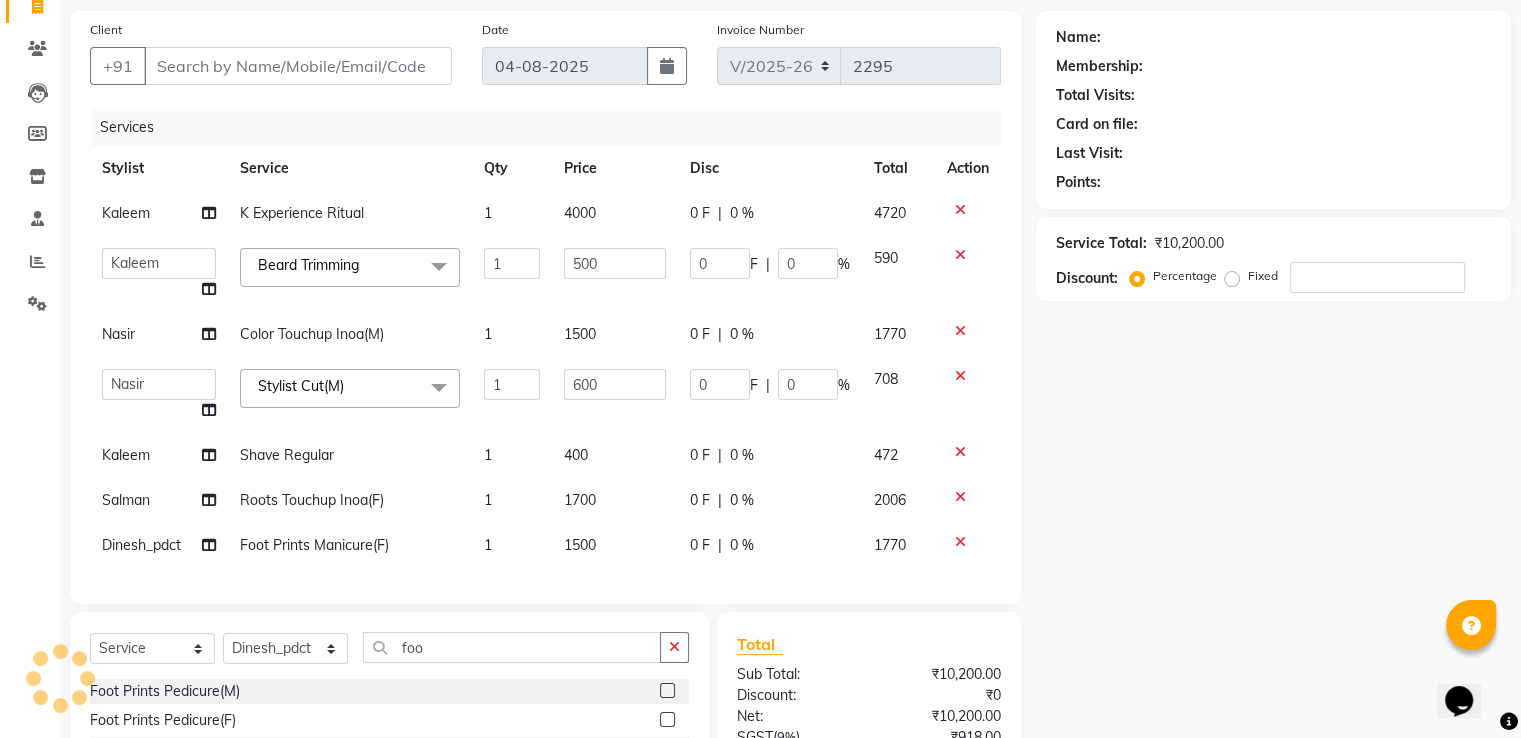 scroll, scrollTop: 39, scrollLeft: 0, axis: vertical 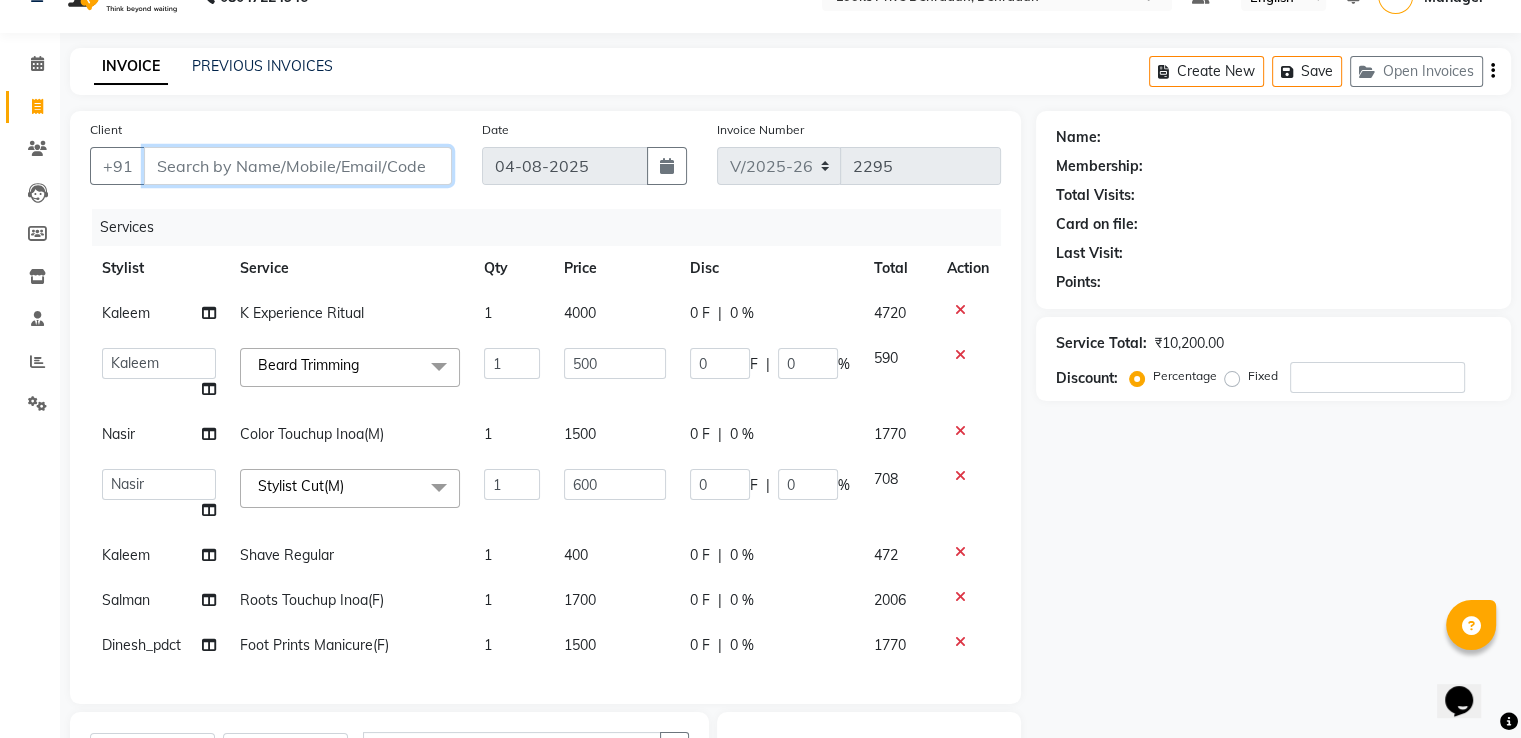 click on "Client" at bounding box center (298, 166) 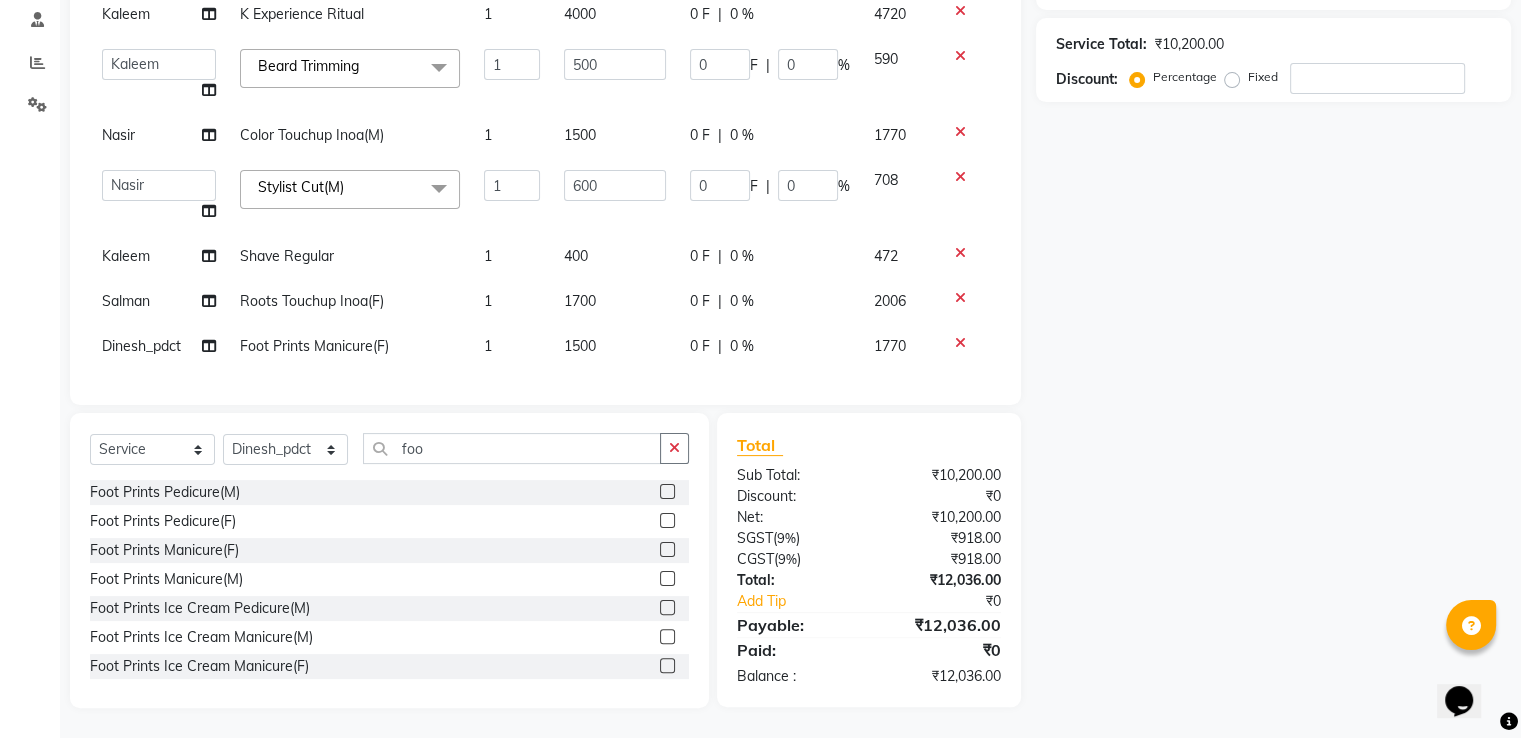 scroll, scrollTop: 39, scrollLeft: 0, axis: vertical 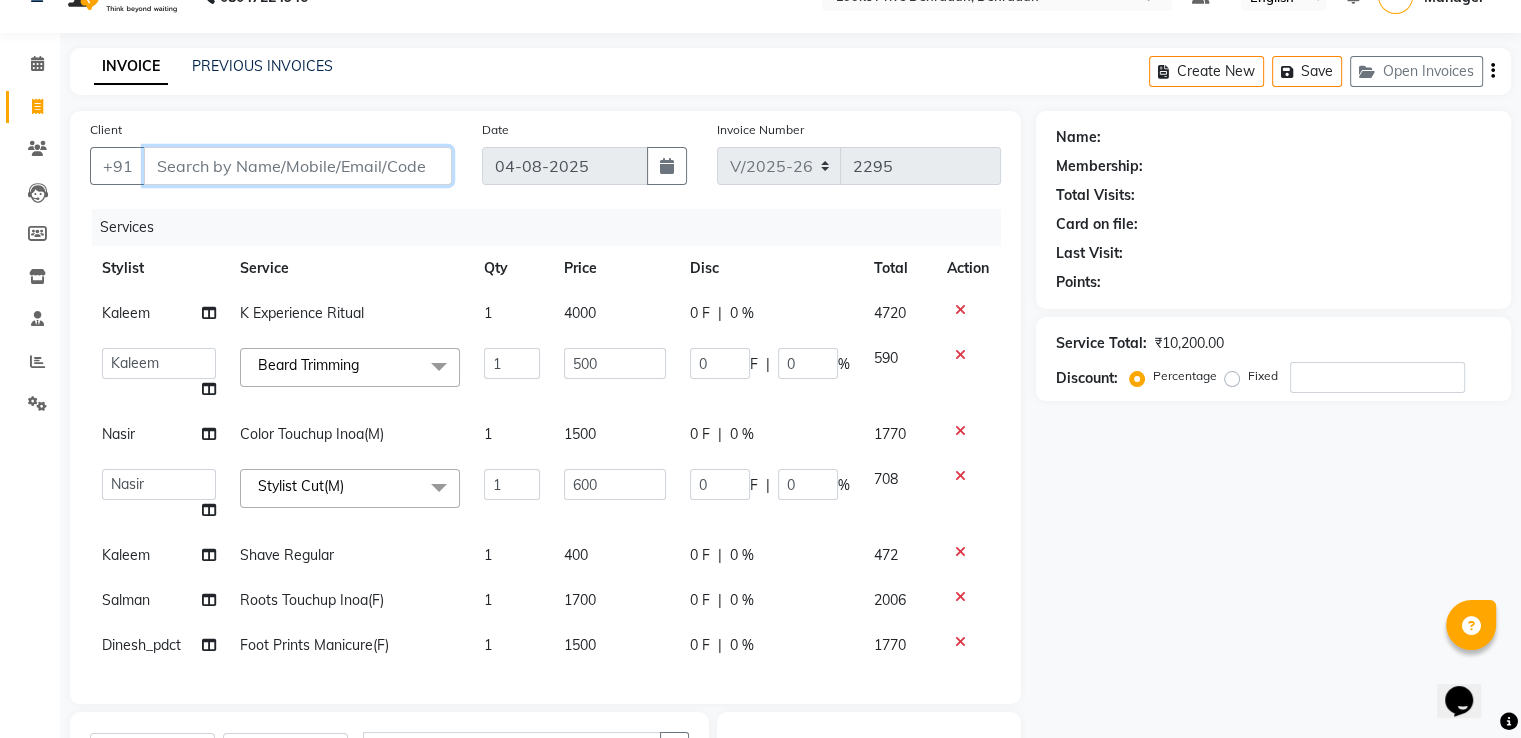 click on "Client" at bounding box center [298, 166] 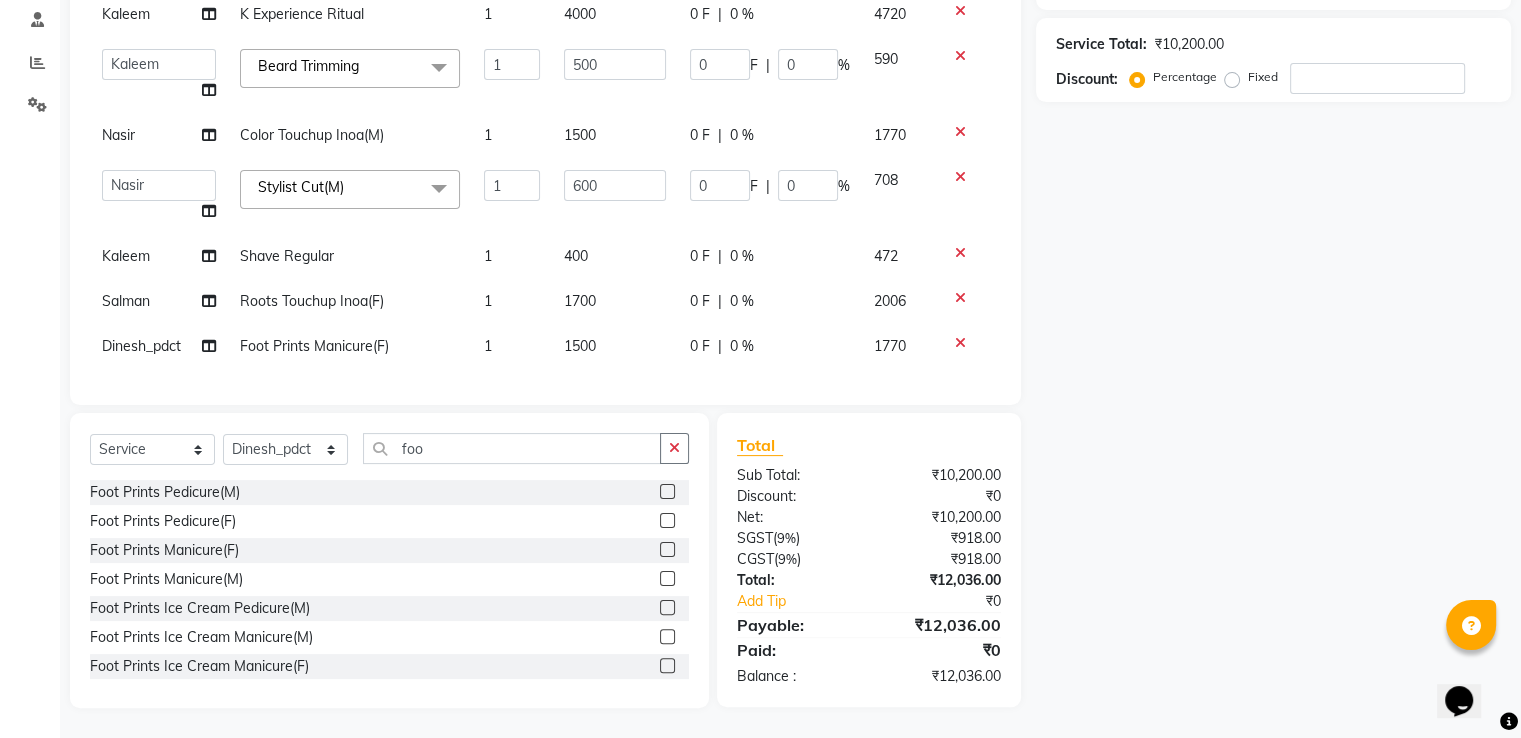 scroll, scrollTop: 354, scrollLeft: 0, axis: vertical 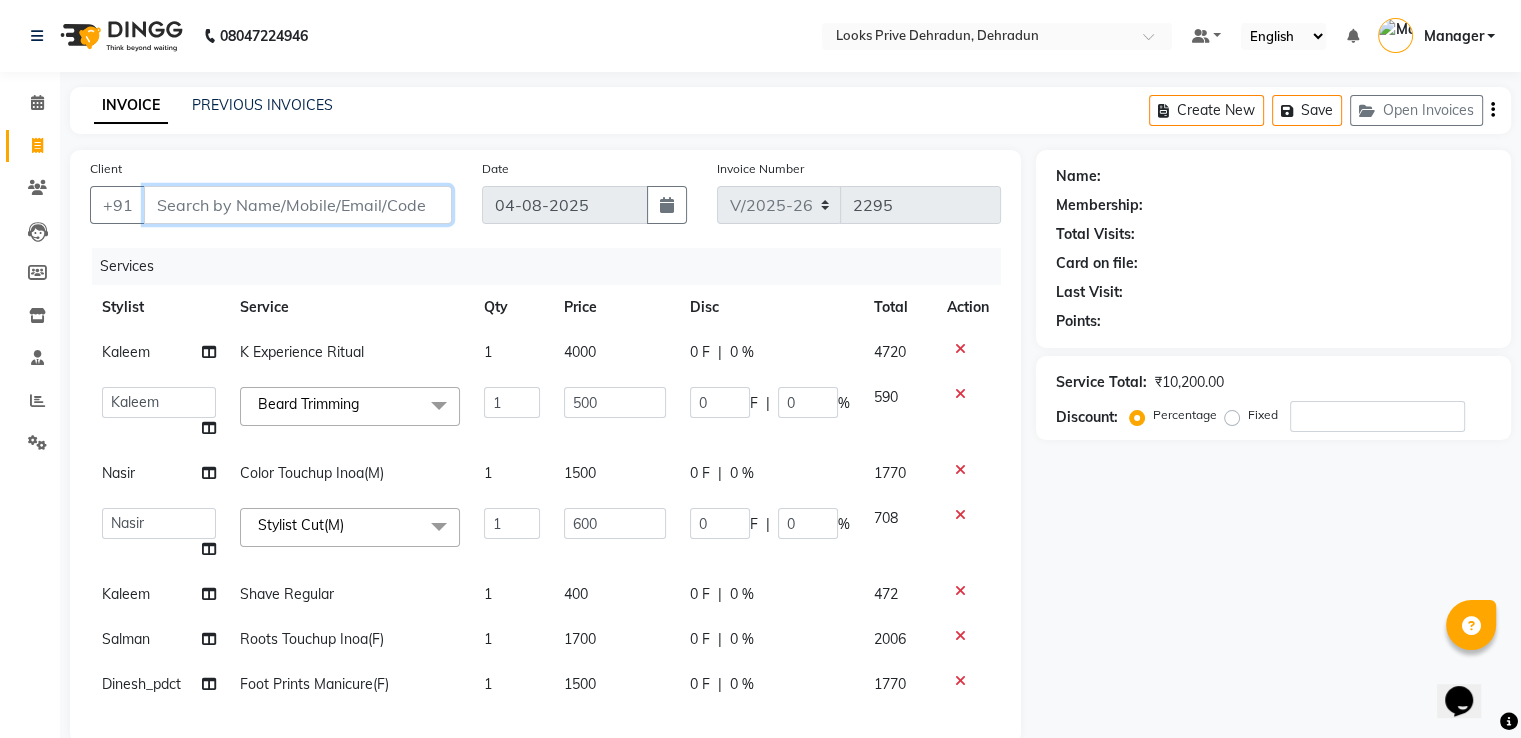 click on "Client" at bounding box center (298, 205) 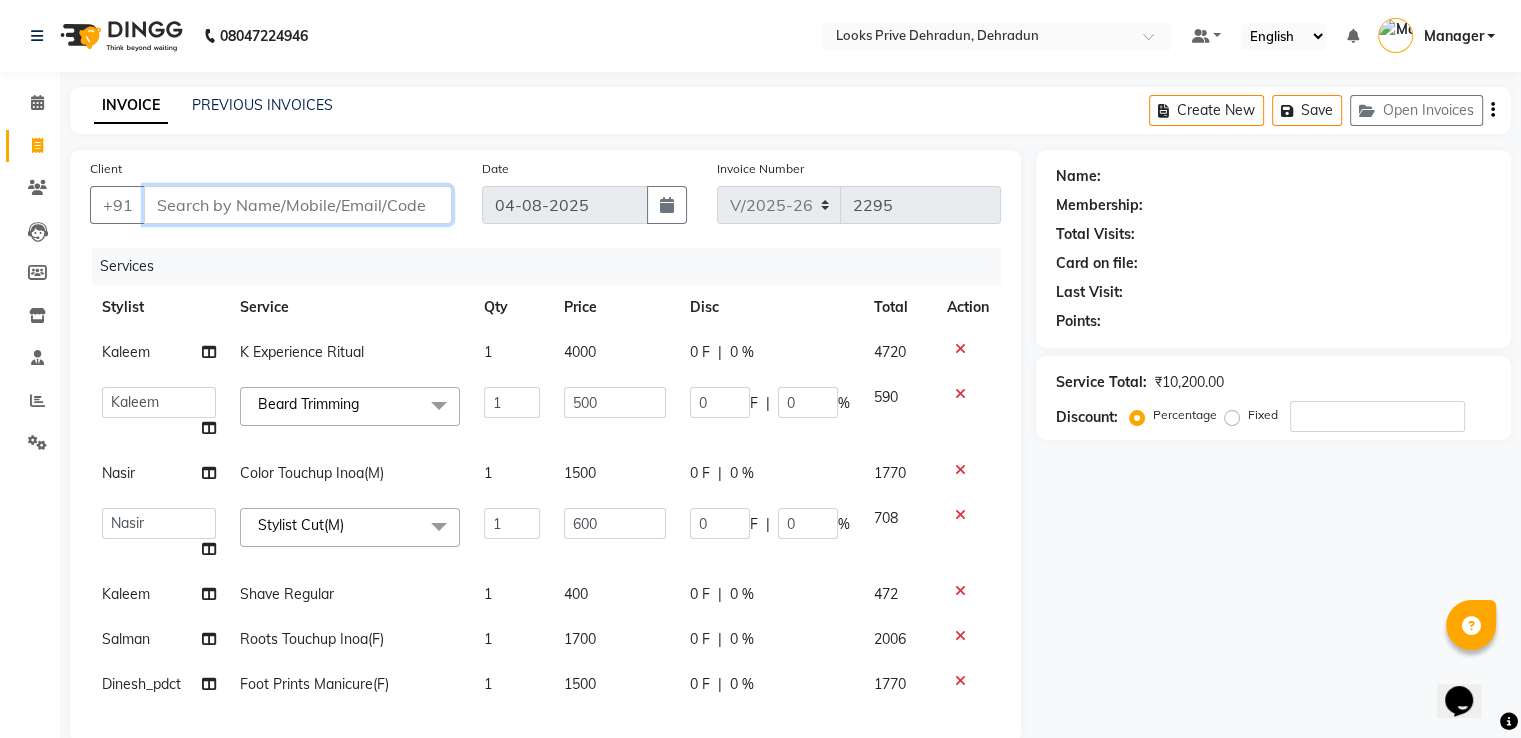 type on "8" 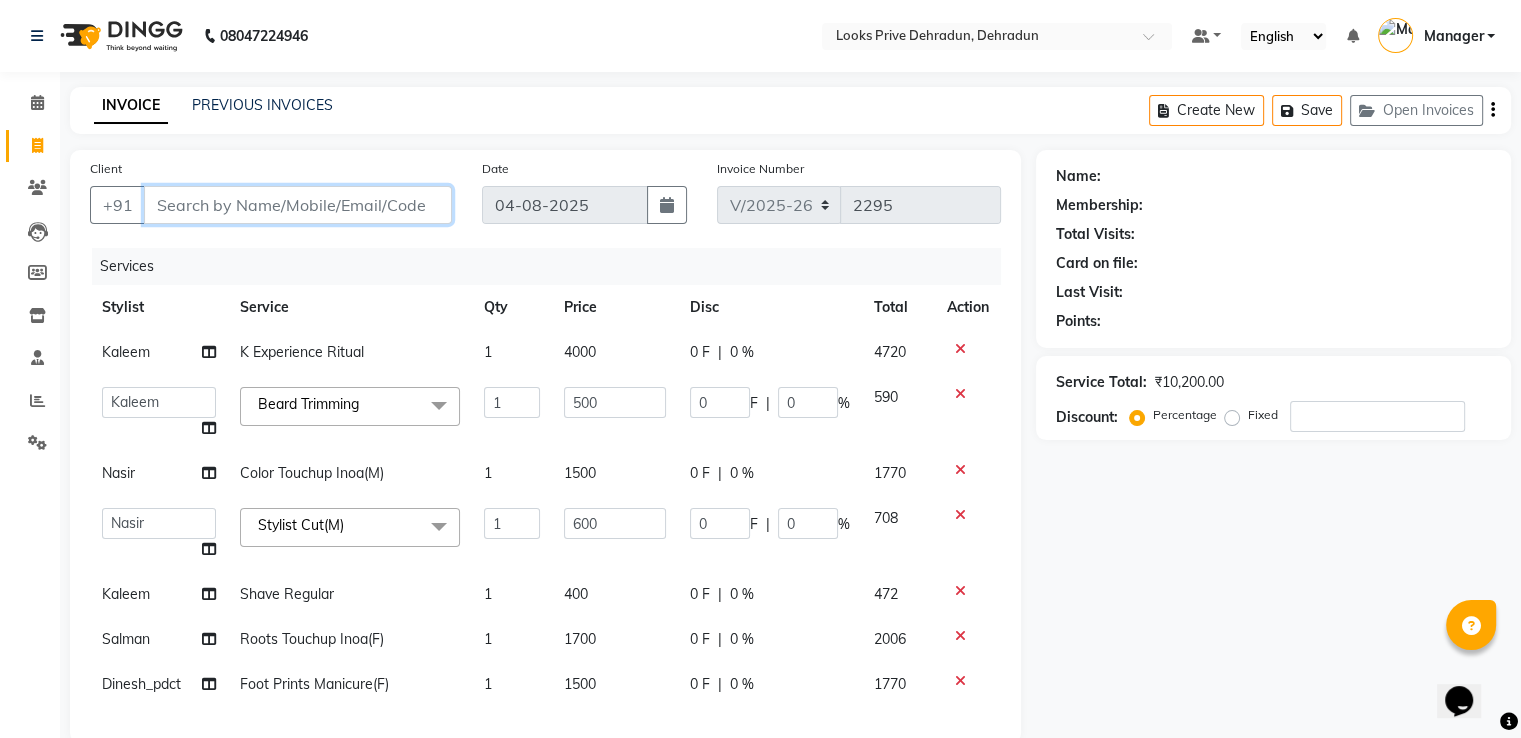 type on "0" 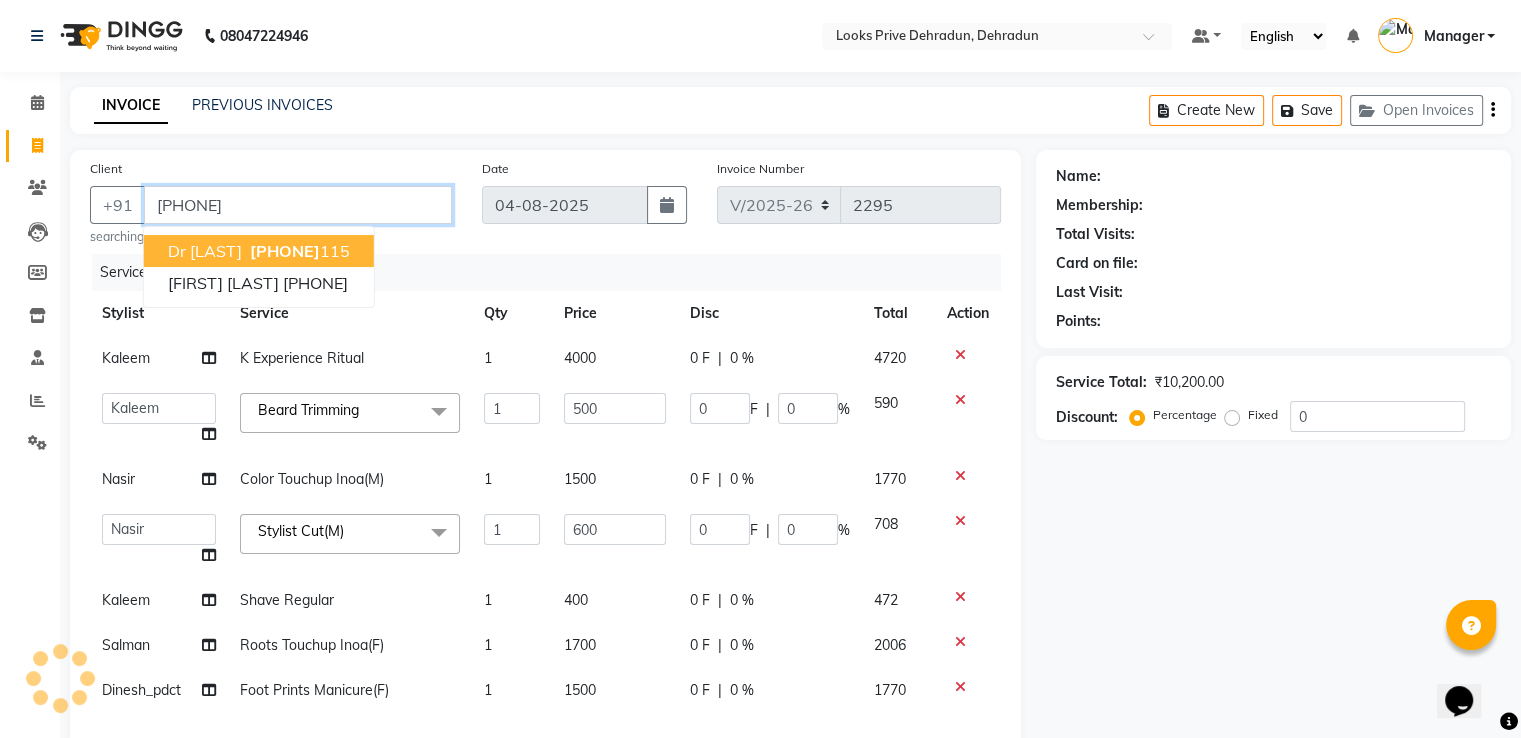 type on "8057386115" 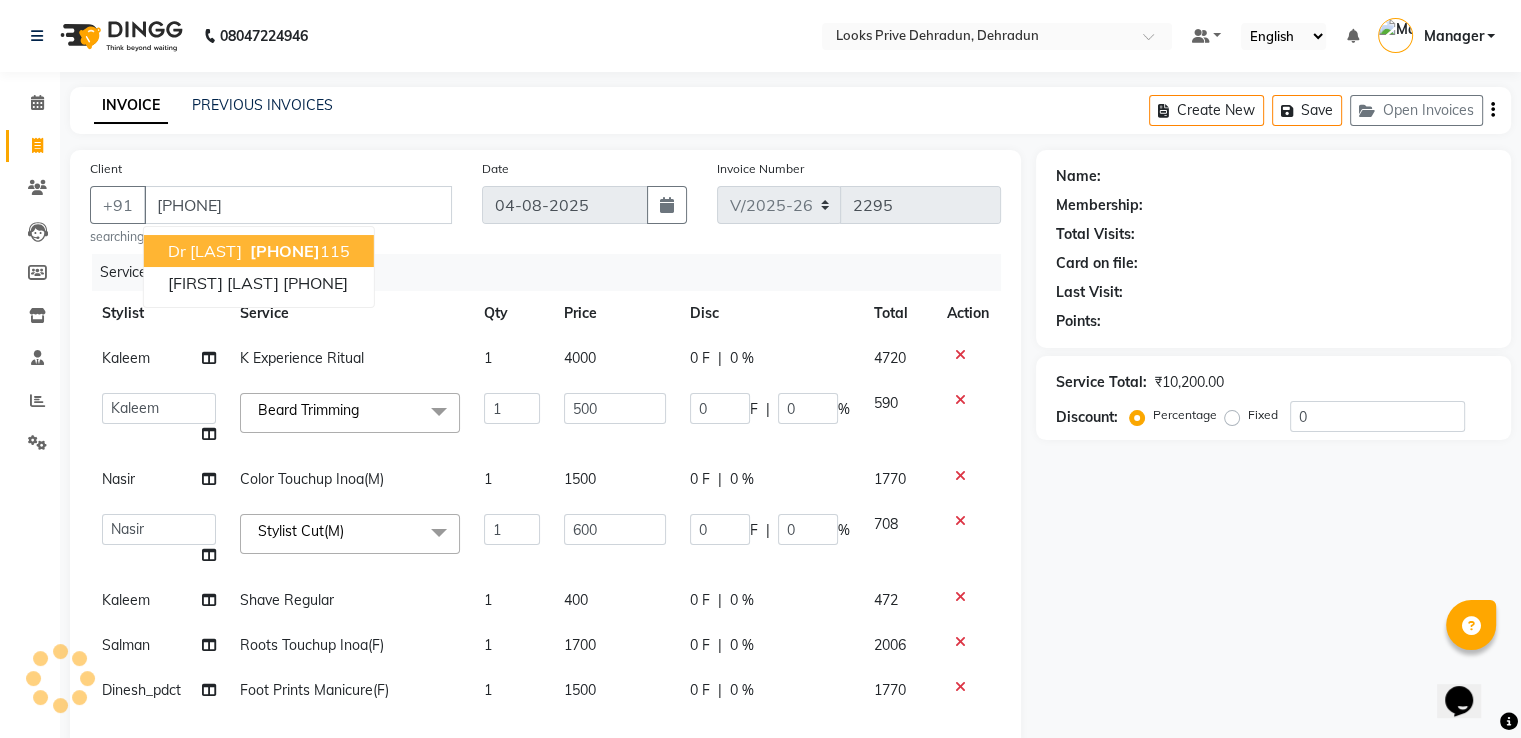 select on "1: Object" 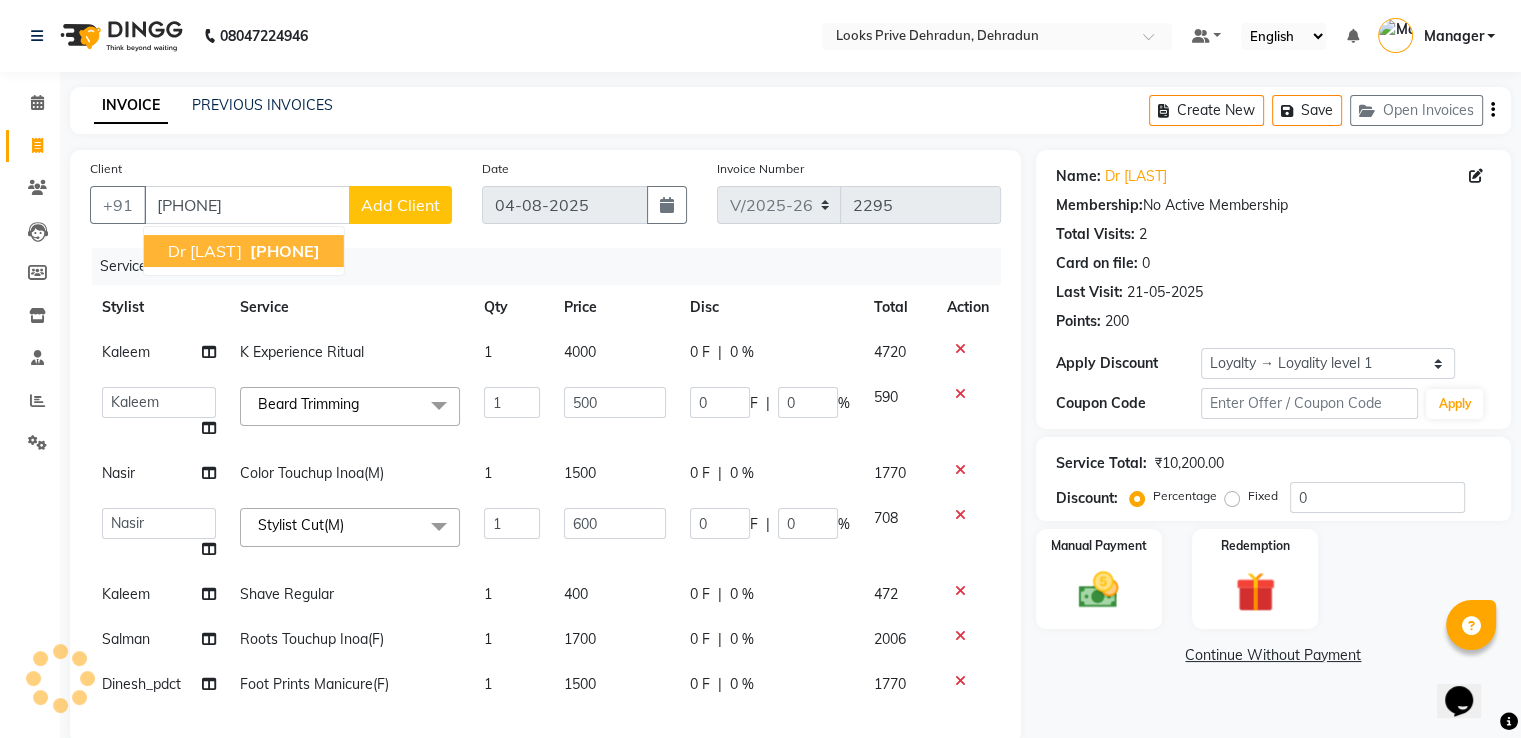 click on "INVOICE PREVIOUS INVOICES Create New   Save   Open Invoices" 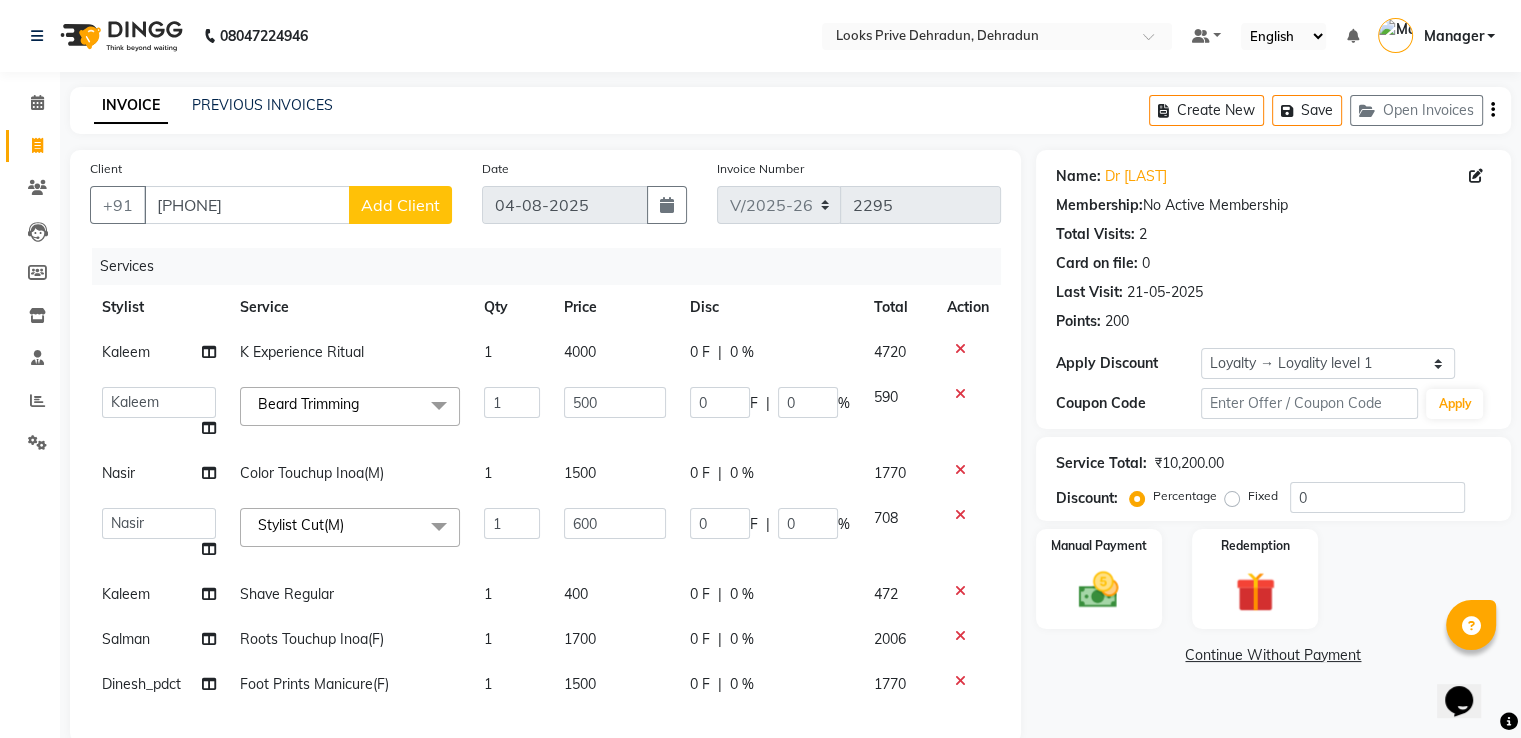 scroll, scrollTop: 300, scrollLeft: 0, axis: vertical 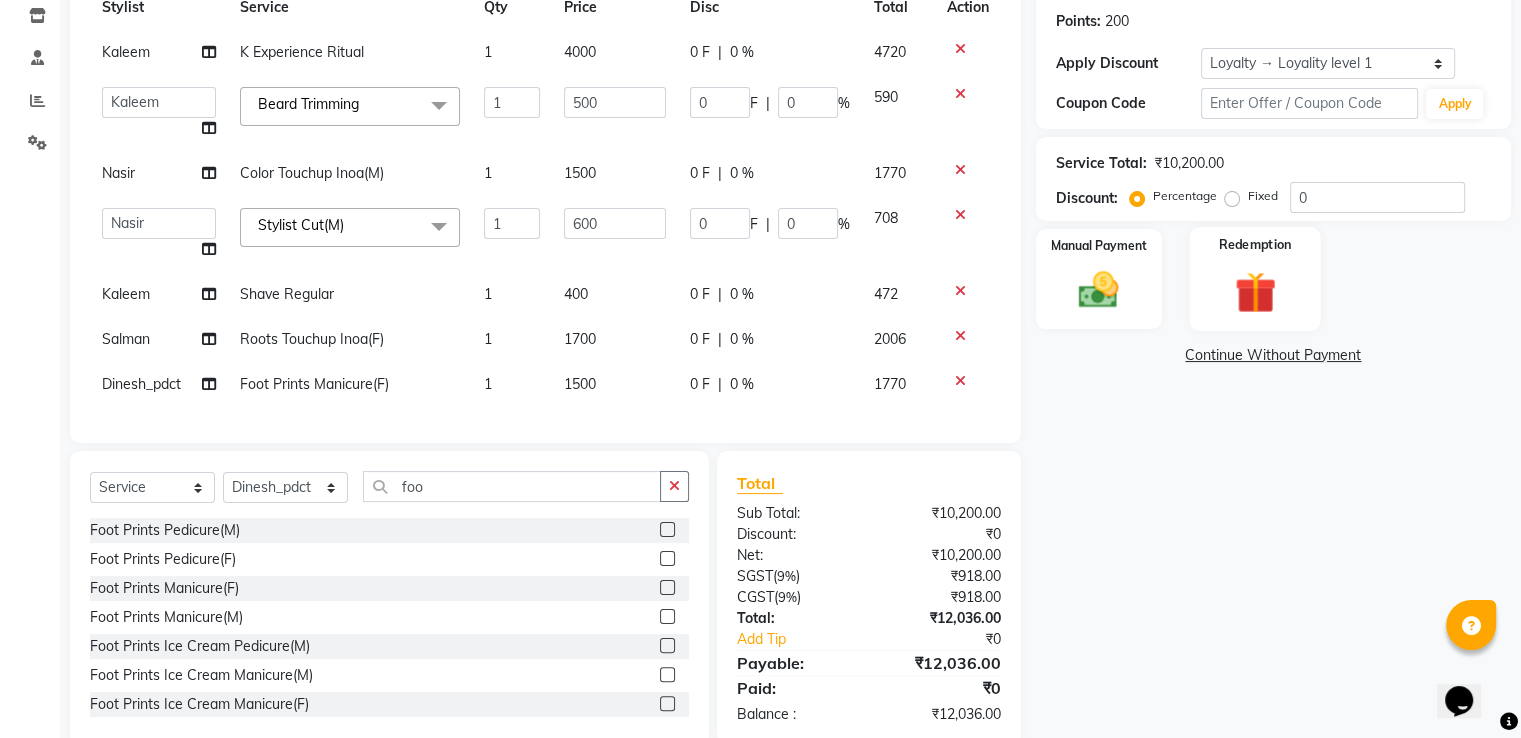 click on "Redemption" 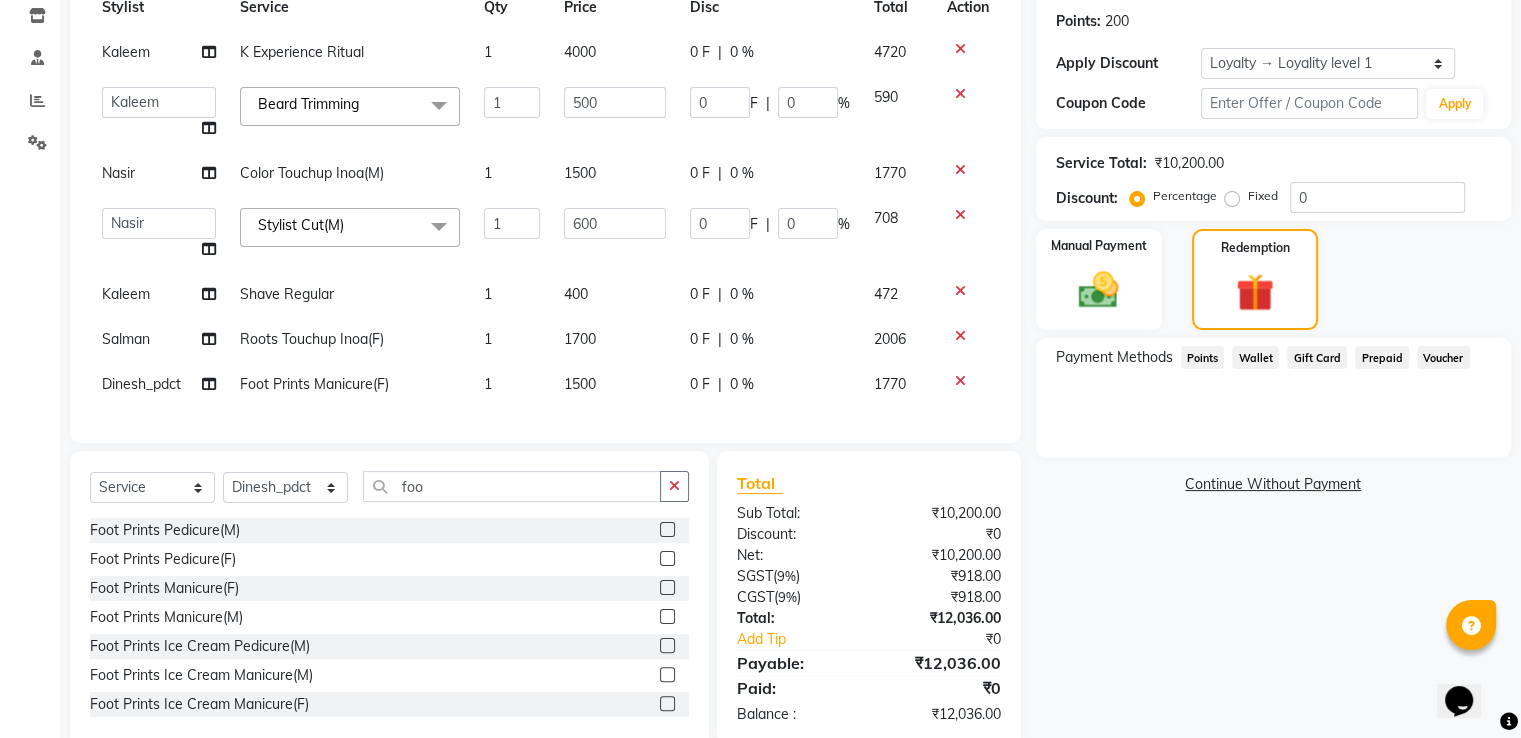 scroll, scrollTop: 0, scrollLeft: 0, axis: both 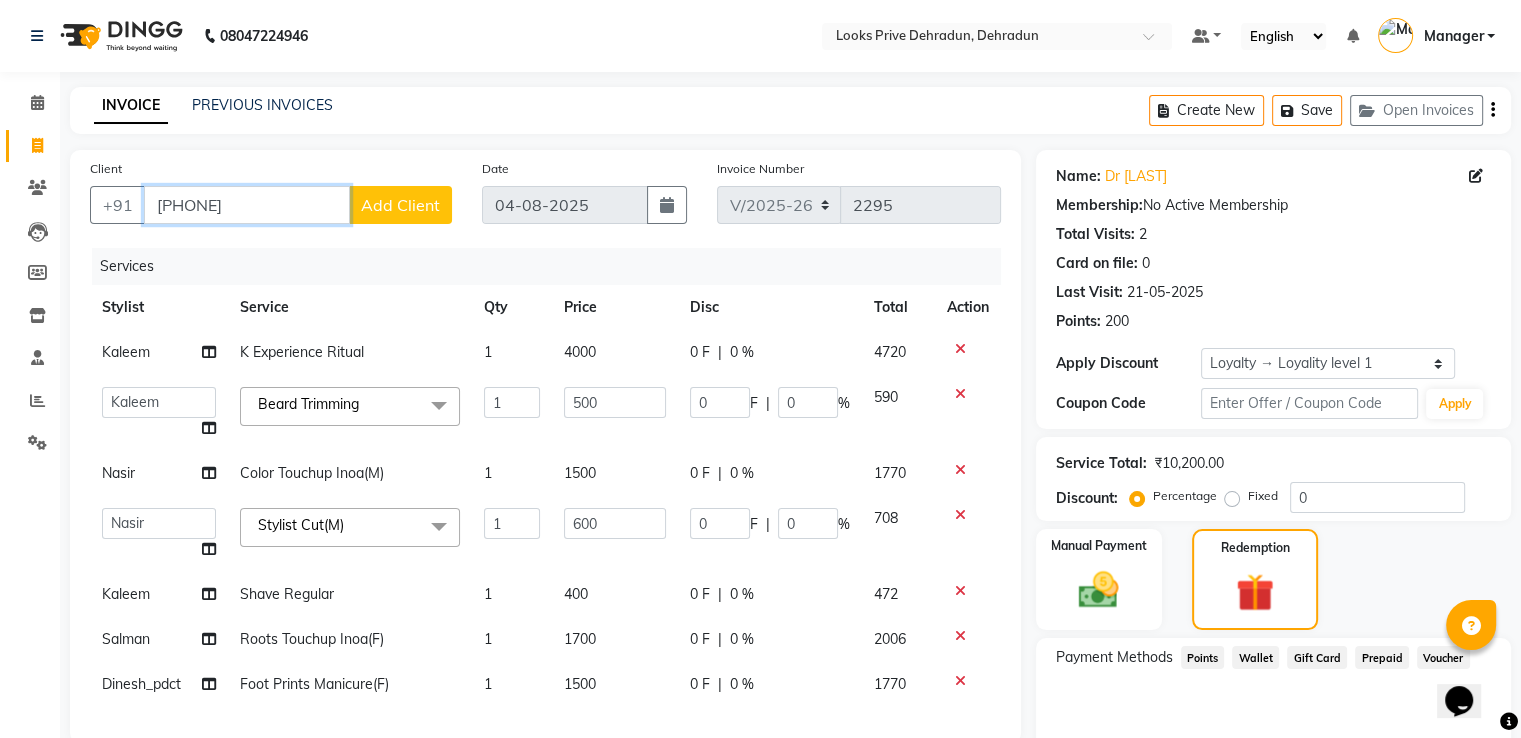 drag, startPoint x: 266, startPoint y: 212, endPoint x: 0, endPoint y: 229, distance: 266.5427 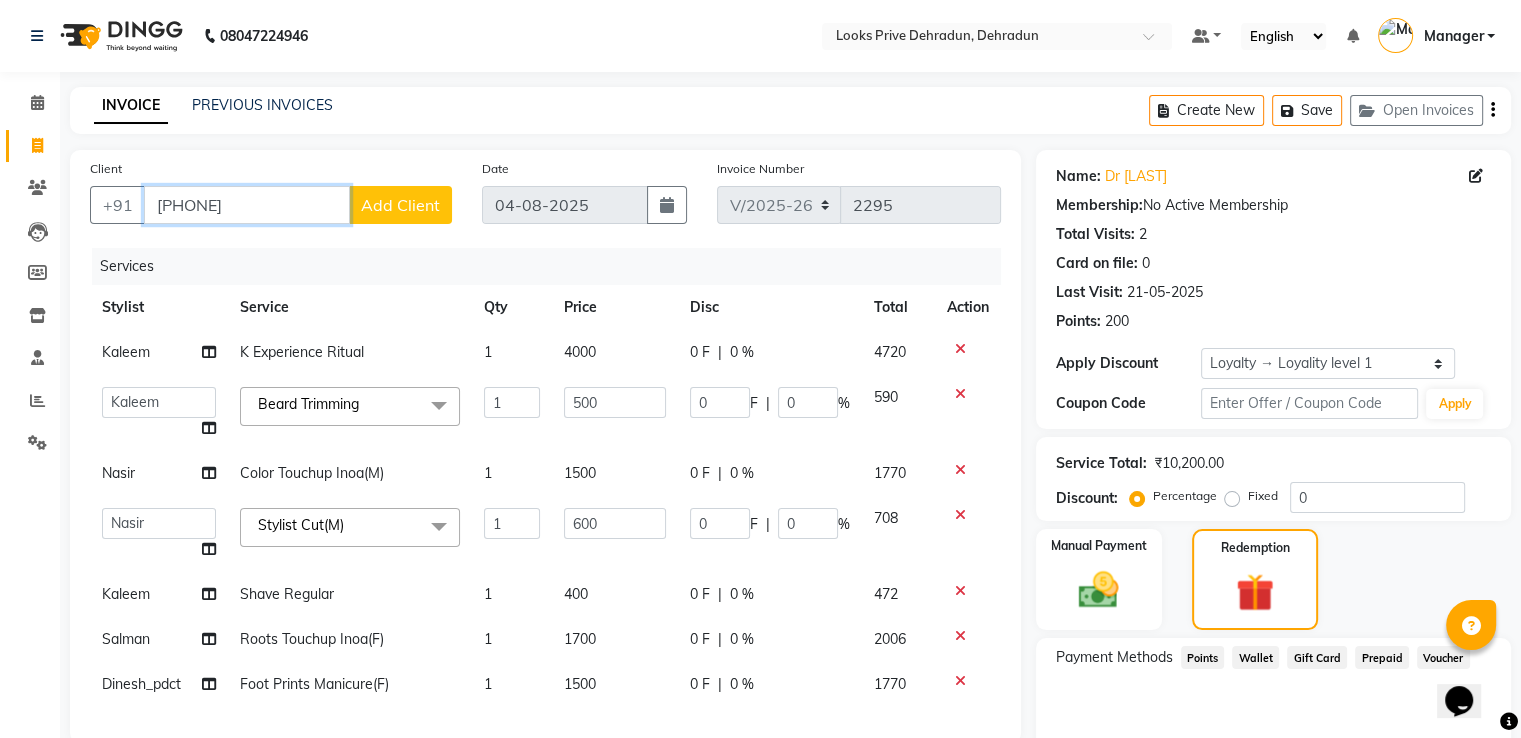 click on "8057386115" at bounding box center (247, 205) 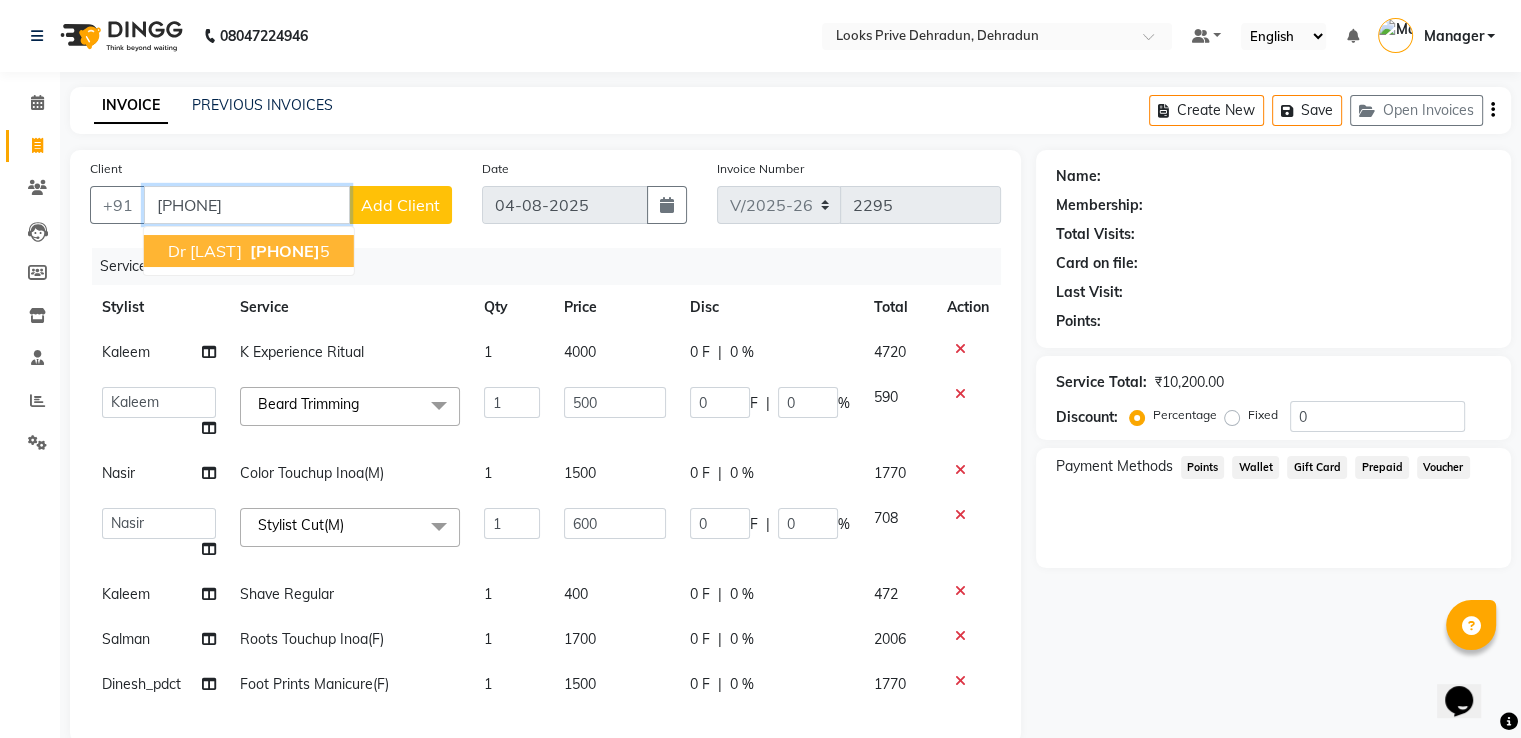 click on "805738611" at bounding box center (285, 251) 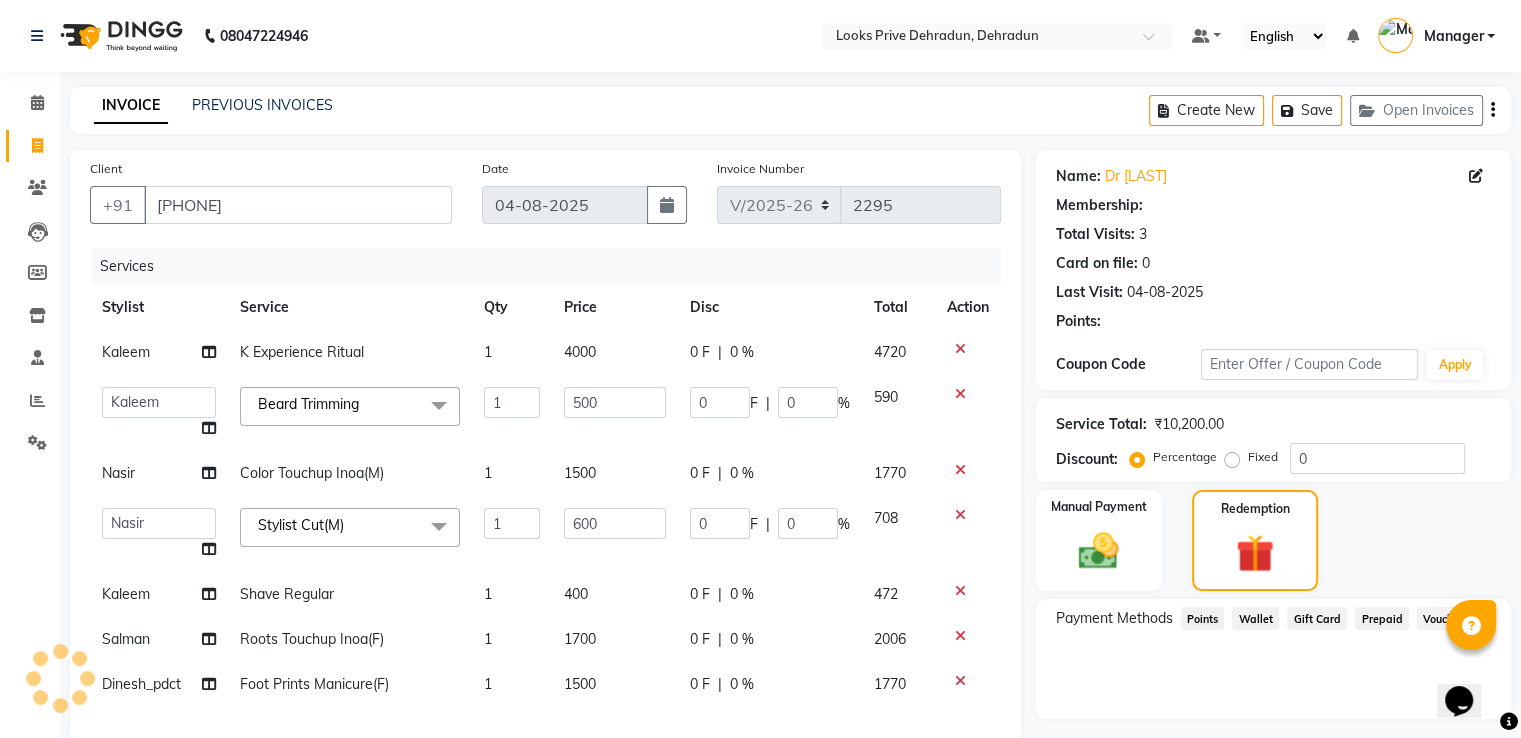 scroll, scrollTop: 354, scrollLeft: 0, axis: vertical 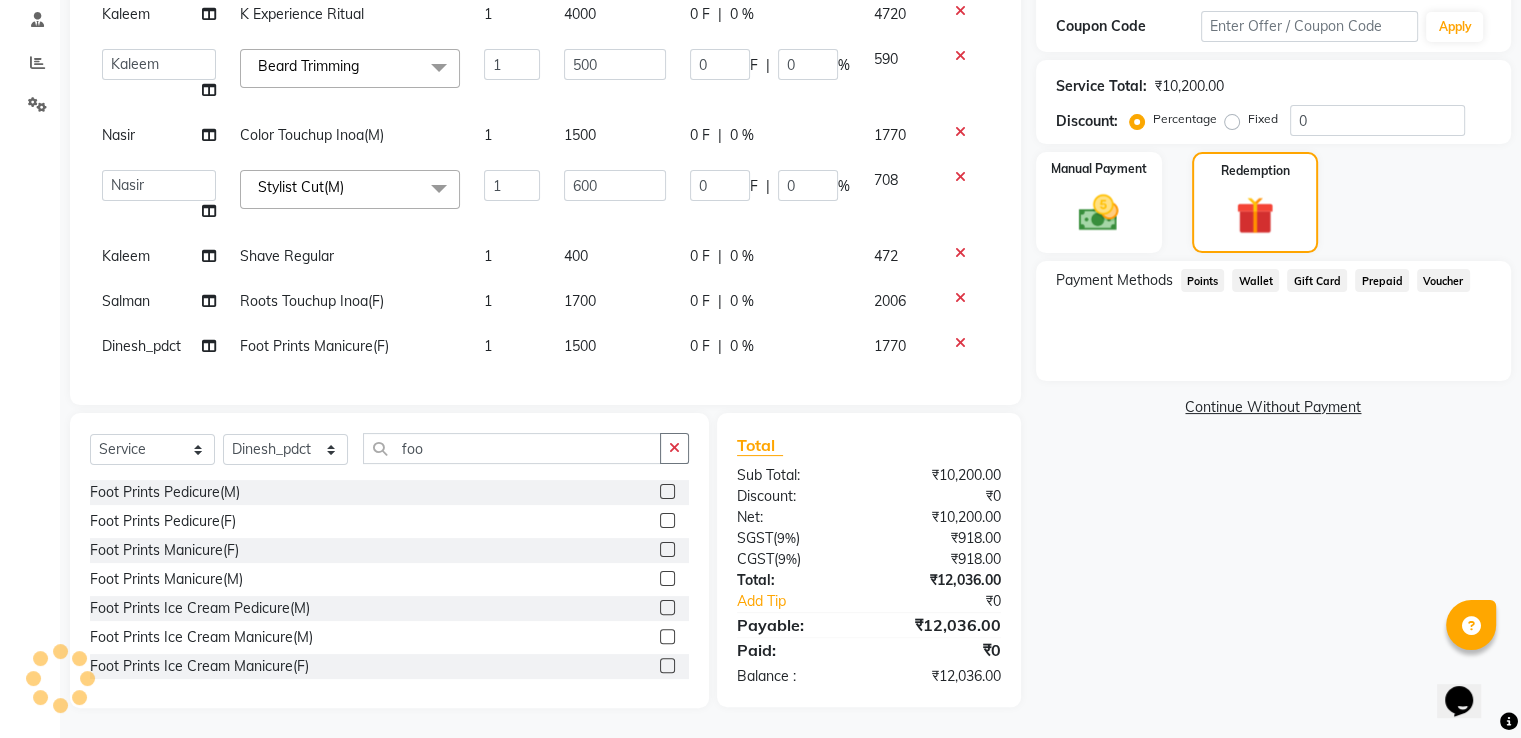 select on "1: Object" 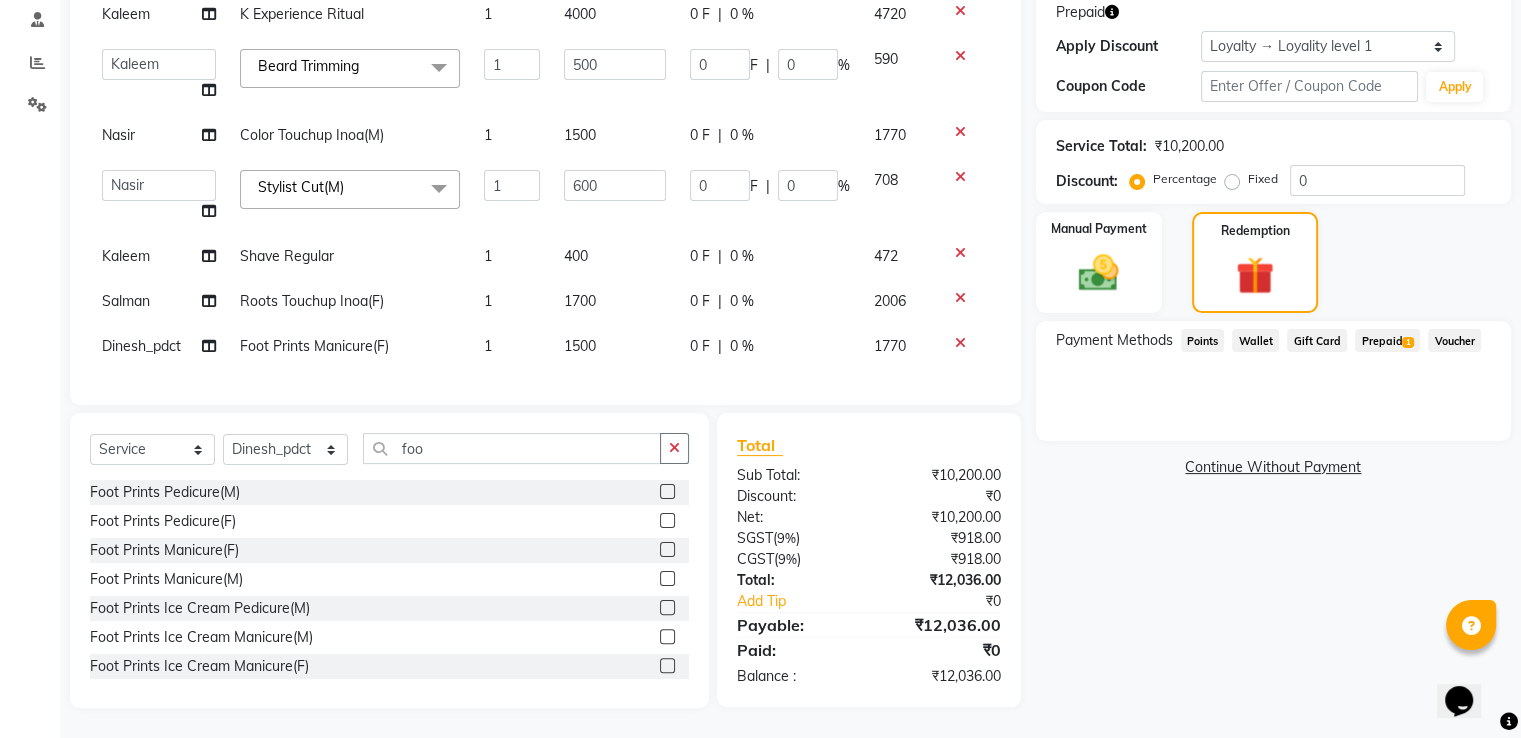 click on "Prepaid  1" 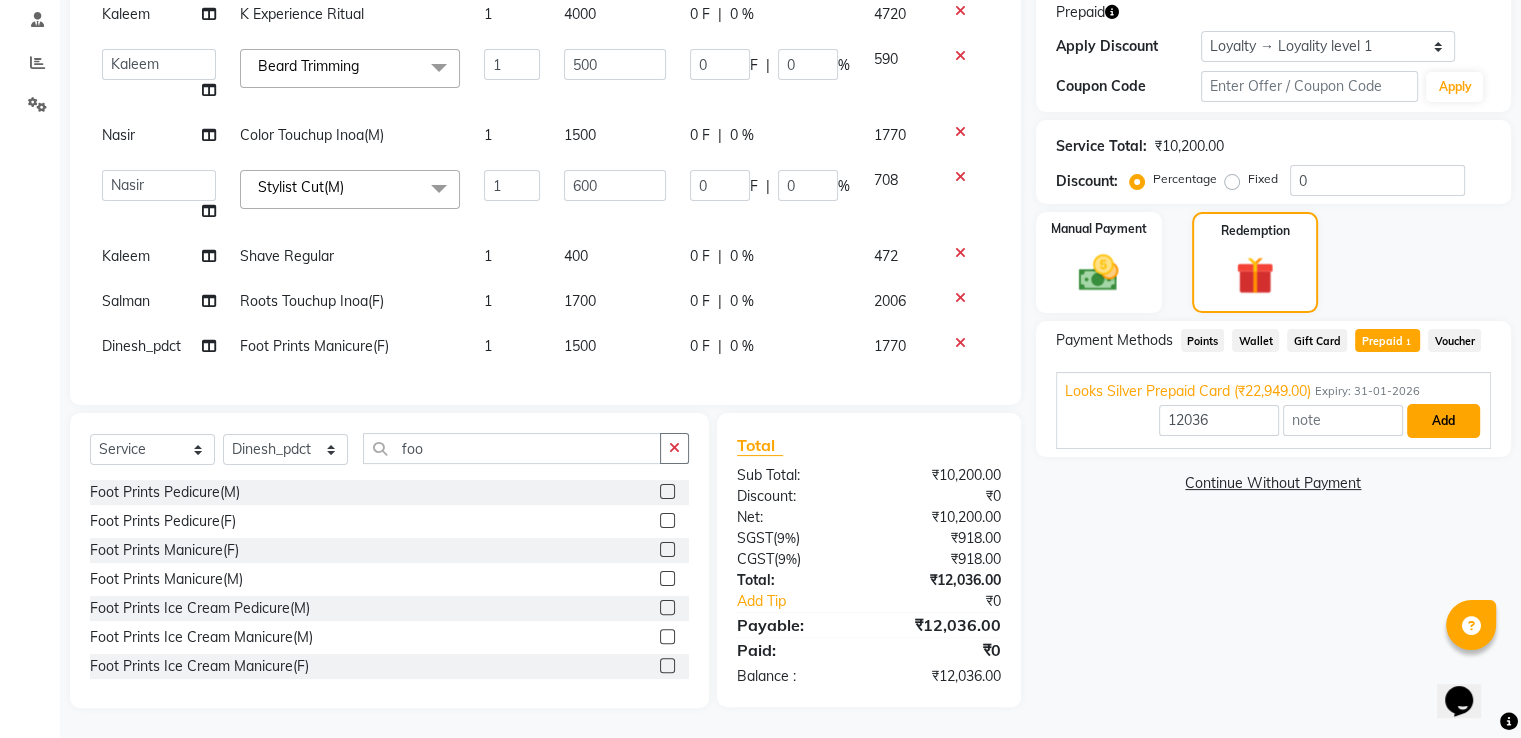 click on "Add" at bounding box center (1443, 421) 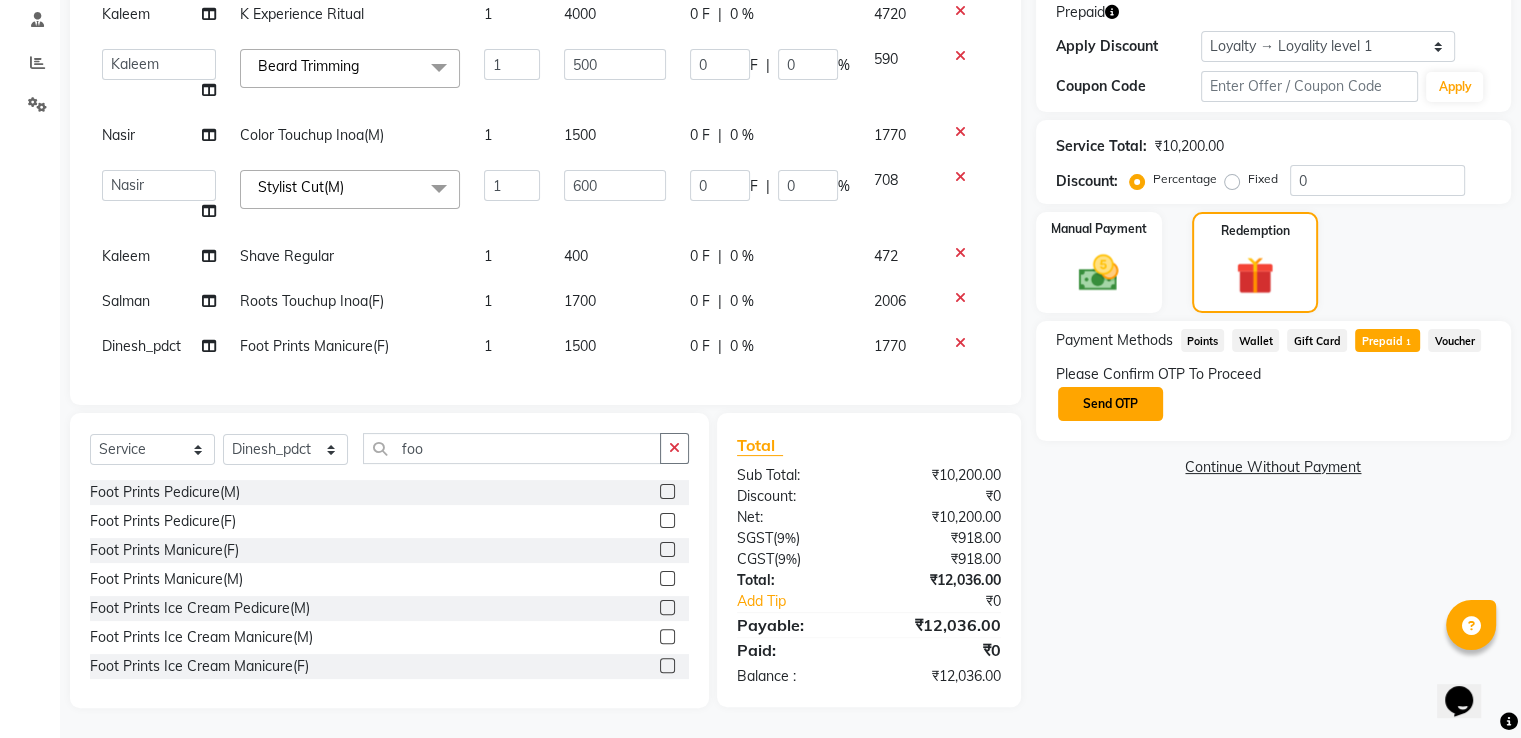 click on "Send OTP" 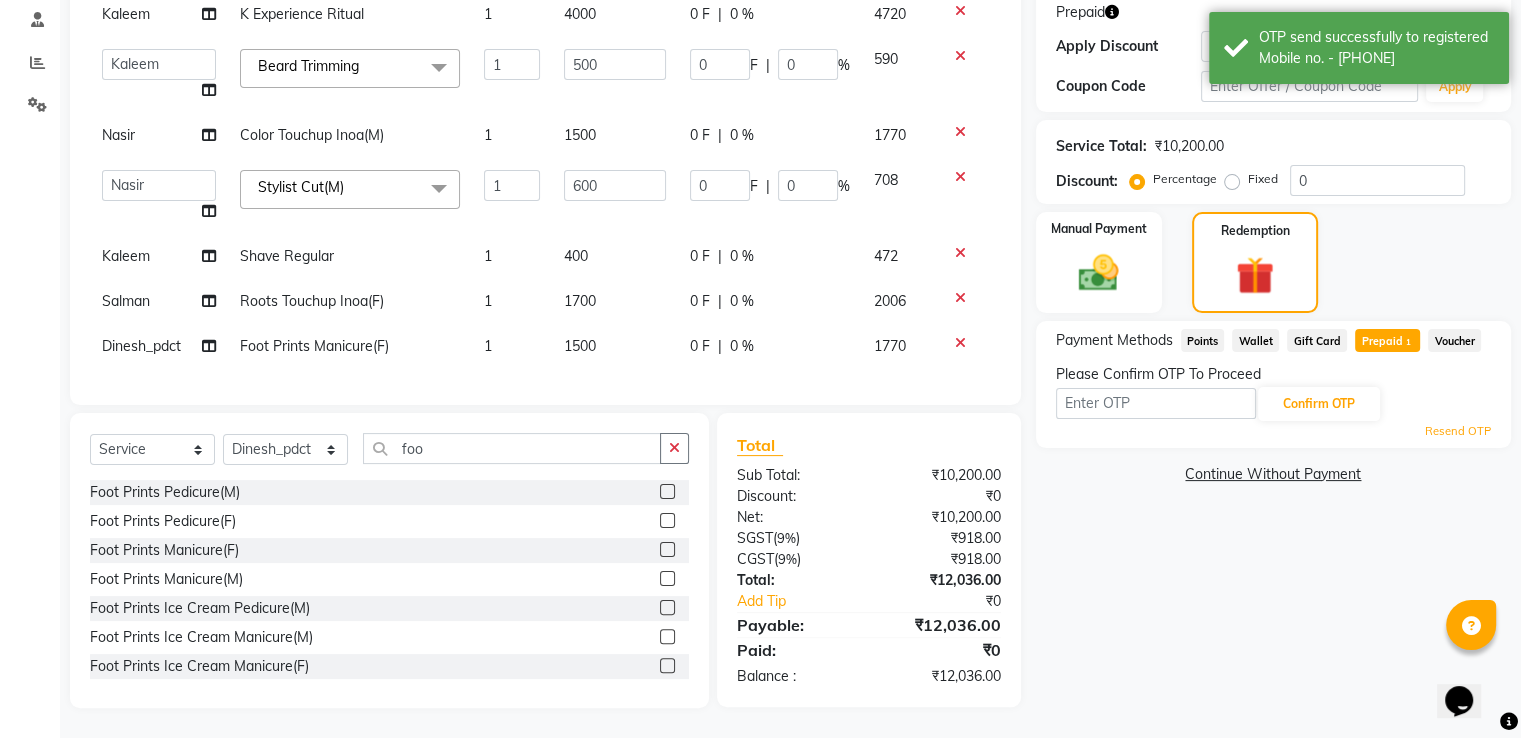 drag, startPoint x: 1175, startPoint y: 369, endPoint x: 1172, endPoint y: 393, distance: 24.186773 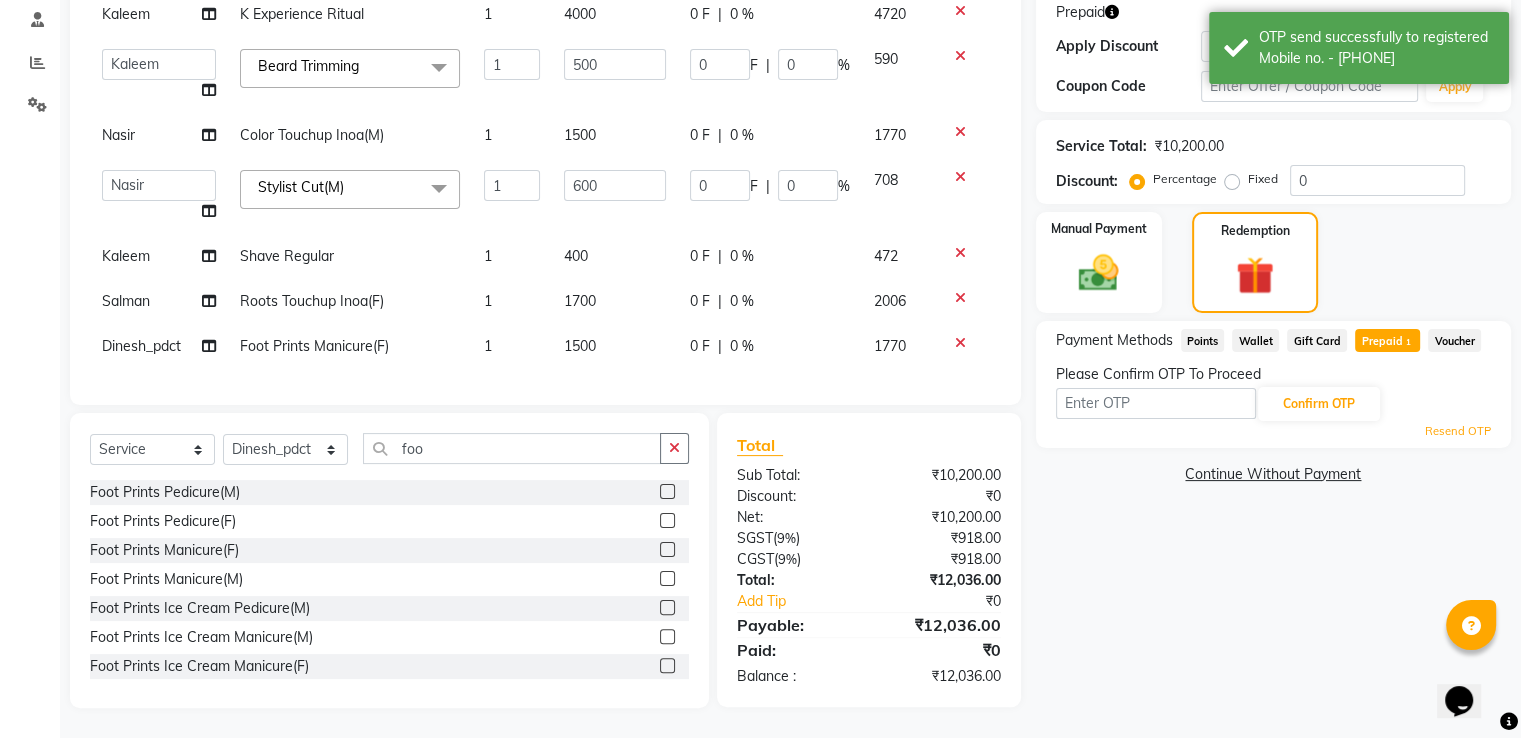 click on "Confirm OTP" 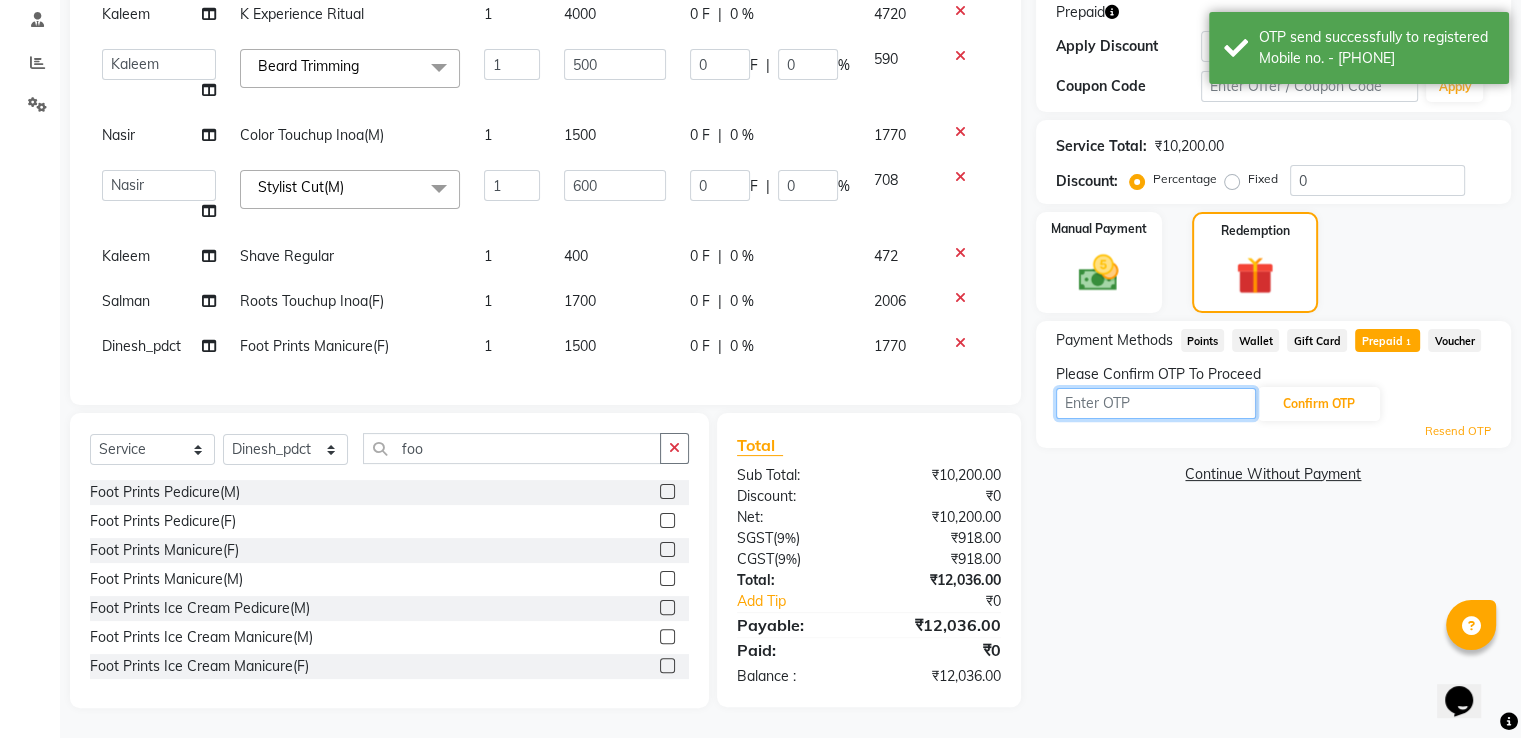 click at bounding box center (1156, 403) 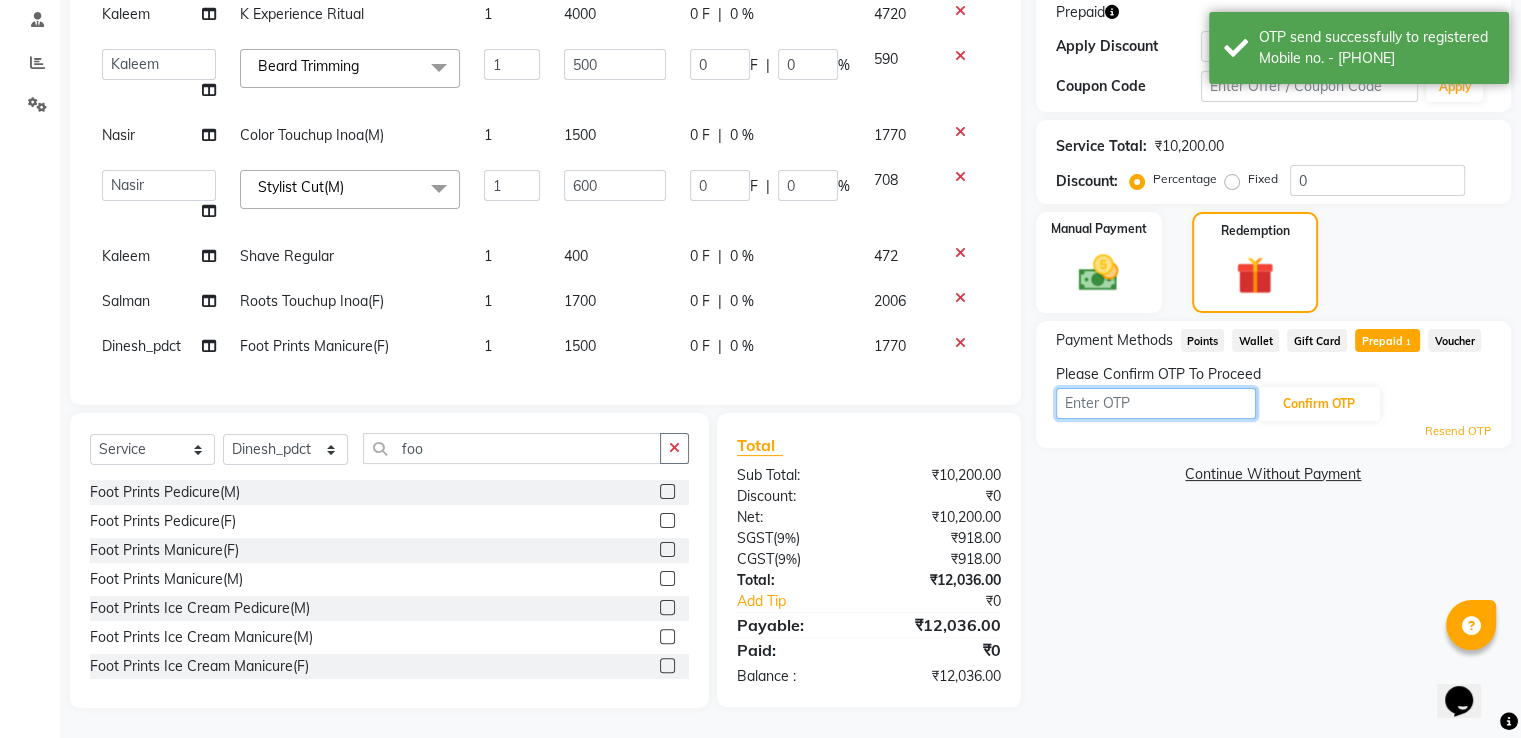 click at bounding box center (1156, 403) 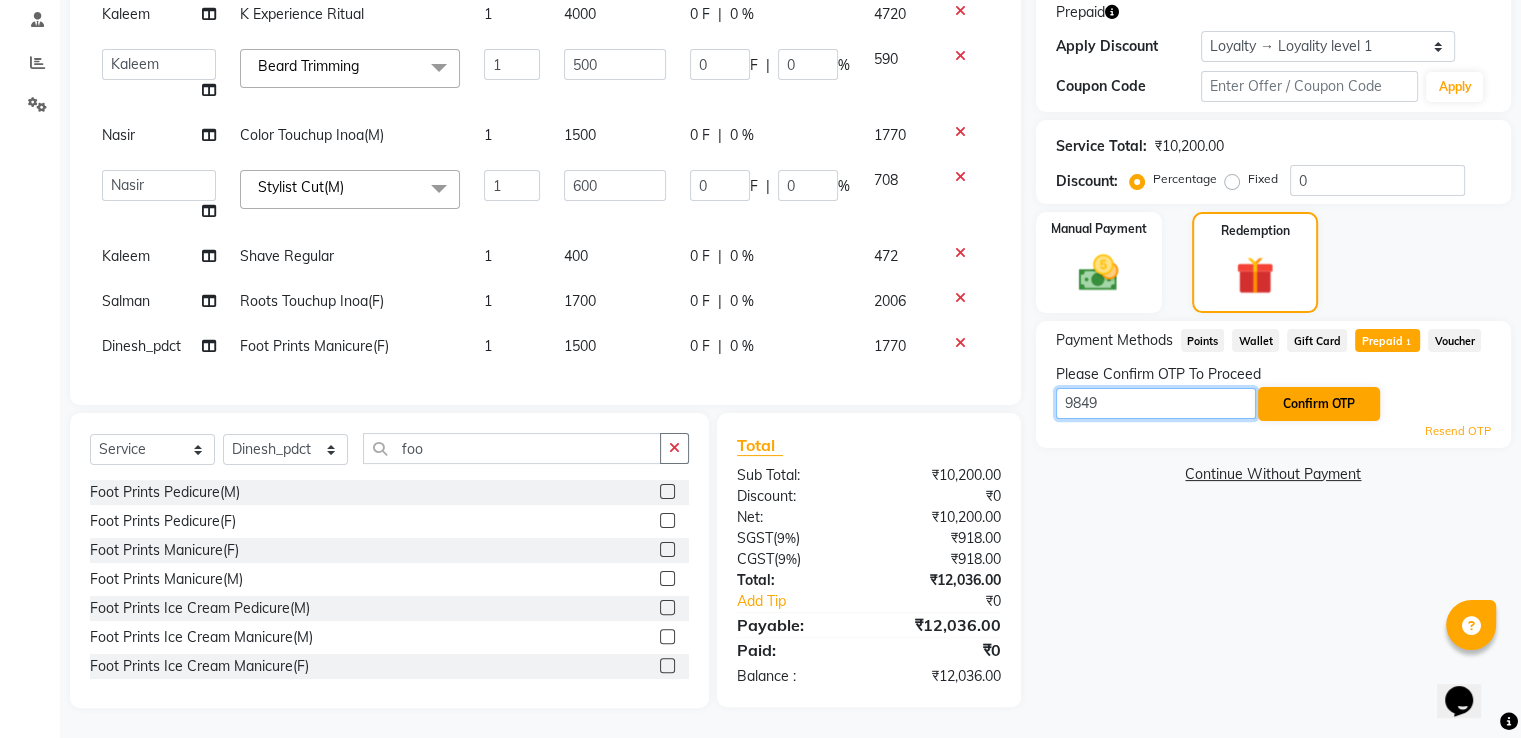 type on "9849" 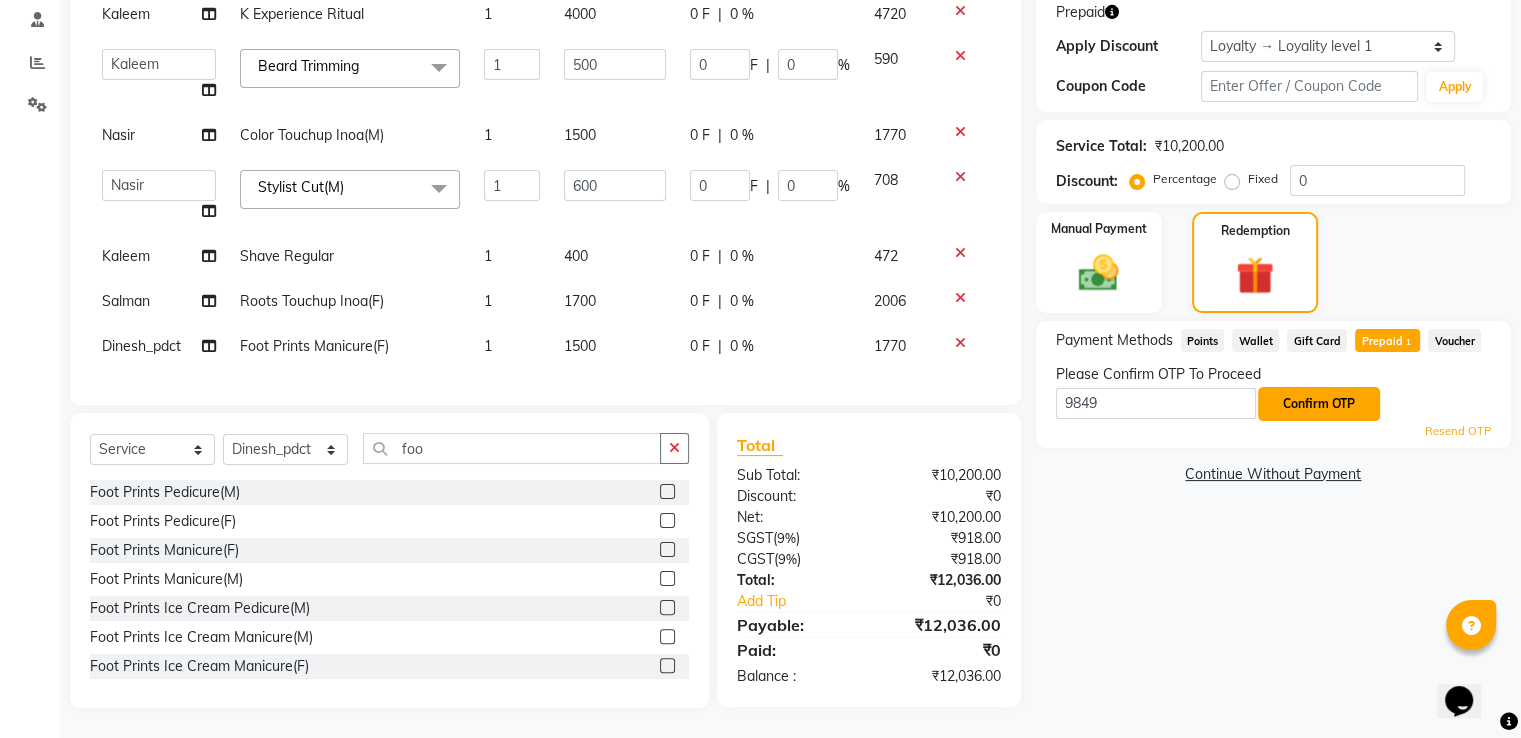 click on "Confirm OTP" 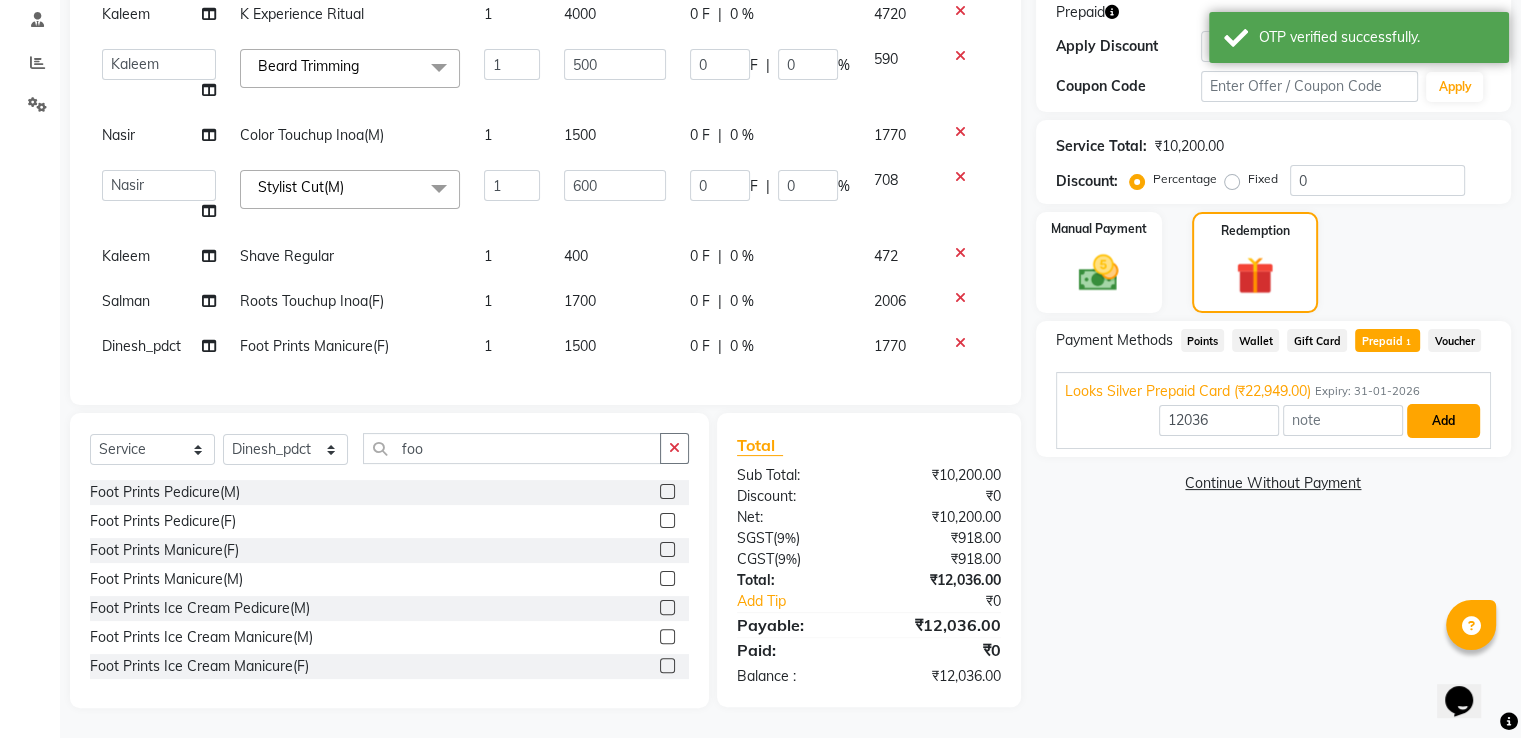 click on "Add" at bounding box center (1443, 421) 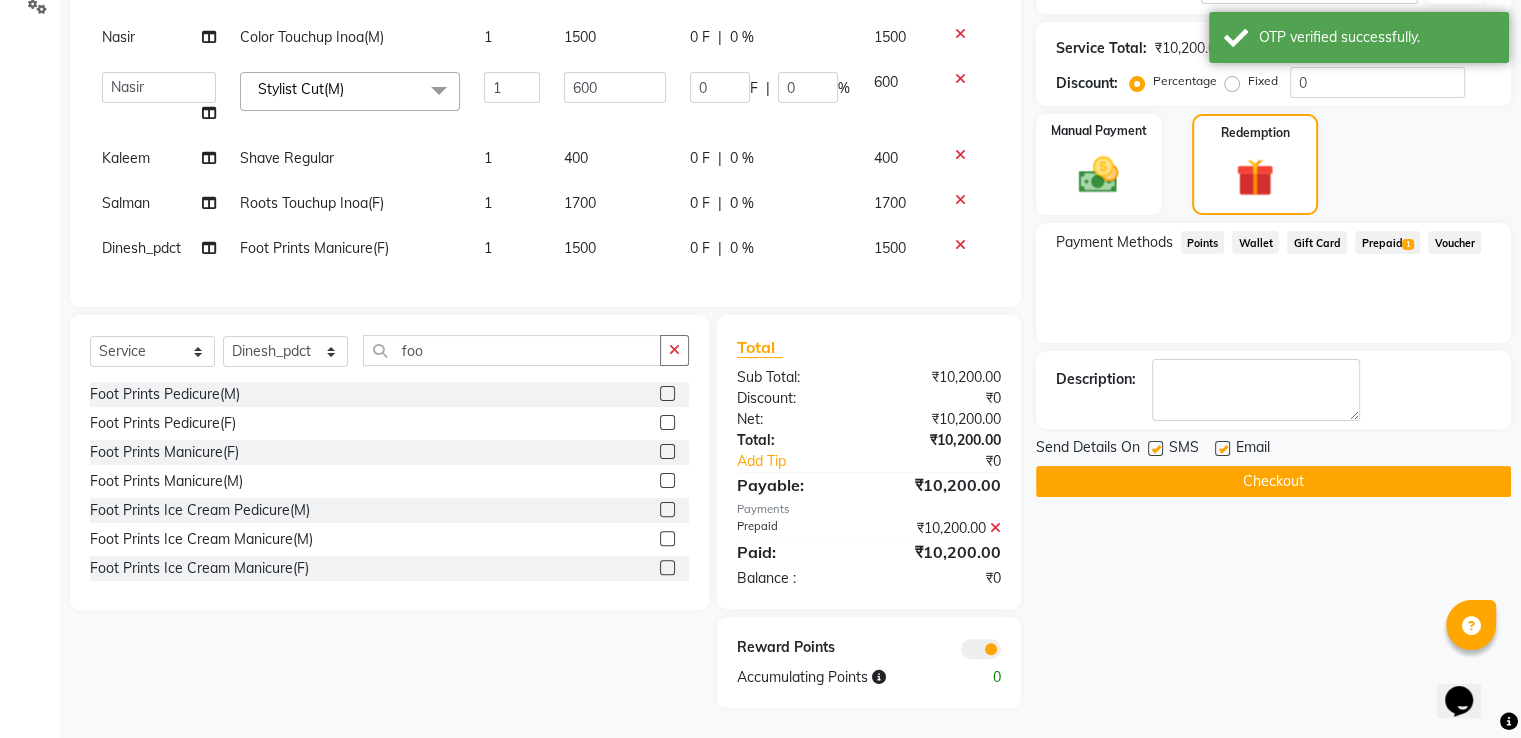 scroll, scrollTop: 452, scrollLeft: 0, axis: vertical 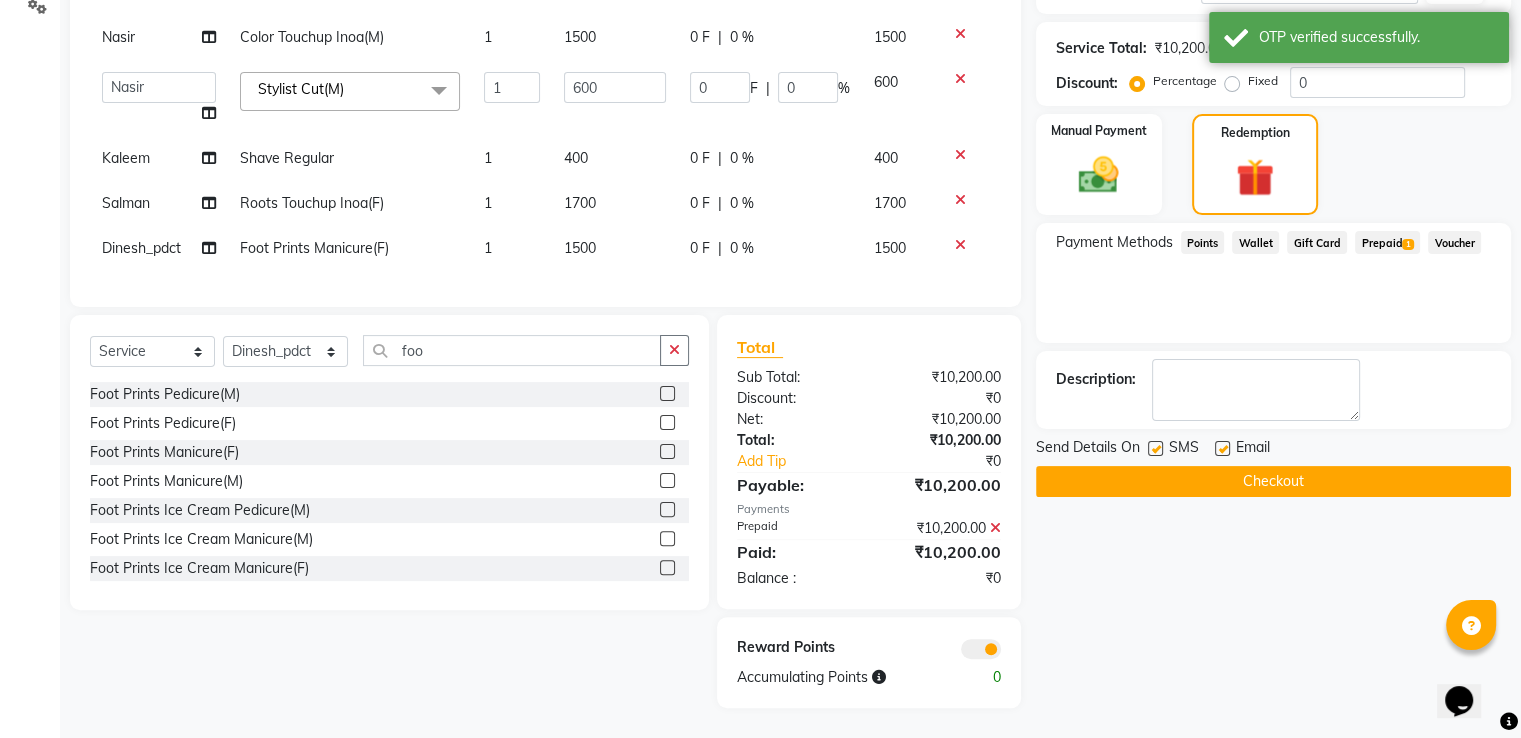 click on "Checkout" 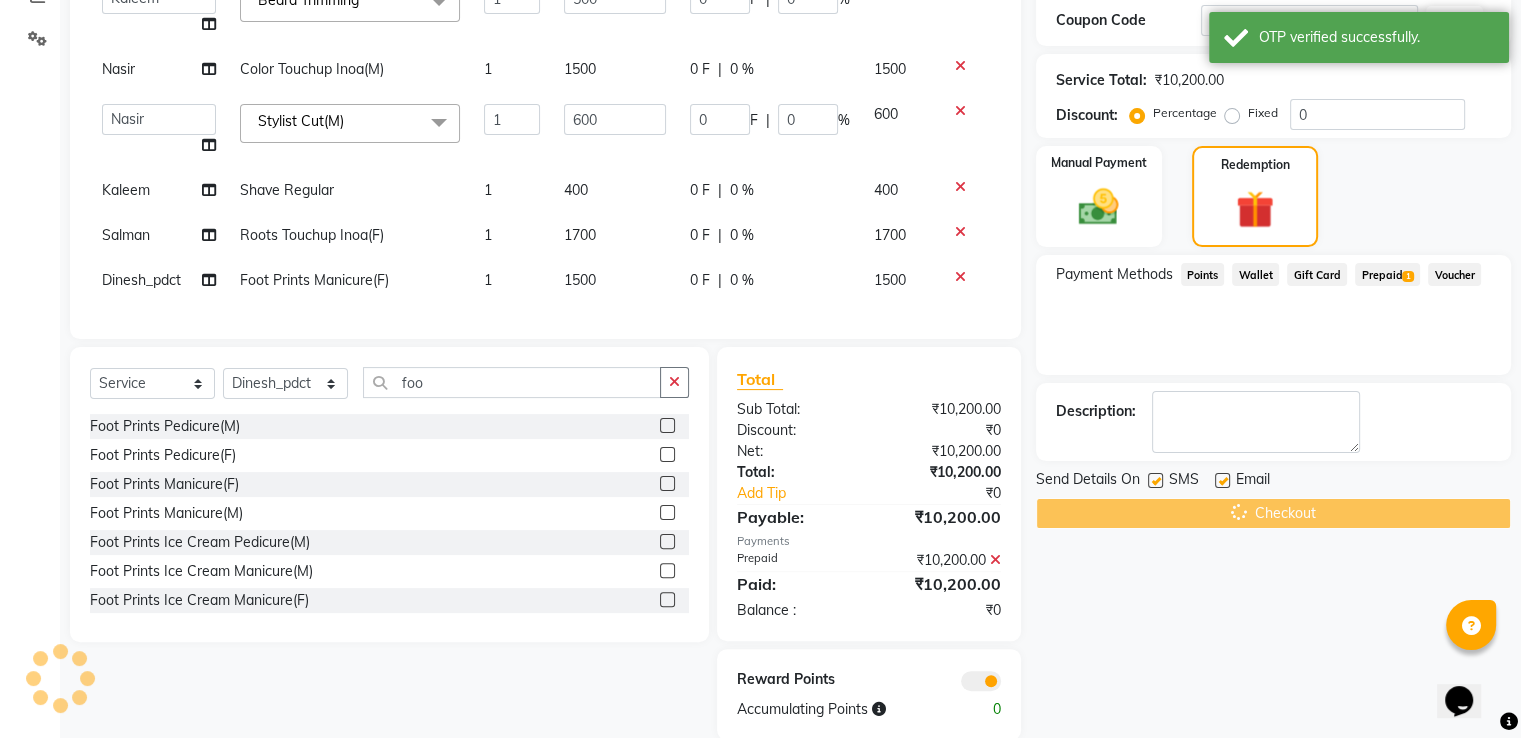 scroll, scrollTop: 0, scrollLeft: 0, axis: both 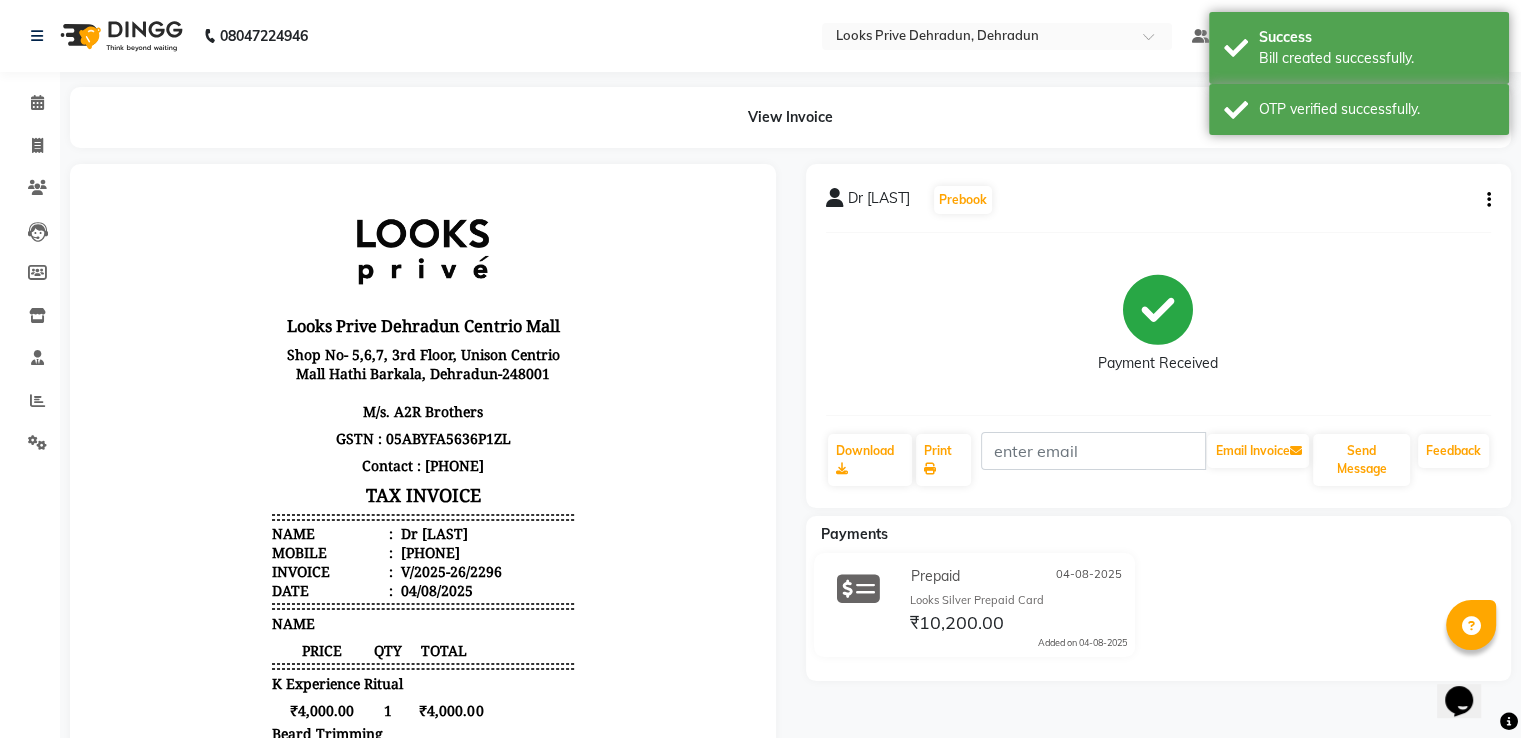 click 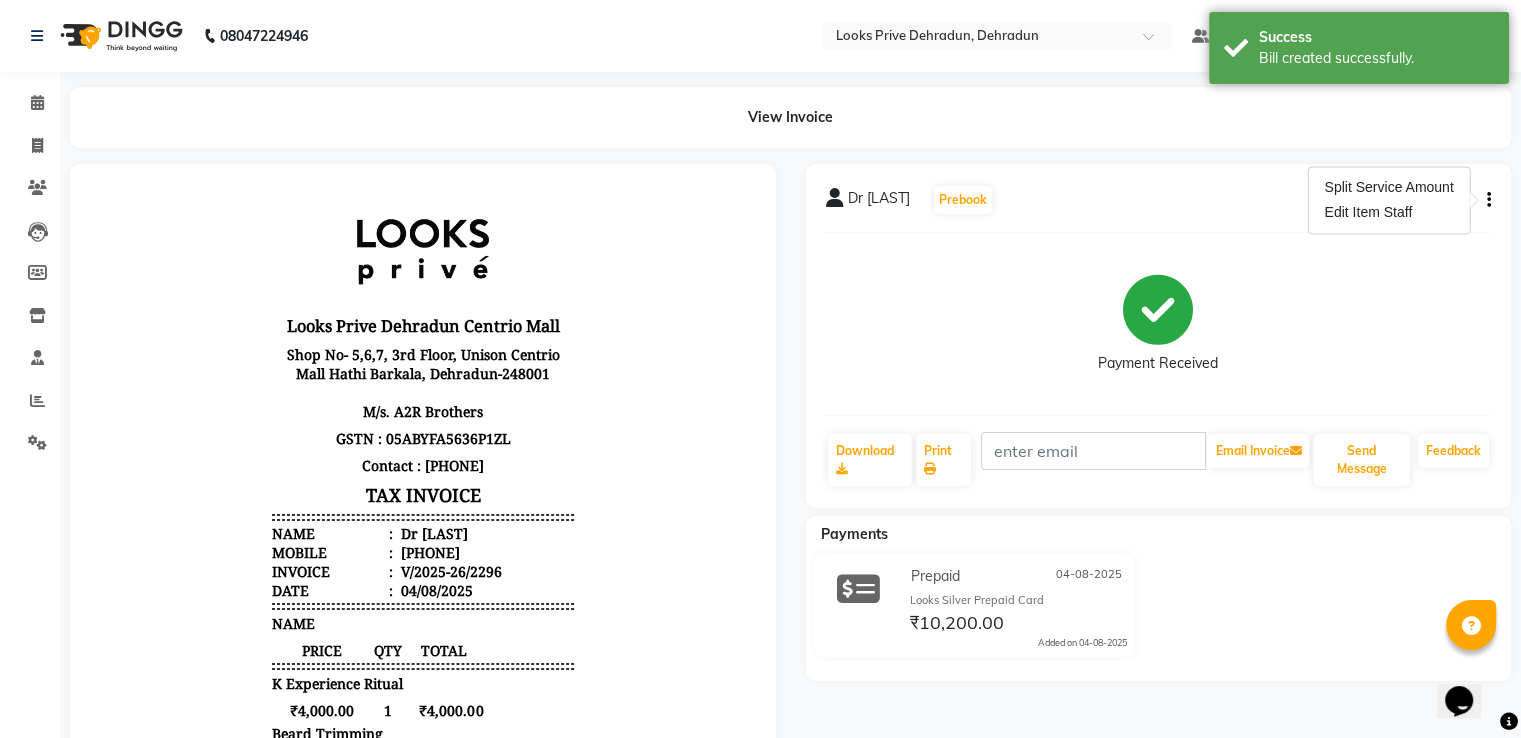 click on "Dr Priyesh" 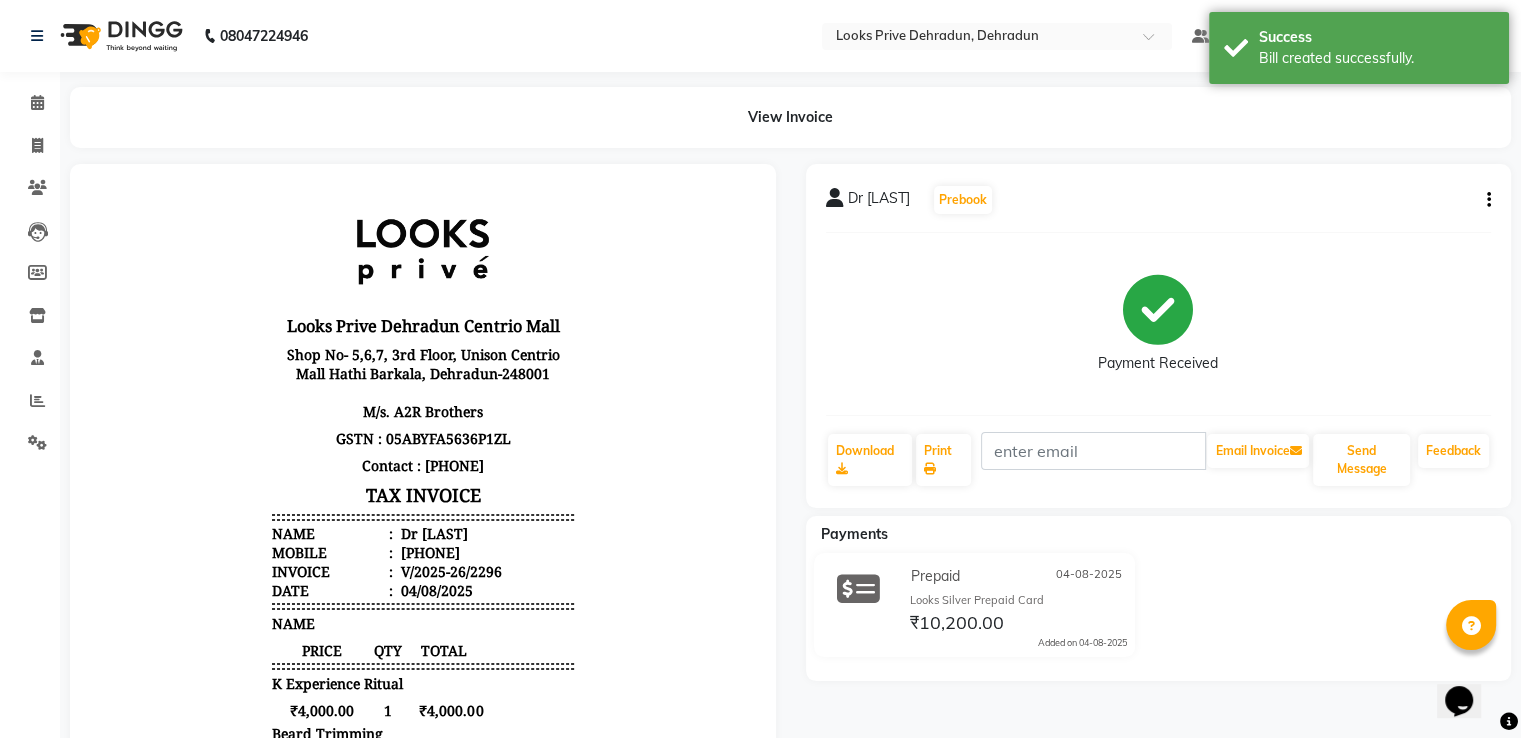 click on "Dr Priyesh" 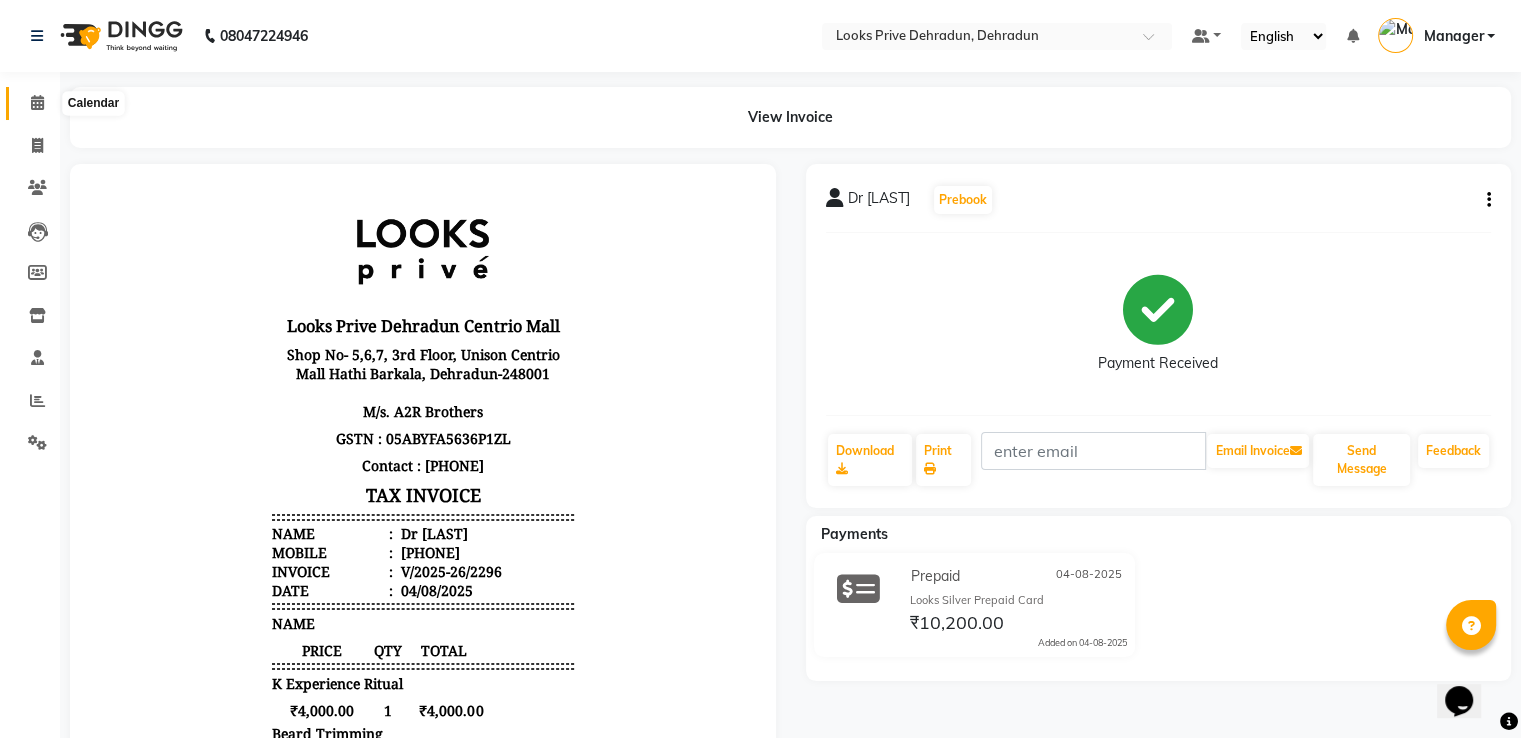 drag, startPoint x: 37, startPoint y: 101, endPoint x: 215, endPoint y: 14, distance: 198.1237 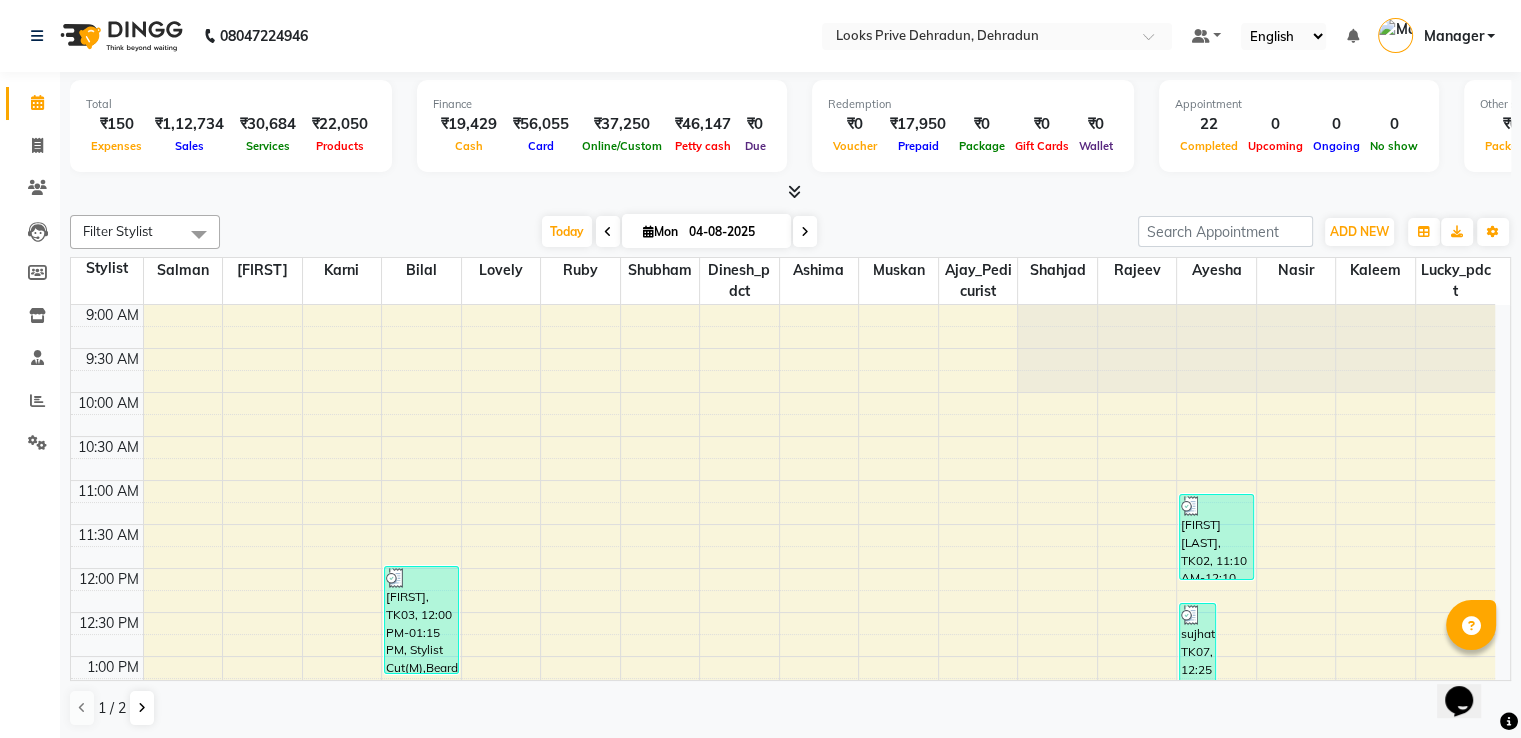 scroll, scrollTop: 0, scrollLeft: 0, axis: both 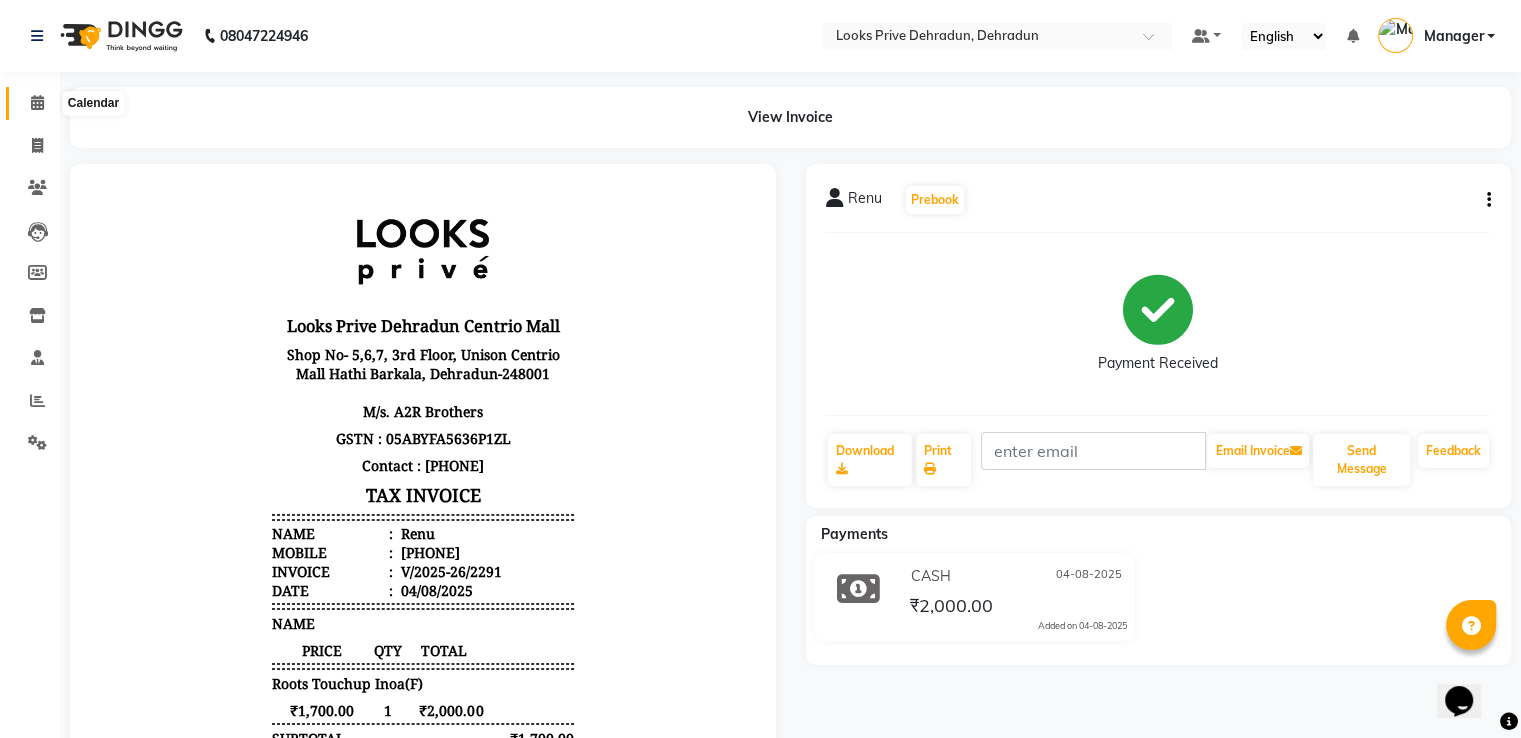 click 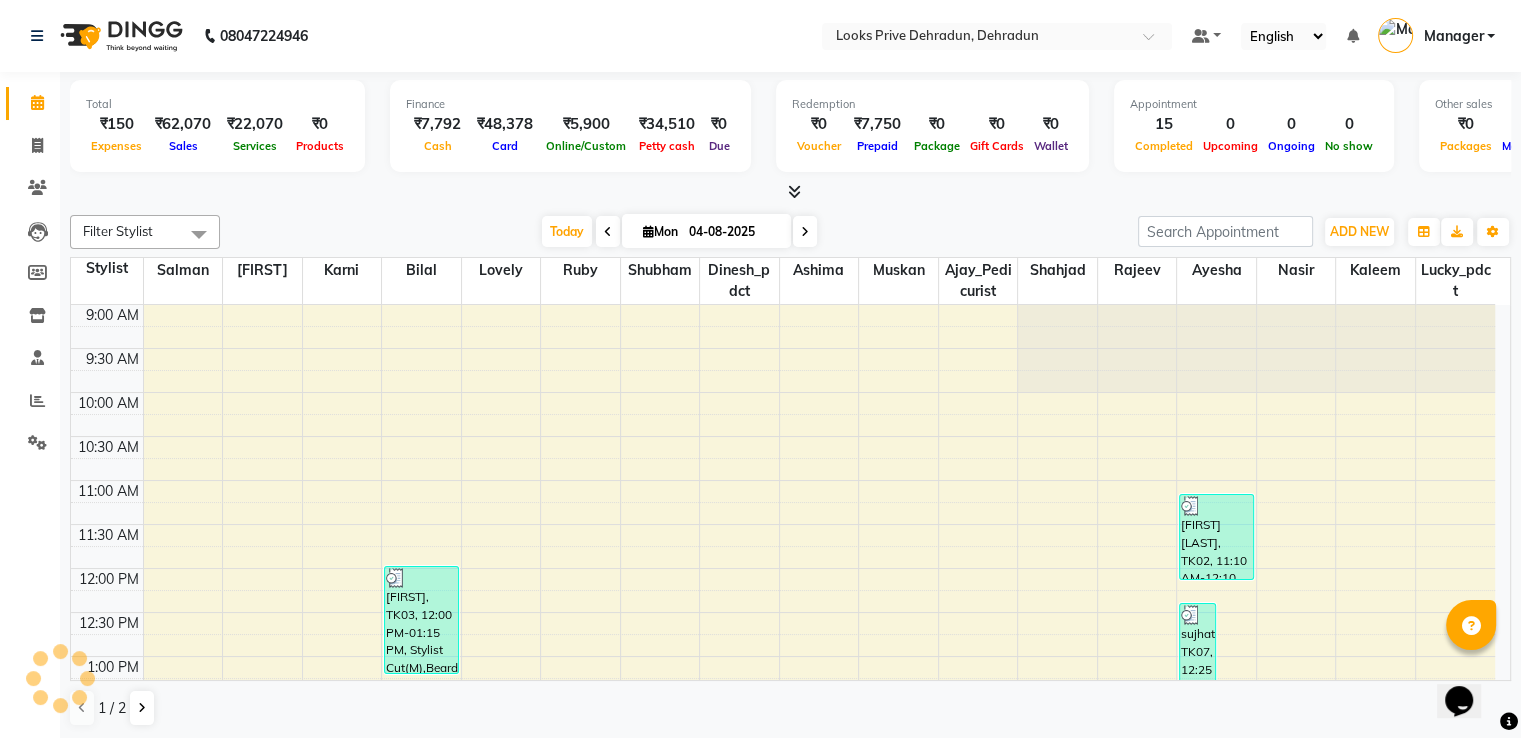 scroll, scrollTop: 0, scrollLeft: 0, axis: both 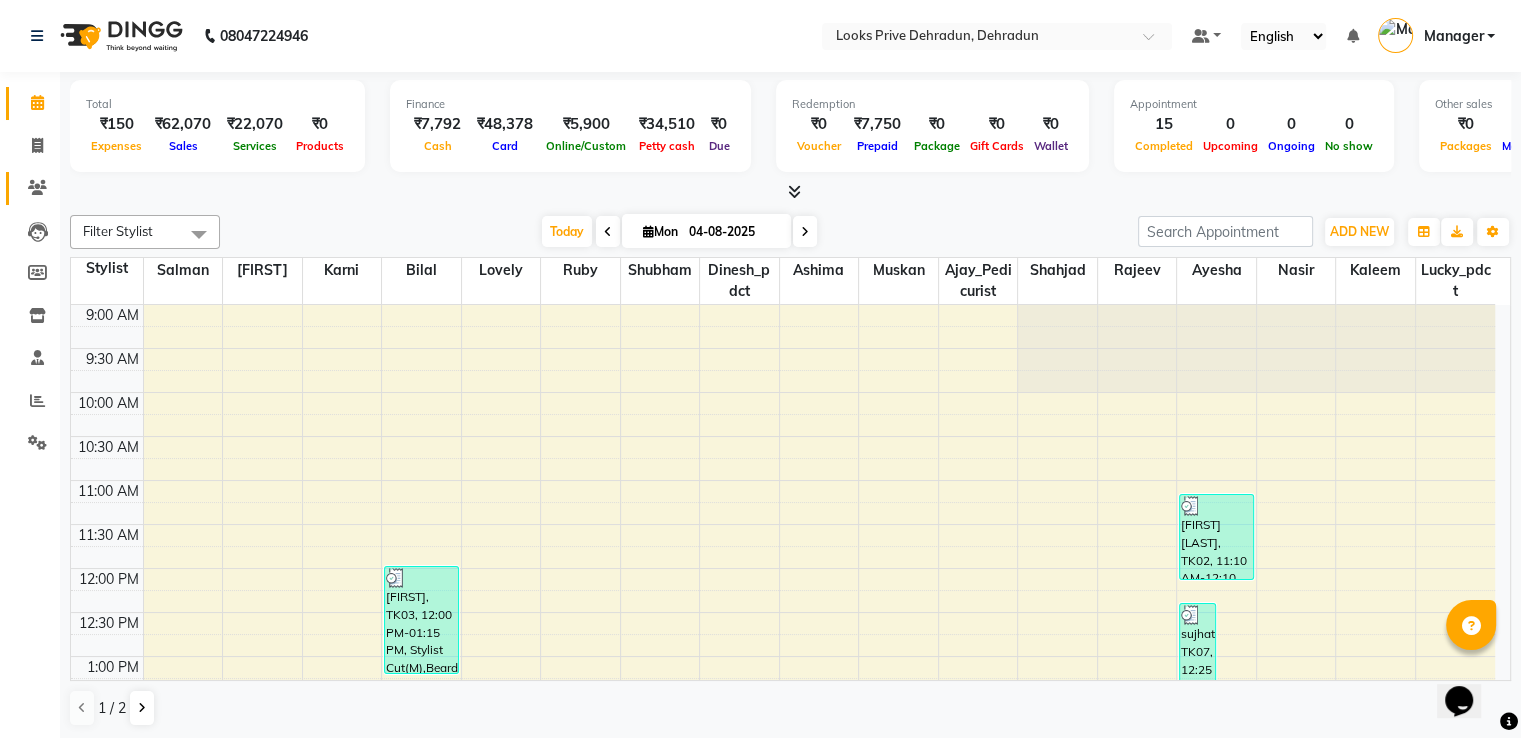 click on "Clients" 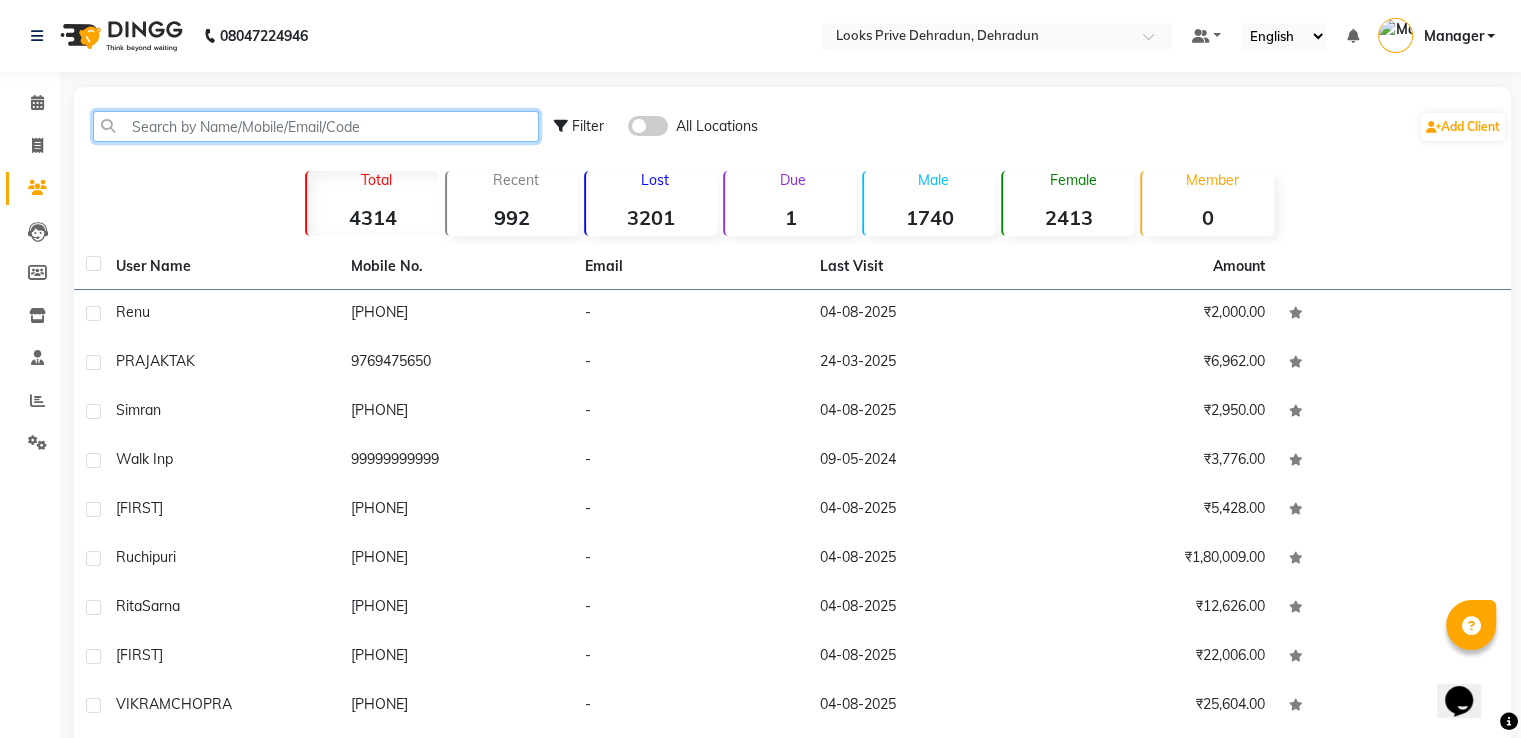 click 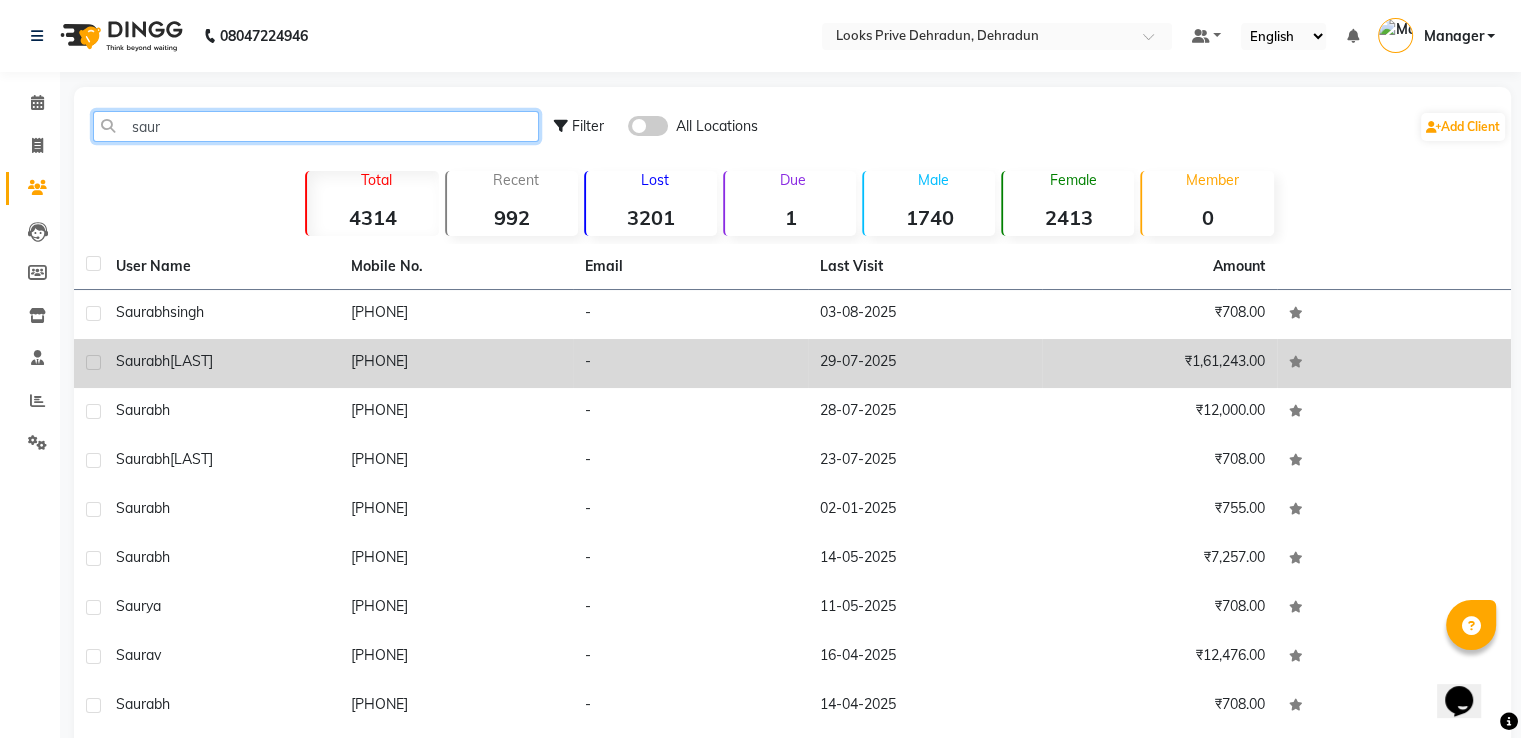 type on "saur" 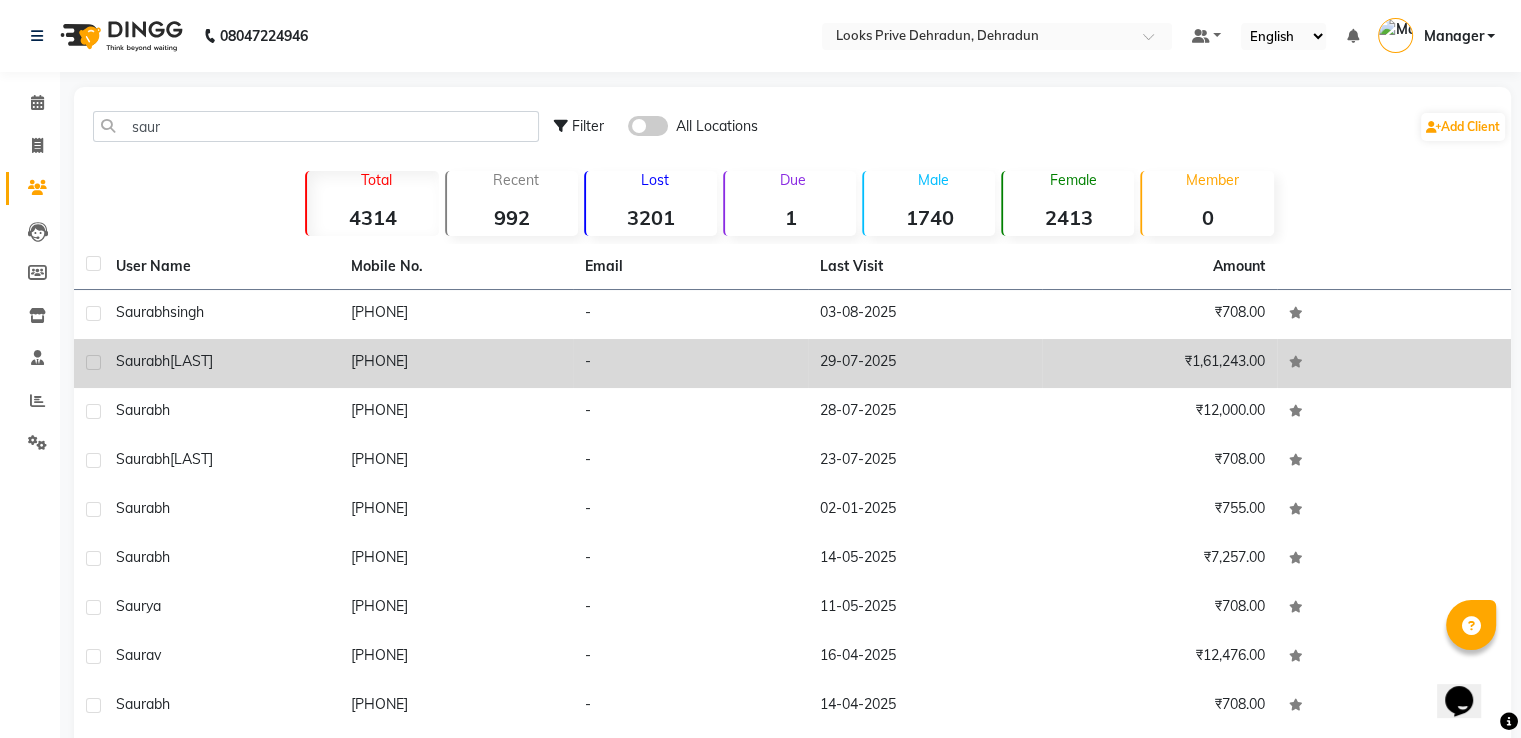 drag, startPoint x: 496, startPoint y: 353, endPoint x: 276, endPoint y: 381, distance: 221.77466 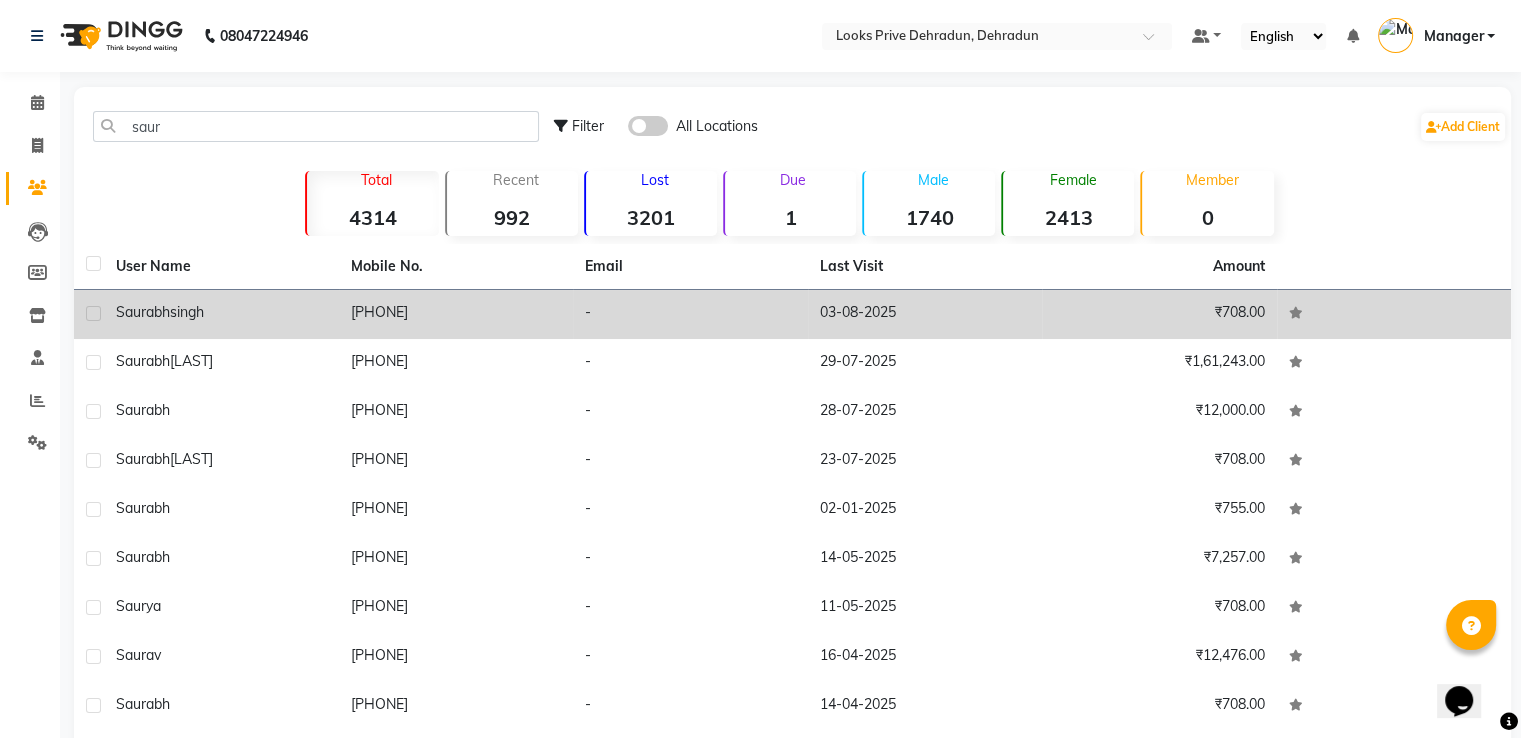 copy on "[PHONE]" 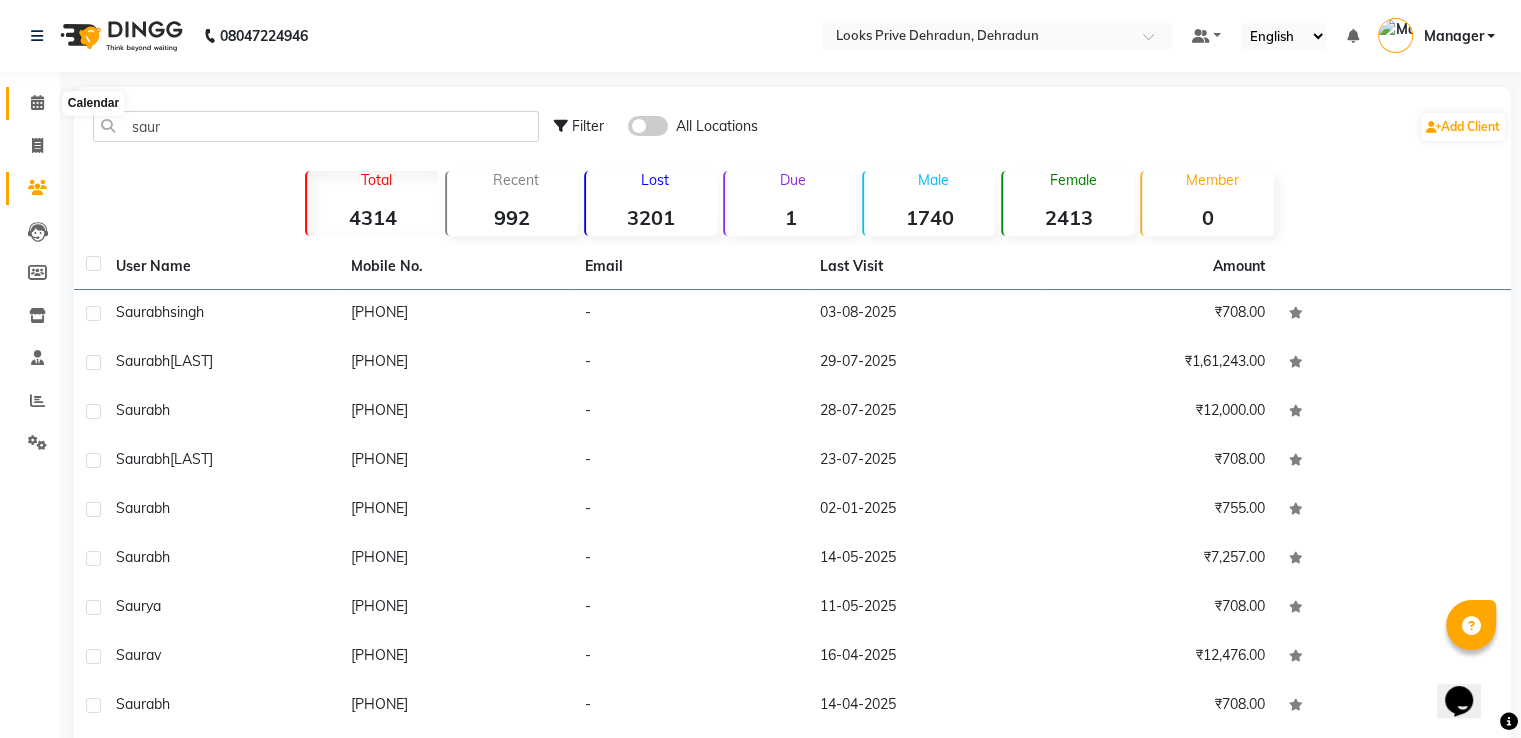 click 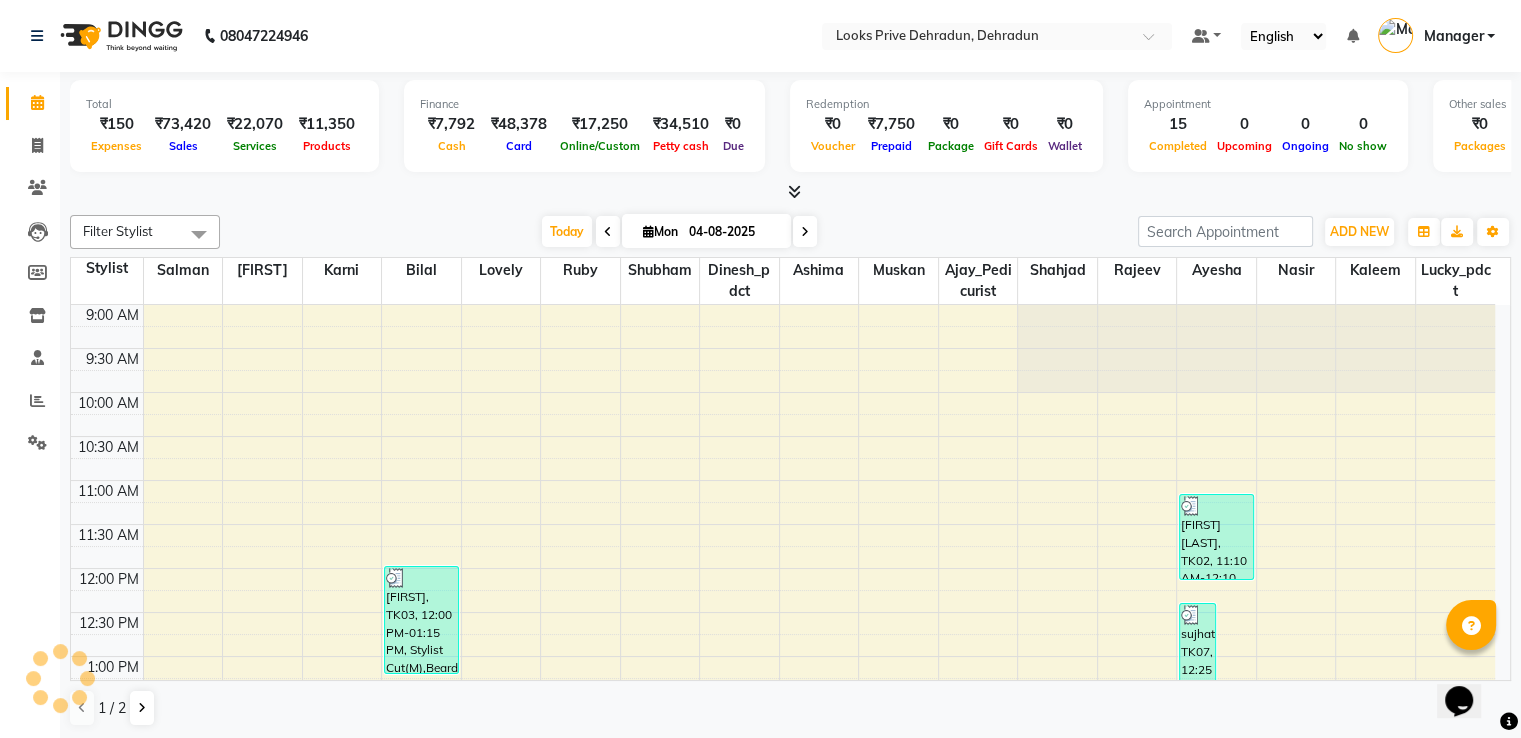 scroll, scrollTop: 0, scrollLeft: 0, axis: both 